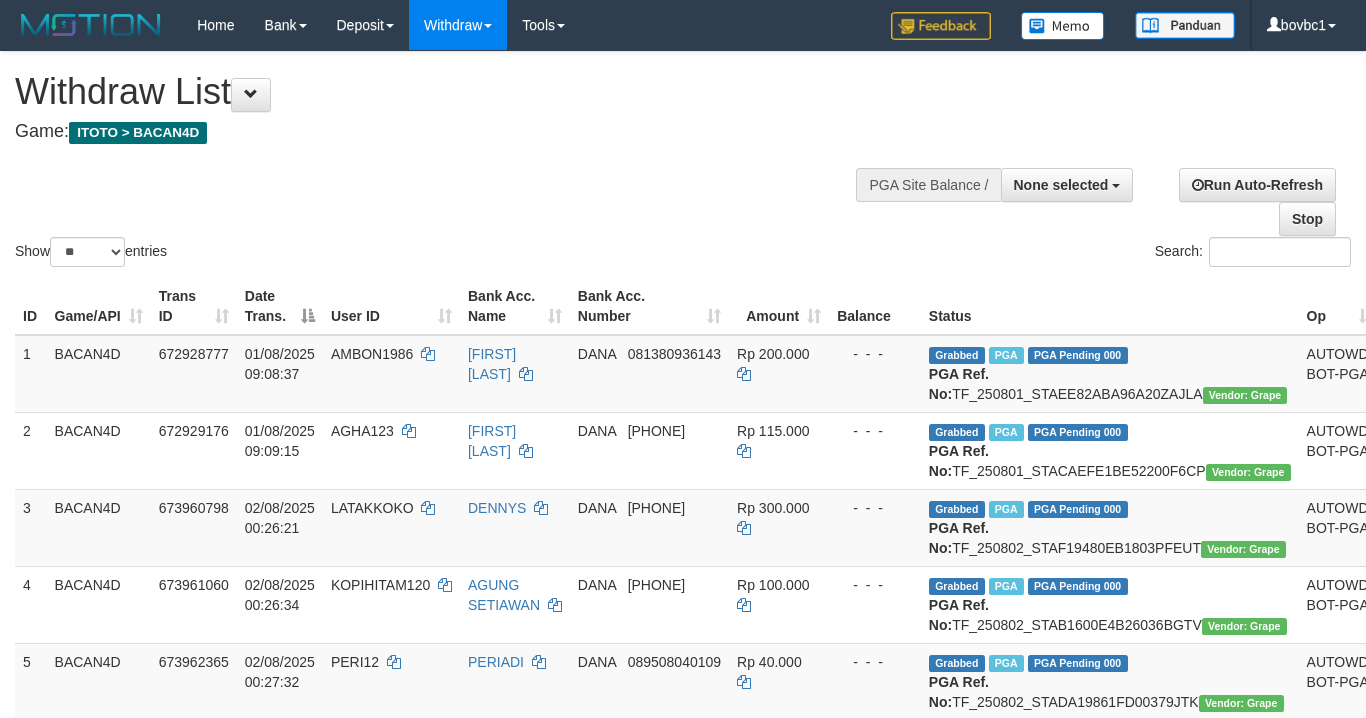 select 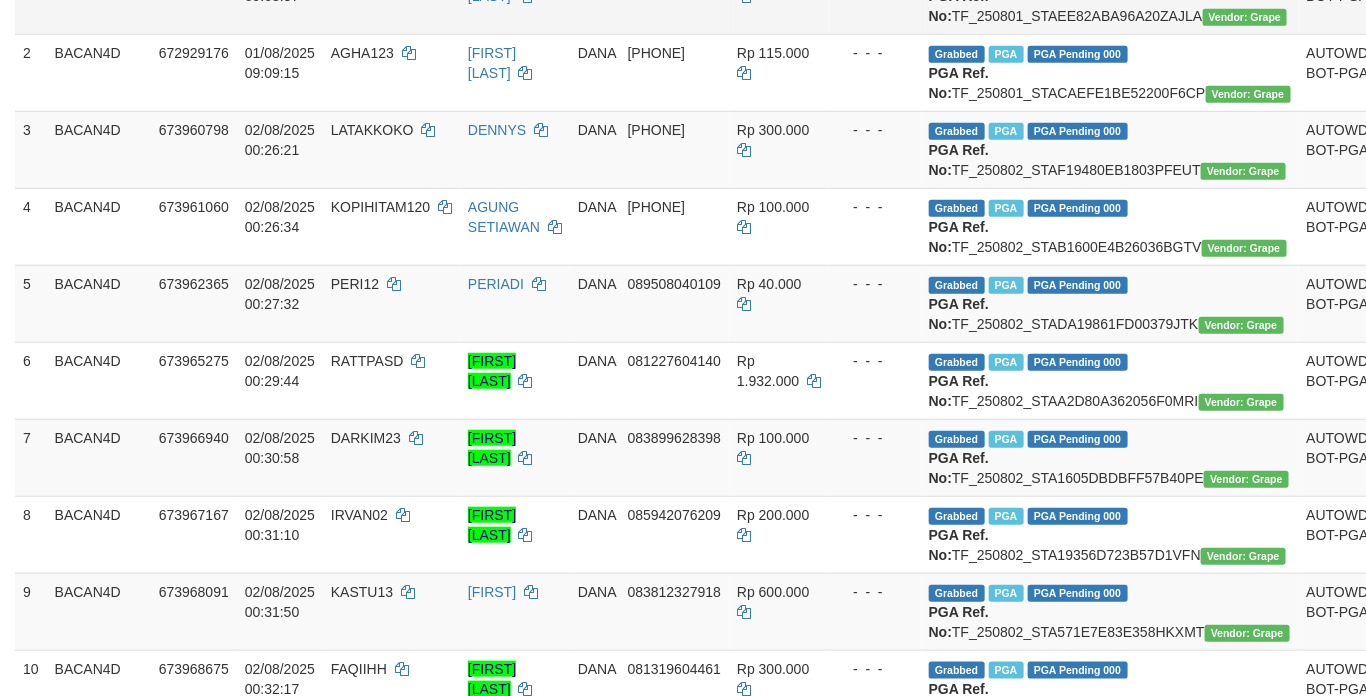scroll, scrollTop: 0, scrollLeft: 0, axis: both 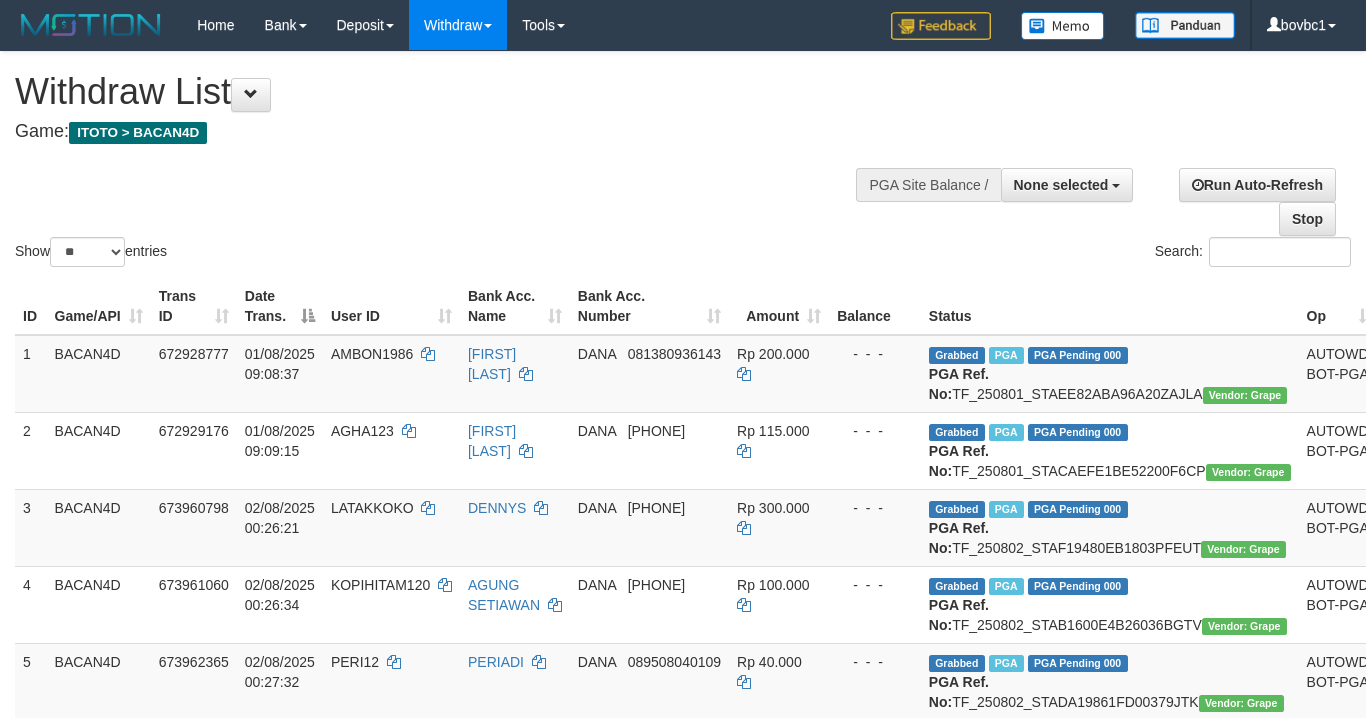select 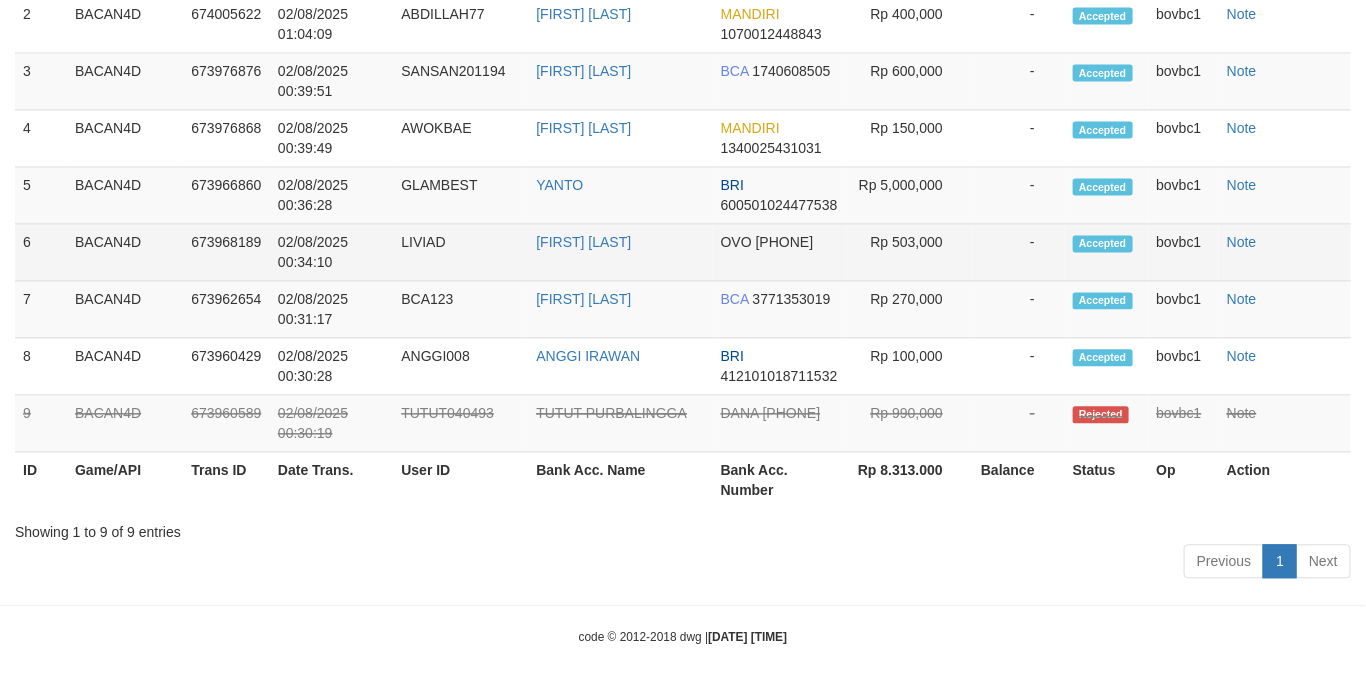 scroll, scrollTop: 1618, scrollLeft: 0, axis: vertical 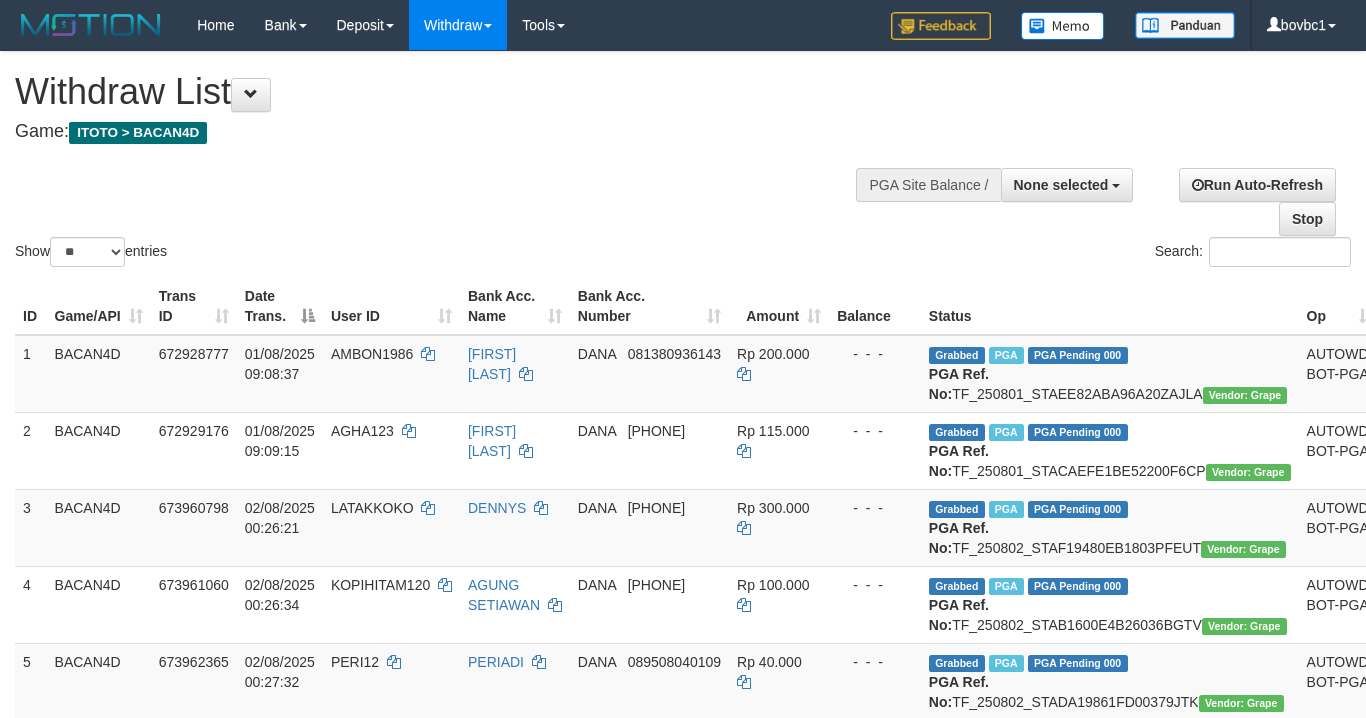 select 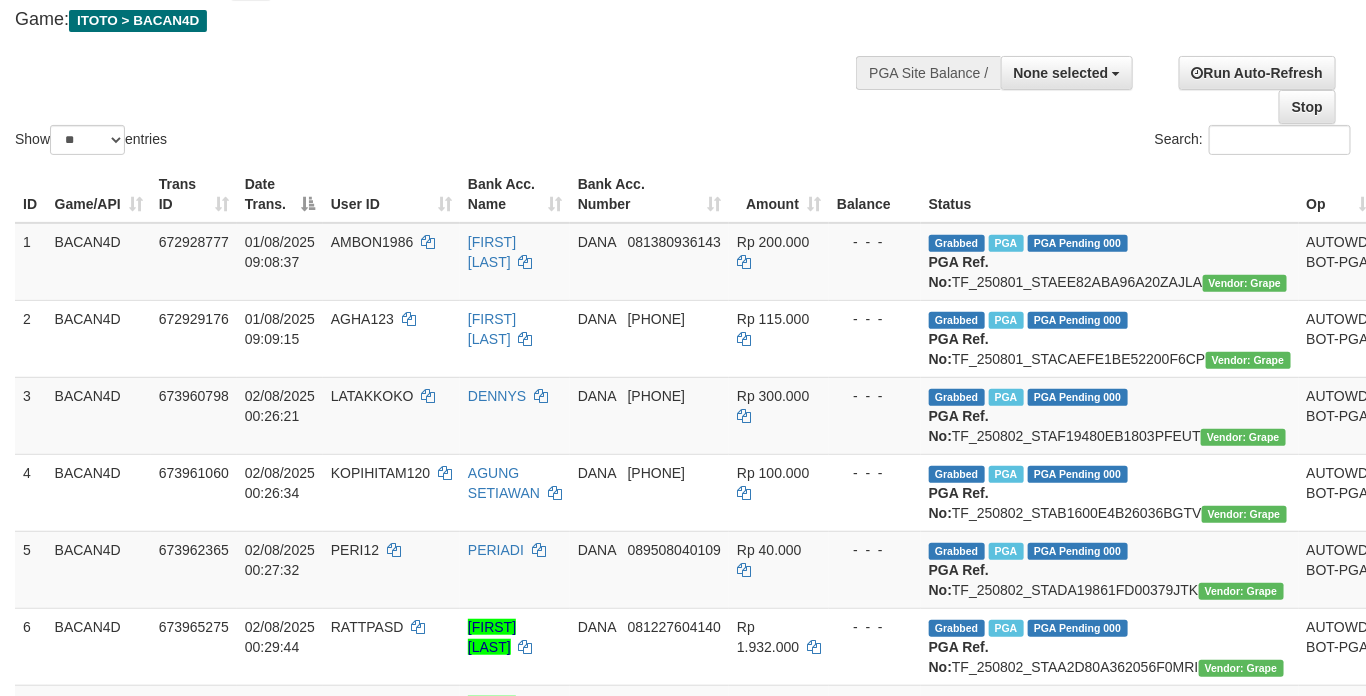 scroll, scrollTop: 0, scrollLeft: 0, axis: both 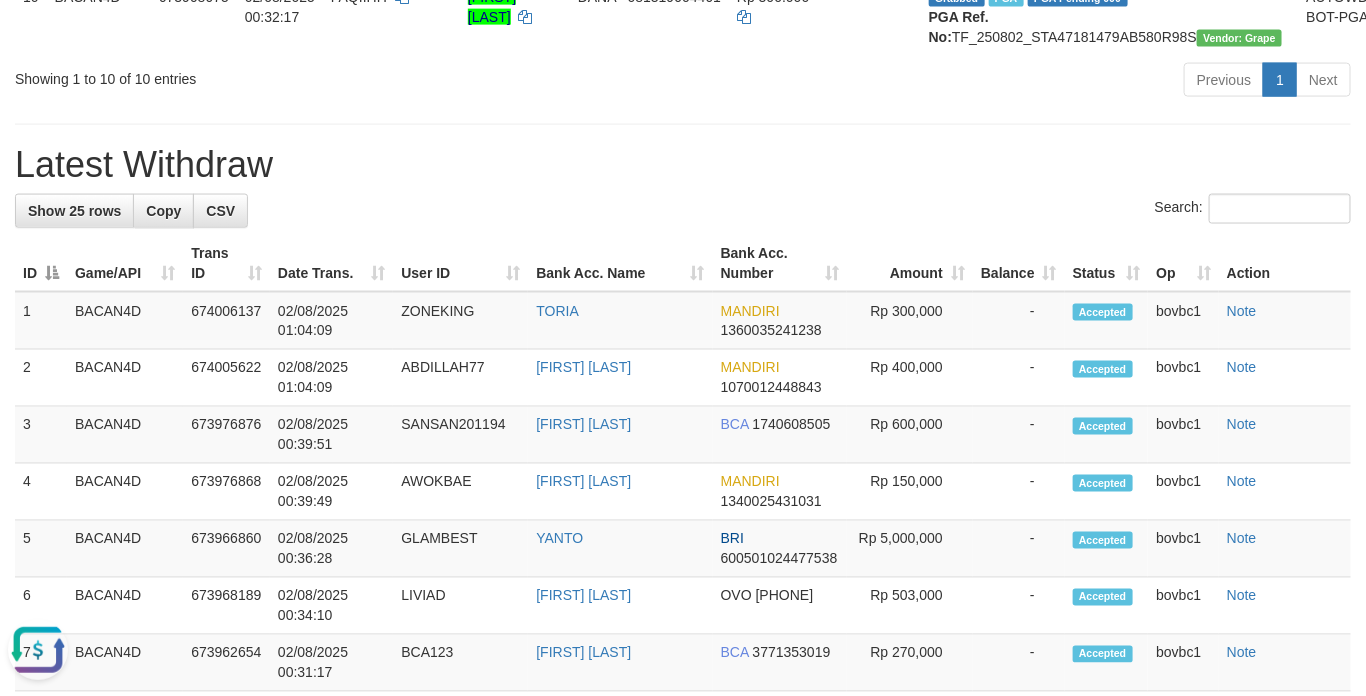 click on "**********" at bounding box center (683, -30) 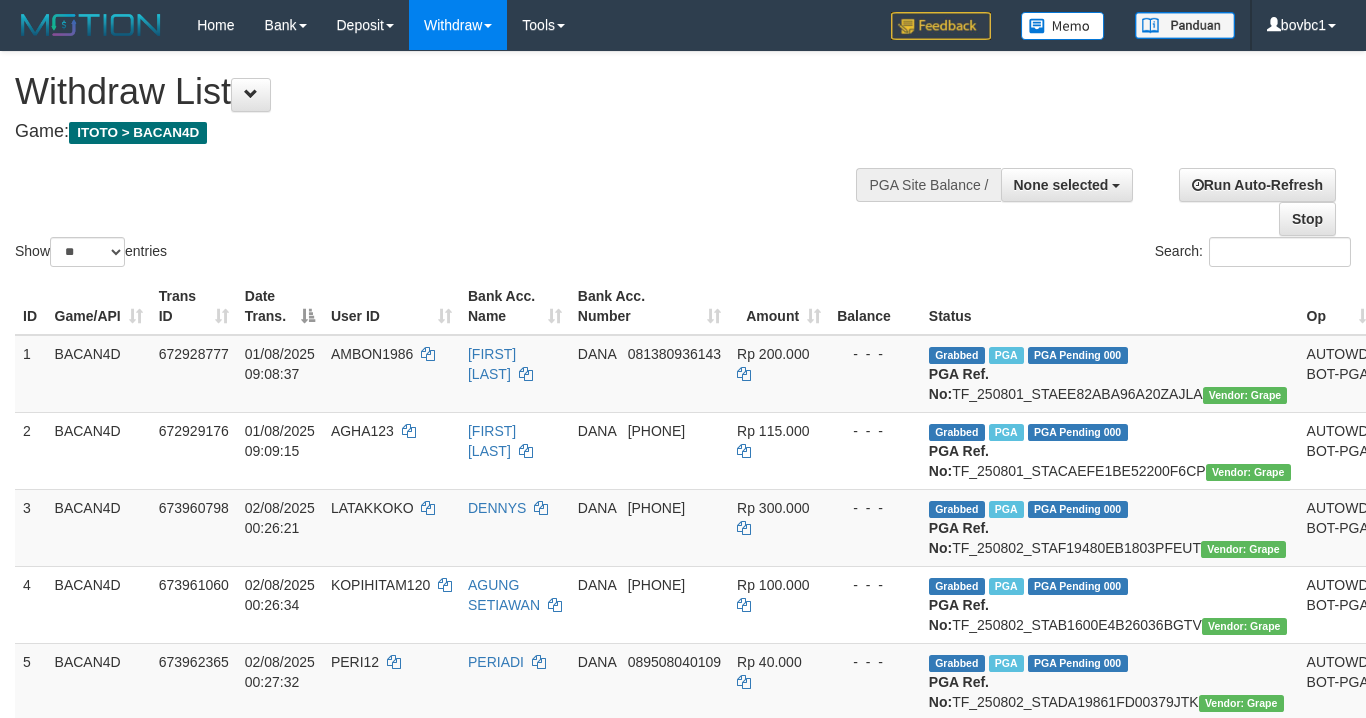 select 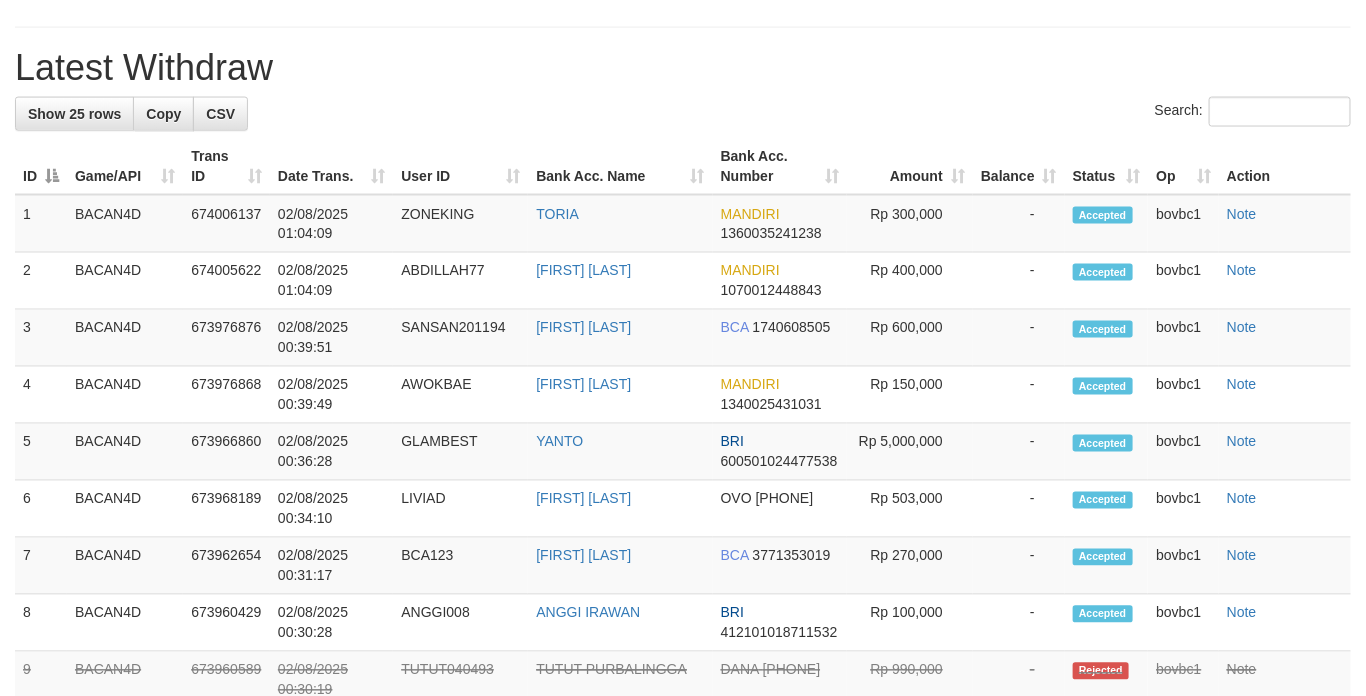 scroll, scrollTop: 1200, scrollLeft: 0, axis: vertical 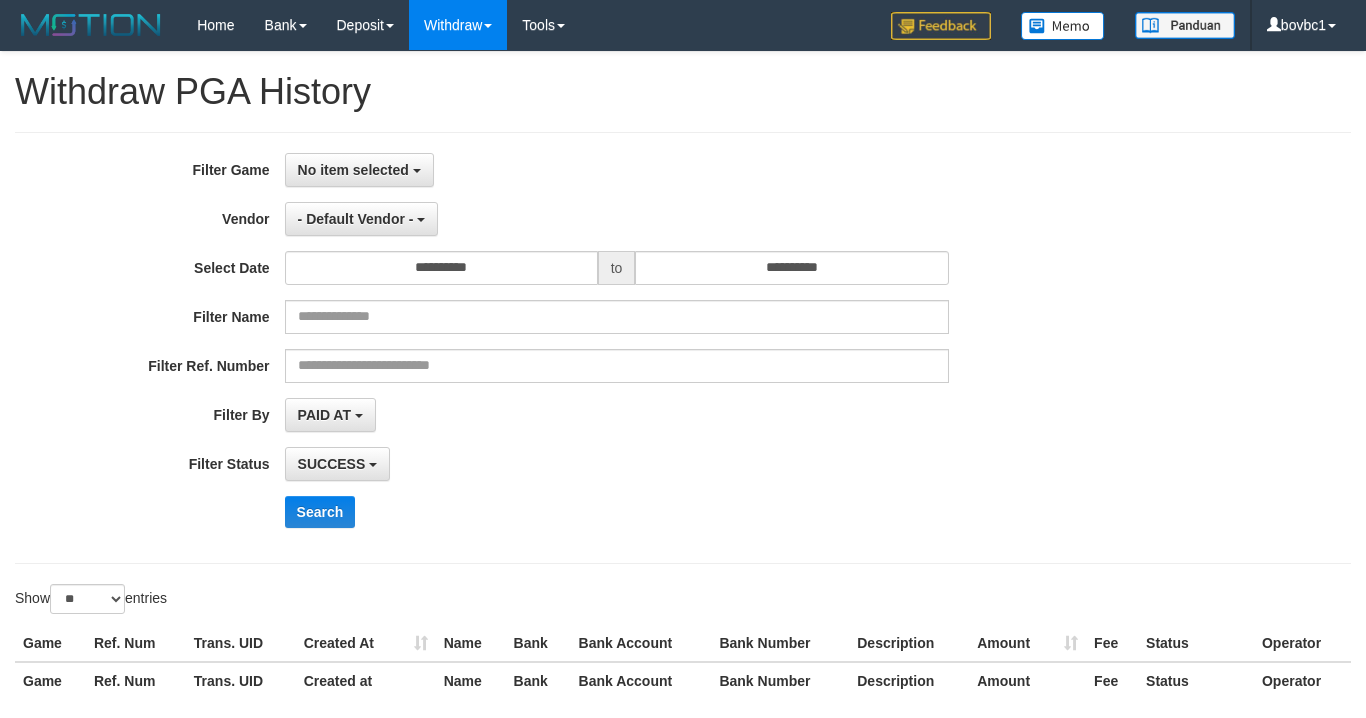 select 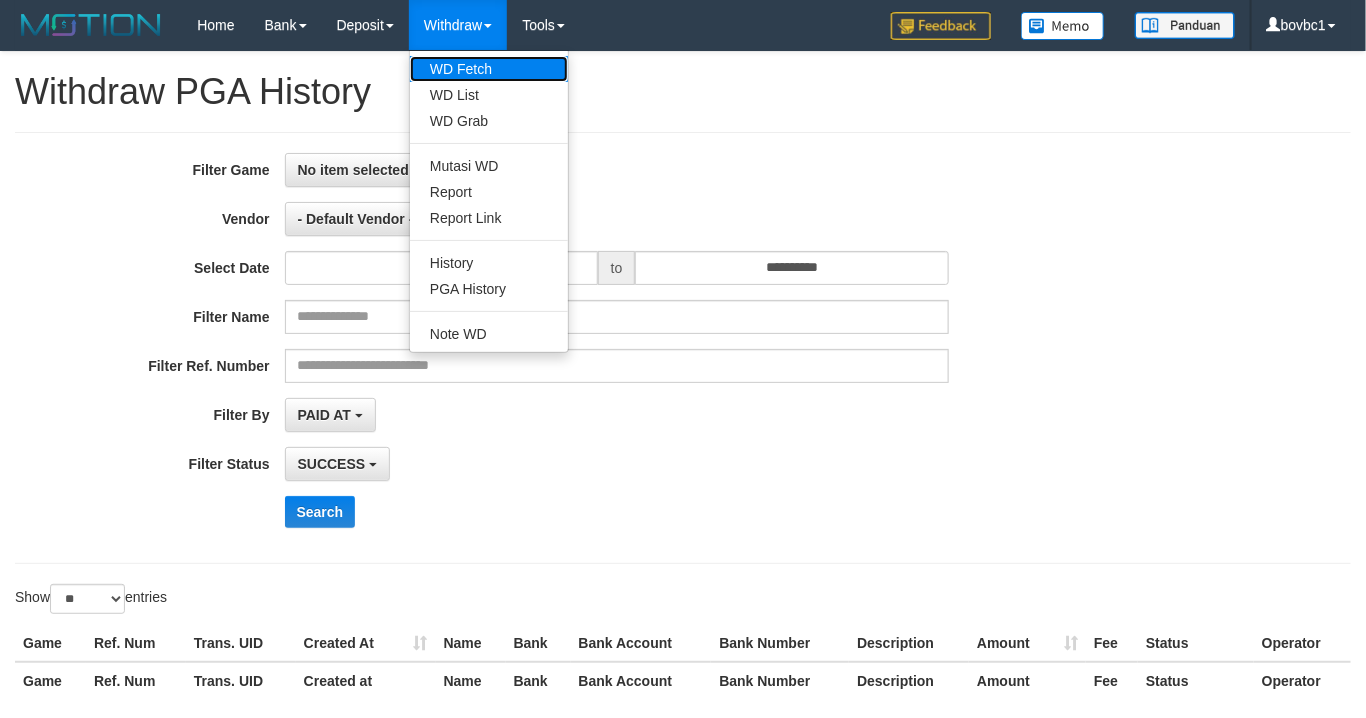 click on "WD Fetch" at bounding box center [489, 69] 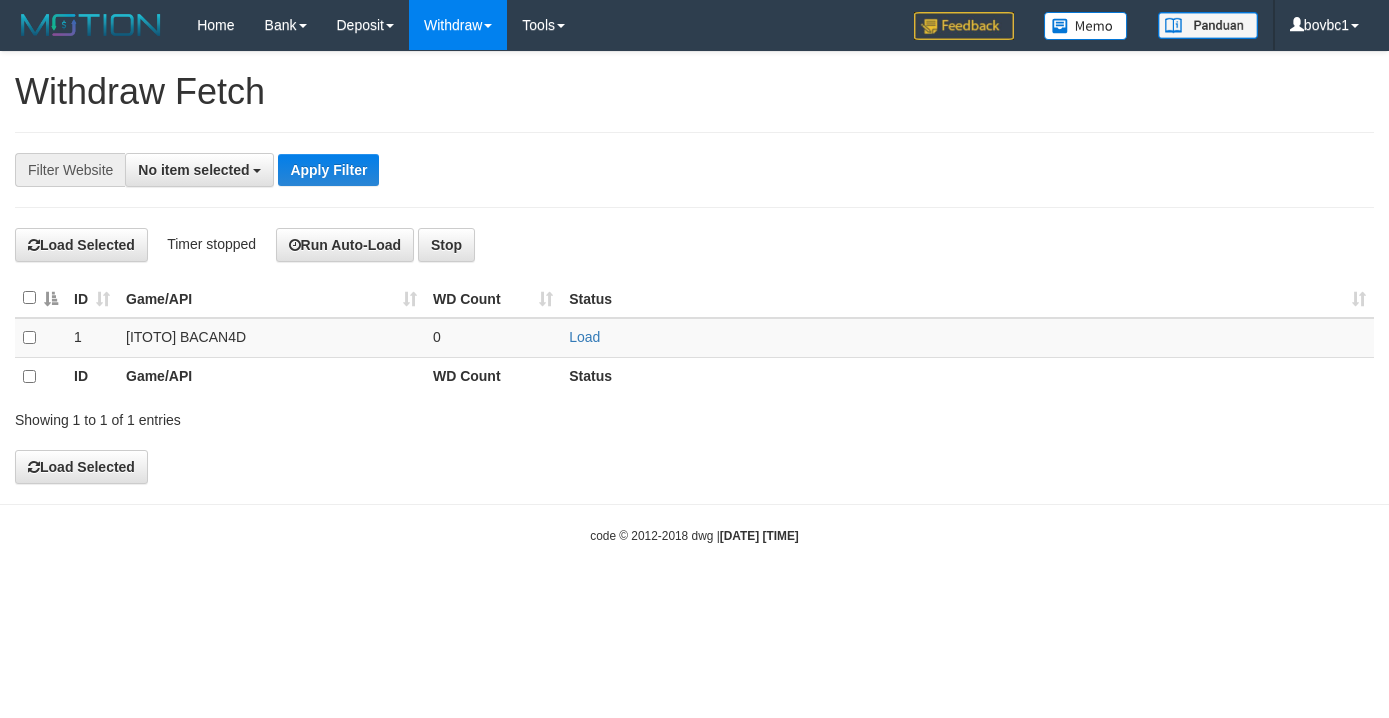 select 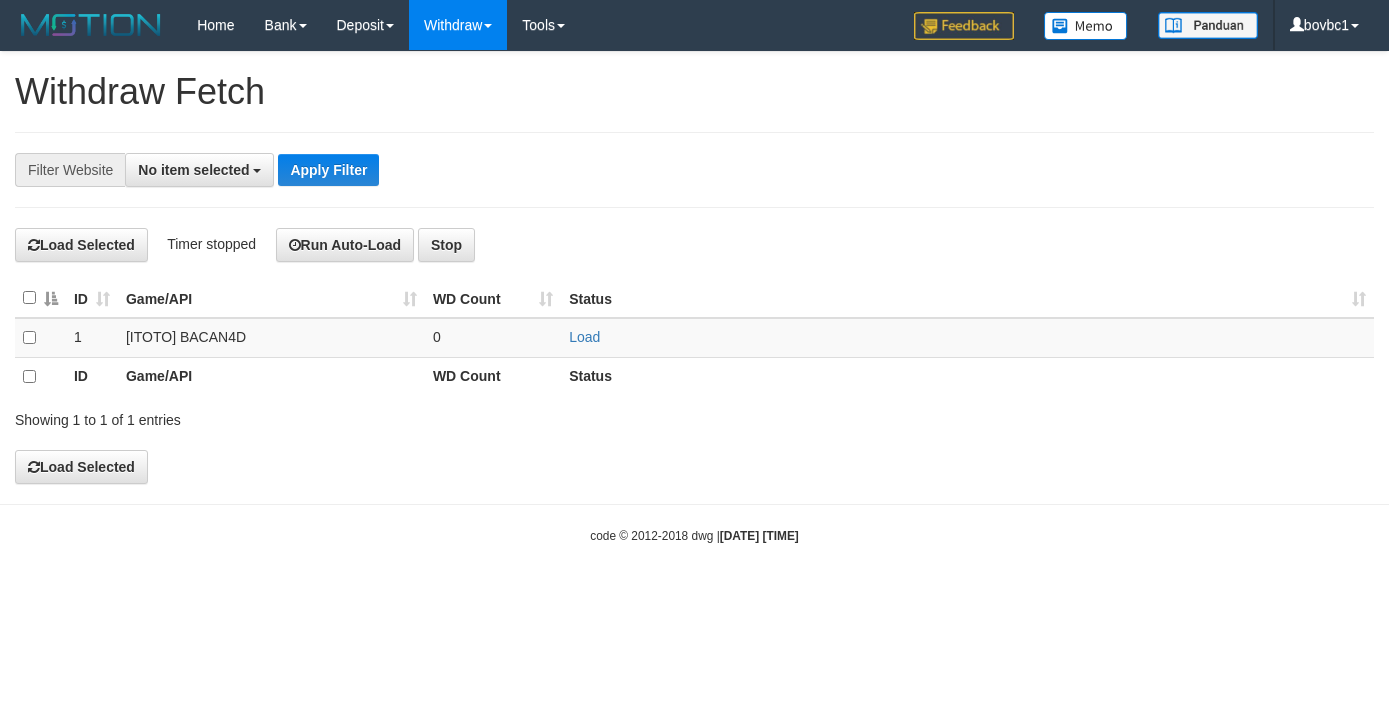 scroll, scrollTop: 0, scrollLeft: 0, axis: both 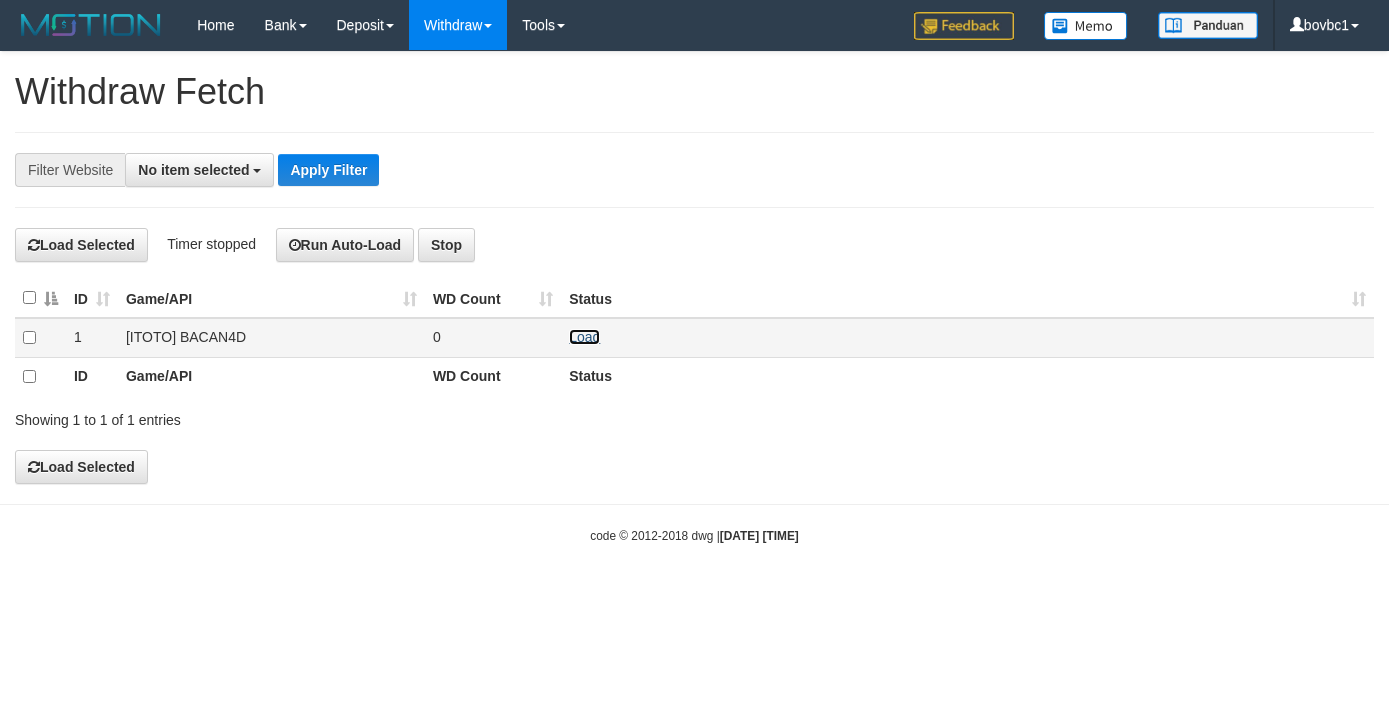 click on "Load" at bounding box center (584, 337) 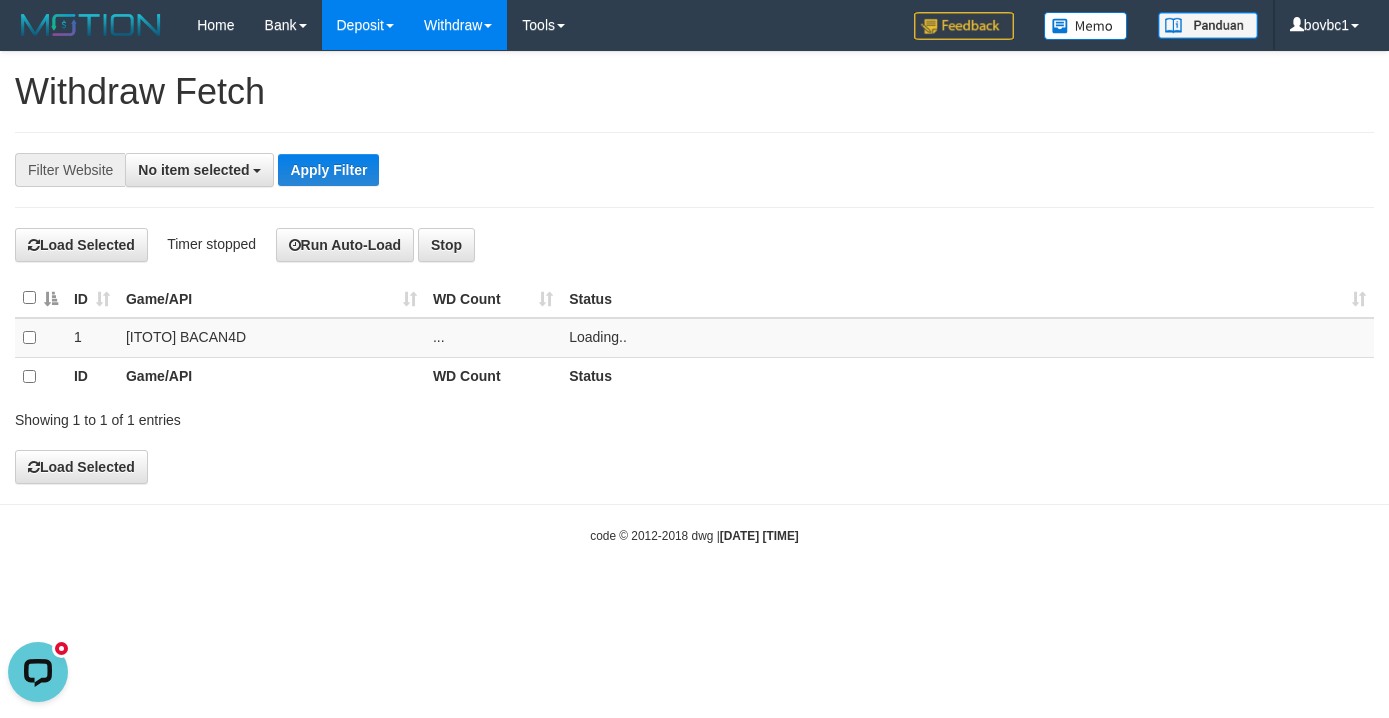 scroll, scrollTop: 0, scrollLeft: 0, axis: both 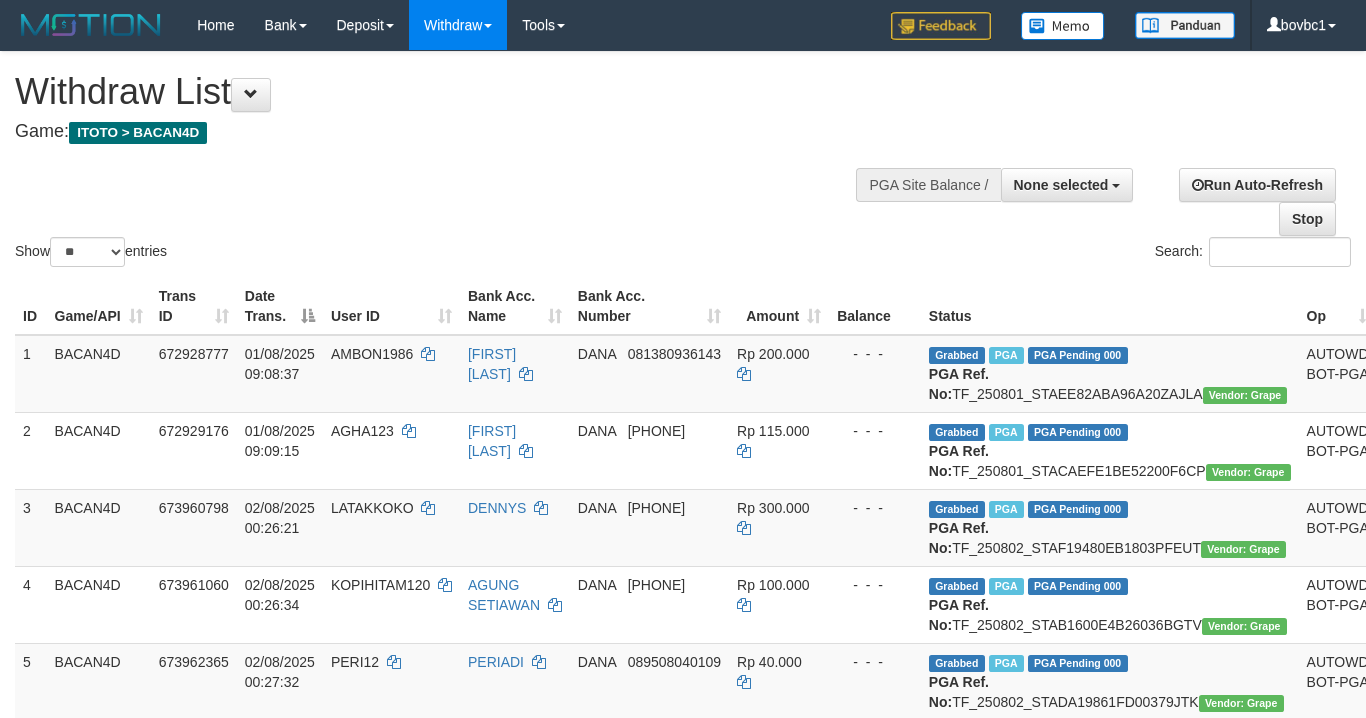 select 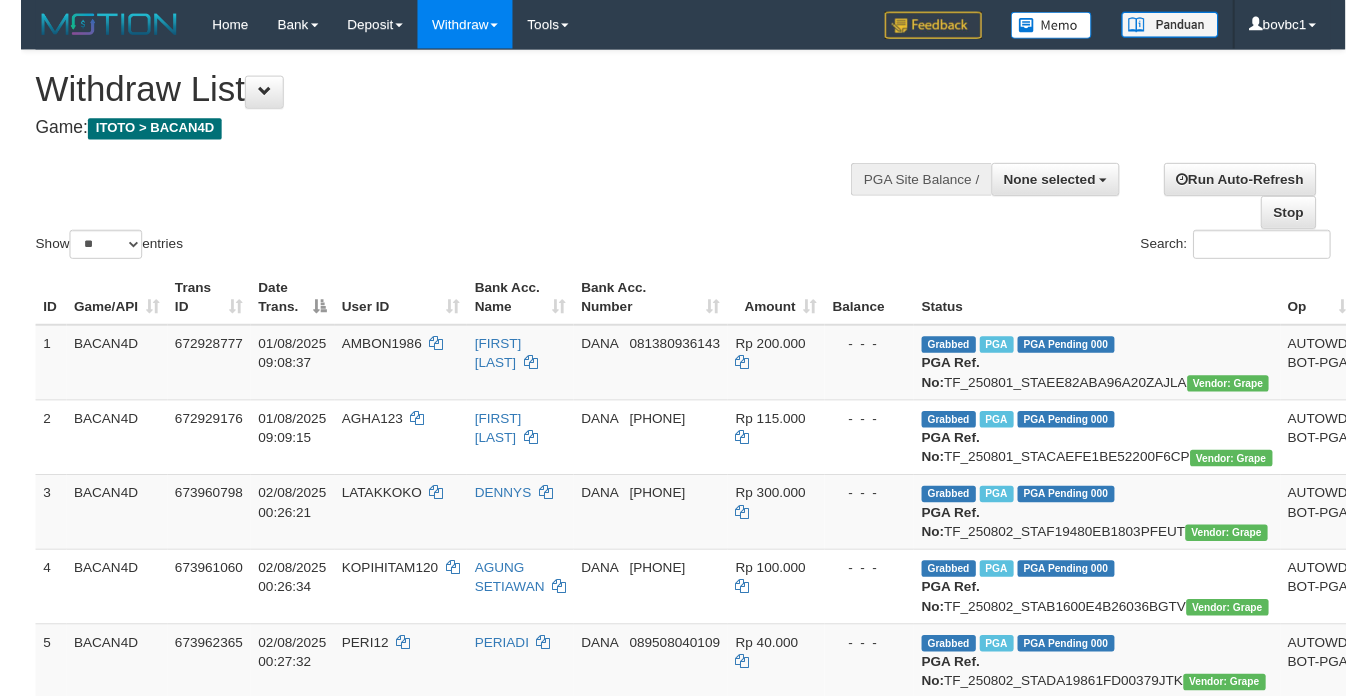 scroll, scrollTop: 1050, scrollLeft: 0, axis: vertical 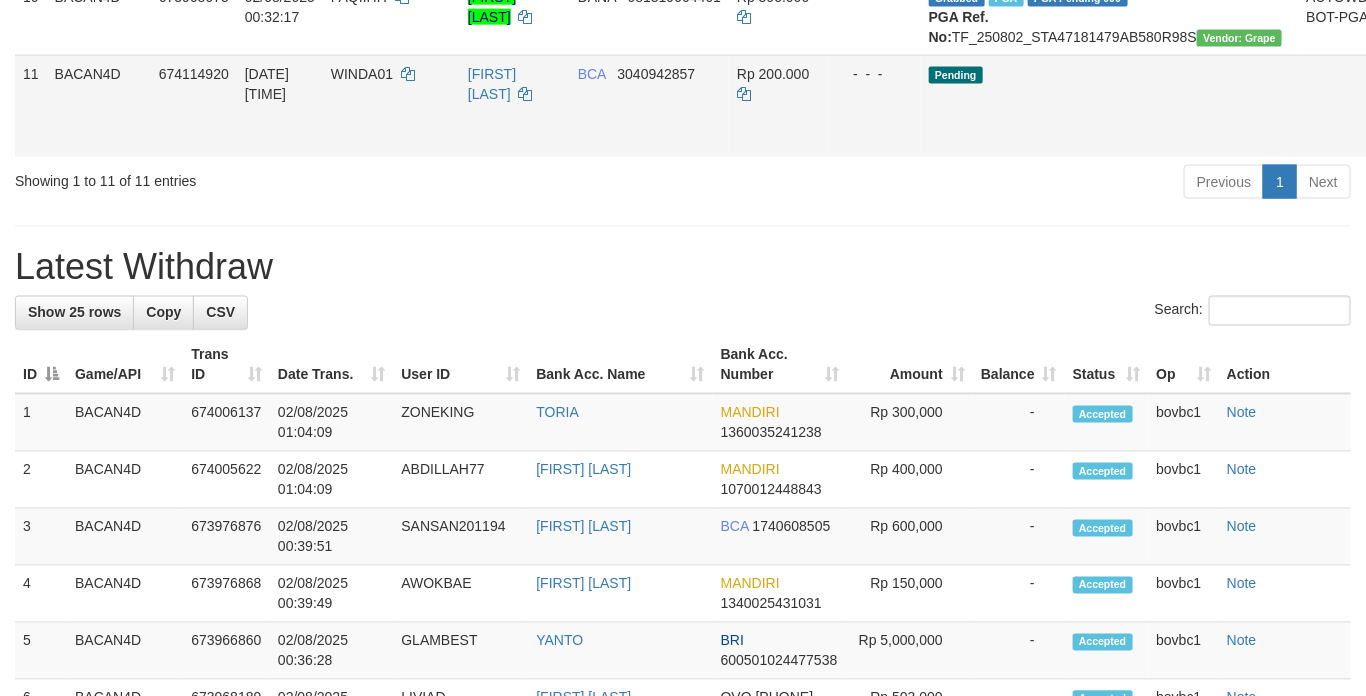 click on "Send PGA" at bounding box center [1405, 129] 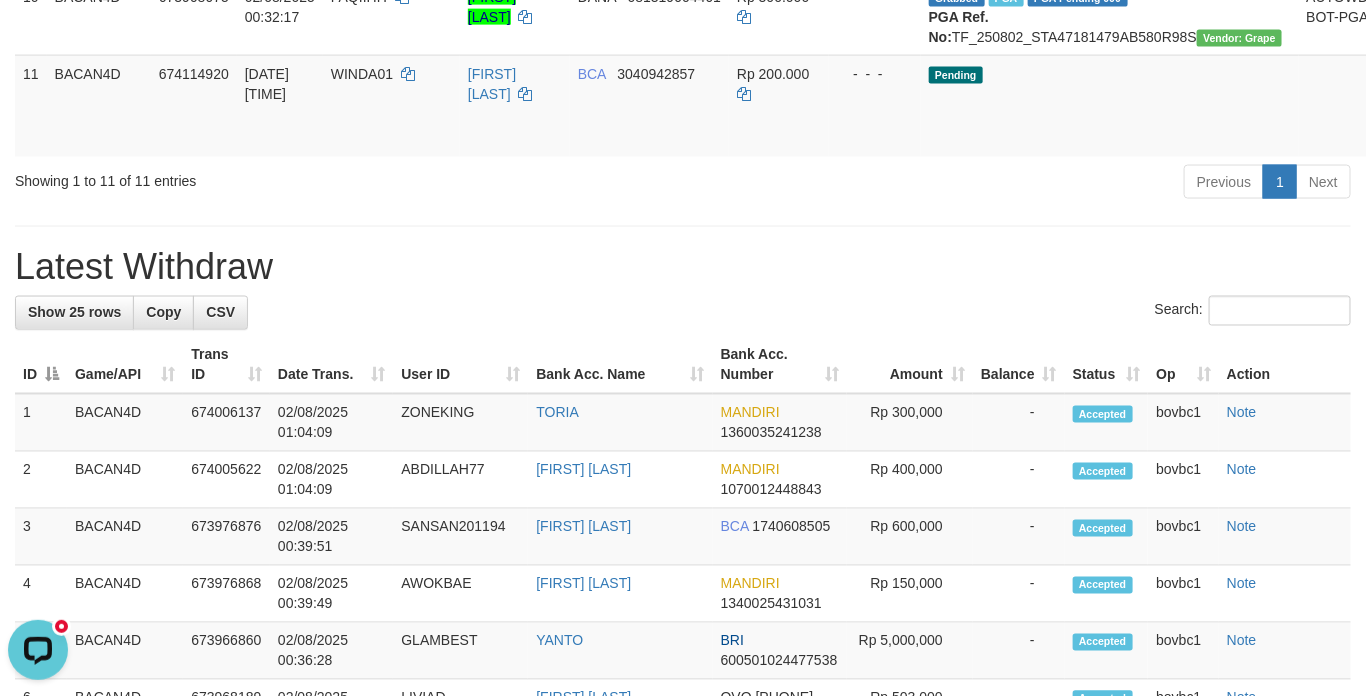 scroll, scrollTop: 0, scrollLeft: 0, axis: both 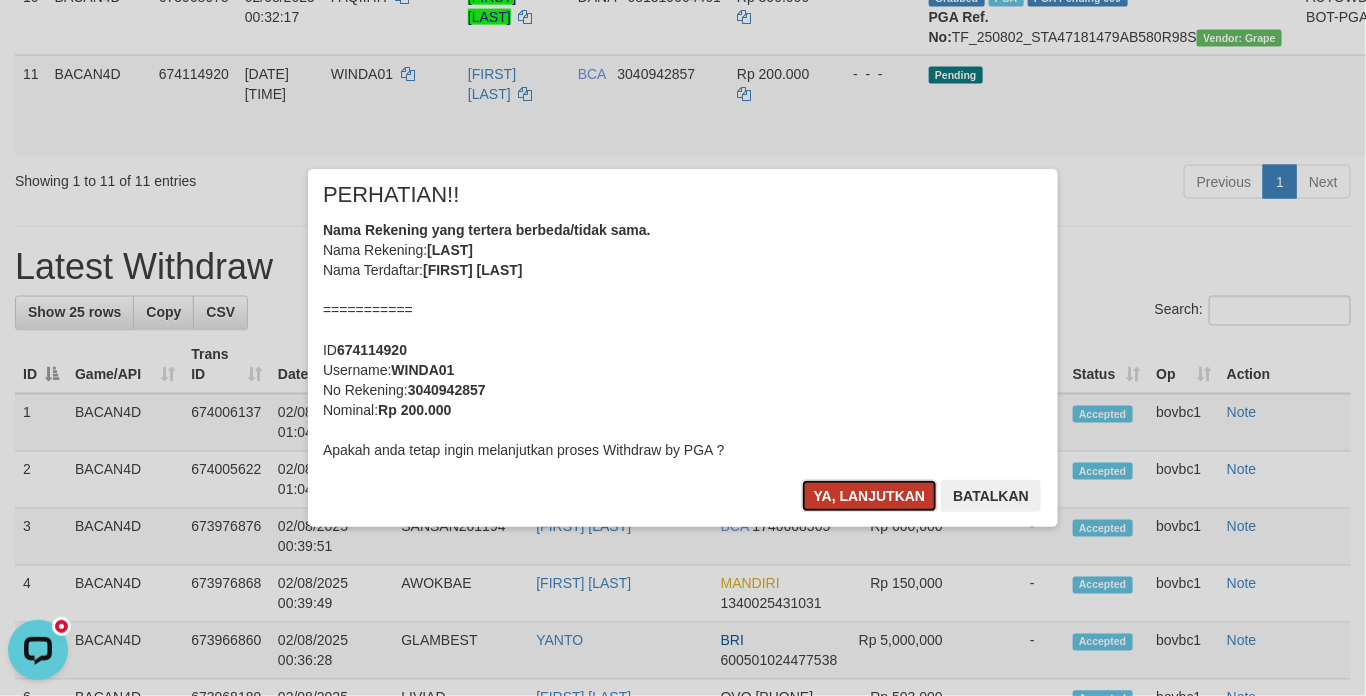 click on "Ya, lanjutkan" at bounding box center [870, 496] 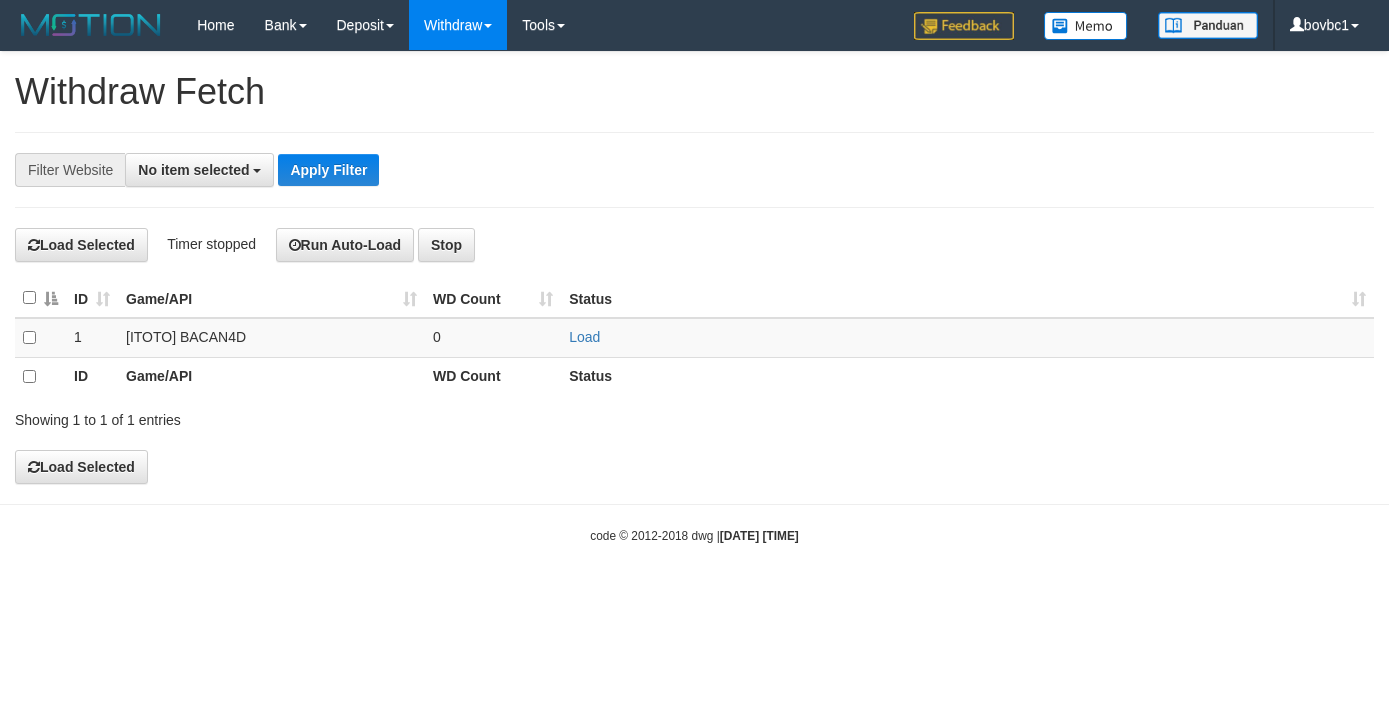select 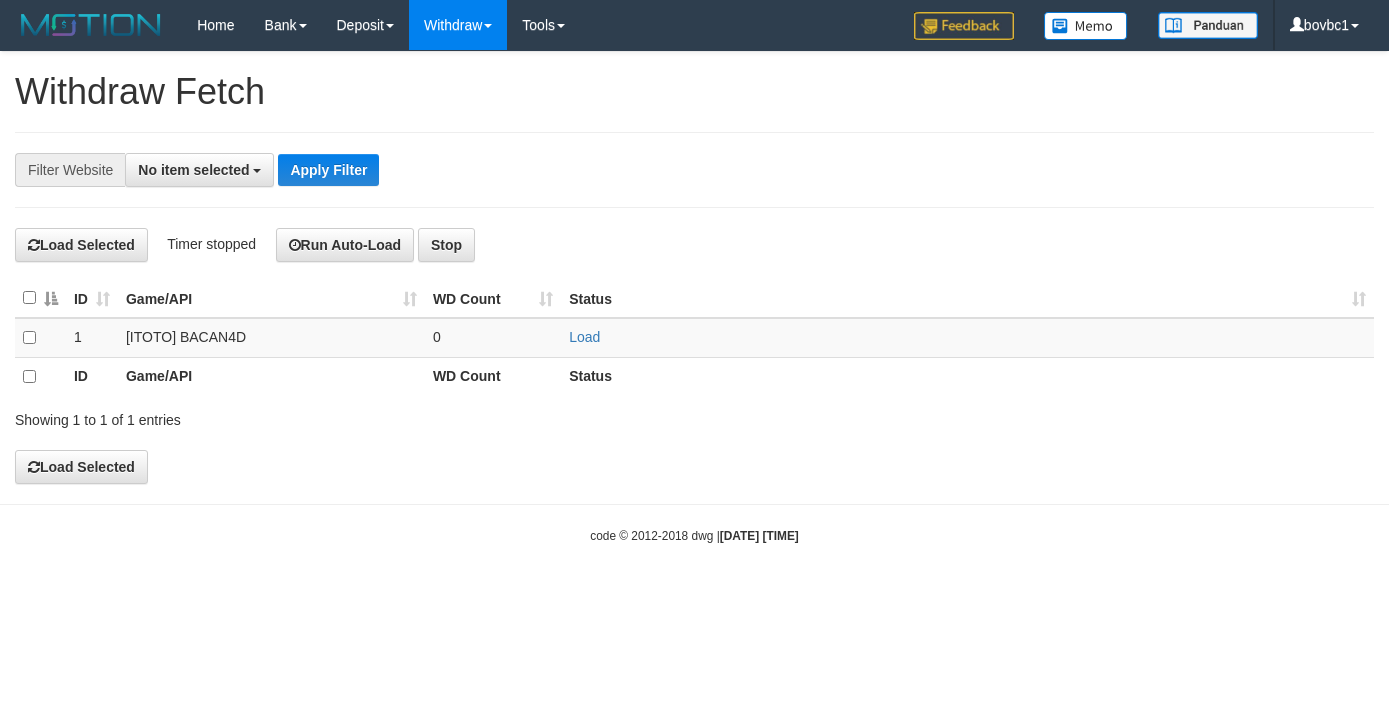scroll, scrollTop: 0, scrollLeft: 0, axis: both 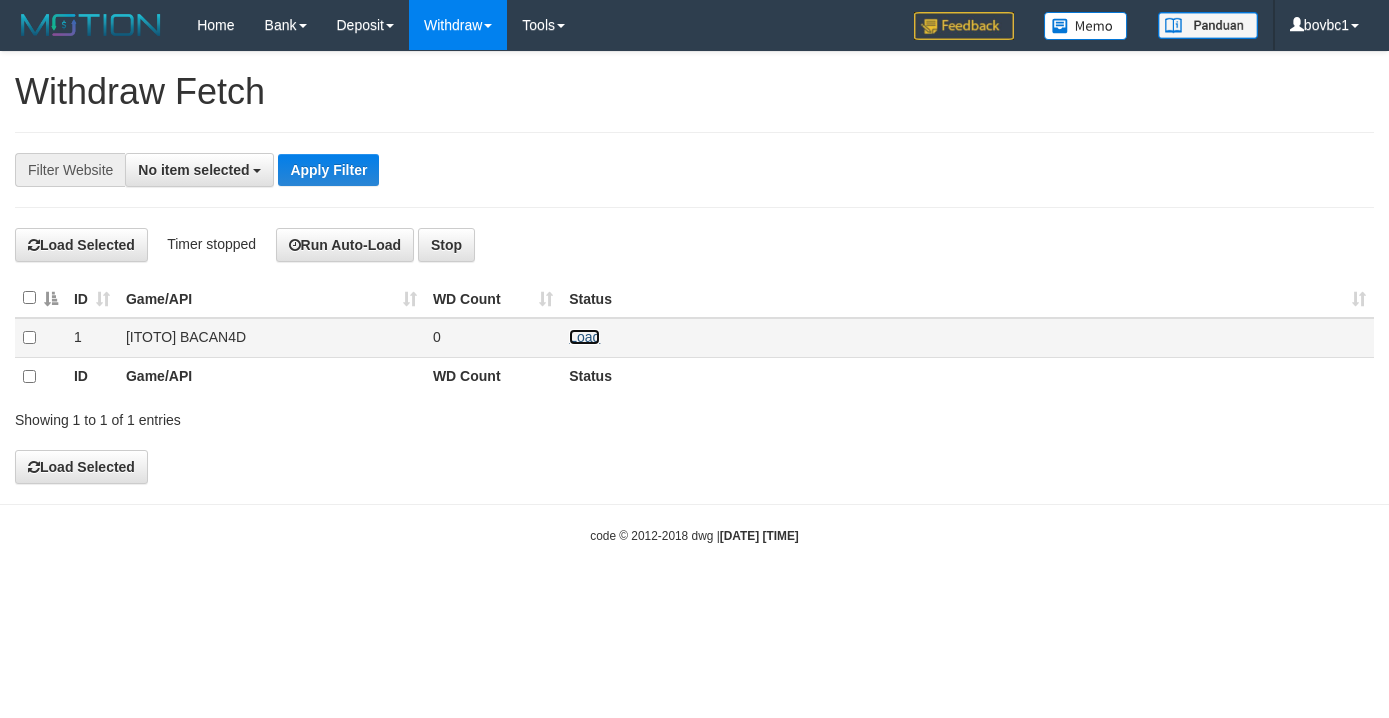 click on "Load" at bounding box center (584, 337) 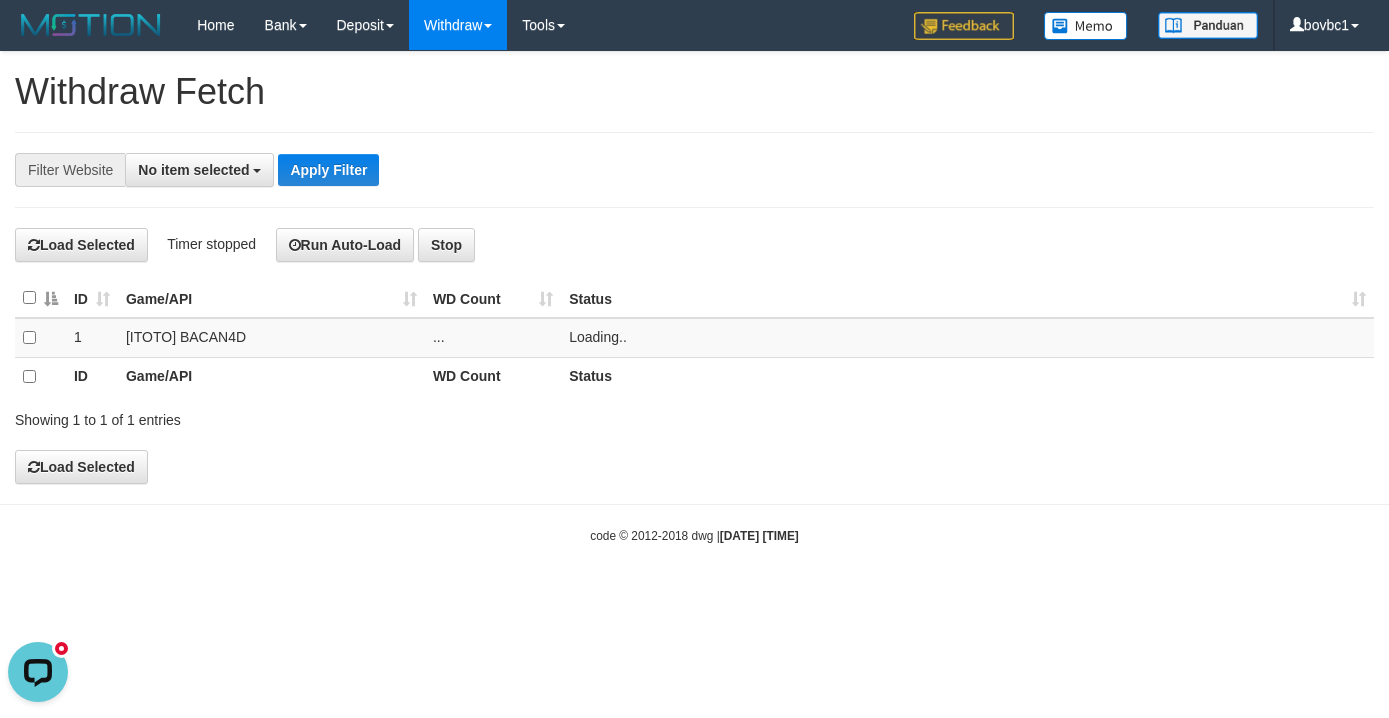 scroll, scrollTop: 0, scrollLeft: 0, axis: both 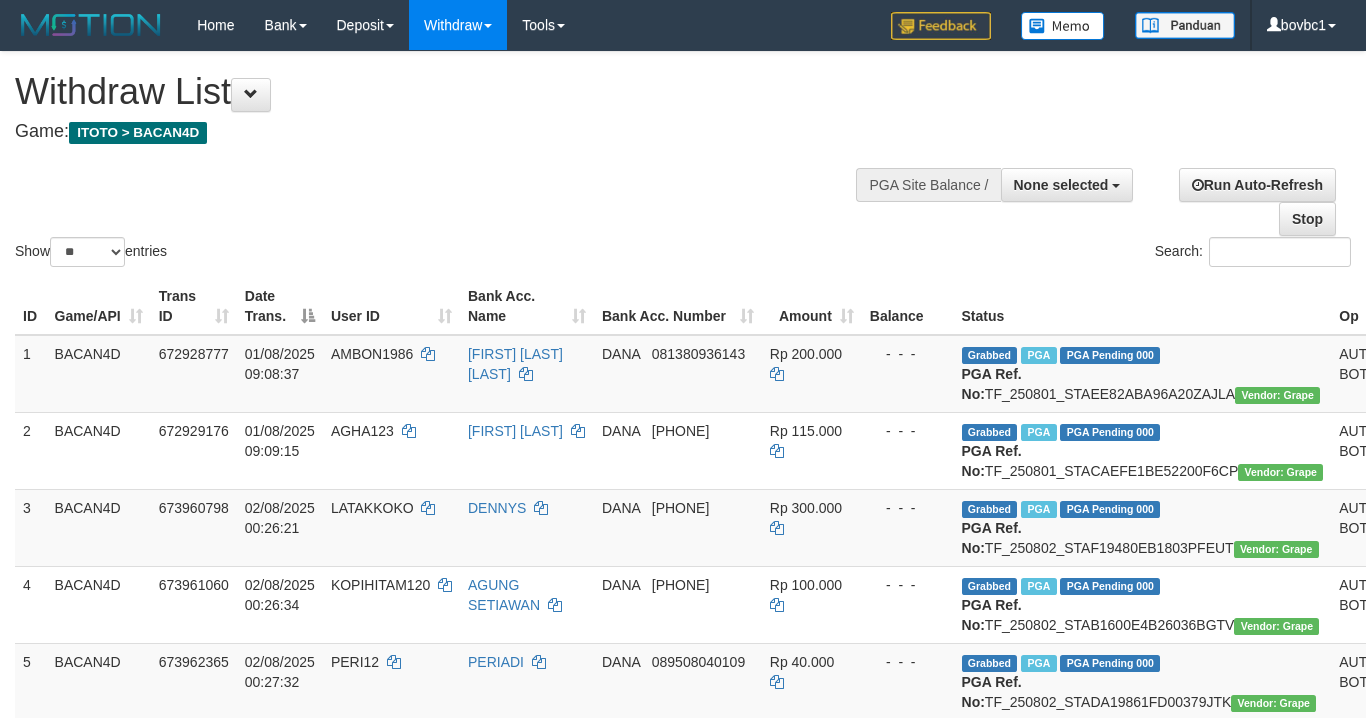 select 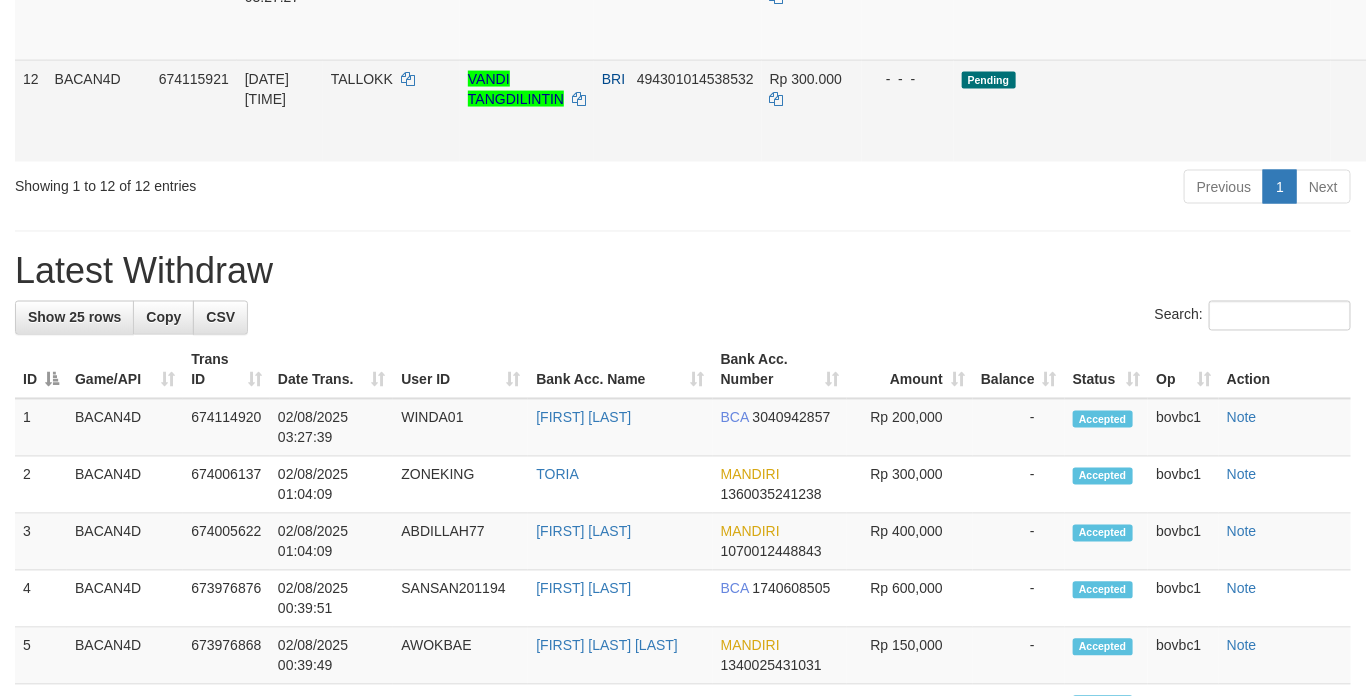 scroll, scrollTop: 1200, scrollLeft: 0, axis: vertical 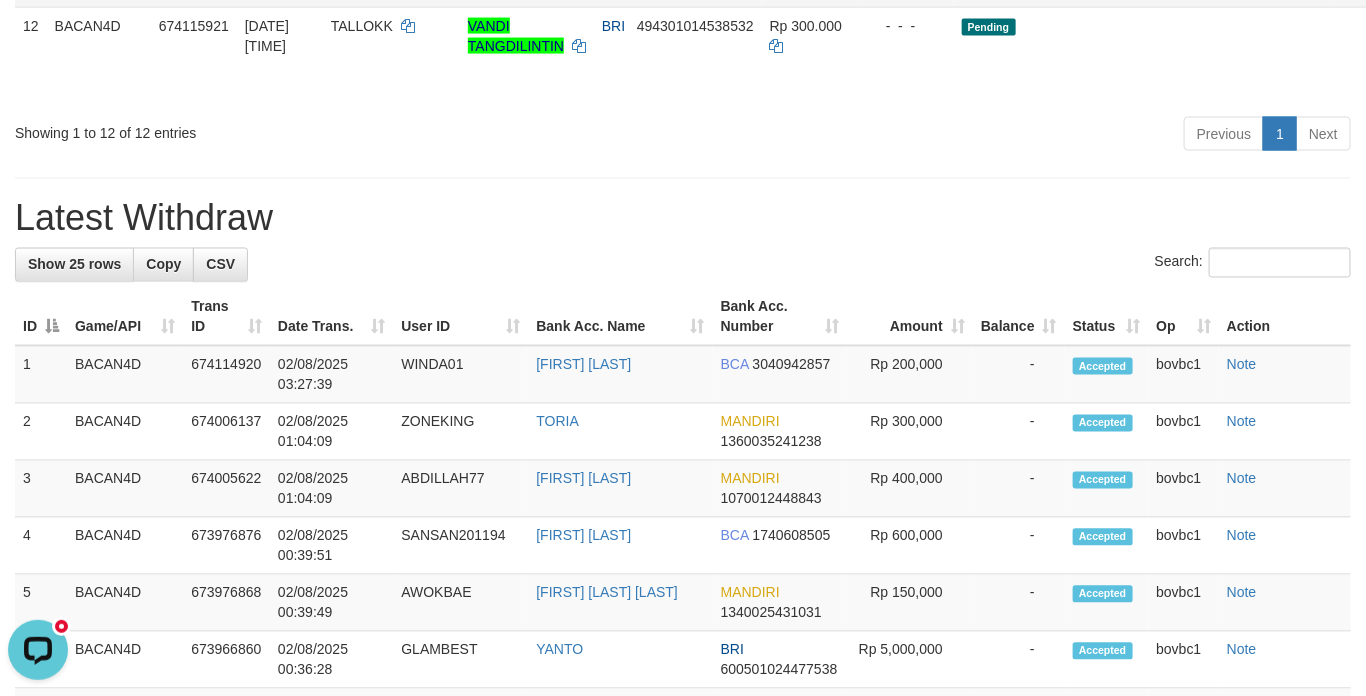 click on "Send PGA" at bounding box center (1438, -21) 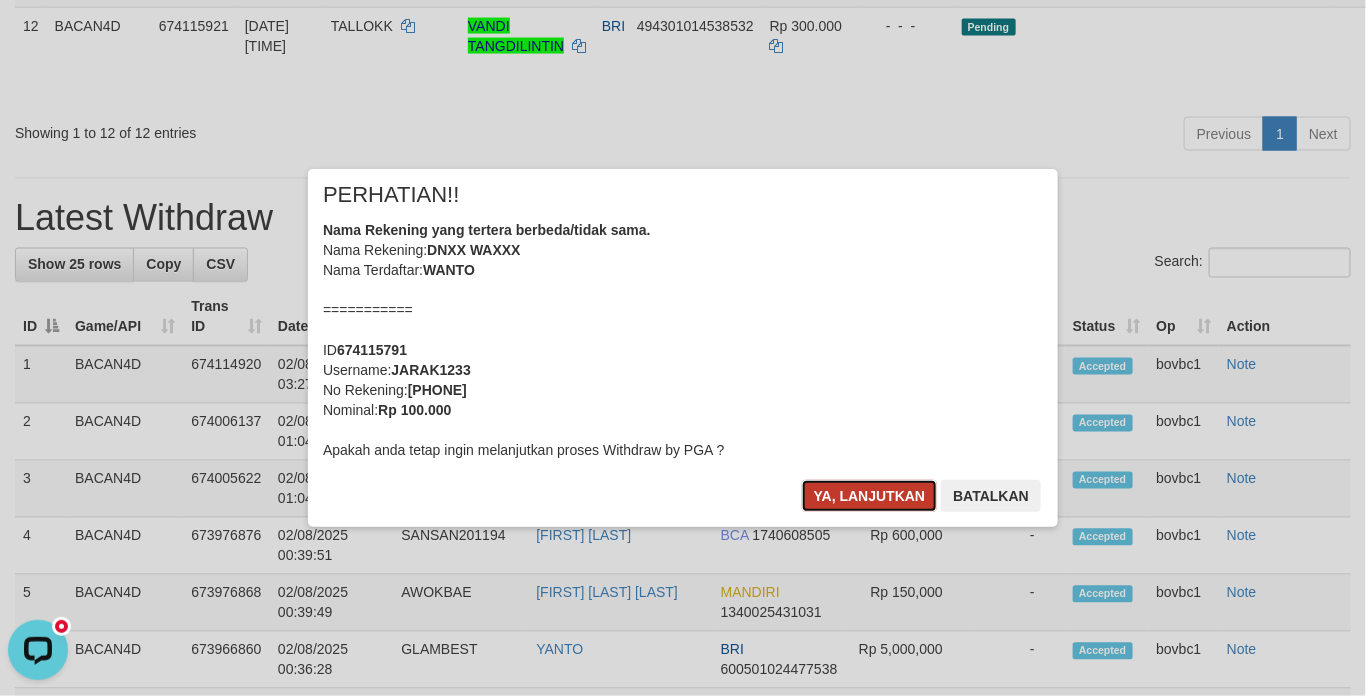 click on "Ya, lanjutkan" at bounding box center (870, 496) 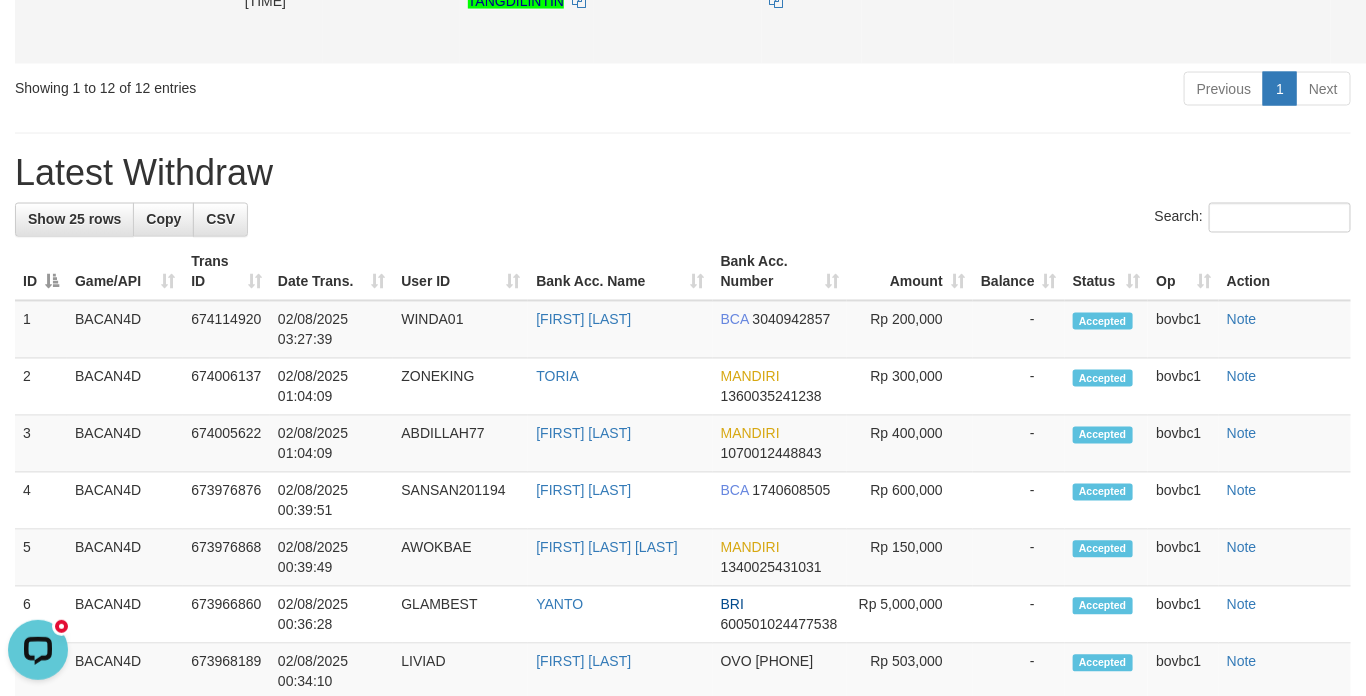 click on "Send PGA" at bounding box center [1438, 36] 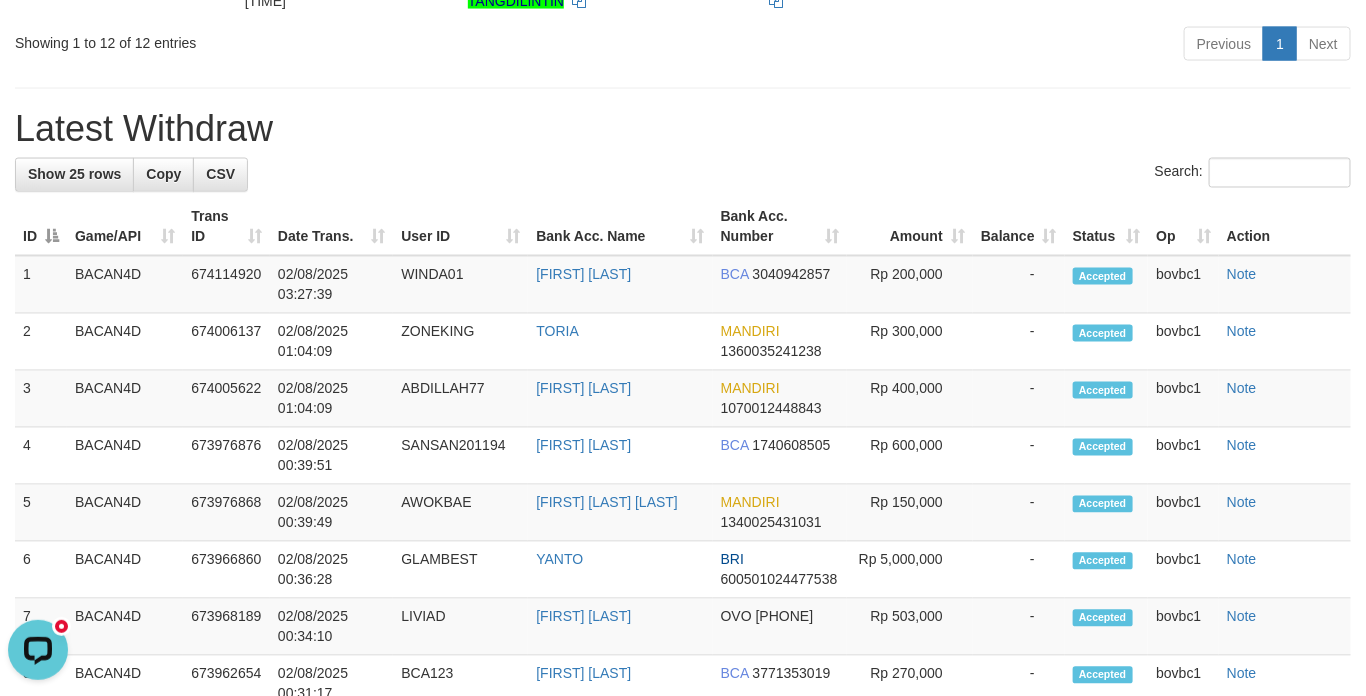 drag, startPoint x: 780, startPoint y: 264, endPoint x: 768, endPoint y: 258, distance: 13.416408 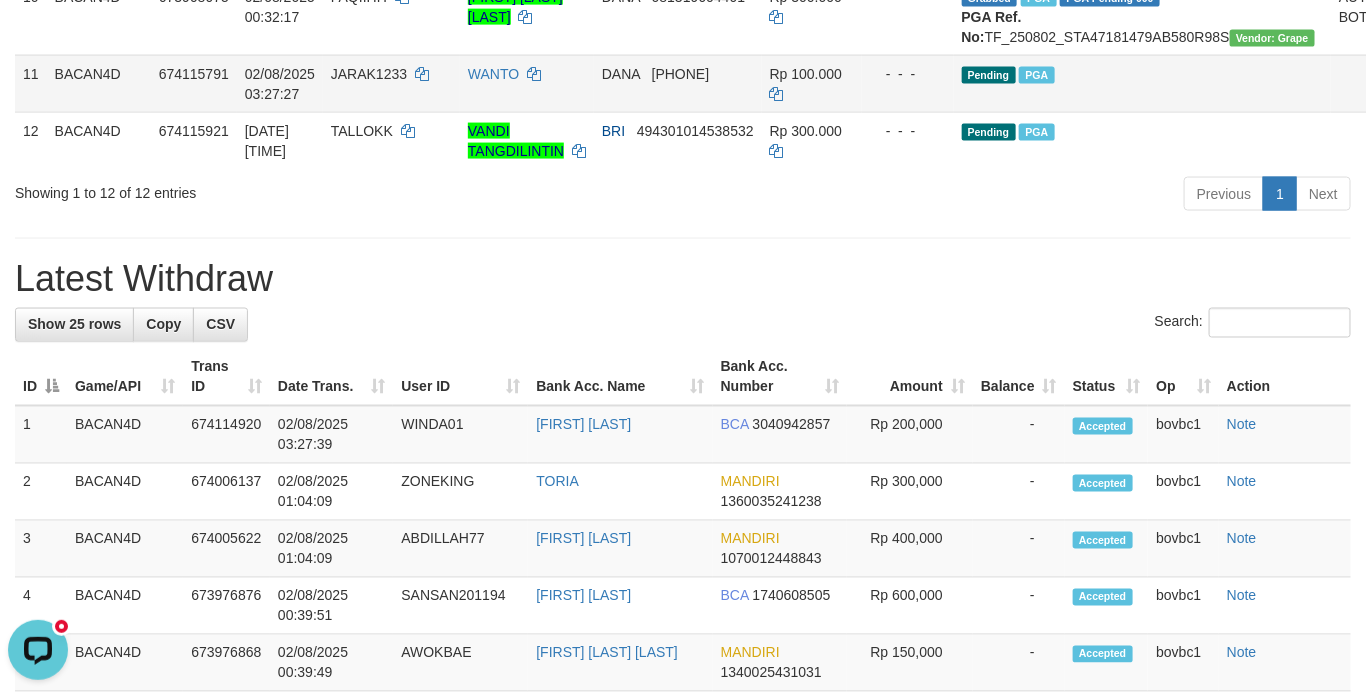 scroll, scrollTop: 1200, scrollLeft: 0, axis: vertical 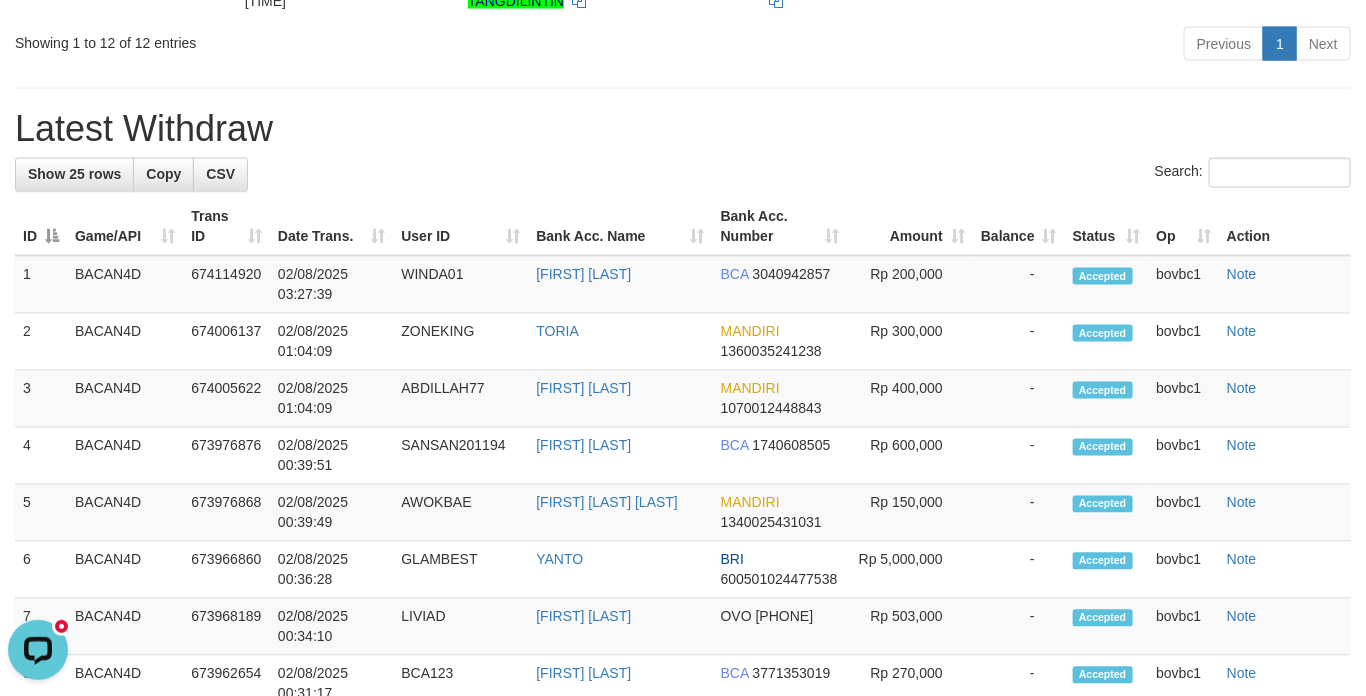 click on "**********" at bounding box center (683, -94) 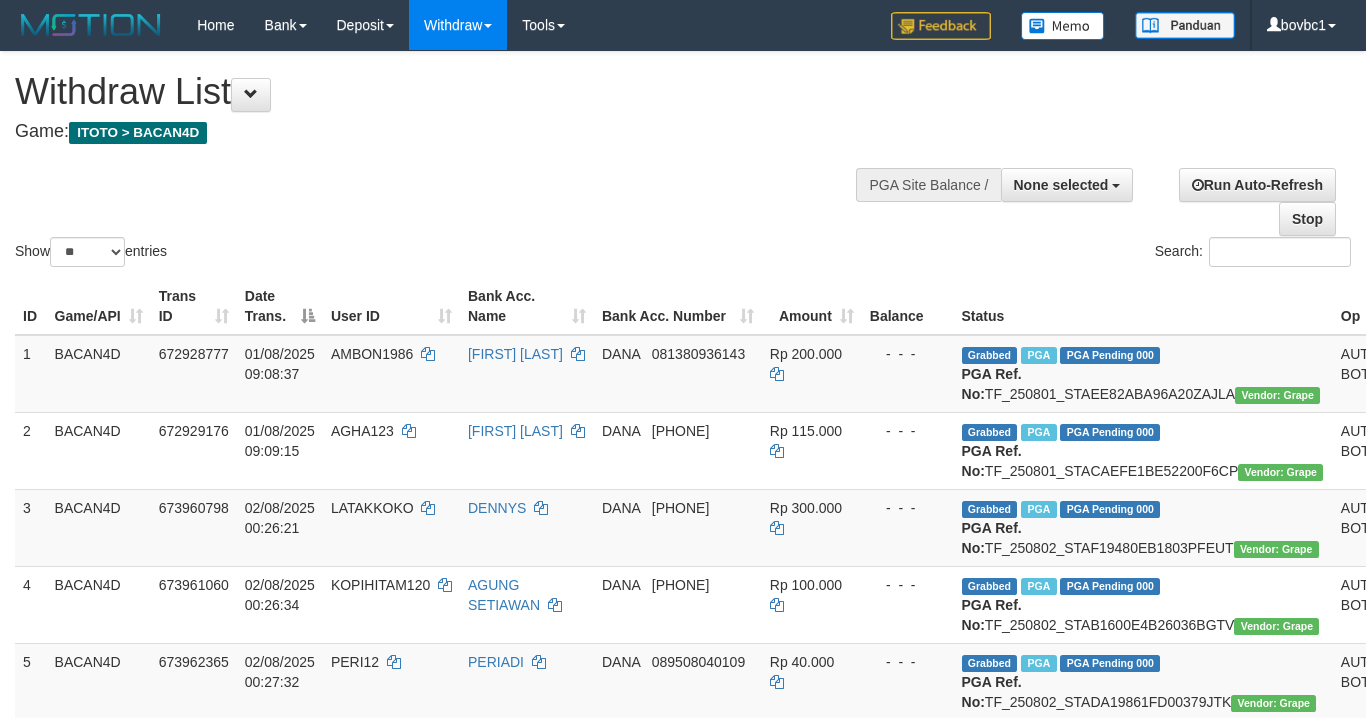 select 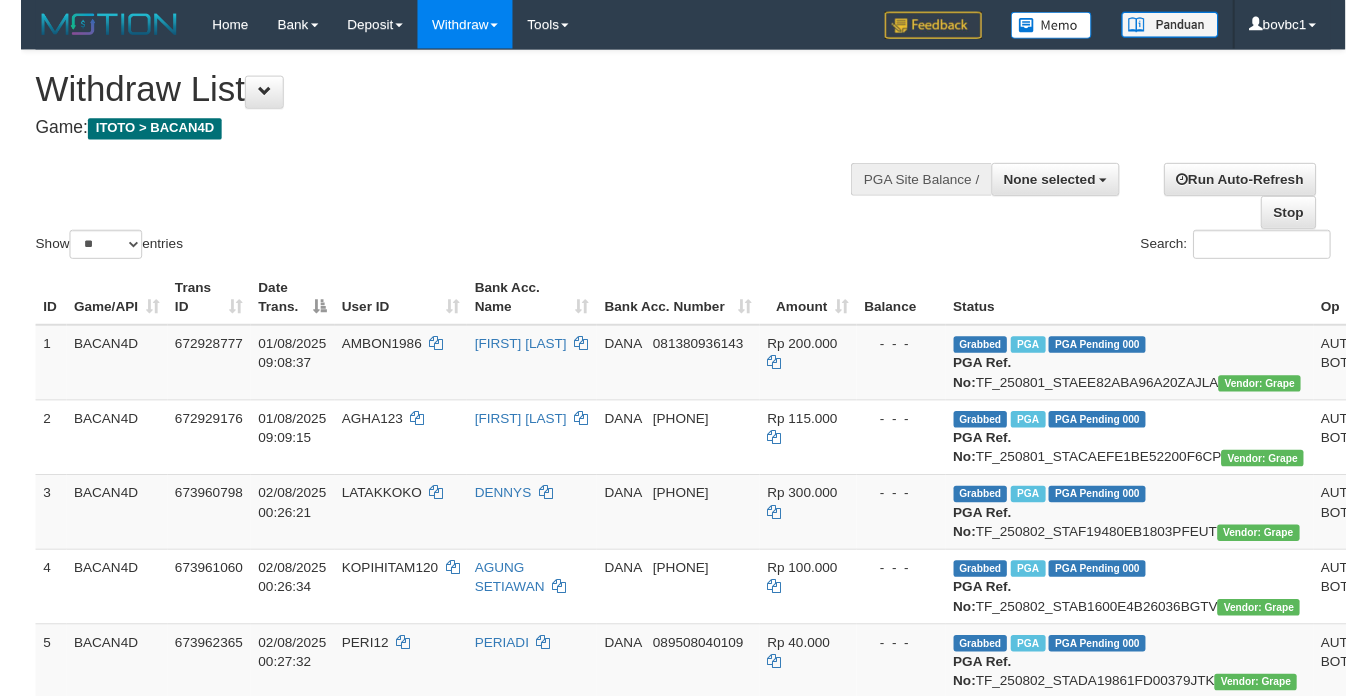scroll, scrollTop: 1200, scrollLeft: 0, axis: vertical 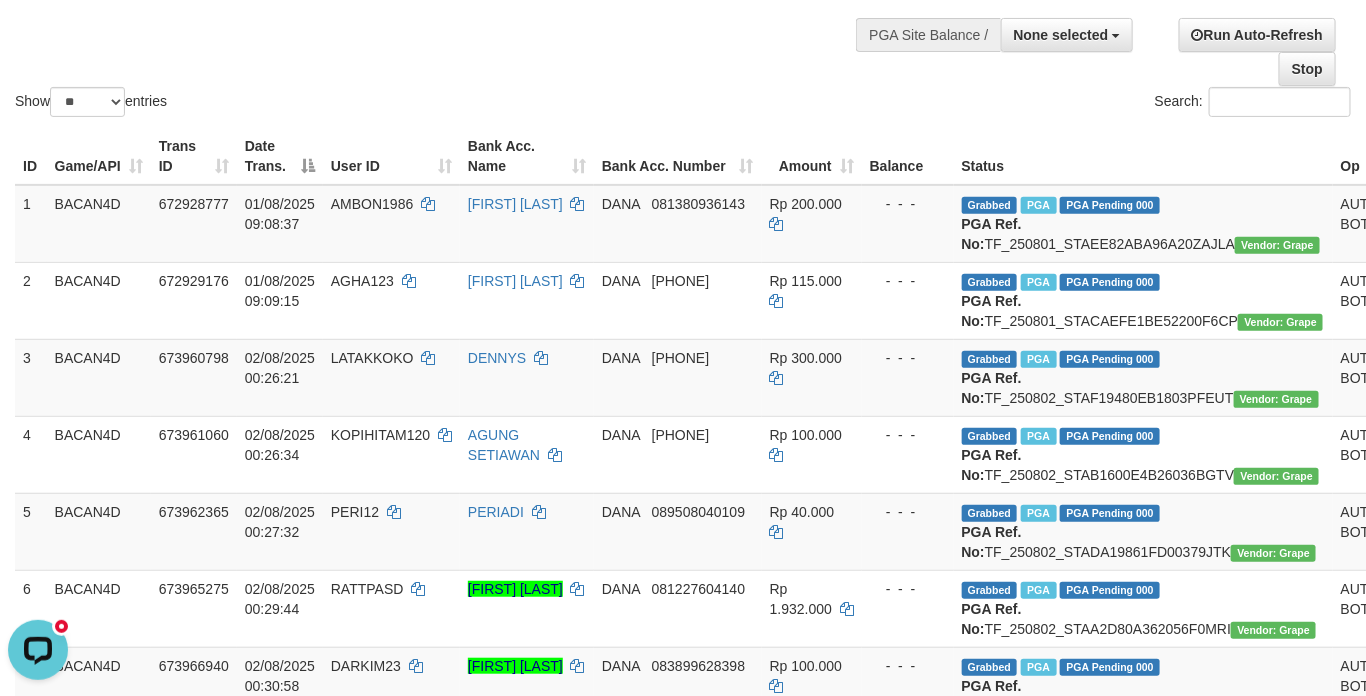click on "Show  ** ** ** ***  entries Search:" at bounding box center (683, 11) 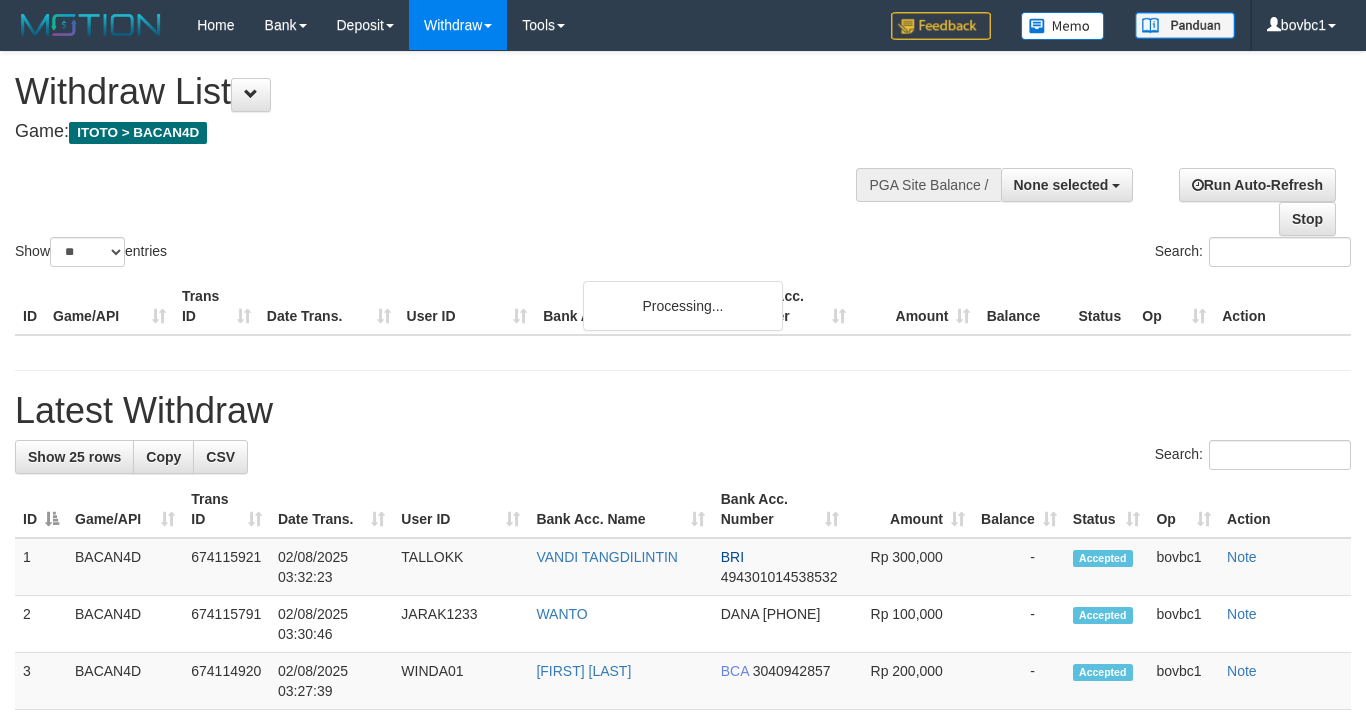 select 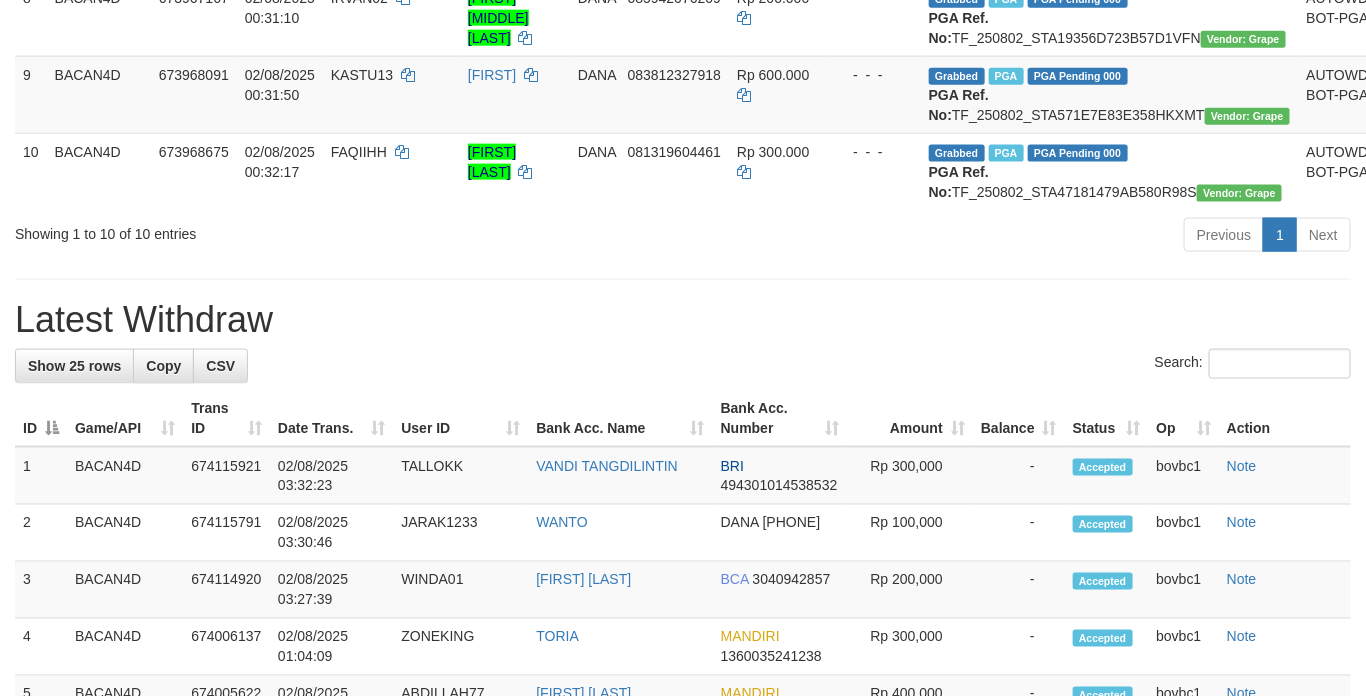scroll, scrollTop: 900, scrollLeft: 0, axis: vertical 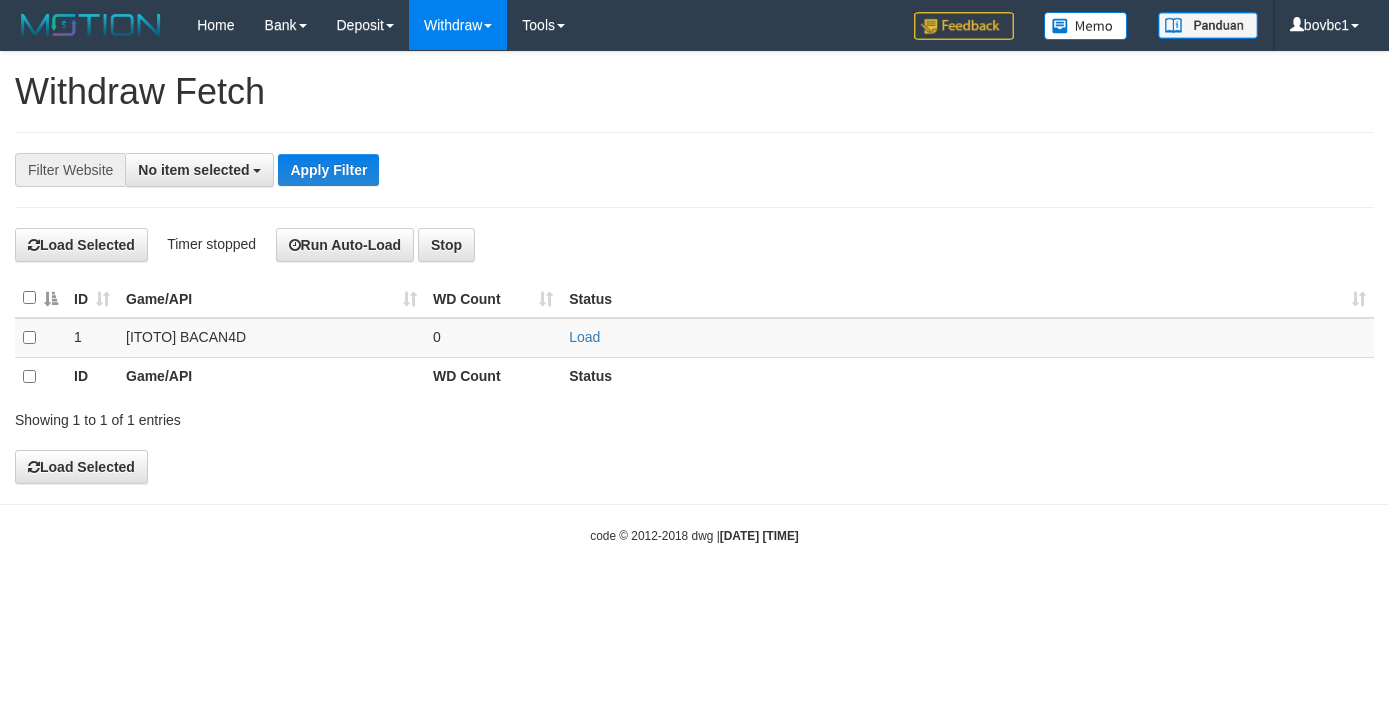 select 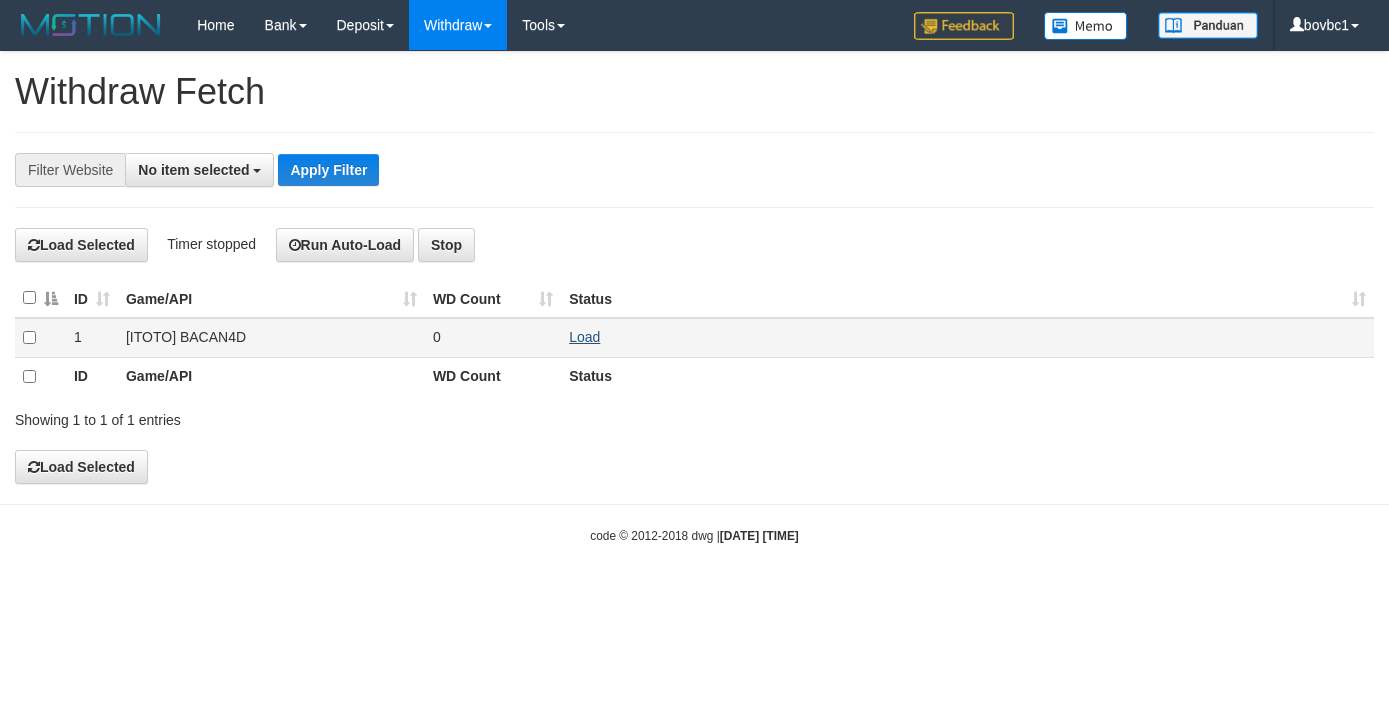 scroll, scrollTop: 0, scrollLeft: 0, axis: both 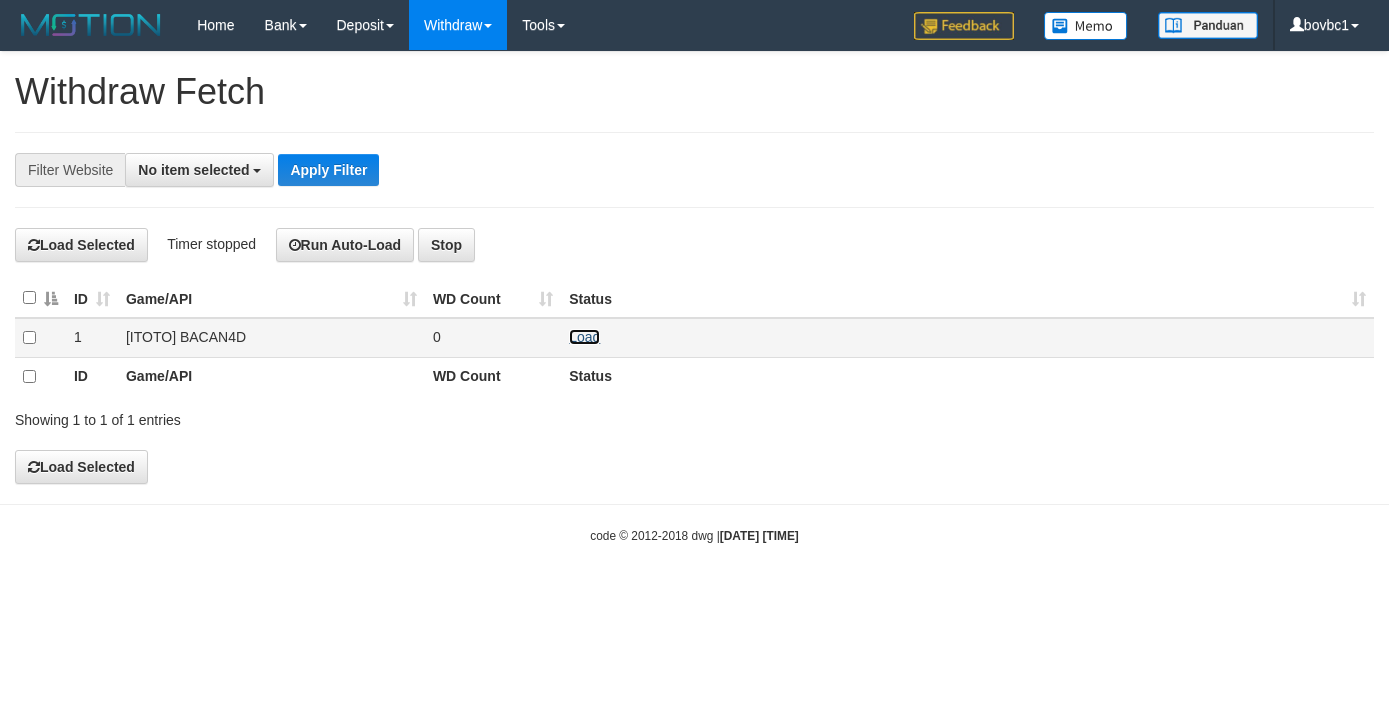 click on "Load" at bounding box center (584, 337) 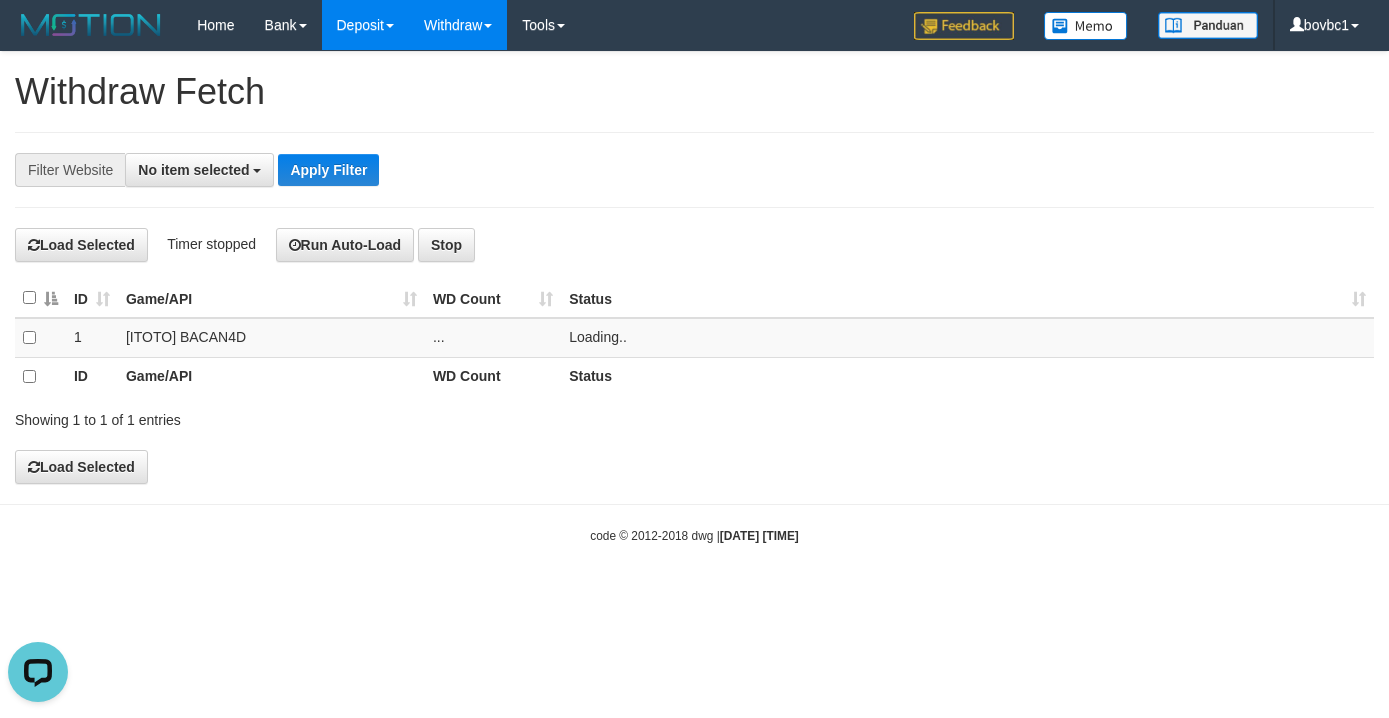 scroll, scrollTop: 0, scrollLeft: 0, axis: both 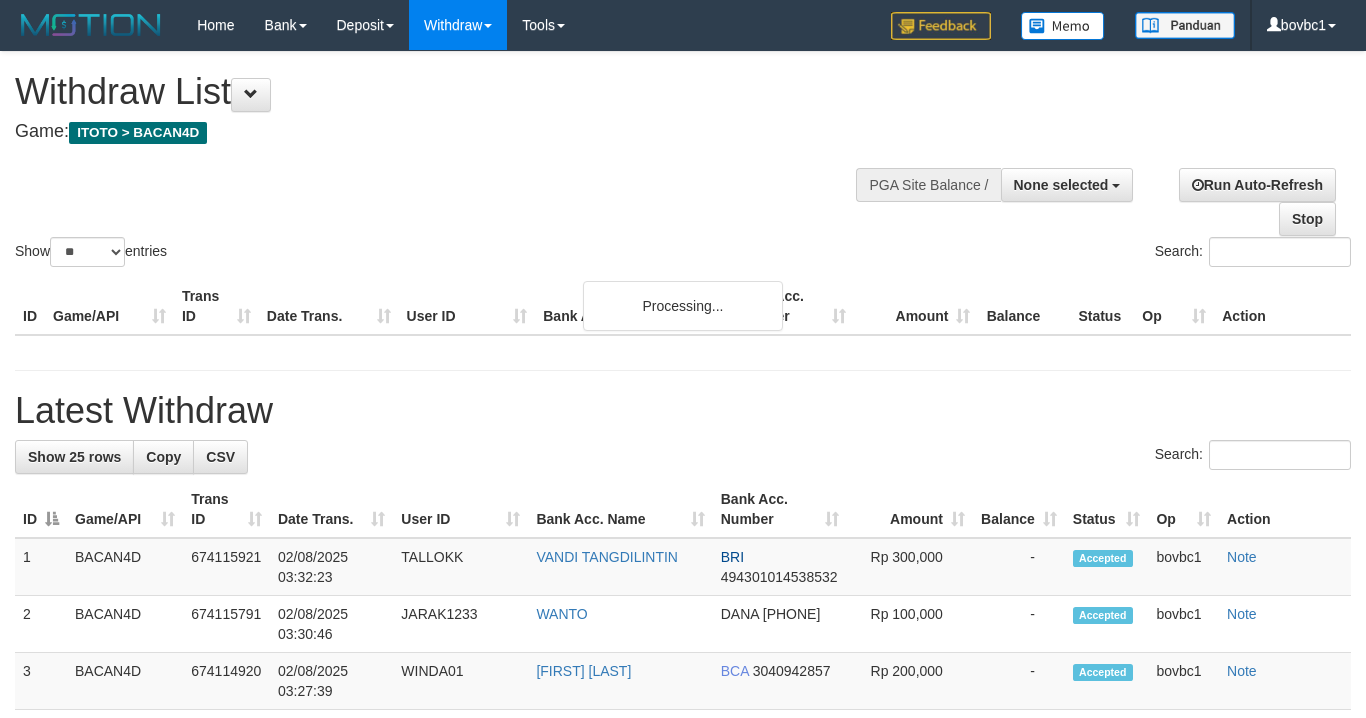 select 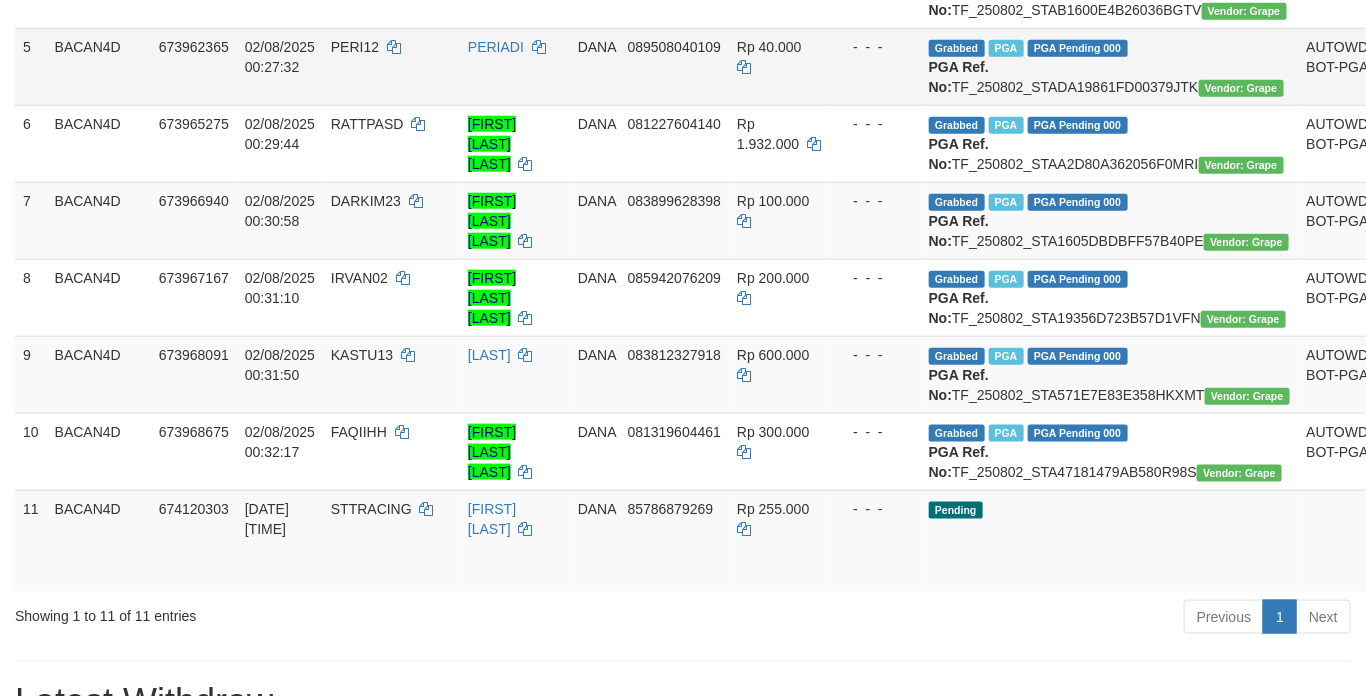 scroll, scrollTop: 900, scrollLeft: 0, axis: vertical 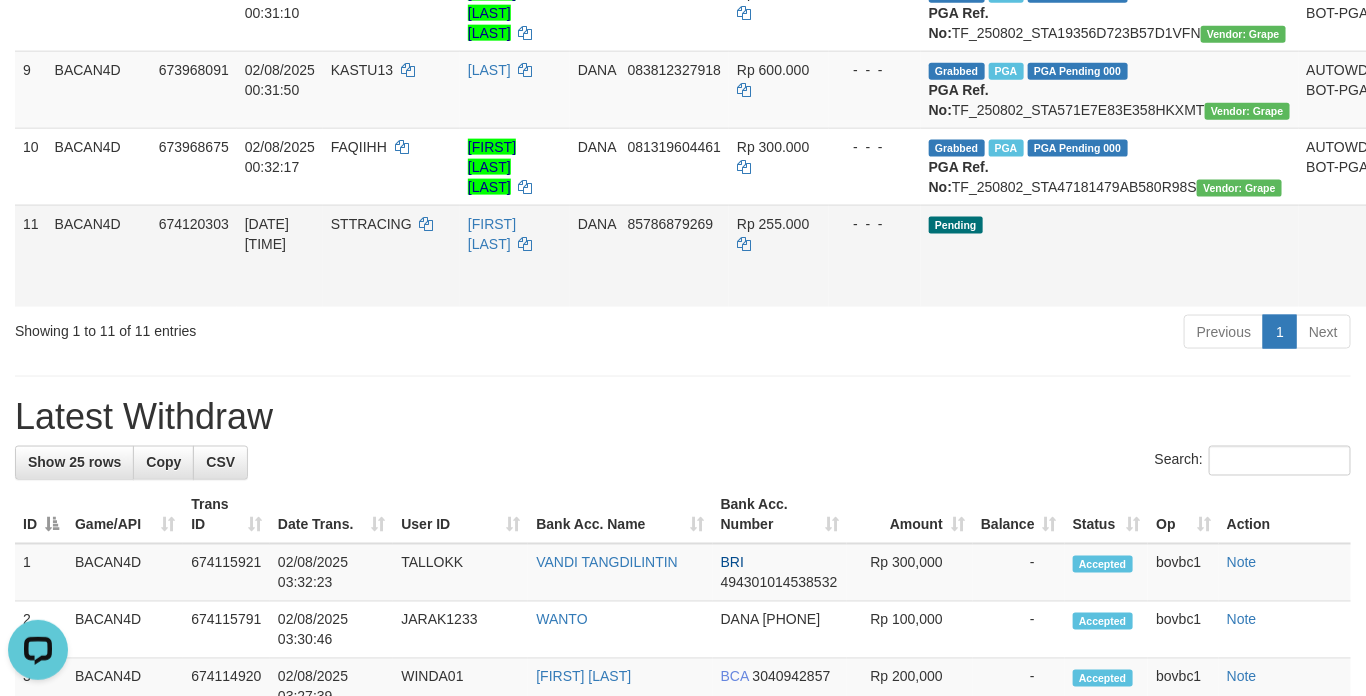 click on "Send PGA" at bounding box center (1405, 279) 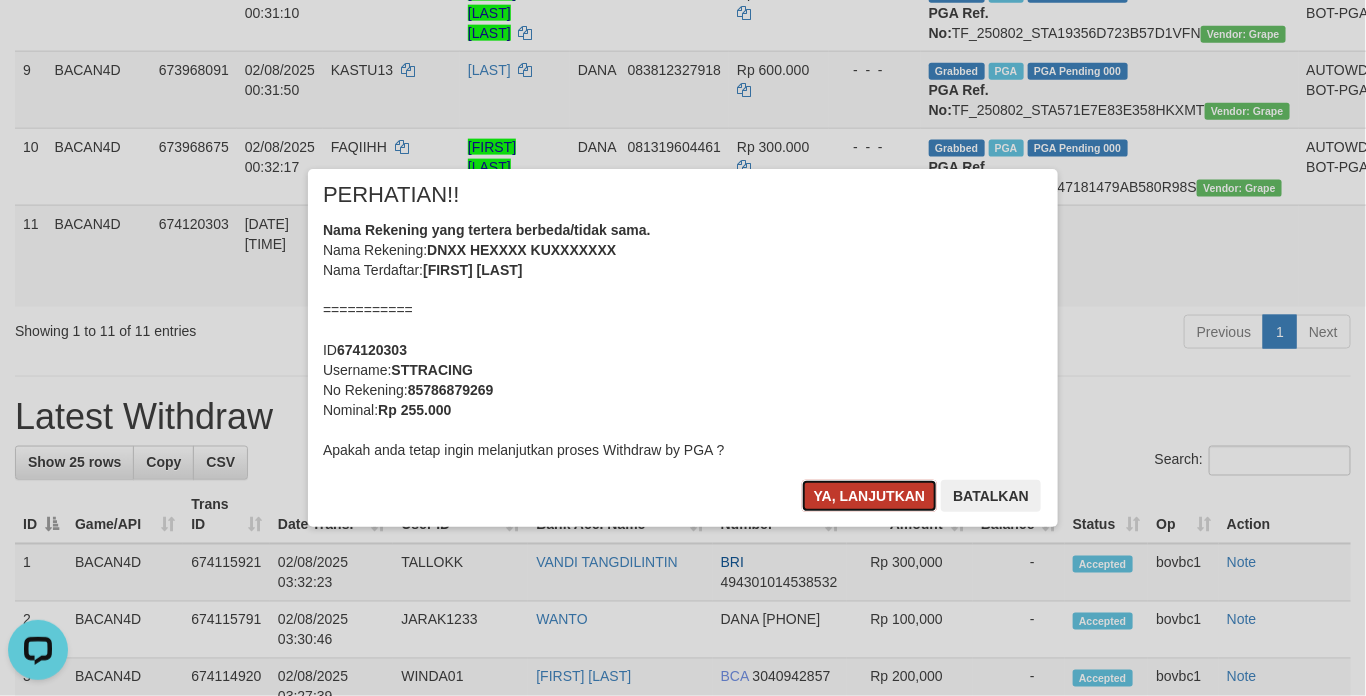 click on "Ya, lanjutkan" at bounding box center (870, 496) 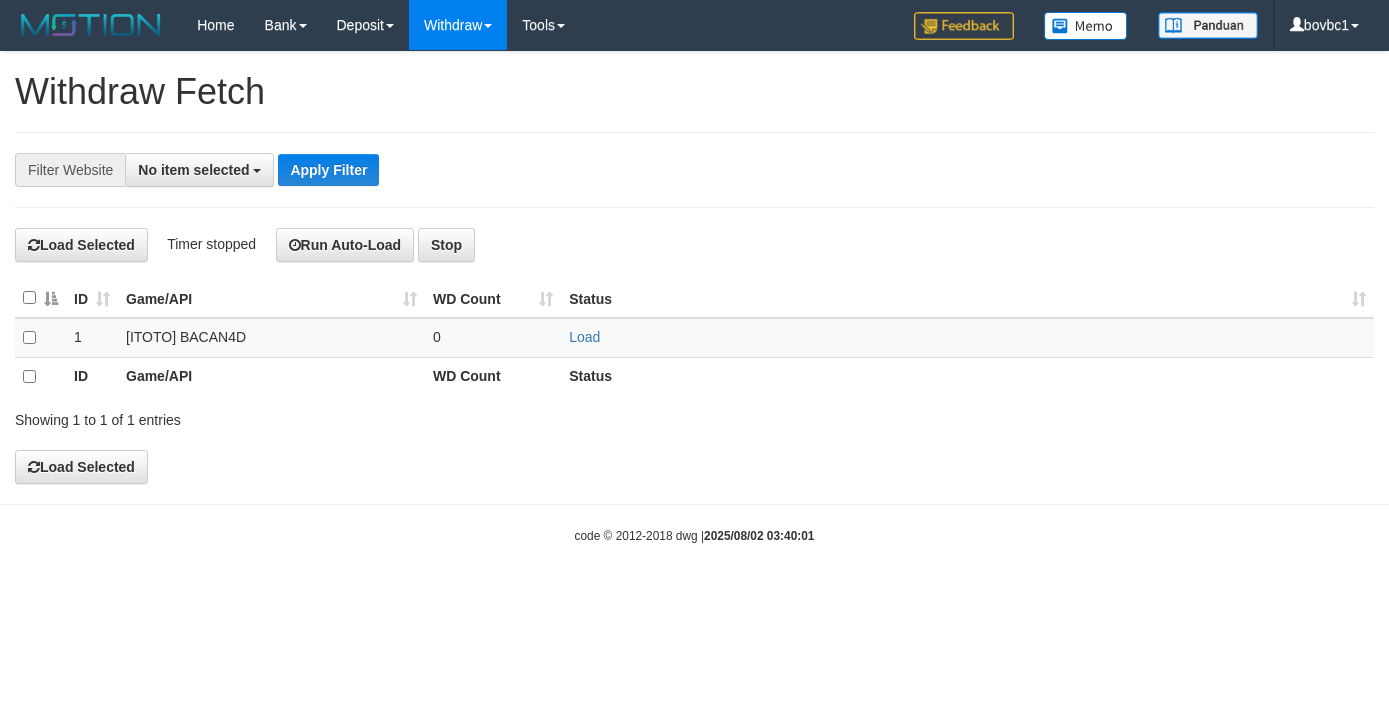 select 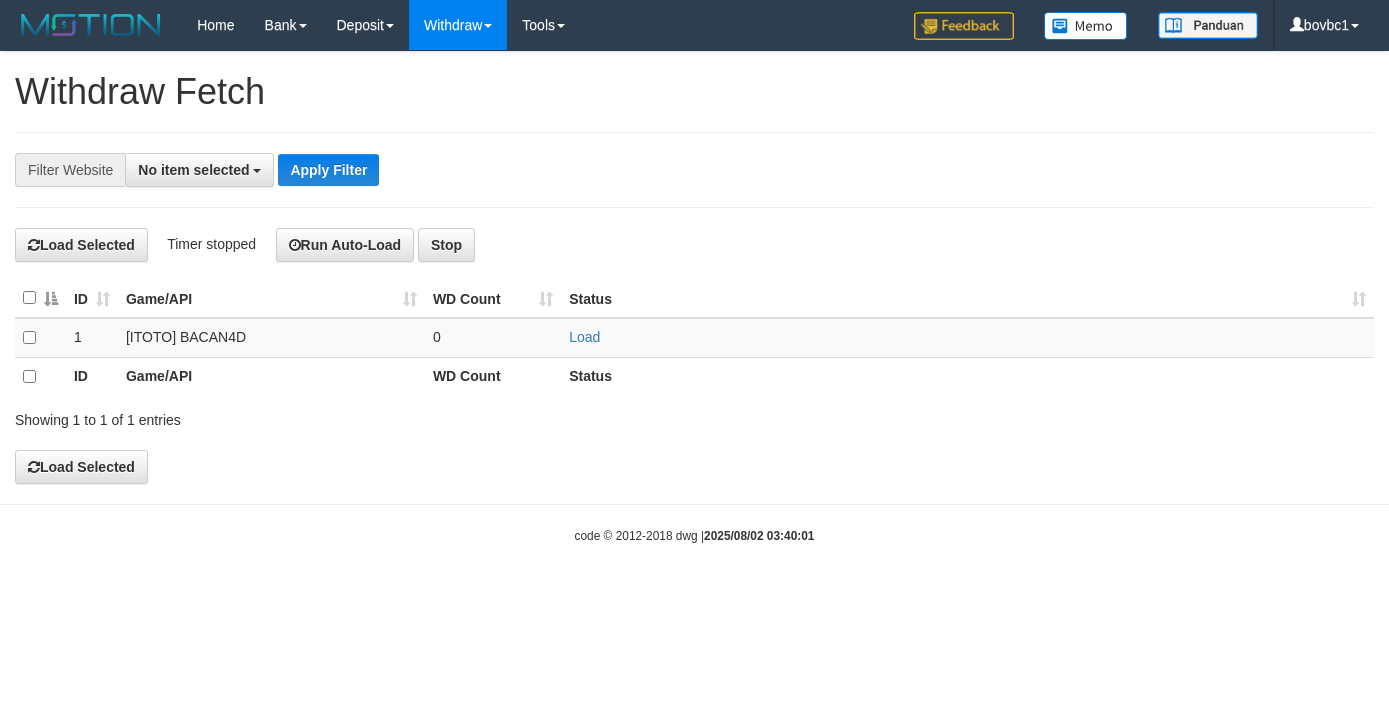 scroll, scrollTop: 0, scrollLeft: 0, axis: both 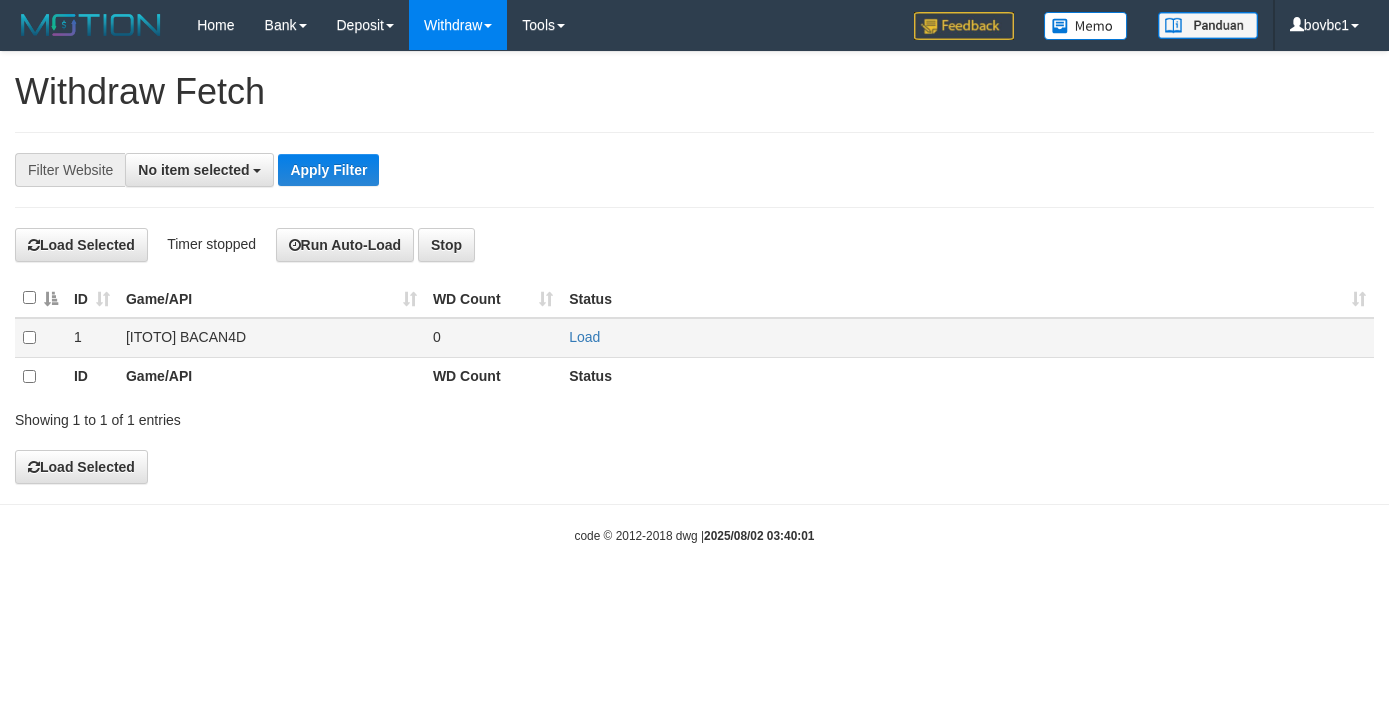 click on "Load" at bounding box center [967, 337] 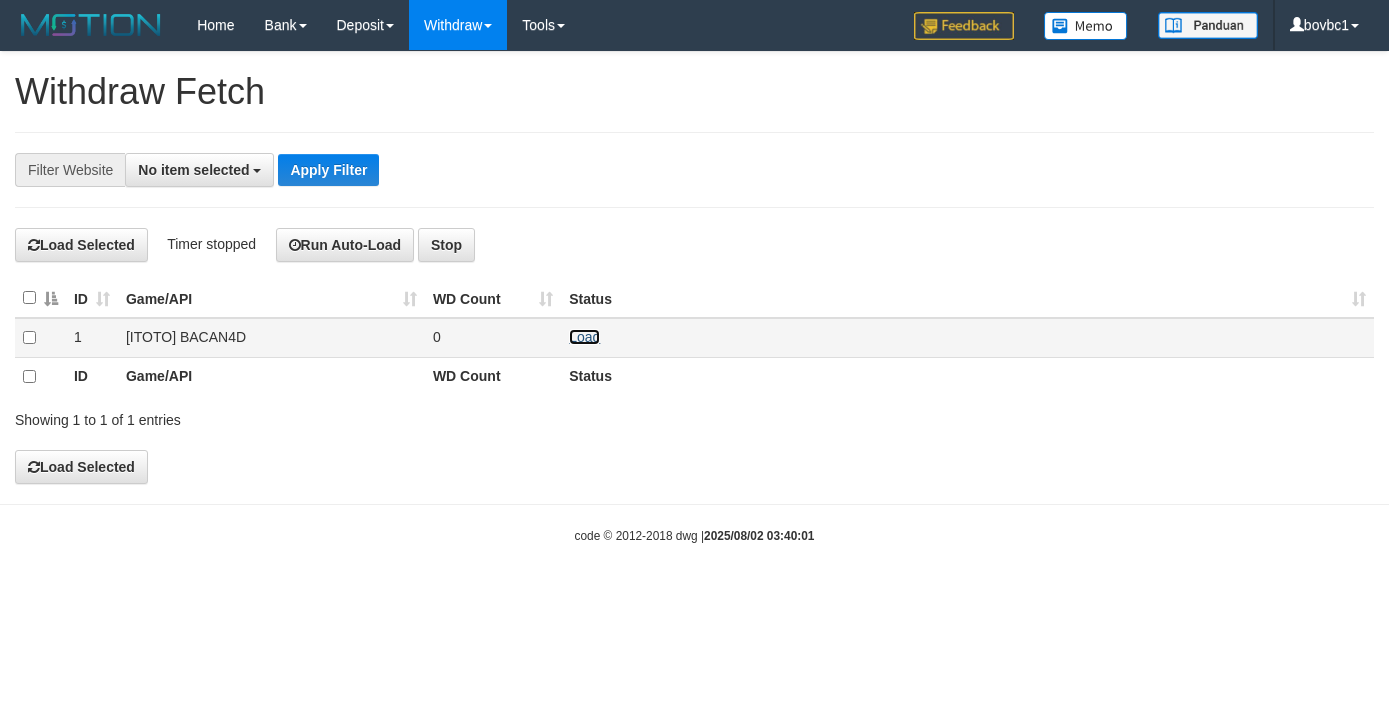 click on "Load" at bounding box center (584, 337) 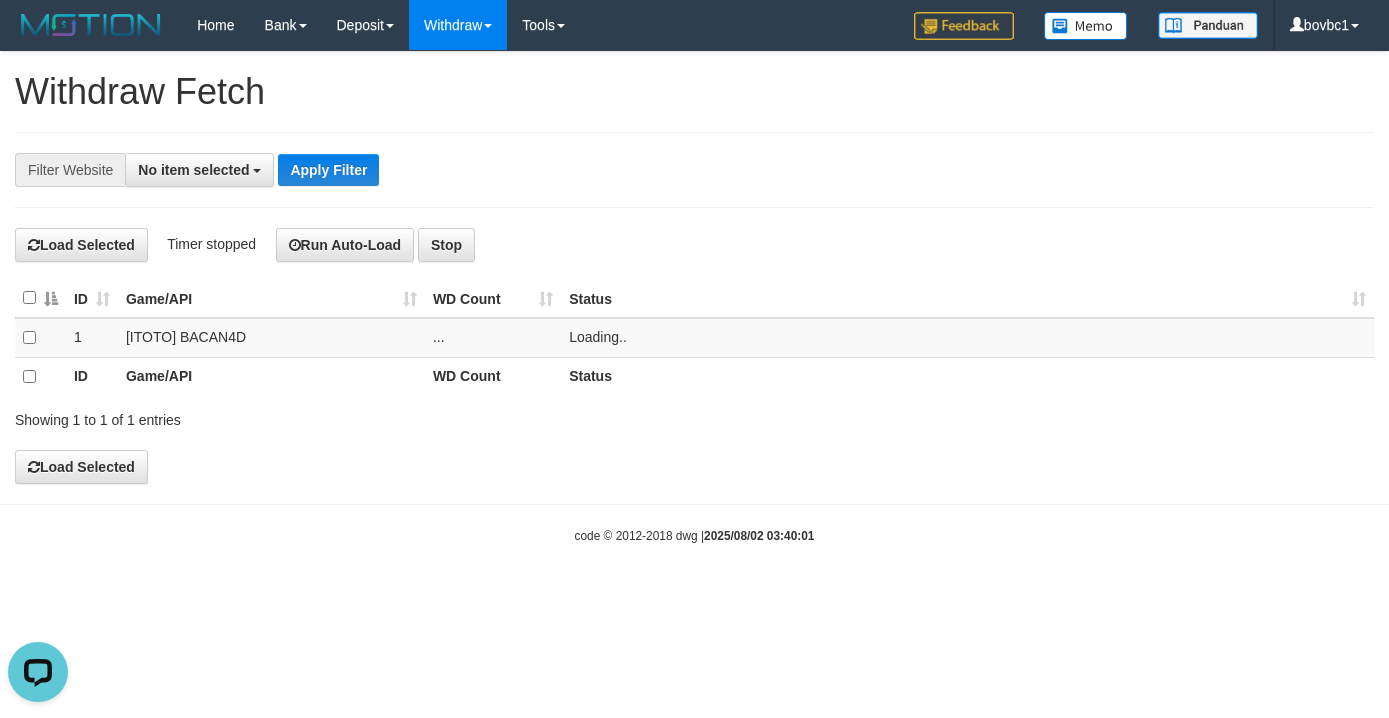scroll, scrollTop: 0, scrollLeft: 0, axis: both 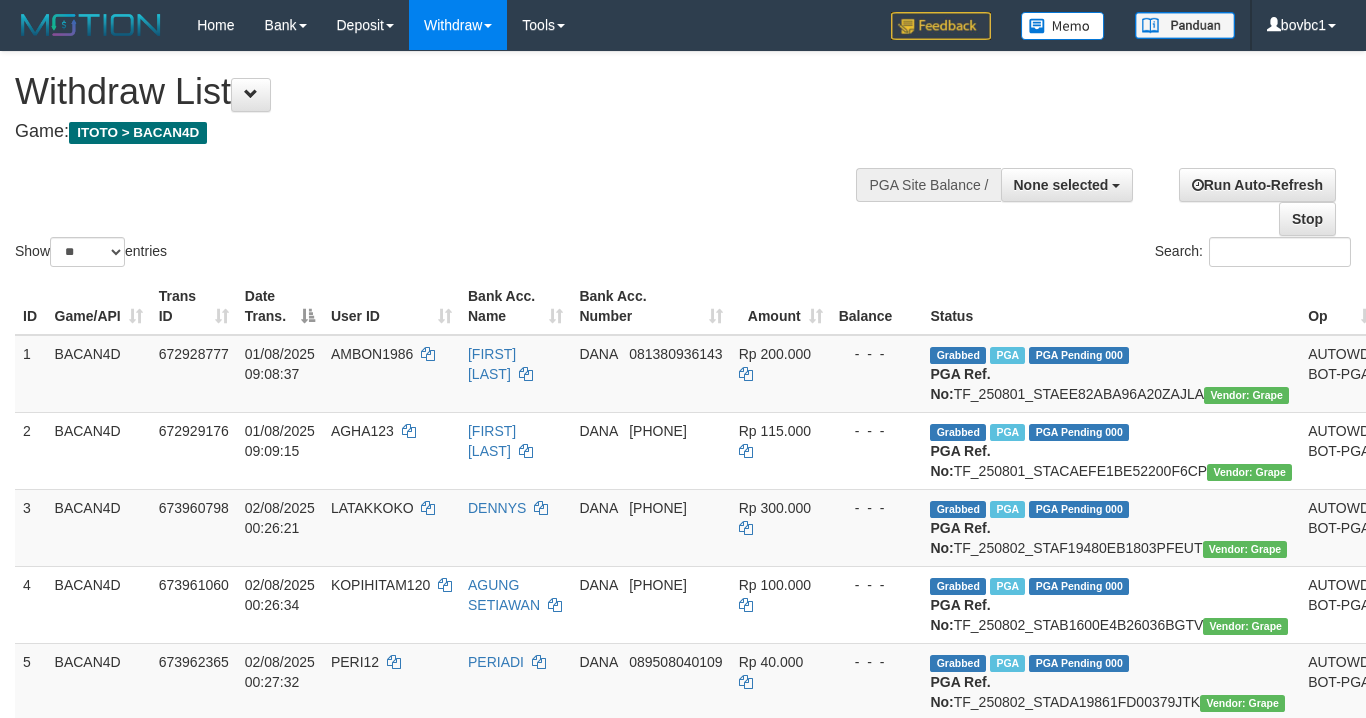 select 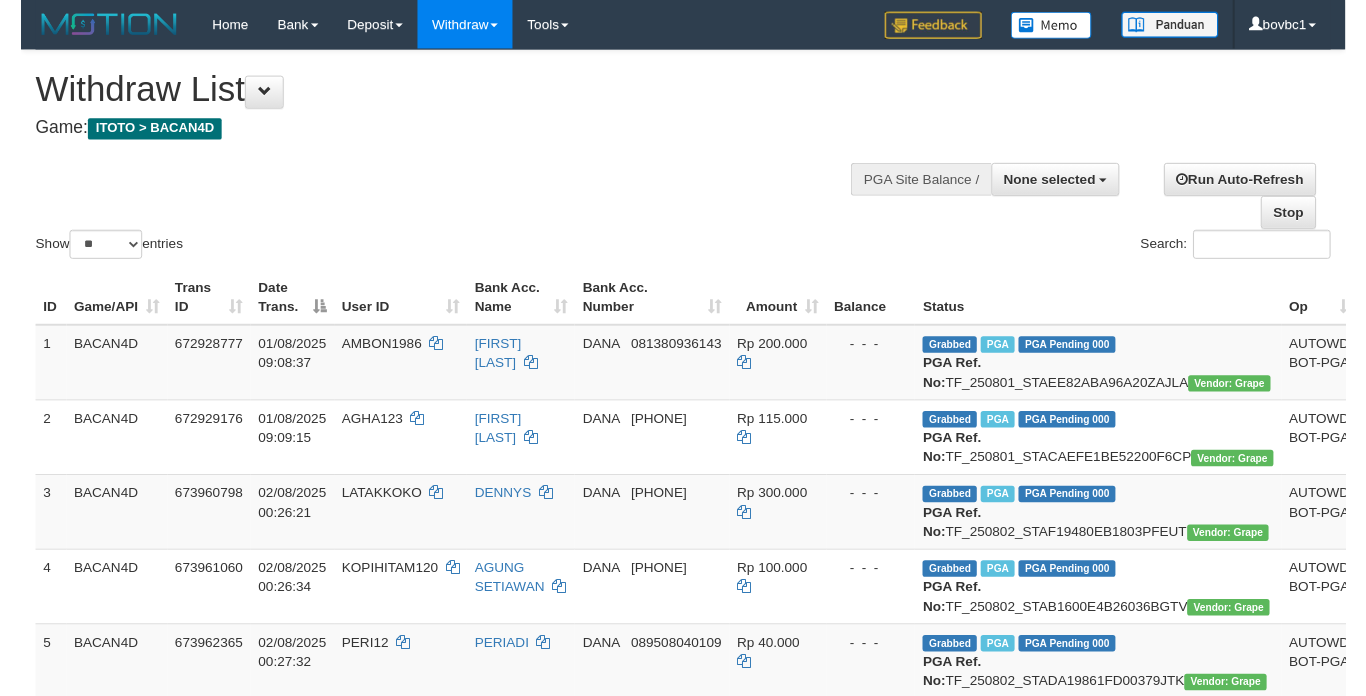 scroll, scrollTop: 900, scrollLeft: 0, axis: vertical 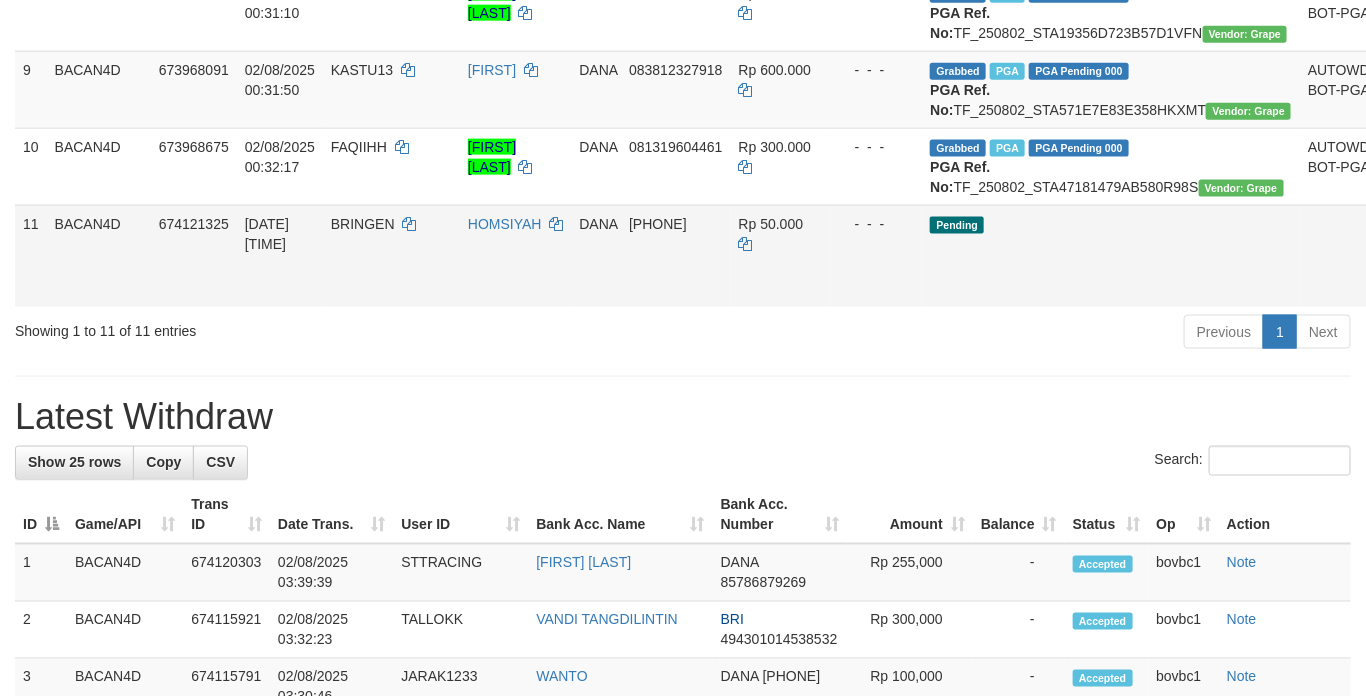 click on "Send PGA" at bounding box center (1407, 279) 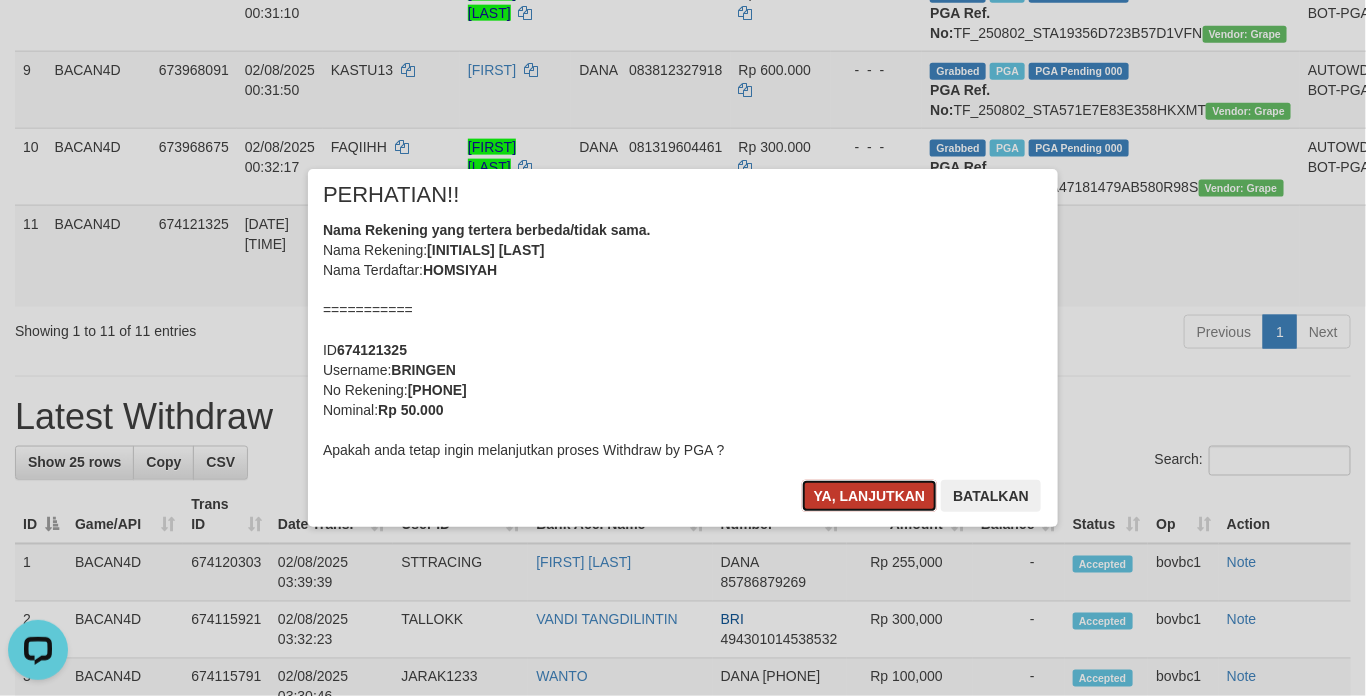 scroll, scrollTop: 0, scrollLeft: 0, axis: both 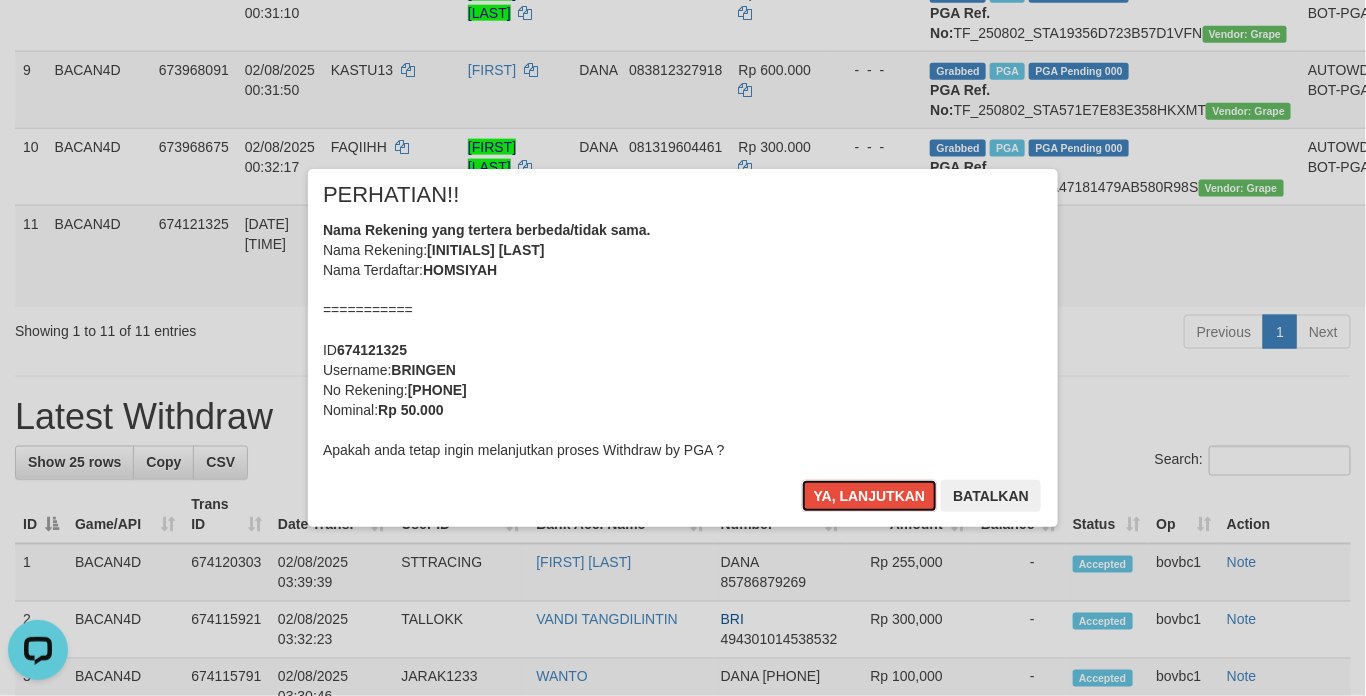 drag, startPoint x: 831, startPoint y: 495, endPoint x: 1375, endPoint y: 367, distance: 558.85596 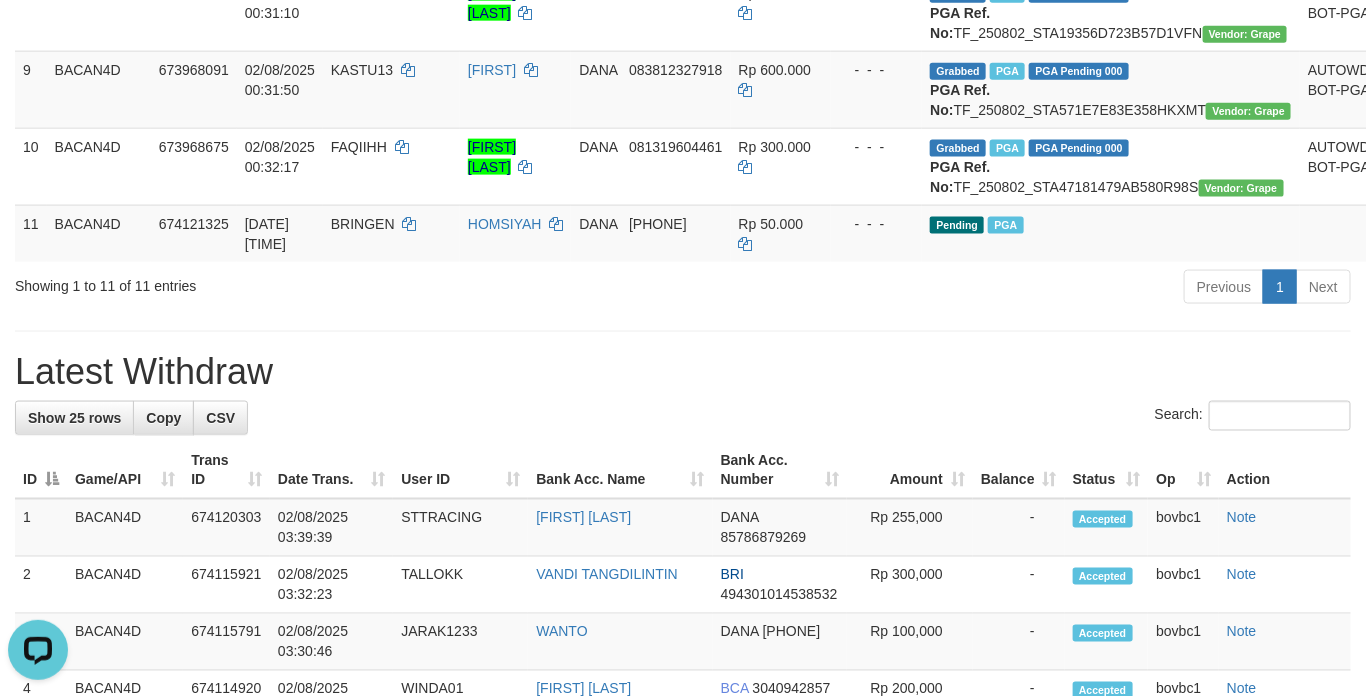 click on "**********" at bounding box center [683, 263] 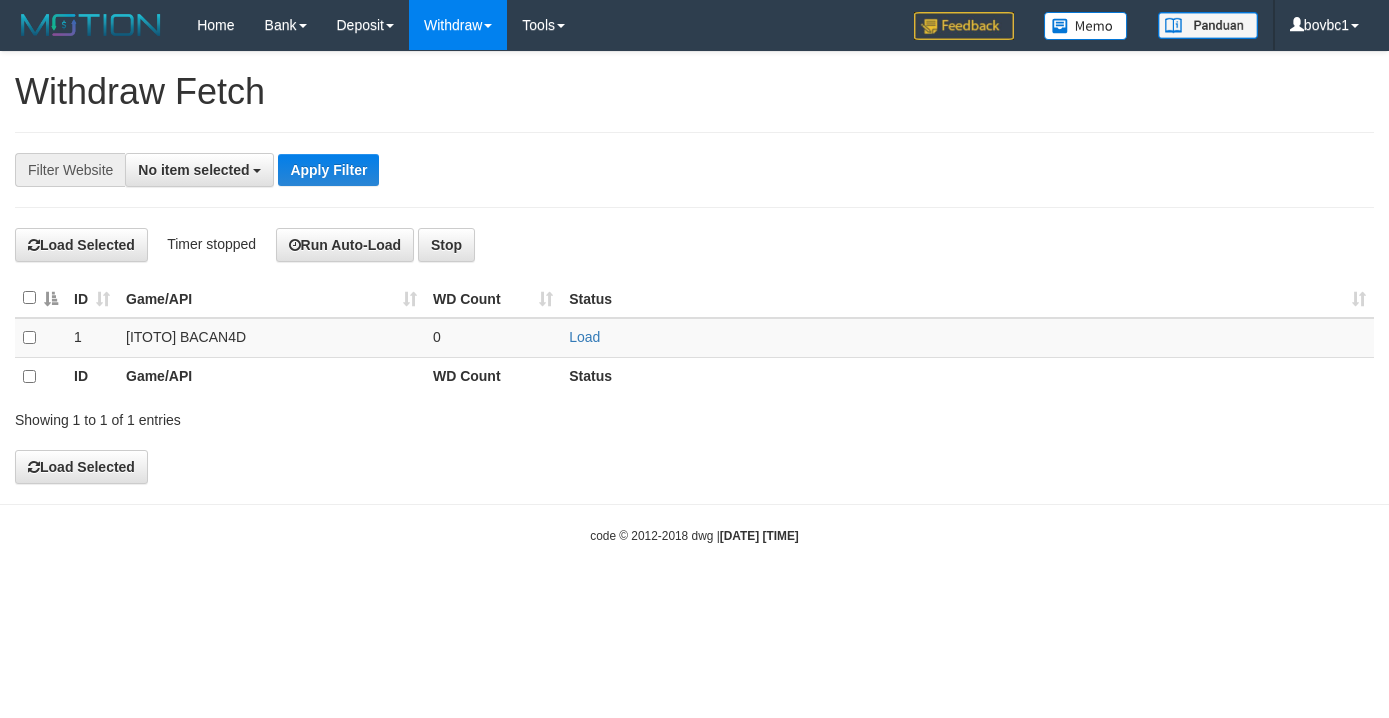 select 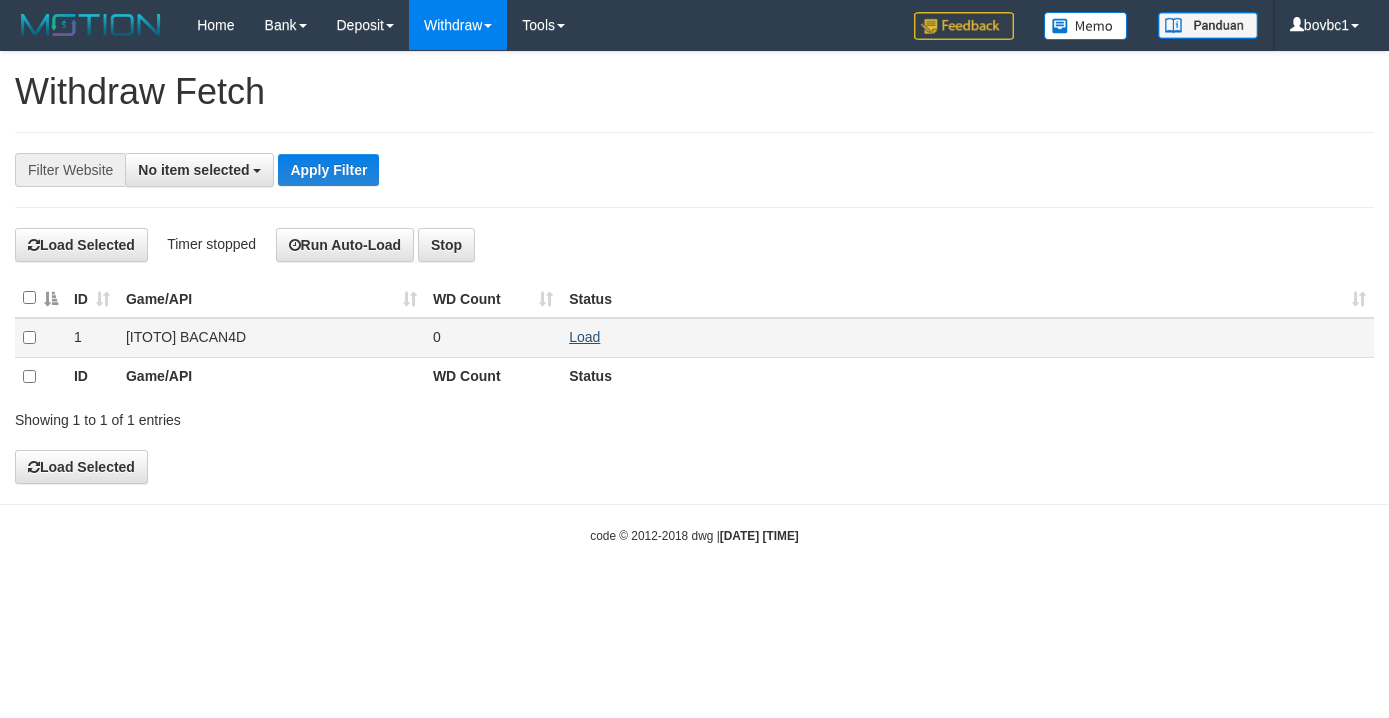scroll, scrollTop: 0, scrollLeft: 0, axis: both 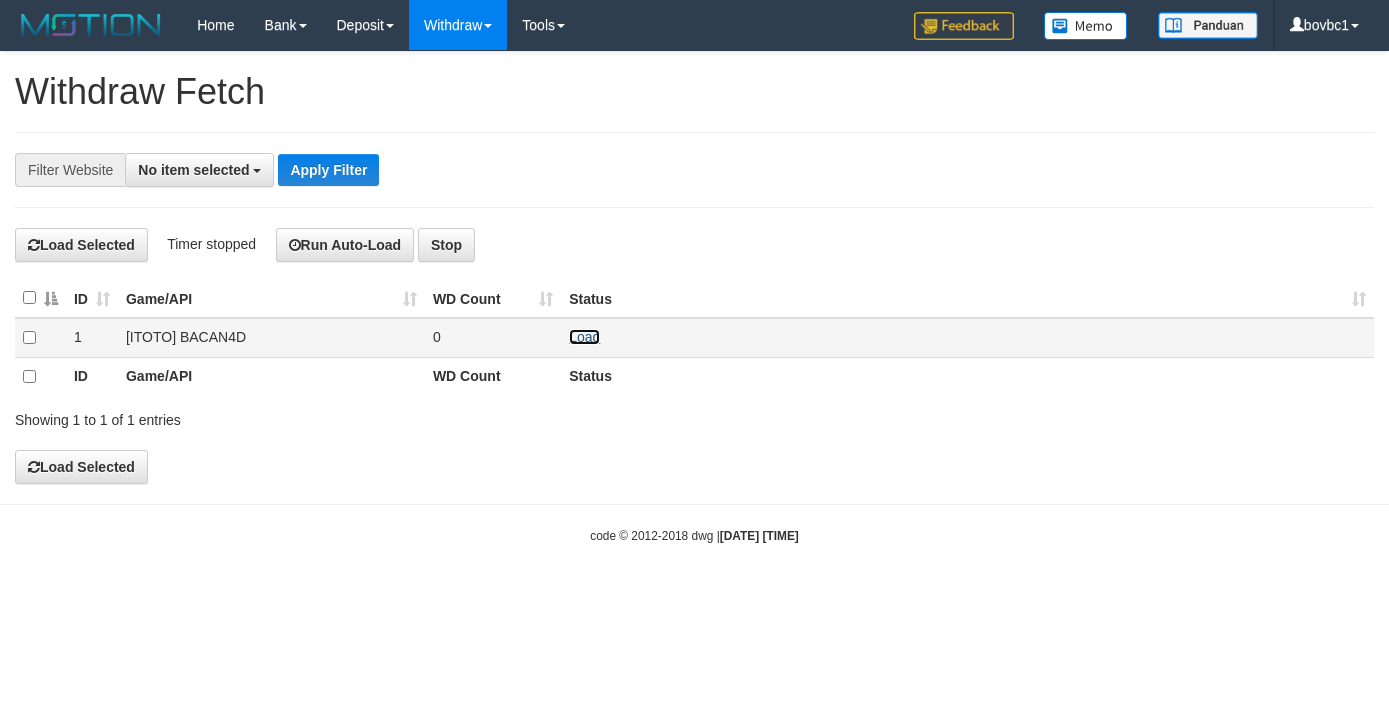 click on "Load" at bounding box center [584, 337] 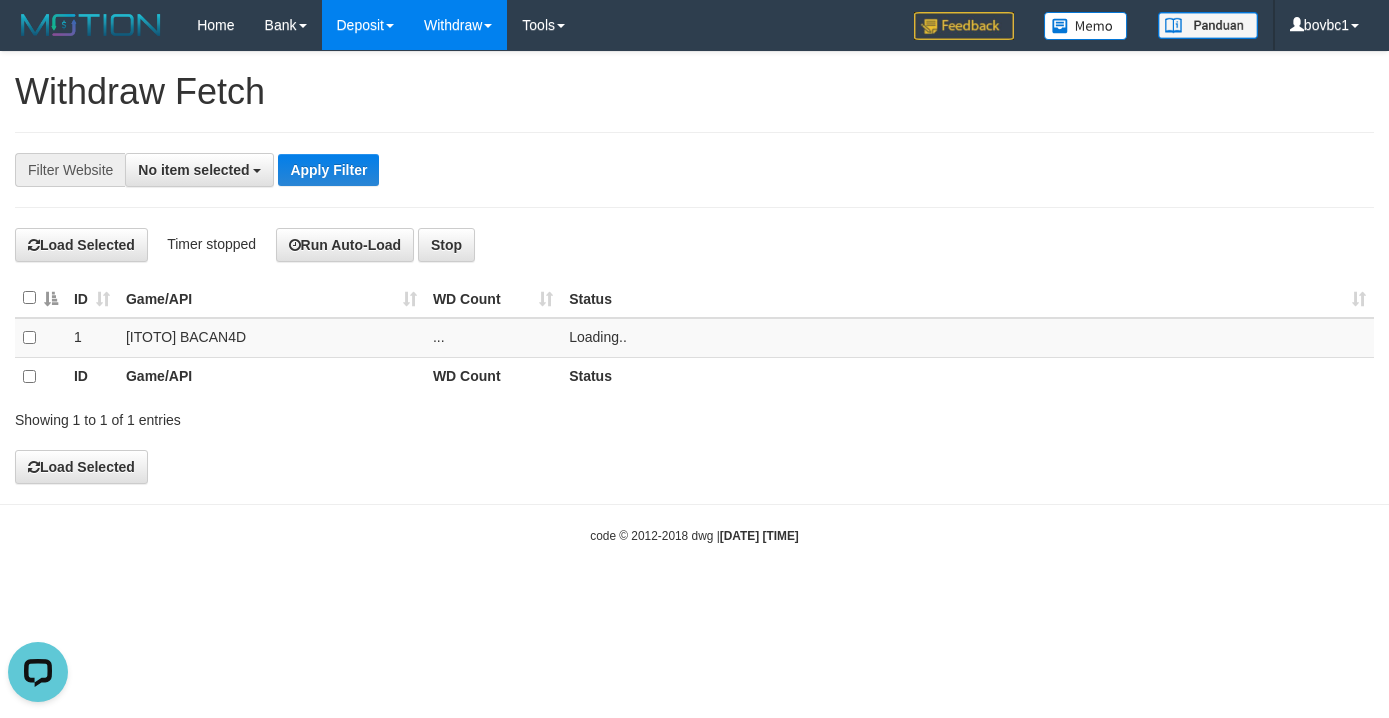 scroll, scrollTop: 0, scrollLeft: 0, axis: both 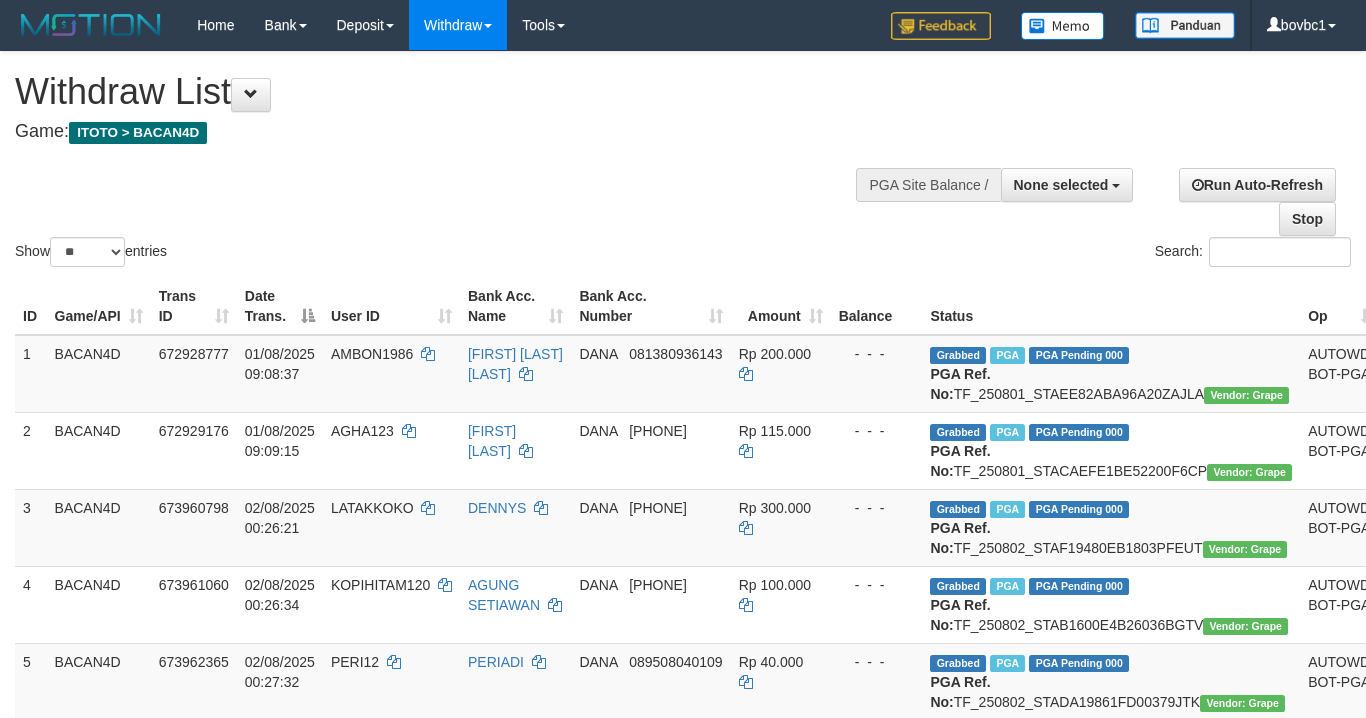 select 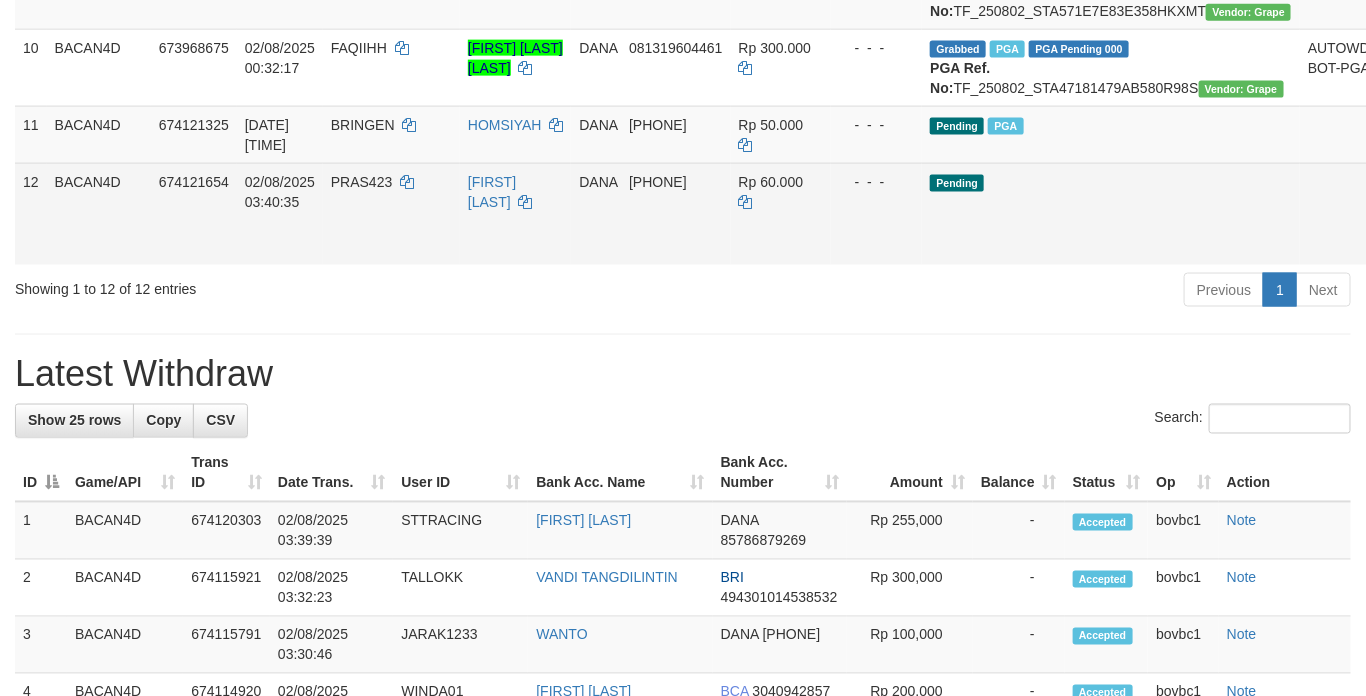 scroll, scrollTop: 1050, scrollLeft: 0, axis: vertical 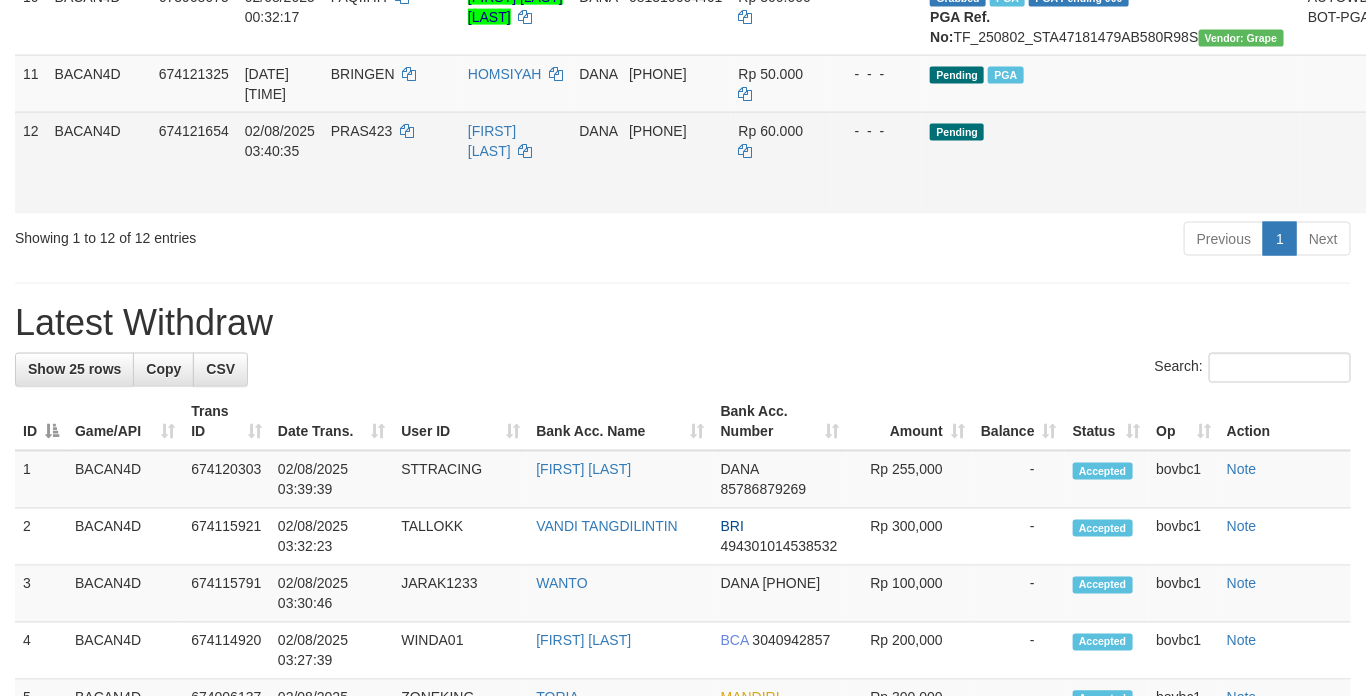 click on "Allow Grab   ·    Reject Send PGA     ·    Note" at bounding box center (1432, 163) 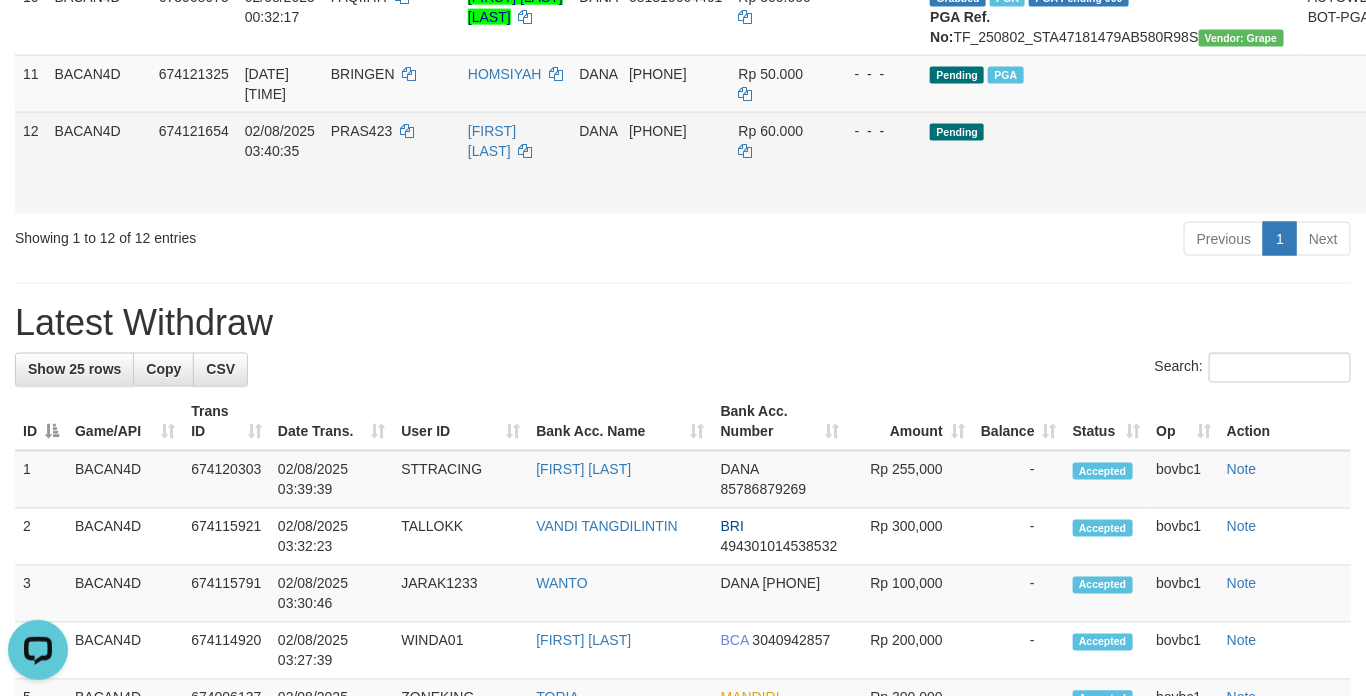 scroll, scrollTop: 0, scrollLeft: 0, axis: both 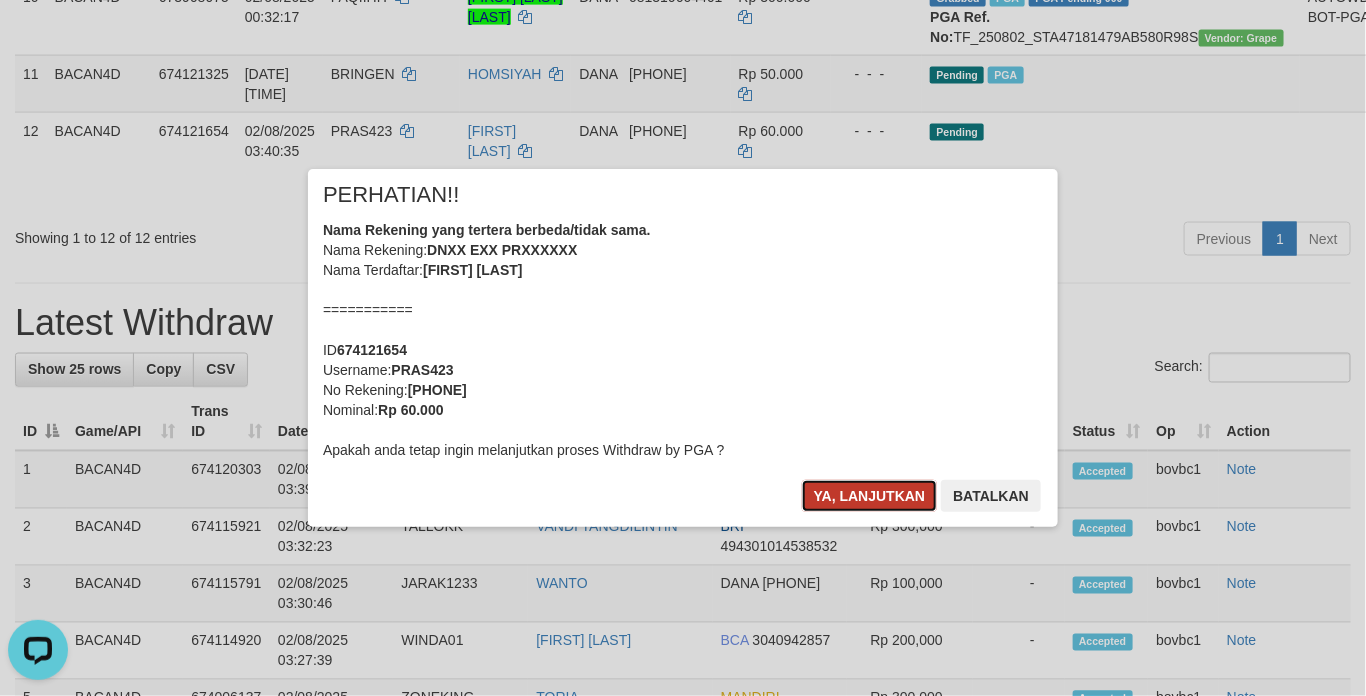 click on "Ya, lanjutkan" at bounding box center (870, 496) 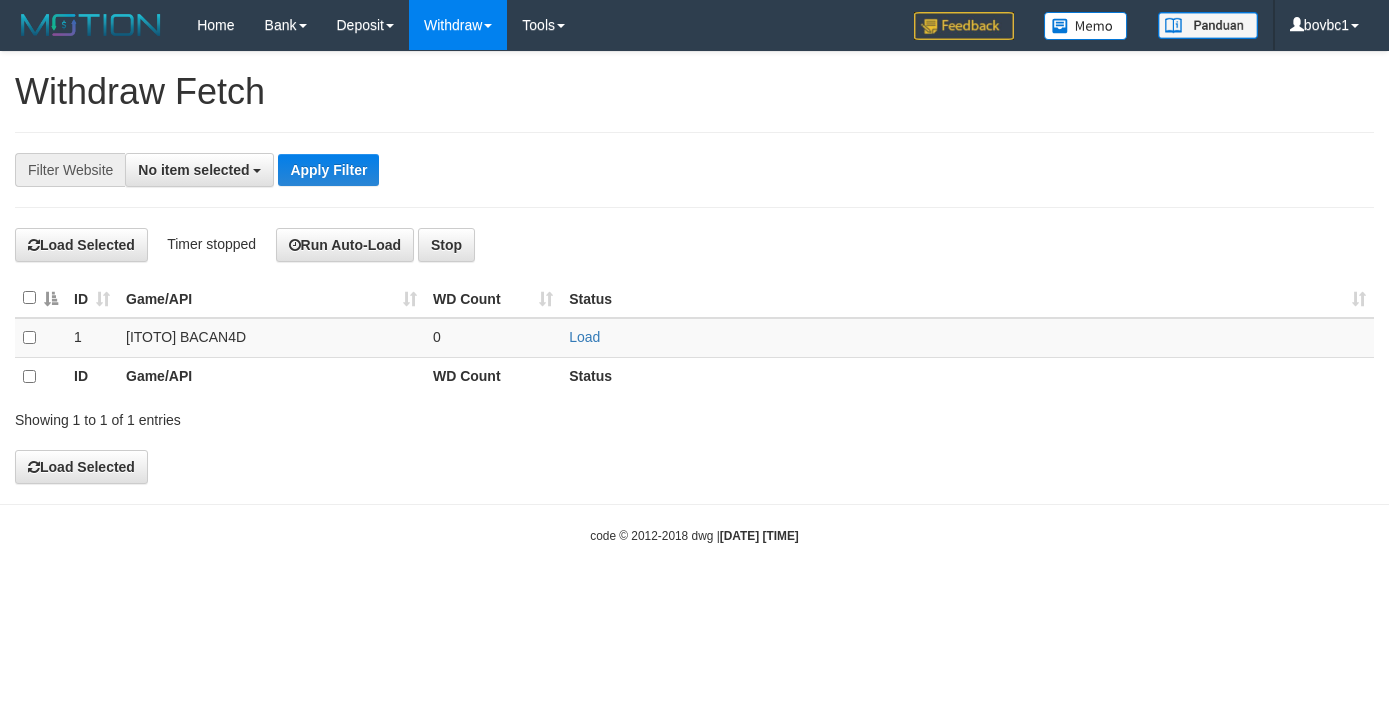 select 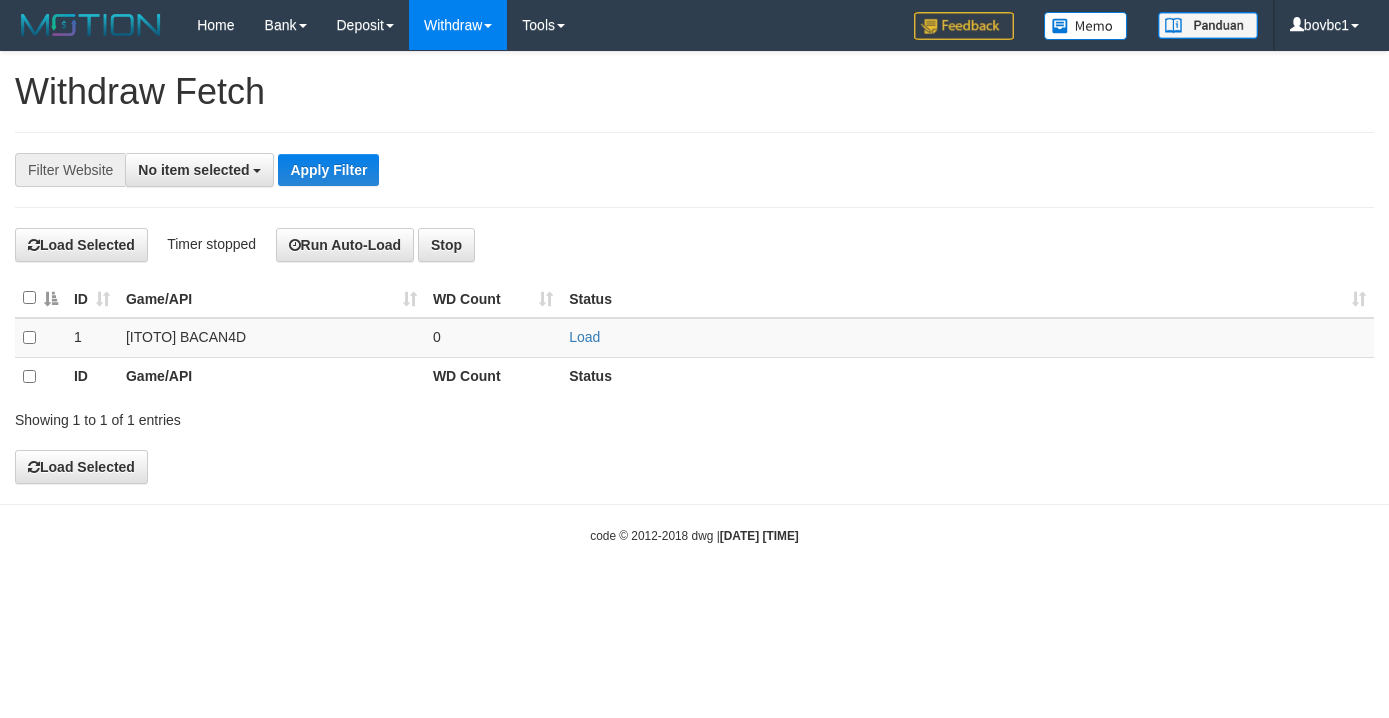 scroll, scrollTop: 0, scrollLeft: 0, axis: both 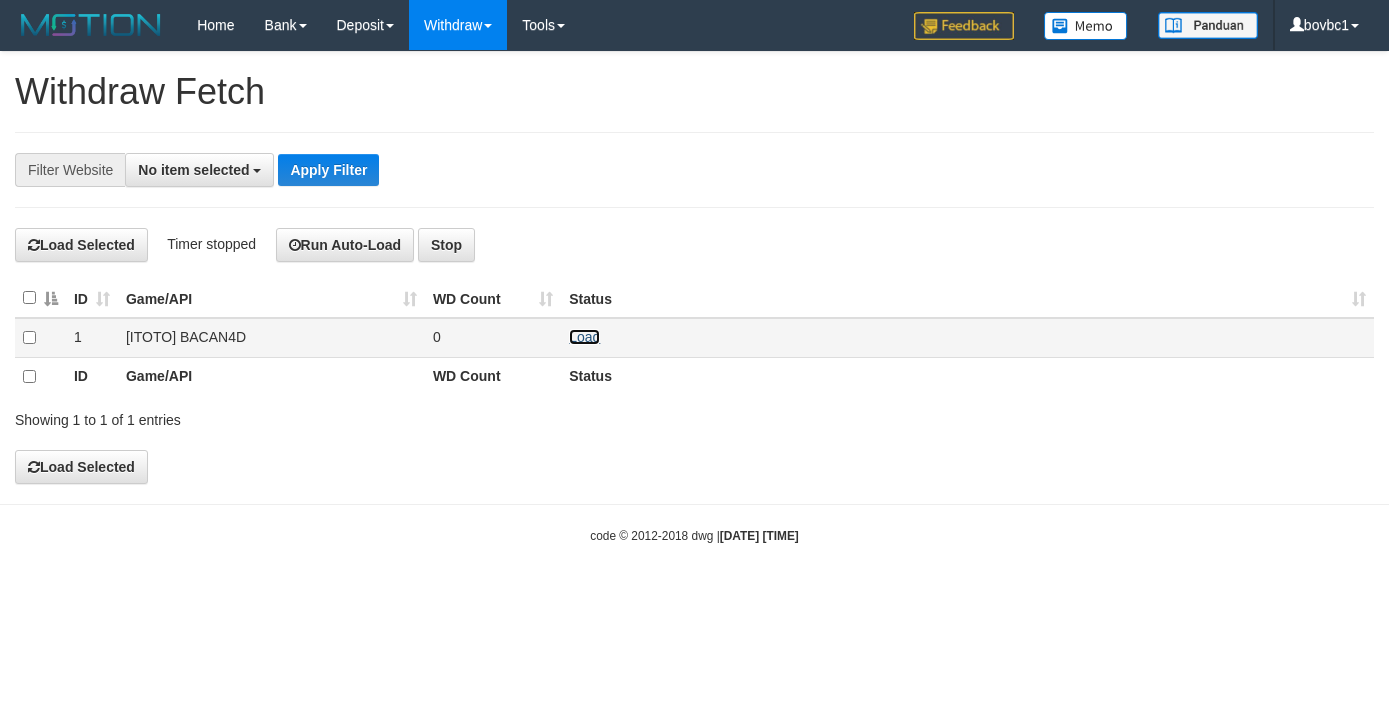 click on "Load" at bounding box center (584, 337) 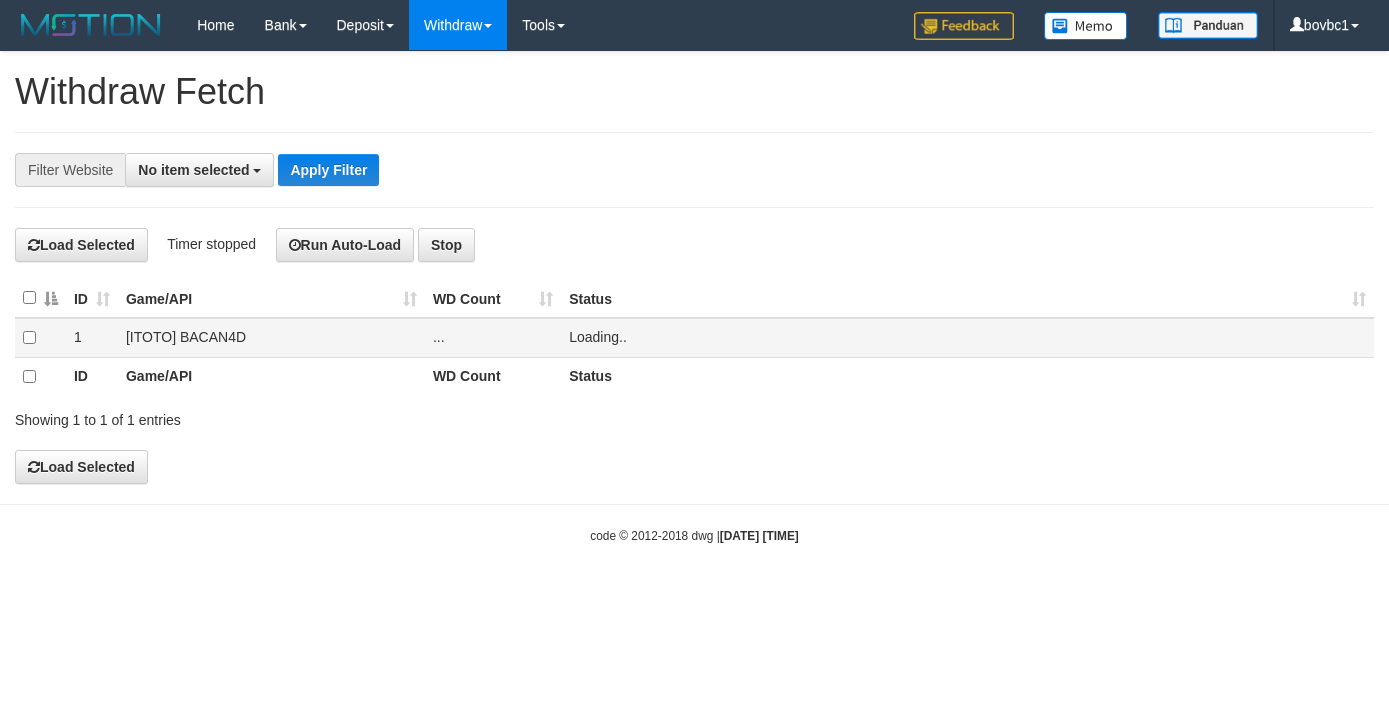 click on "Loading.." at bounding box center (598, 337) 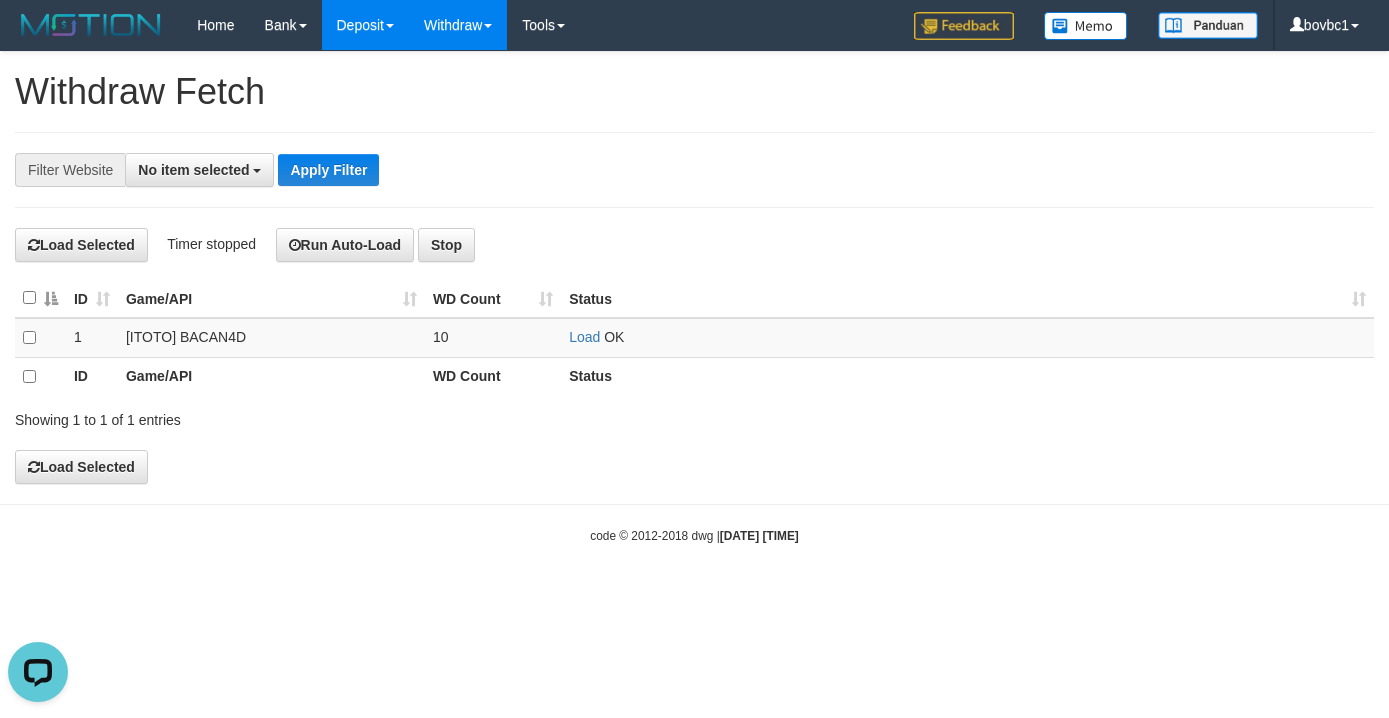 scroll, scrollTop: 0, scrollLeft: 0, axis: both 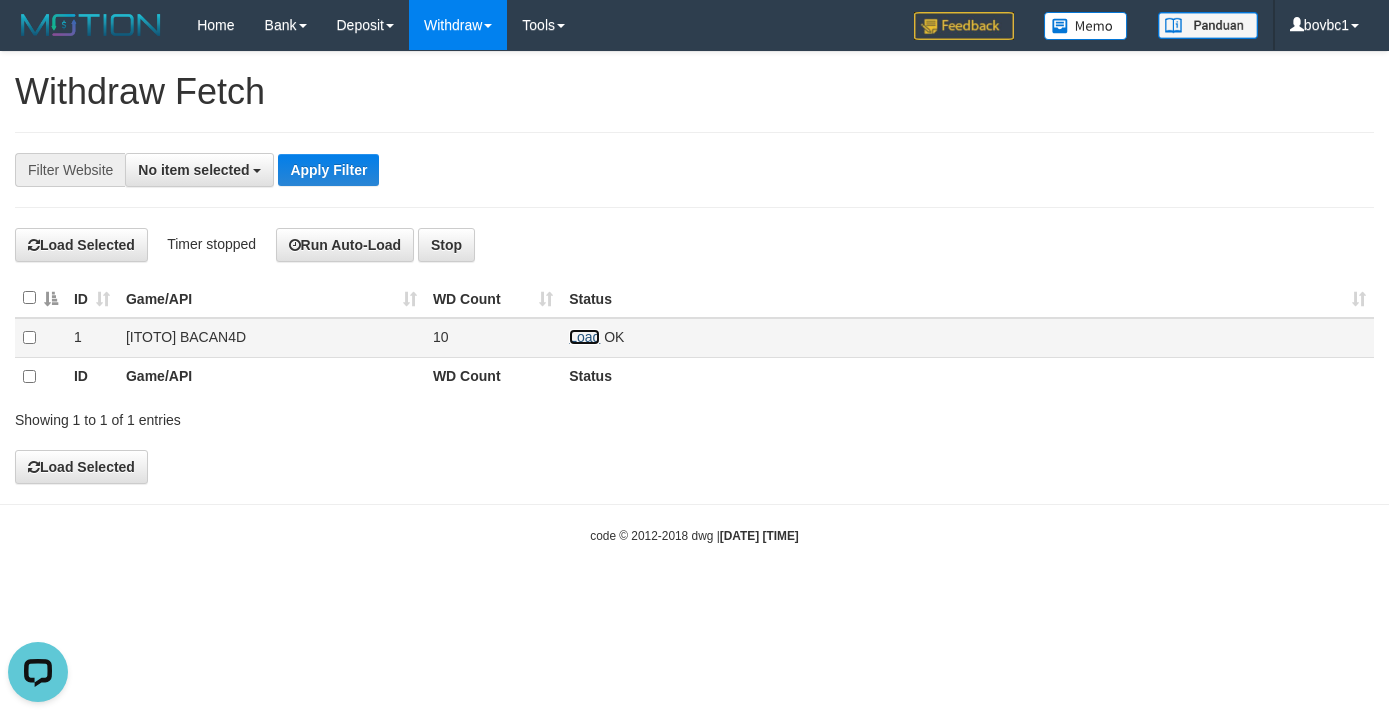 click on "Load" at bounding box center (584, 337) 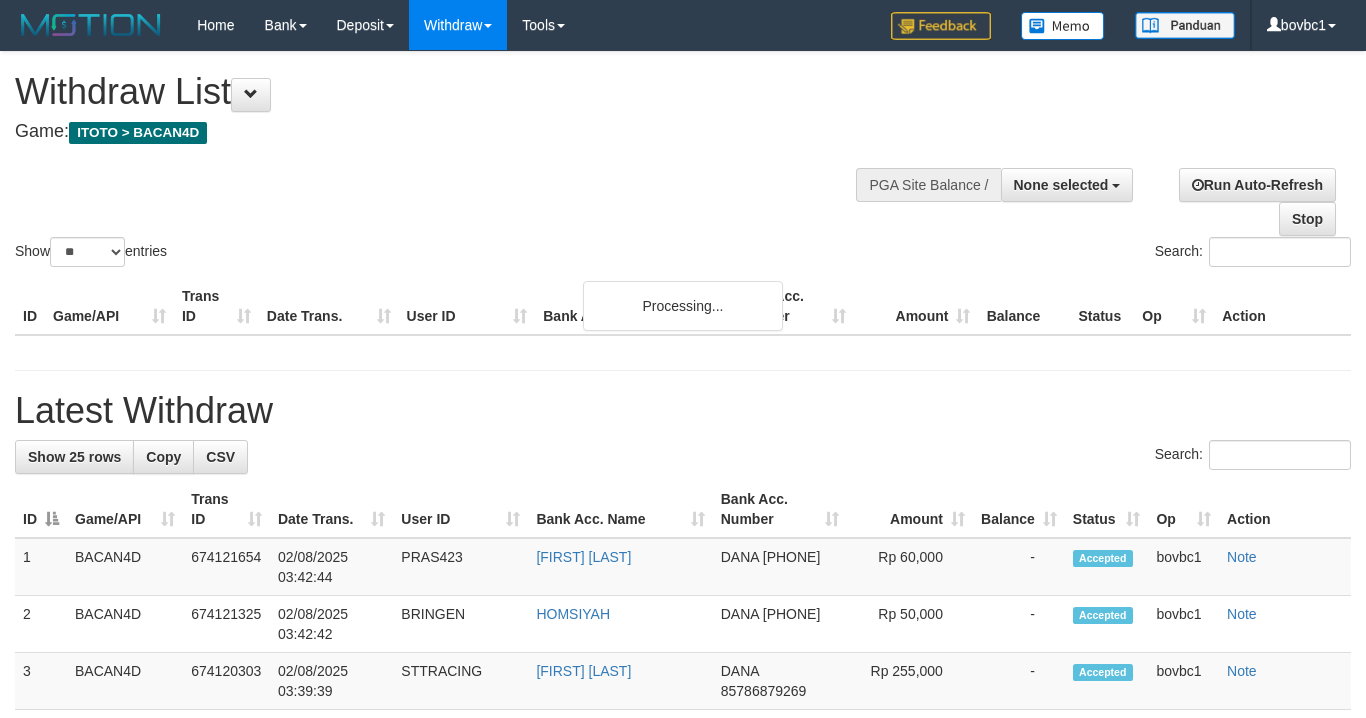 select 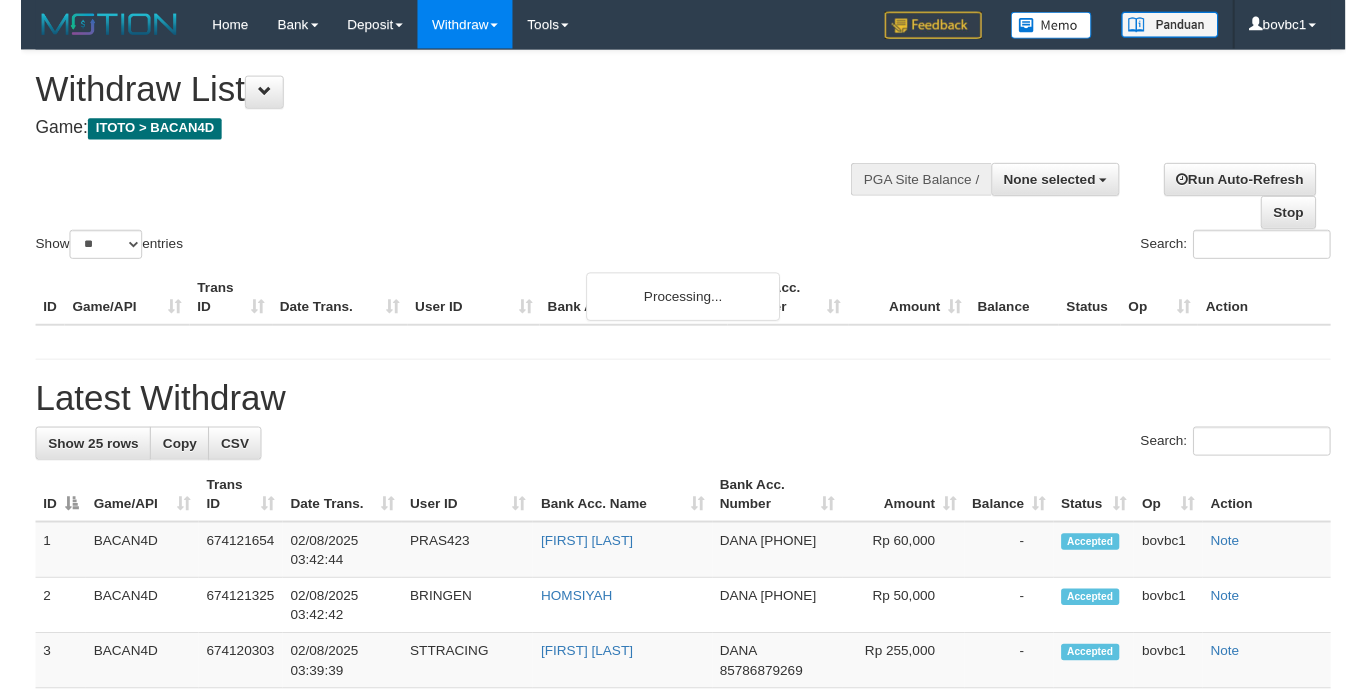 scroll, scrollTop: 1050, scrollLeft: 0, axis: vertical 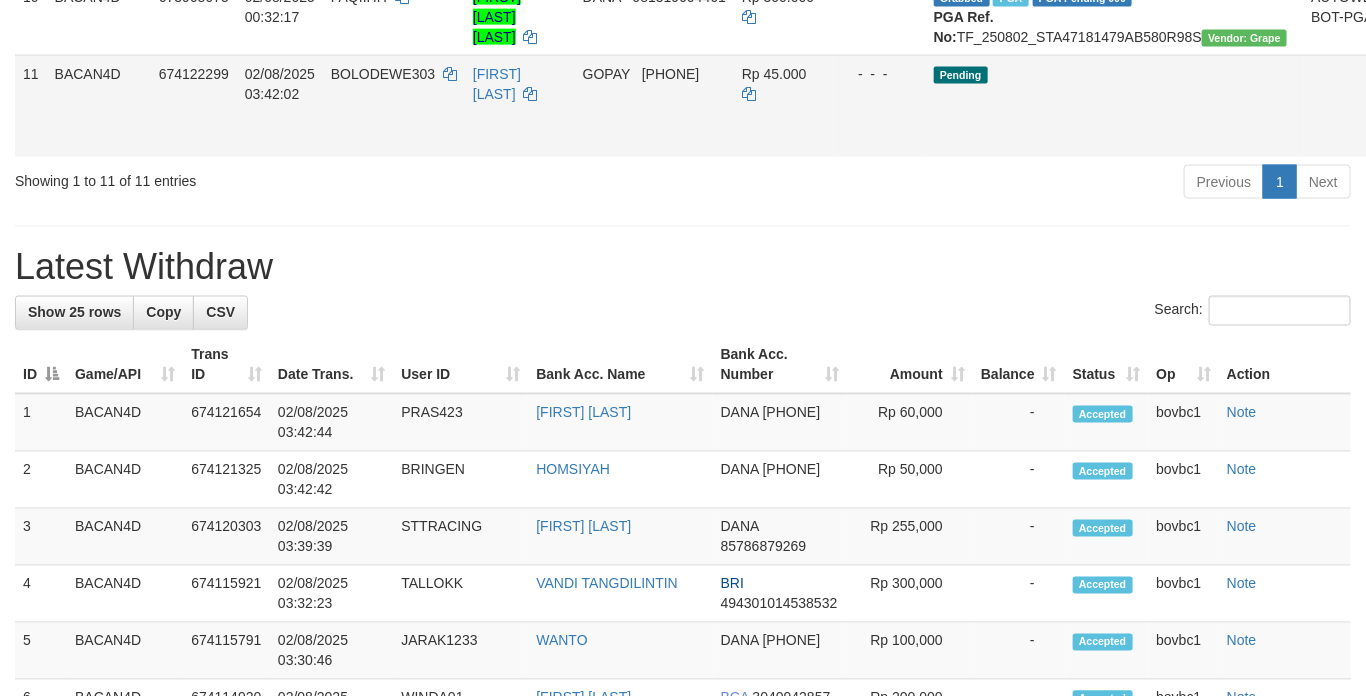 click on "Send PGA" at bounding box center [1410, 129] 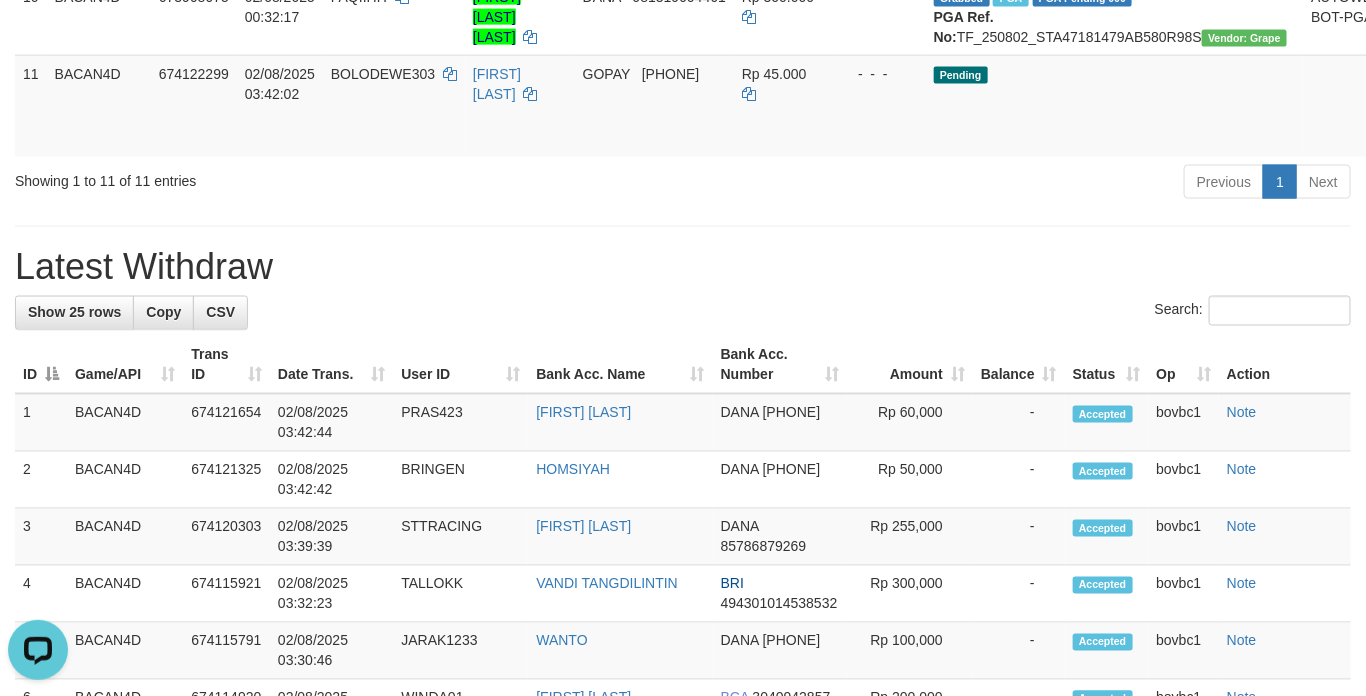 scroll, scrollTop: 0, scrollLeft: 0, axis: both 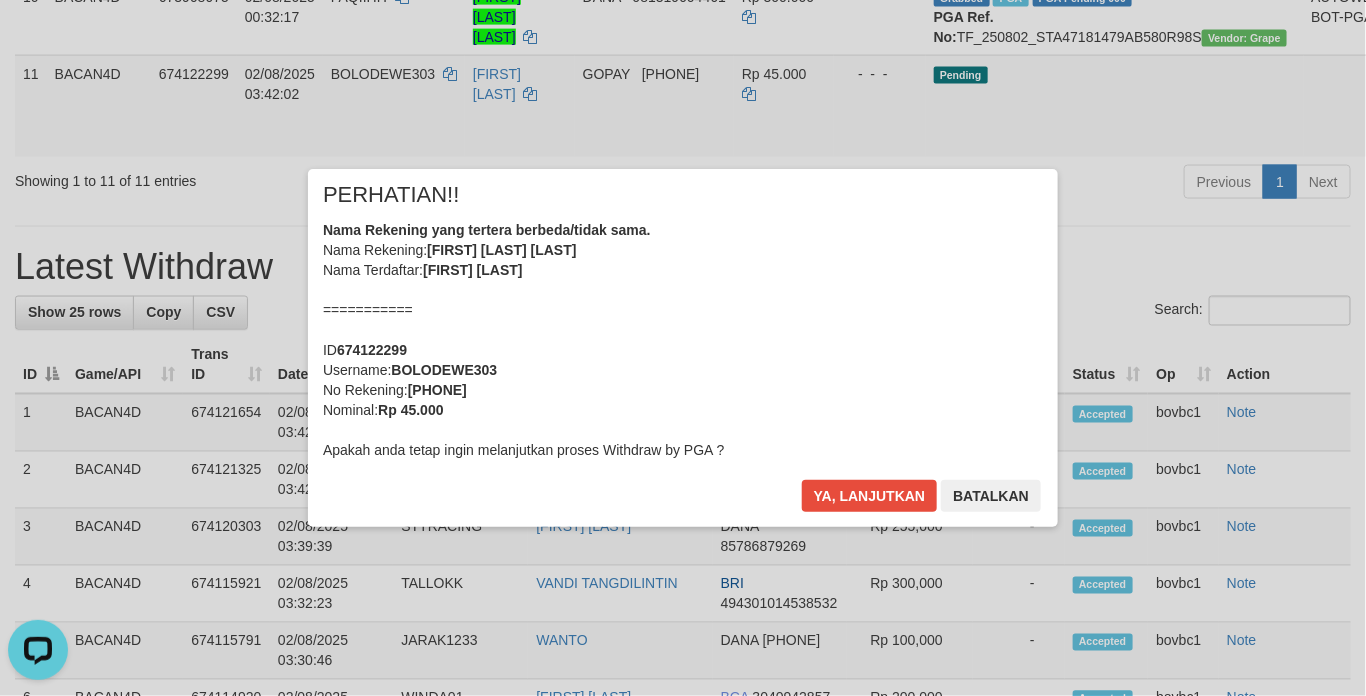 click on "× PERHATIAN!! Nama Rekening yang tertera berbeda/tidak sama. Nama Rekening:  FAXXX SEXXX AJX Nama Terdaftar:  FAJAR SETYO AJI =========== ID  674122299 Username:  BOLODEWE303 No Rekening:  083840345445 Nominal:  Rp 45.000 Apakah anda tetap ingin melanjutkan proses Withdraw by PGA ? Ya, lanjutkan Batalkan" at bounding box center (683, 348) 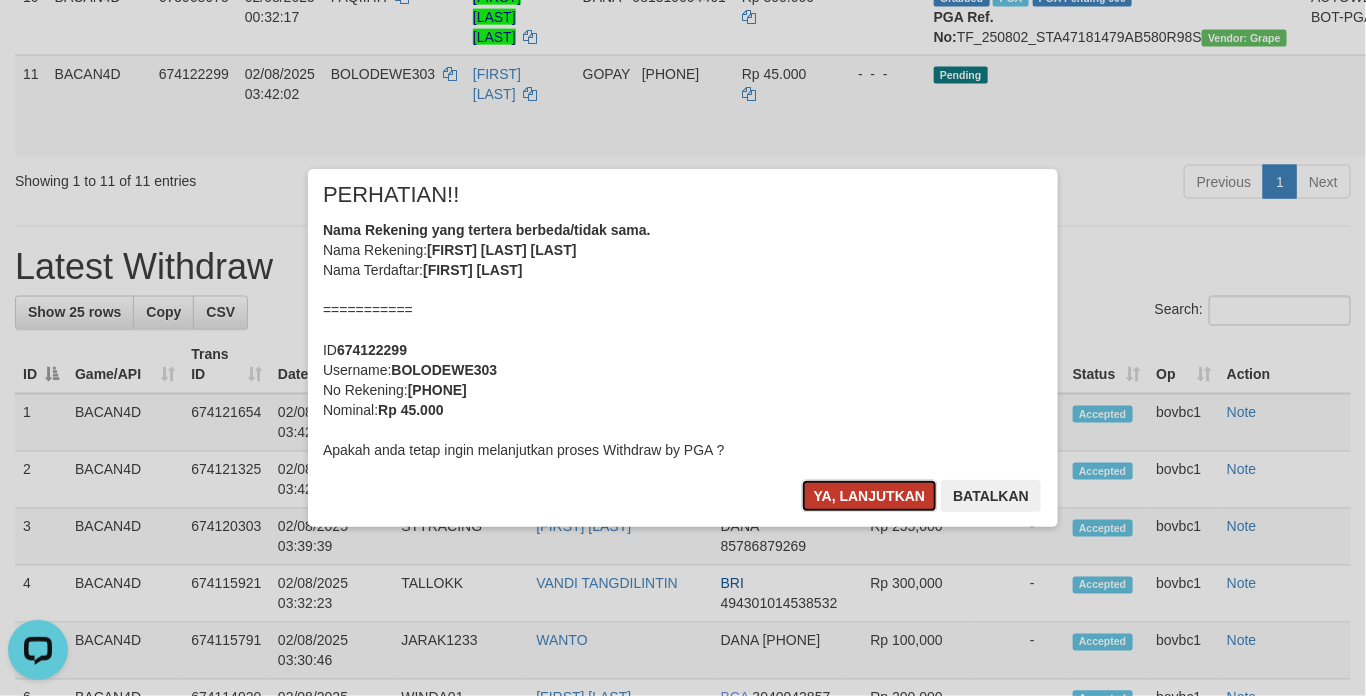 click on "Ya, lanjutkan" at bounding box center (870, 496) 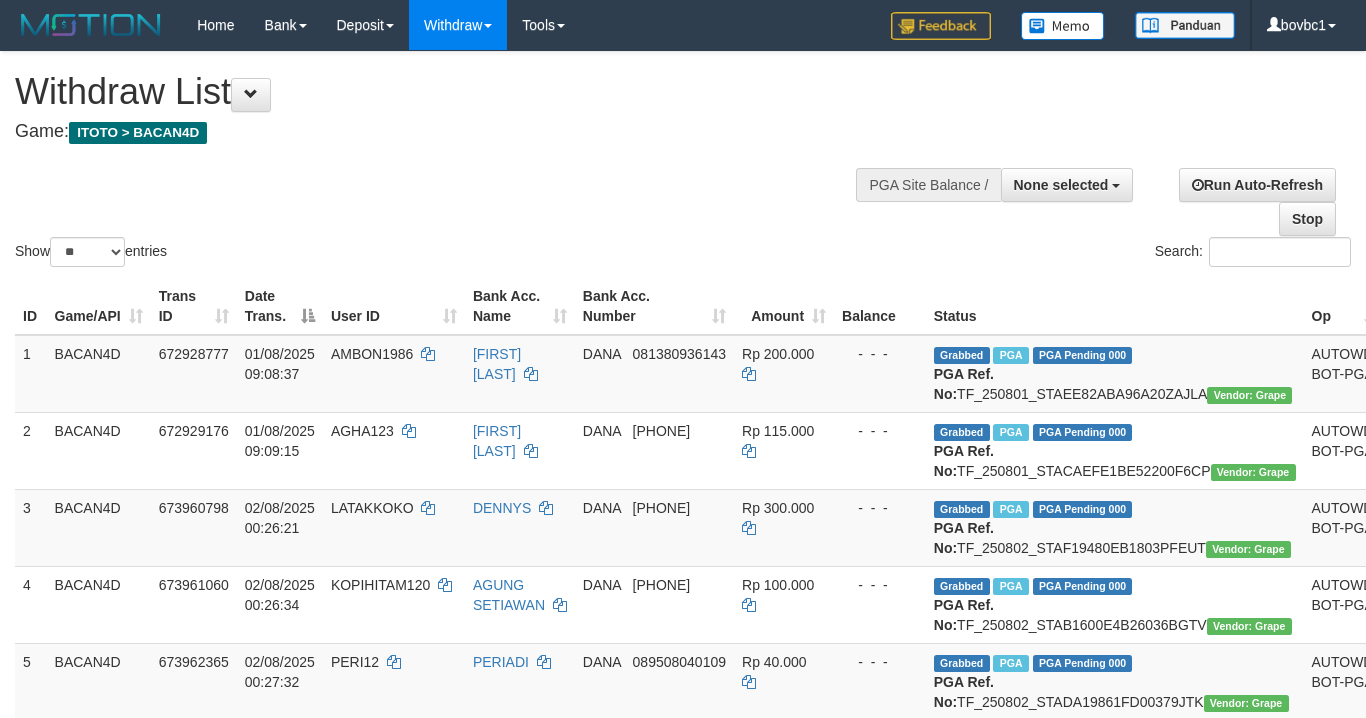 select 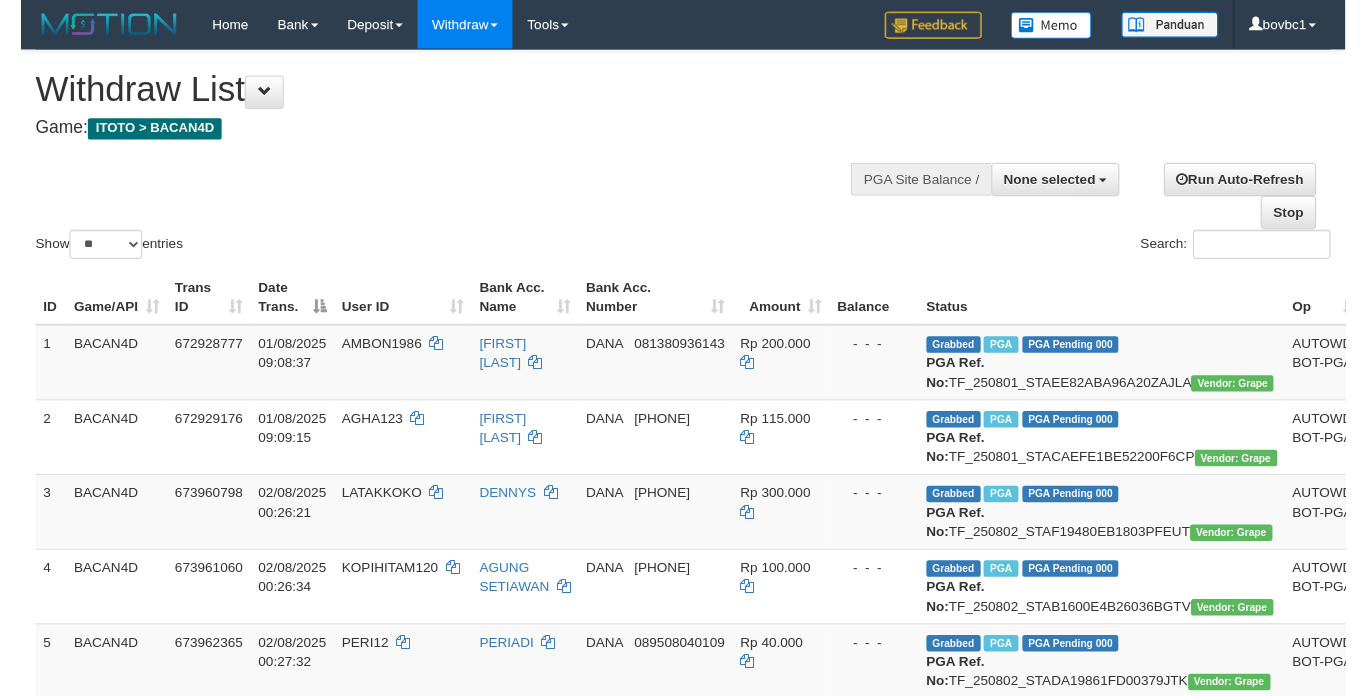 scroll, scrollTop: 1050, scrollLeft: 0, axis: vertical 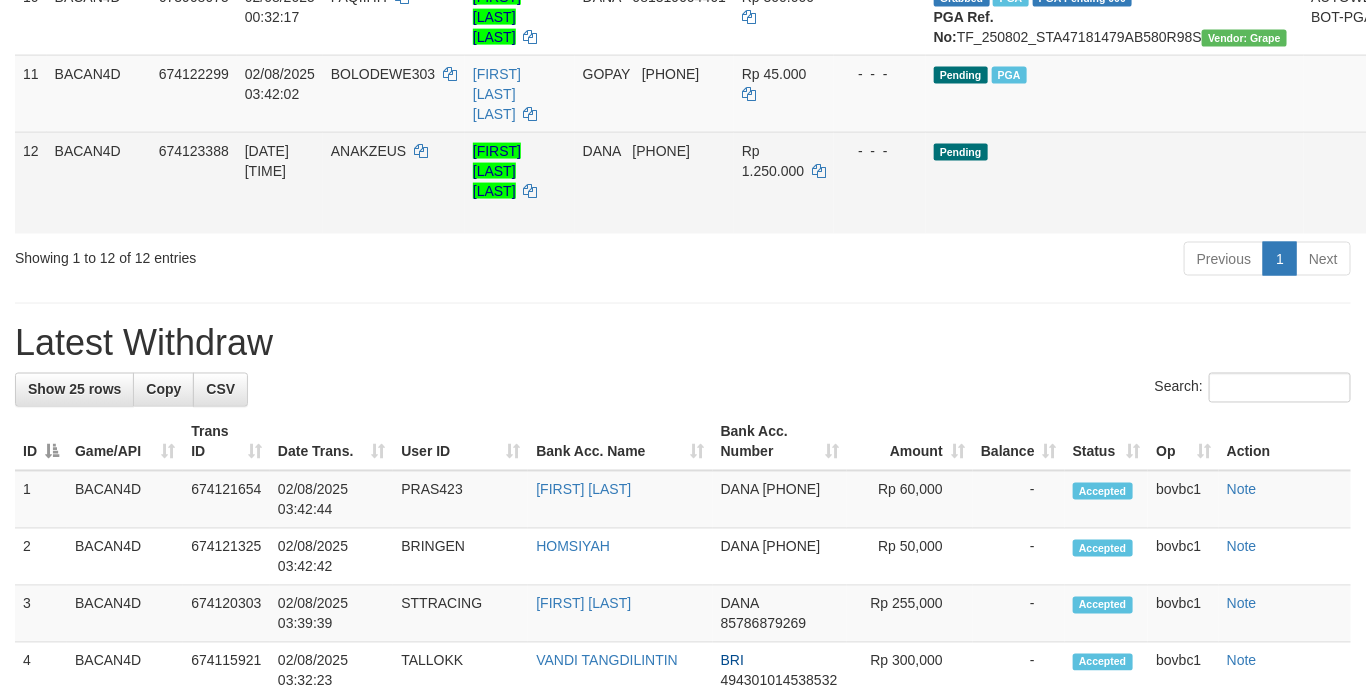 click on "Allow Grab   ·    Reject Send PGA     ·    Note" at bounding box center [1435, 183] 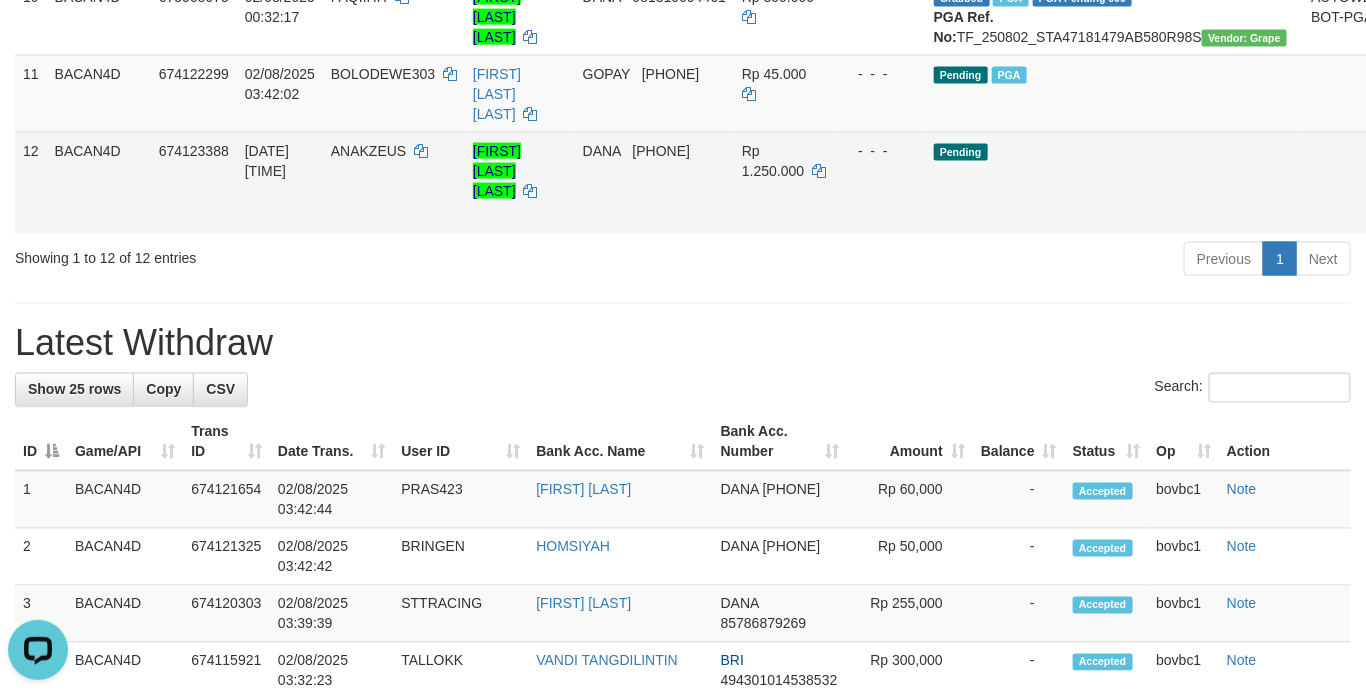 scroll, scrollTop: 0, scrollLeft: 0, axis: both 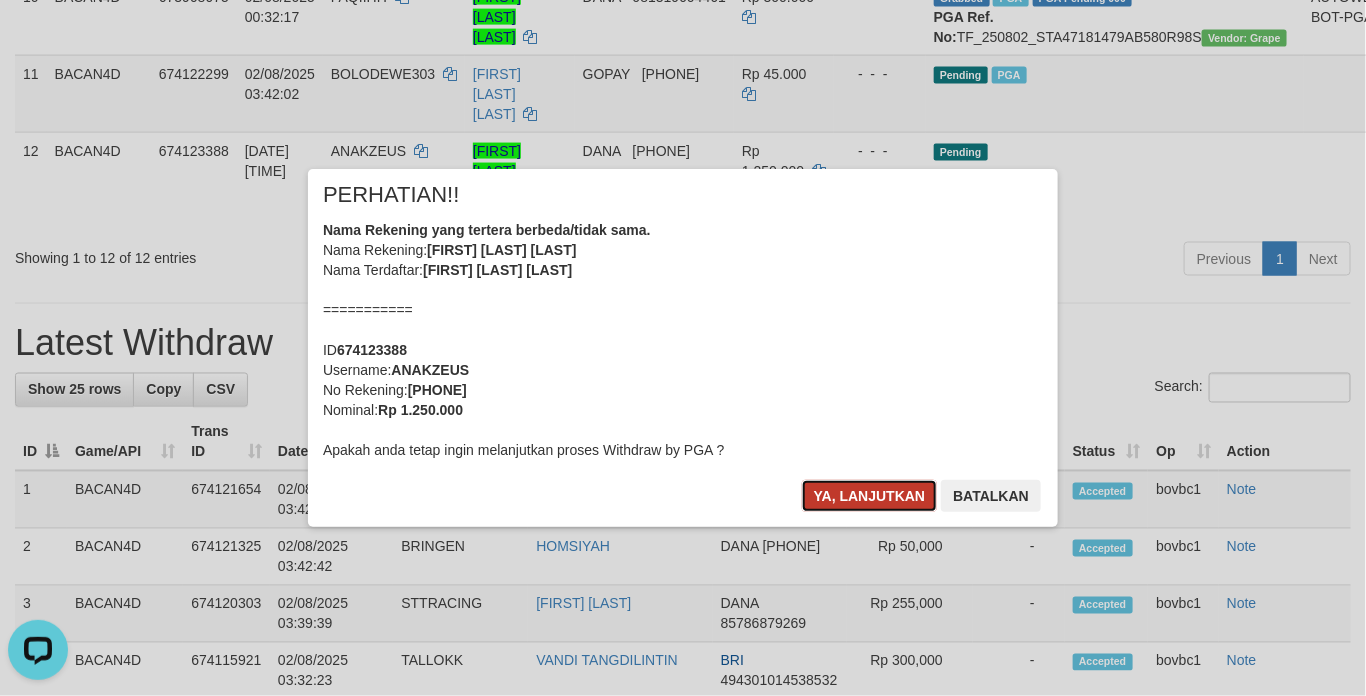 click on "Ya, lanjutkan" at bounding box center [870, 496] 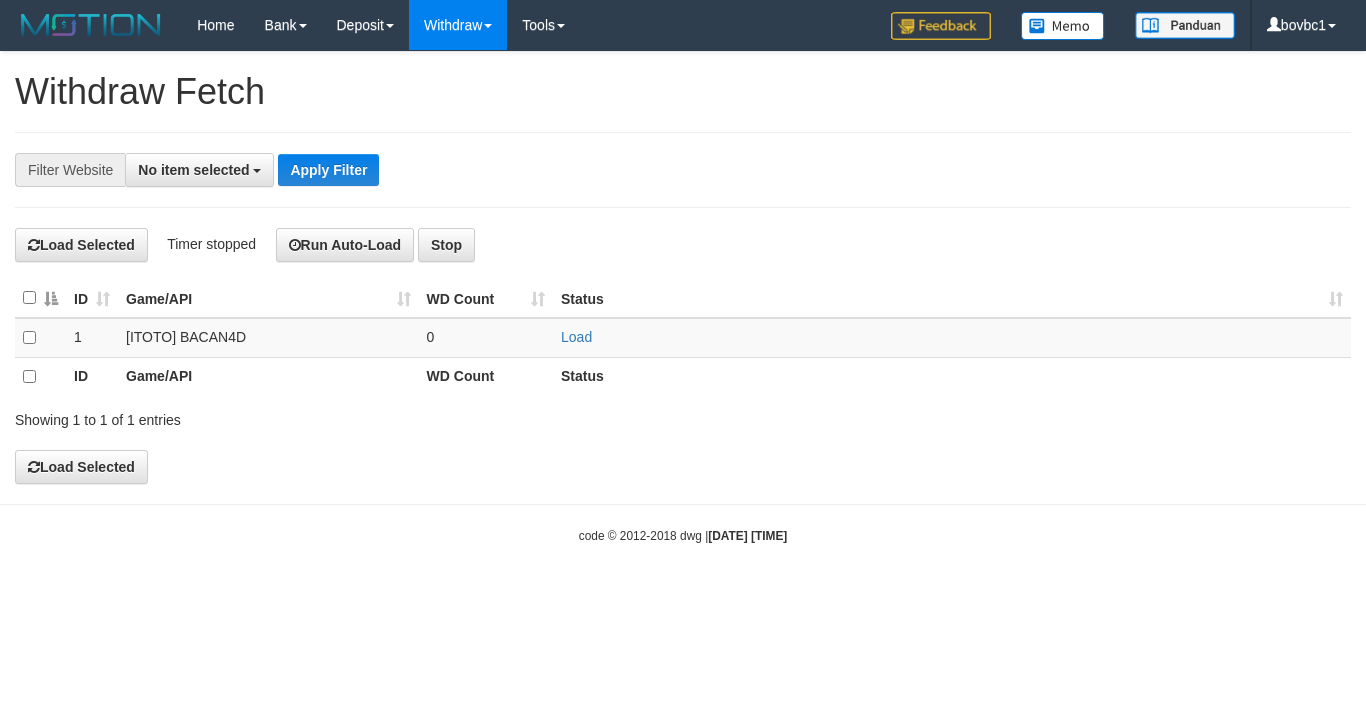 select 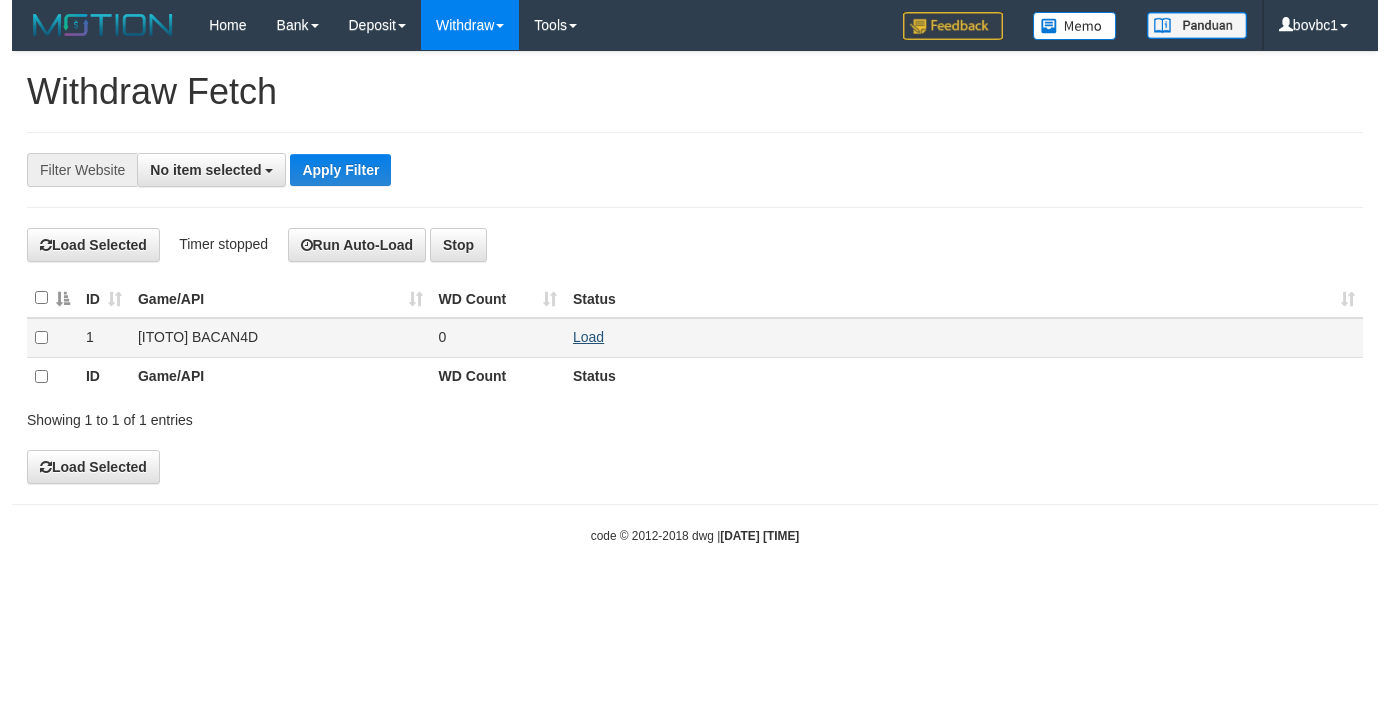 scroll, scrollTop: 0, scrollLeft: 0, axis: both 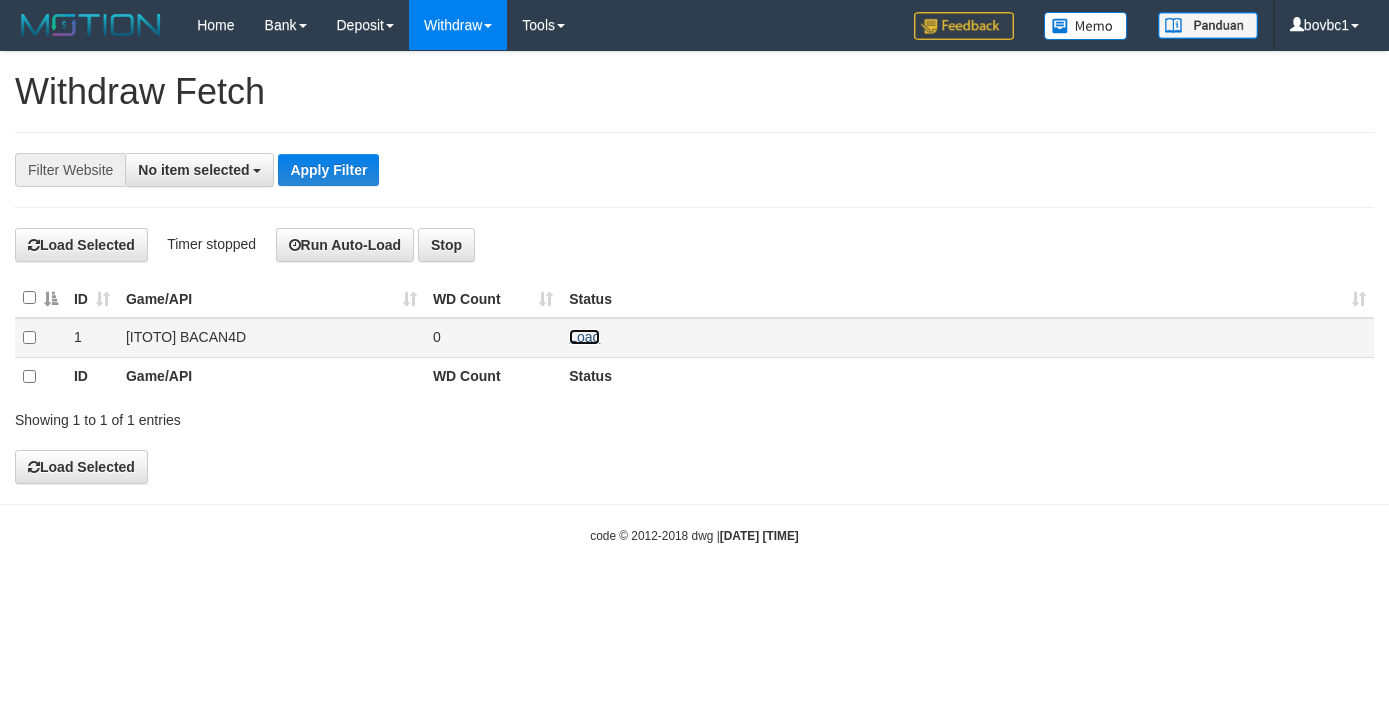 click on "Load" at bounding box center (584, 337) 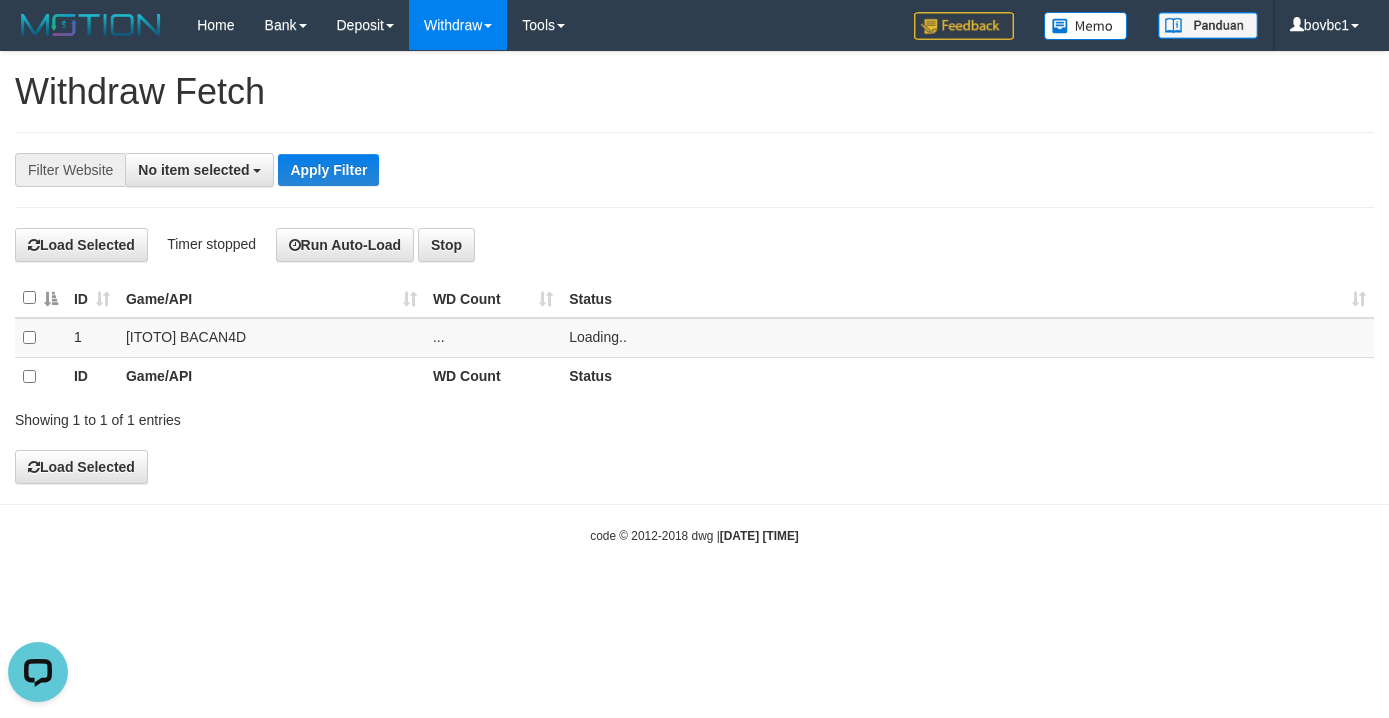scroll, scrollTop: 0, scrollLeft: 0, axis: both 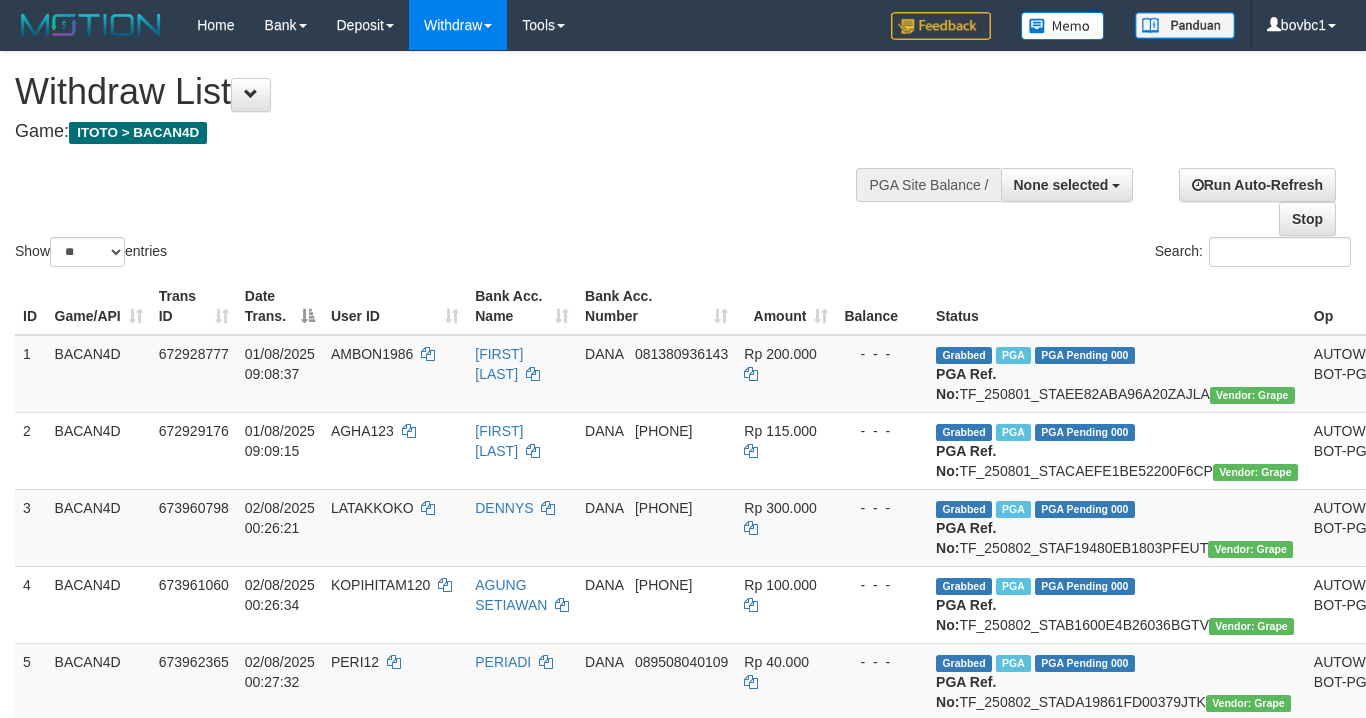 select 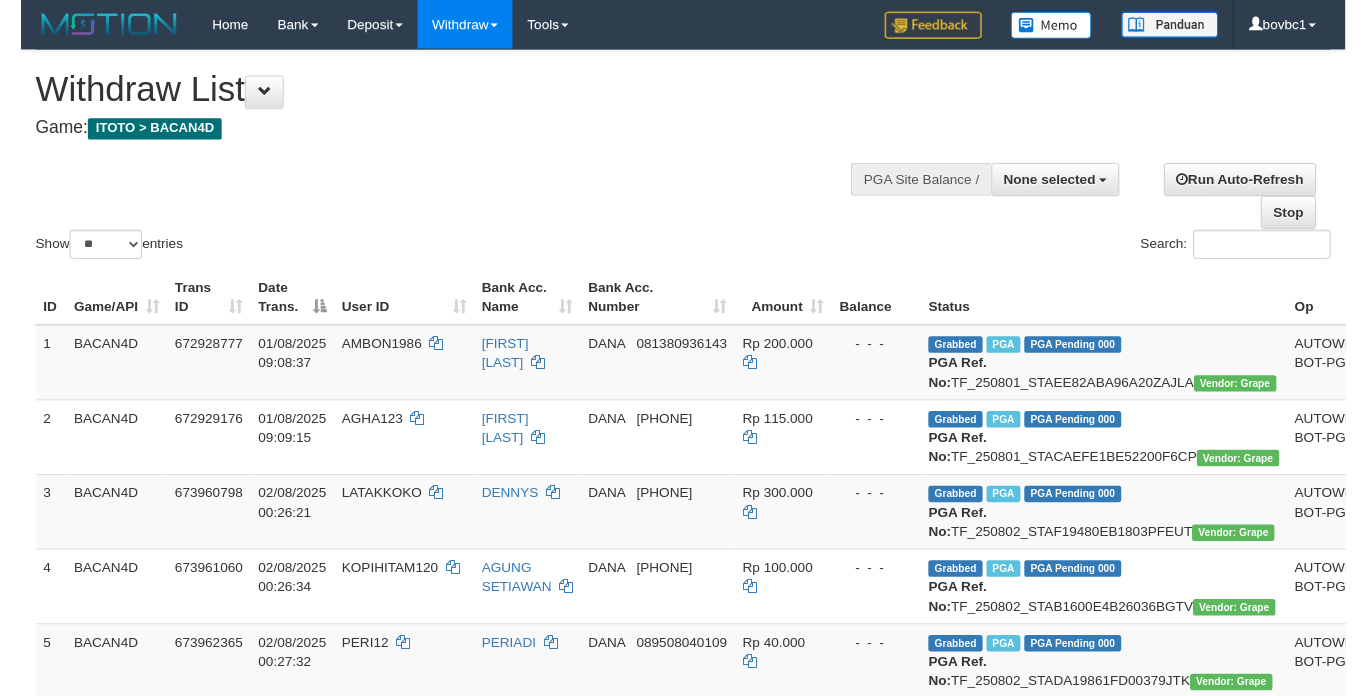 scroll, scrollTop: 1050, scrollLeft: 0, axis: vertical 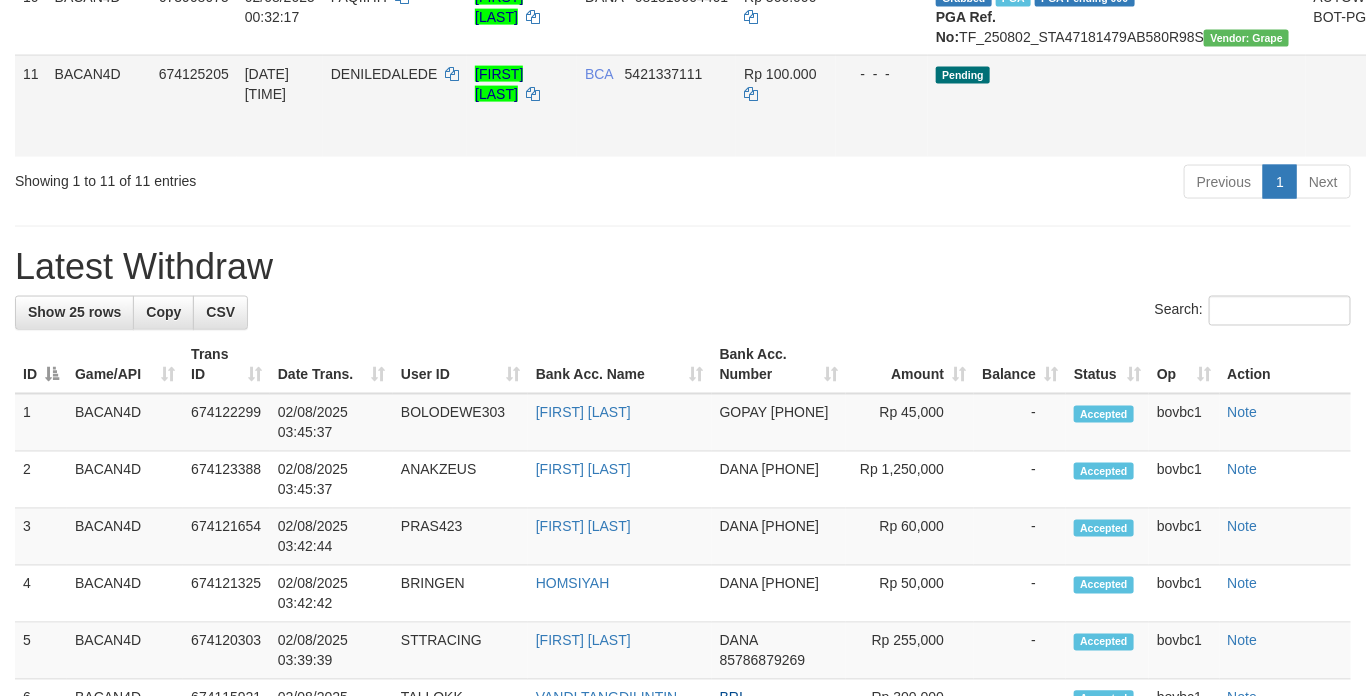 click on "Send PGA" at bounding box center (1412, 129) 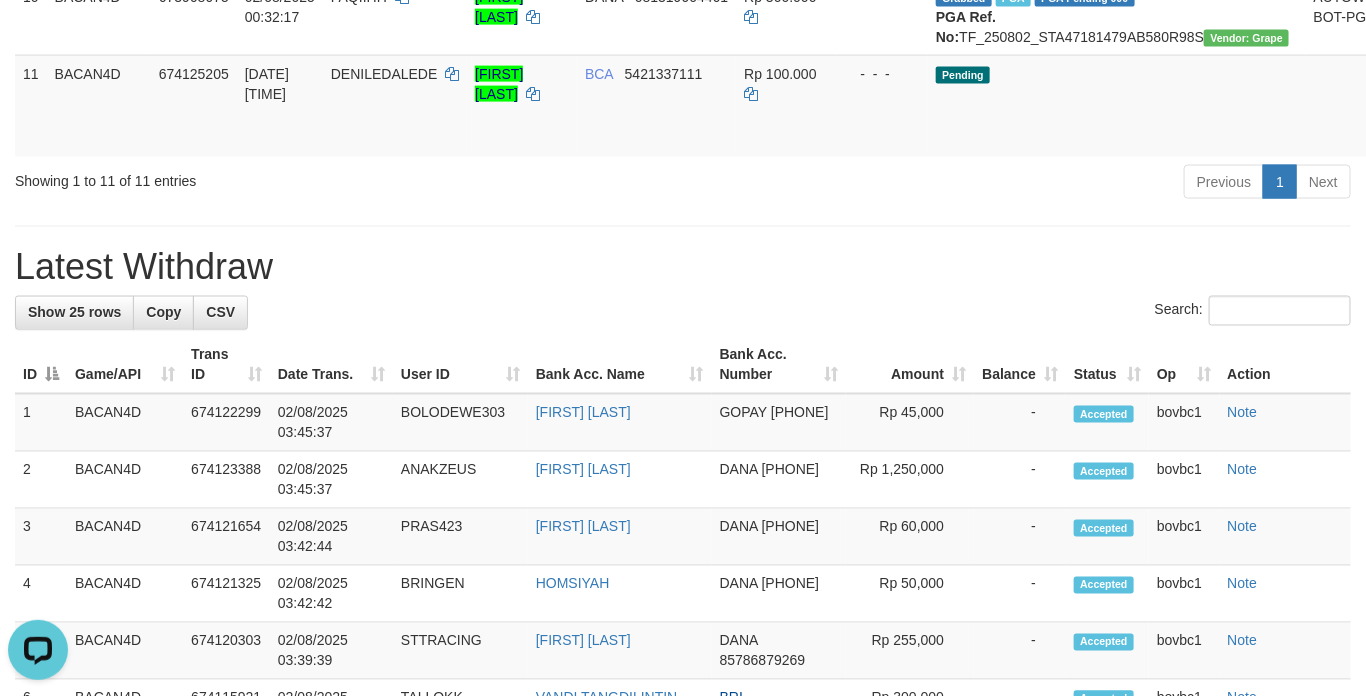 scroll, scrollTop: 0, scrollLeft: 0, axis: both 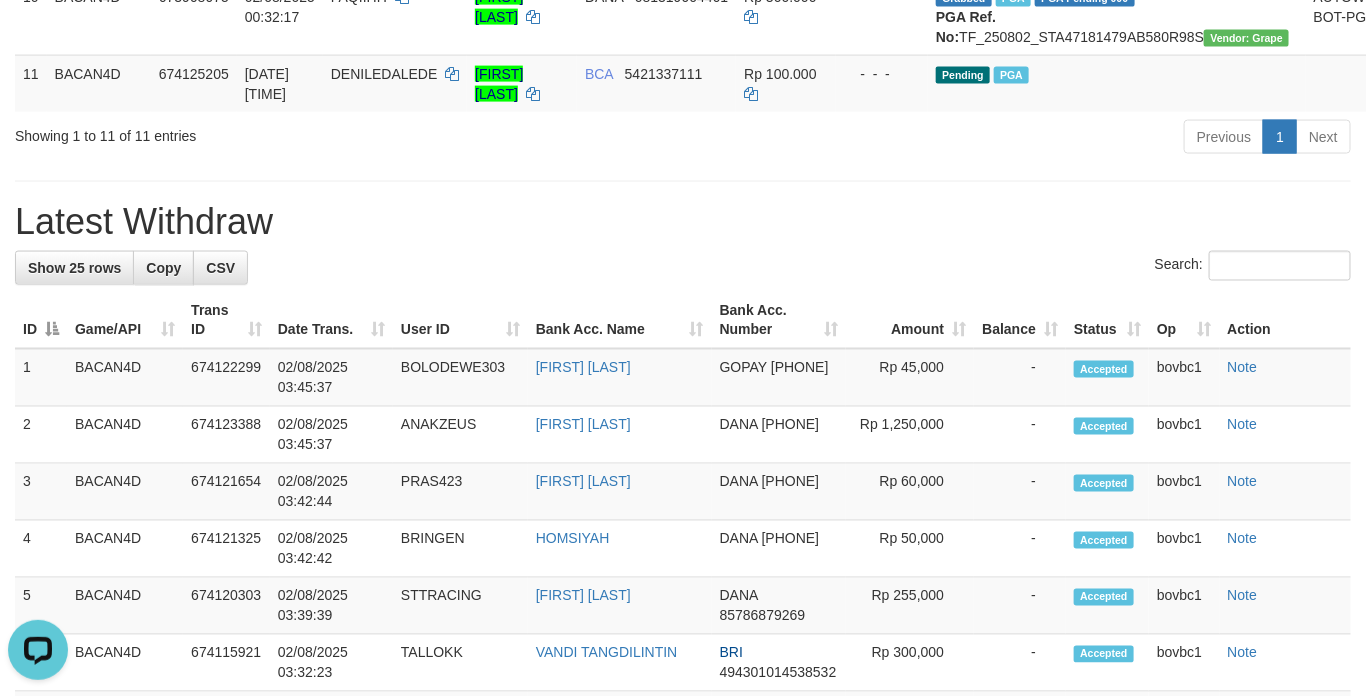 drag, startPoint x: 636, startPoint y: 436, endPoint x: 606, endPoint y: 378, distance: 65.29931 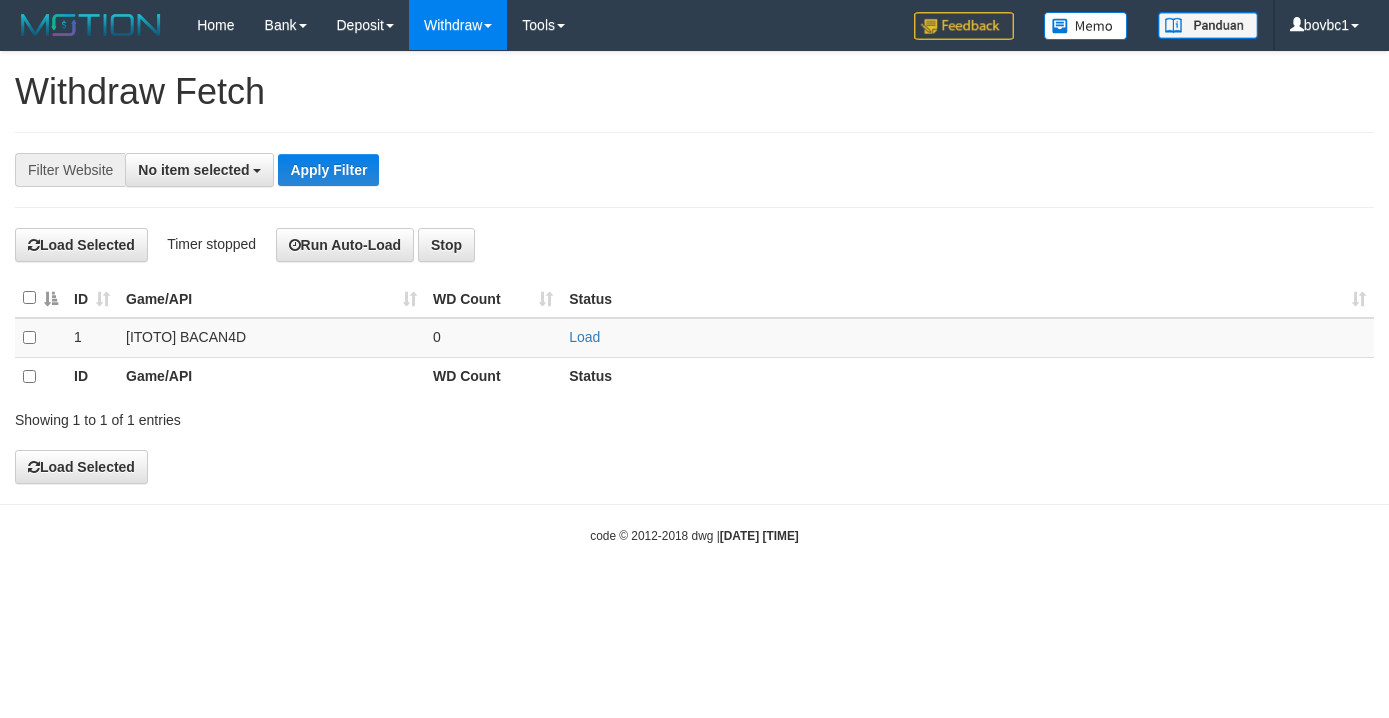 select 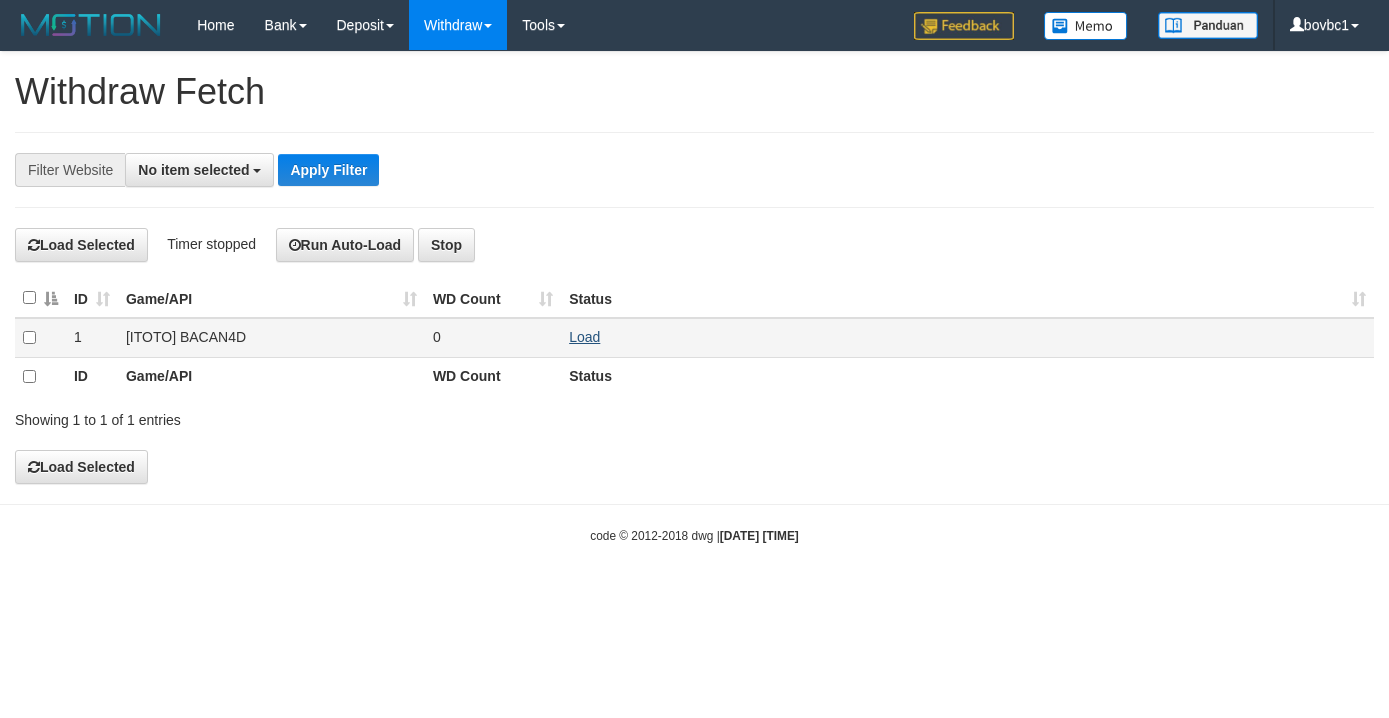 scroll, scrollTop: 0, scrollLeft: 0, axis: both 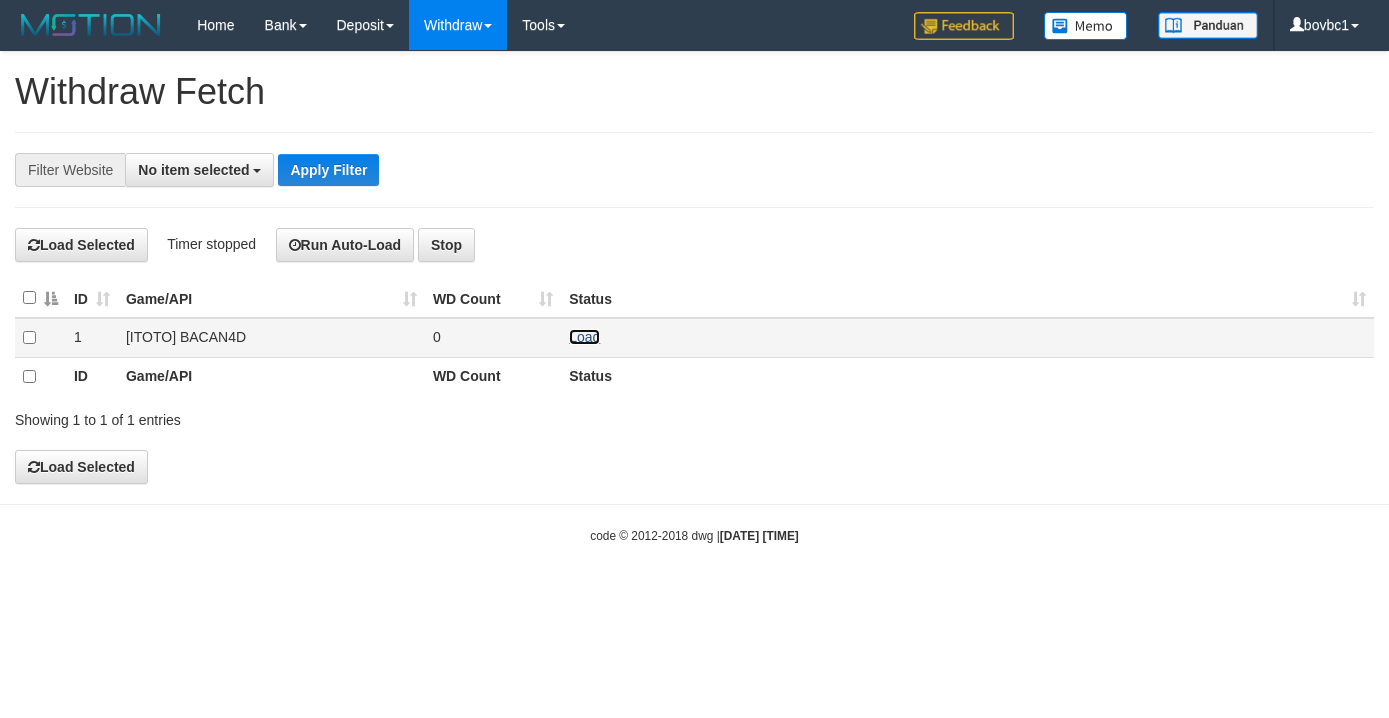 click on "Load" at bounding box center [584, 337] 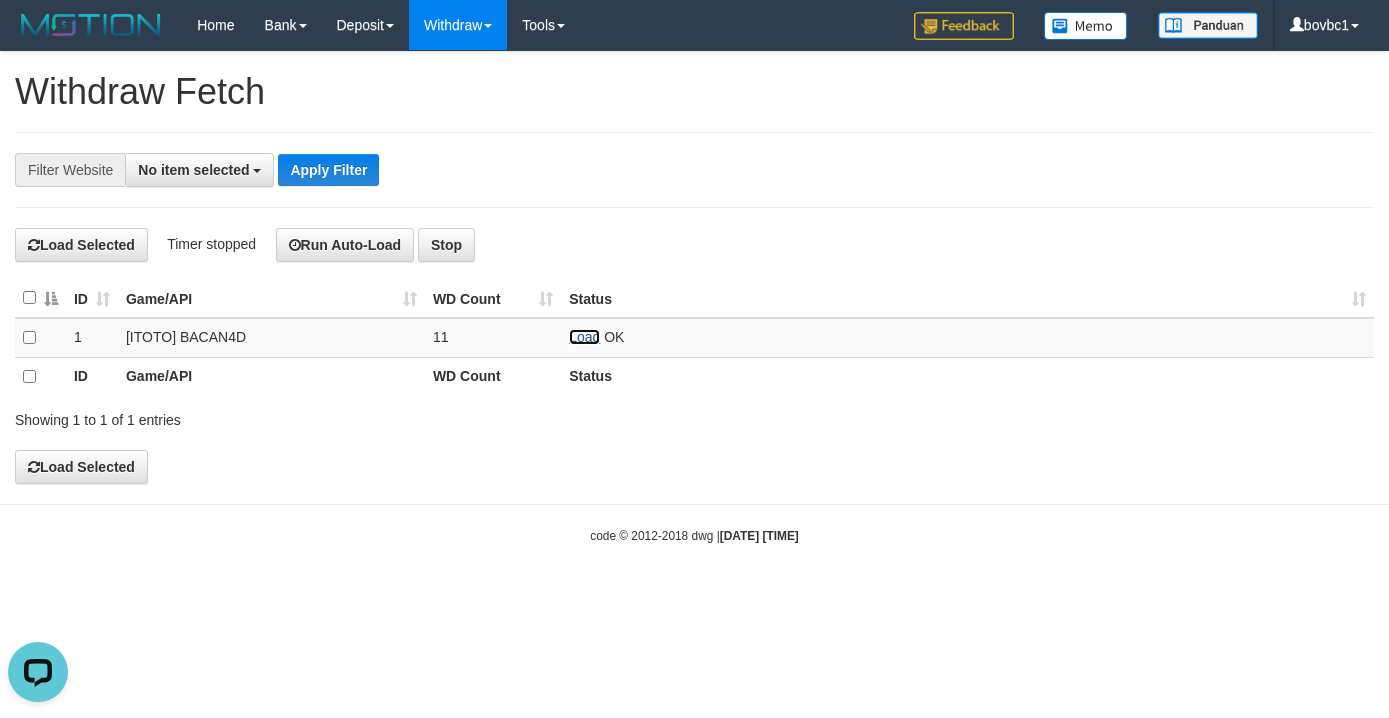 scroll, scrollTop: 0, scrollLeft: 0, axis: both 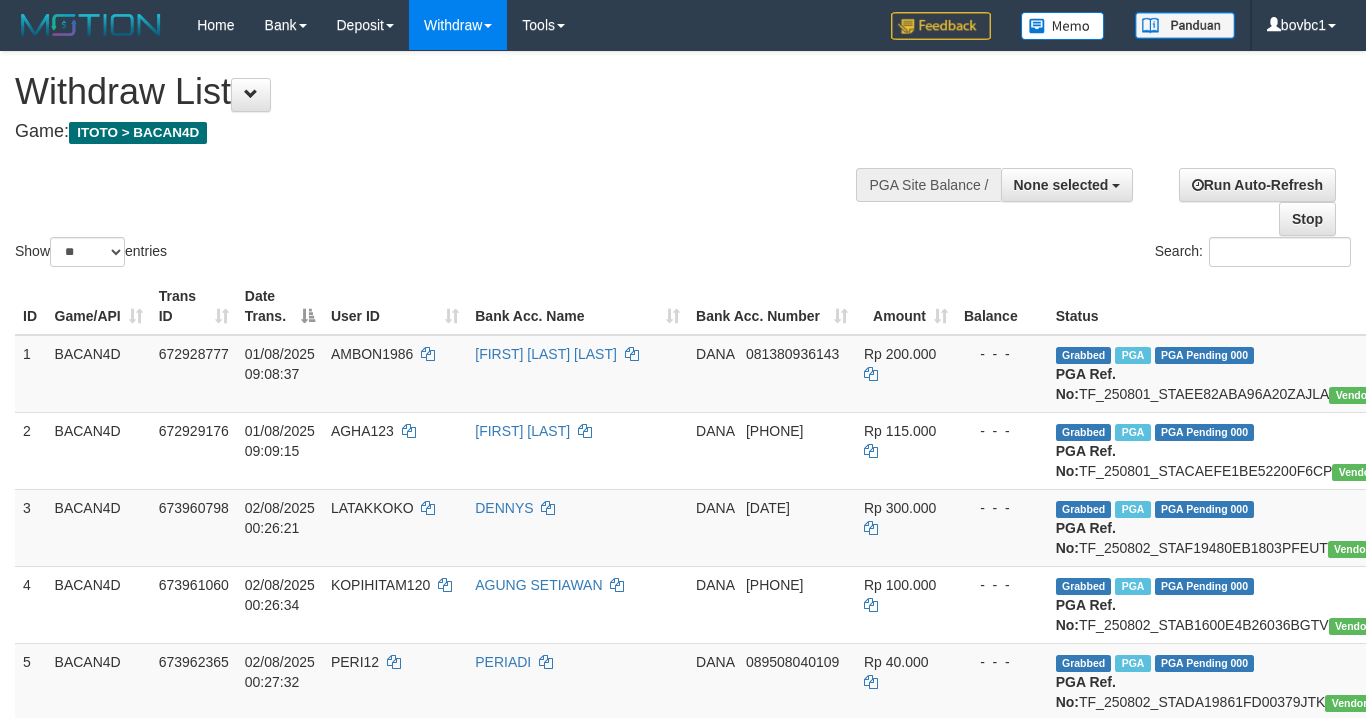 select 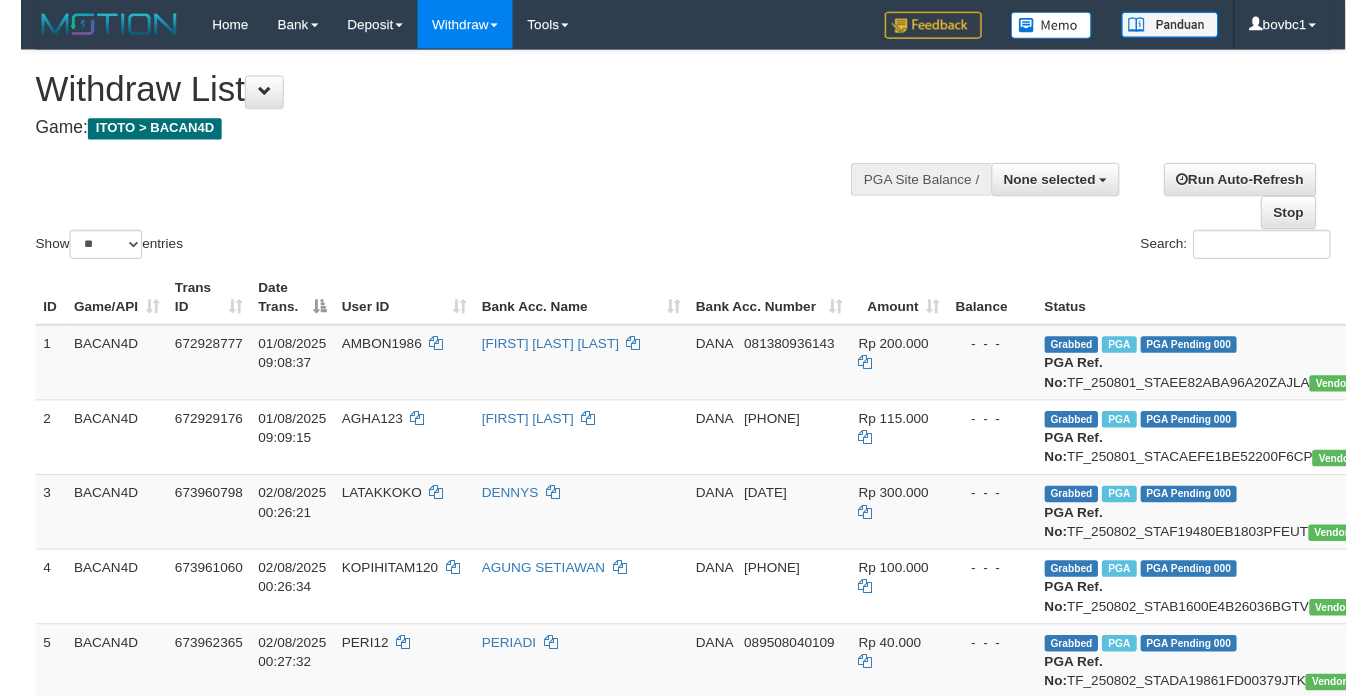 scroll, scrollTop: 1050, scrollLeft: 0, axis: vertical 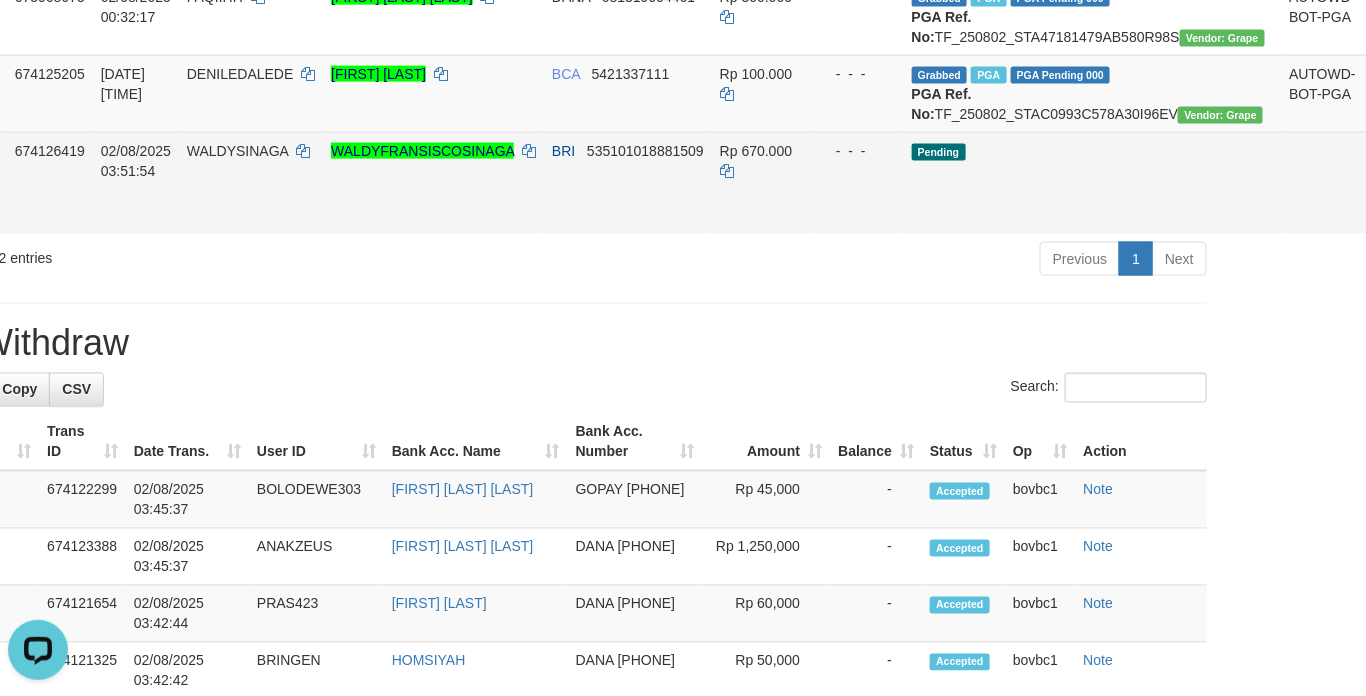 click on "Send PGA" at bounding box center (1388, 206) 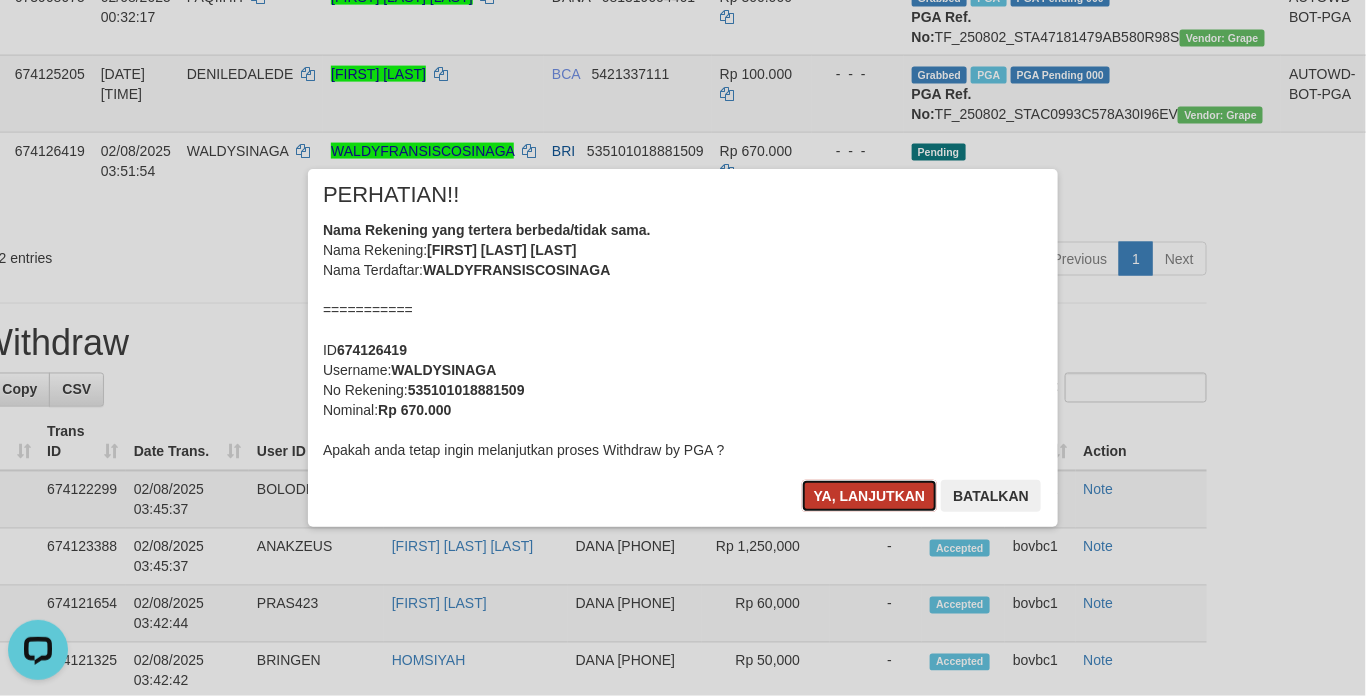 click on "Ya, lanjutkan" at bounding box center (870, 496) 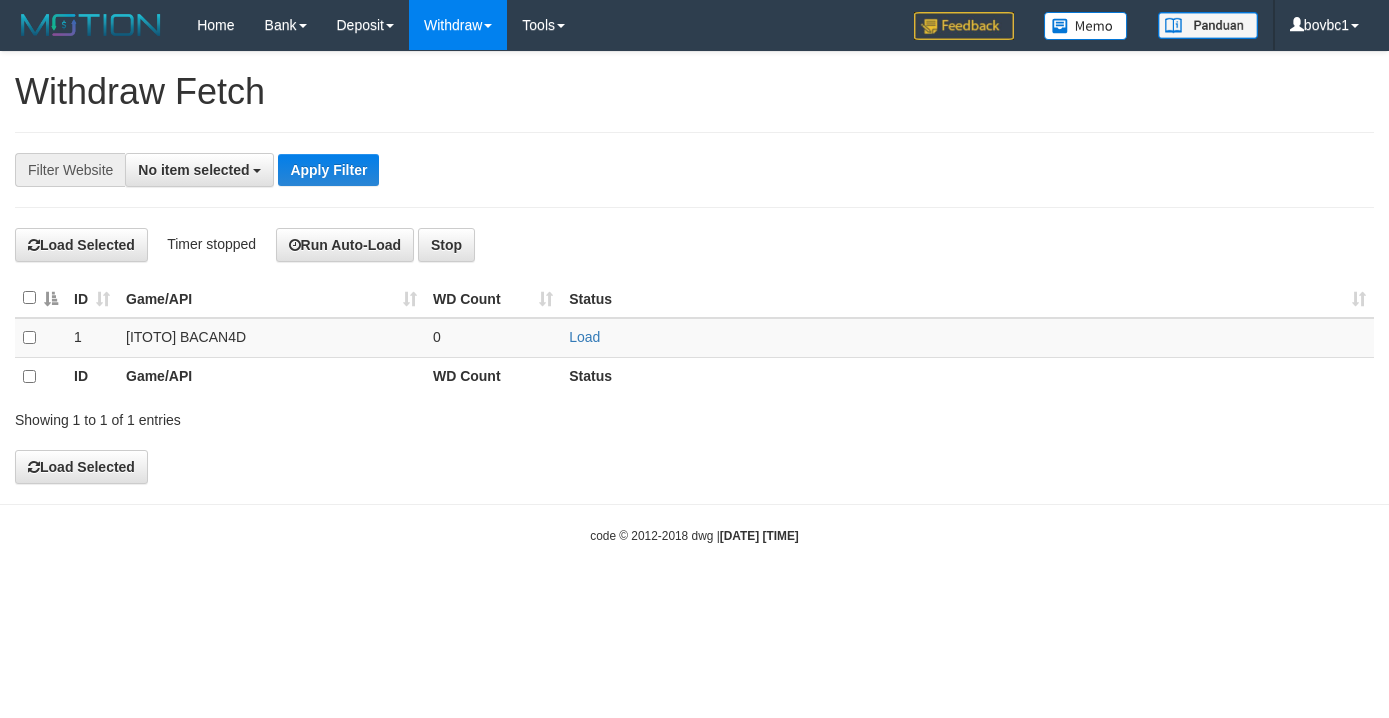 select 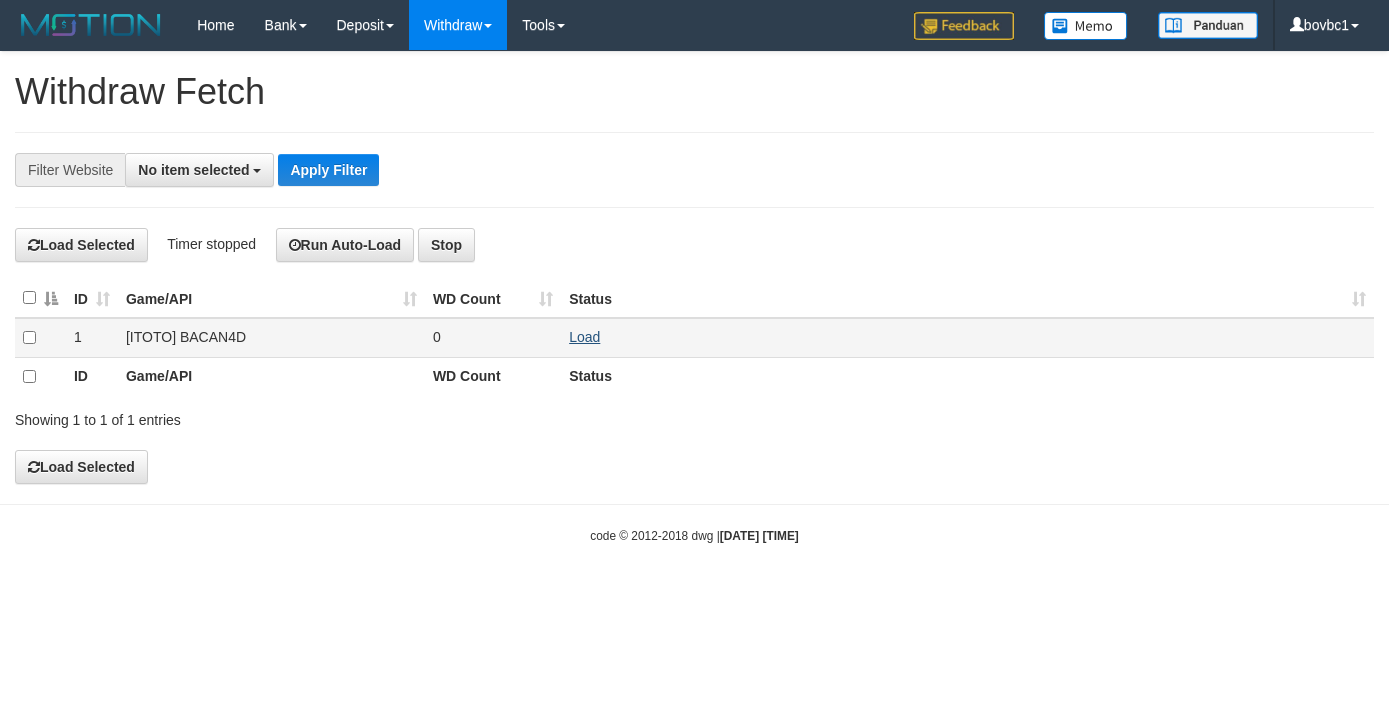 scroll, scrollTop: 0, scrollLeft: 0, axis: both 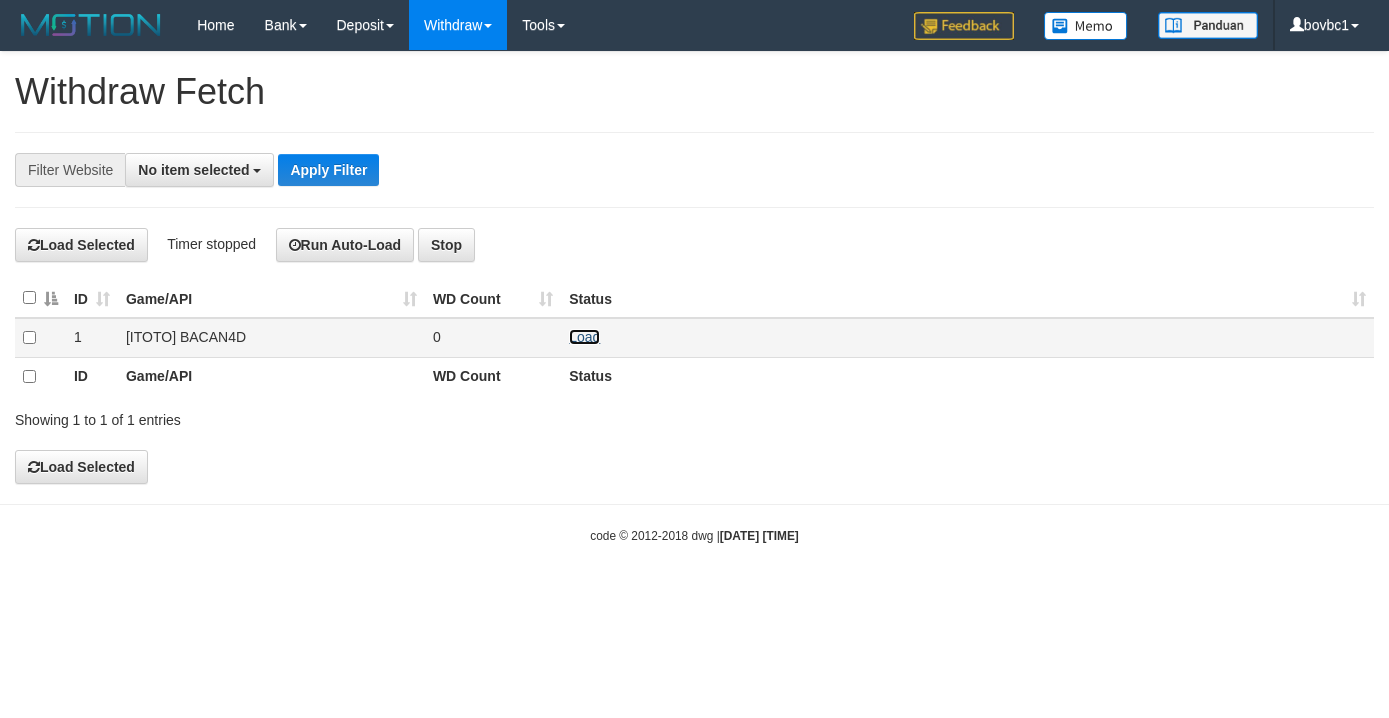 click on "Load" at bounding box center (584, 337) 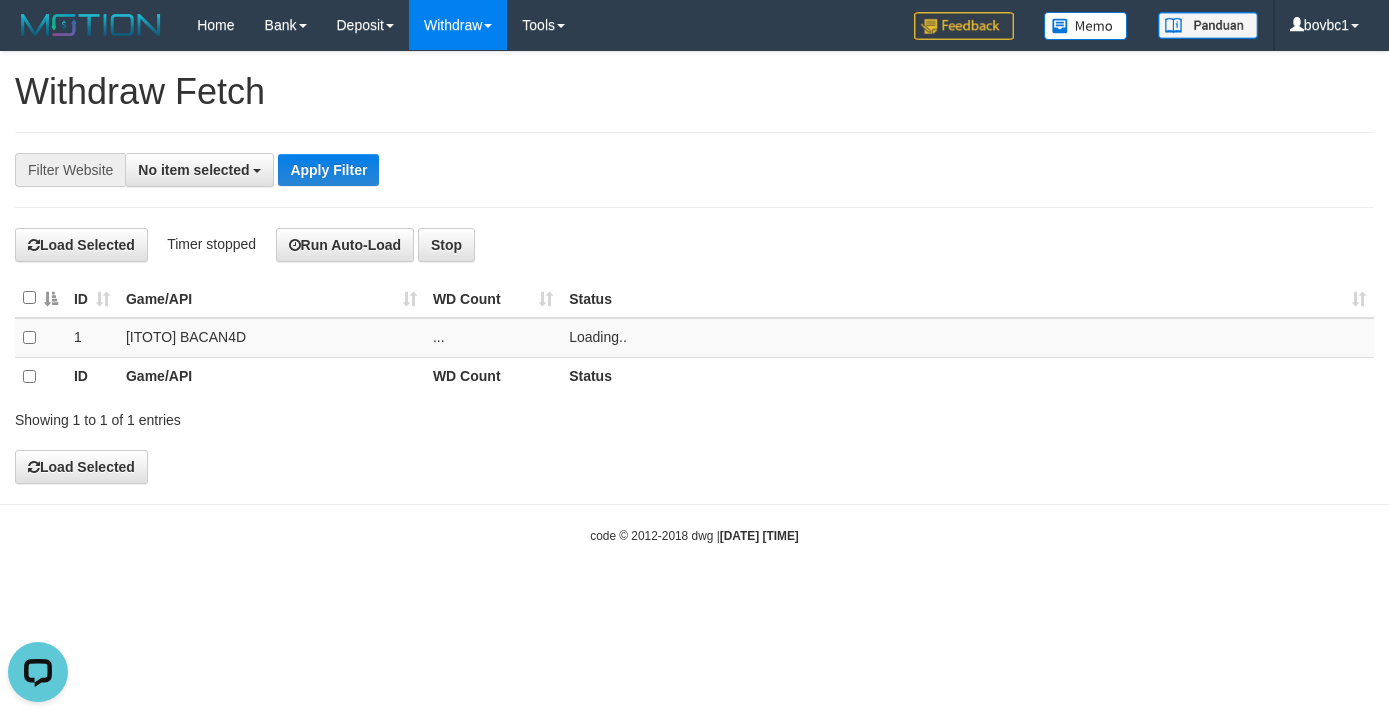 scroll, scrollTop: 0, scrollLeft: 0, axis: both 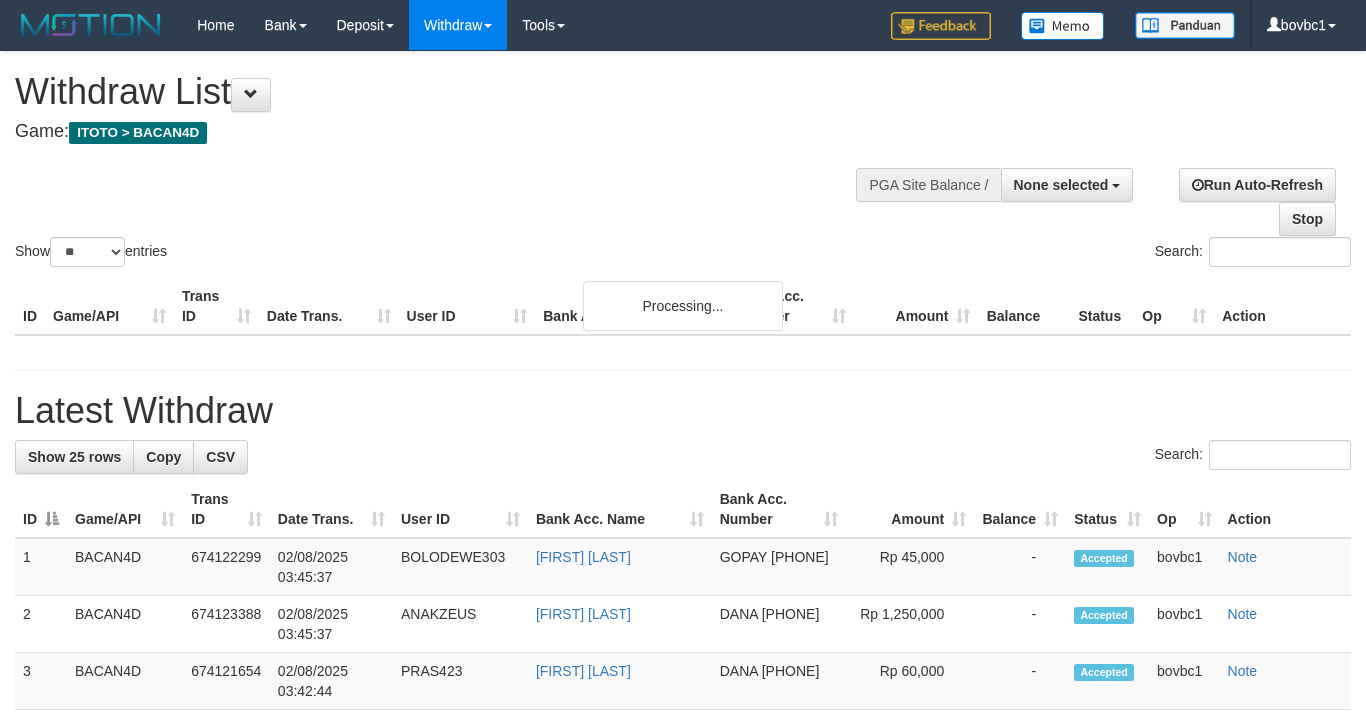select 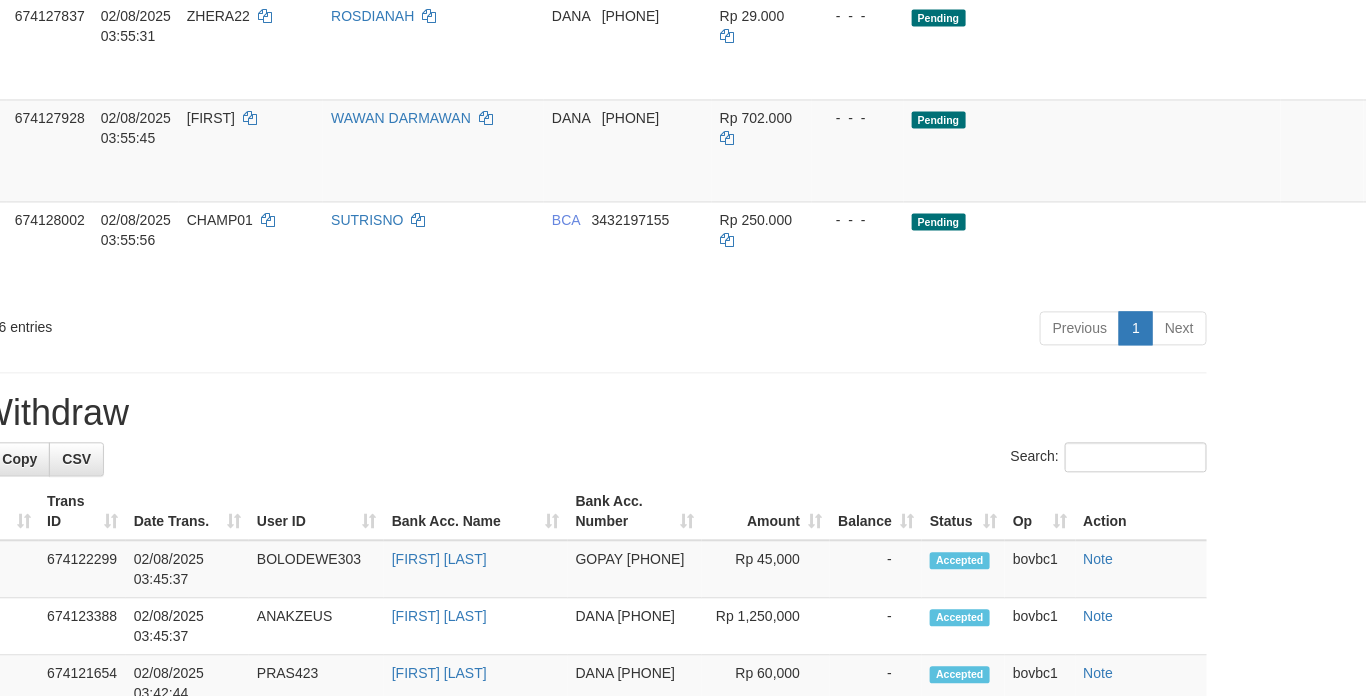 scroll, scrollTop: 1350, scrollLeft: 144, axis: both 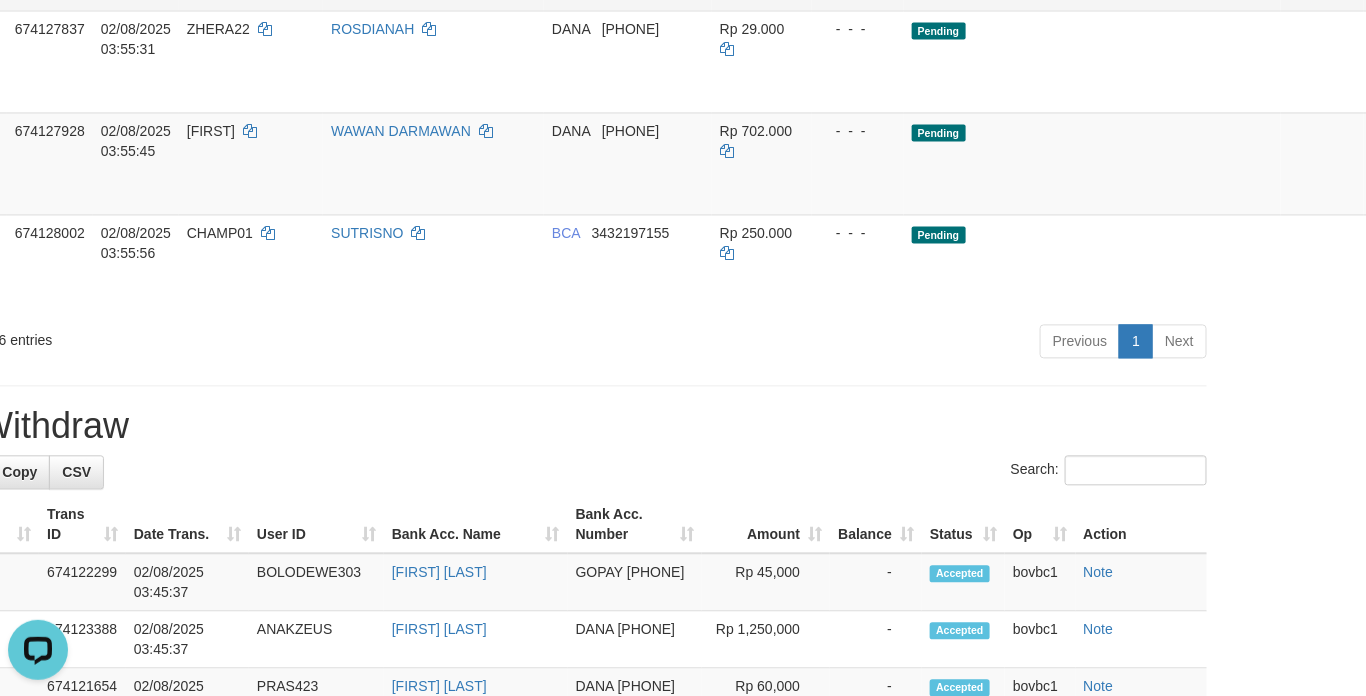 click on "Send PGA" at bounding box center [1388, -17] 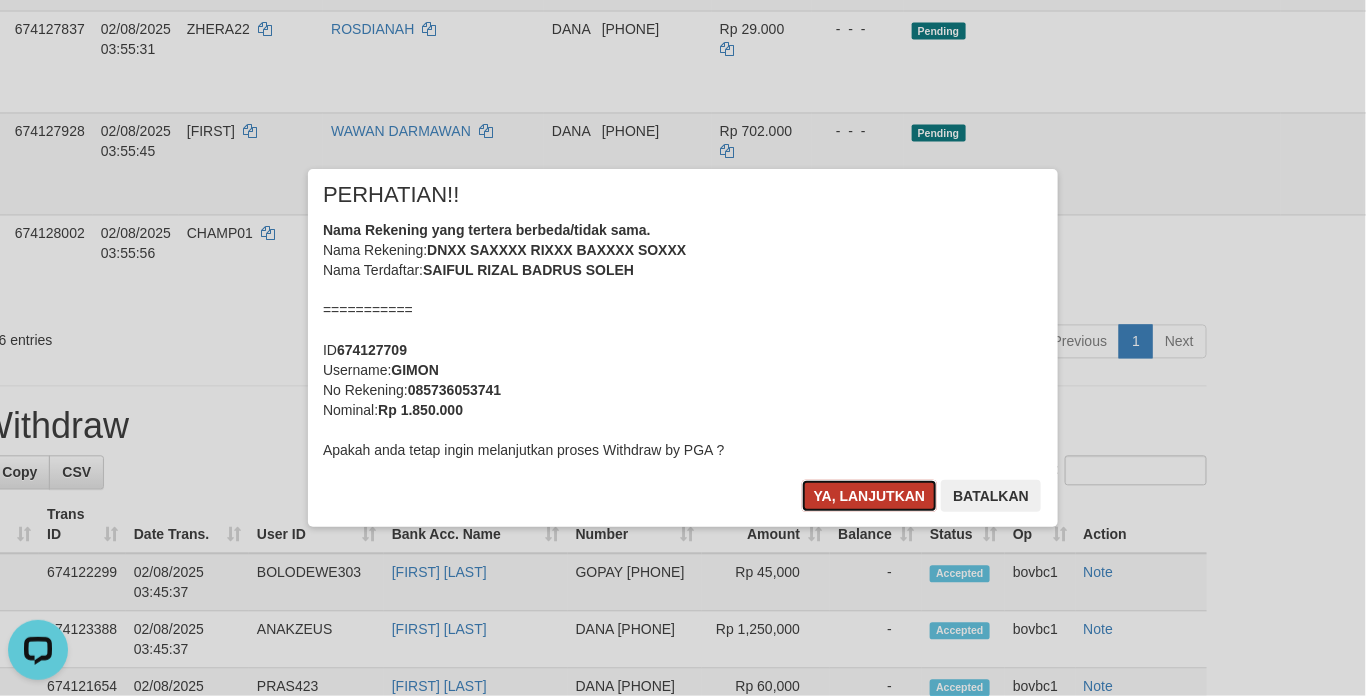 click on "Ya, lanjutkan" at bounding box center [870, 496] 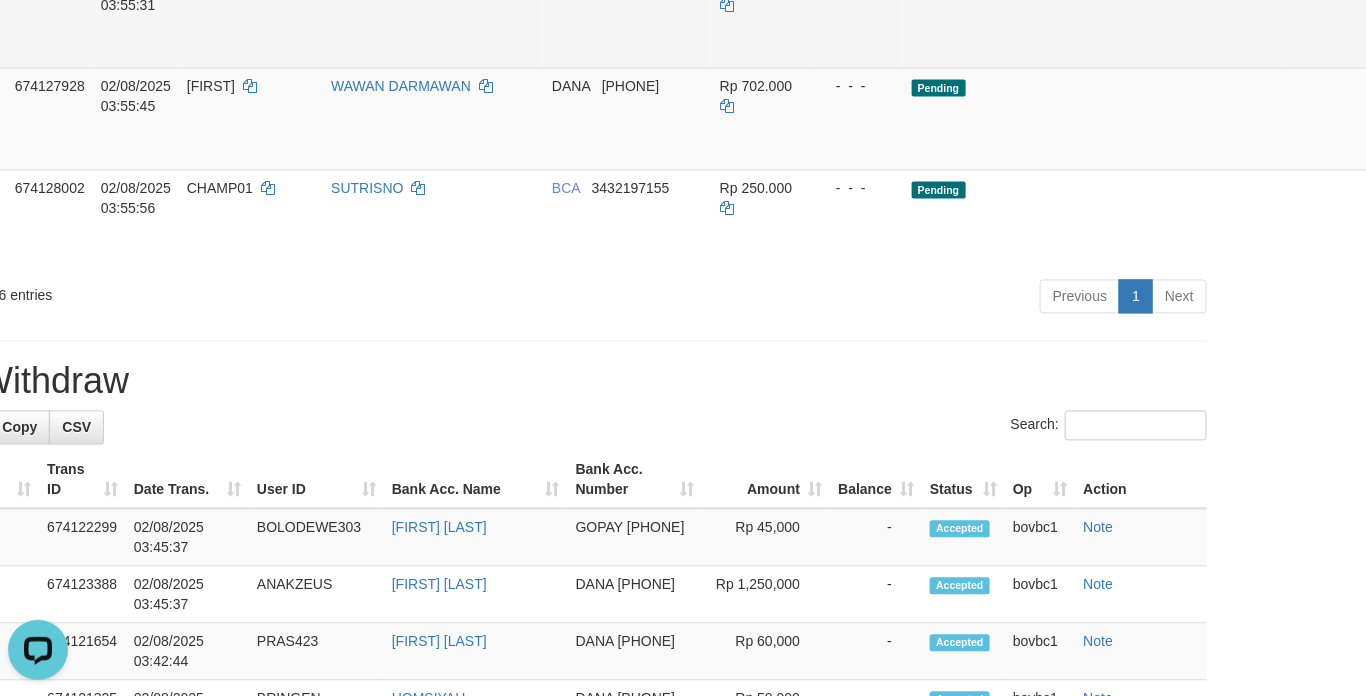click on "Send PGA" at bounding box center [1388, 40] 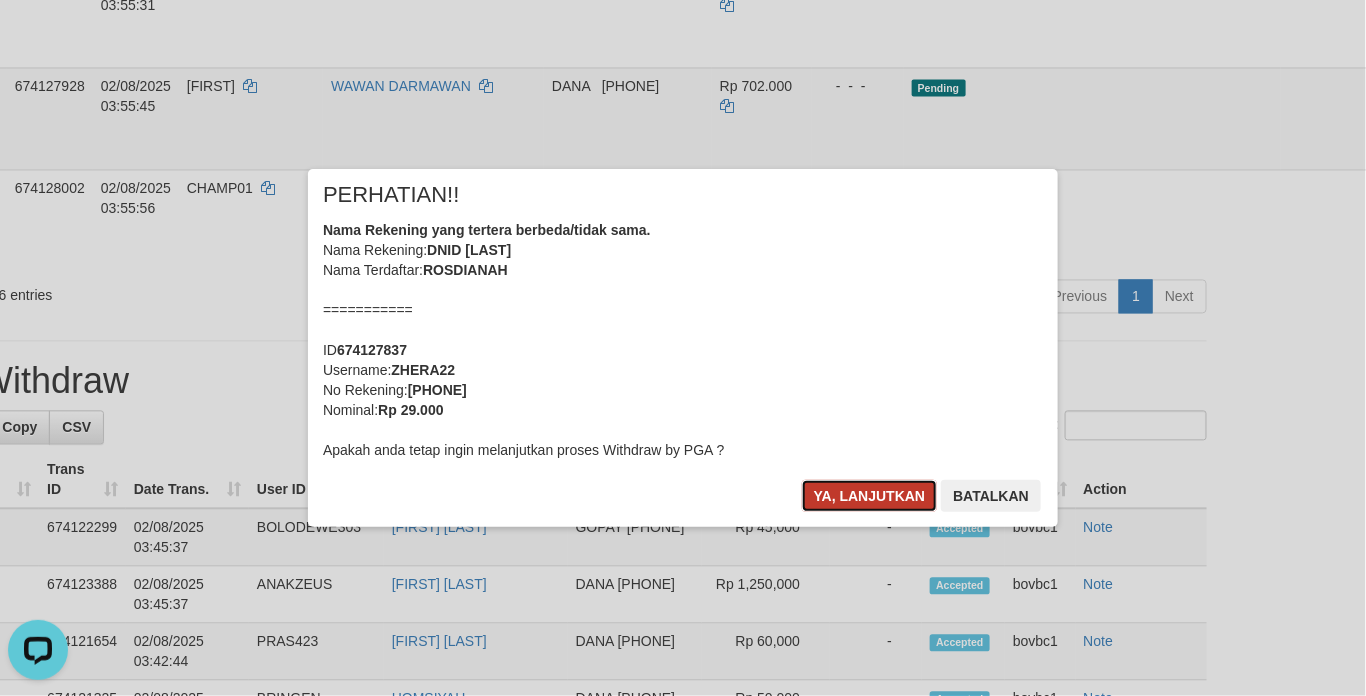 click on "Ya, lanjutkan" at bounding box center (870, 496) 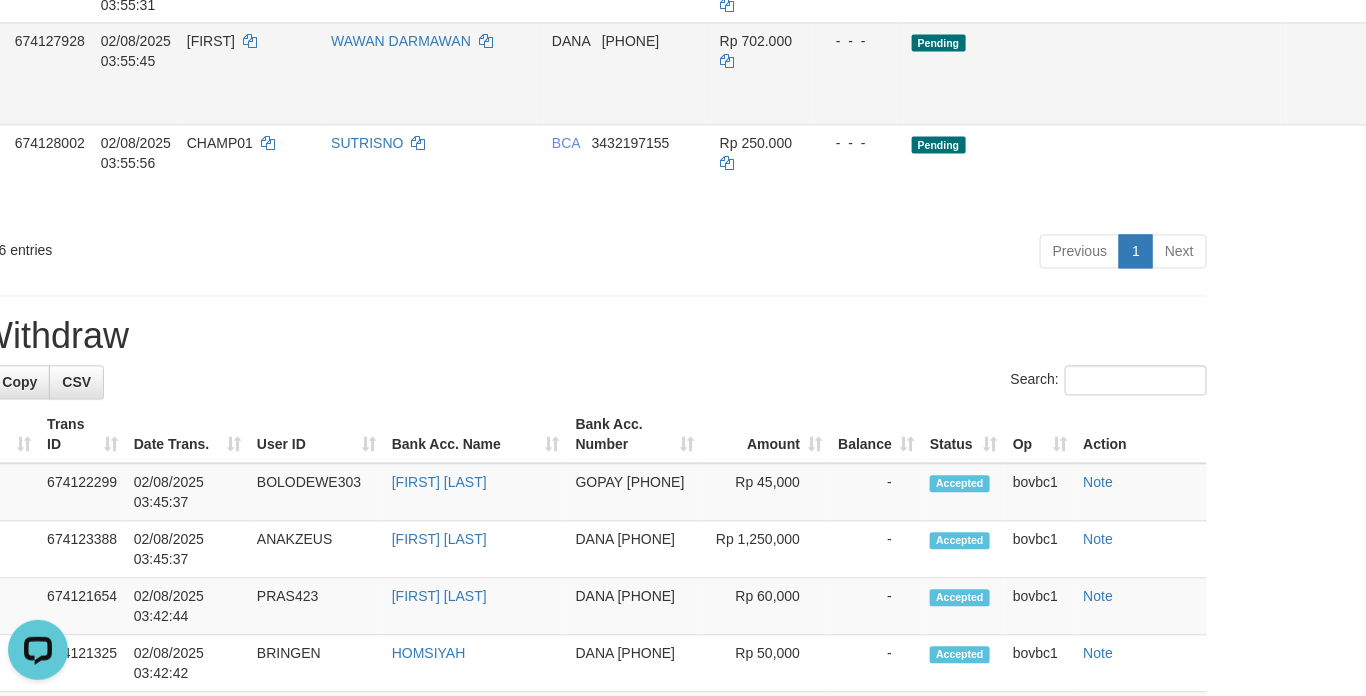 click on "Send PGA" at bounding box center [1388, 97] 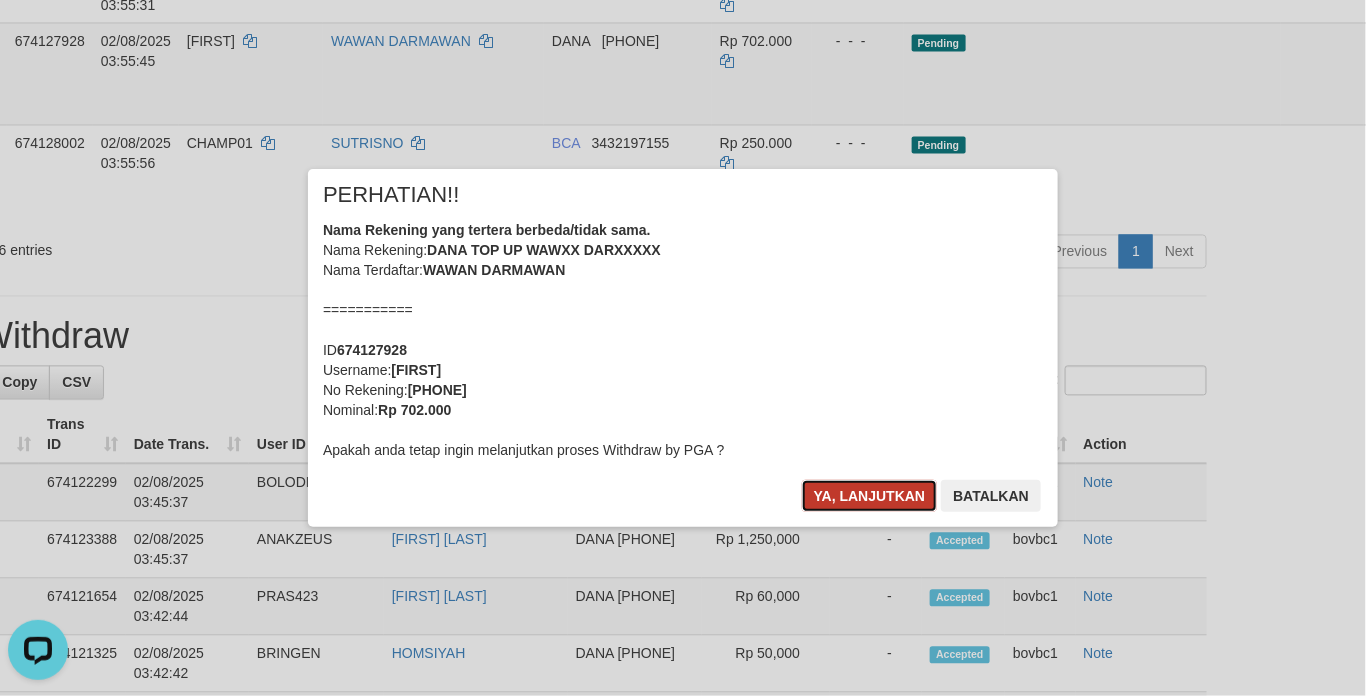 click on "Ya, lanjutkan" at bounding box center (870, 496) 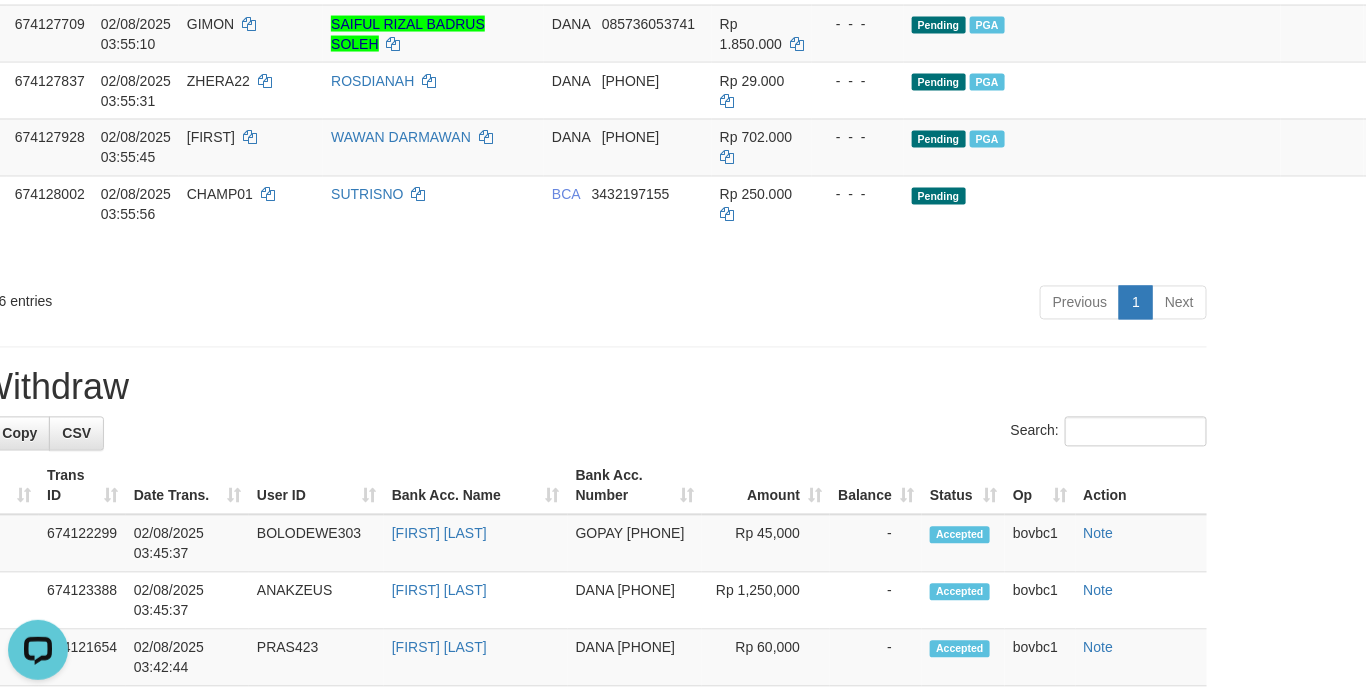 scroll, scrollTop: 1200, scrollLeft: 144, axis: both 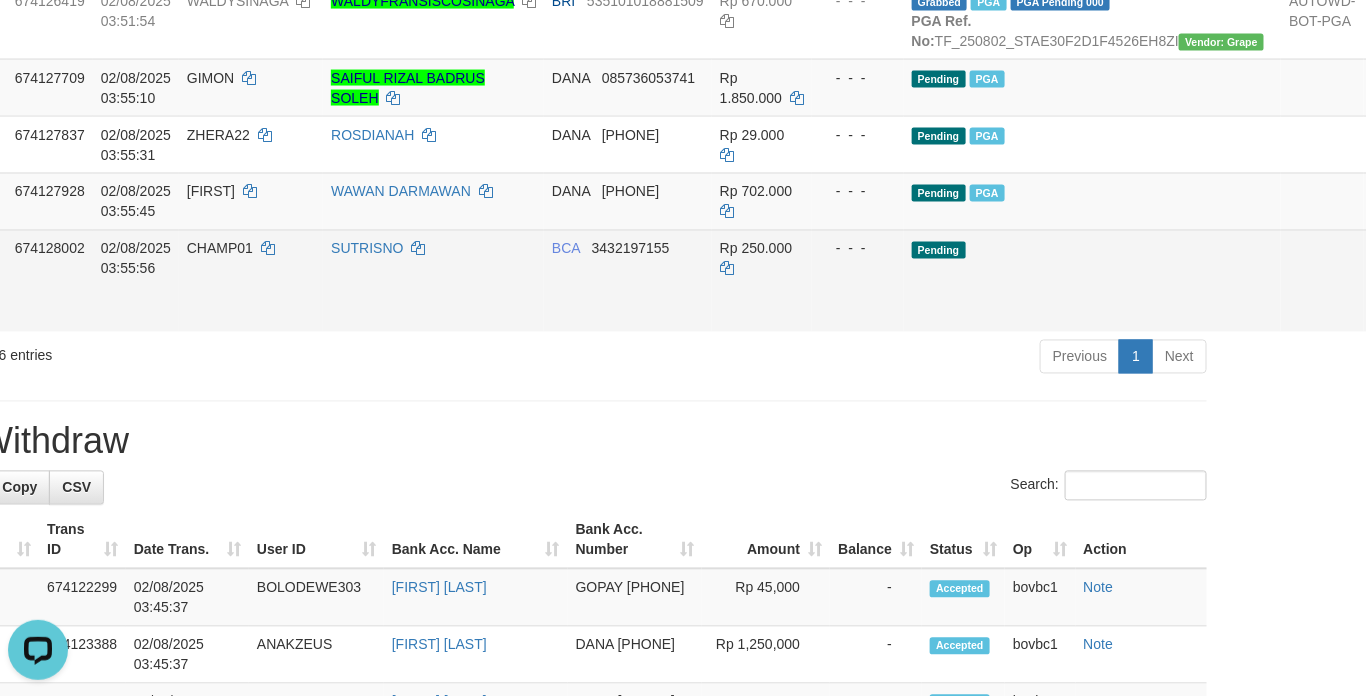 click on "Send PGA" at bounding box center [1388, 304] 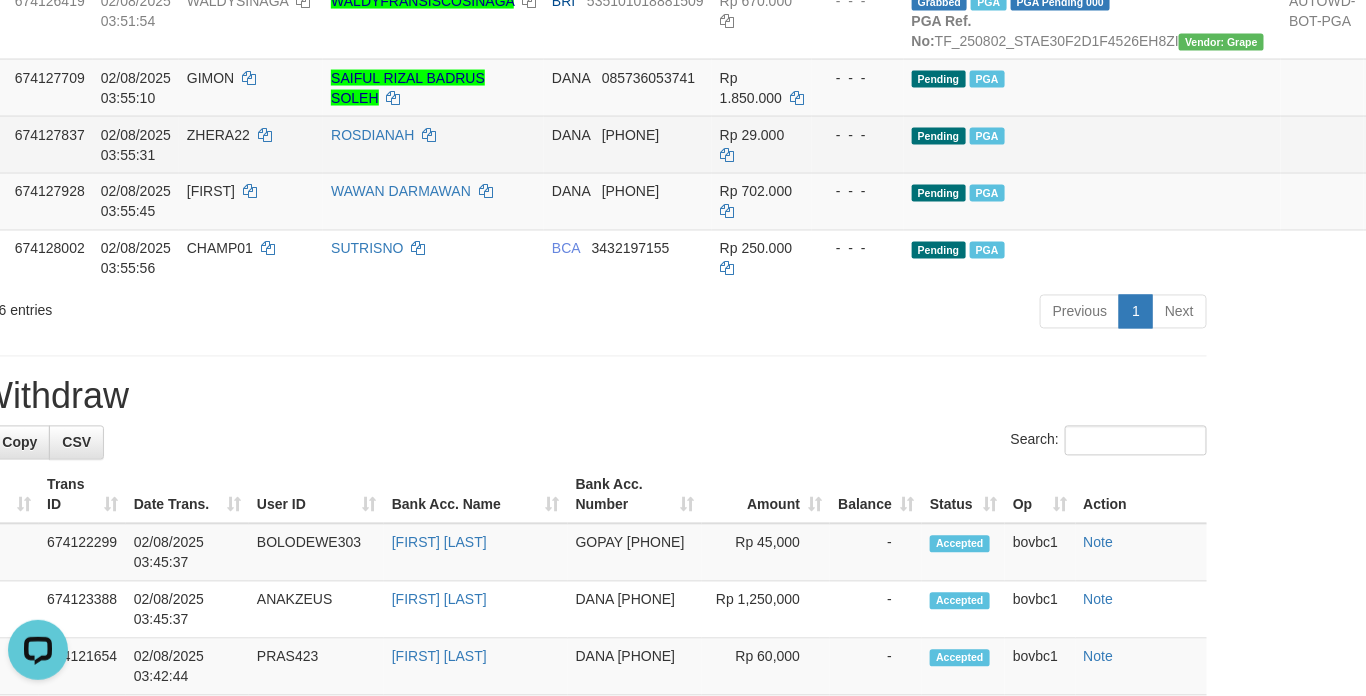 click on "Pending   PGA" at bounding box center (1093, 144) 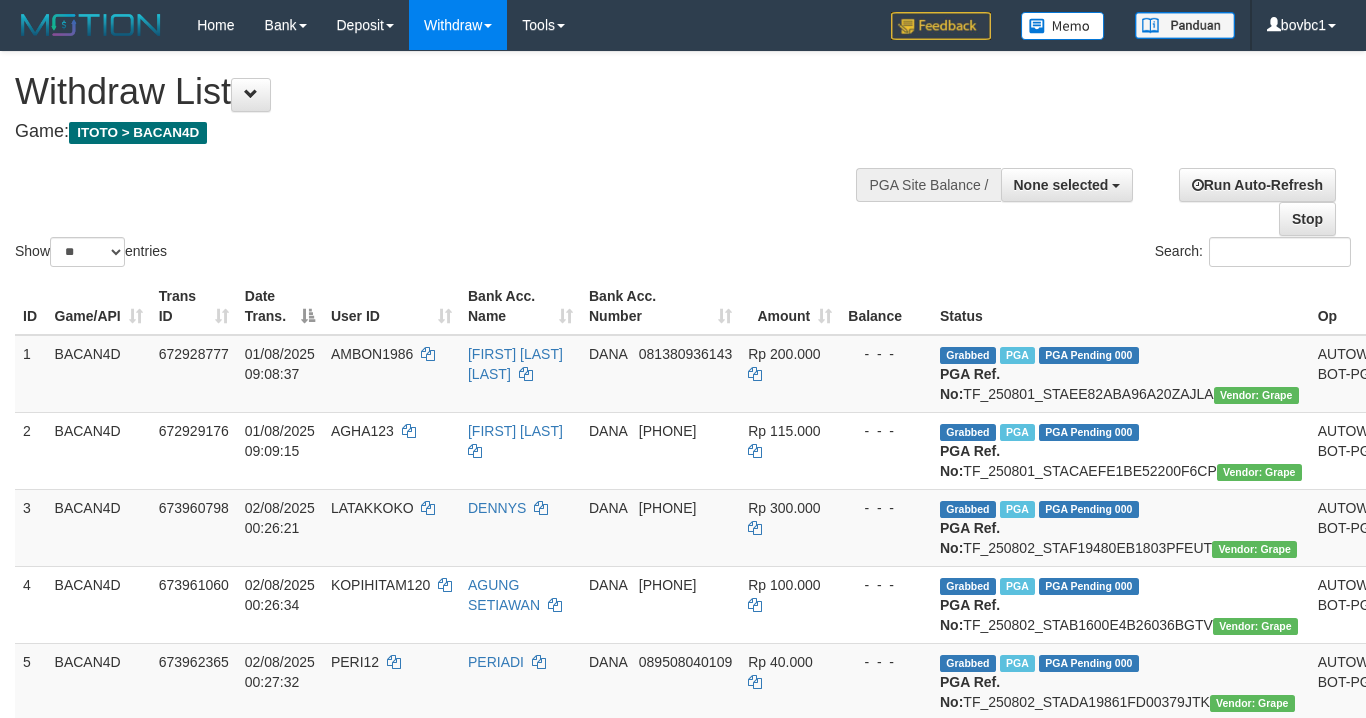select 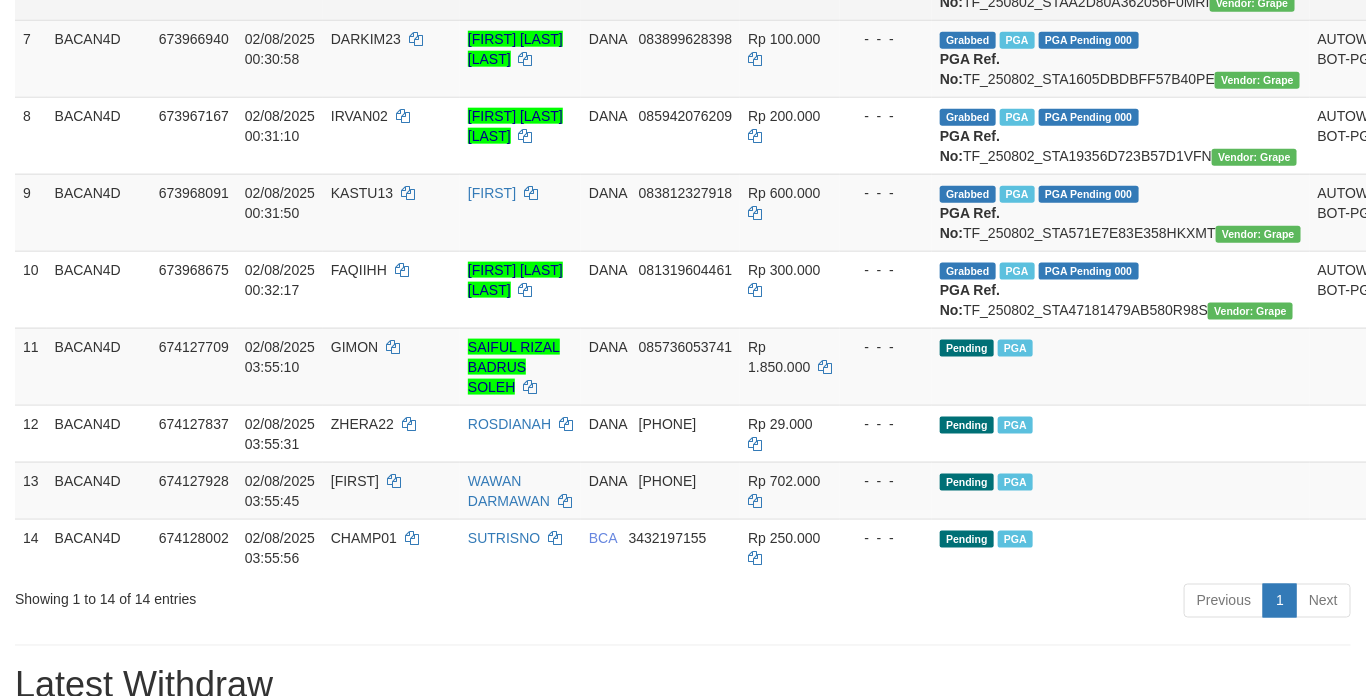 scroll, scrollTop: 1050, scrollLeft: 0, axis: vertical 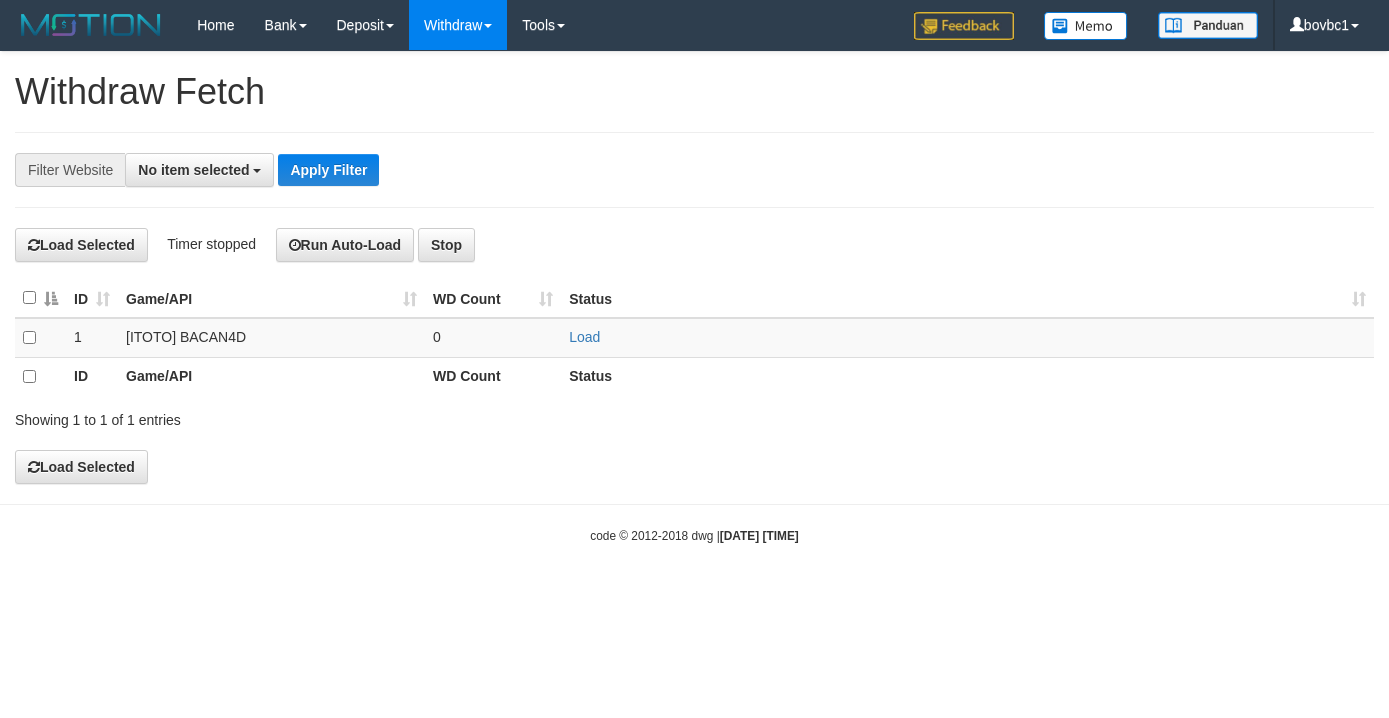 select 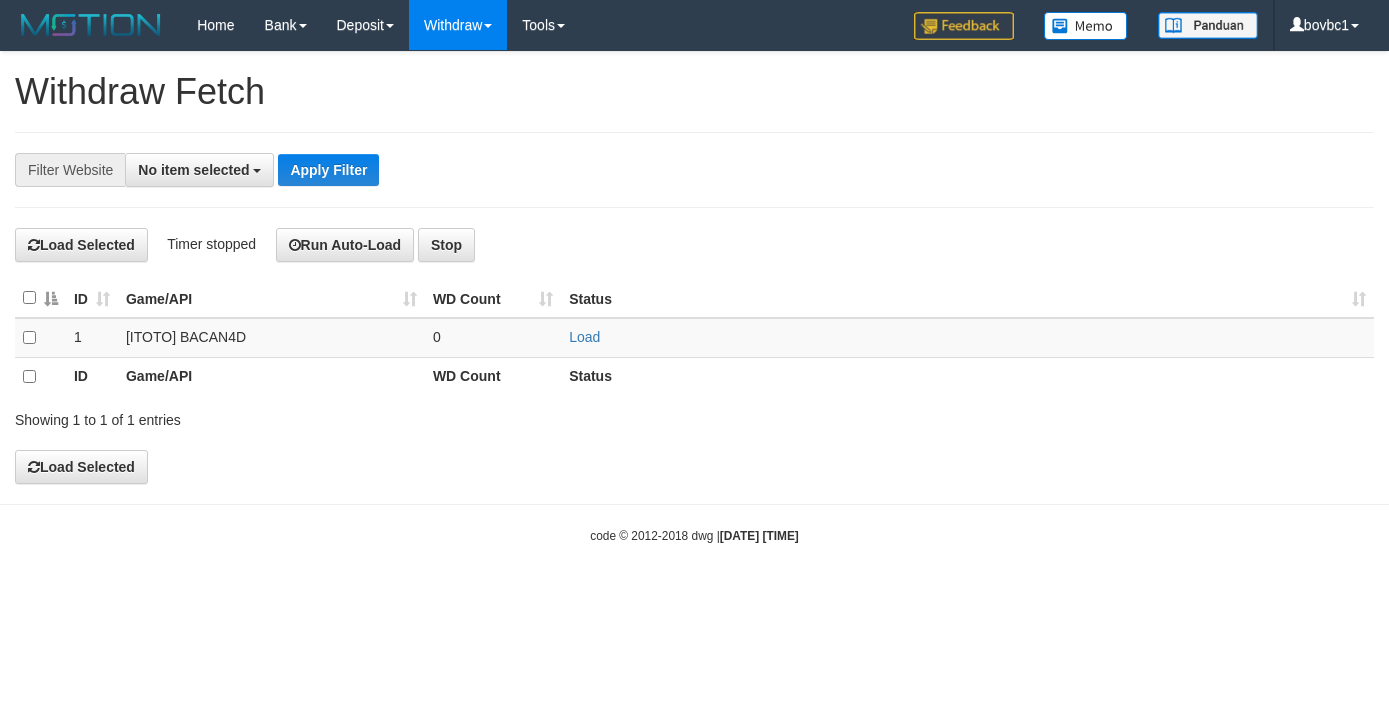 scroll, scrollTop: 0, scrollLeft: 0, axis: both 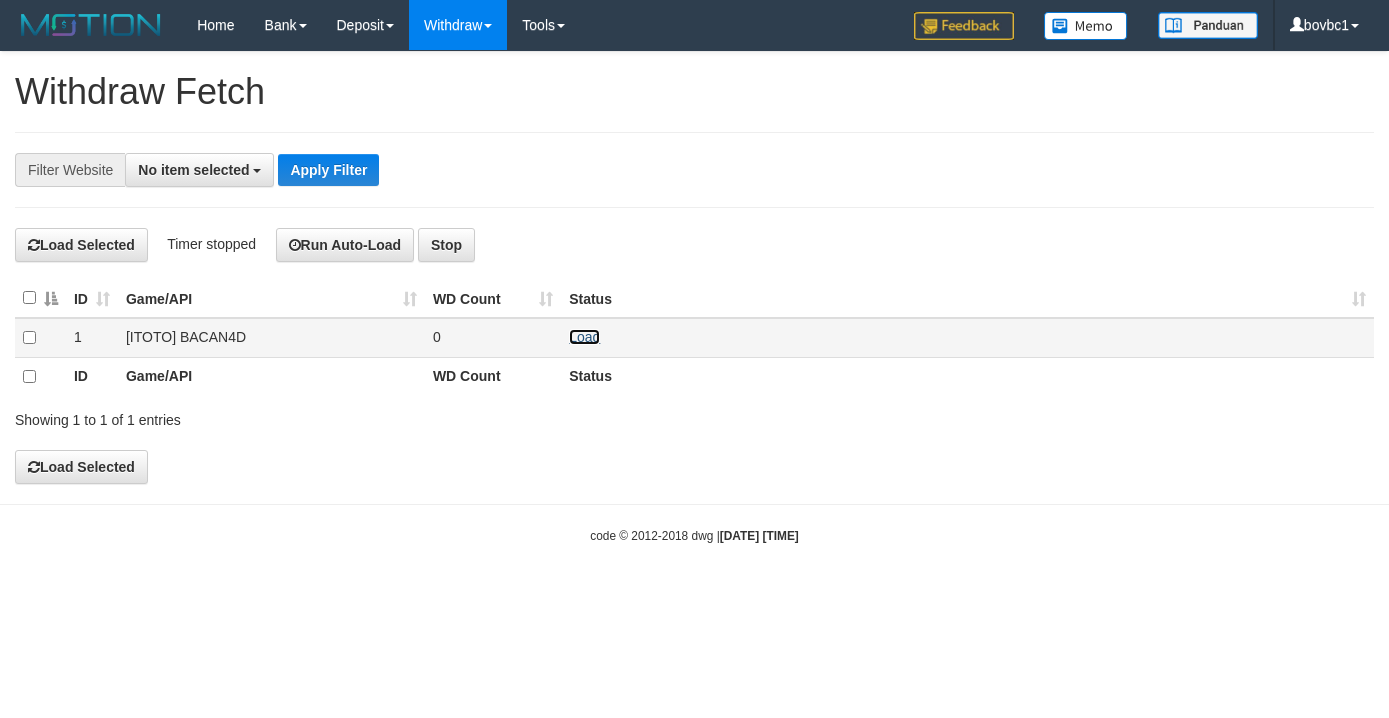 click on "Load" at bounding box center [584, 337] 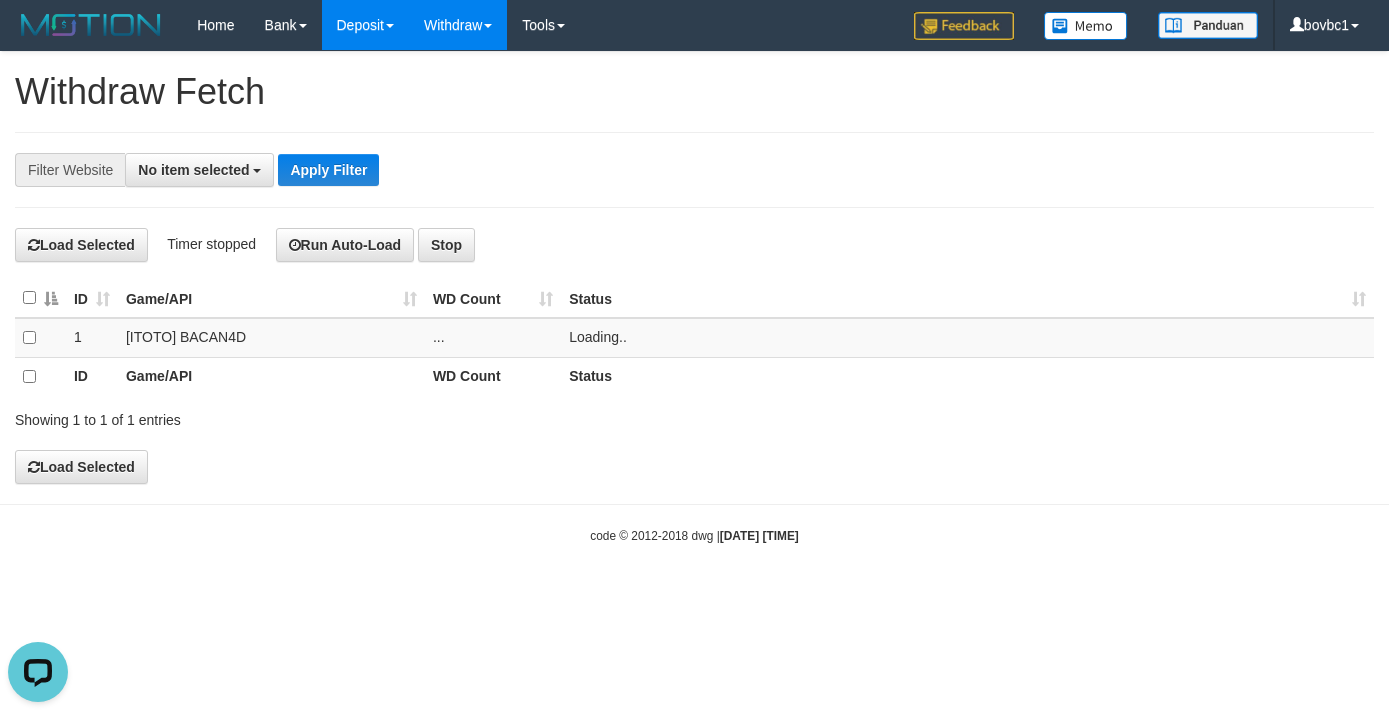 scroll, scrollTop: 0, scrollLeft: 0, axis: both 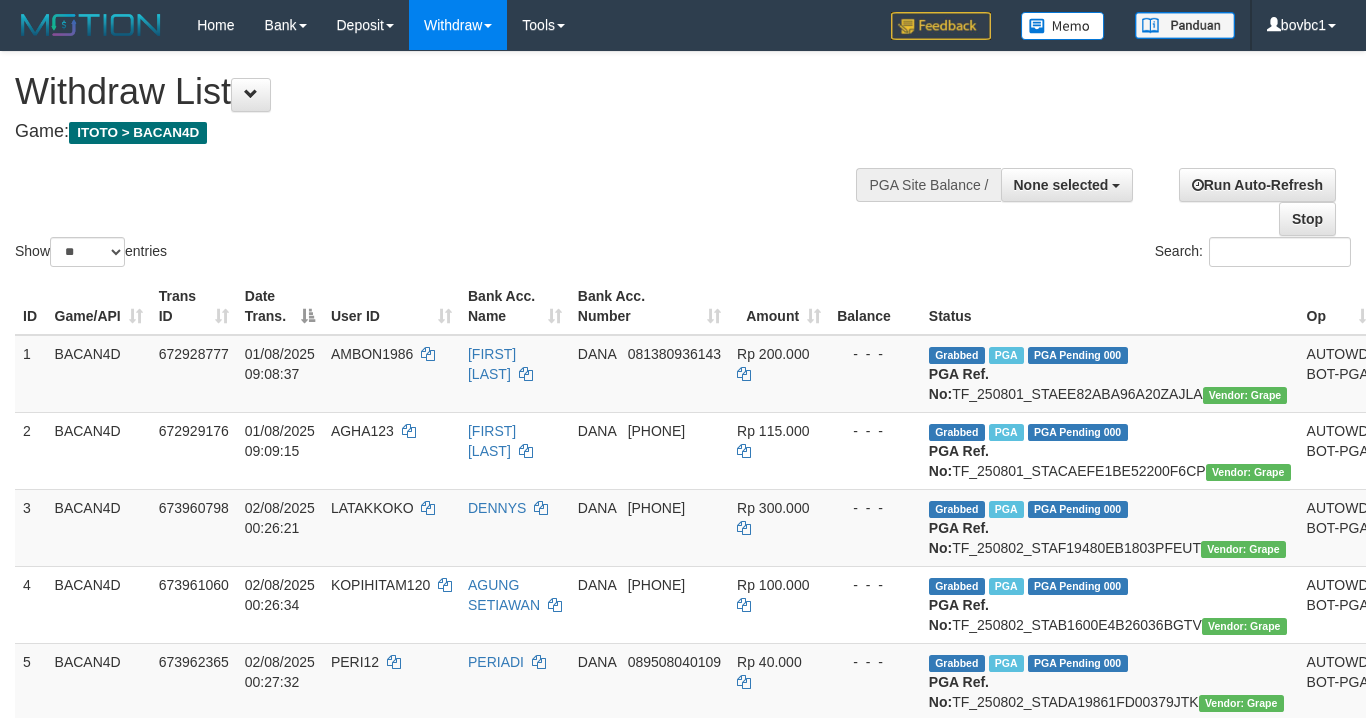 select 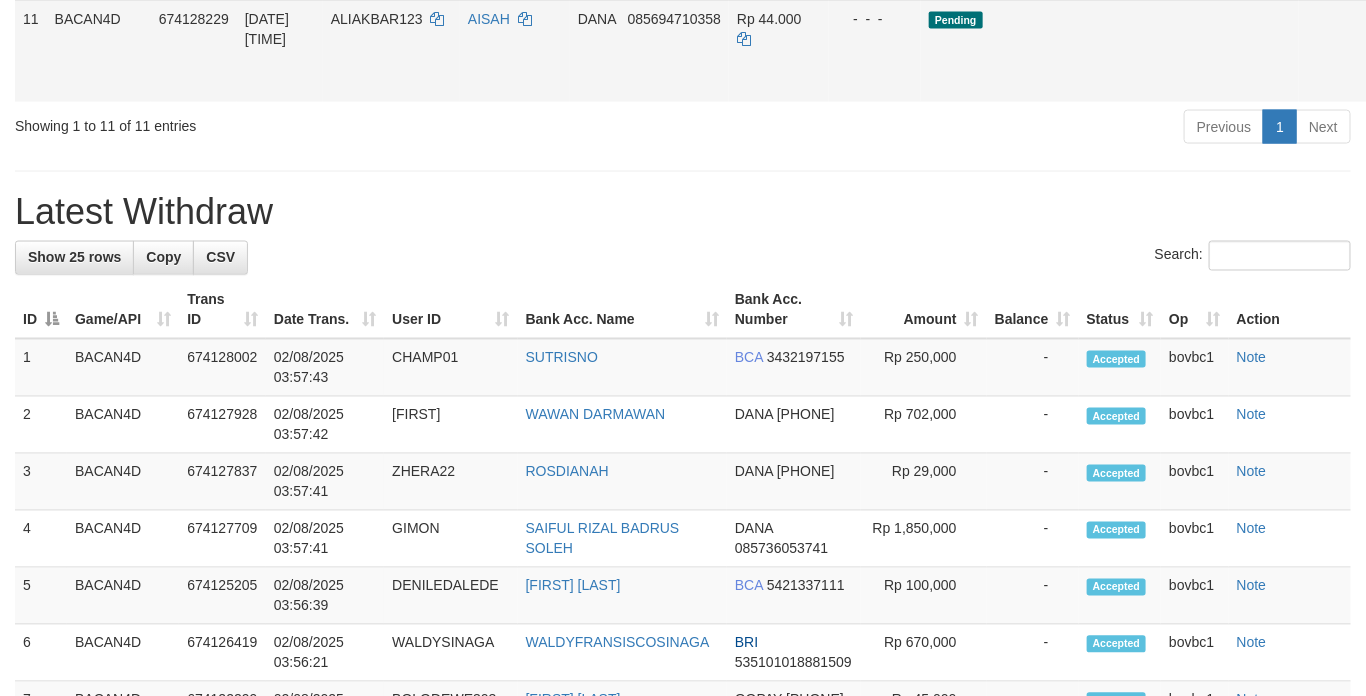 scroll, scrollTop: 1050, scrollLeft: 0, axis: vertical 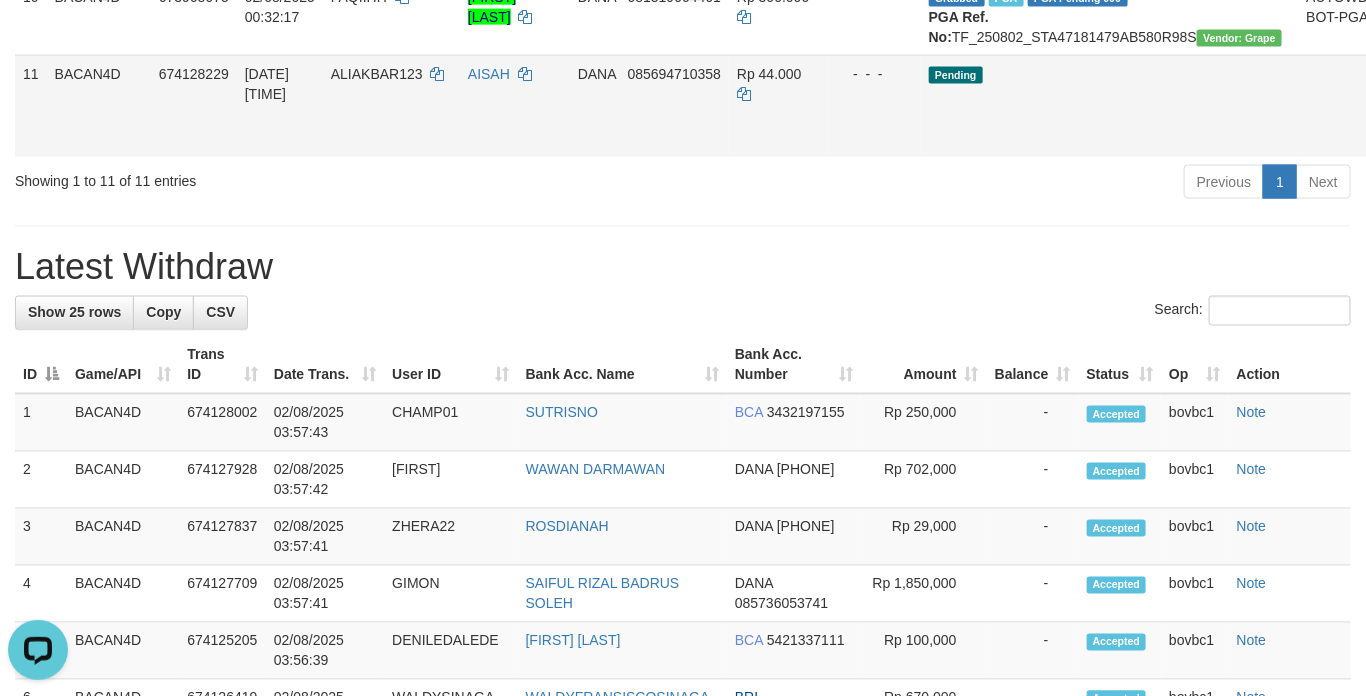 click on "Send PGA" at bounding box center (1405, 129) 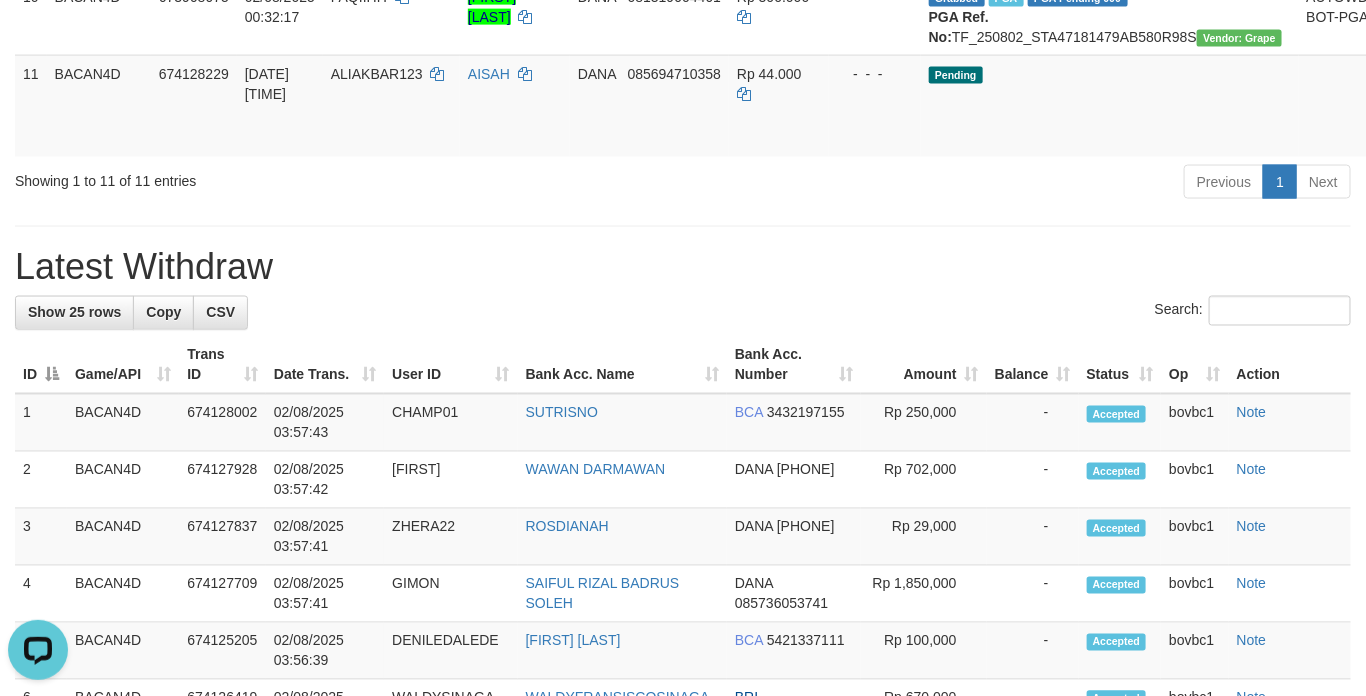 scroll, scrollTop: 0, scrollLeft: 0, axis: both 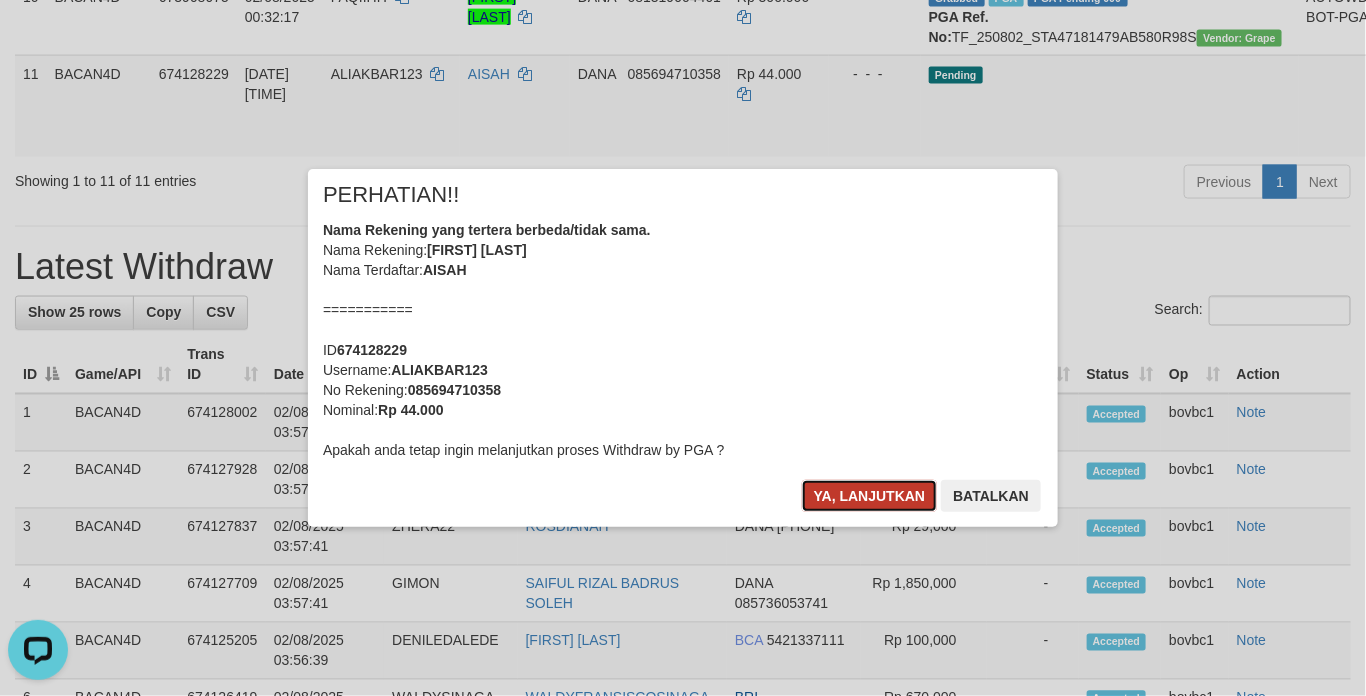 click on "Ya, lanjutkan" at bounding box center [870, 496] 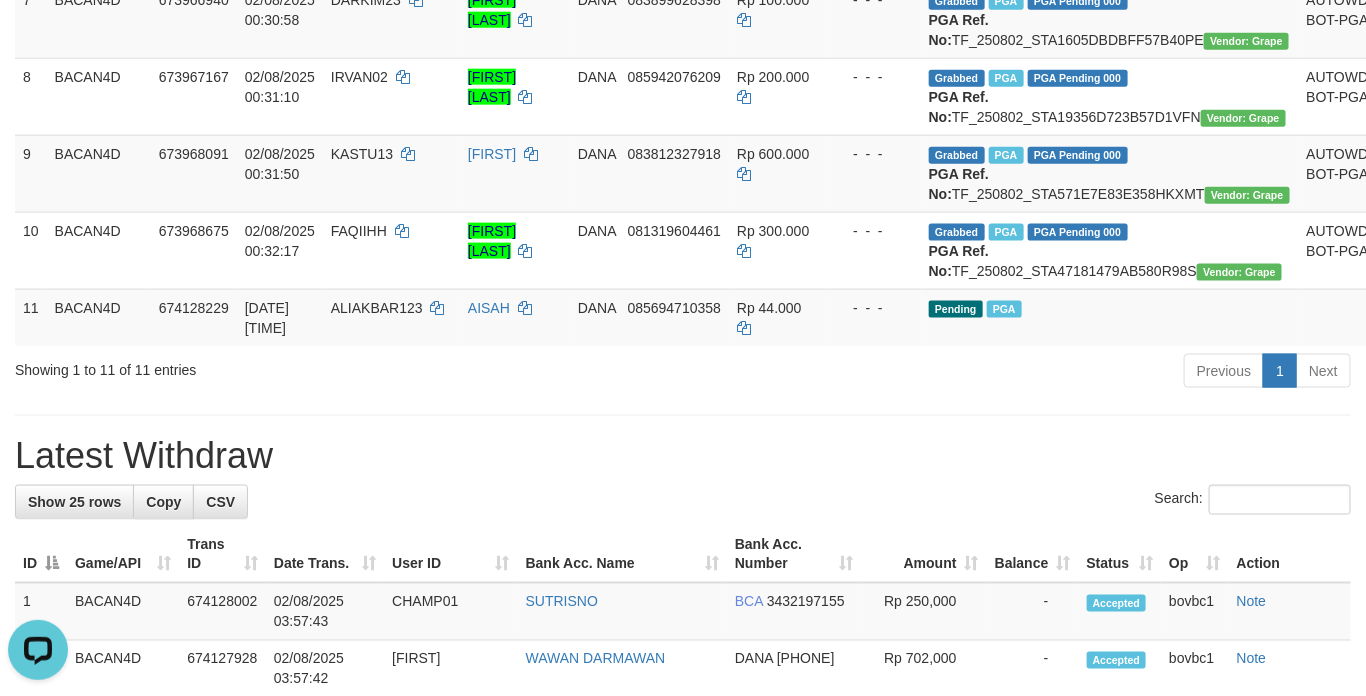 scroll, scrollTop: 529, scrollLeft: 0, axis: vertical 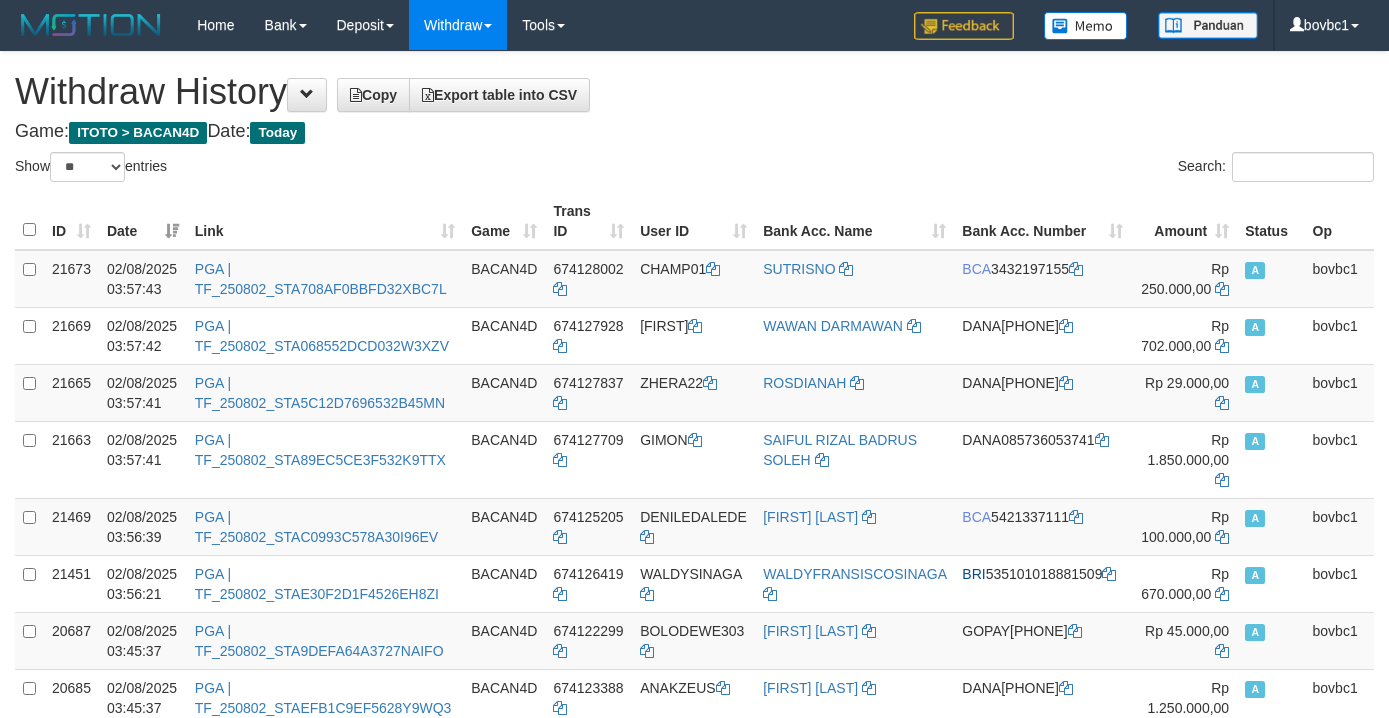 select on "**" 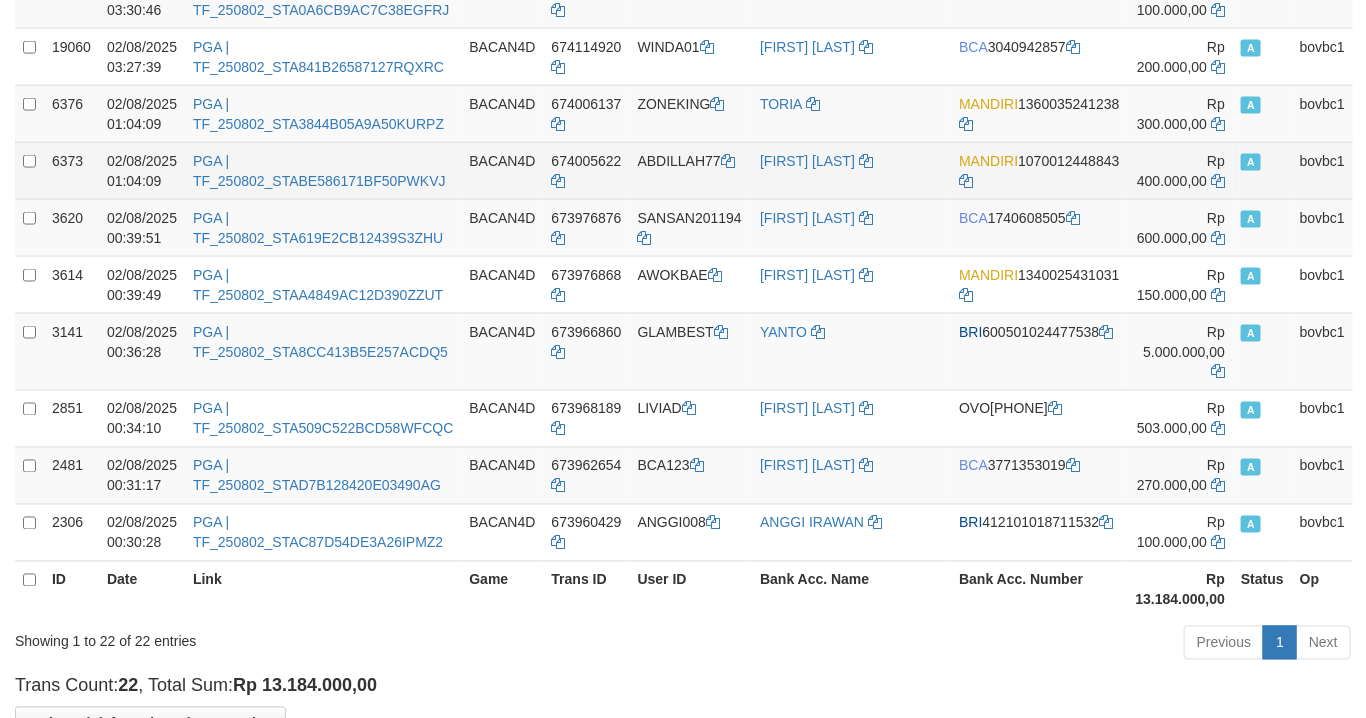 scroll, scrollTop: 1269, scrollLeft: 0, axis: vertical 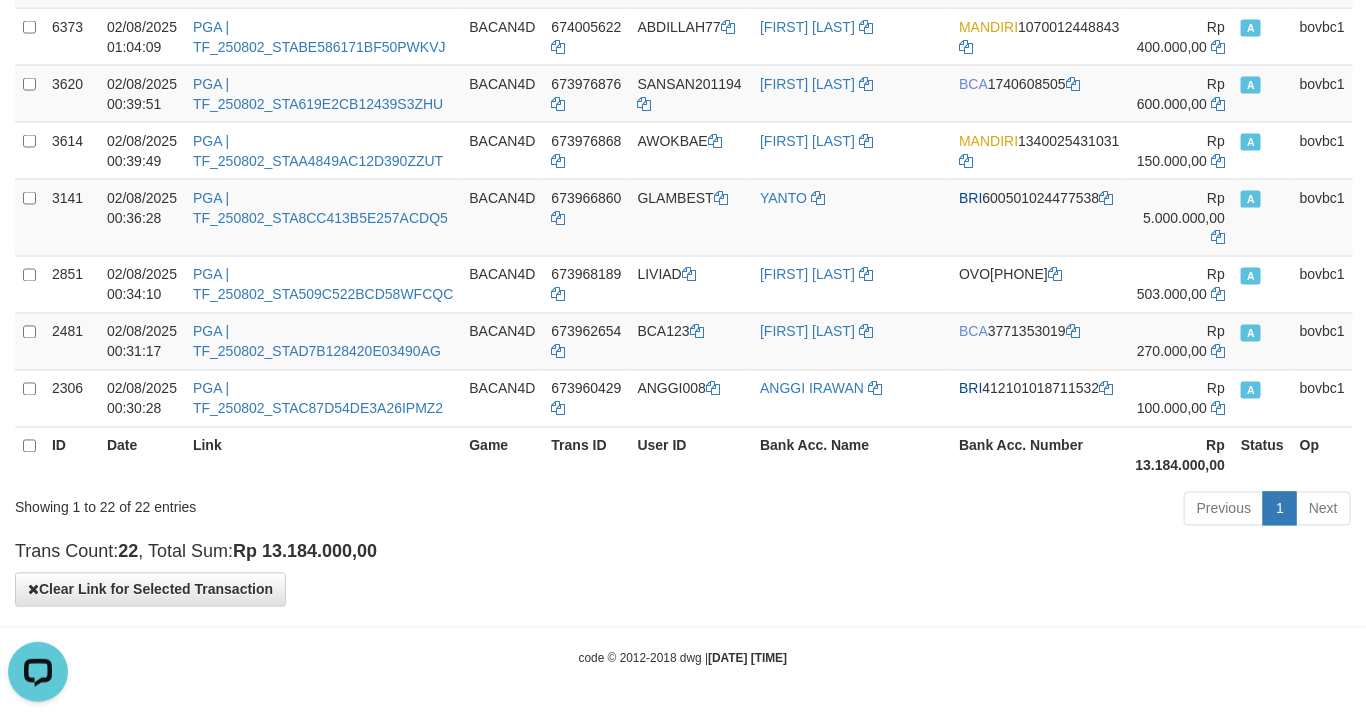 drag, startPoint x: 633, startPoint y: 525, endPoint x: 582, endPoint y: 466, distance: 77.987175 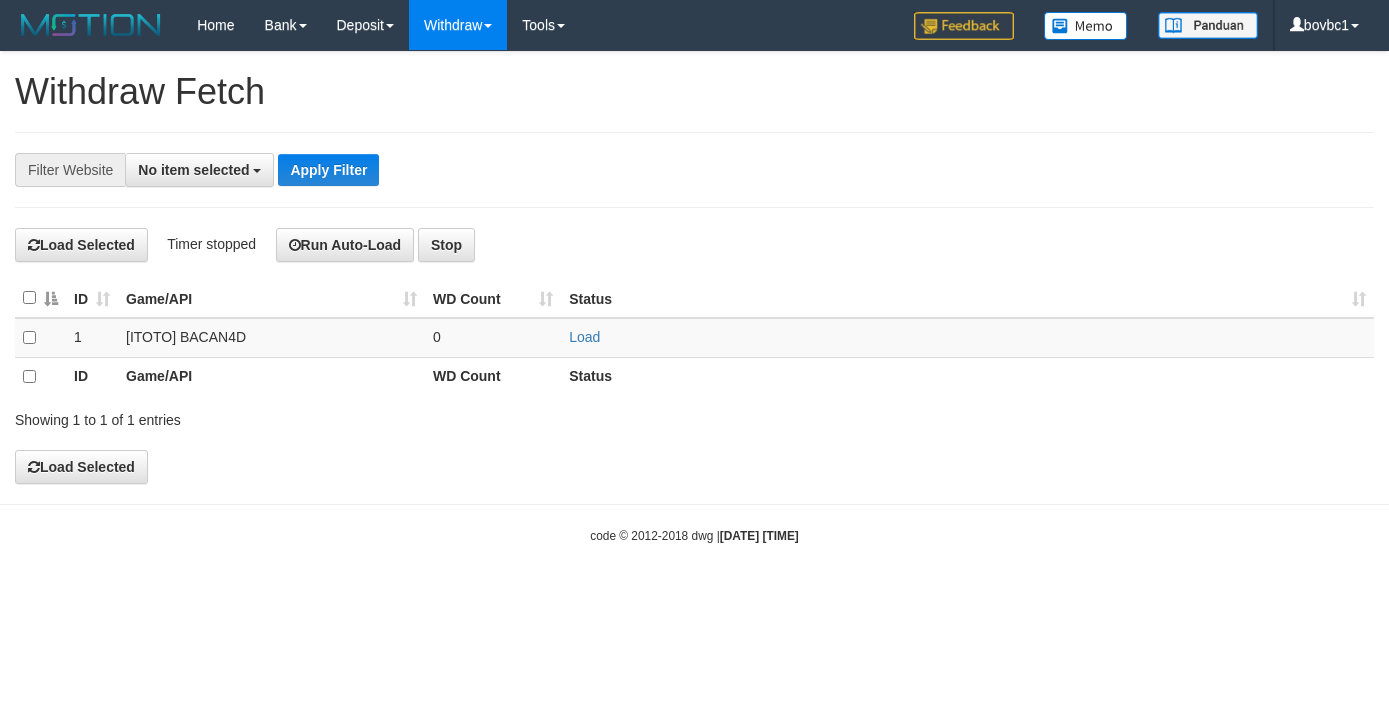 select 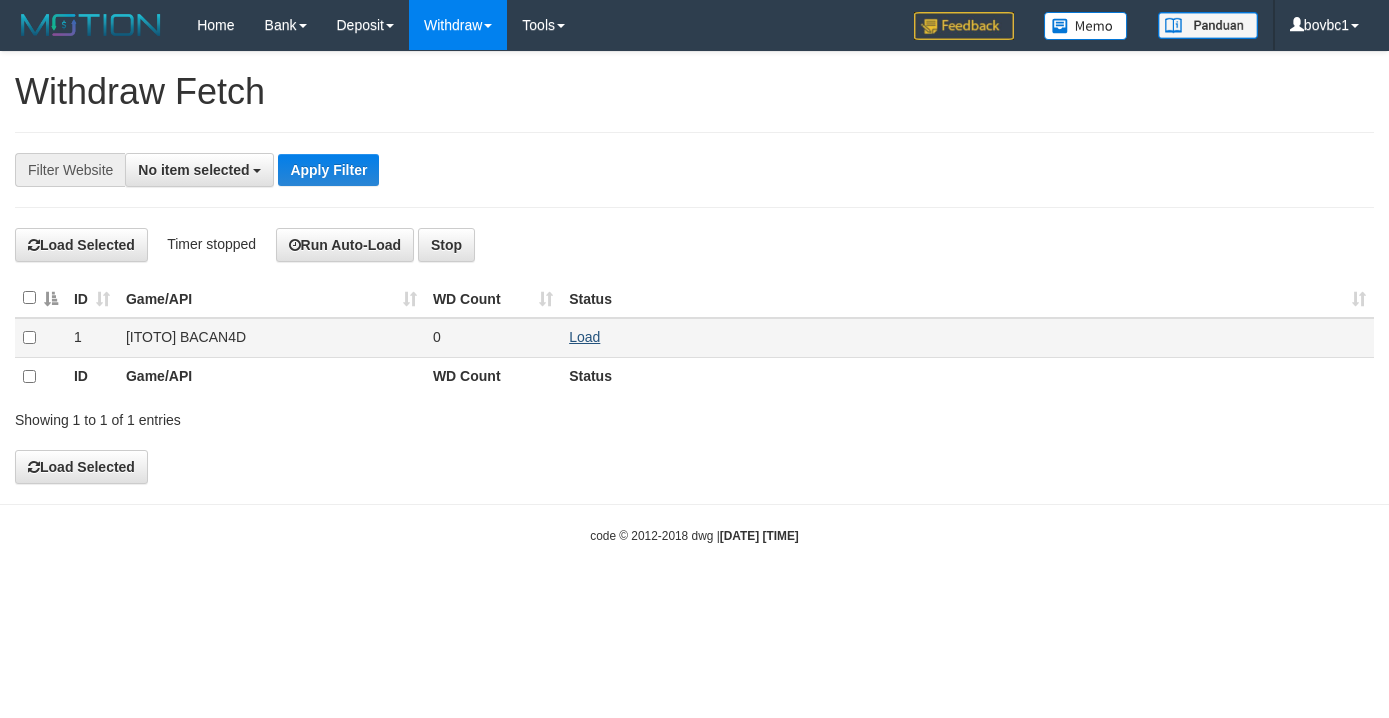 scroll, scrollTop: 0, scrollLeft: 0, axis: both 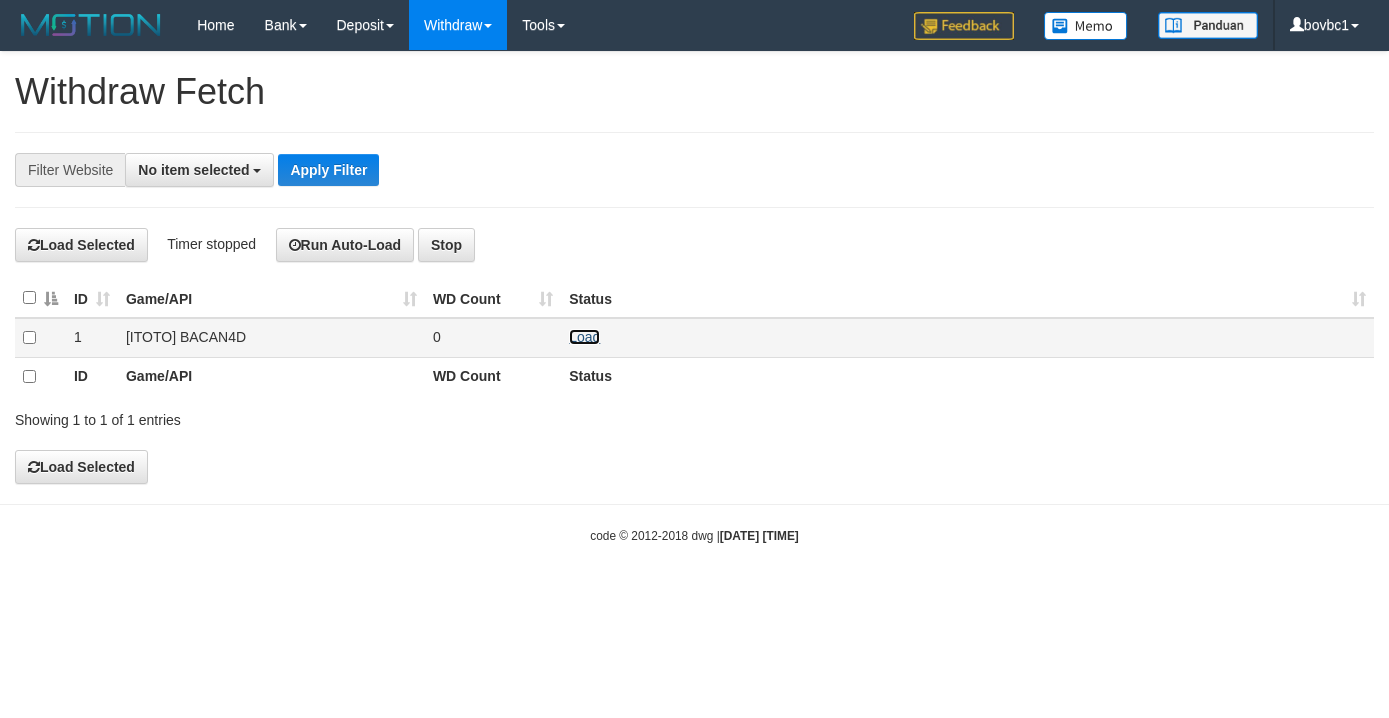 click on "Load" at bounding box center (584, 337) 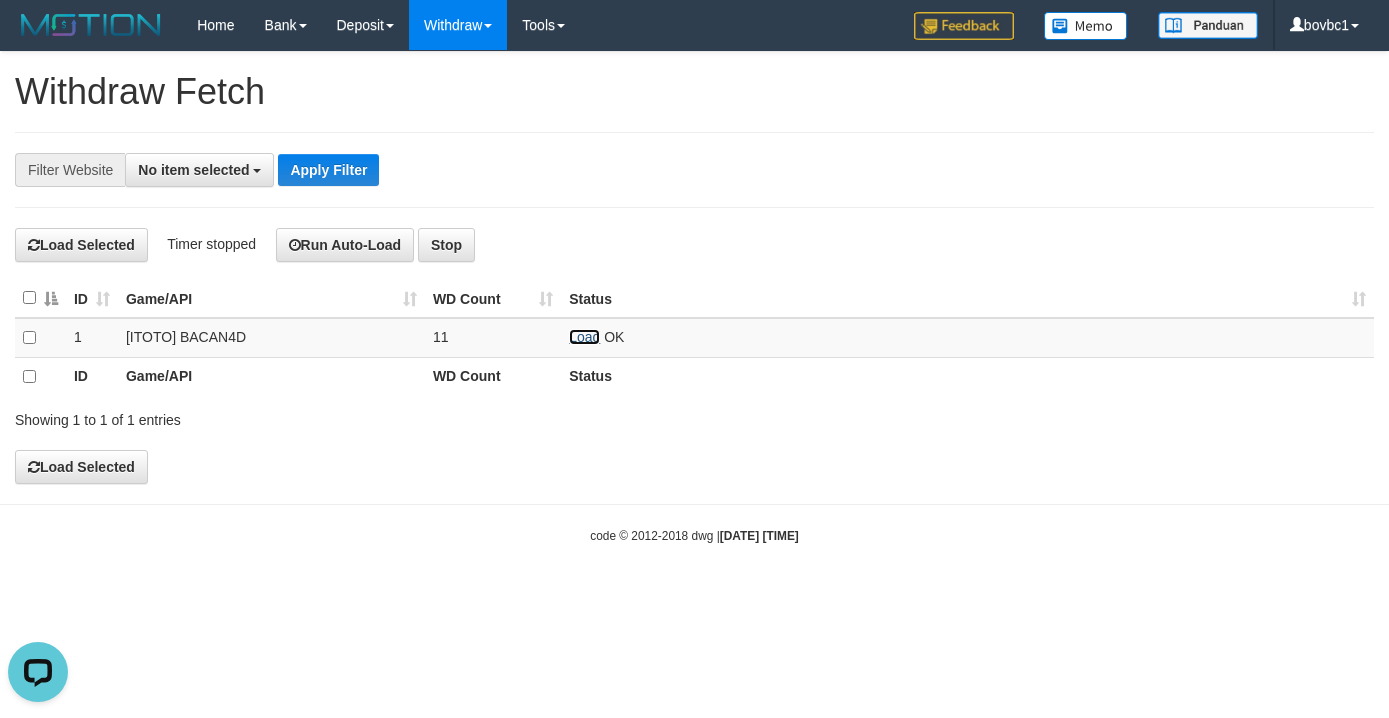 scroll, scrollTop: 0, scrollLeft: 0, axis: both 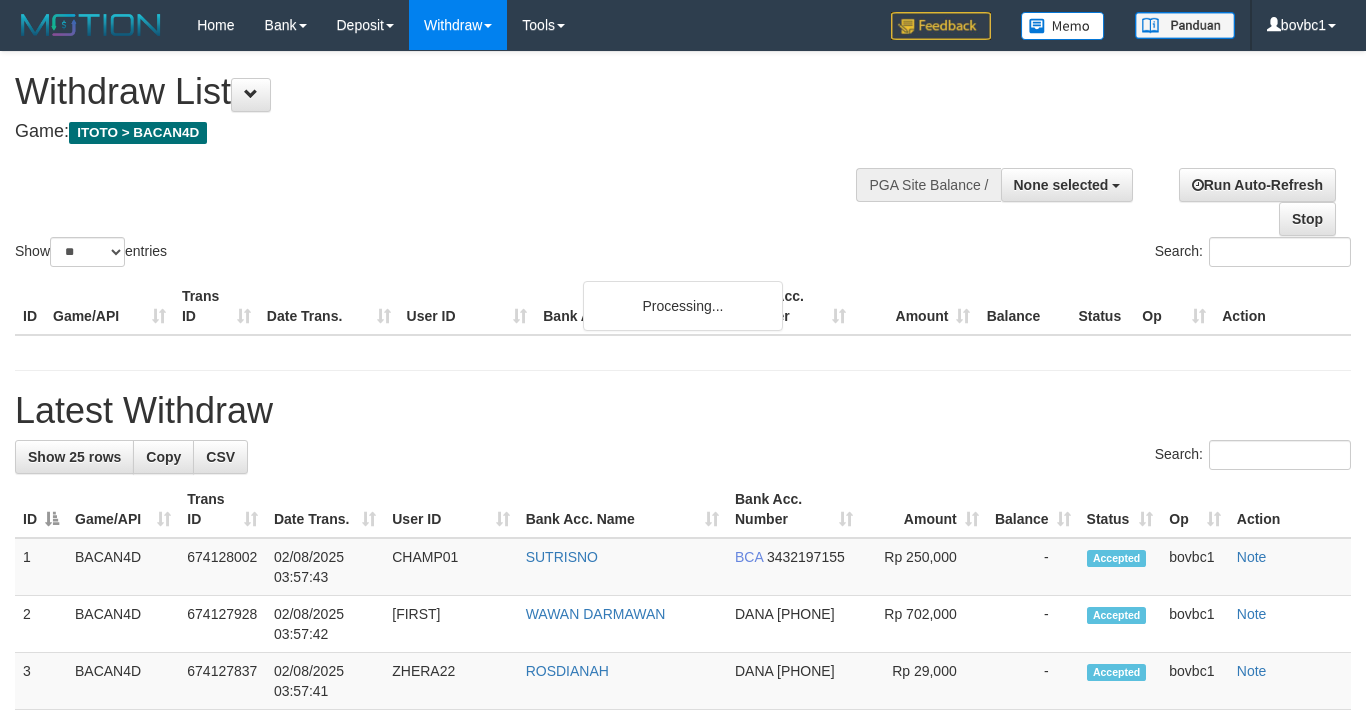 select 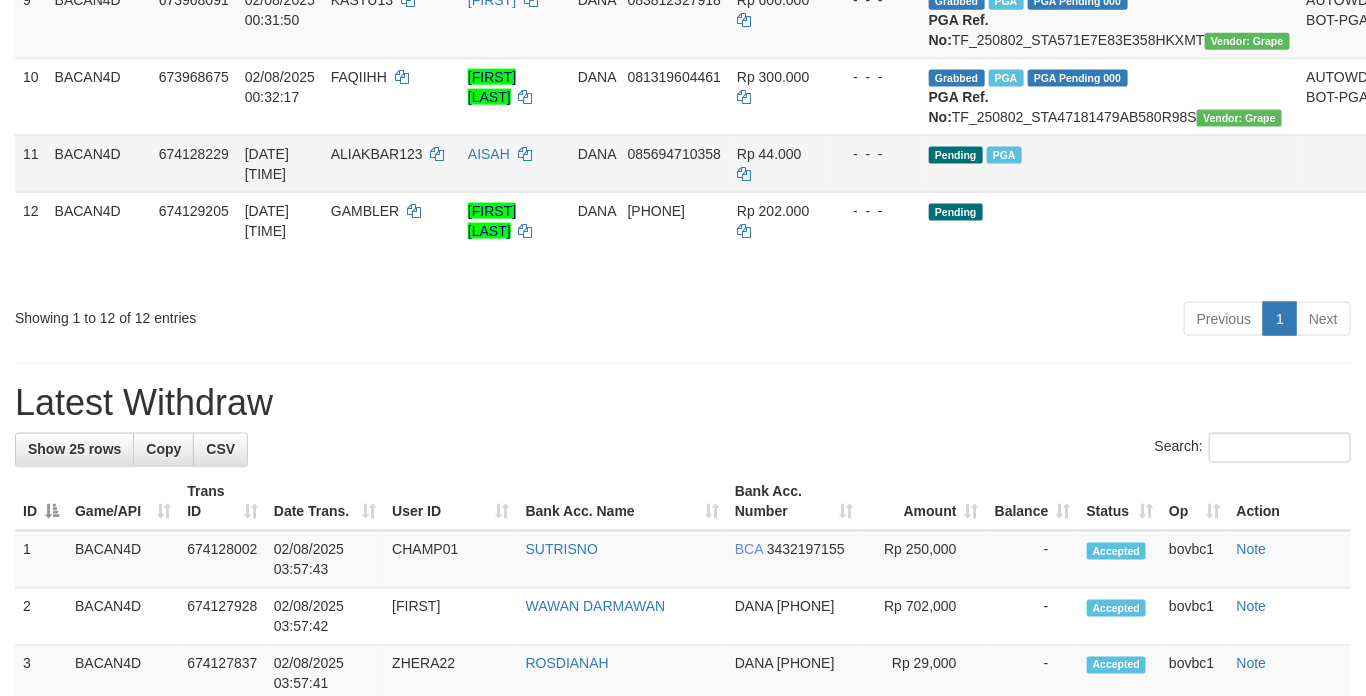 scroll, scrollTop: 1129, scrollLeft: 0, axis: vertical 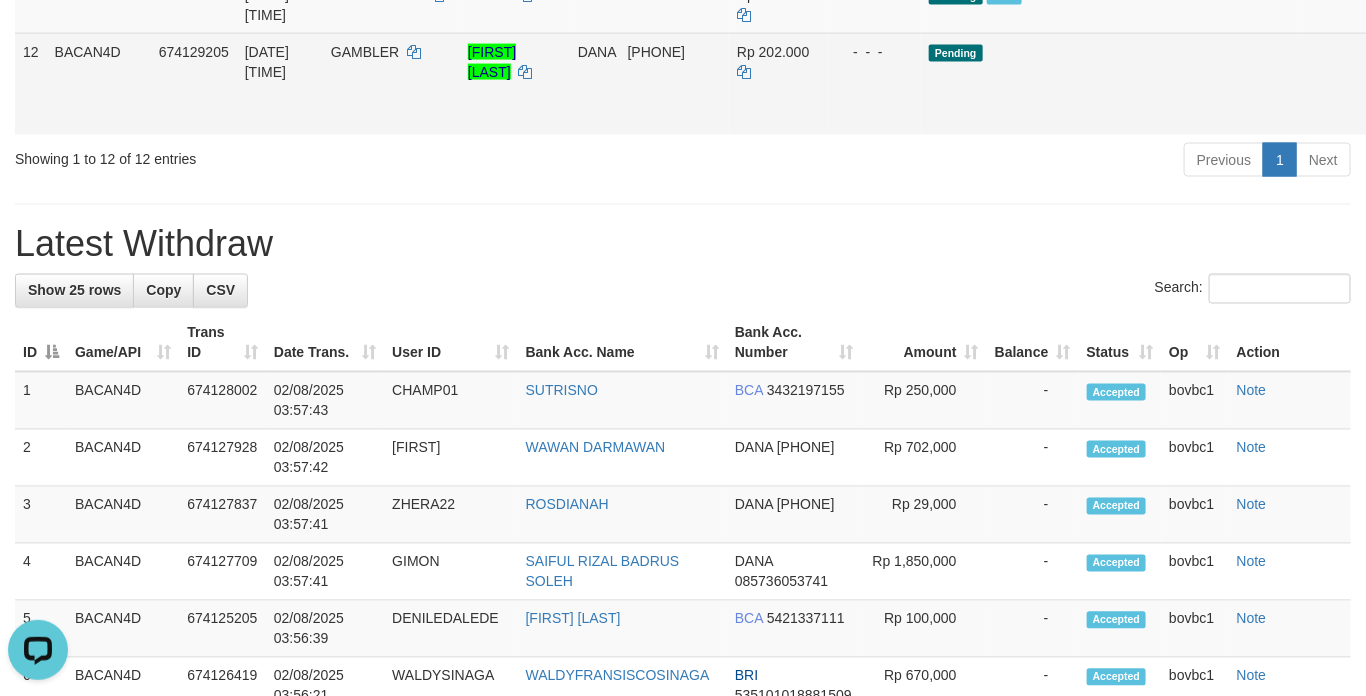 click on "Send PGA" at bounding box center (1405, 107) 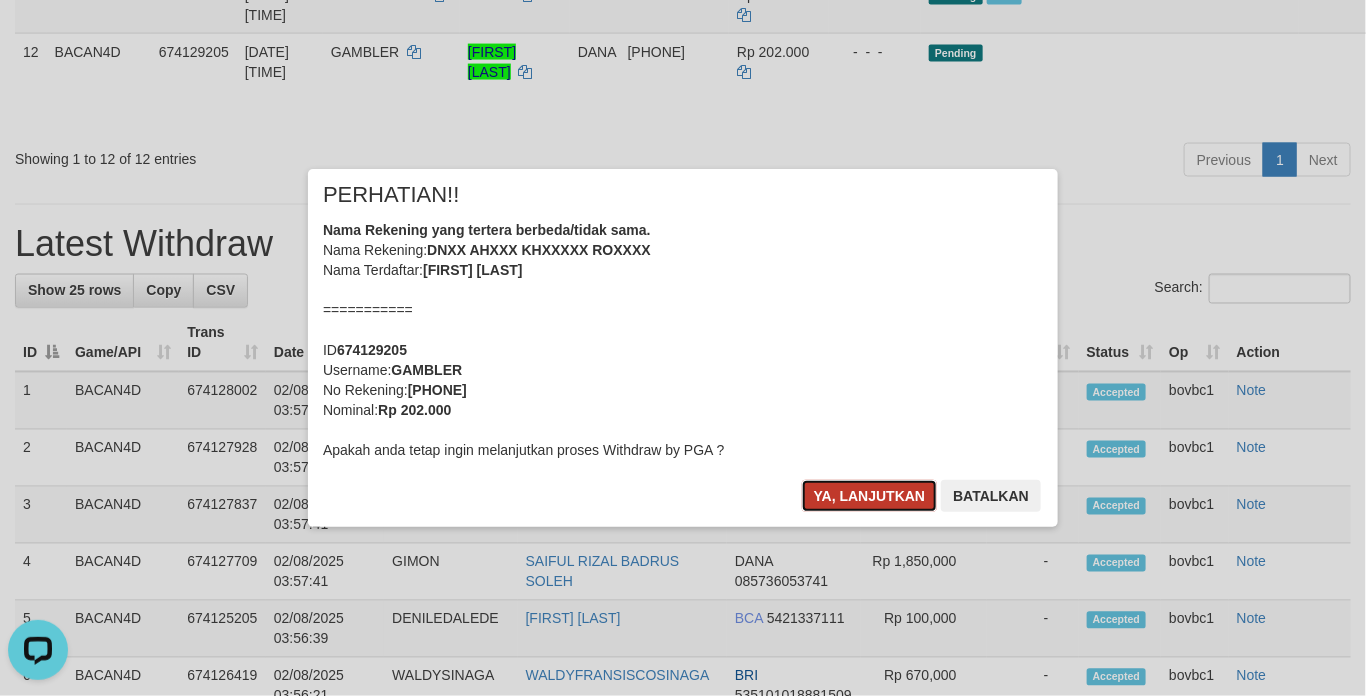 click on "Ya, lanjutkan" at bounding box center [870, 496] 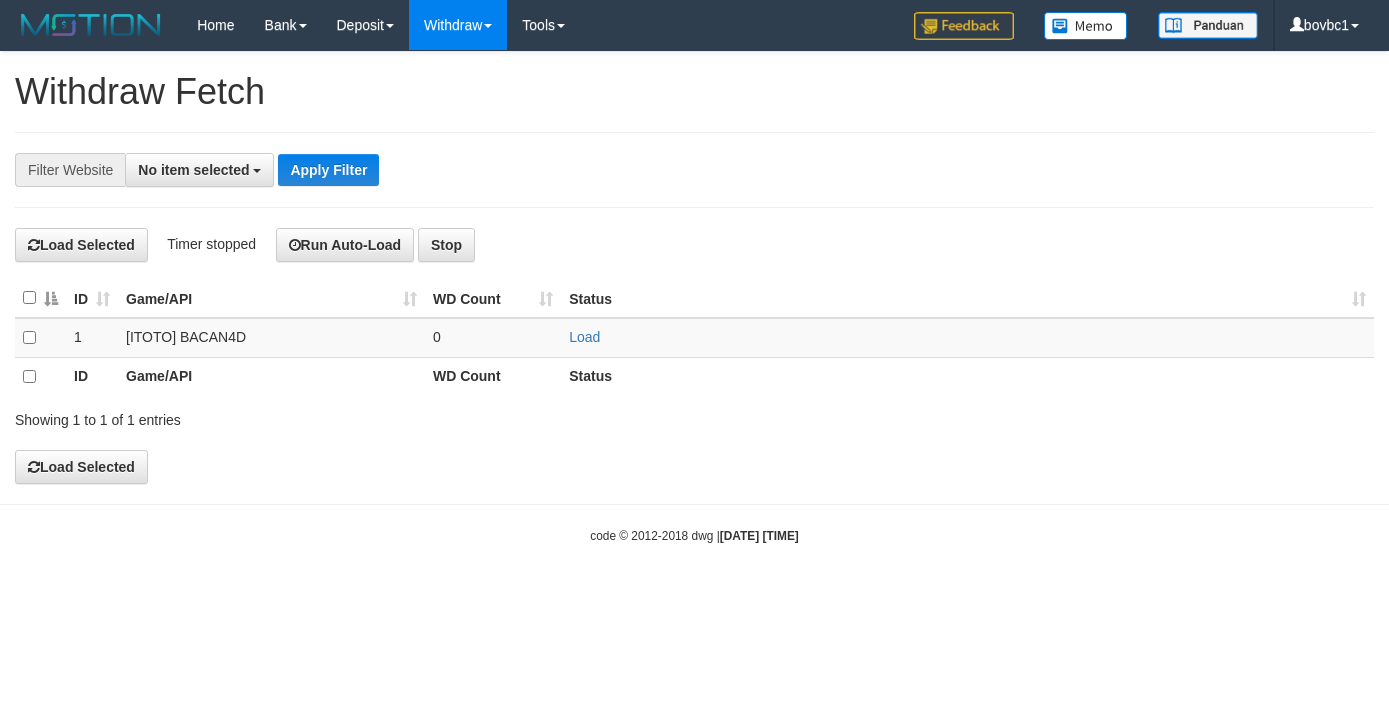 select 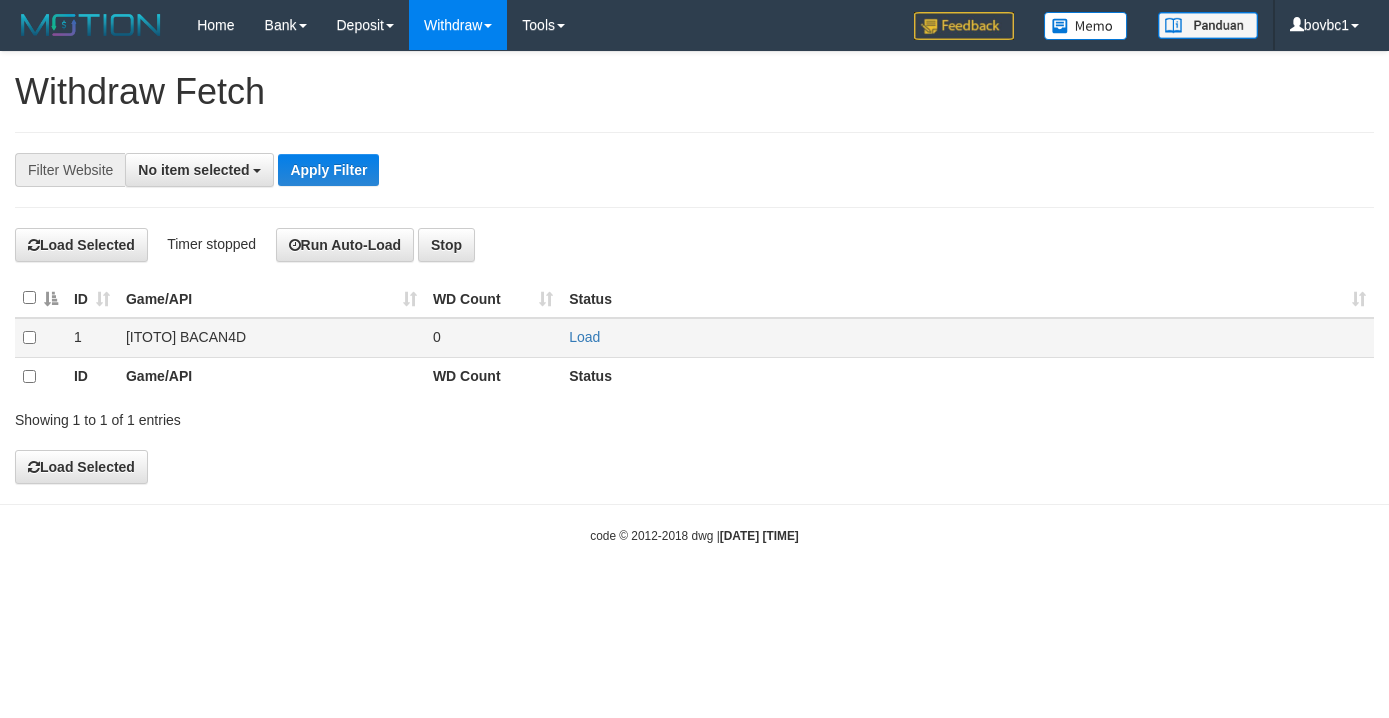 scroll, scrollTop: 0, scrollLeft: 0, axis: both 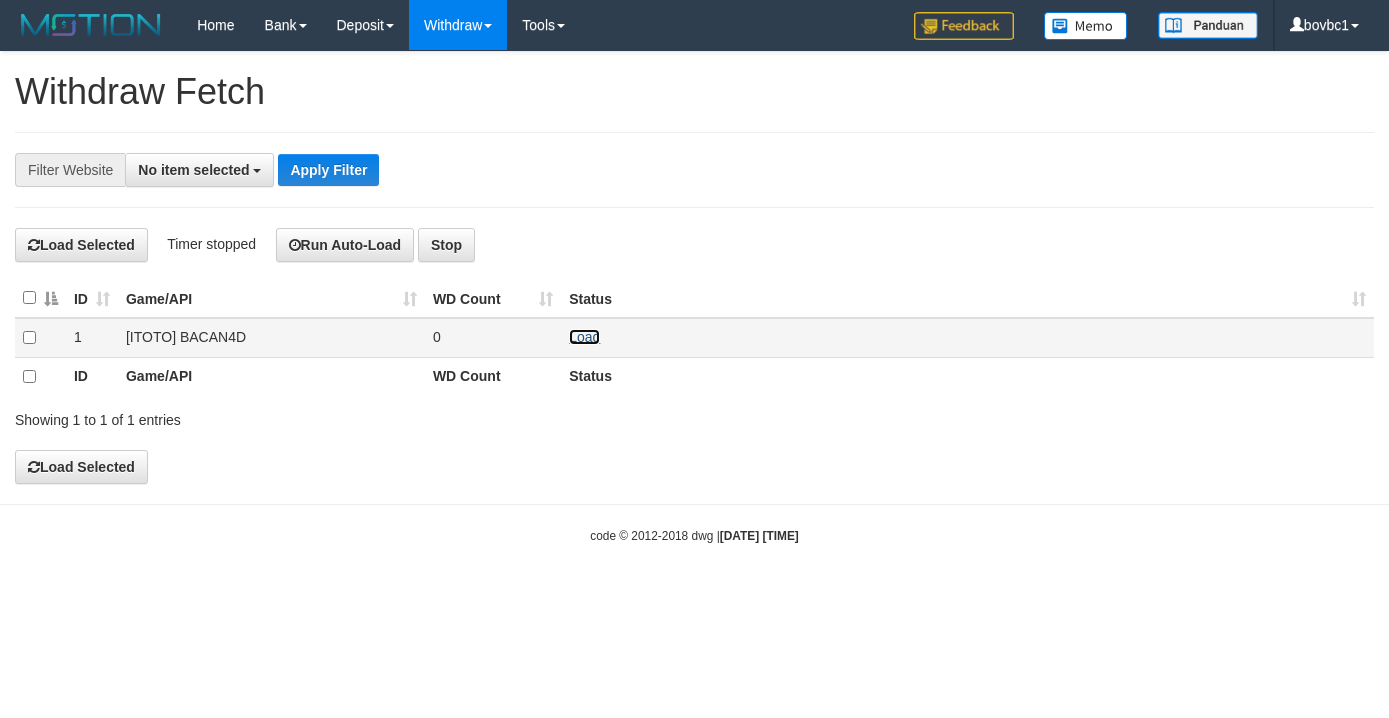 click on "Load" at bounding box center [584, 337] 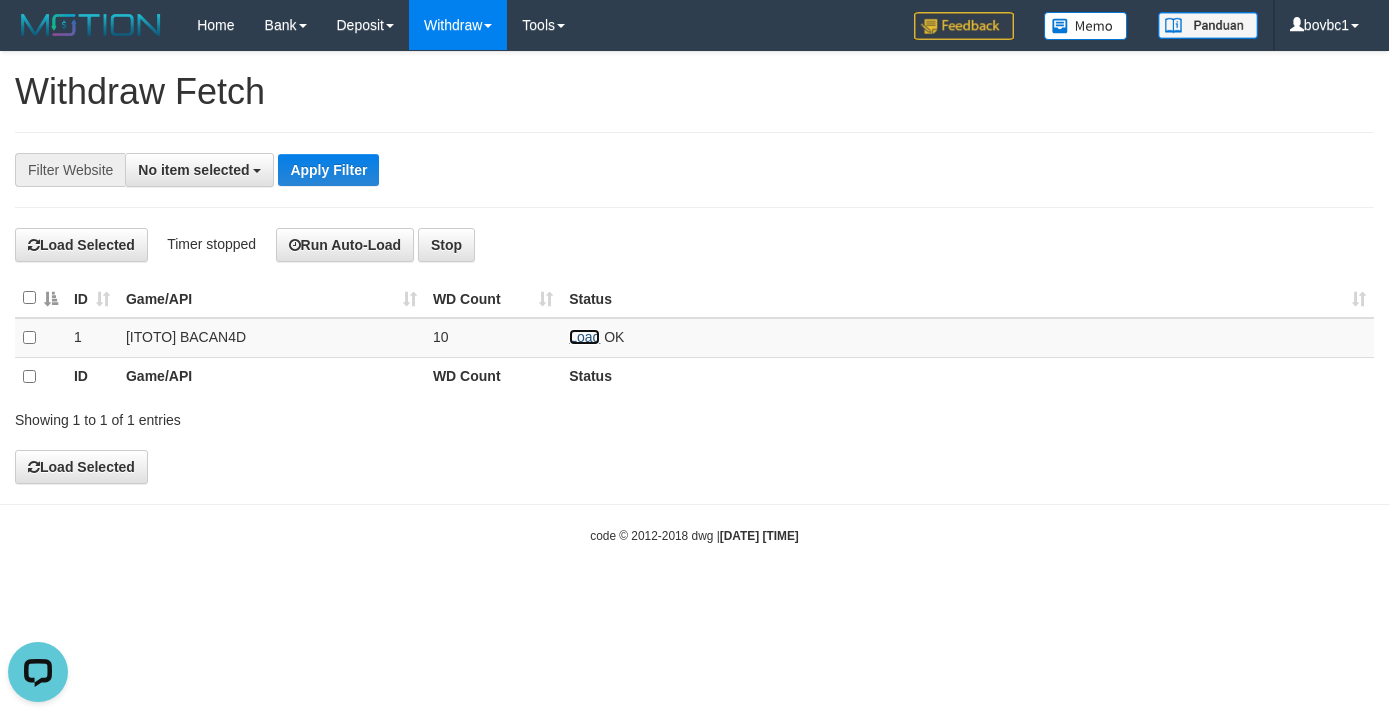 scroll, scrollTop: 0, scrollLeft: 0, axis: both 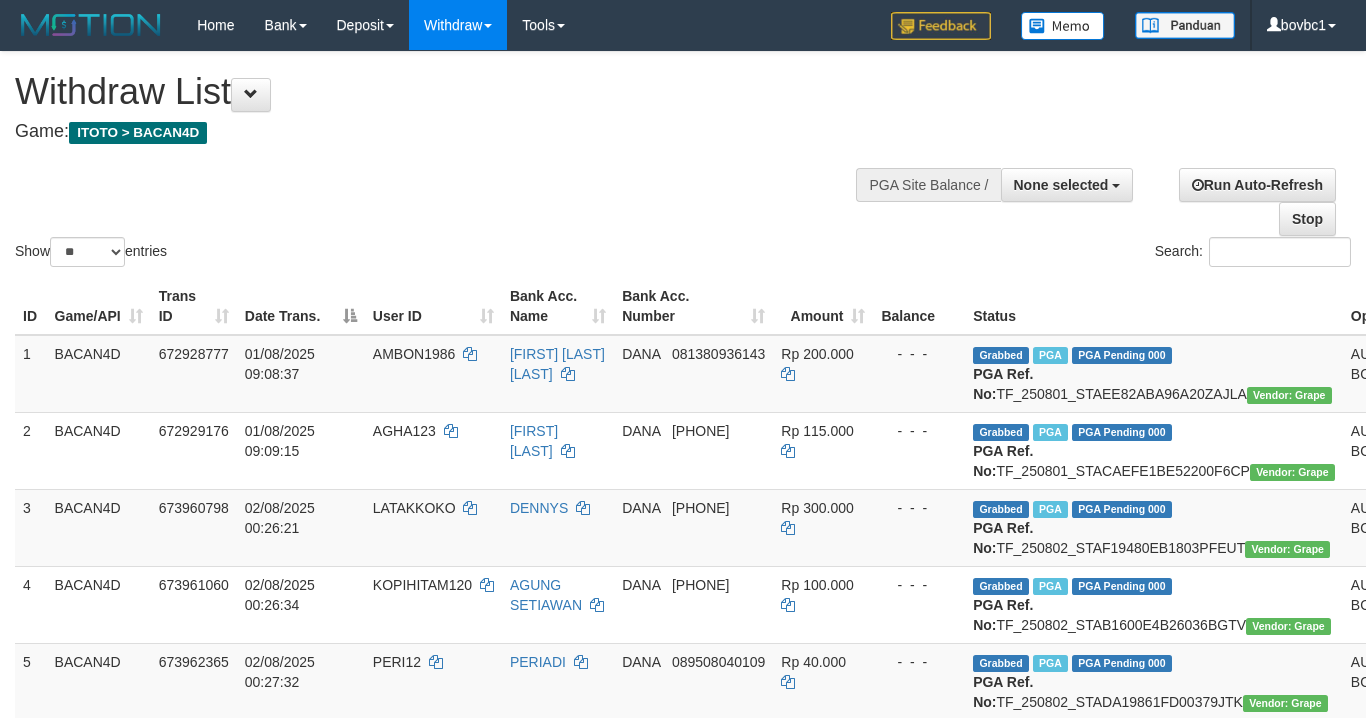 select 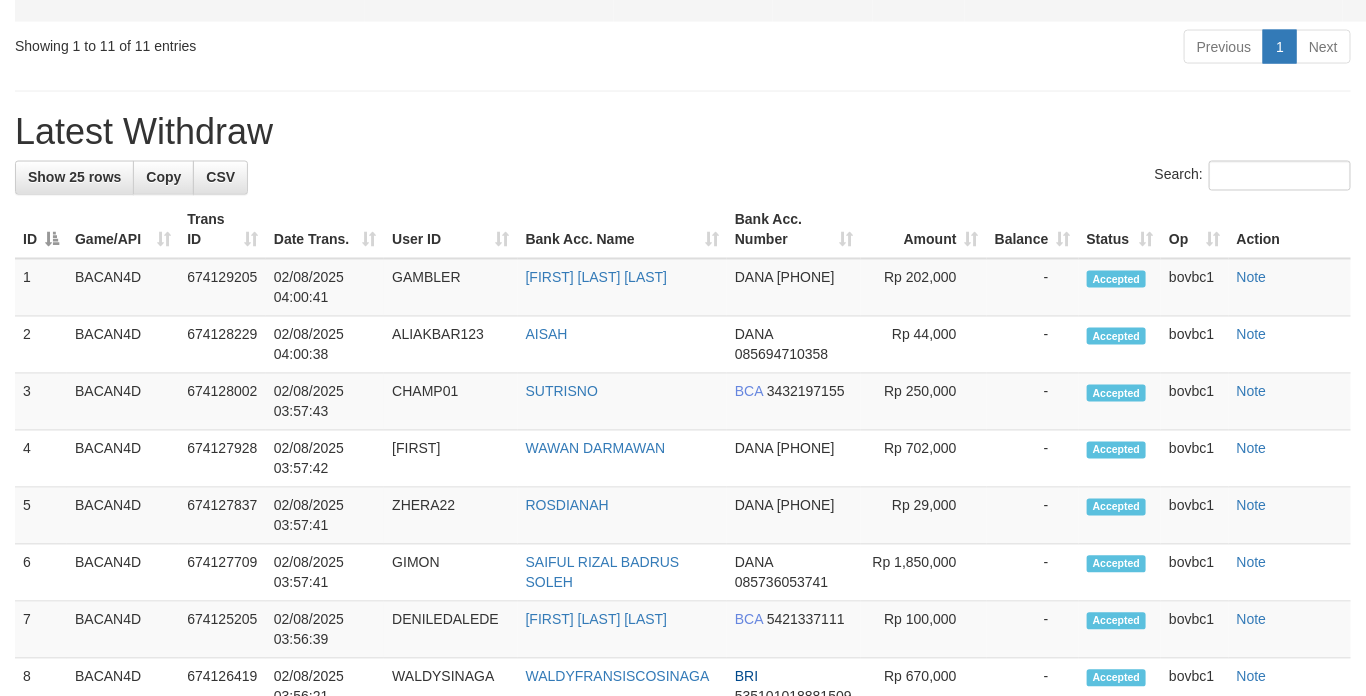 scroll, scrollTop: 1129, scrollLeft: 0, axis: vertical 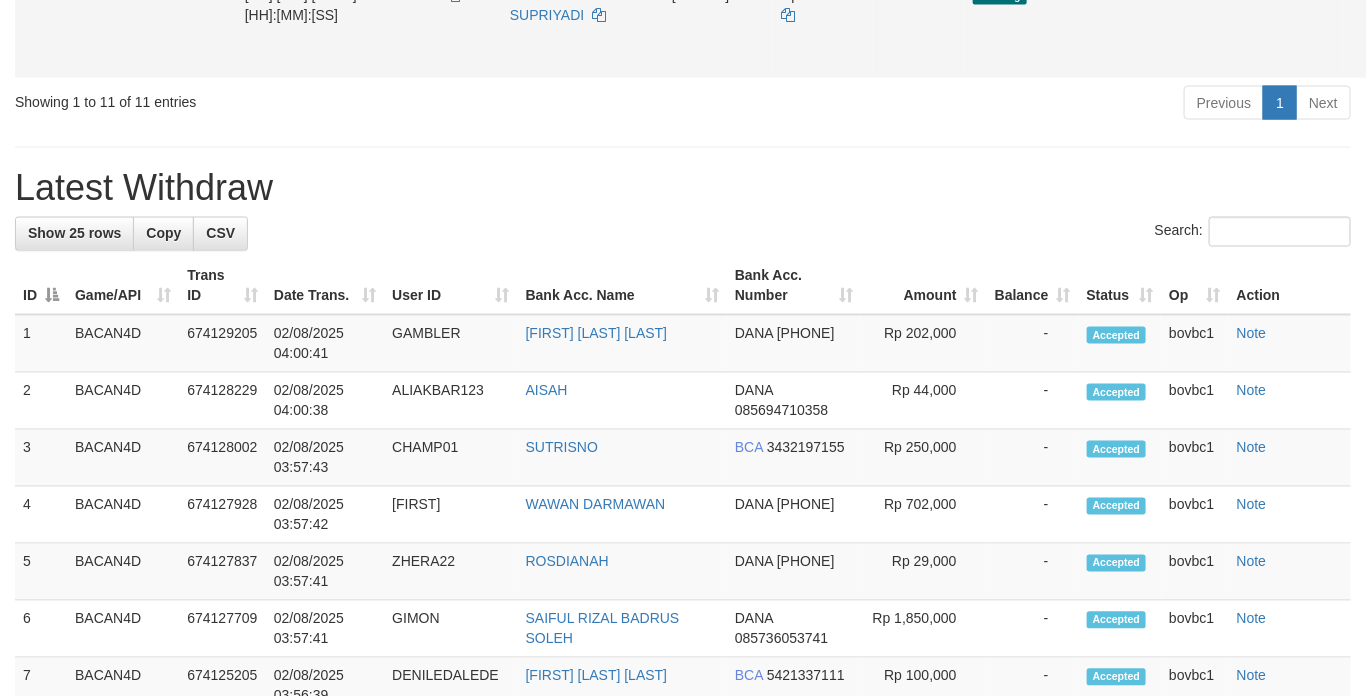 click on "Send PGA" at bounding box center [1449, 50] 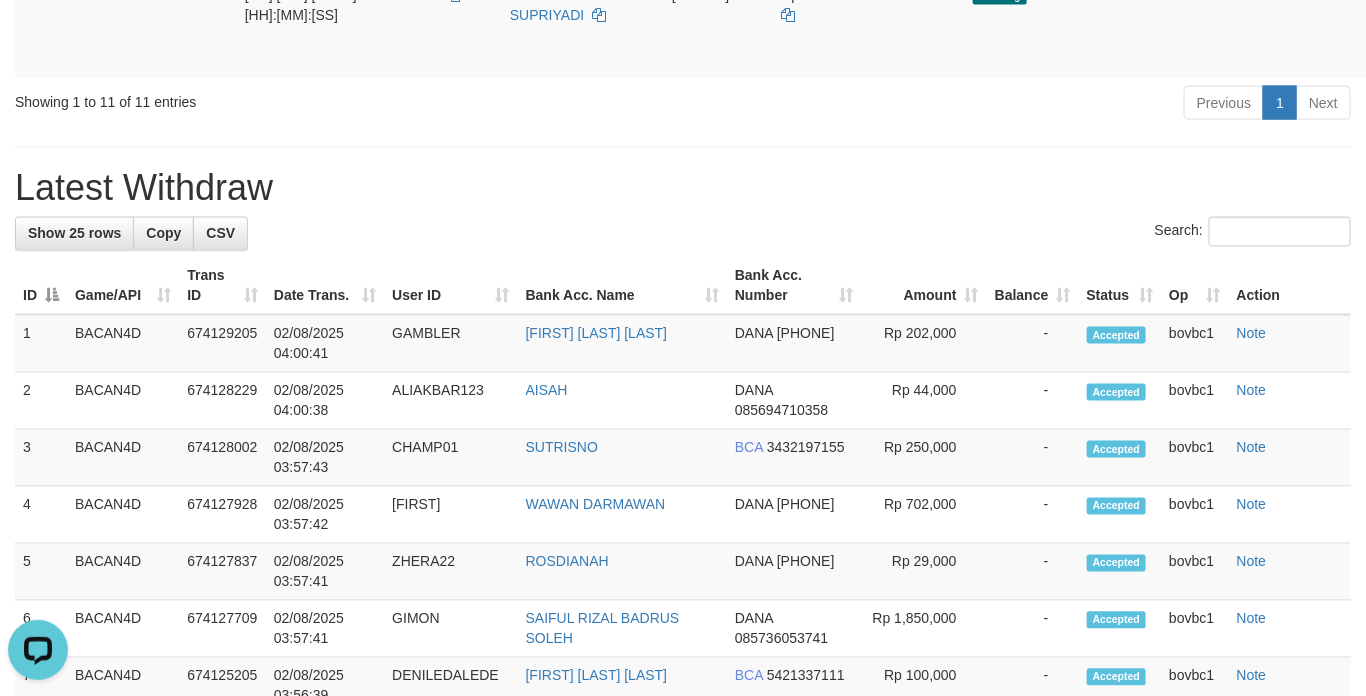 scroll, scrollTop: 0, scrollLeft: 0, axis: both 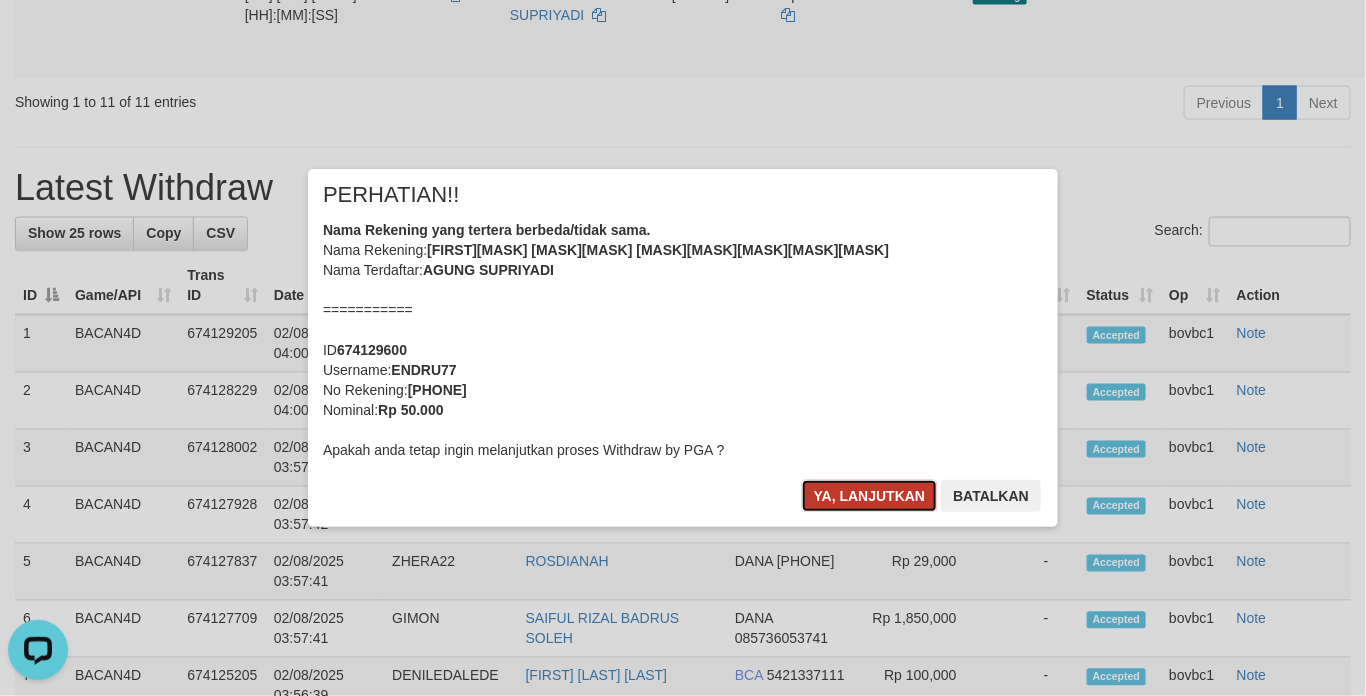 click on "Ya, lanjutkan" at bounding box center [870, 496] 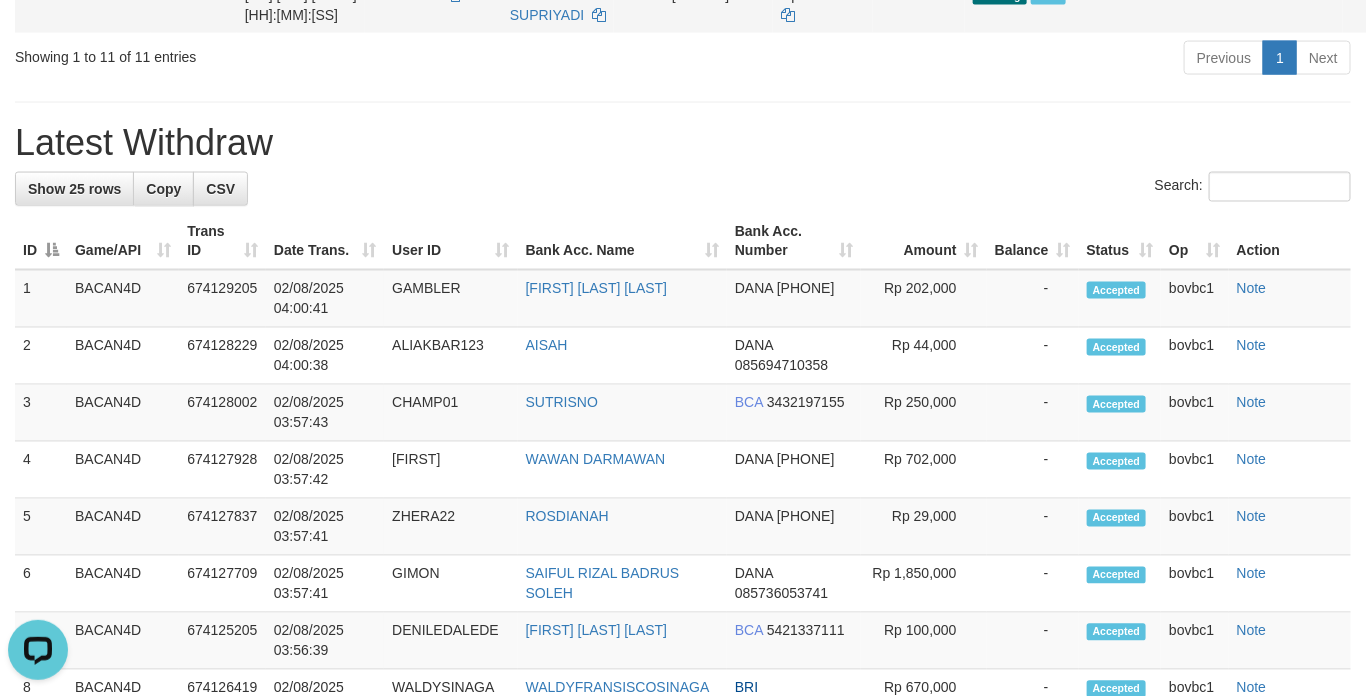 drag, startPoint x: 483, startPoint y: 309, endPoint x: 381, endPoint y: 190, distance: 156.73225 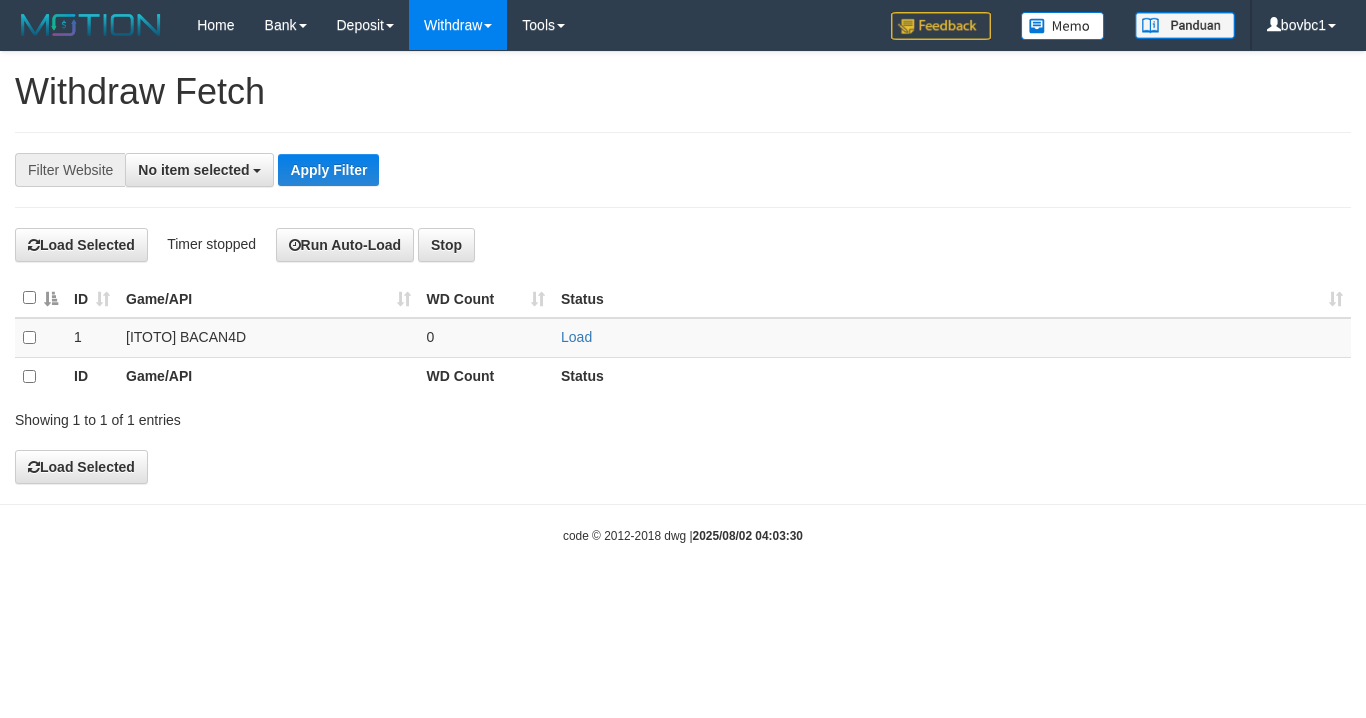 select 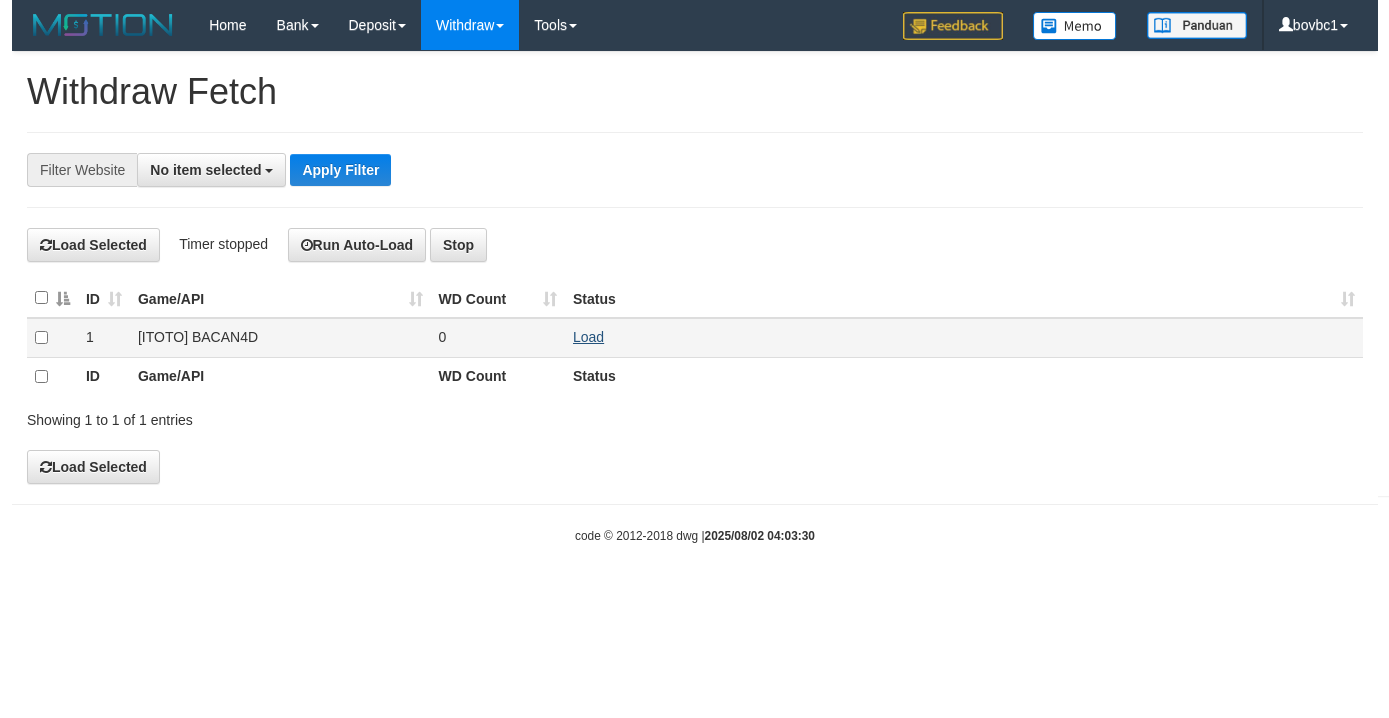 scroll, scrollTop: 0, scrollLeft: 0, axis: both 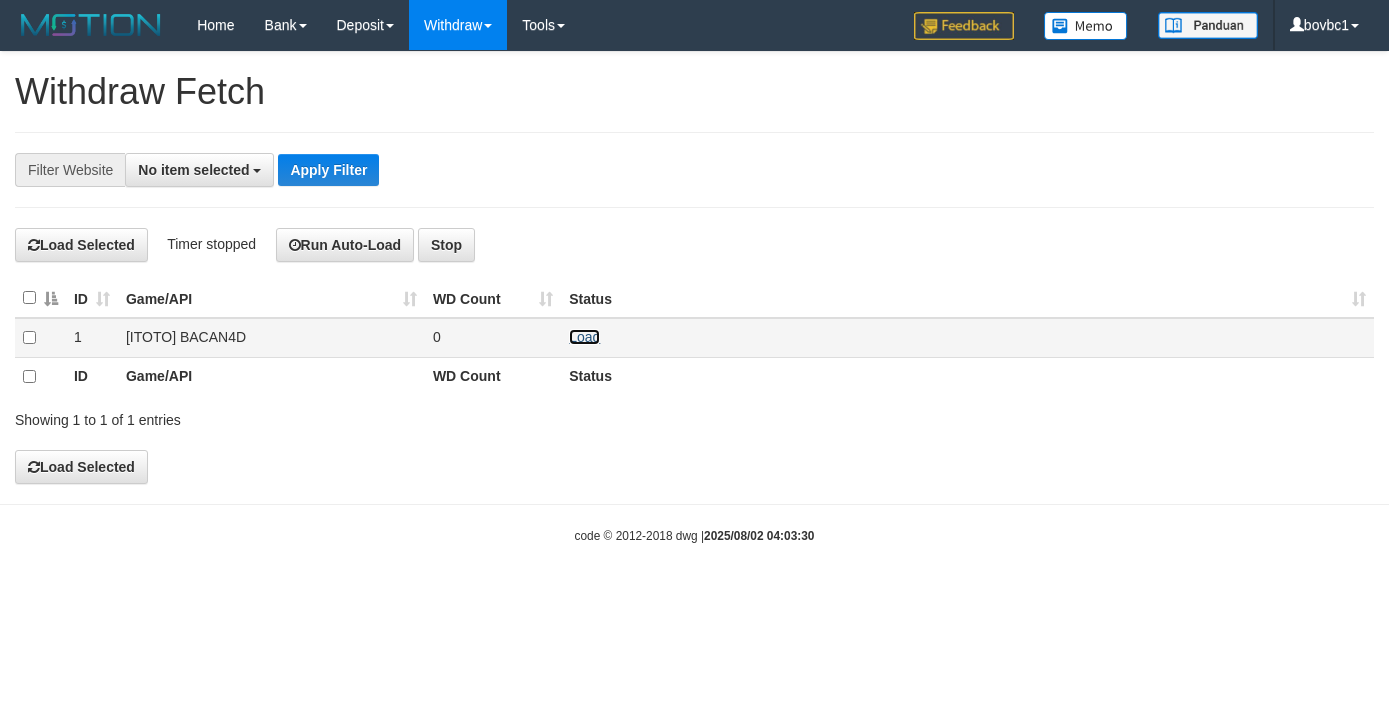click on "Load" at bounding box center [584, 337] 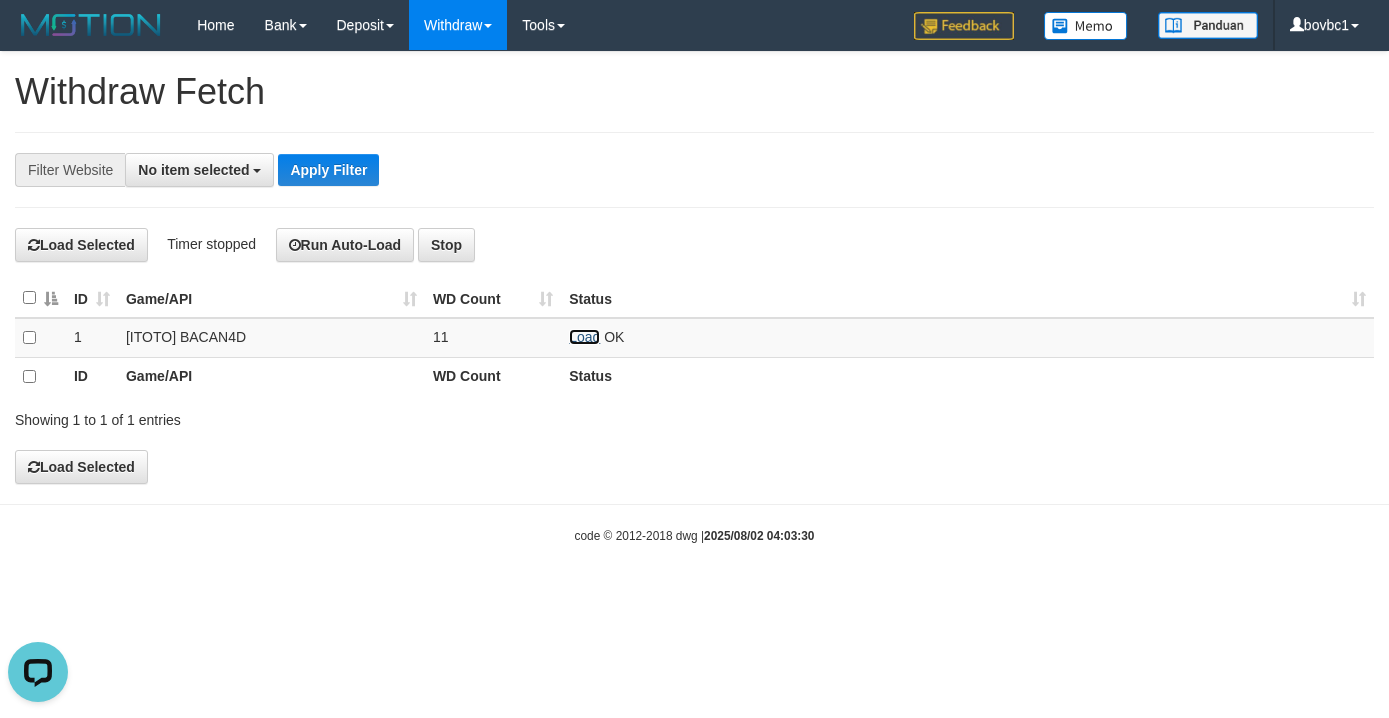 scroll, scrollTop: 0, scrollLeft: 0, axis: both 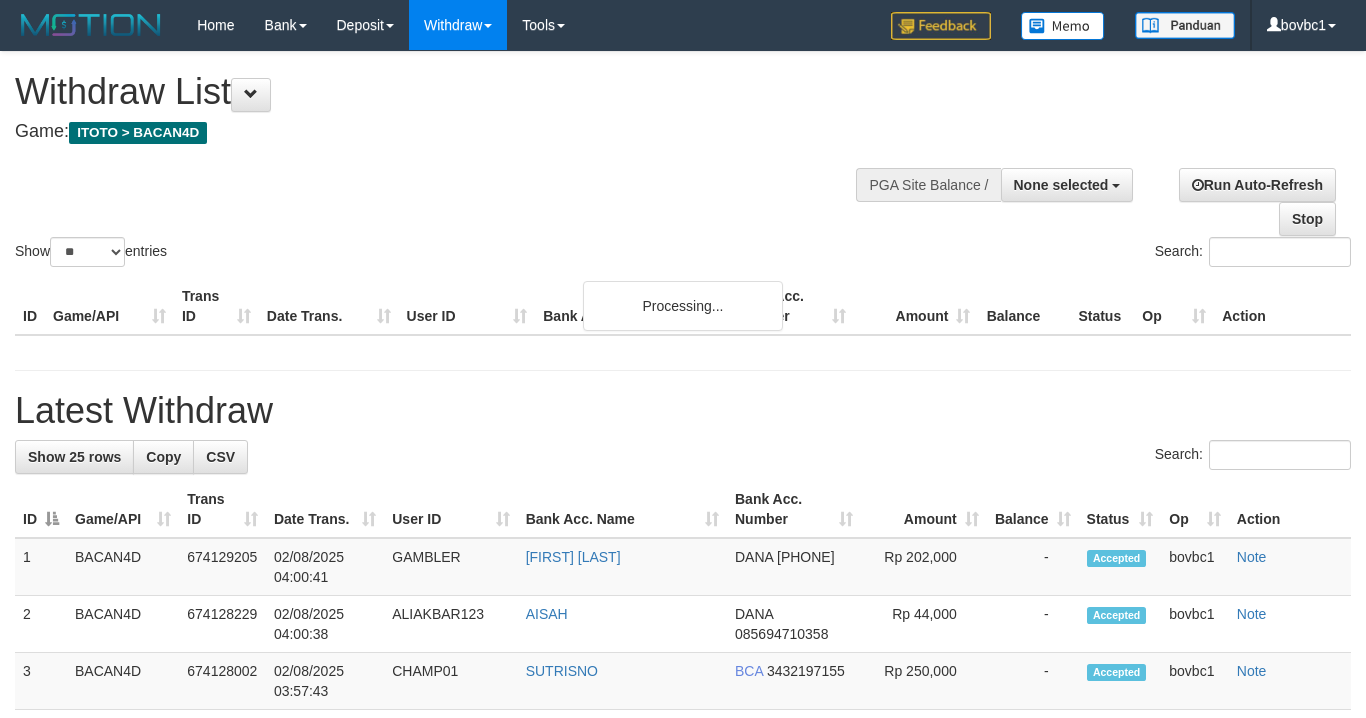 select 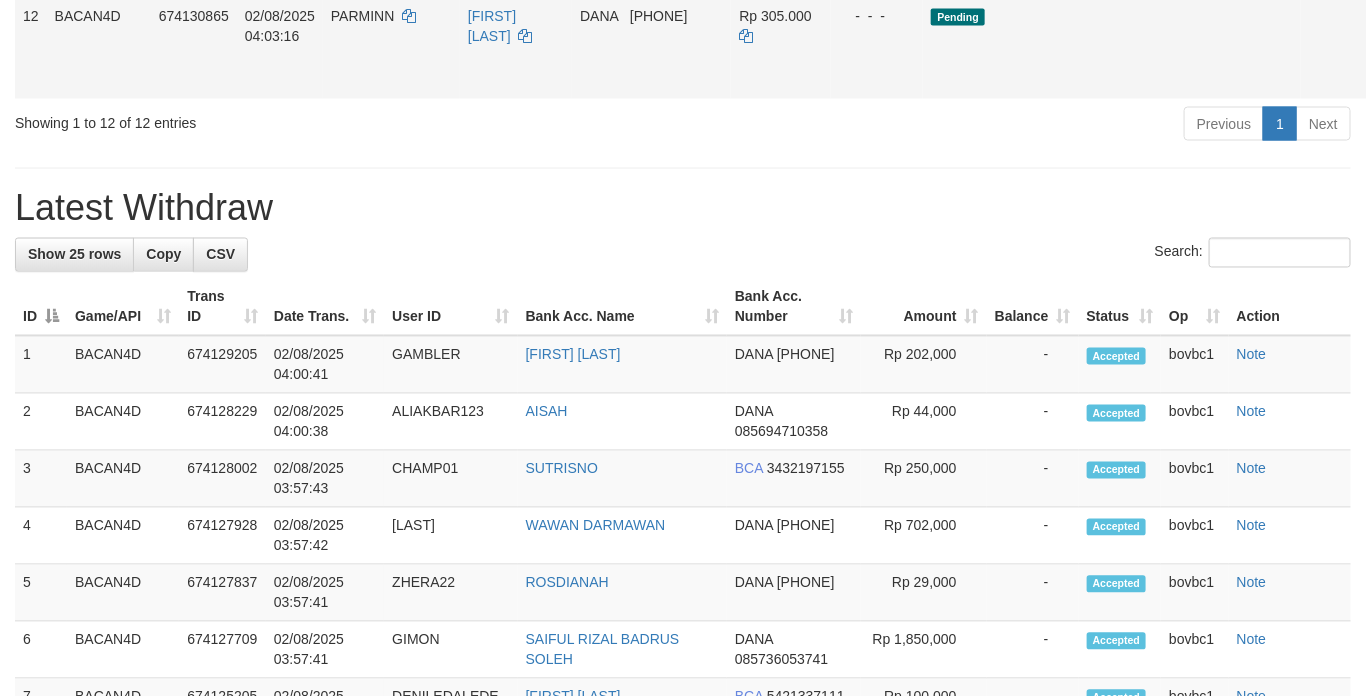 scroll, scrollTop: 1129, scrollLeft: 0, axis: vertical 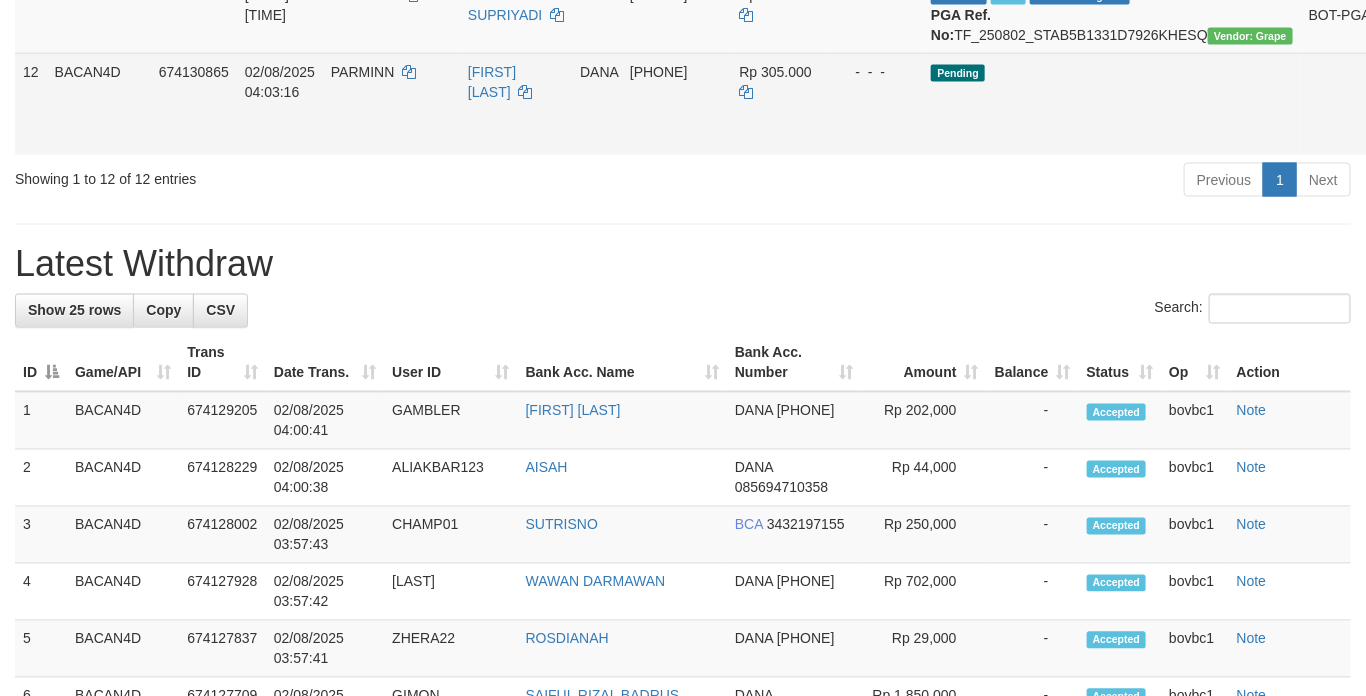 click on "Send PGA" at bounding box center (1408, 127) 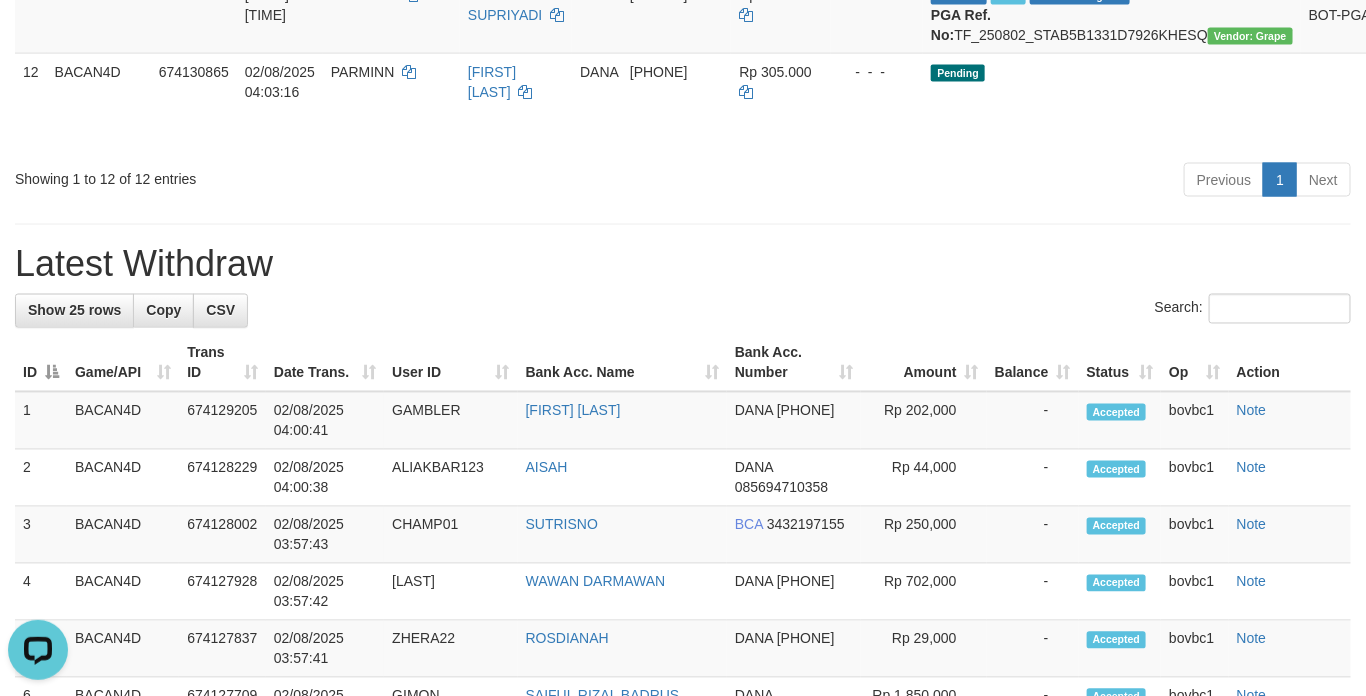 scroll, scrollTop: 0, scrollLeft: 0, axis: both 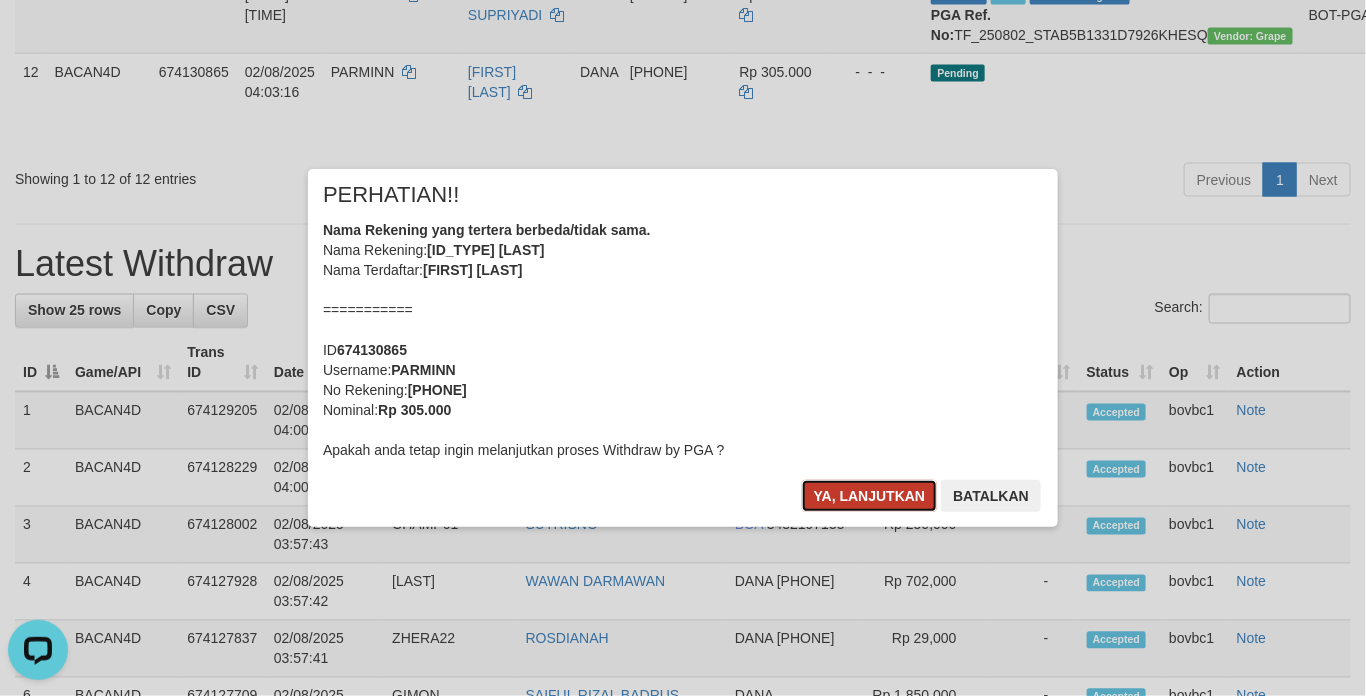 click on "Ya, lanjutkan" at bounding box center [870, 496] 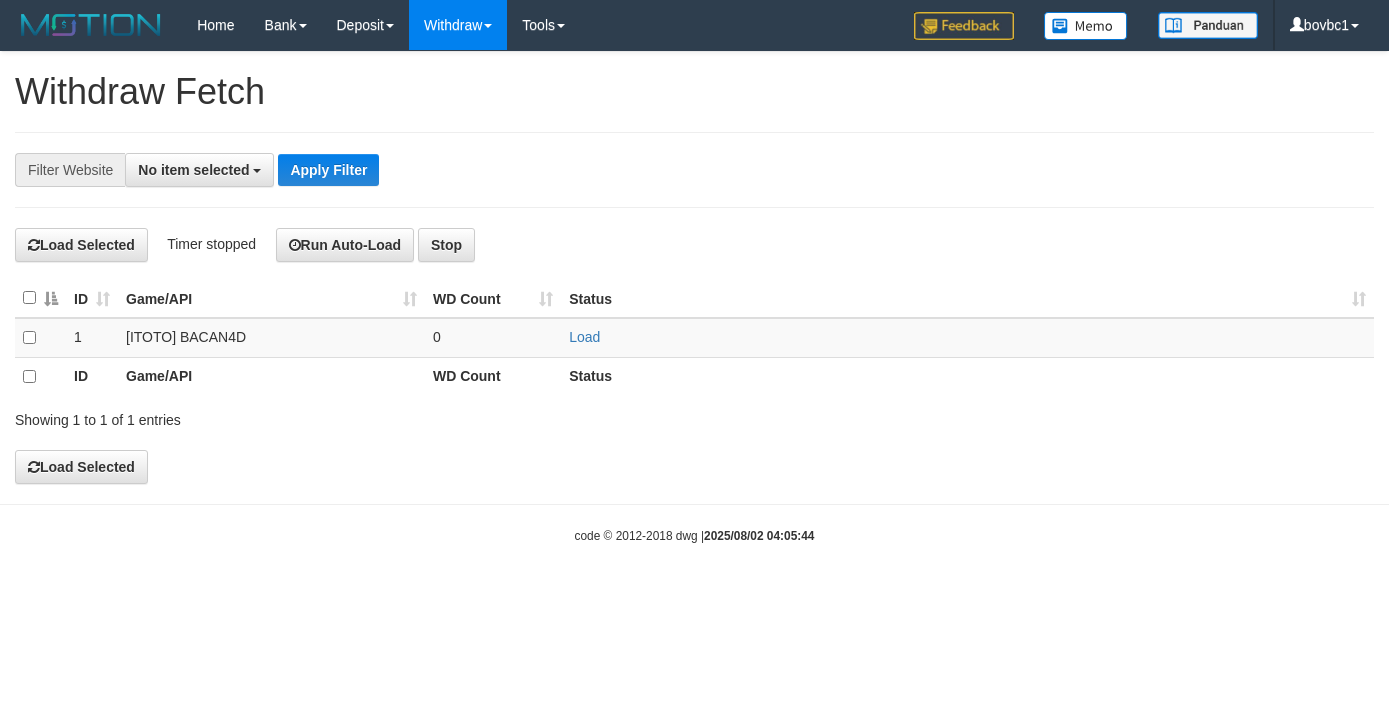 select 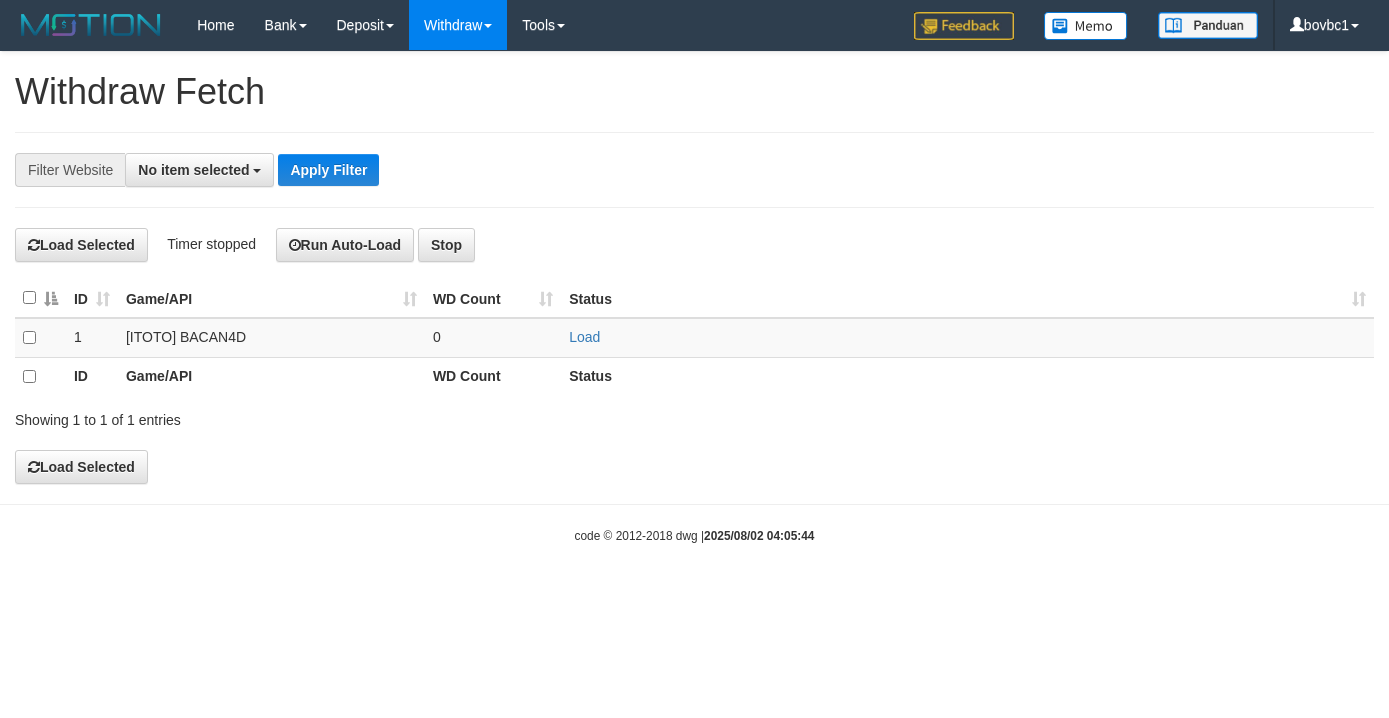 scroll, scrollTop: 0, scrollLeft: 0, axis: both 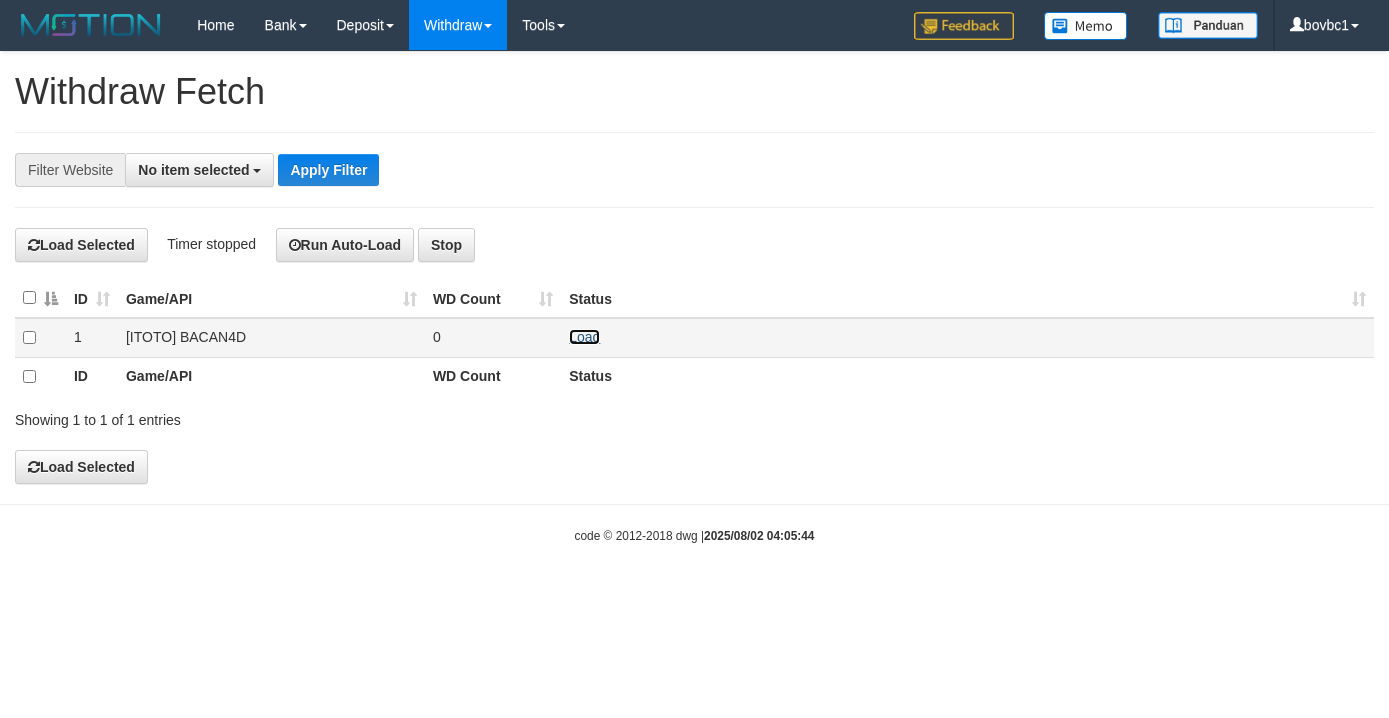 click on "Load" at bounding box center (584, 337) 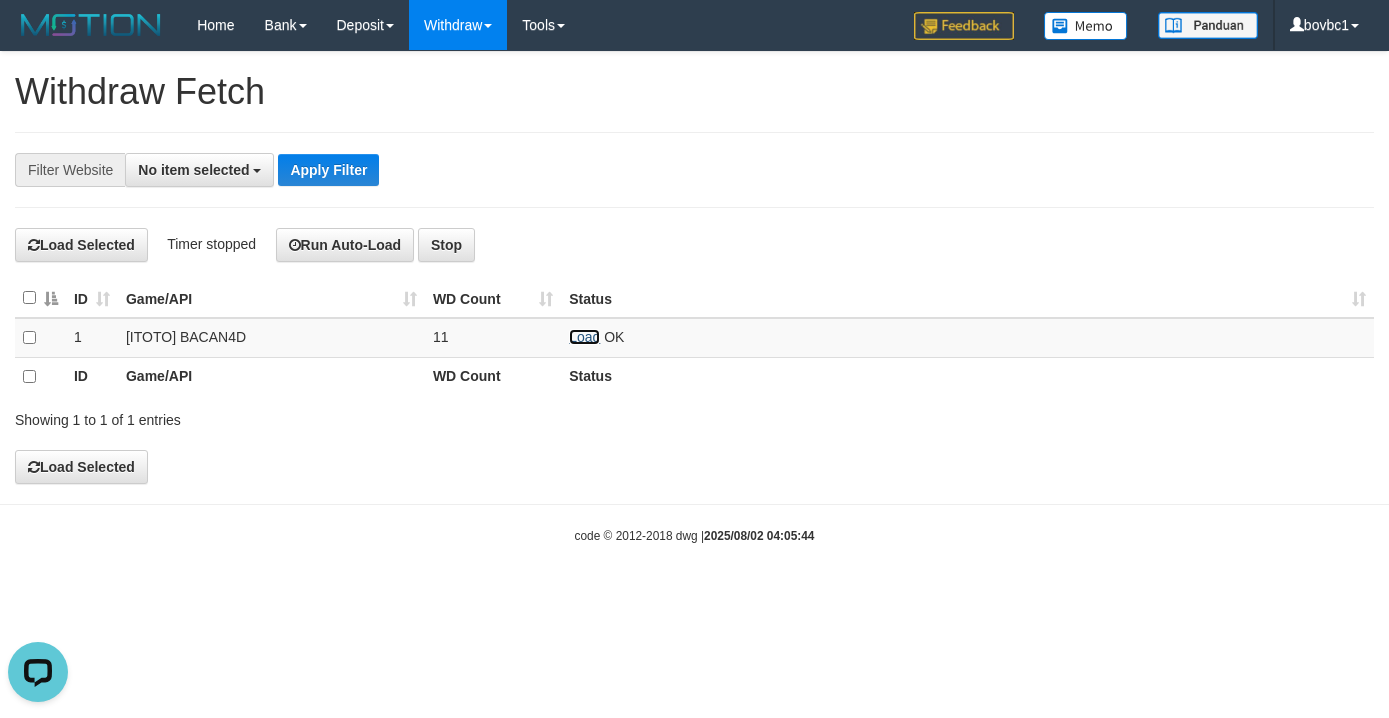 scroll, scrollTop: 0, scrollLeft: 0, axis: both 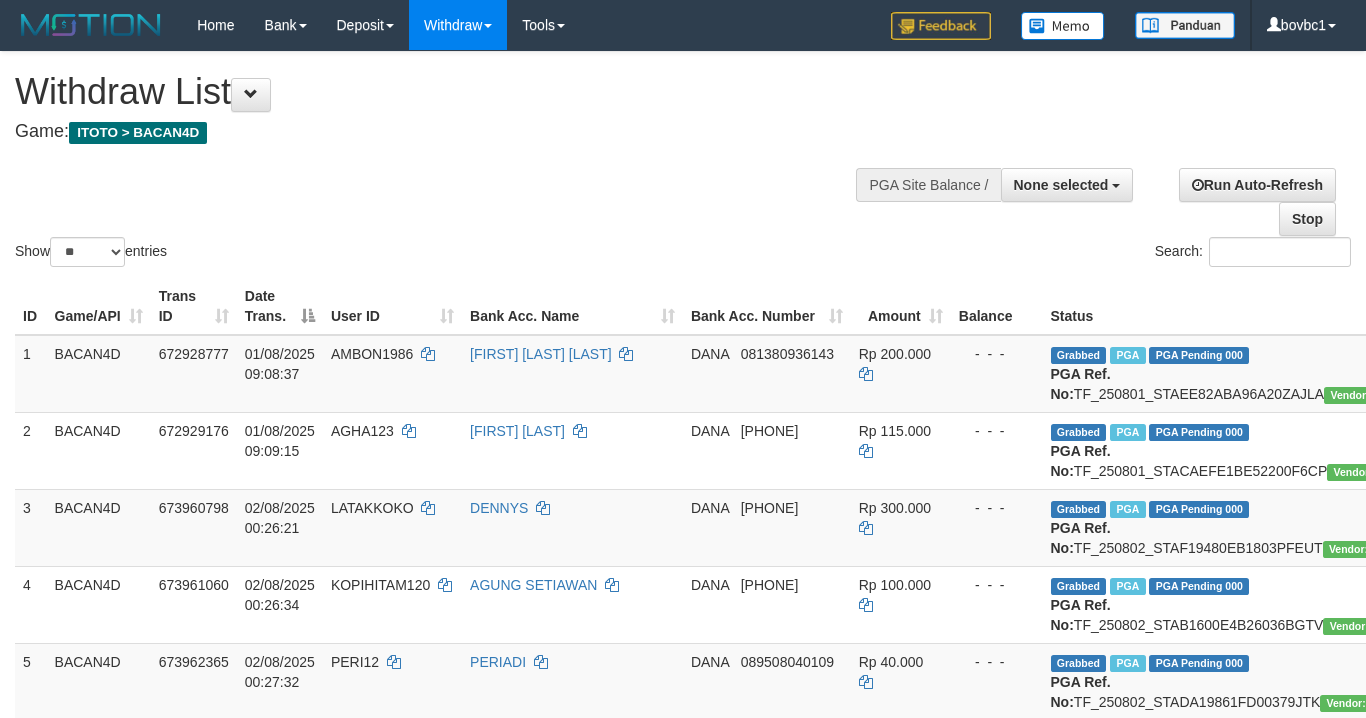 select 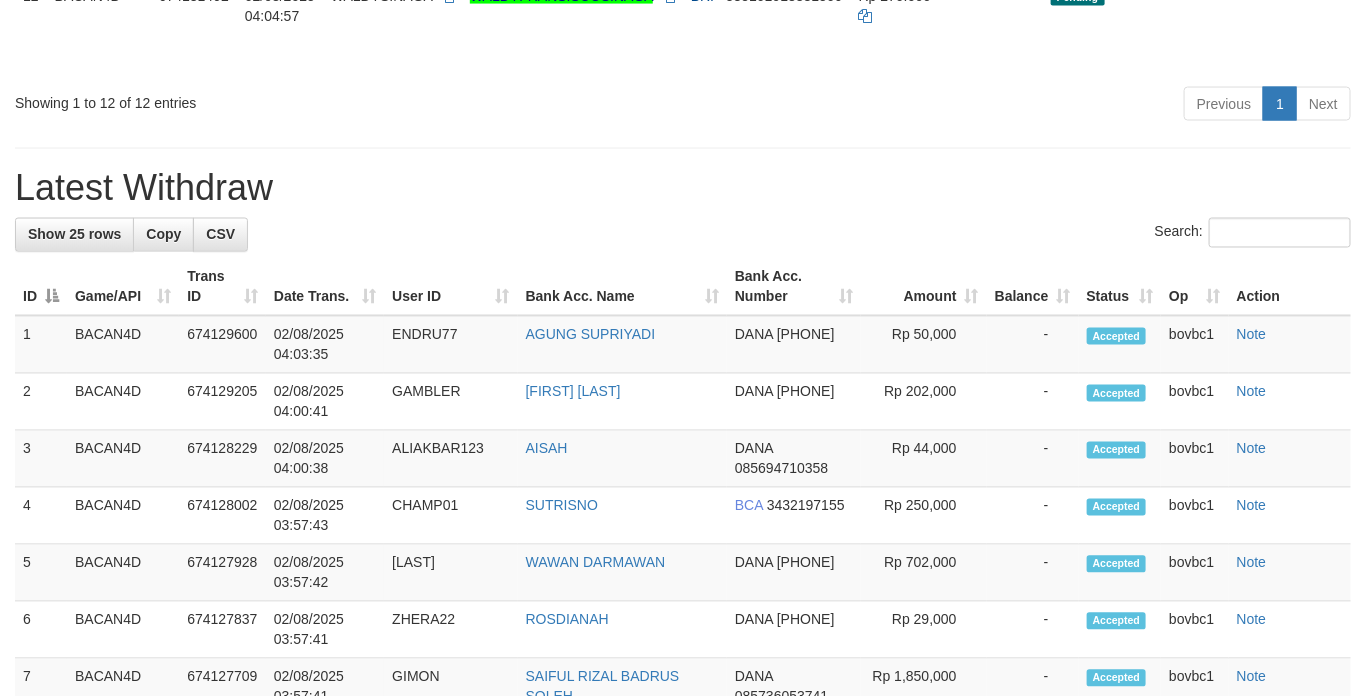 scroll, scrollTop: 1129, scrollLeft: 0, axis: vertical 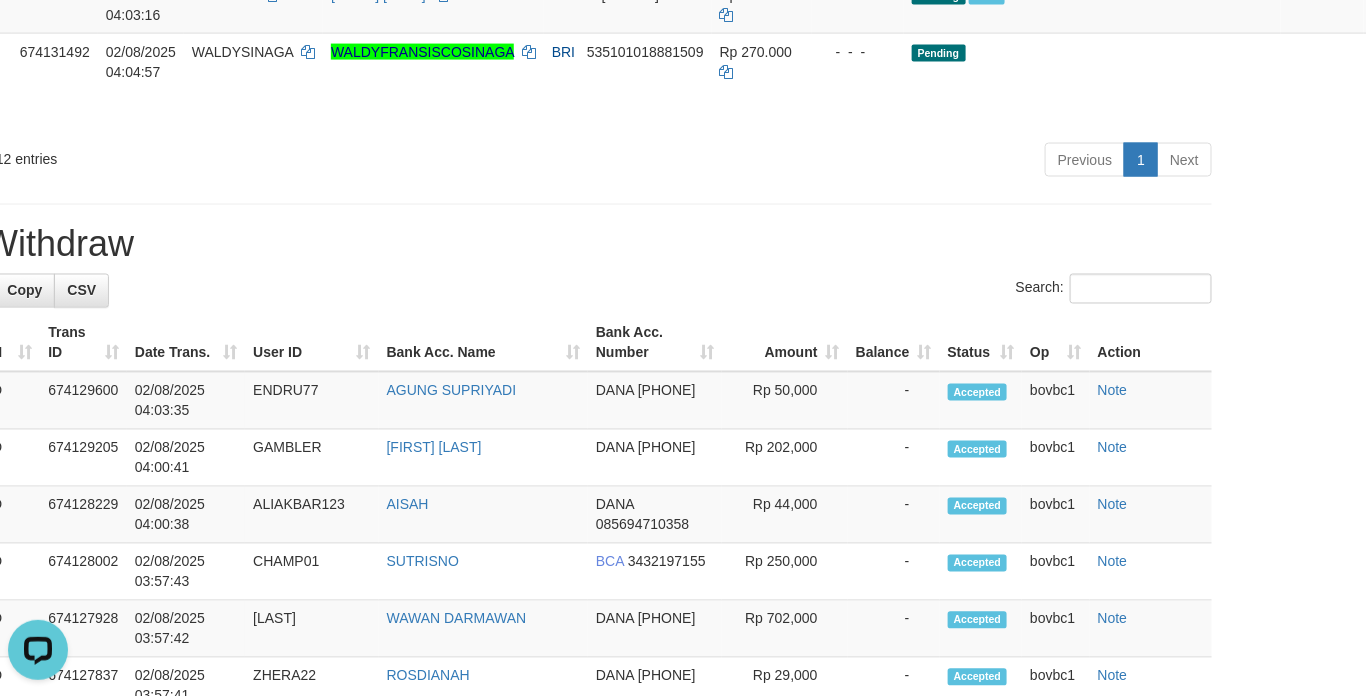 click on "Send PGA" at bounding box center [1388, 107] 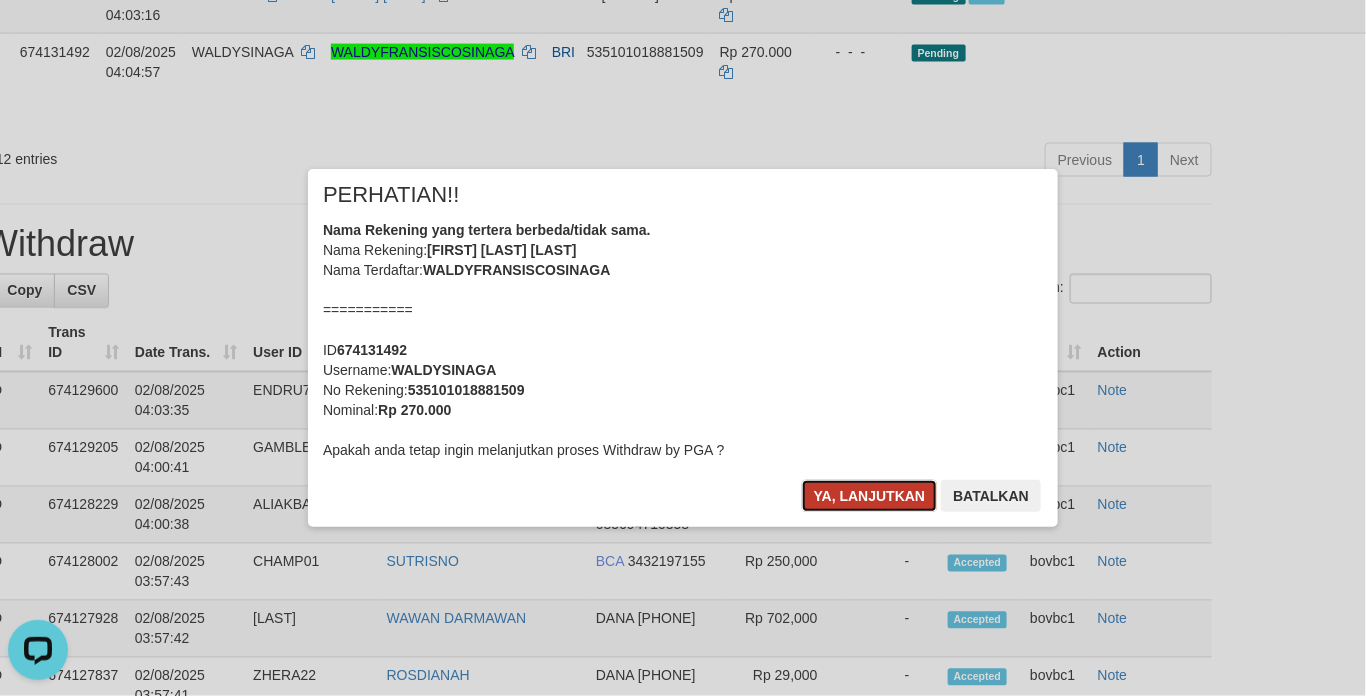 click on "Ya, lanjutkan" at bounding box center [870, 496] 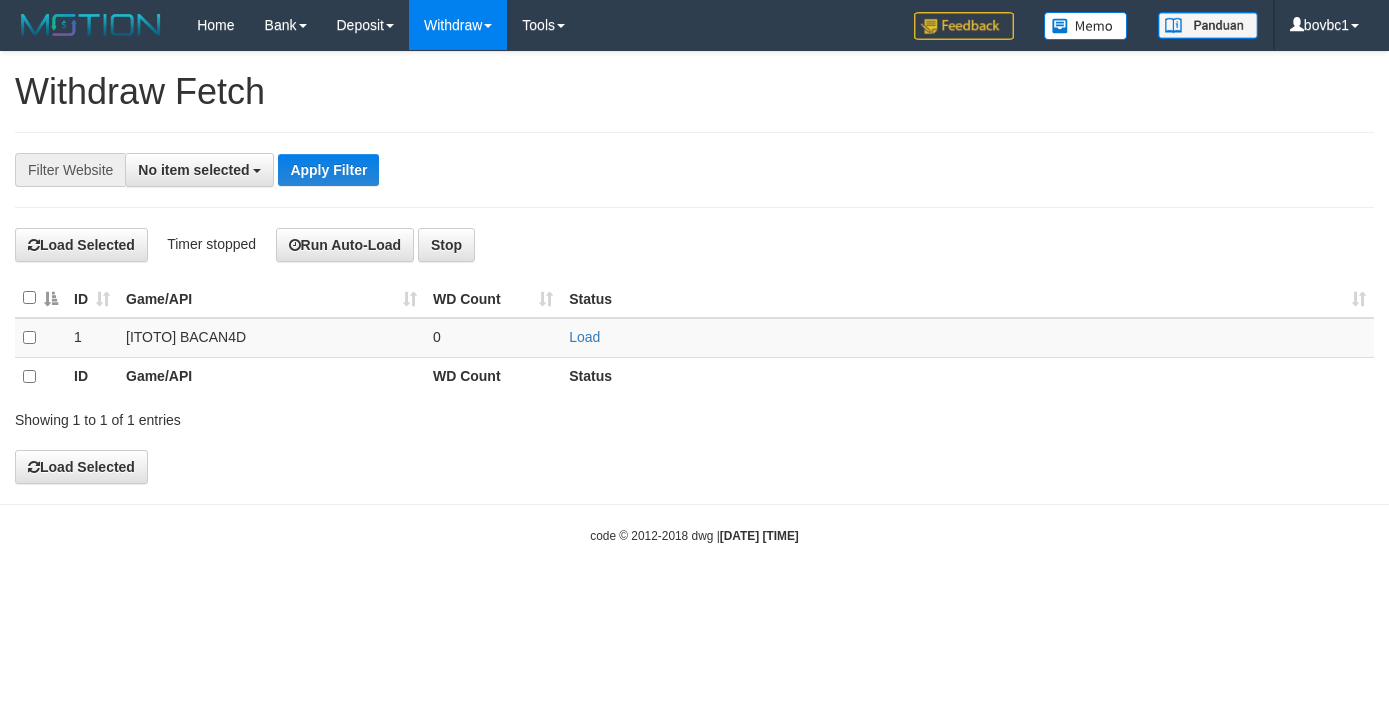 select 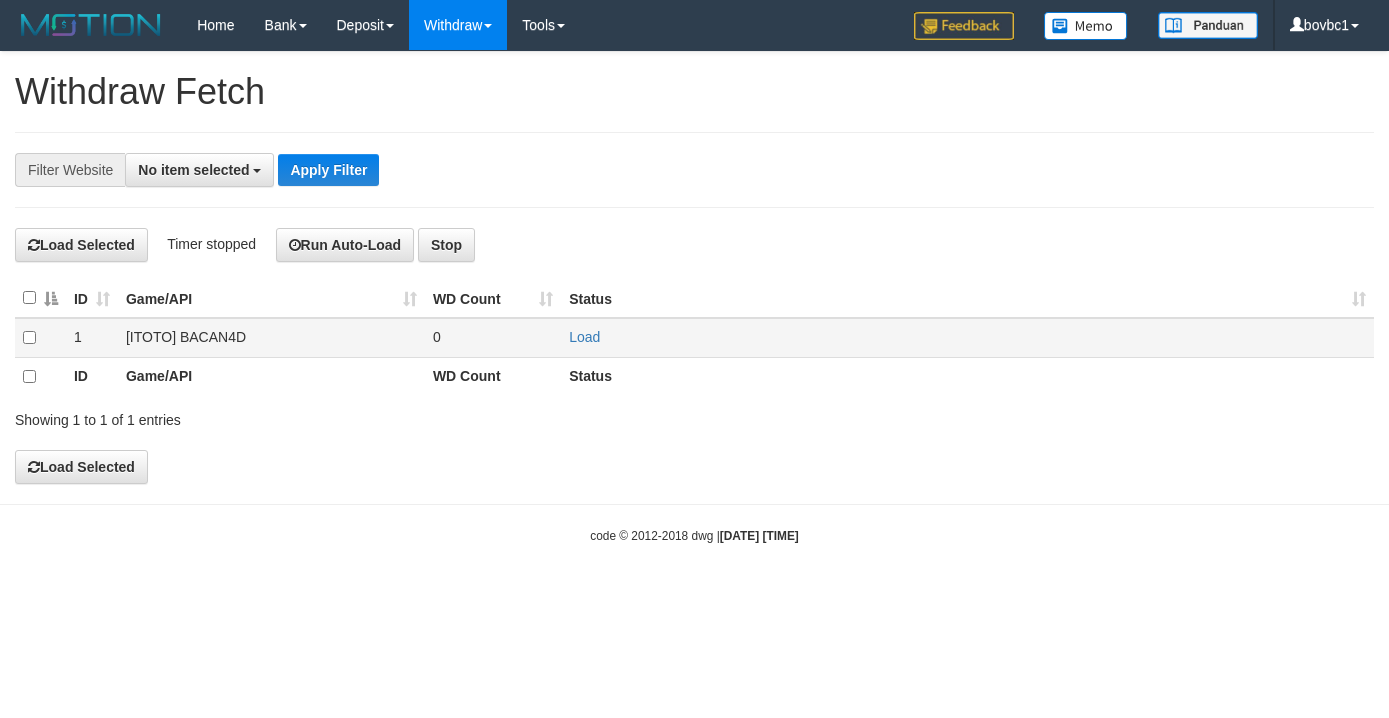 scroll, scrollTop: 0, scrollLeft: 0, axis: both 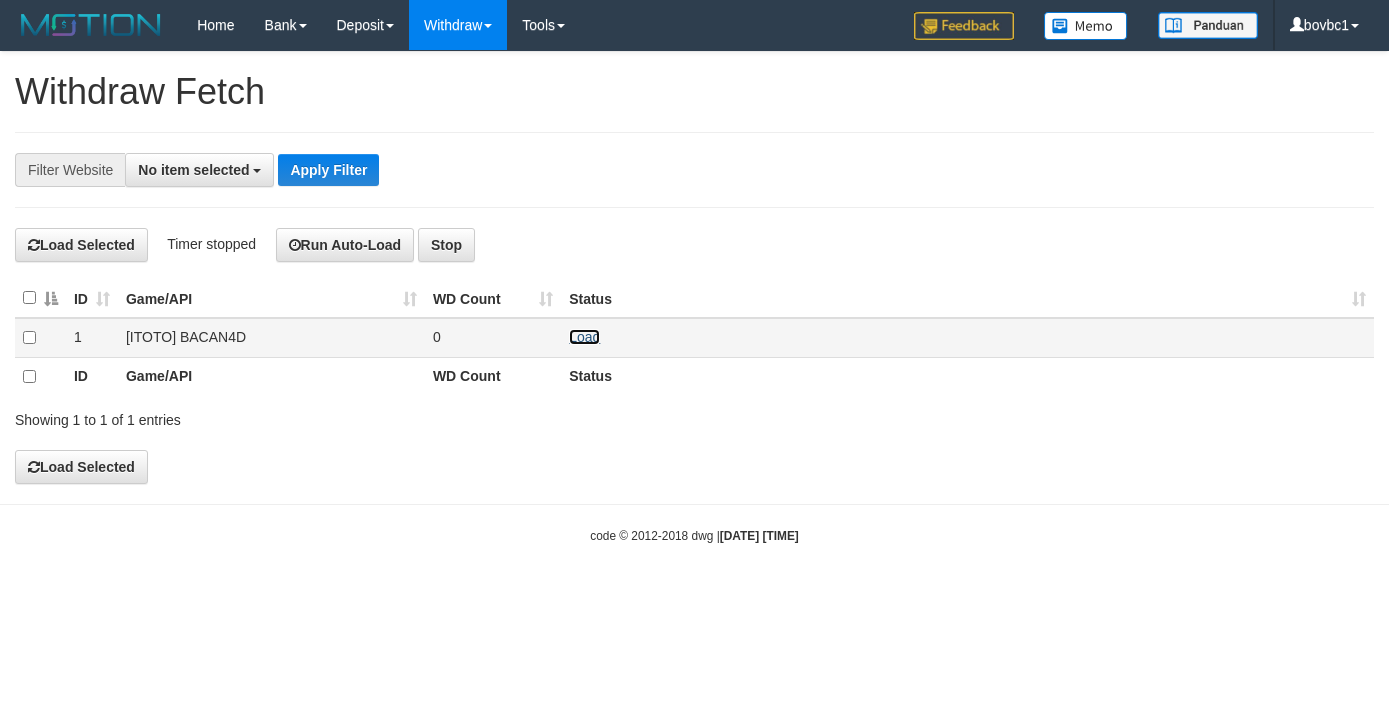 click on "Load" at bounding box center [584, 337] 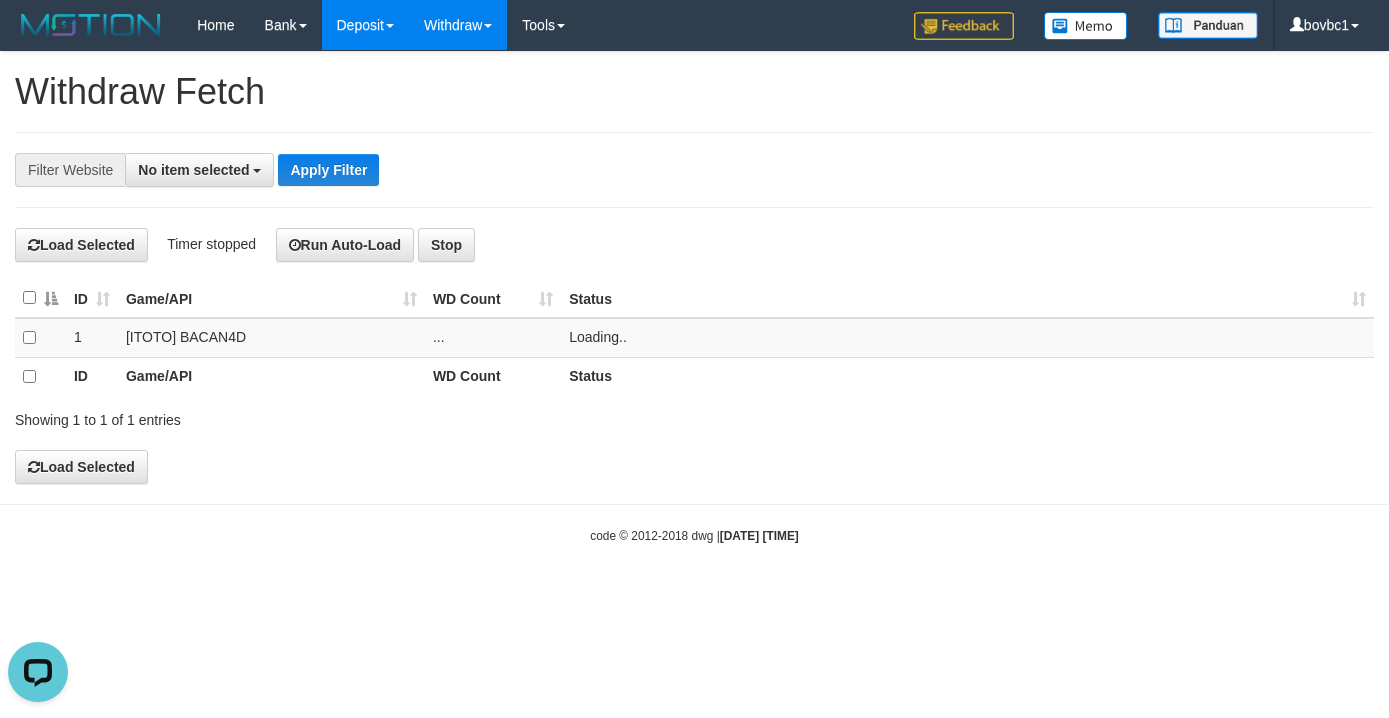 scroll, scrollTop: 0, scrollLeft: 0, axis: both 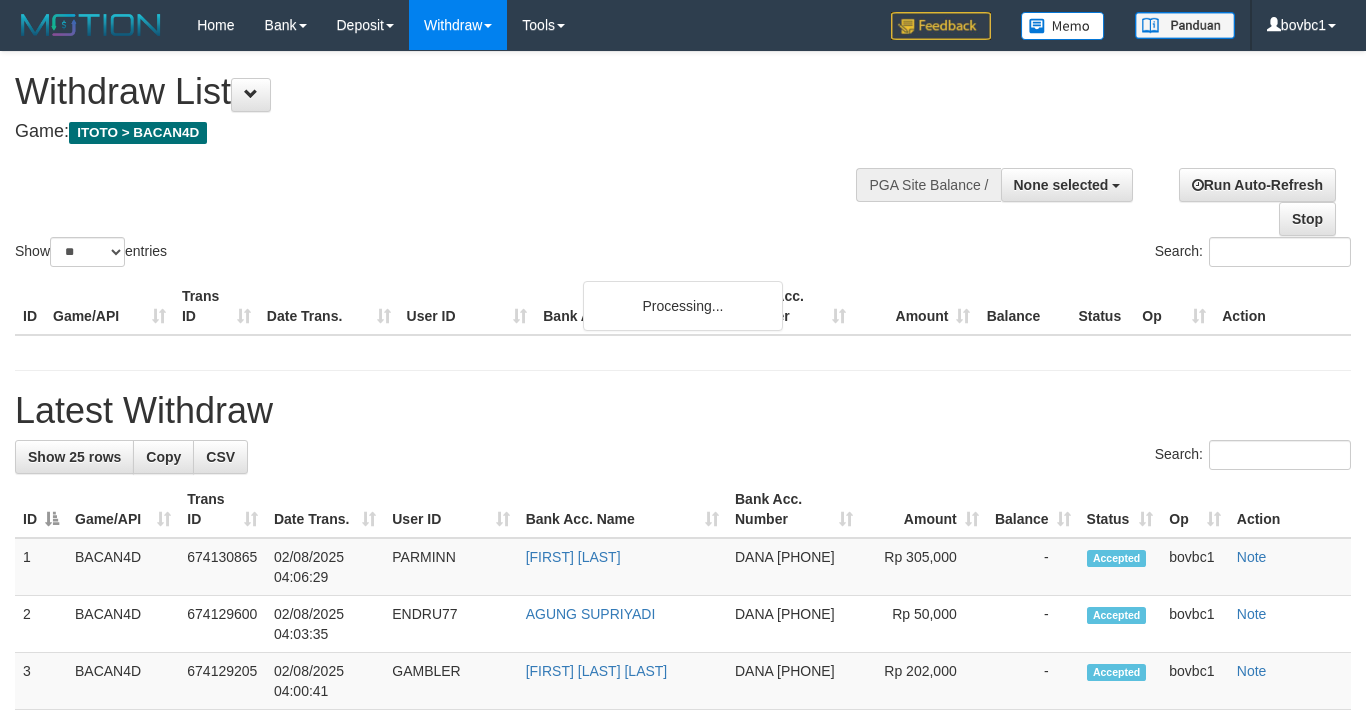 select 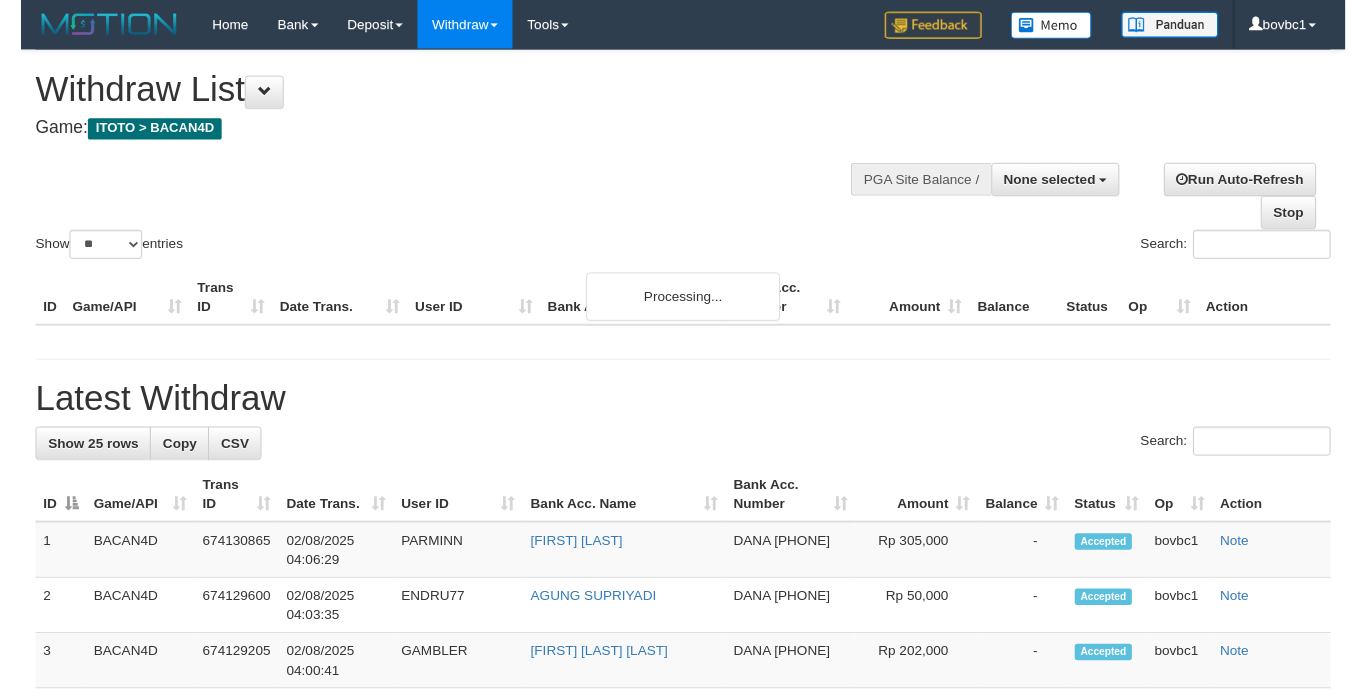 scroll, scrollTop: 1129, scrollLeft: 139, axis: both 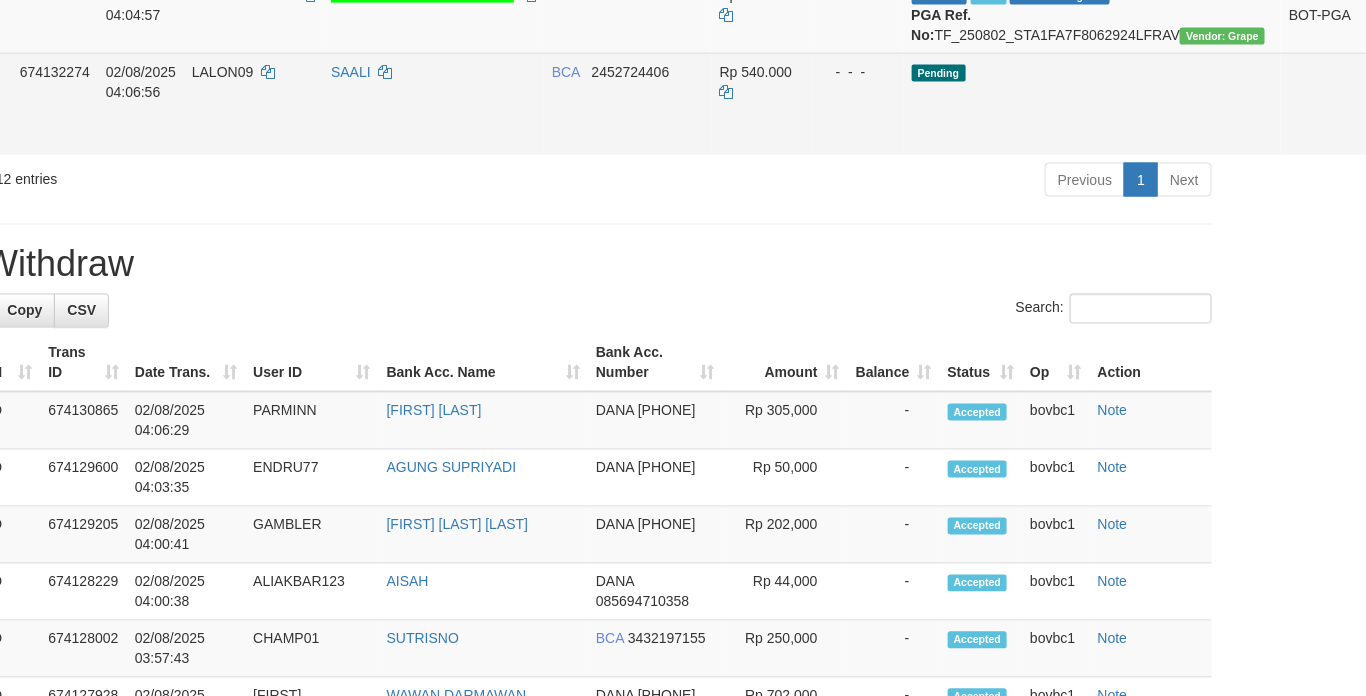 click on "Allow Grab   ·    Reject Send PGA     ·    Note" at bounding box center [1413, 104] 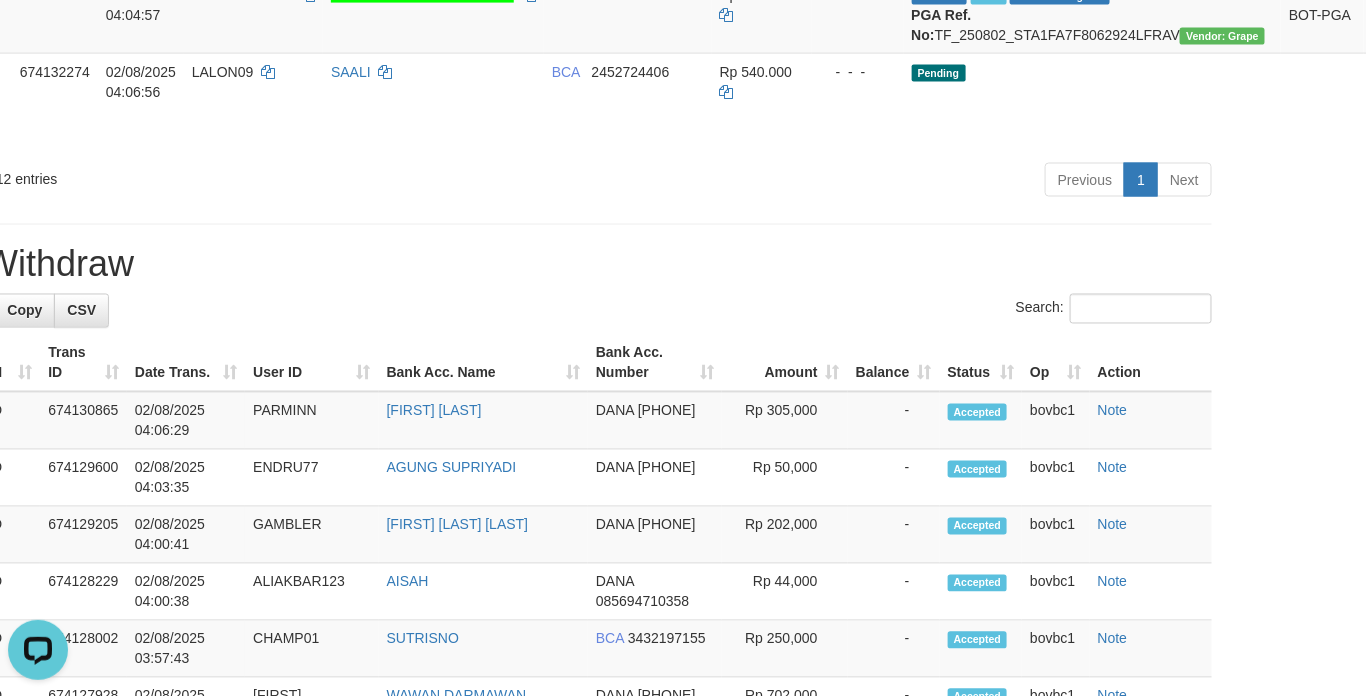 scroll, scrollTop: 0, scrollLeft: 0, axis: both 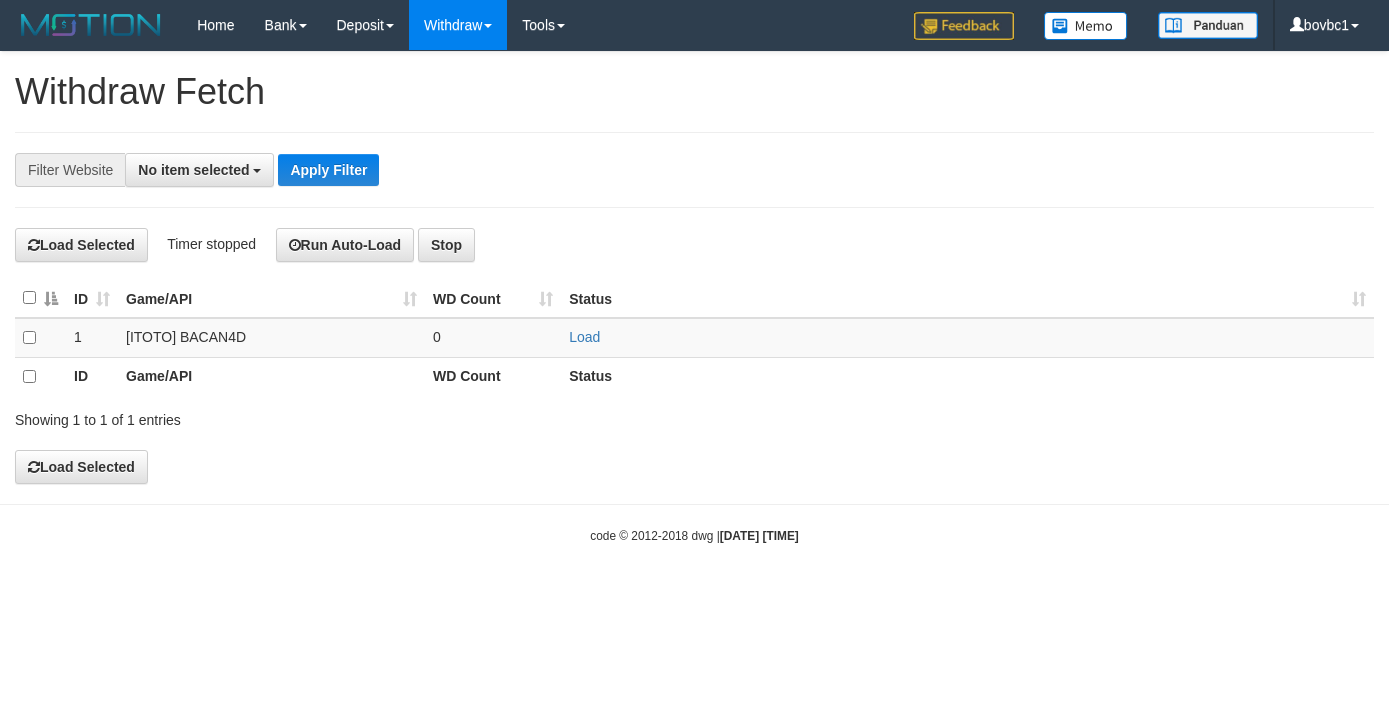 select 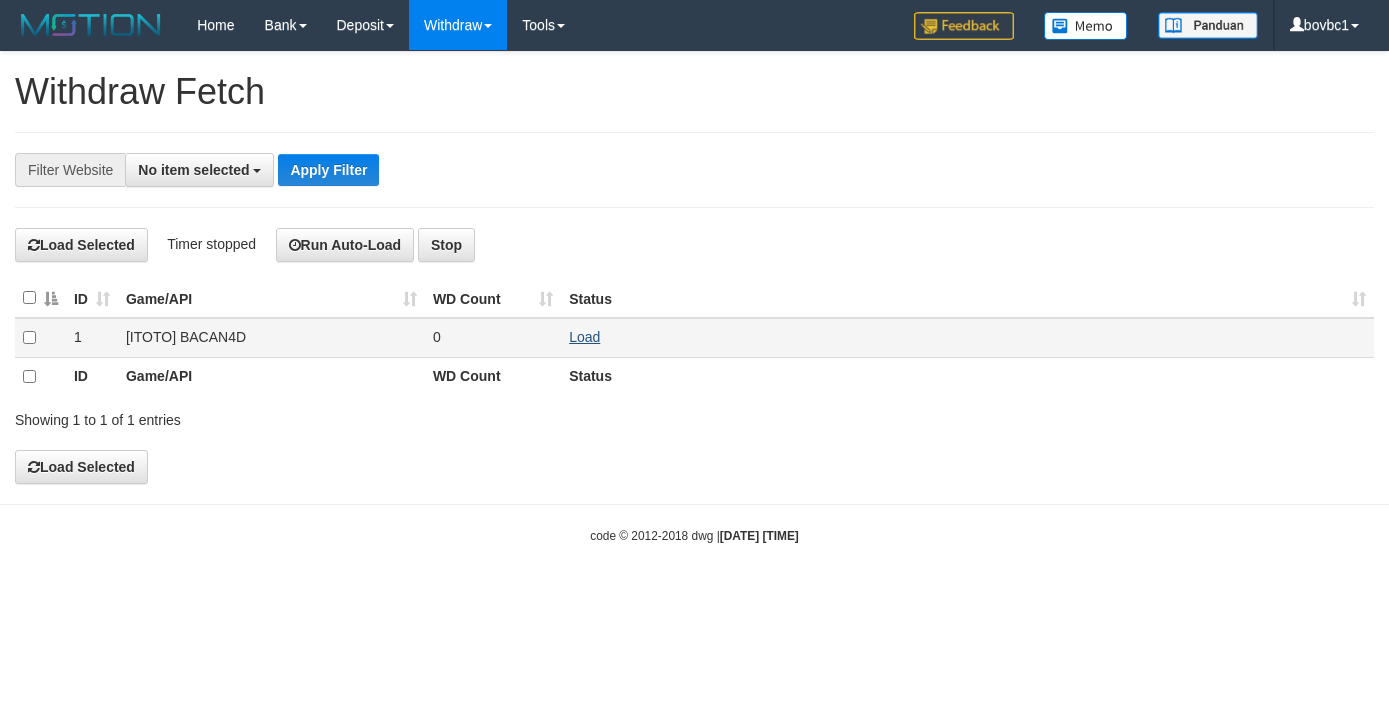 scroll, scrollTop: 0, scrollLeft: 0, axis: both 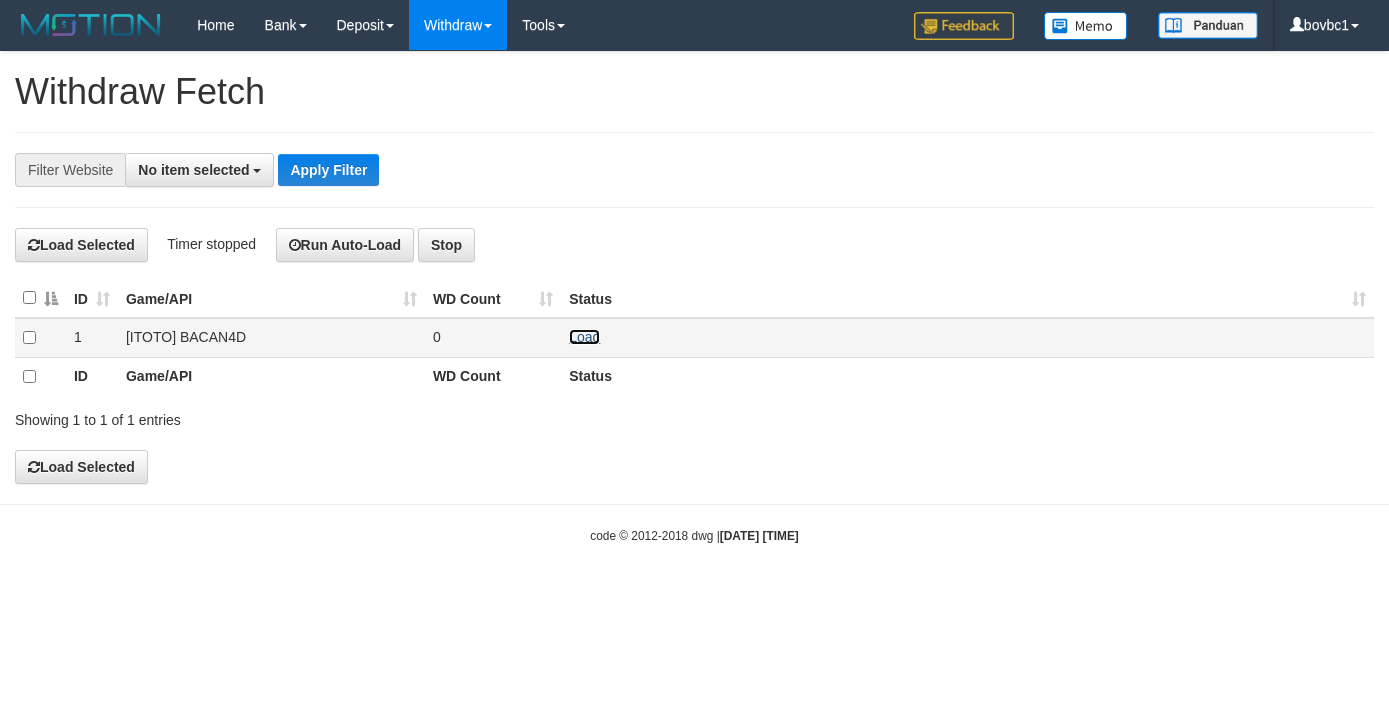 click on "Load" at bounding box center (584, 337) 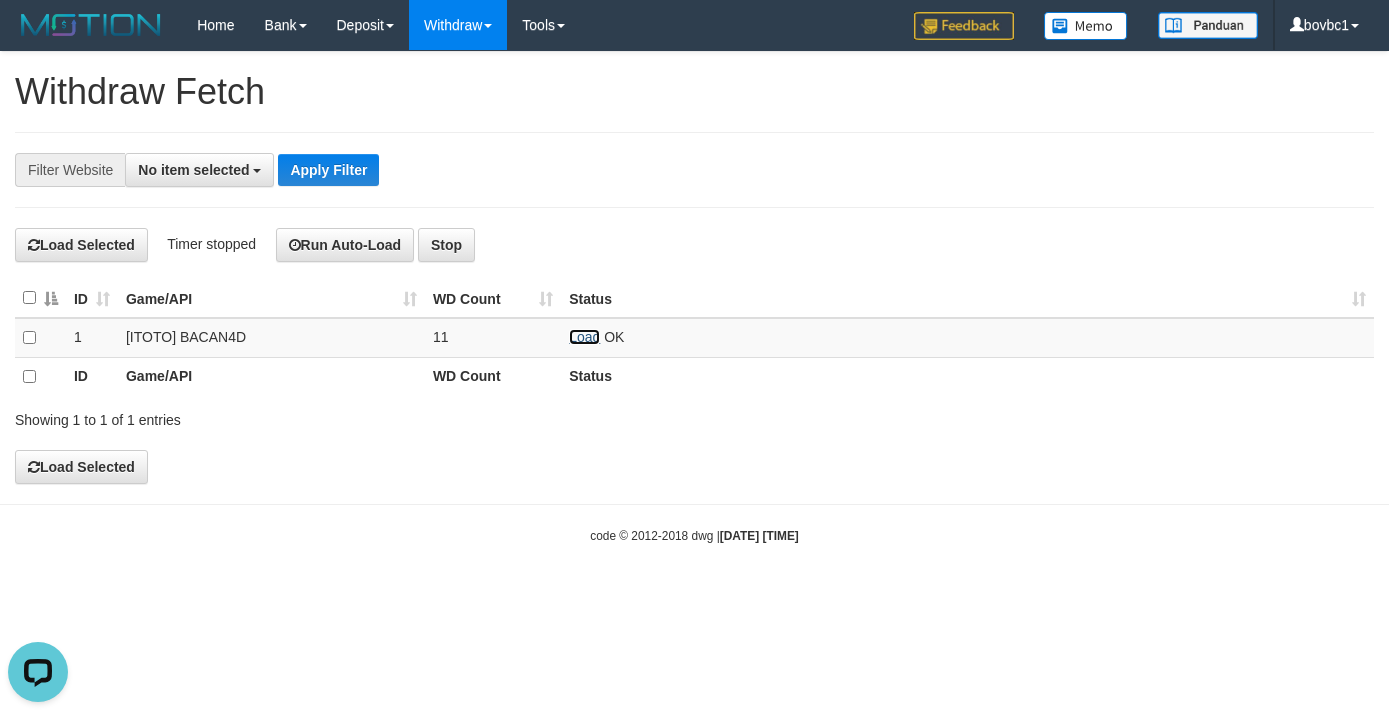 scroll, scrollTop: 0, scrollLeft: 0, axis: both 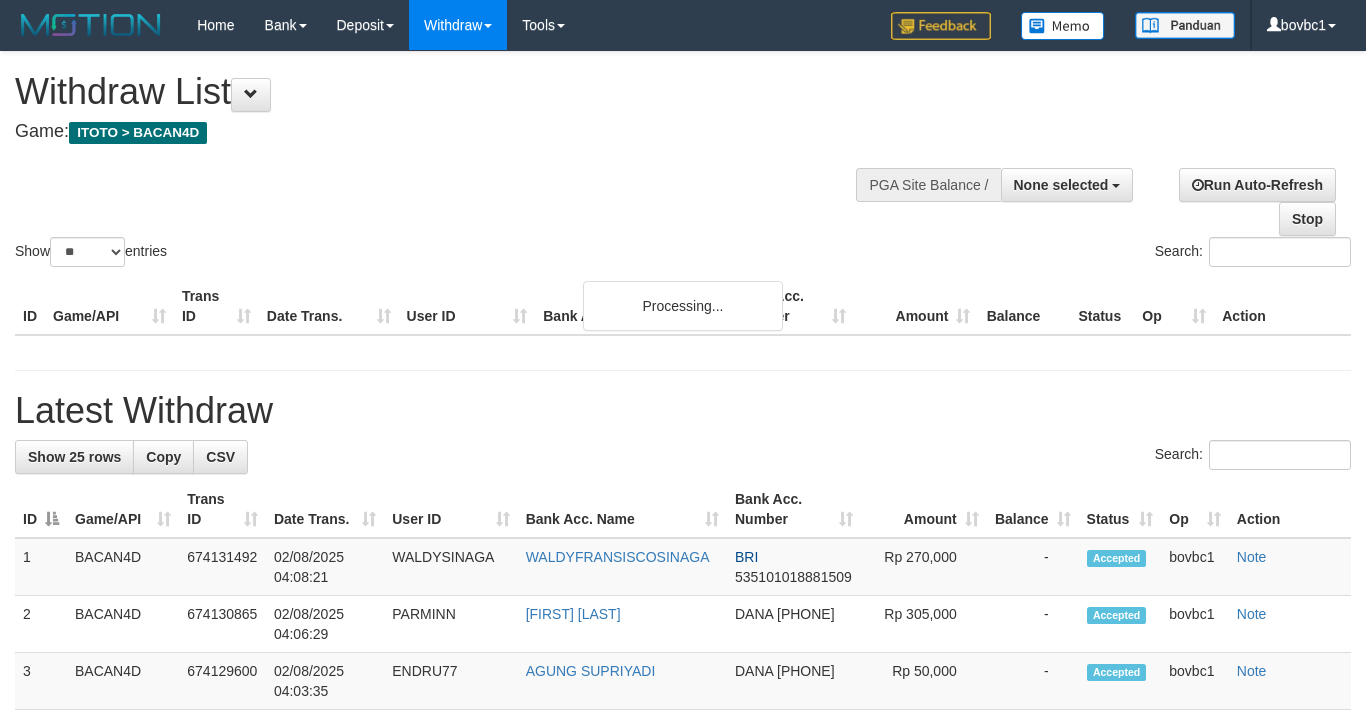 select 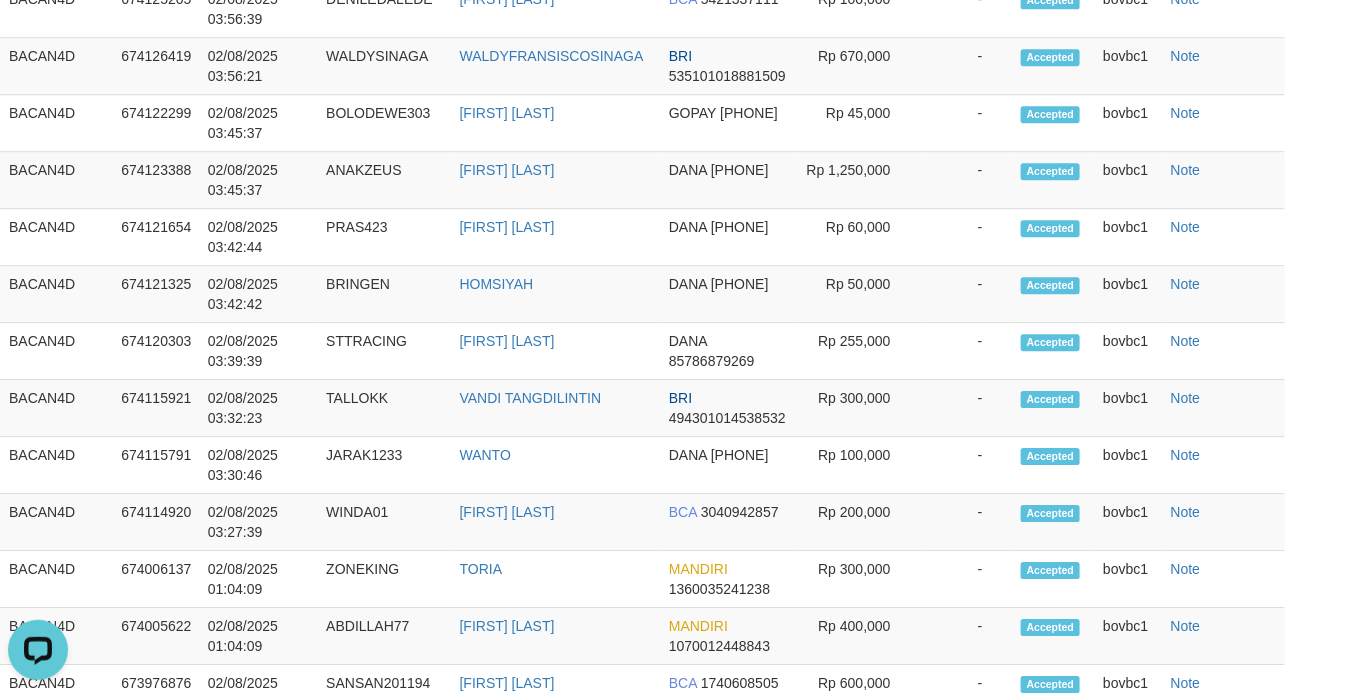 scroll, scrollTop: 0, scrollLeft: 0, axis: both 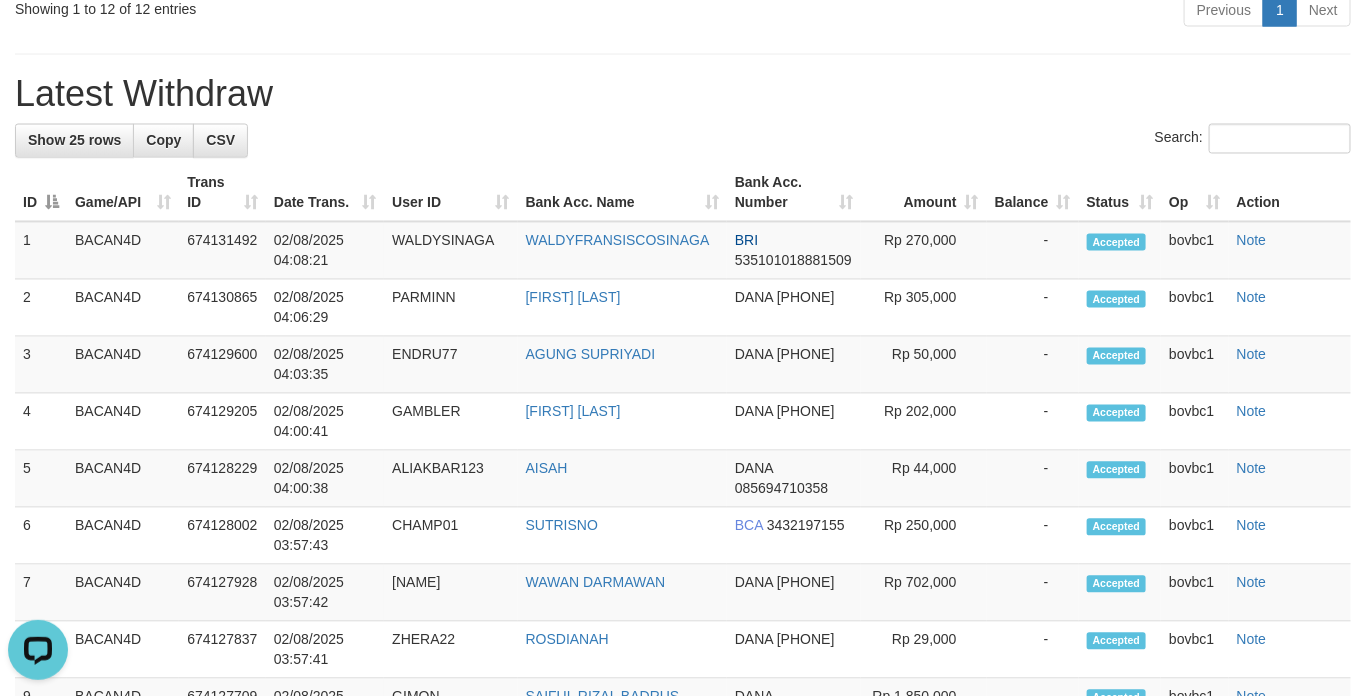 click on "Send PGA" at bounding box center [1434, -43] 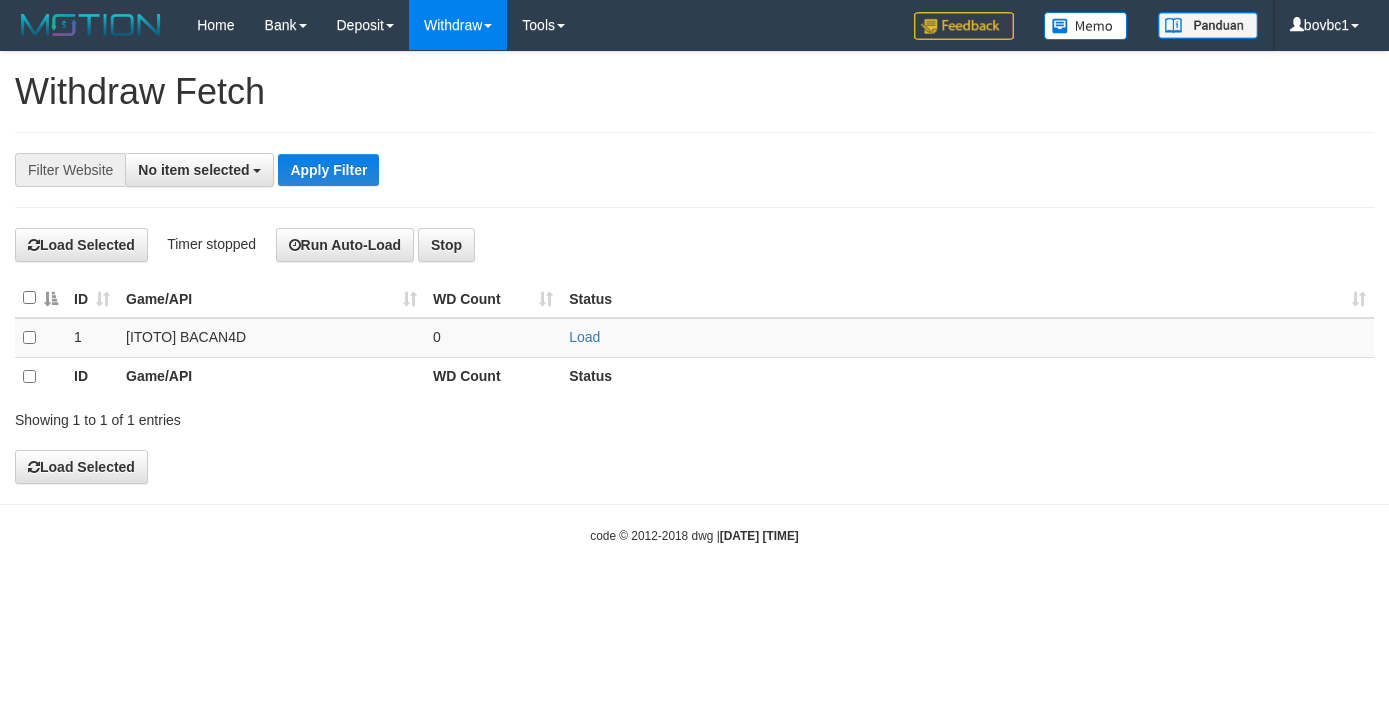 select 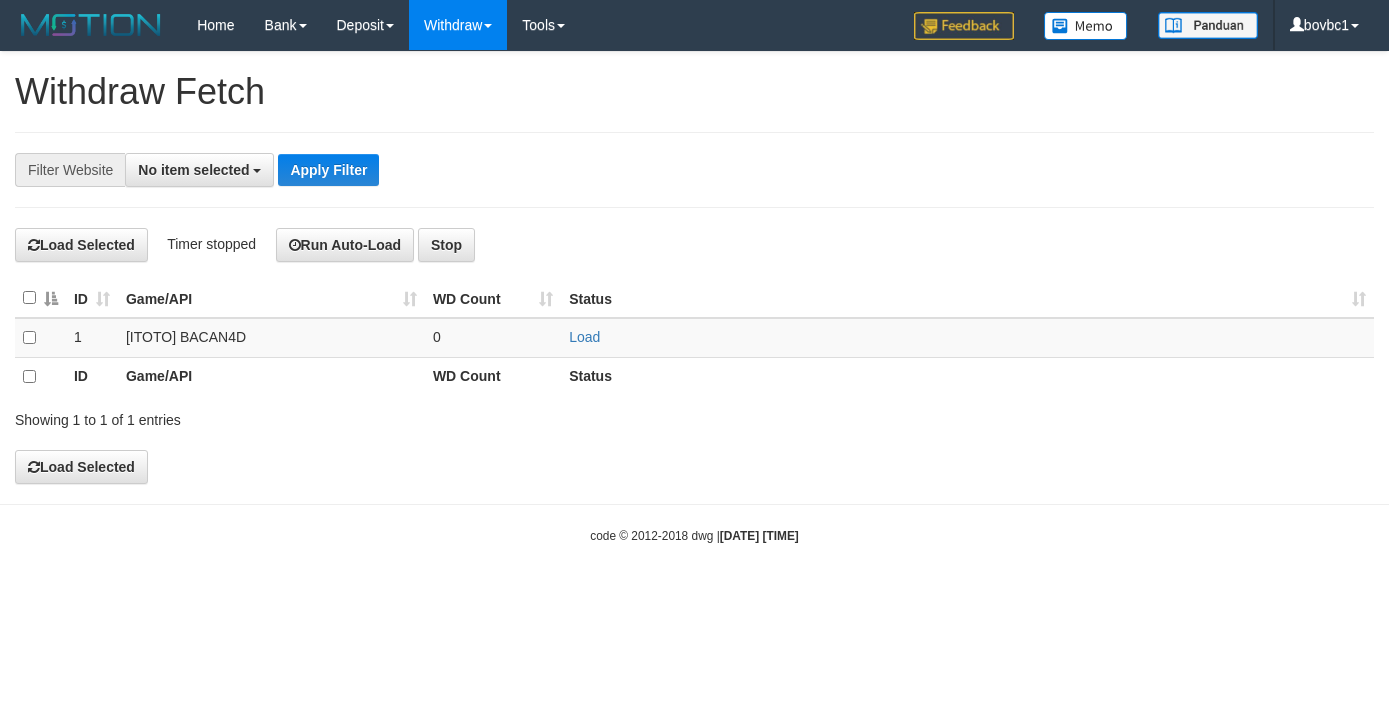 scroll, scrollTop: 0, scrollLeft: 0, axis: both 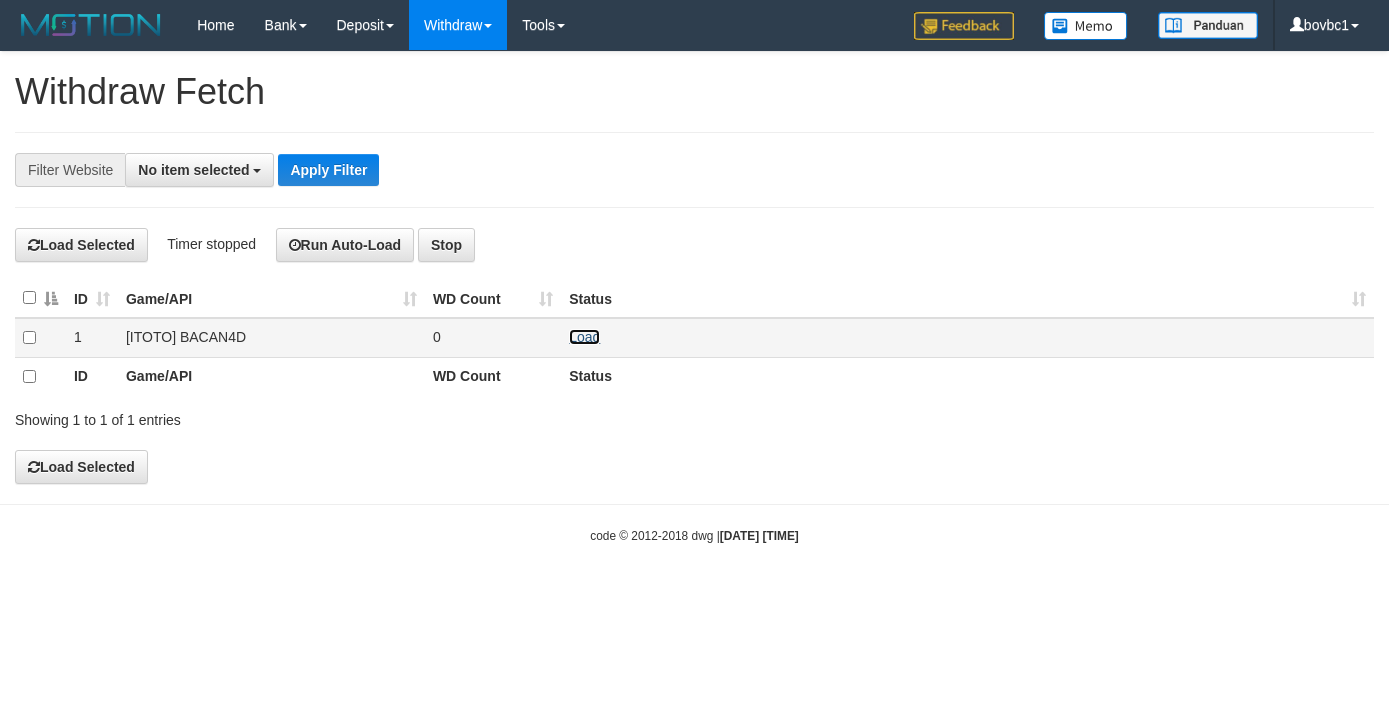 click on "Load" at bounding box center [584, 337] 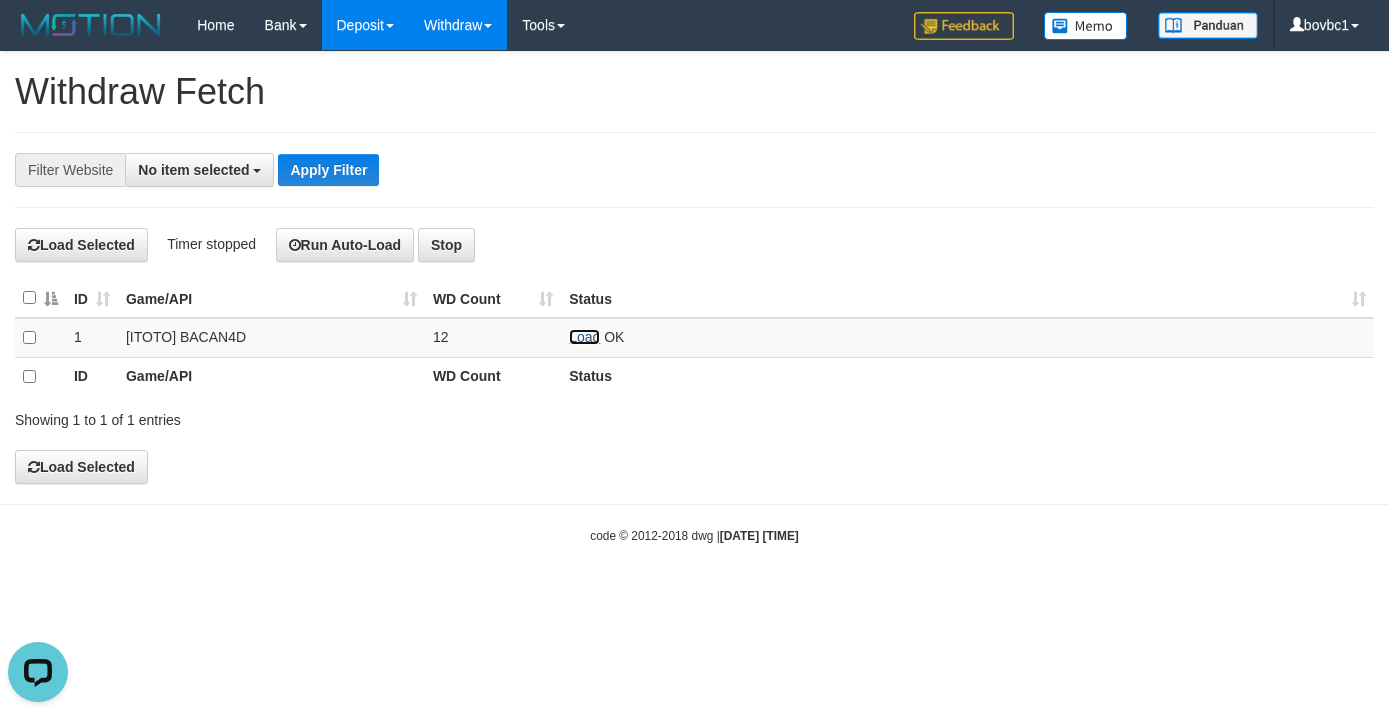 scroll, scrollTop: 0, scrollLeft: 0, axis: both 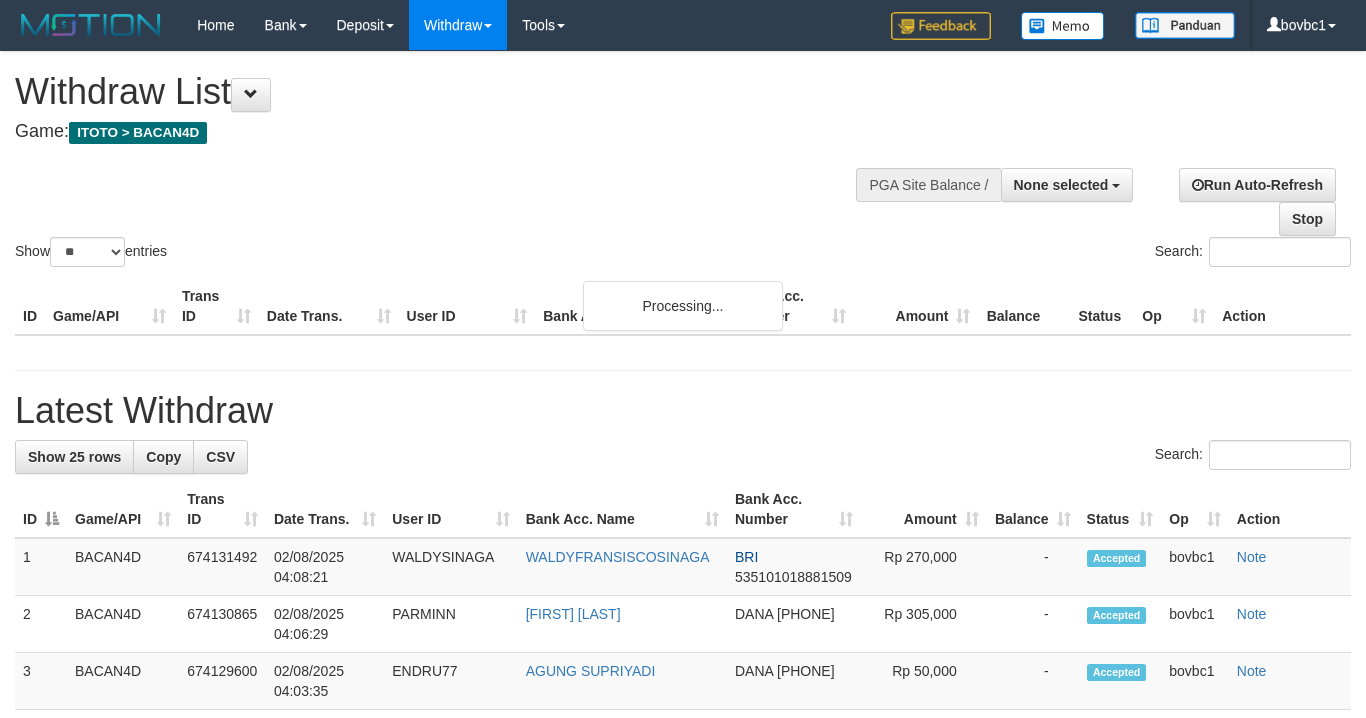 select 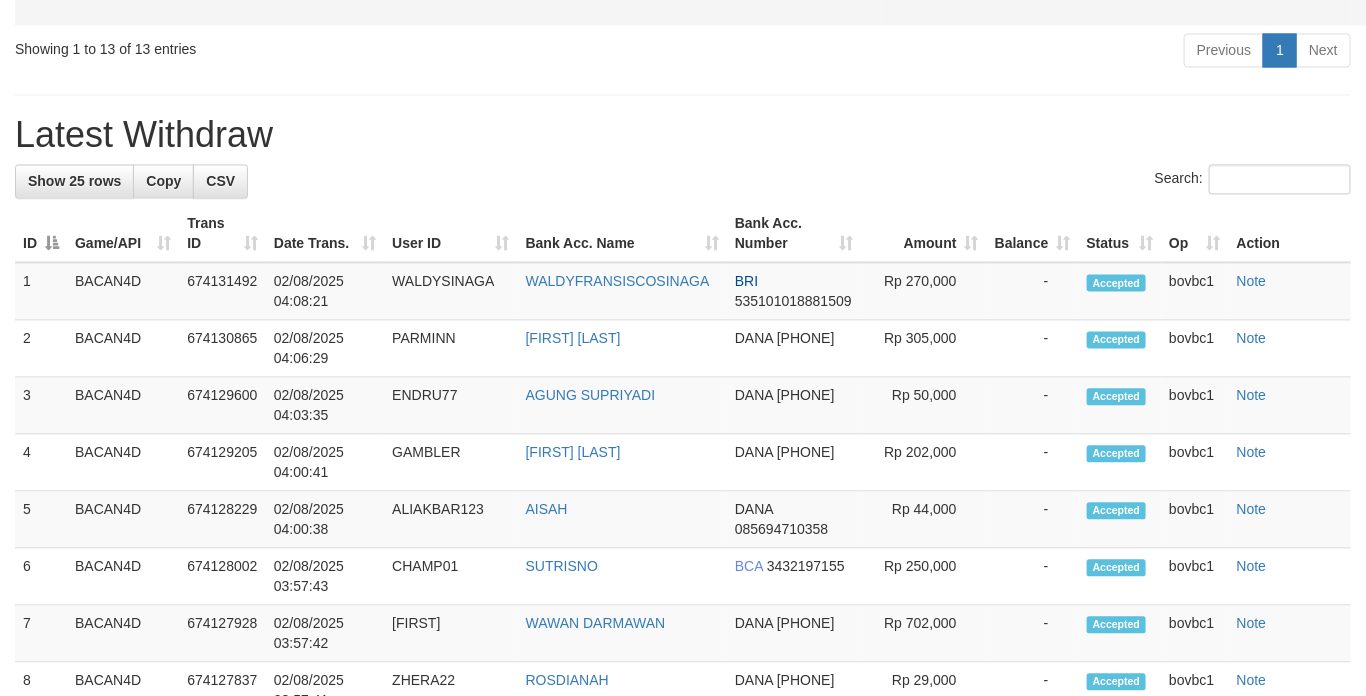 scroll, scrollTop: 1279, scrollLeft: 0, axis: vertical 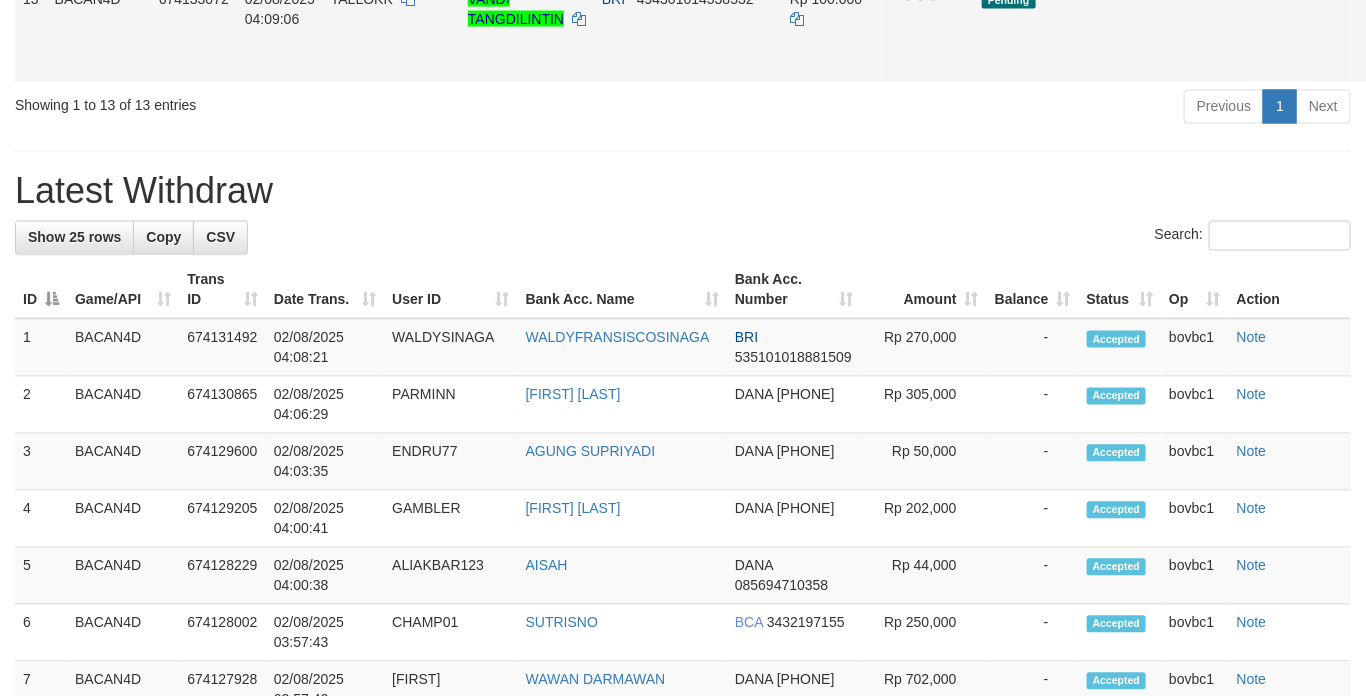 click on "Allow Grab" at bounding box center [1458, 9] 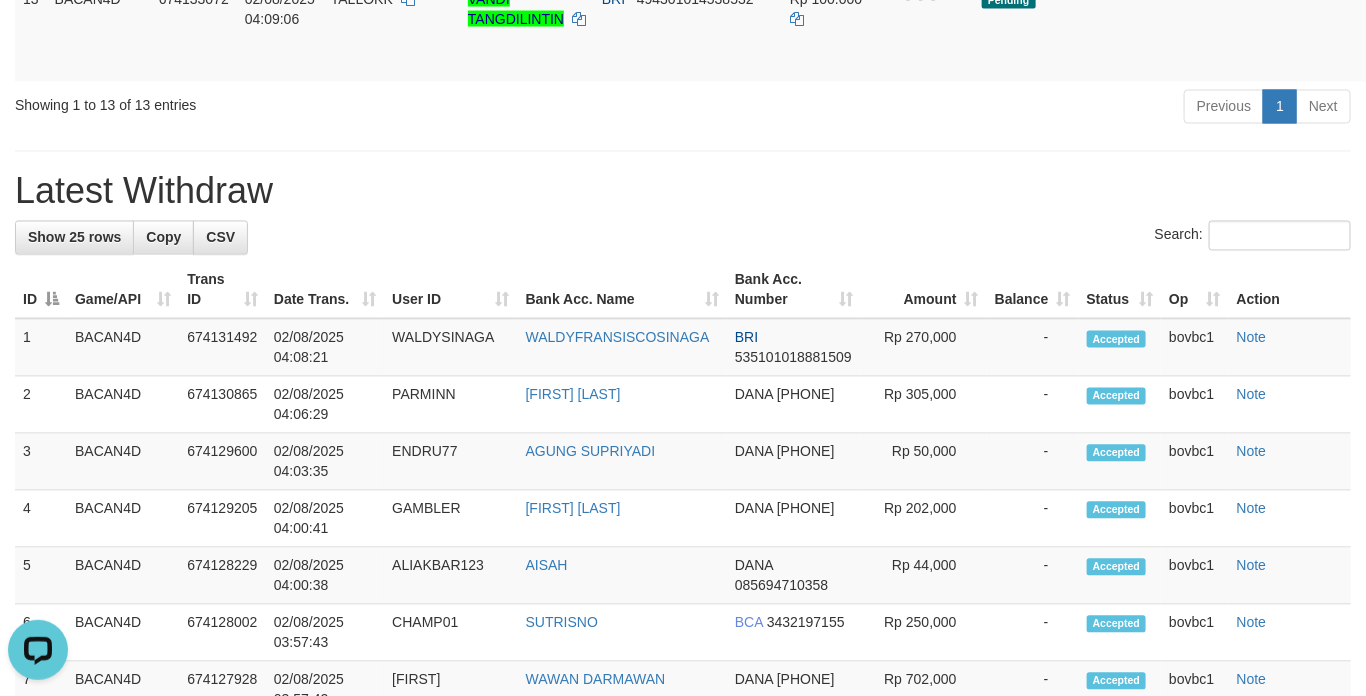 scroll, scrollTop: 0, scrollLeft: 0, axis: both 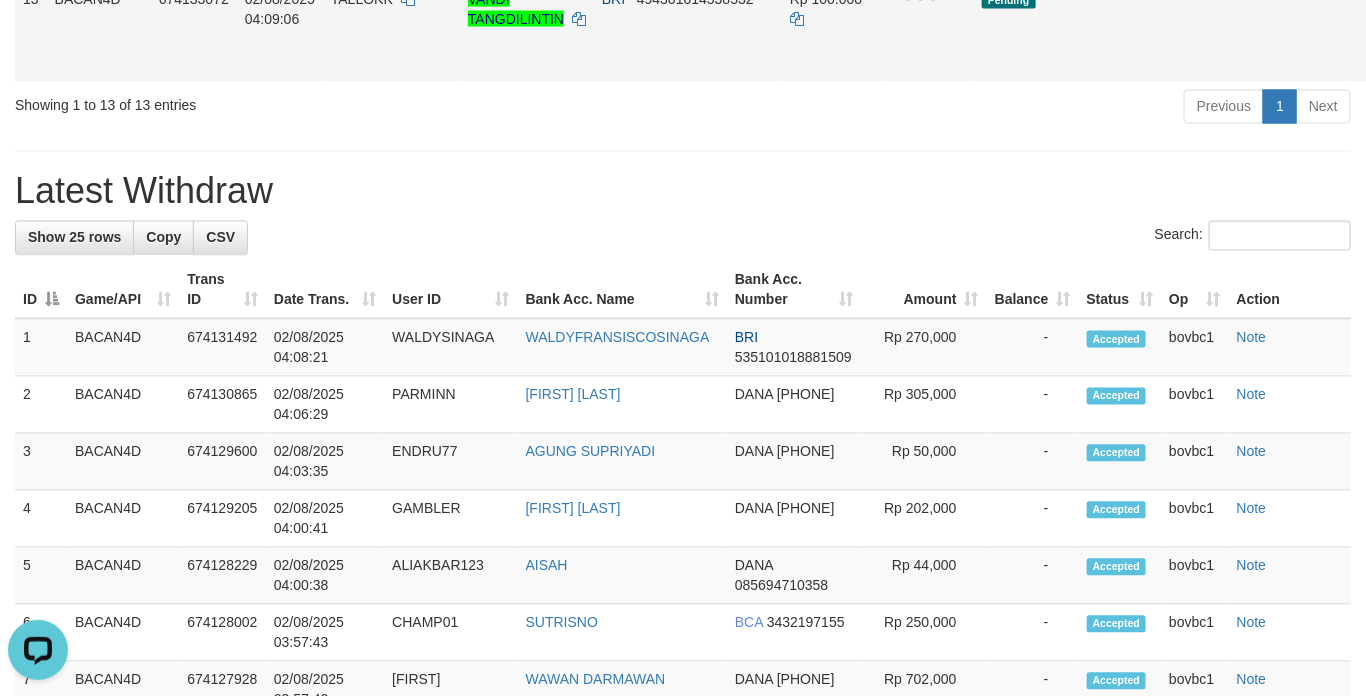 click on "Allow Grab   ·    Reject Send PGA     ·    Note" at bounding box center (1483, 31) 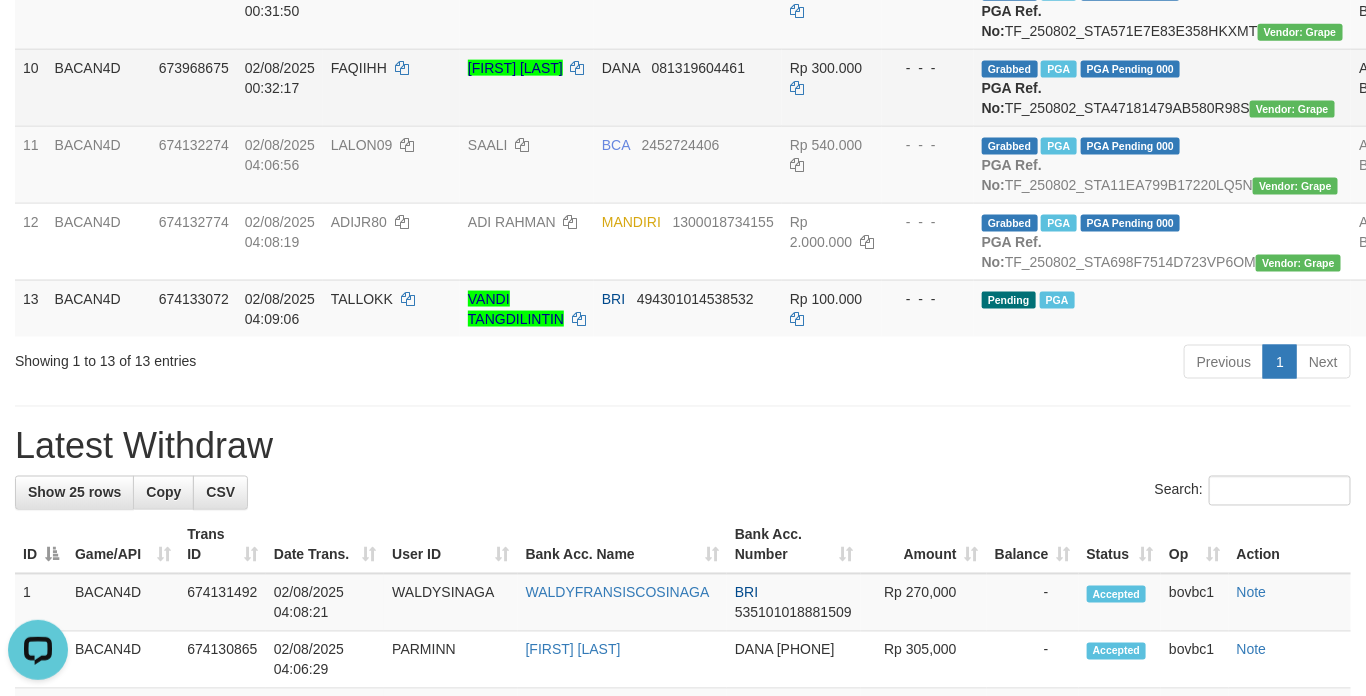 scroll, scrollTop: 1129, scrollLeft: 0, axis: vertical 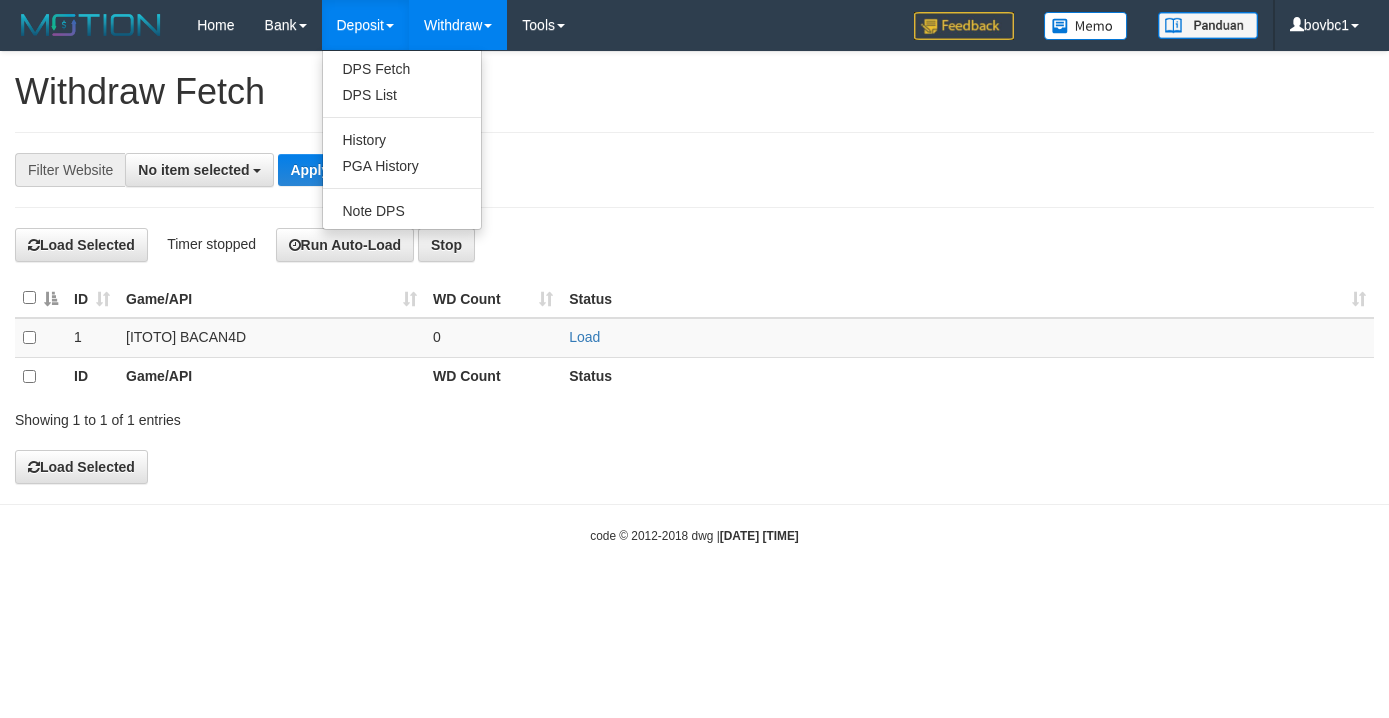 select 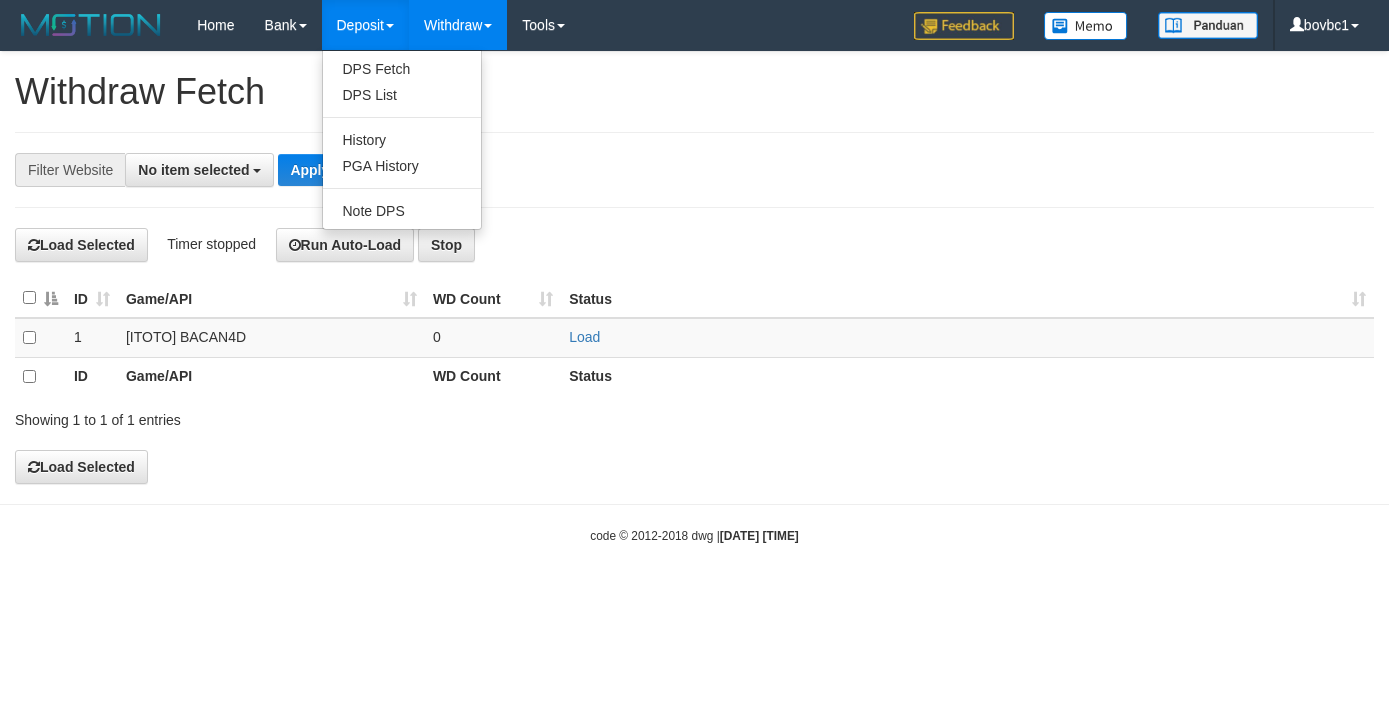 scroll, scrollTop: 0, scrollLeft: 0, axis: both 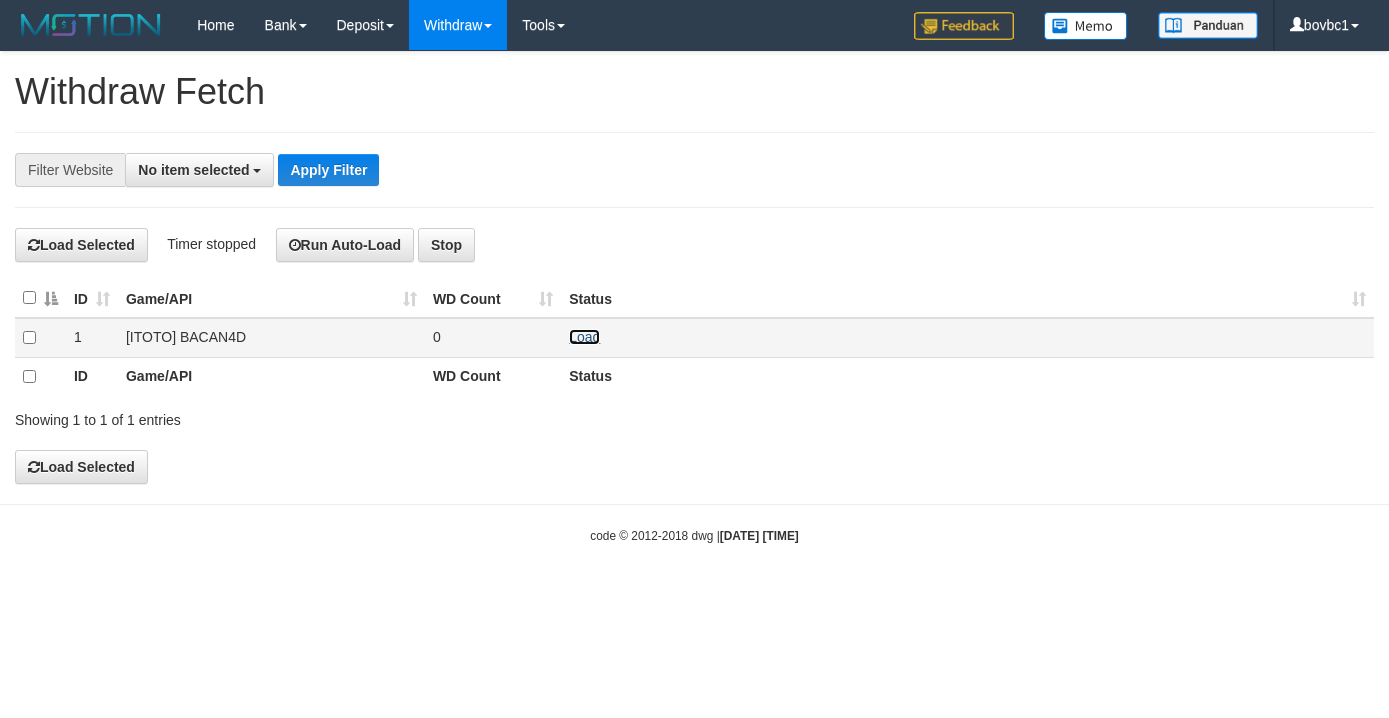 click on "Load" at bounding box center [584, 337] 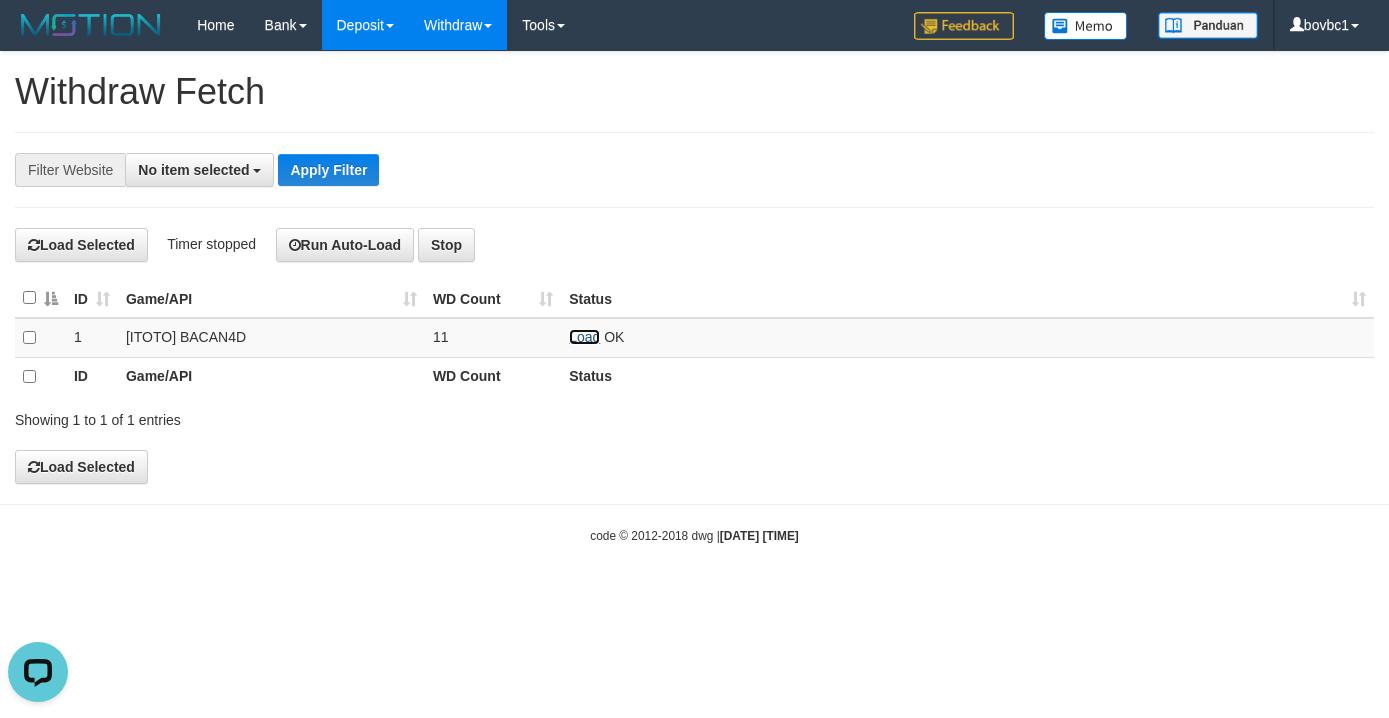 scroll, scrollTop: 0, scrollLeft: 0, axis: both 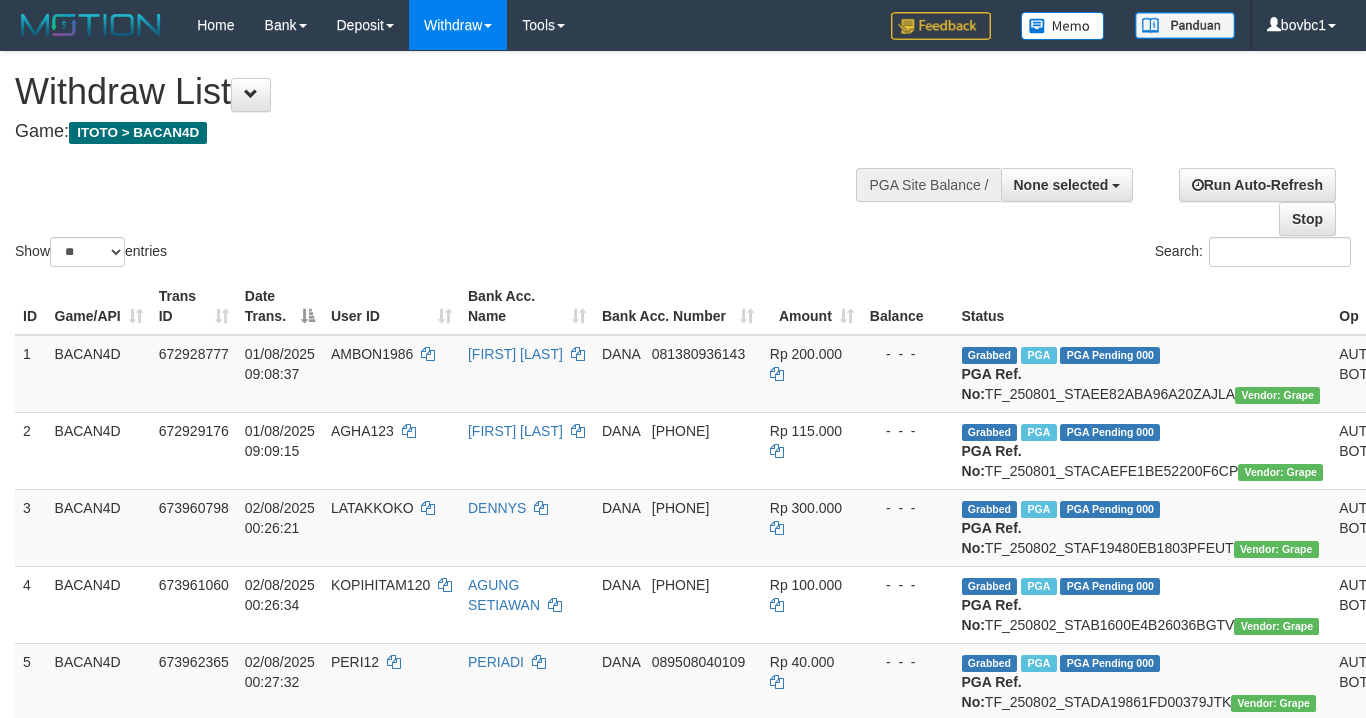 select 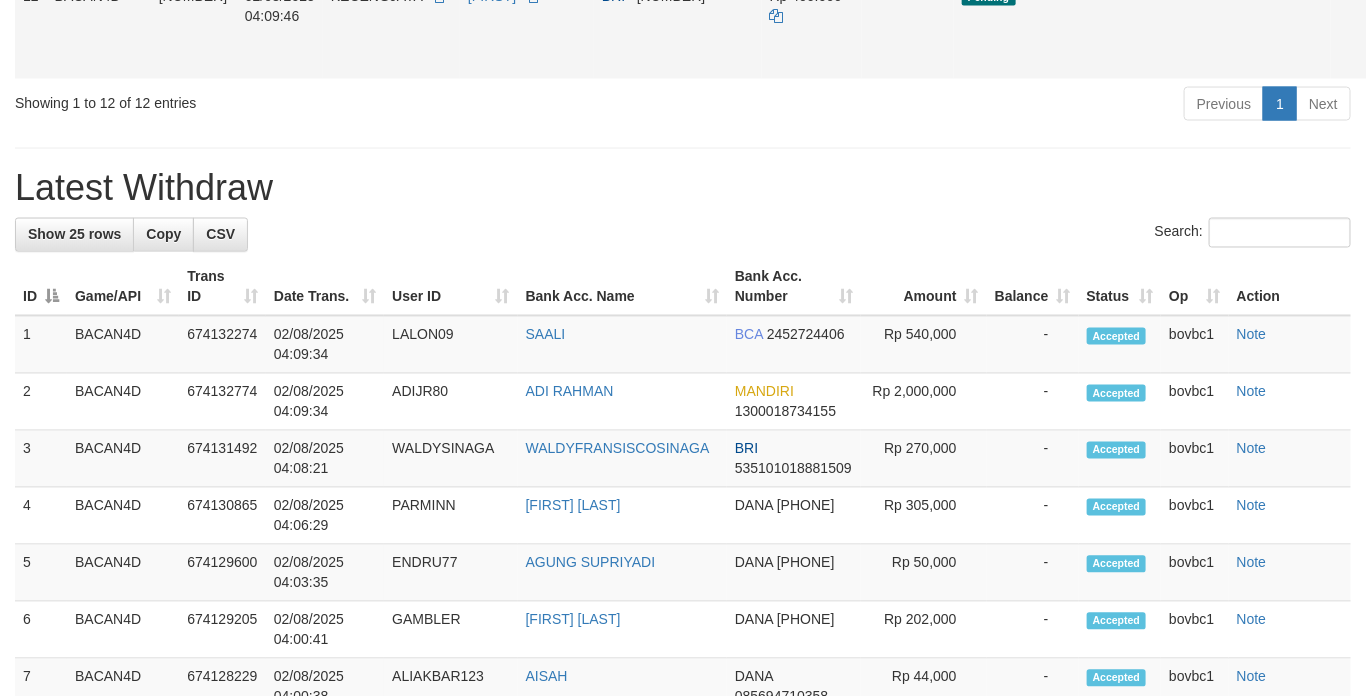 scroll, scrollTop: 1129, scrollLeft: 0, axis: vertical 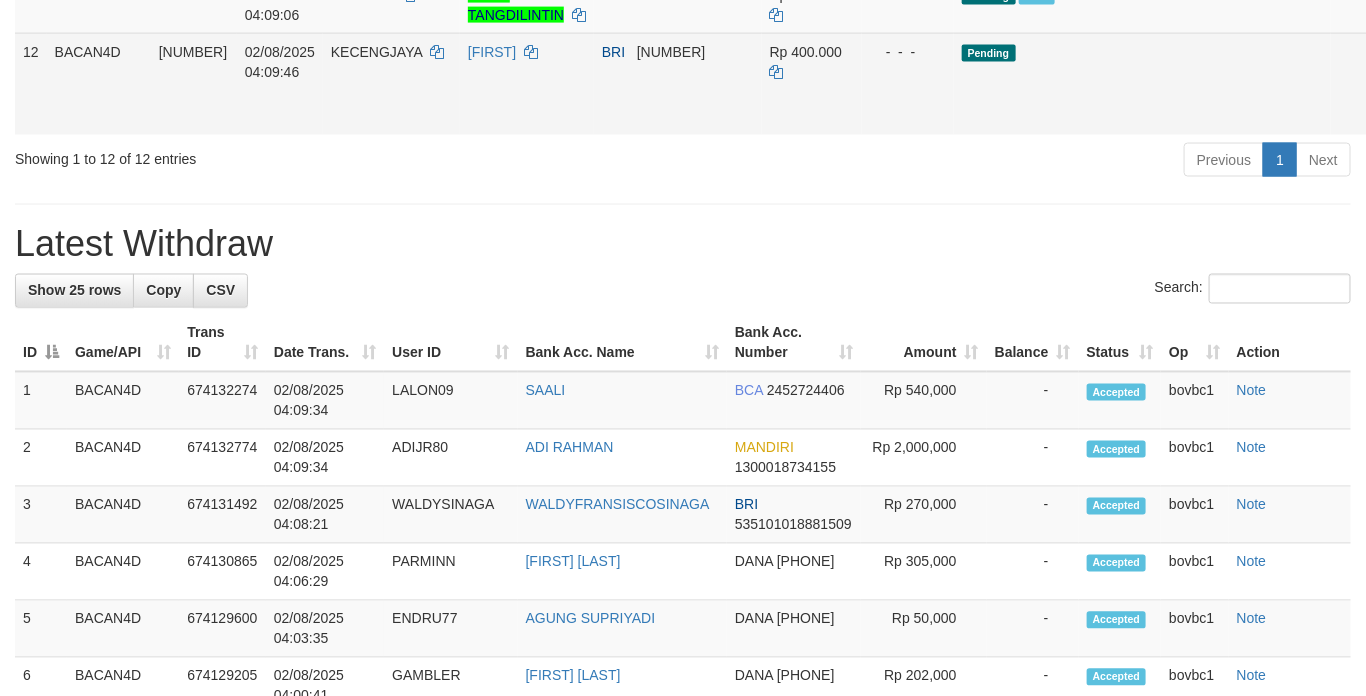 click on "Send PGA" at bounding box center [1438, 107] 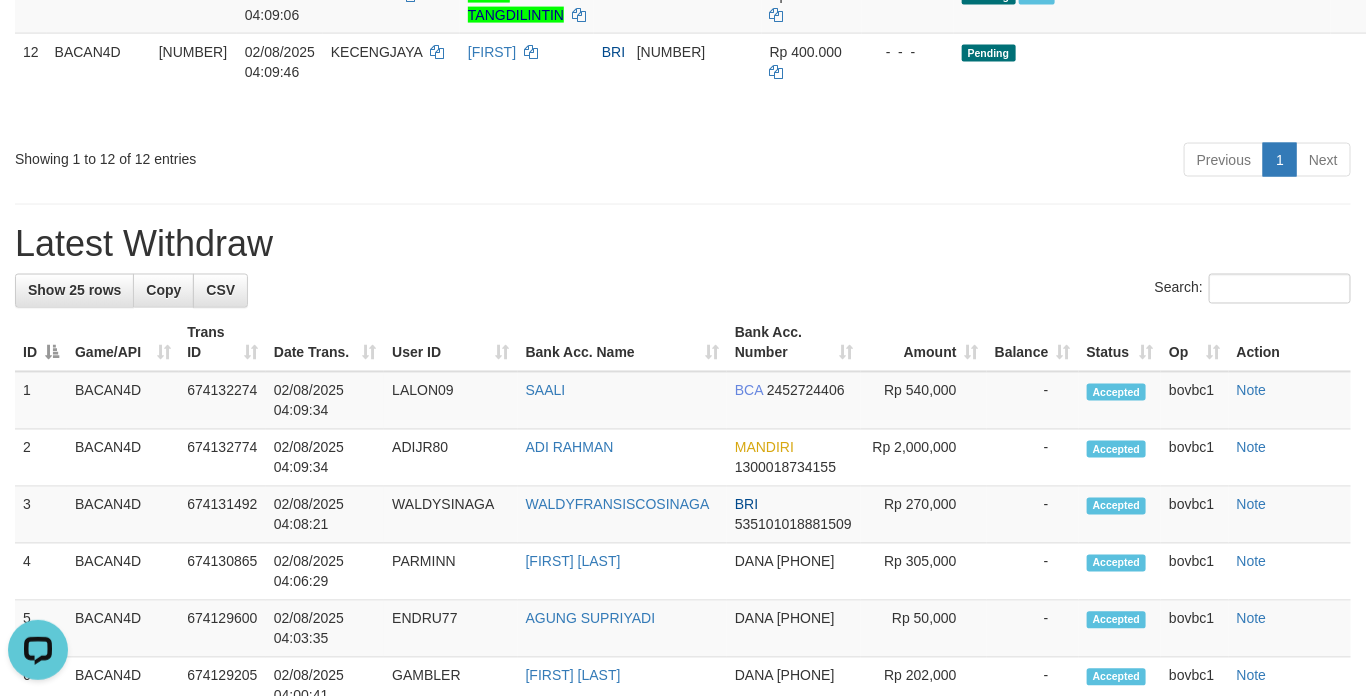 scroll, scrollTop: 0, scrollLeft: 0, axis: both 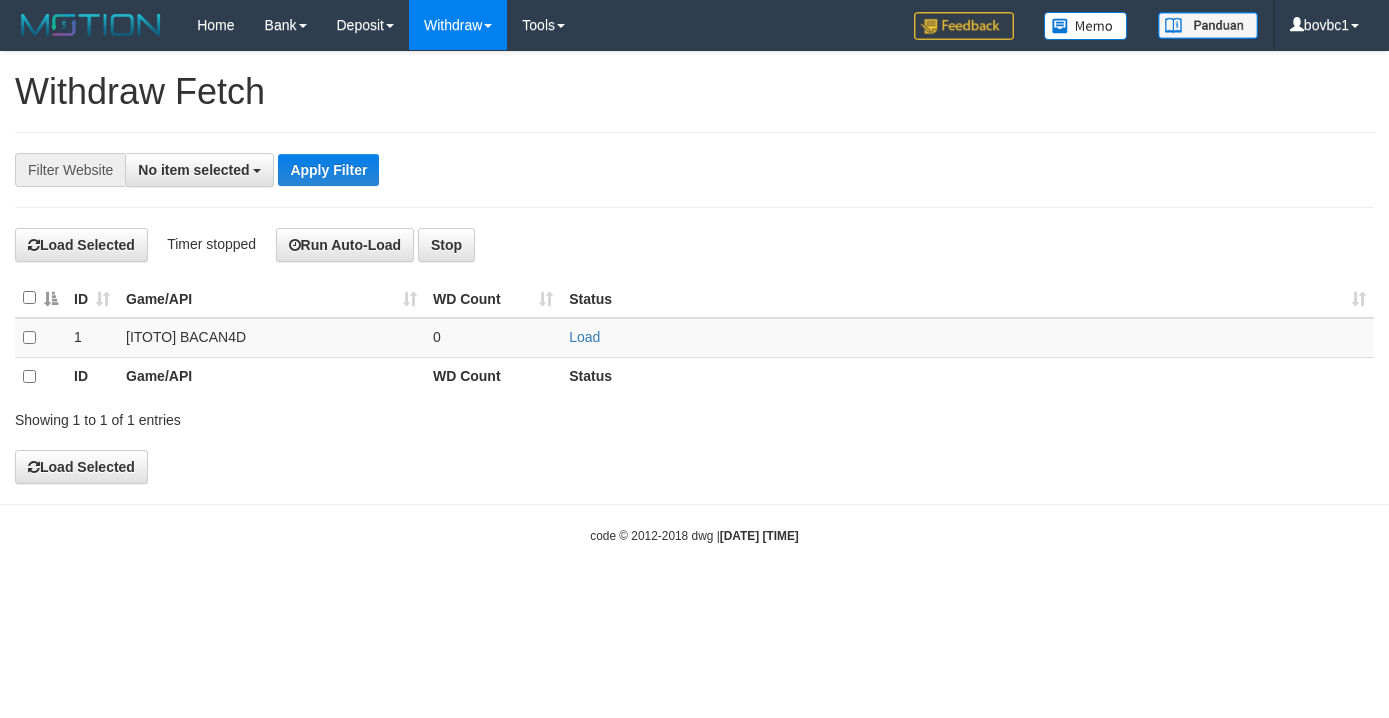 select 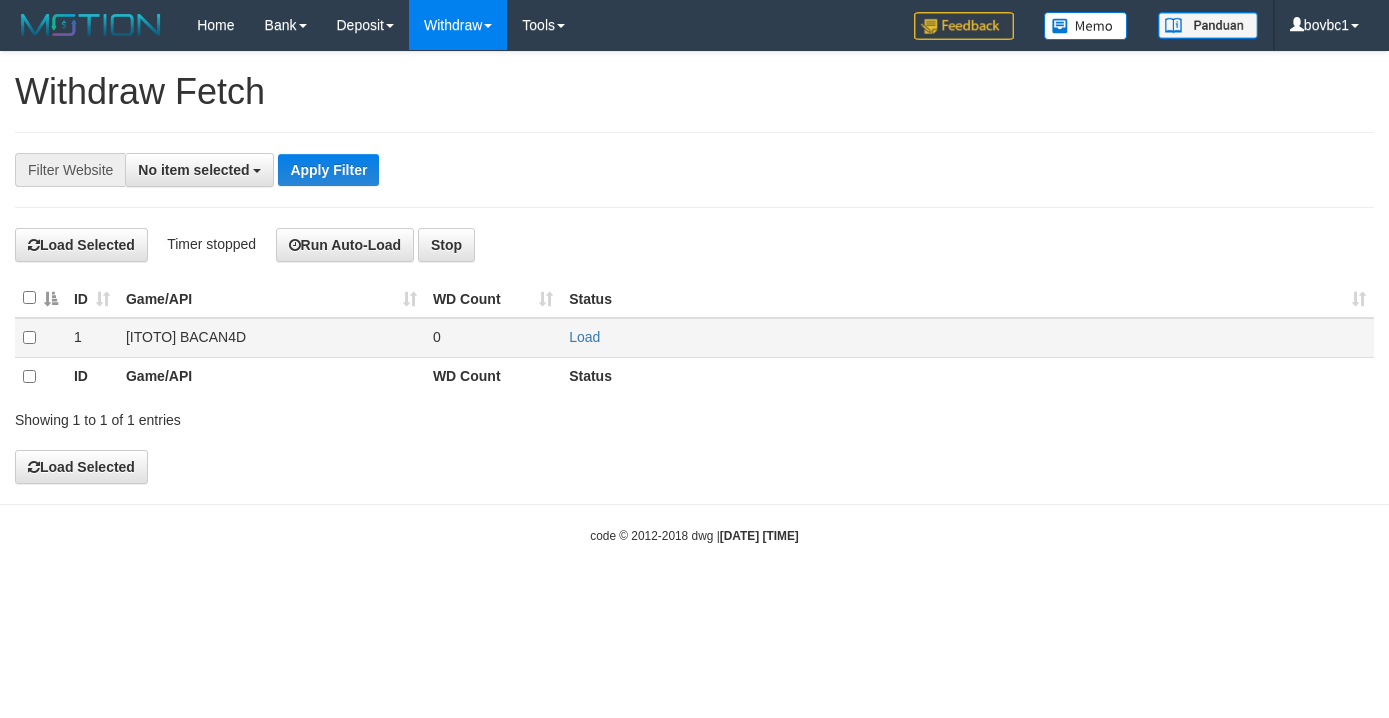 scroll, scrollTop: 0, scrollLeft: 0, axis: both 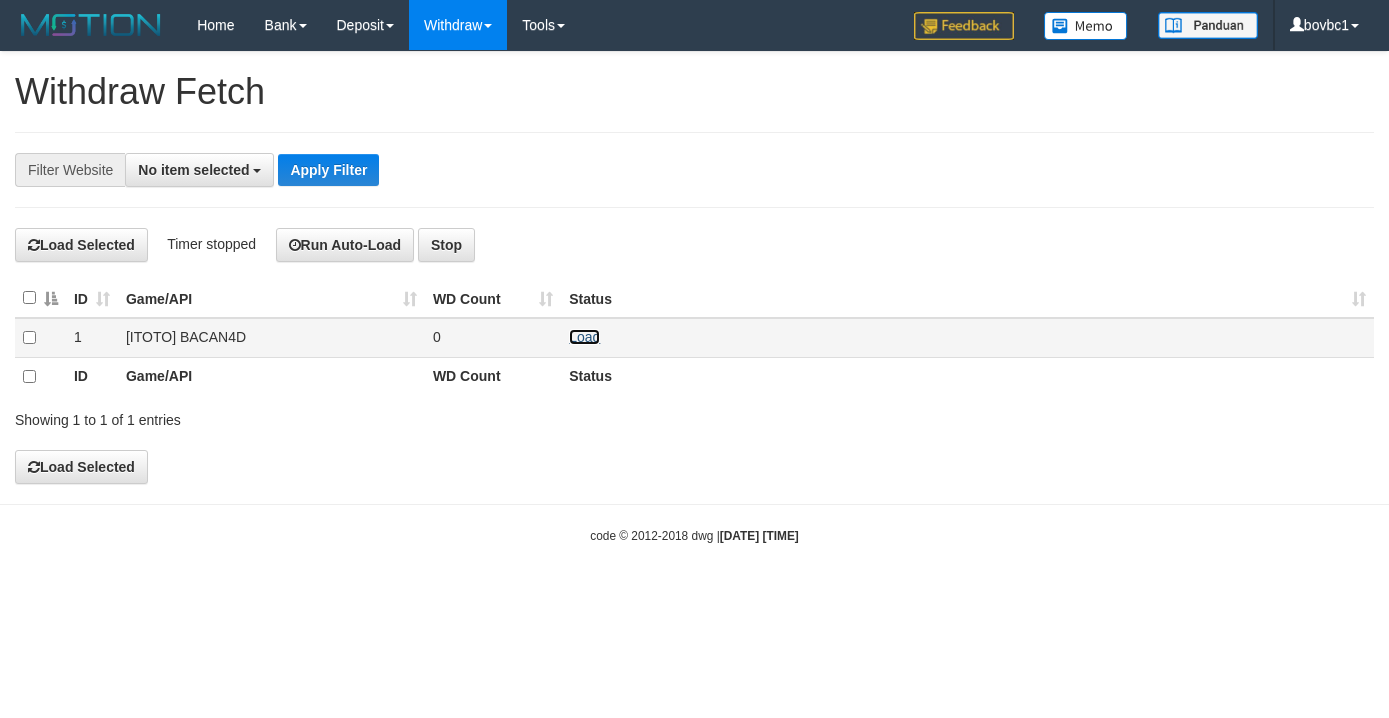 click on "Load" at bounding box center [584, 337] 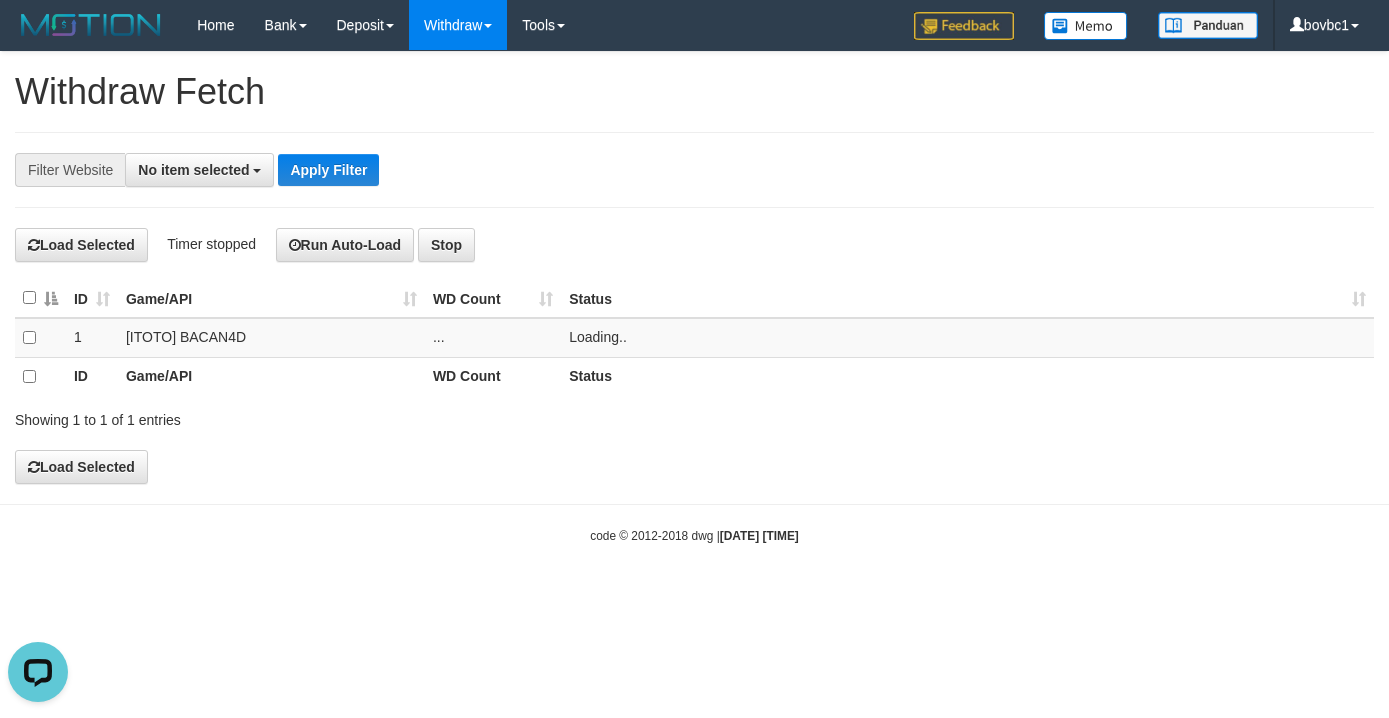 scroll, scrollTop: 0, scrollLeft: 0, axis: both 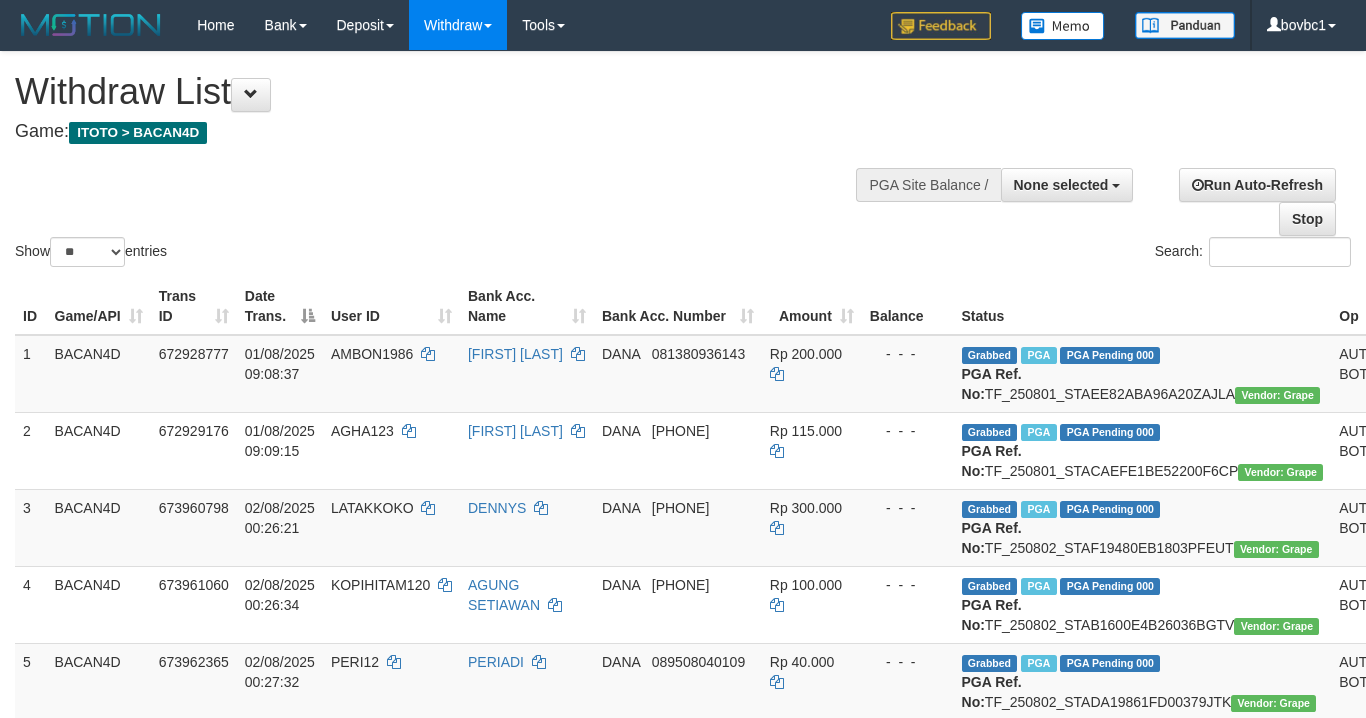 select 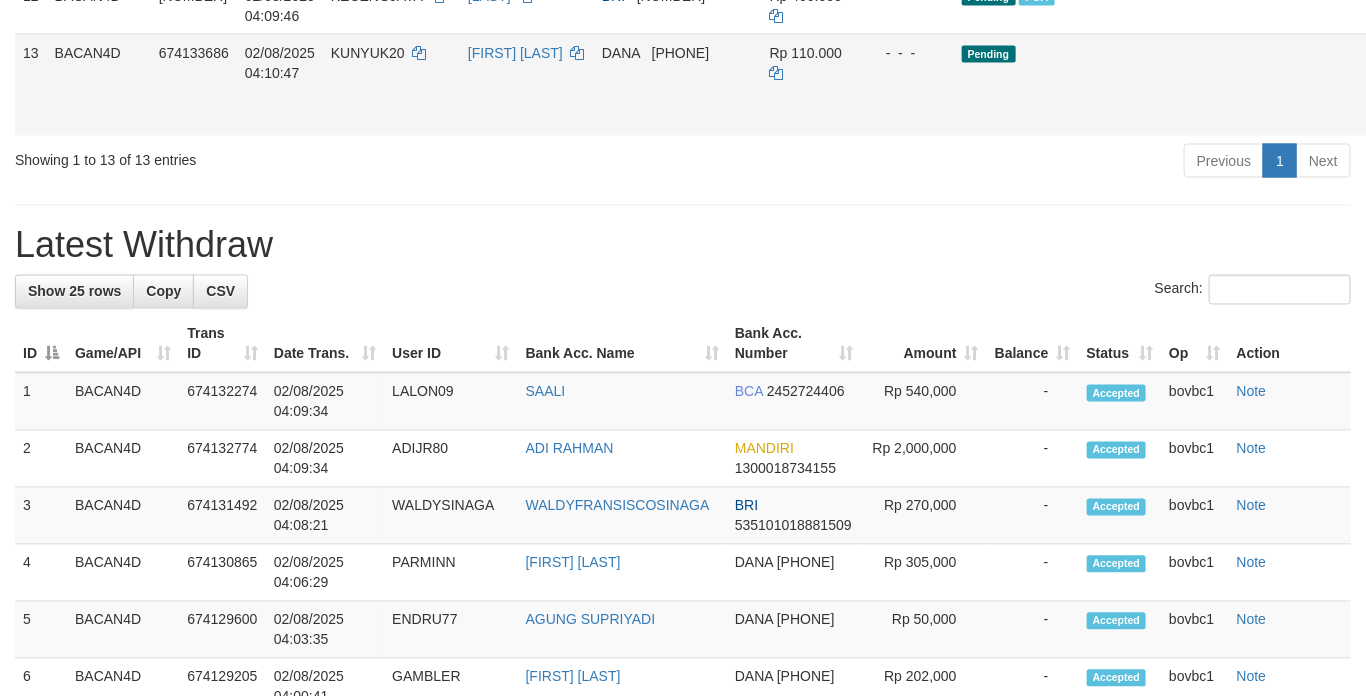 scroll, scrollTop: 1129, scrollLeft: 0, axis: vertical 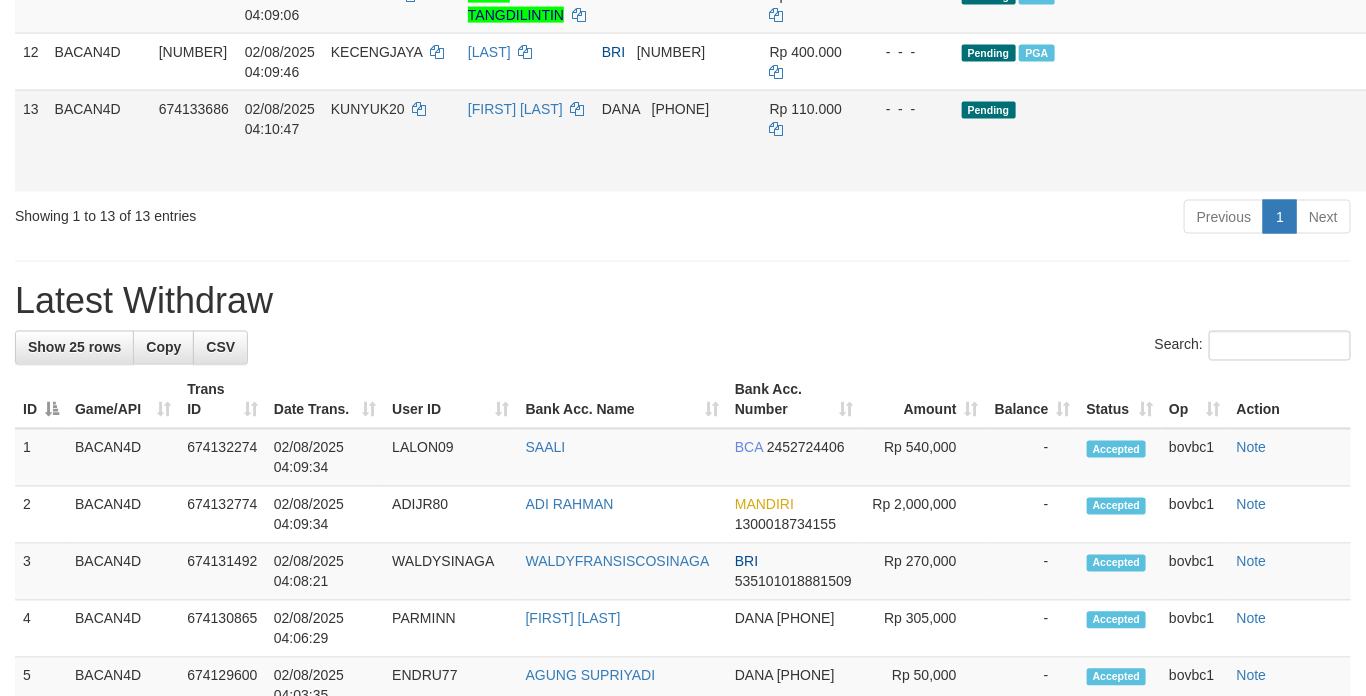click on "Allow Grab" at bounding box center (1438, 119) 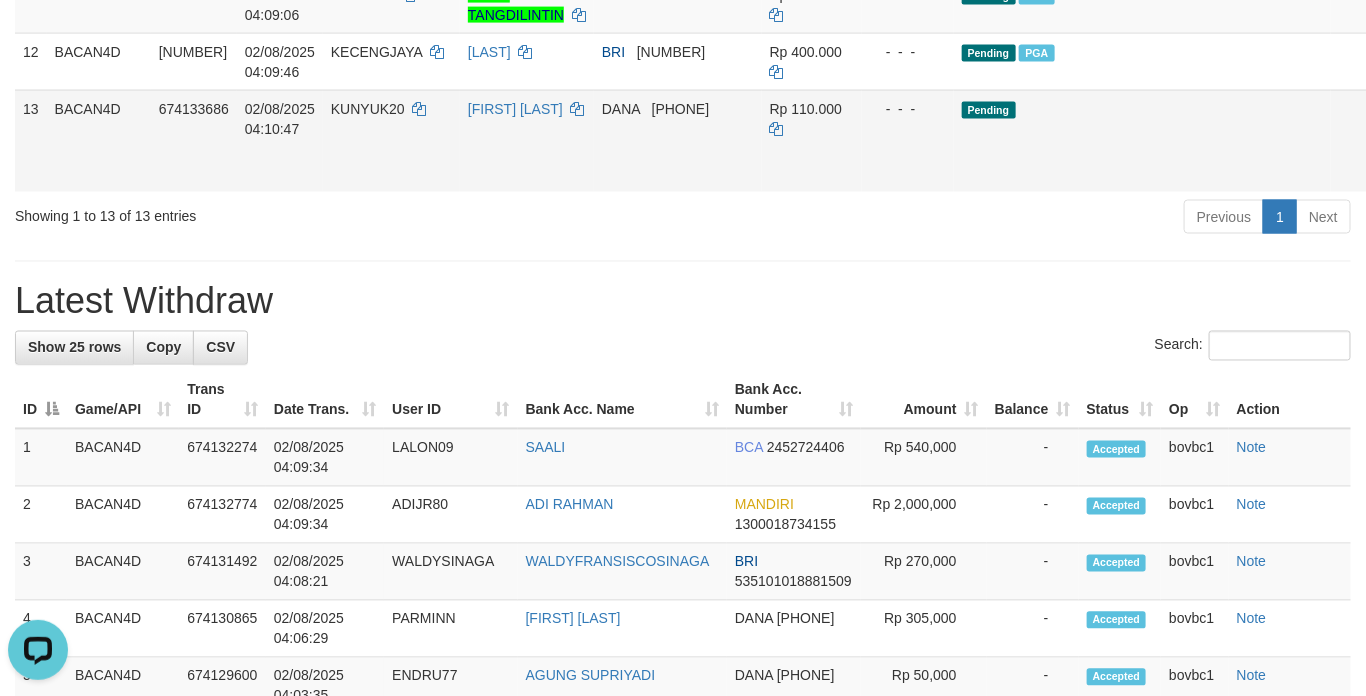scroll, scrollTop: 0, scrollLeft: 0, axis: both 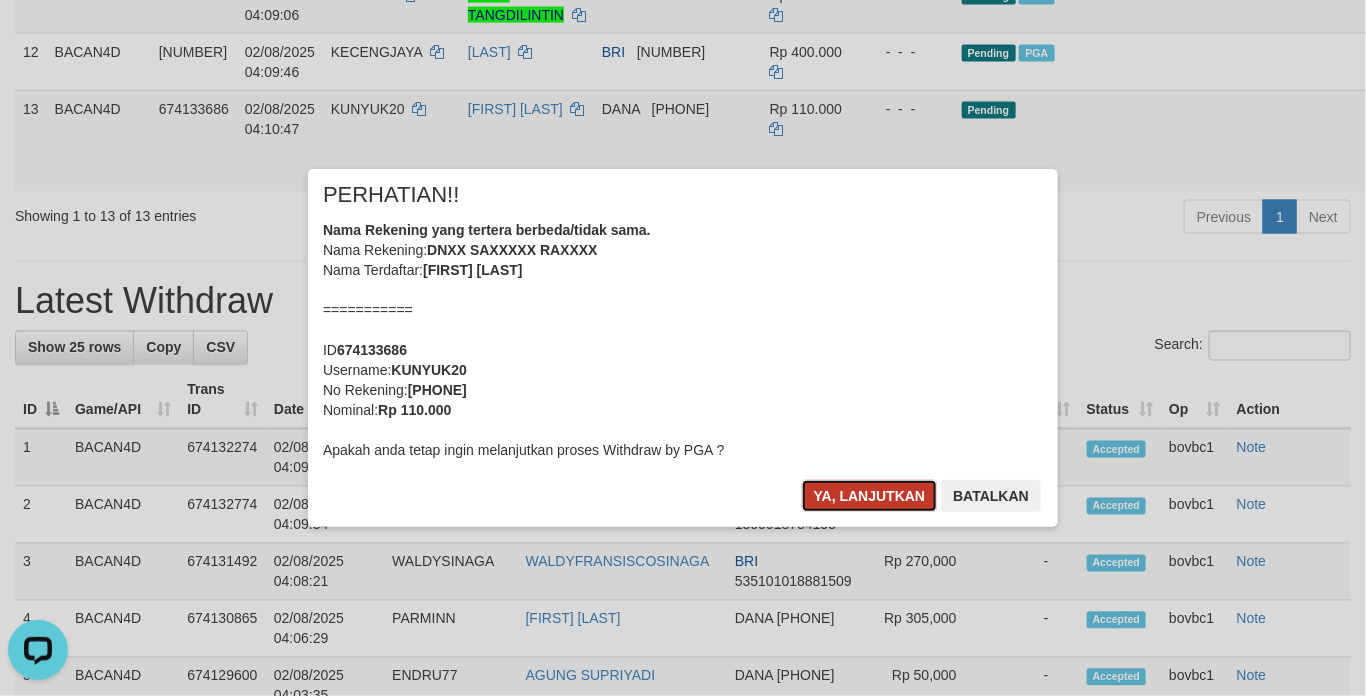 click on "Ya, lanjutkan" at bounding box center [870, 496] 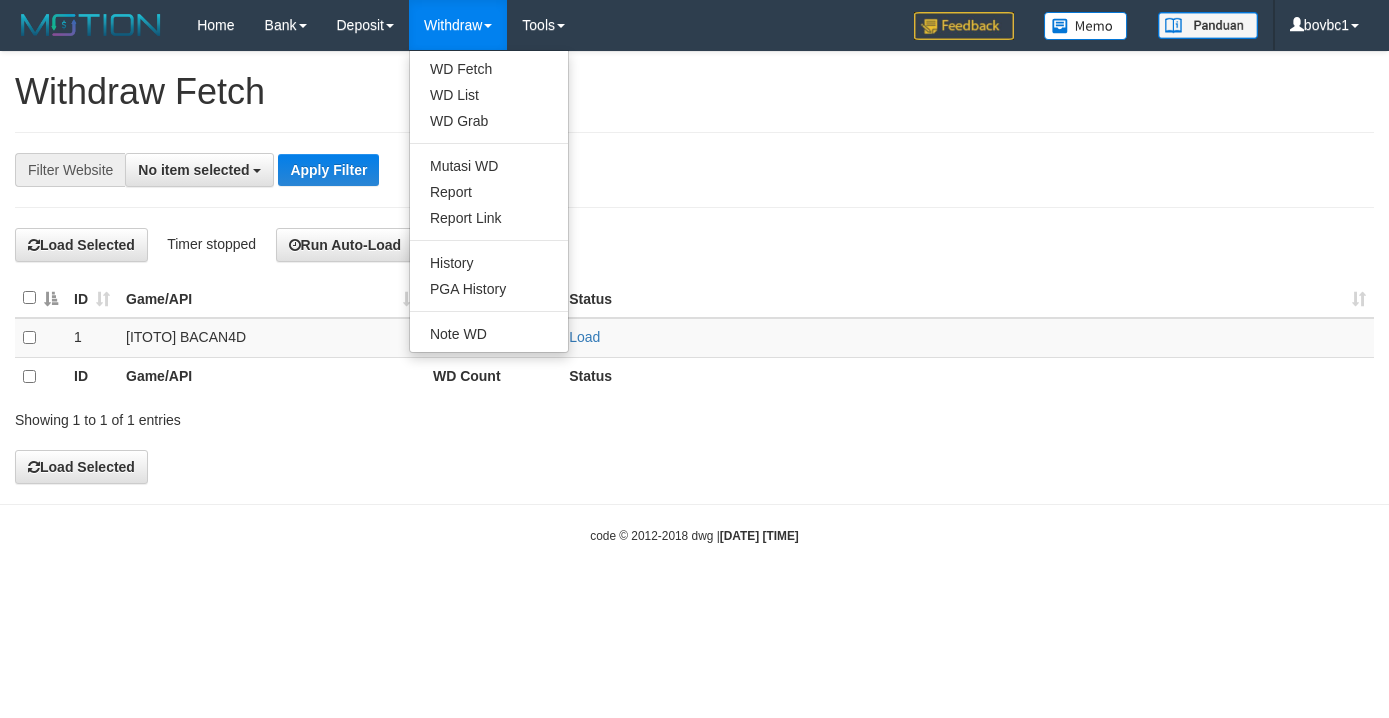 select 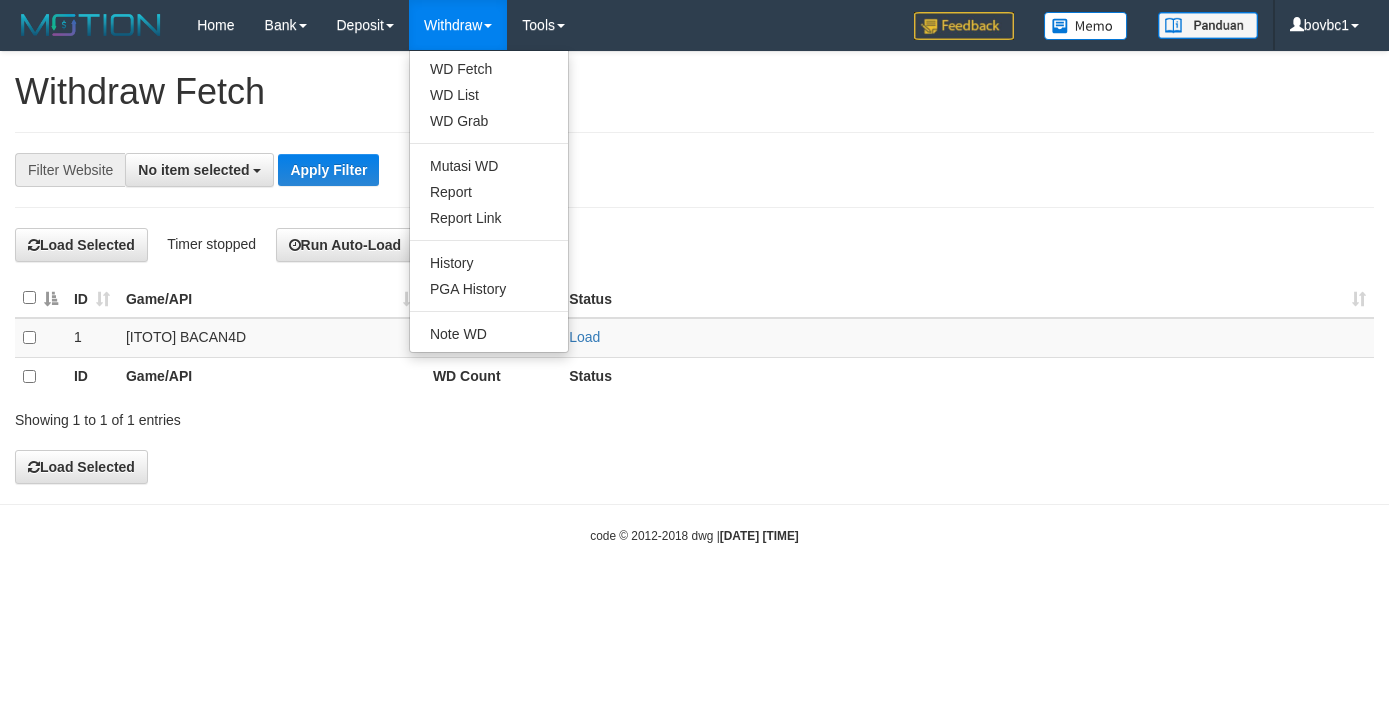 scroll, scrollTop: 0, scrollLeft: 0, axis: both 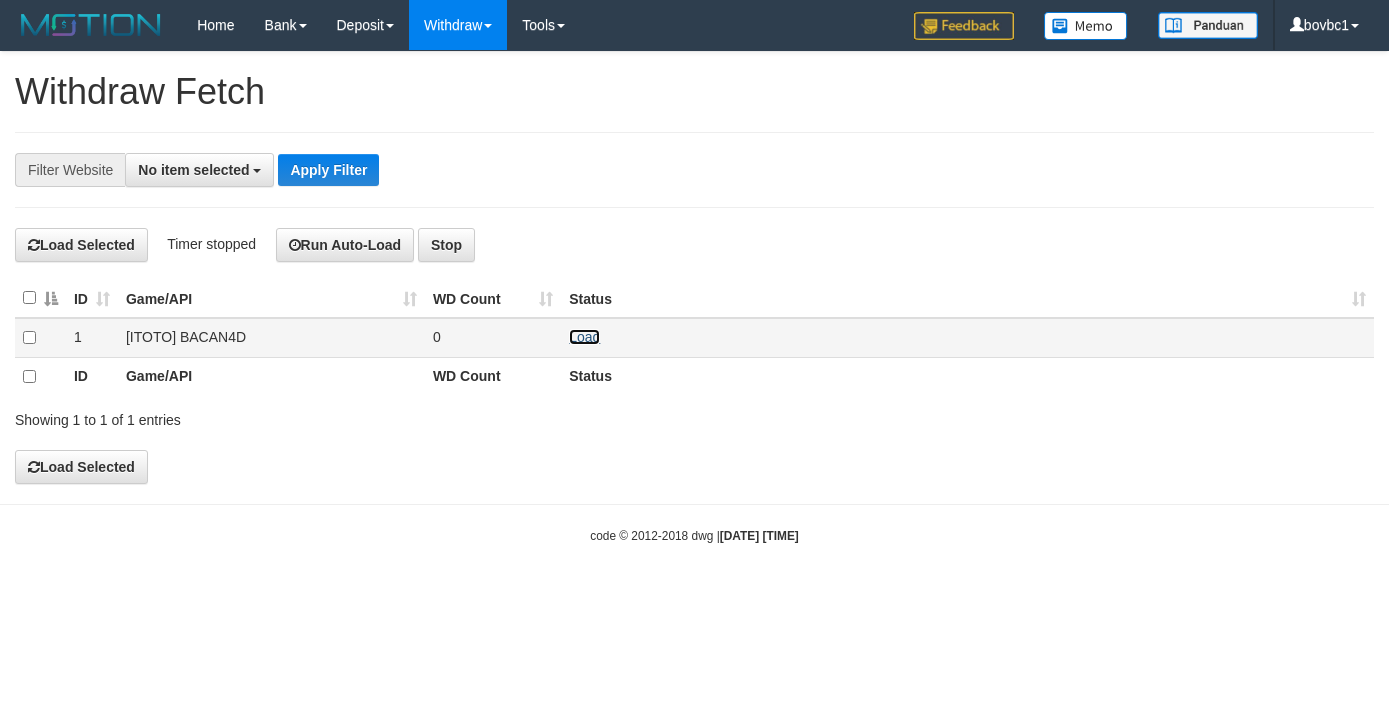 click on "Load" at bounding box center [584, 337] 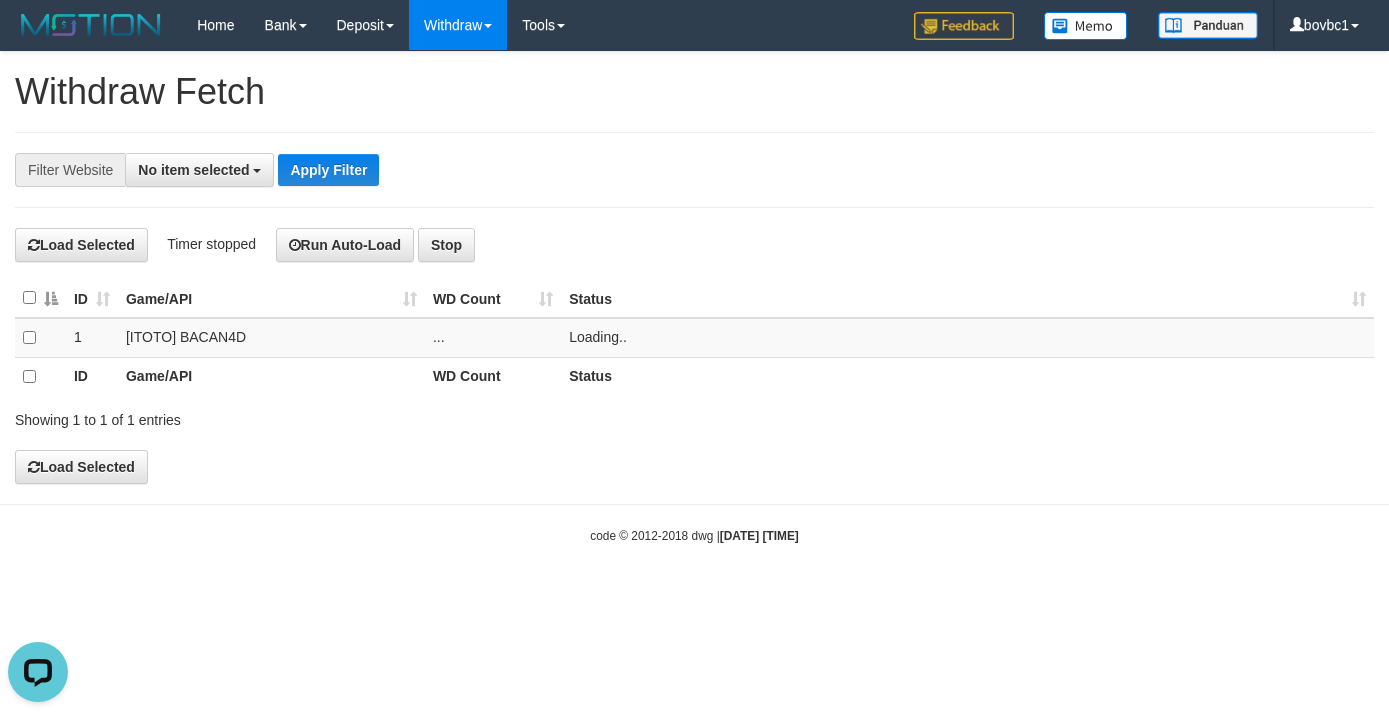 scroll, scrollTop: 0, scrollLeft: 0, axis: both 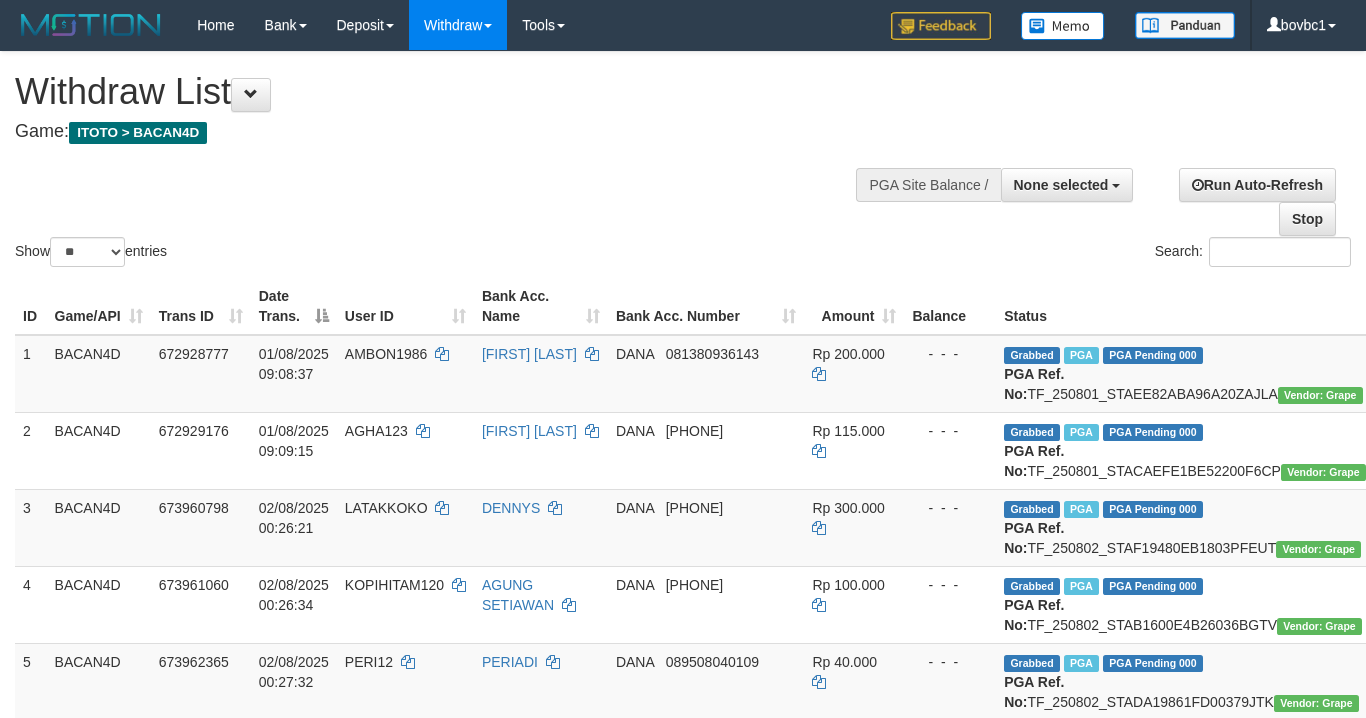 select 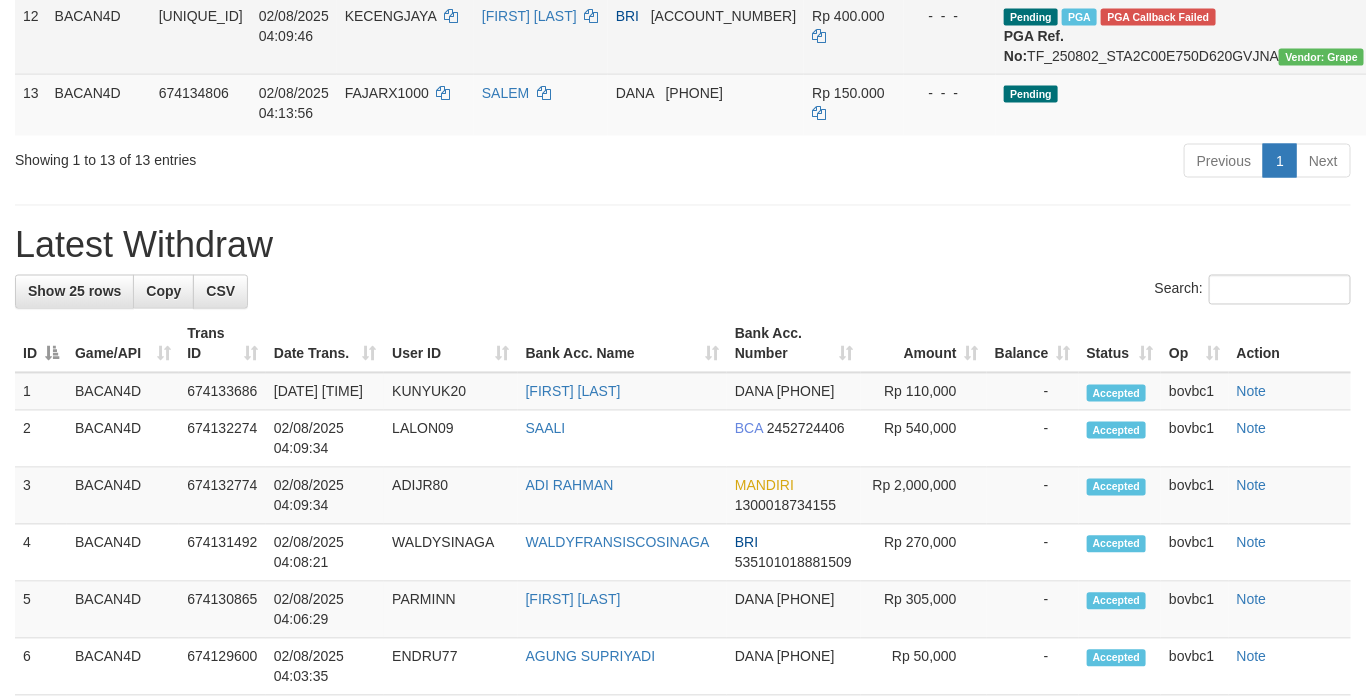 scroll, scrollTop: 1129, scrollLeft: 0, axis: vertical 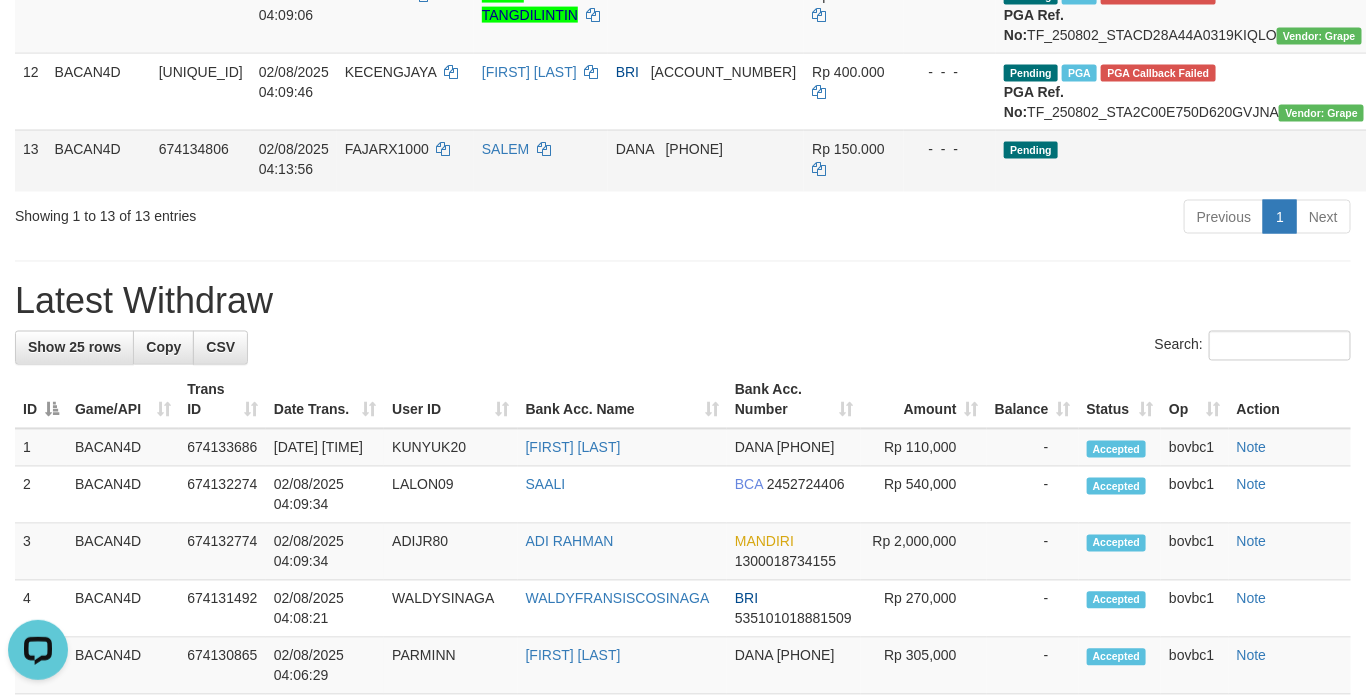 click on "Send PGA" at bounding box center [1496, 174] 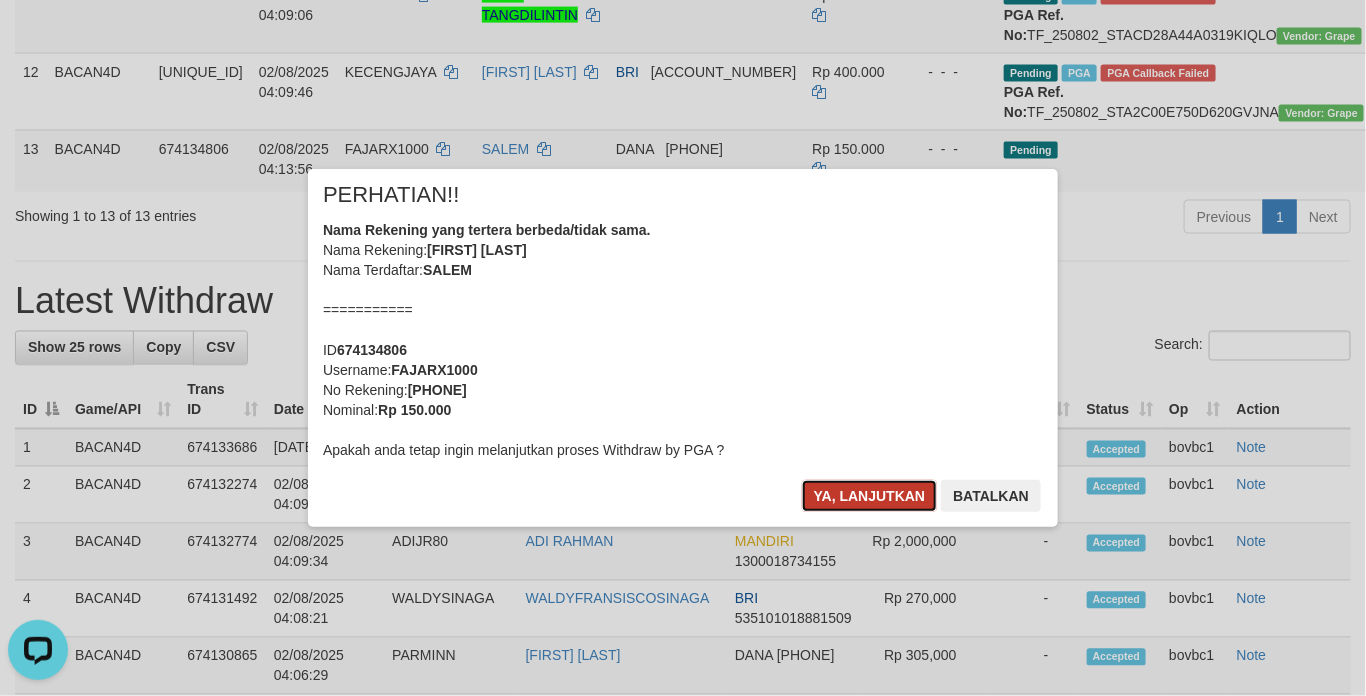 click on "Ya, lanjutkan" at bounding box center [870, 496] 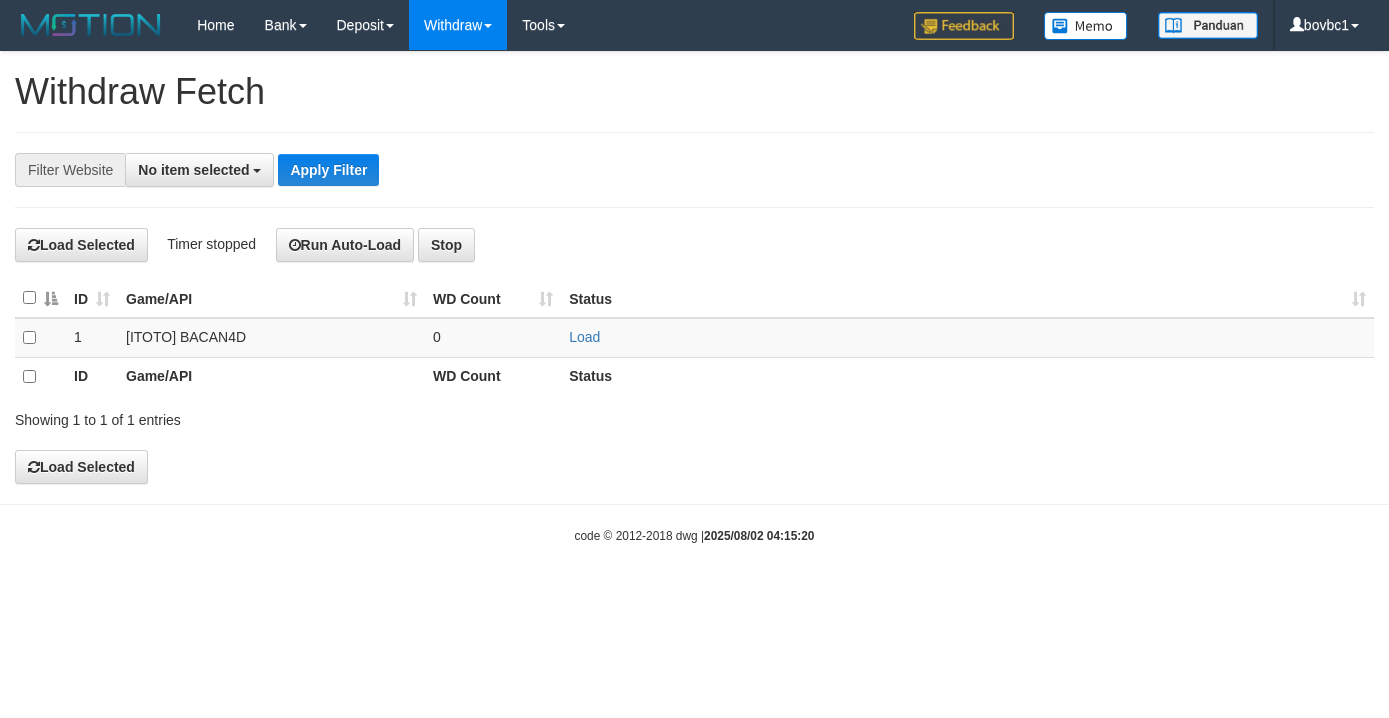 select 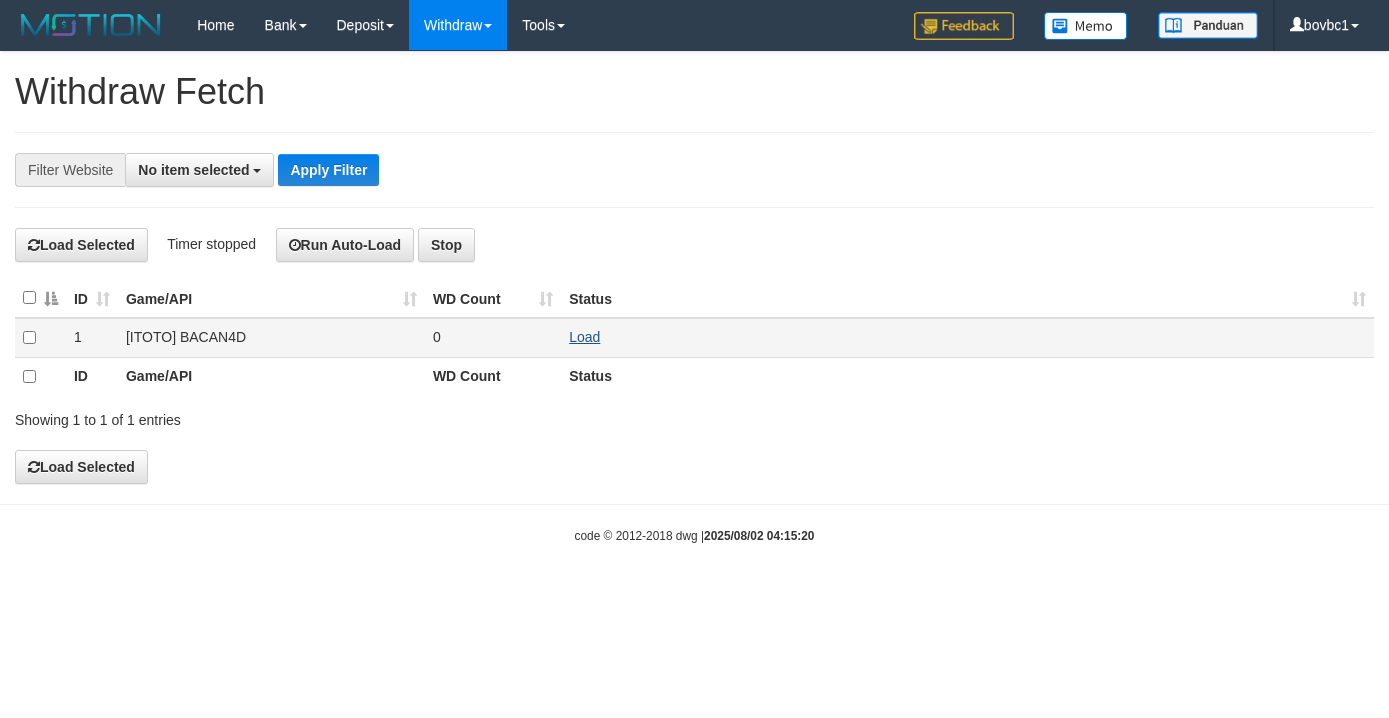 scroll, scrollTop: 0, scrollLeft: 0, axis: both 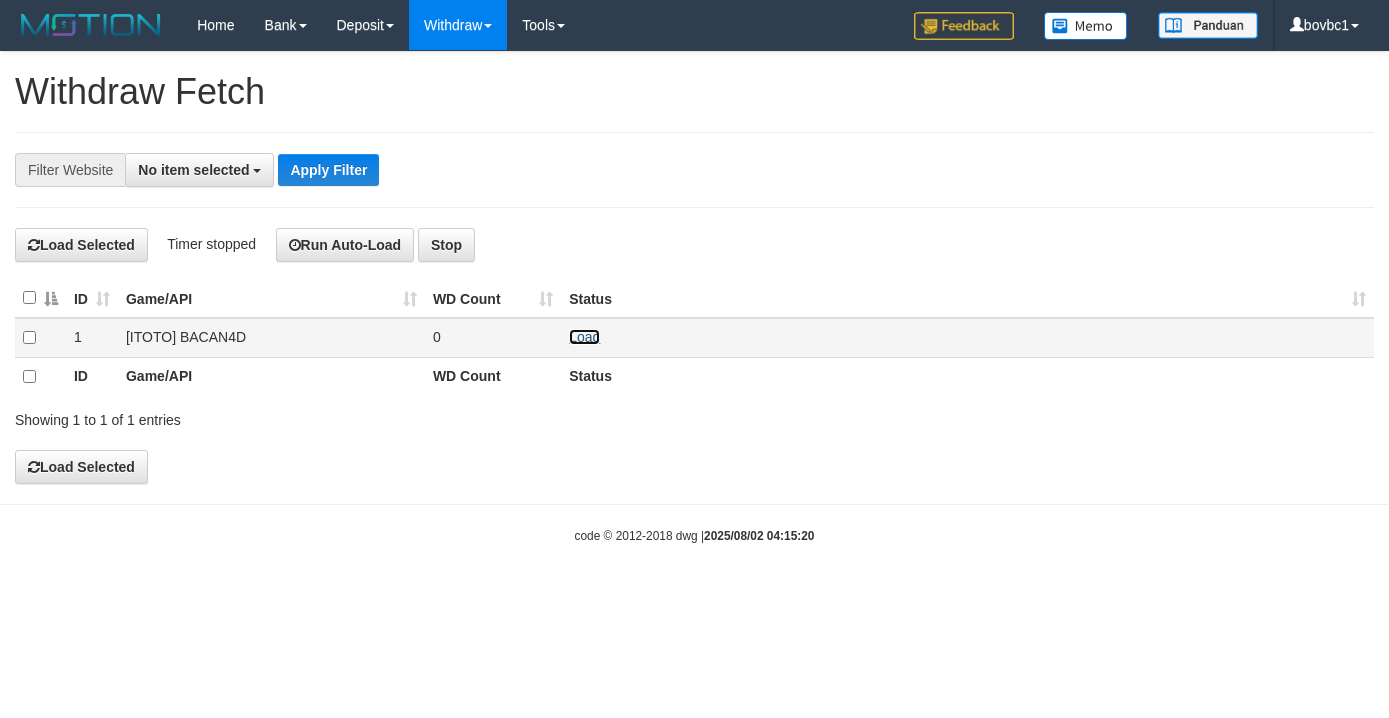 click on "Load" at bounding box center [584, 337] 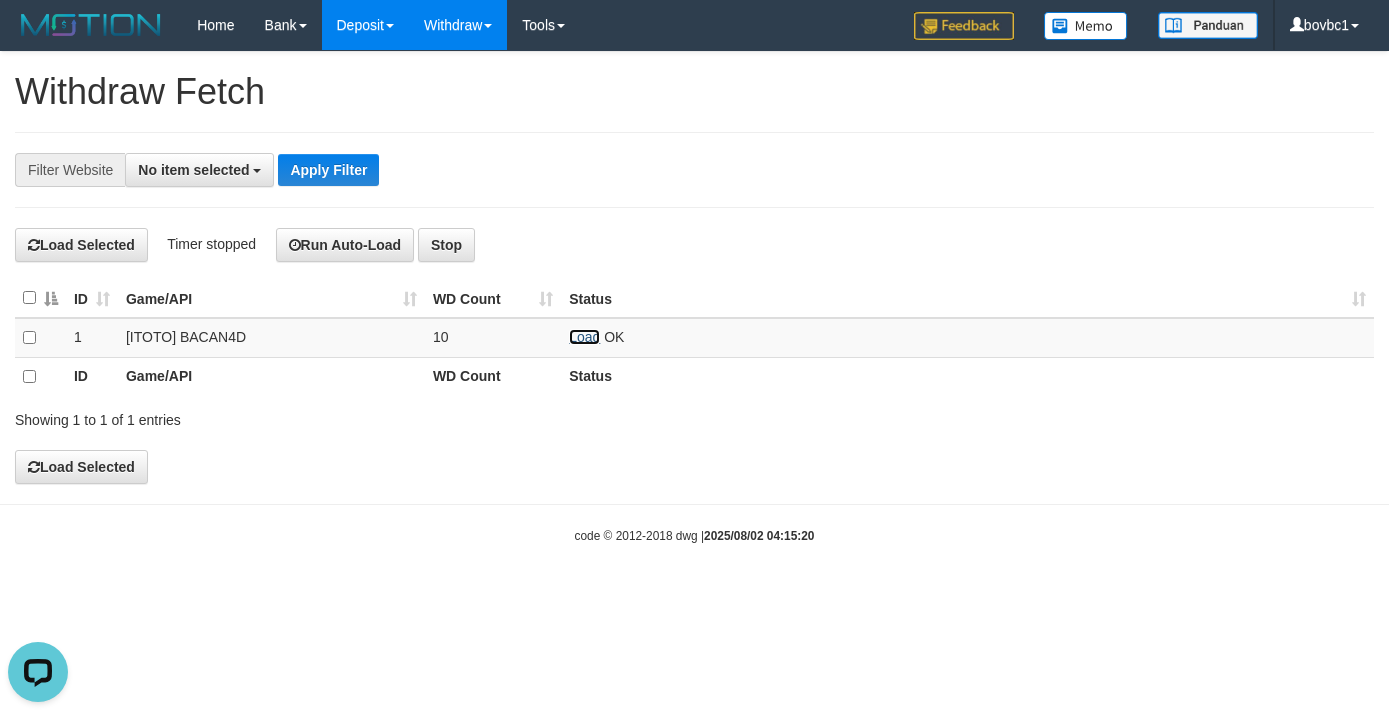 scroll, scrollTop: 0, scrollLeft: 0, axis: both 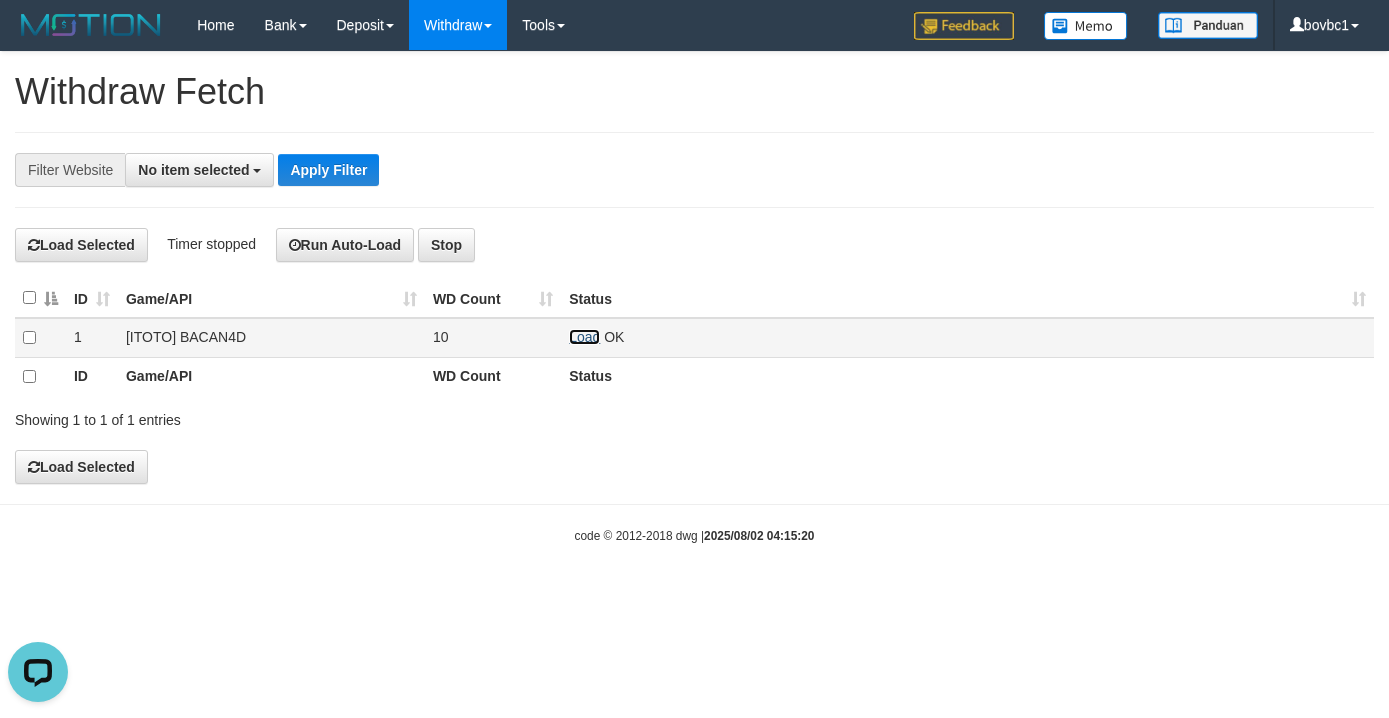 click on "Load" at bounding box center [584, 337] 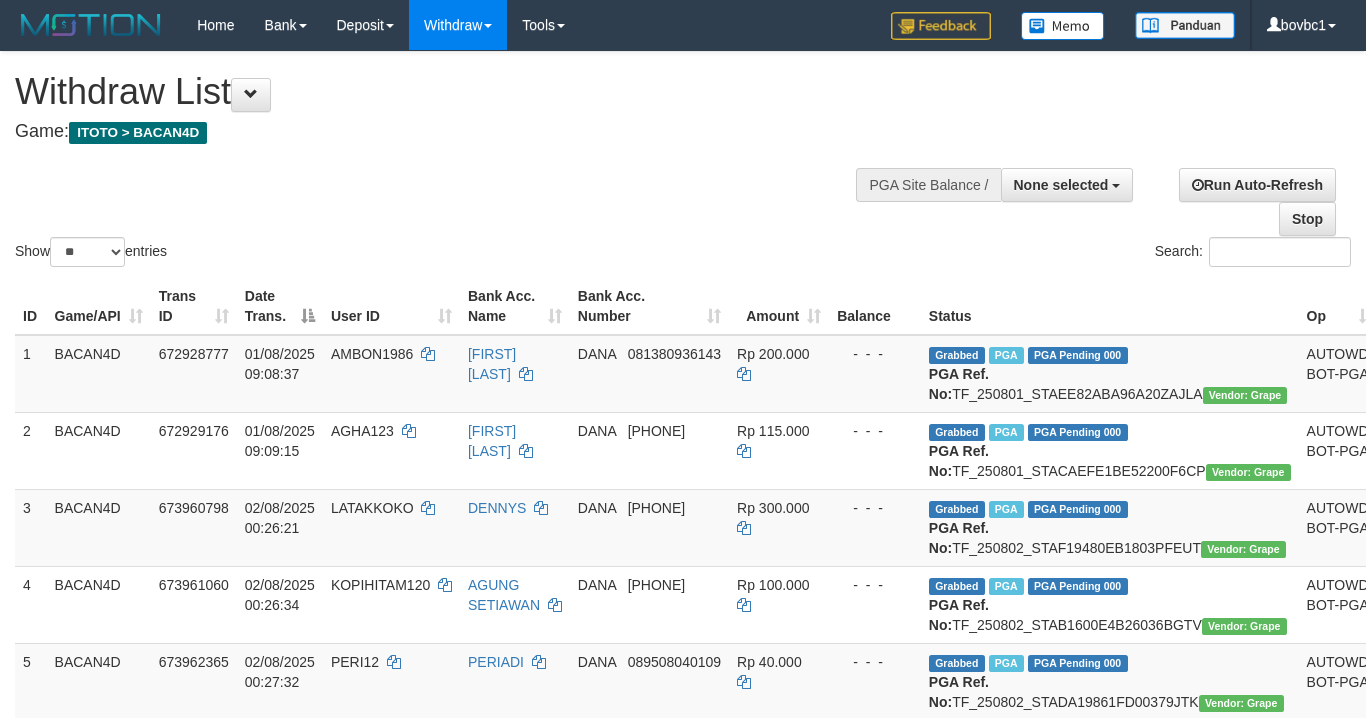select 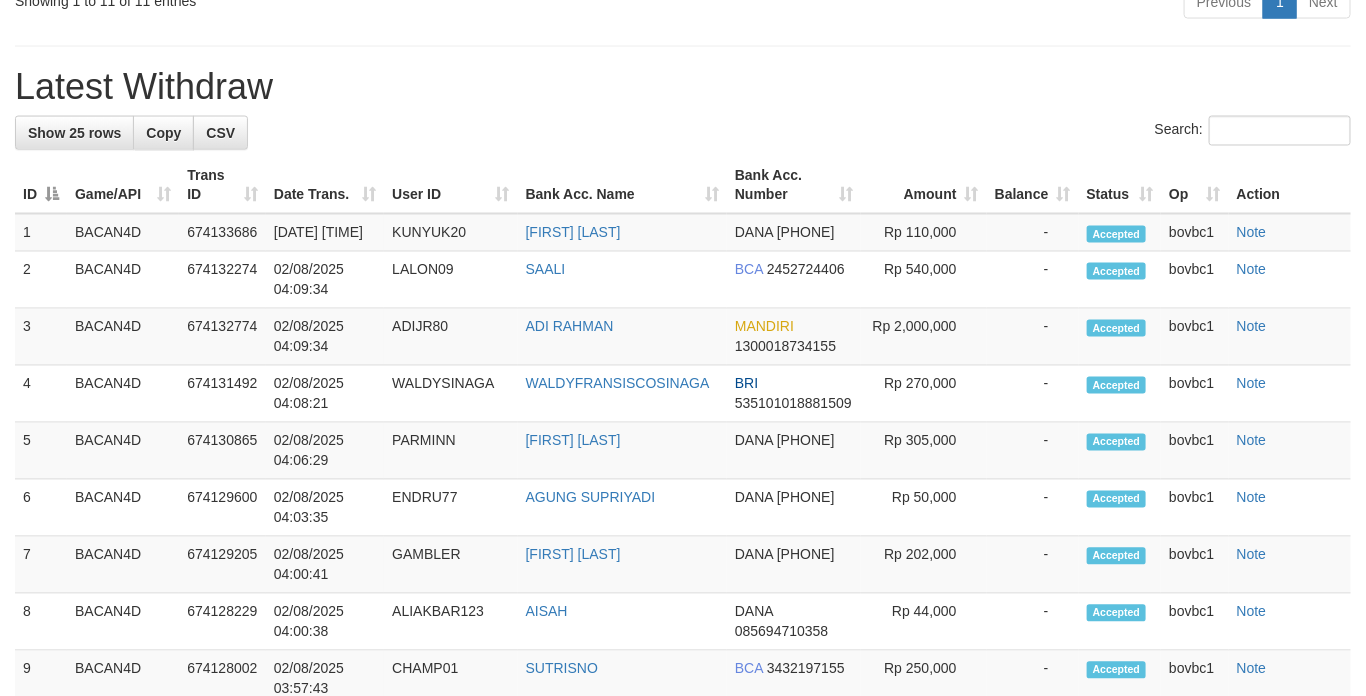 scroll, scrollTop: 1129, scrollLeft: 0, axis: vertical 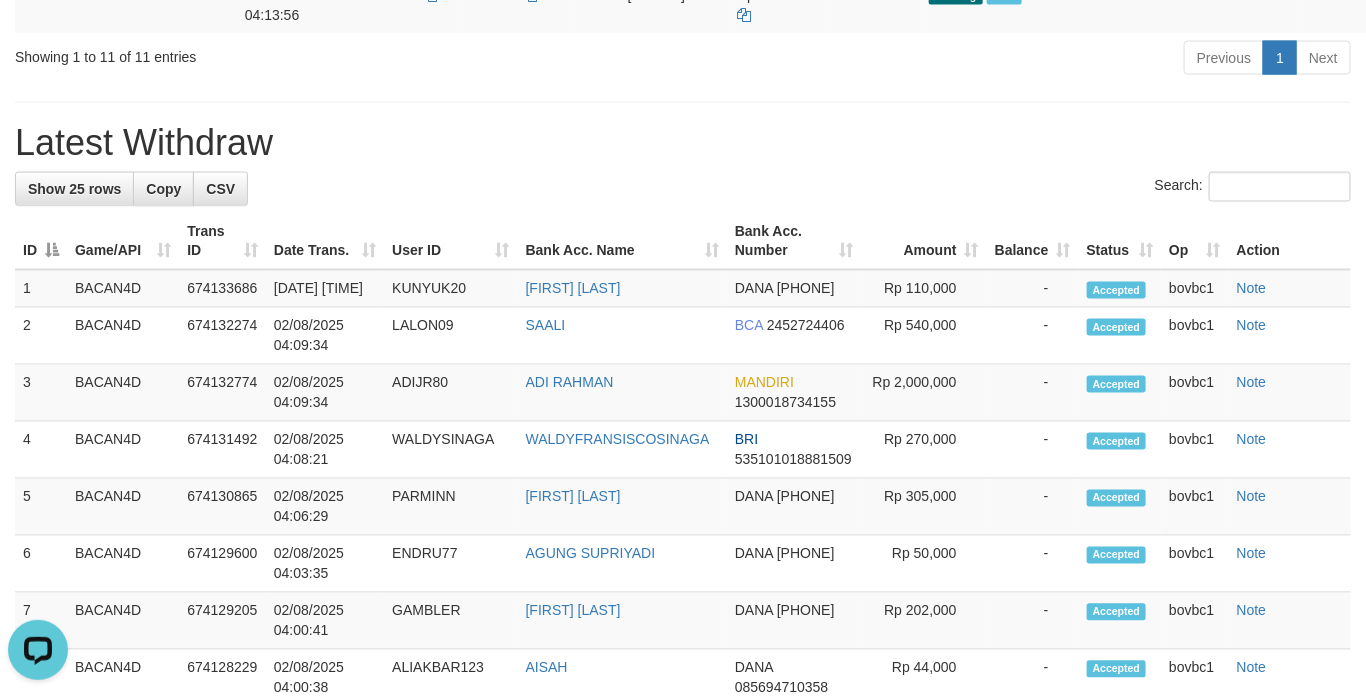 click on "Previous 1 Next" at bounding box center (967, 60) 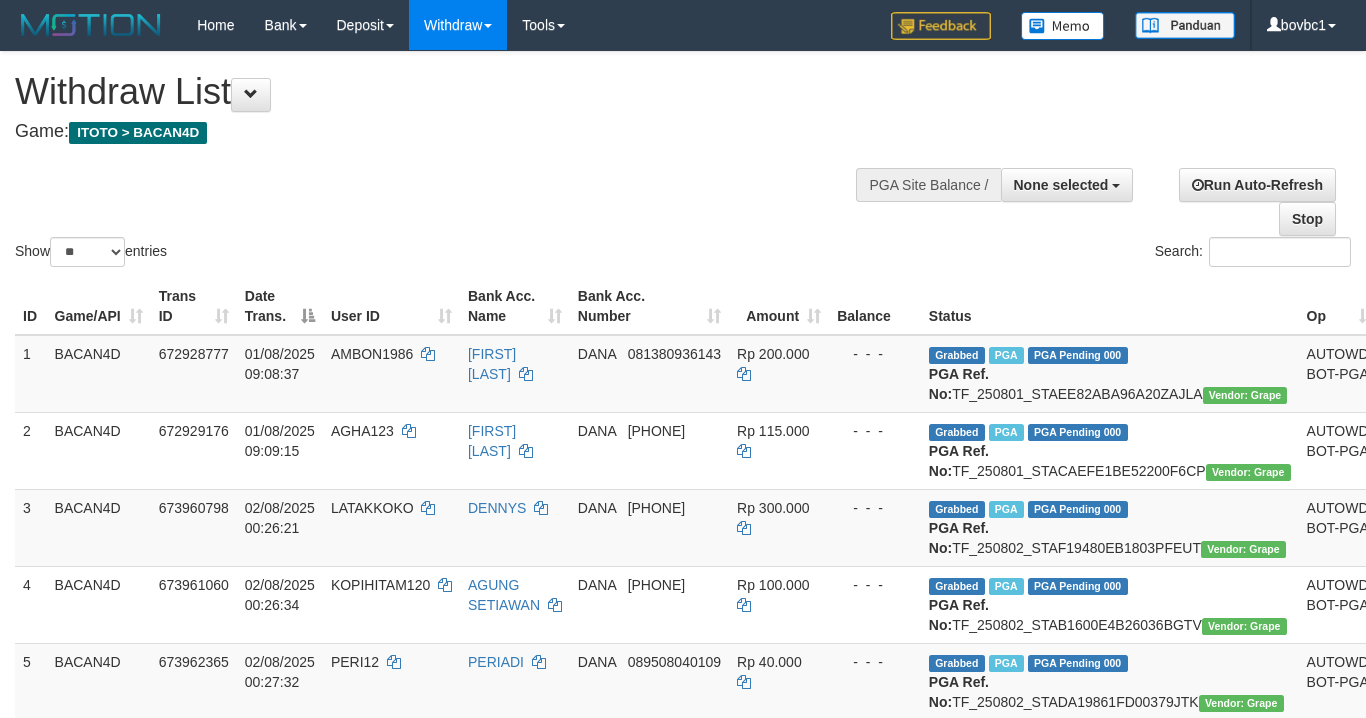 select 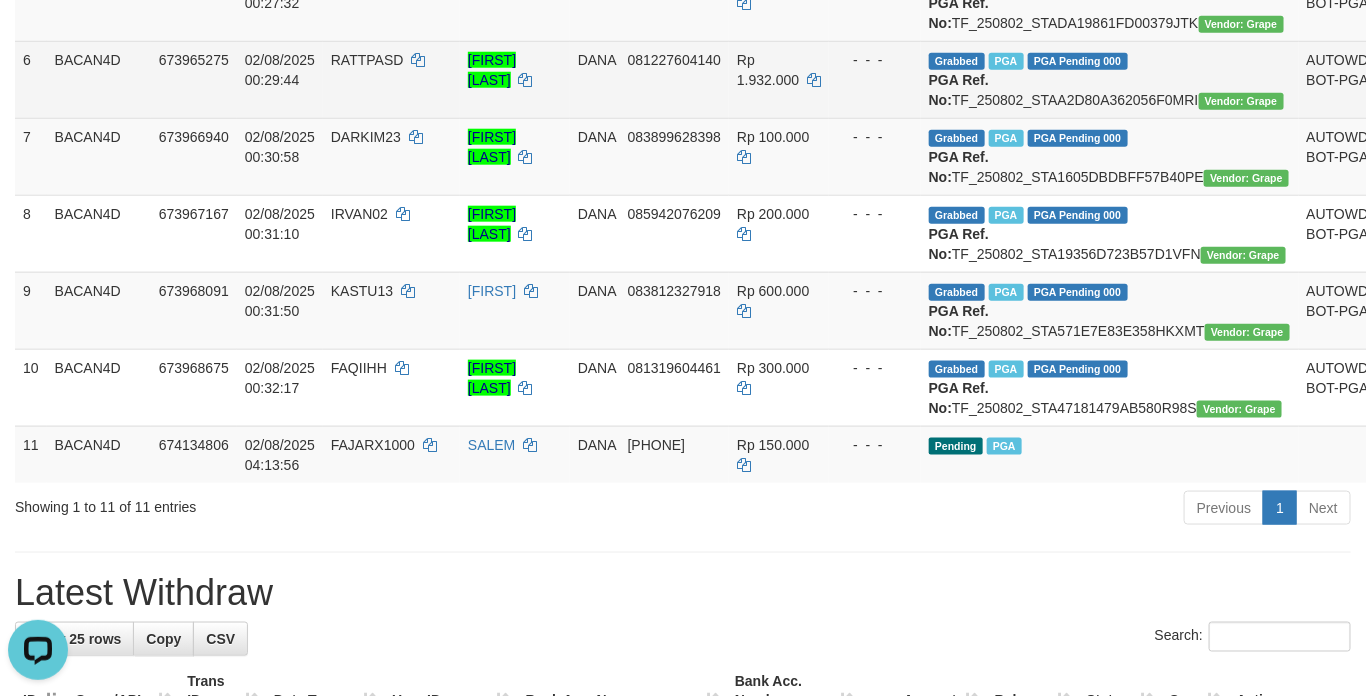 scroll, scrollTop: 0, scrollLeft: 0, axis: both 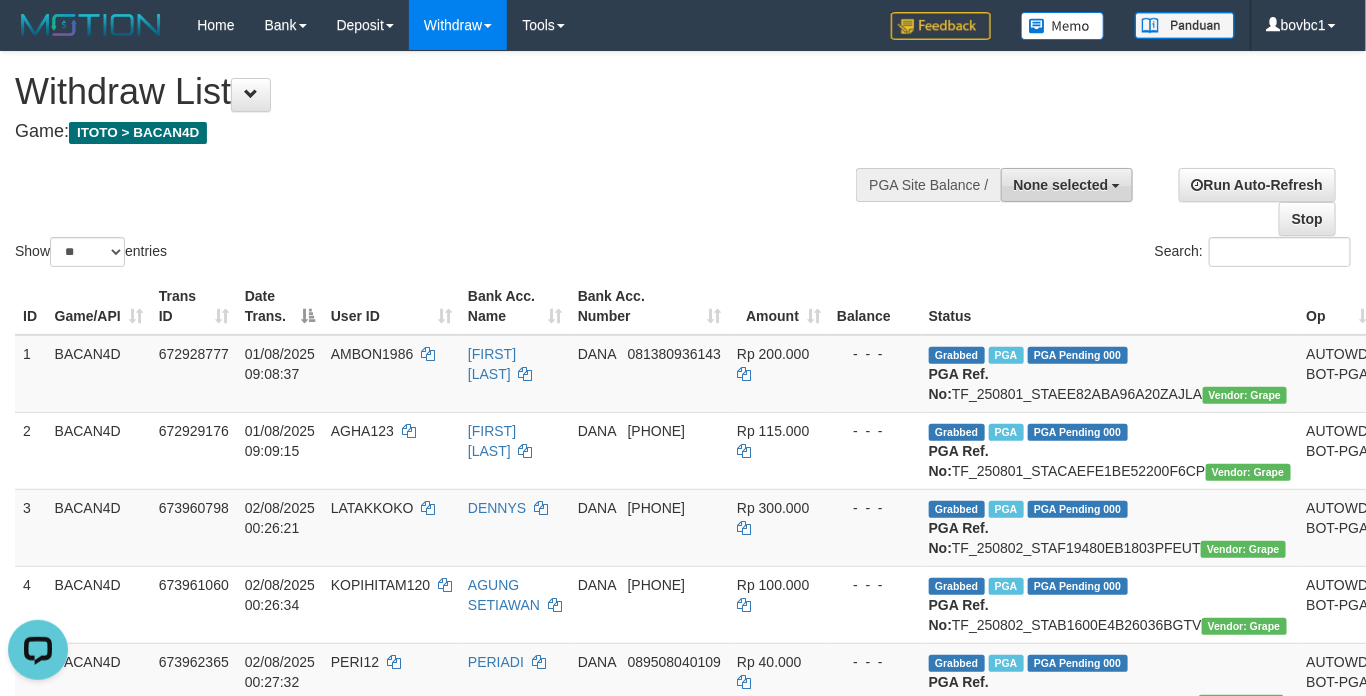 click on "None selected" at bounding box center (1061, 185) 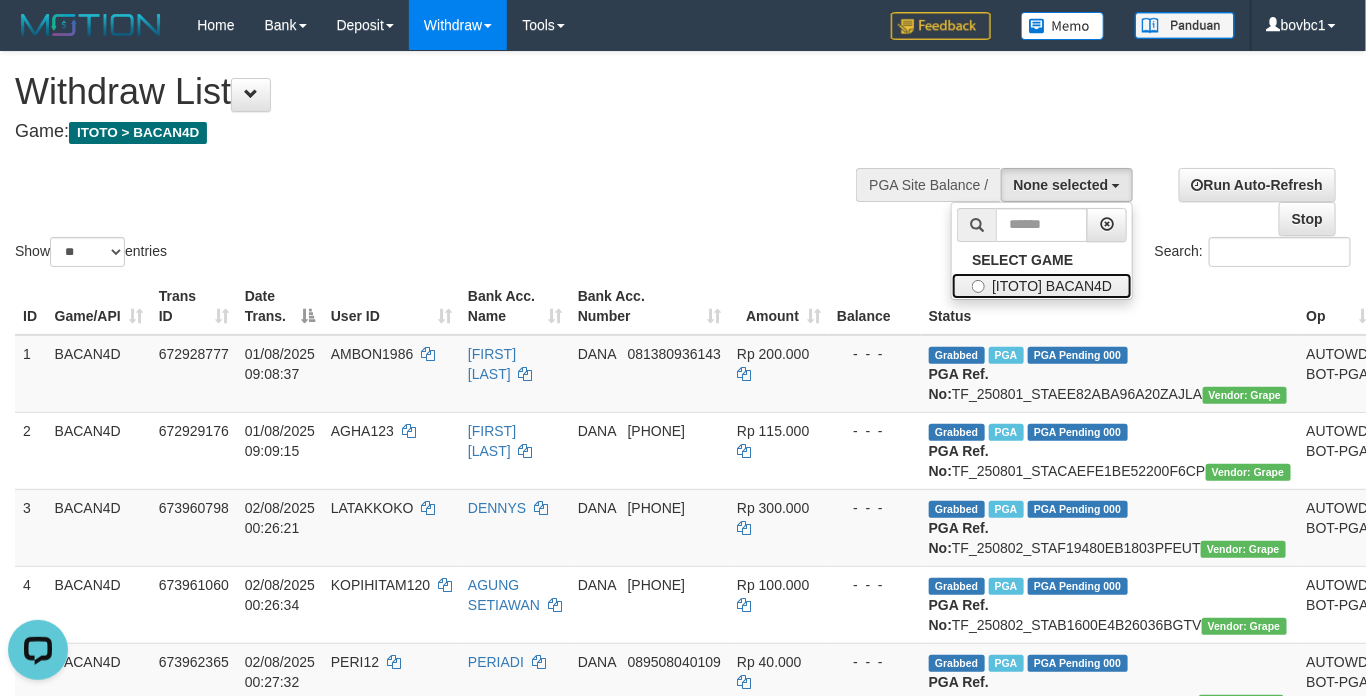 click on "[ITOTO] BACAN4D" at bounding box center [1042, 286] 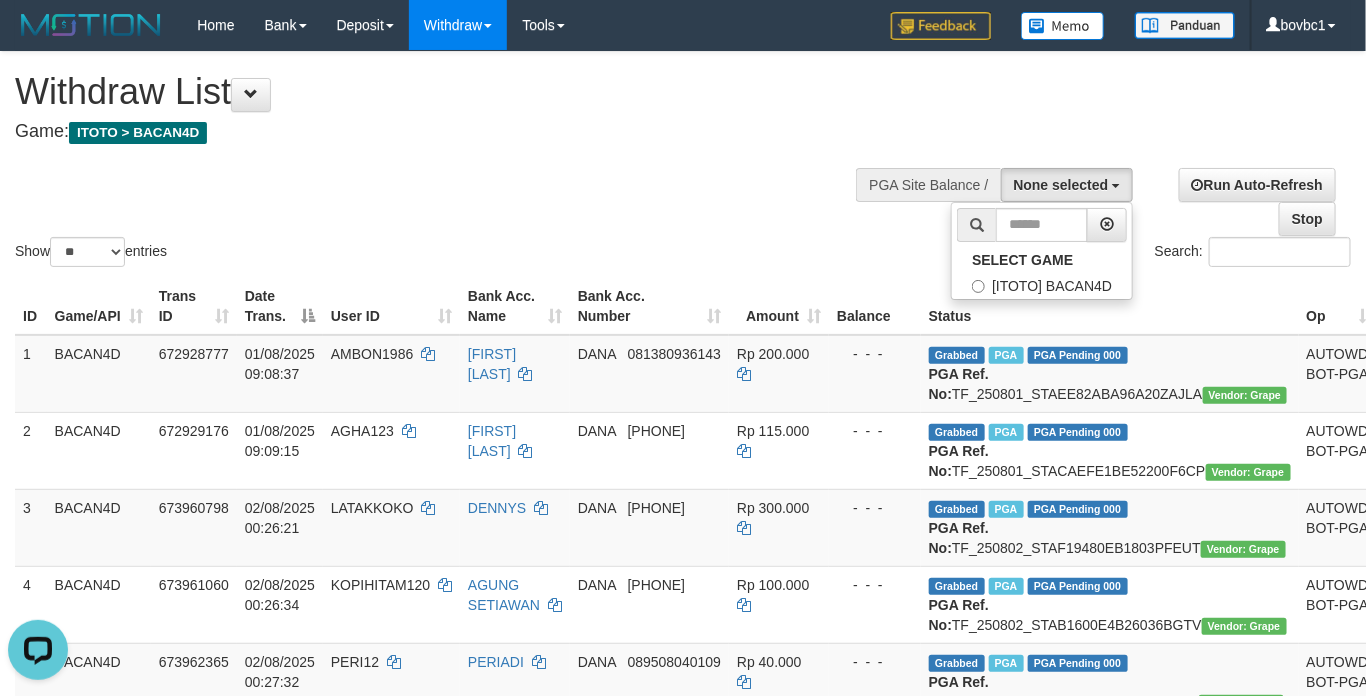select on "****" 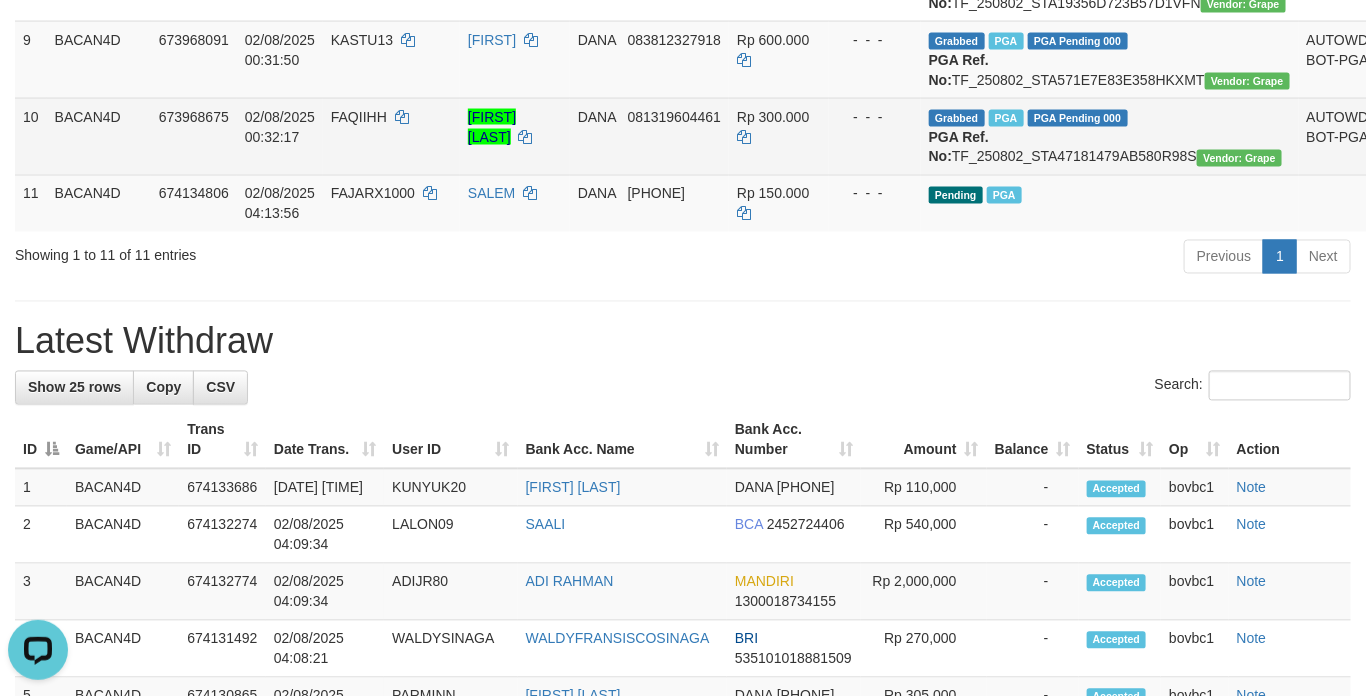 scroll, scrollTop: 1200, scrollLeft: 0, axis: vertical 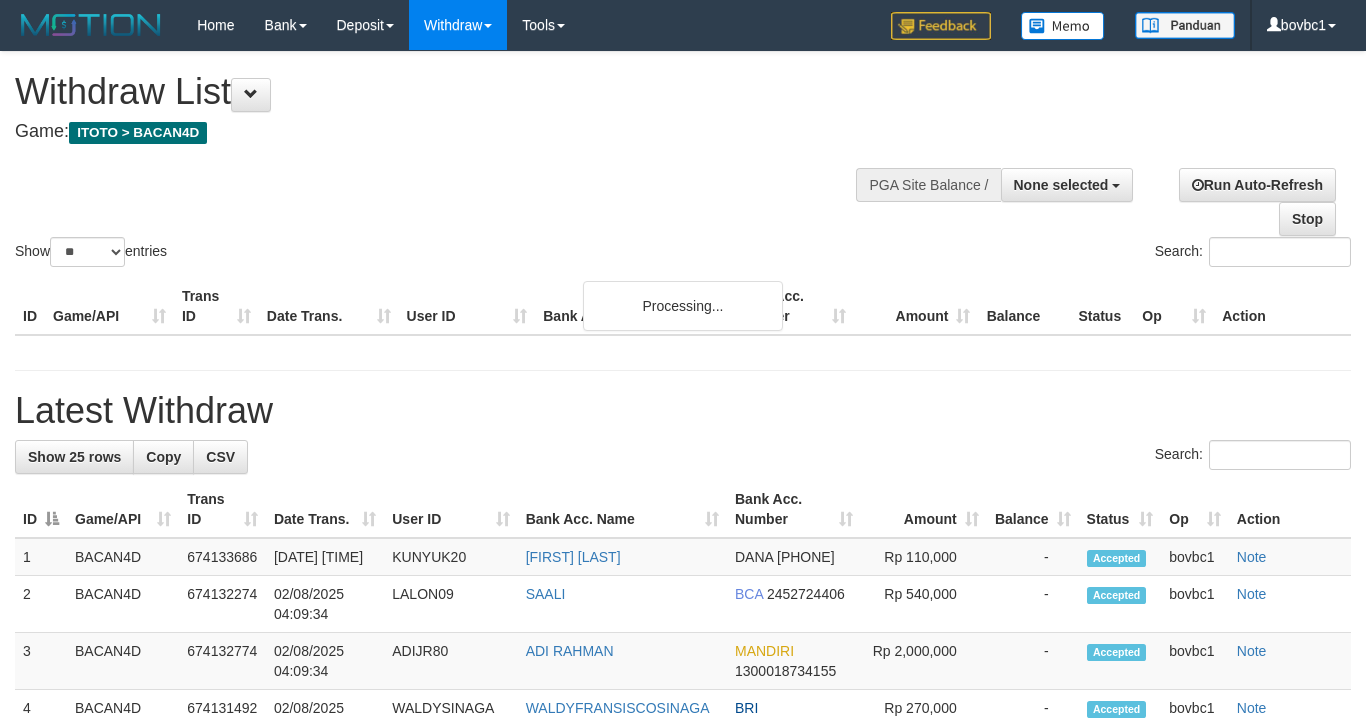 select 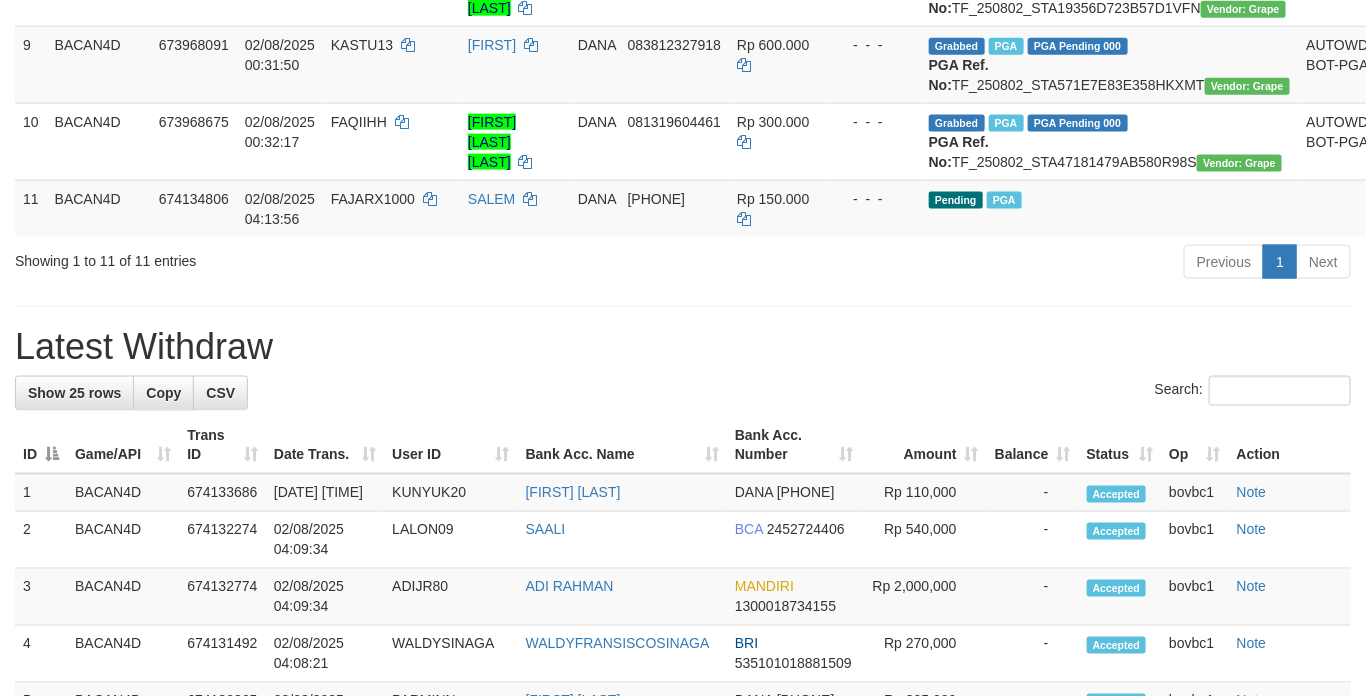 scroll, scrollTop: 900, scrollLeft: 0, axis: vertical 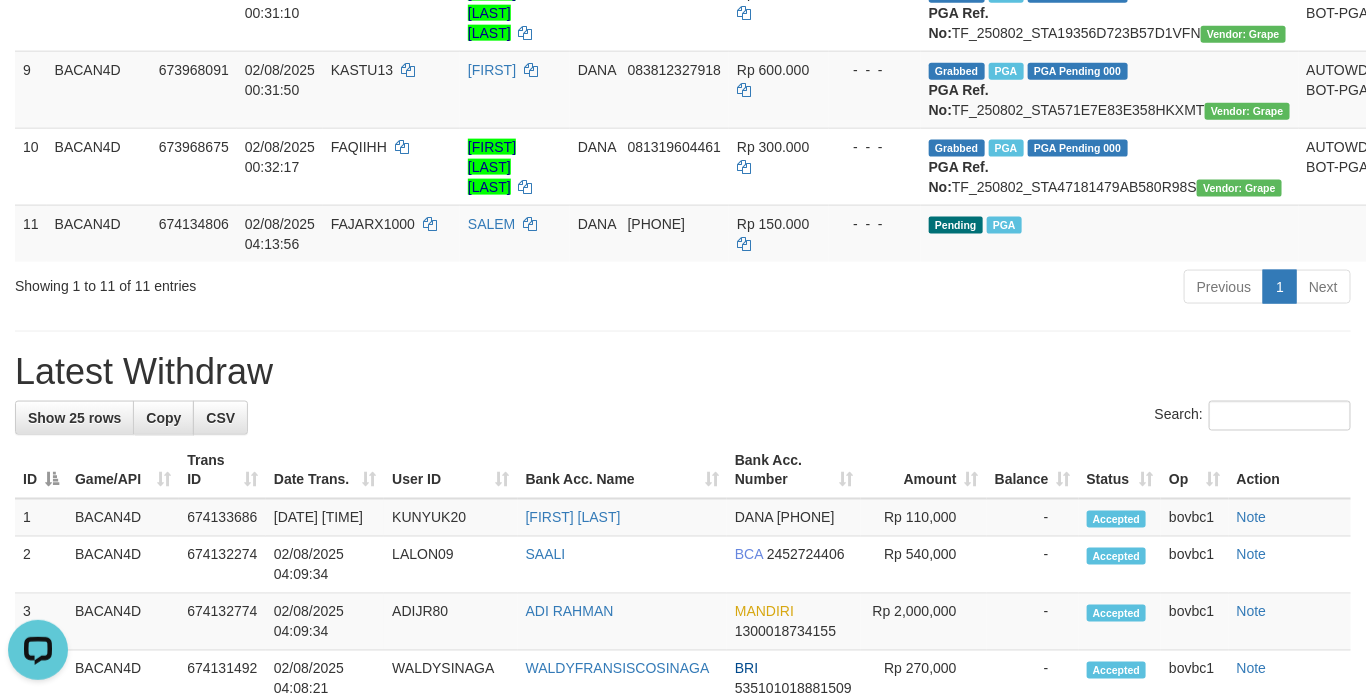 click on "**********" at bounding box center [683, 595] 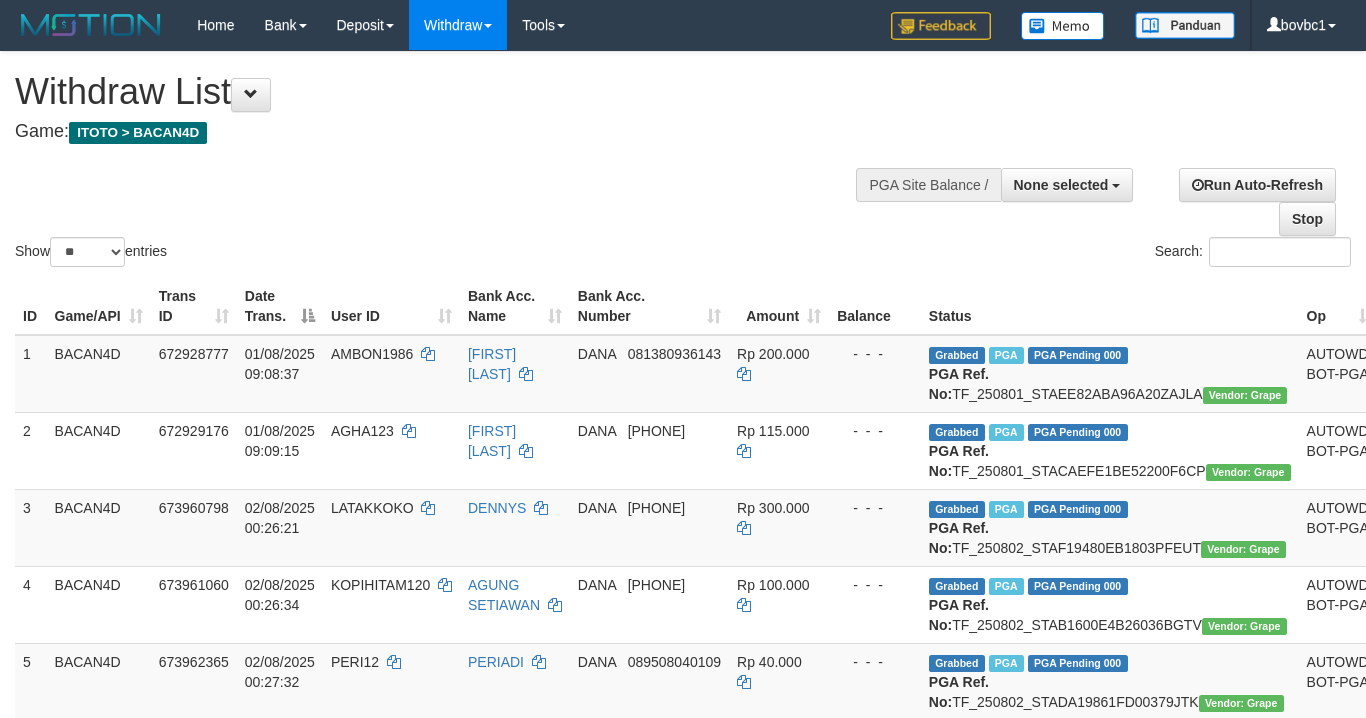 select 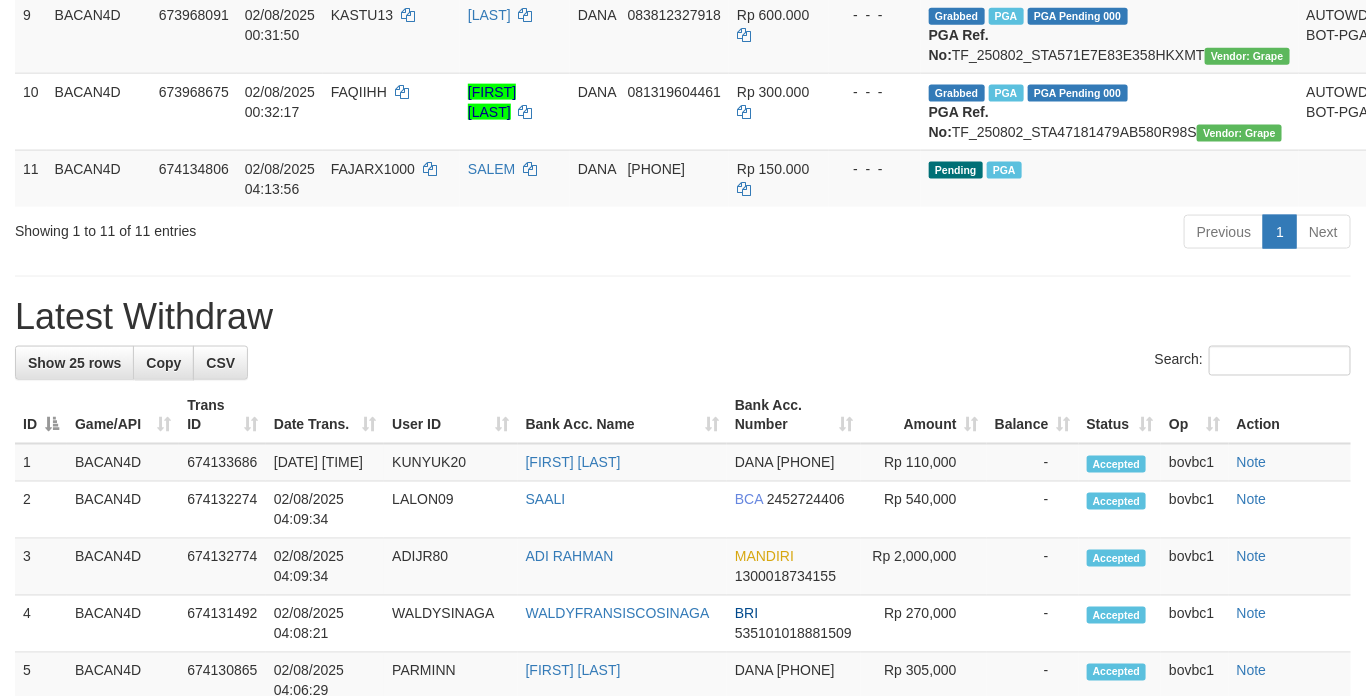 scroll, scrollTop: 900, scrollLeft: 0, axis: vertical 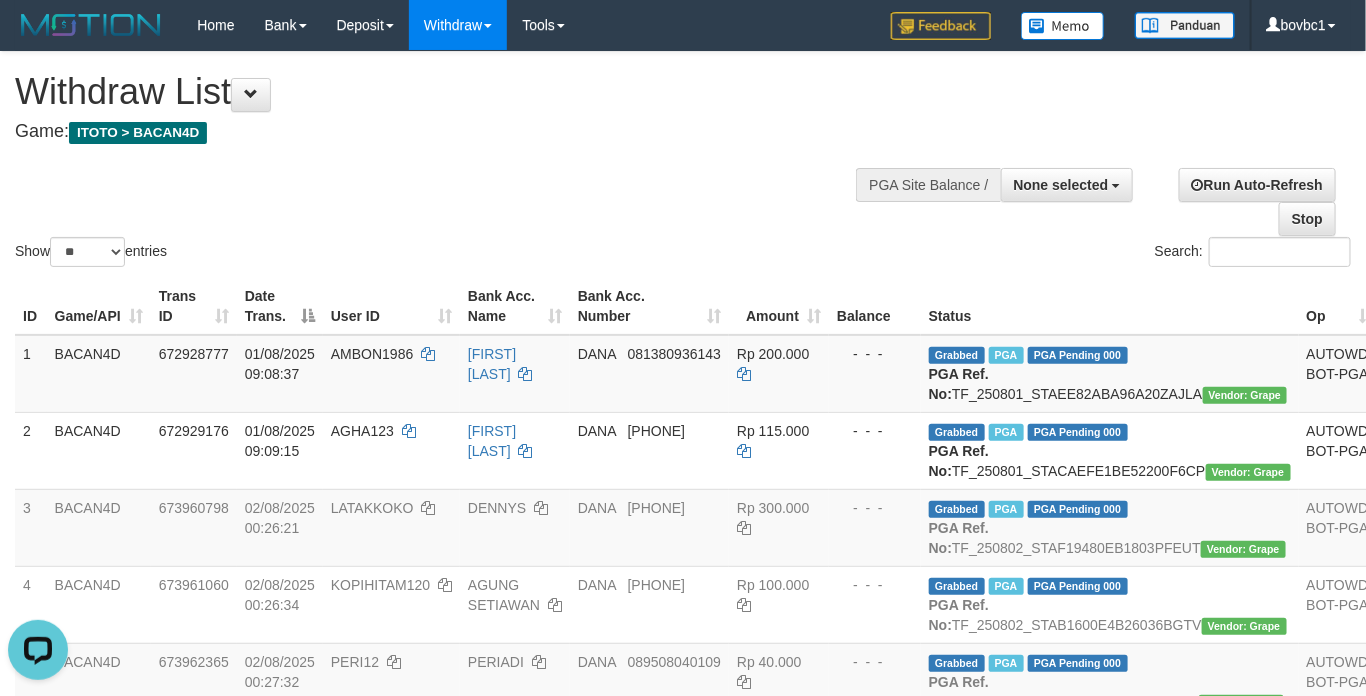 click at bounding box center [683, 152] 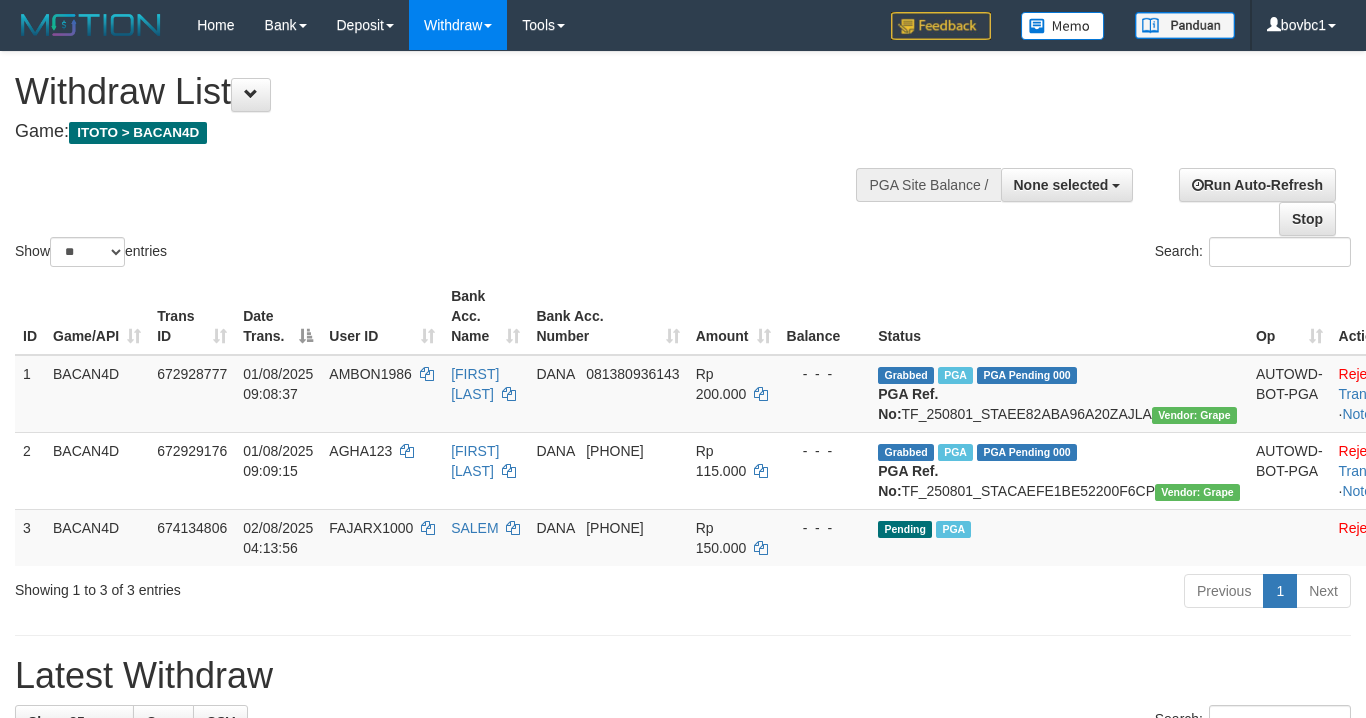 select 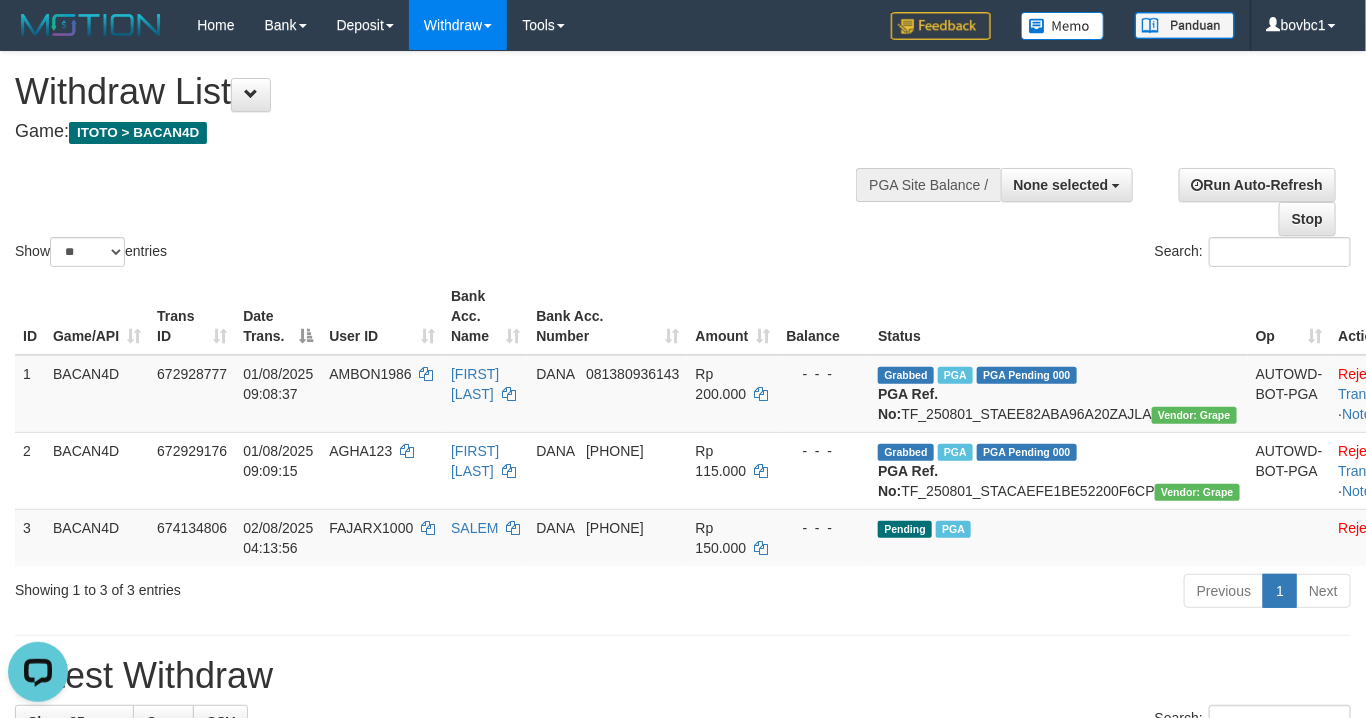 scroll, scrollTop: 0, scrollLeft: 0, axis: both 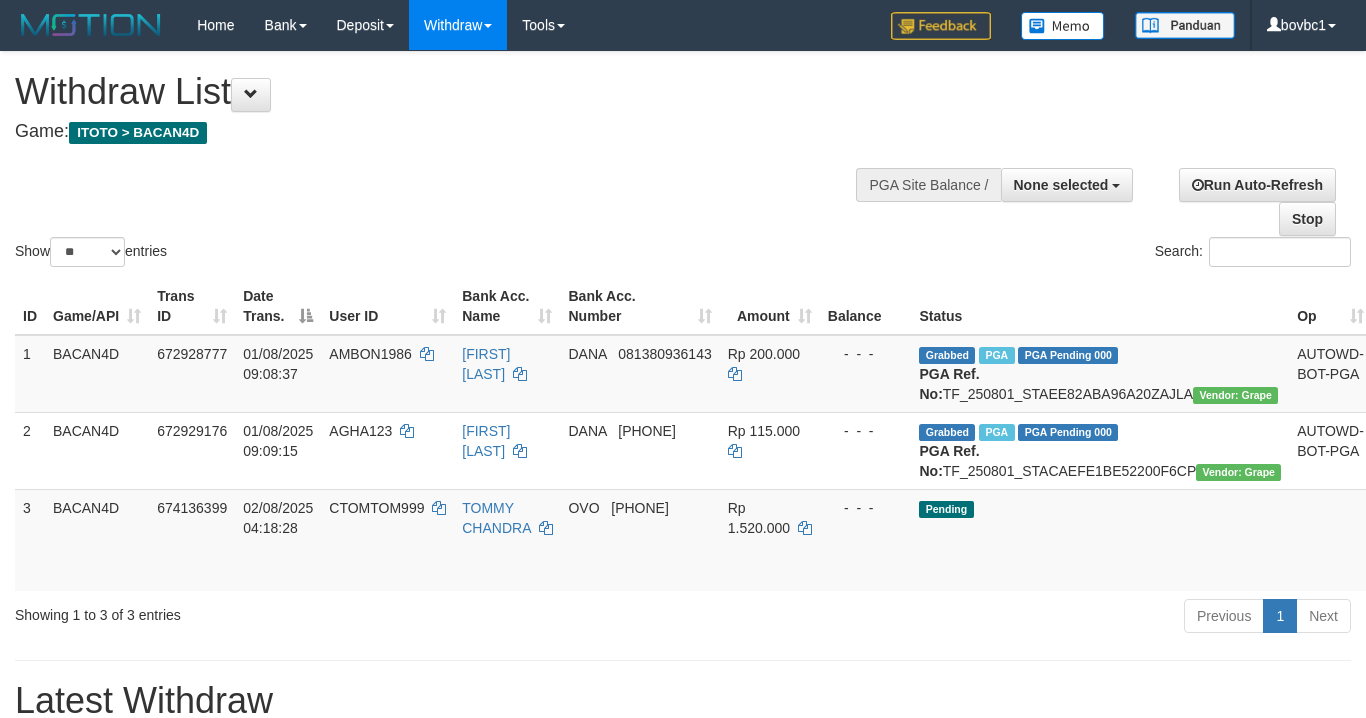 select 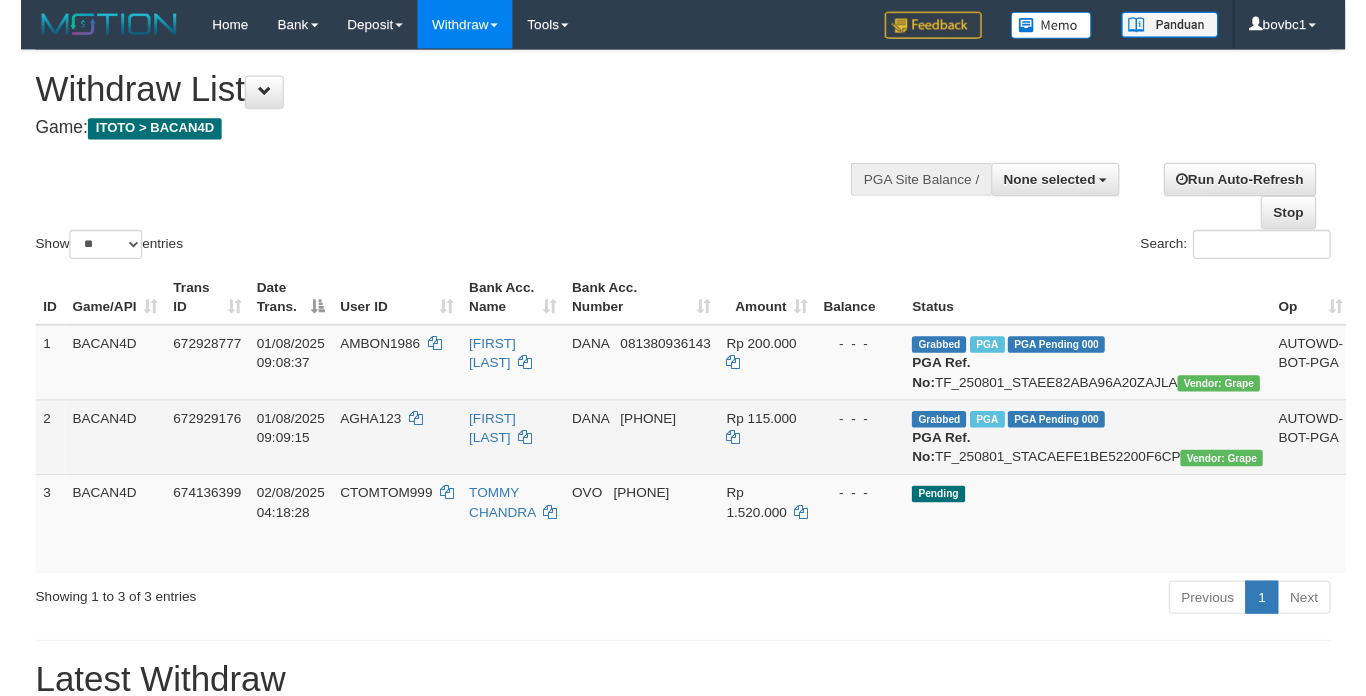 scroll, scrollTop: 0, scrollLeft: 0, axis: both 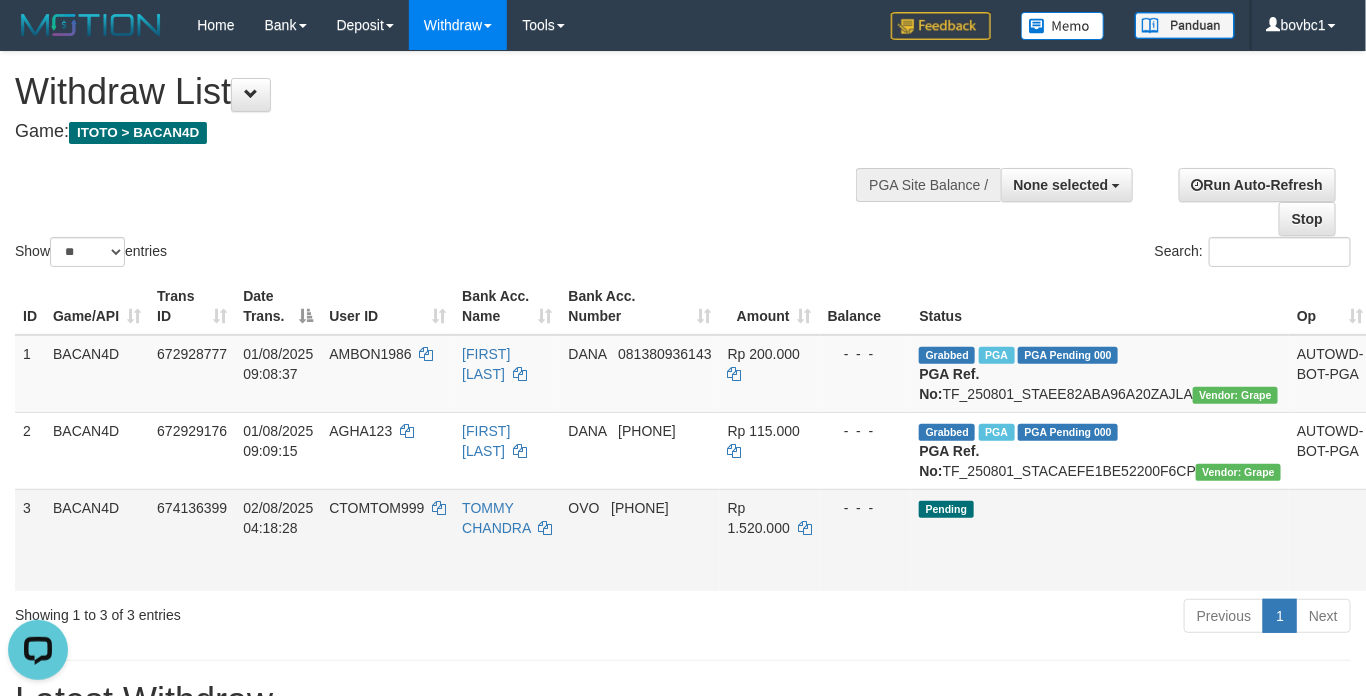 click on "Send PGA" at bounding box center [1396, 563] 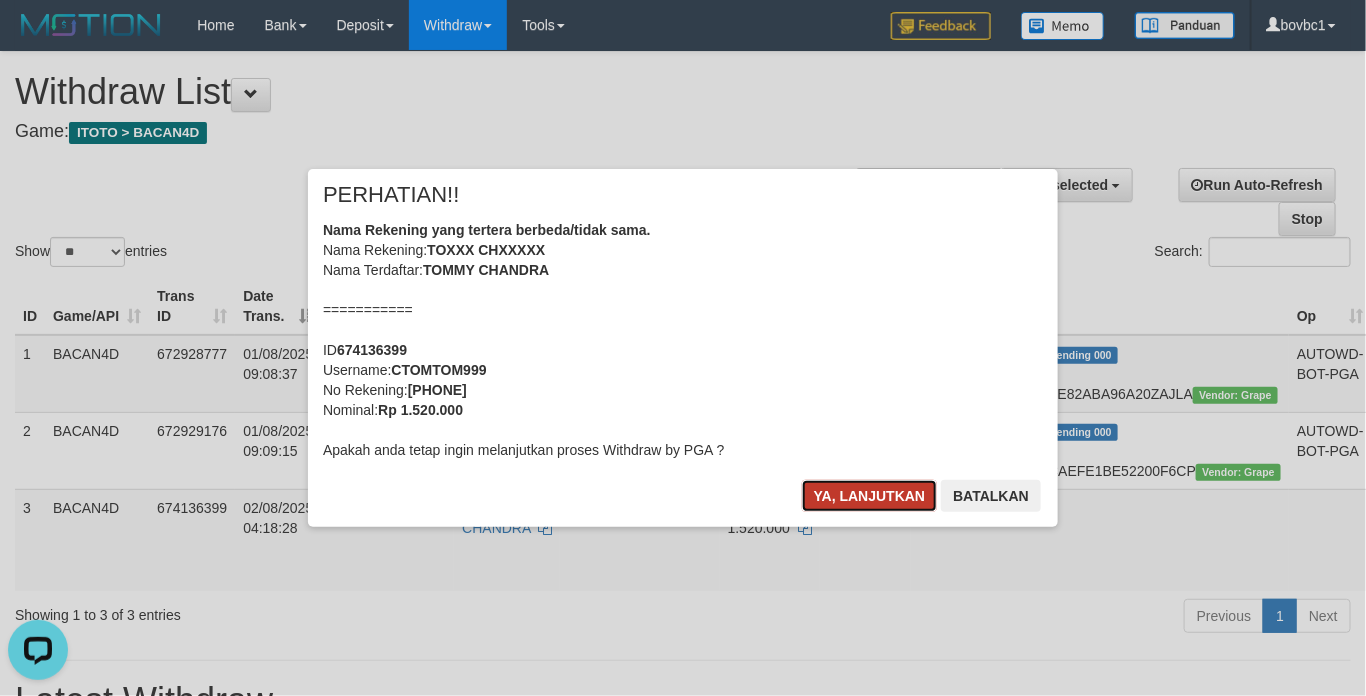 click on "Ya, lanjutkan" at bounding box center [870, 496] 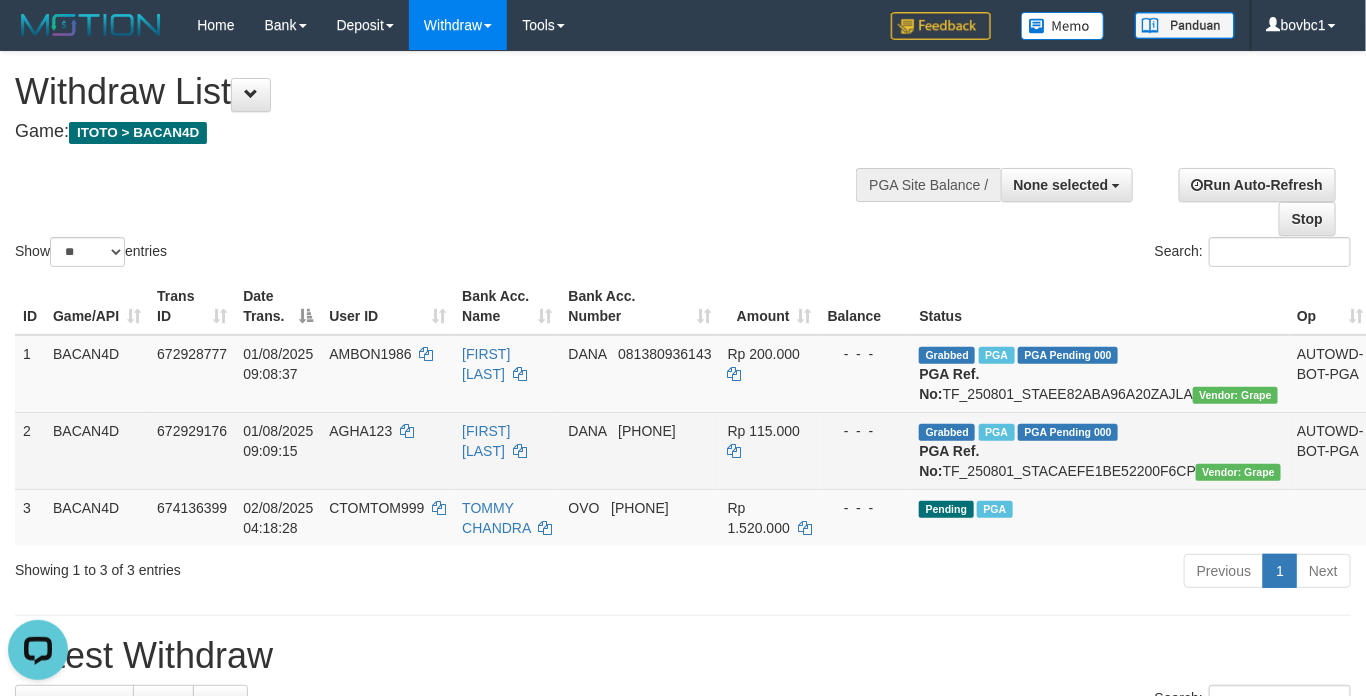 click on "Grabbed   PGA   PGA Pending 000 {"status":"000","data":{"unique_id":"1322-672929176-20250801","reference_no":"TF_250801_STACAEFE1BE52200F6CP","amount":"115000.00","fee":"0.00","merchant_surcharge_rate":"0.00","charge_to":"MERC","payout_amount":"115000.00","disbursement_status":0,"disbursement_description":"ON PROCESS","created_at":"2025-08-01 09:12:20","executed_at":"2025-08-01 09:12:20","bank":{"code":"dana","name":"dana","account_number":"081264941127","account_name":"ASRUL PURBA"},"note":"bovbc3","merchant_balance":{"balance_effective":1439801906,"balance_pending":245778842,"balance_disbursement":11815274,"balance_collection":2095102106}}} PGA Ref. No:  TF_250801_STACAEFE1BE52200F6CP  Vendor: Grape" at bounding box center (1100, 450) 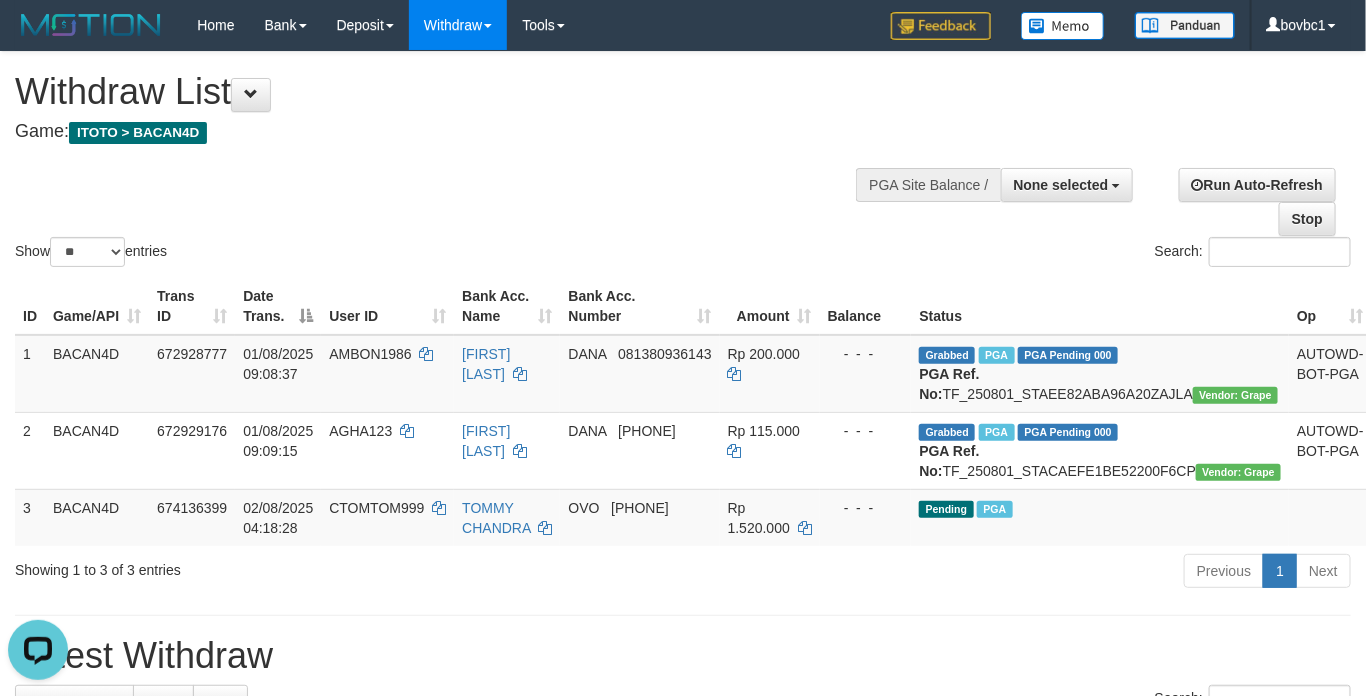 copy on "TF_250801_STACAEFE1BE52200F6CP" 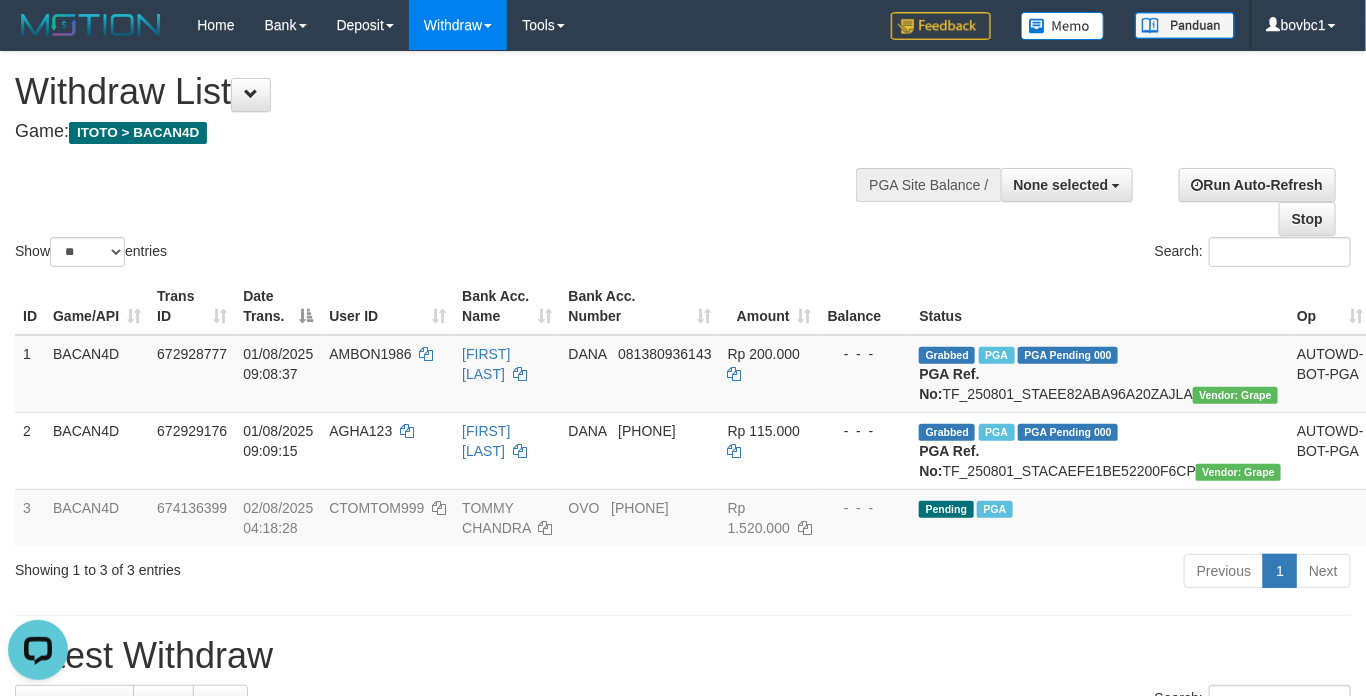 click on "Show  ** ** ** ***  entries Search:" at bounding box center (683, 161) 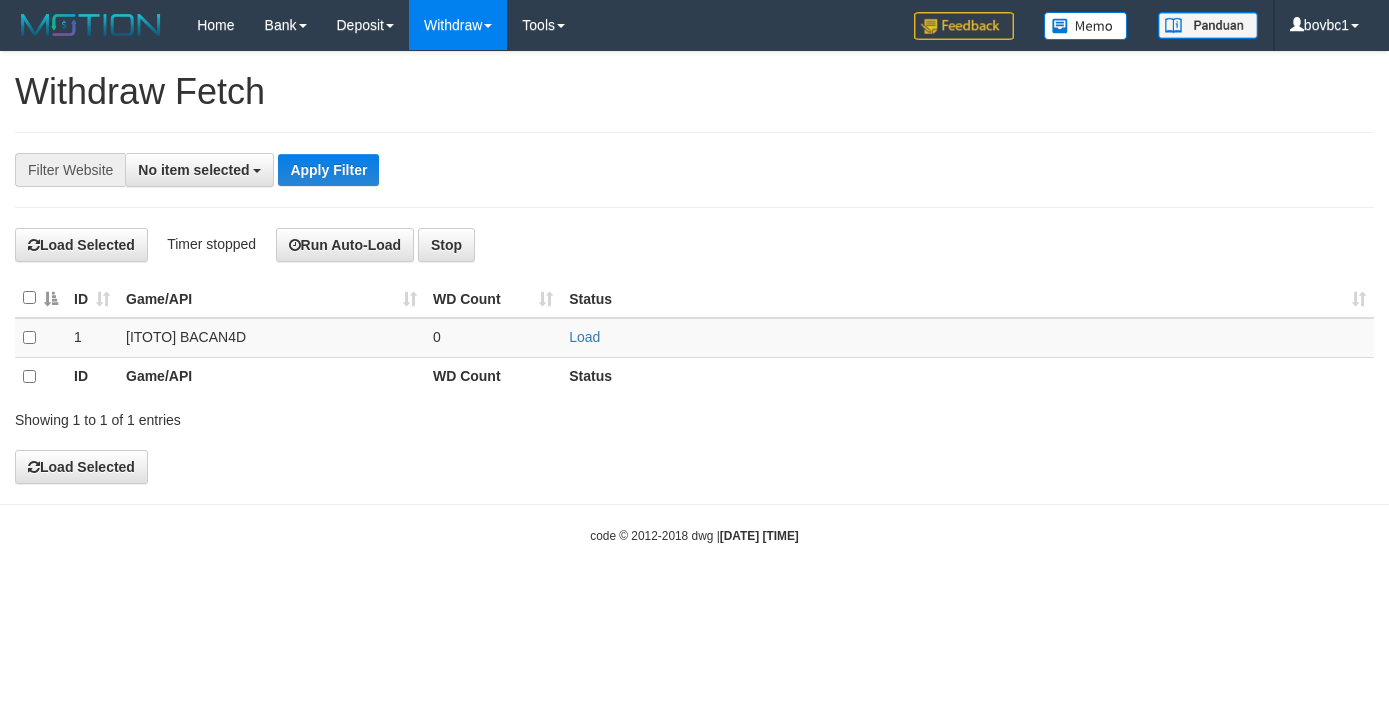 select 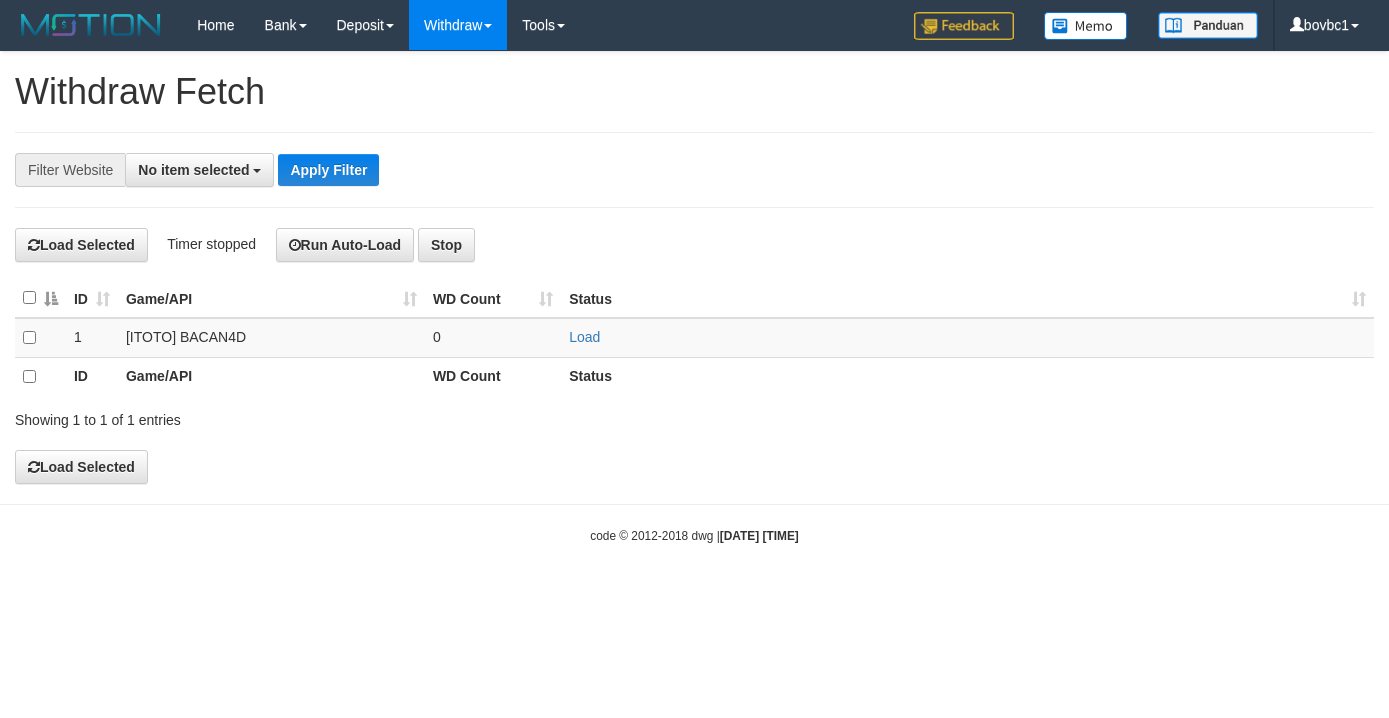 scroll, scrollTop: 0, scrollLeft: 0, axis: both 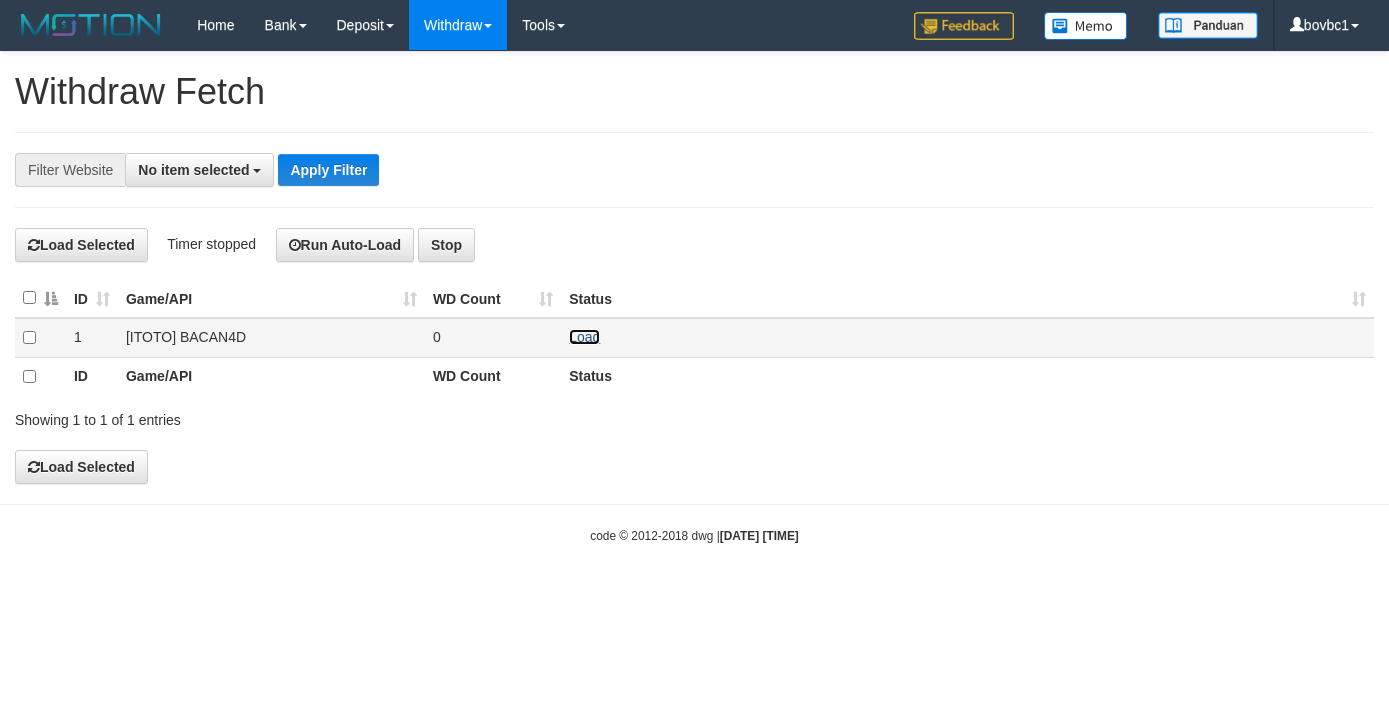 click on "Load" at bounding box center (584, 337) 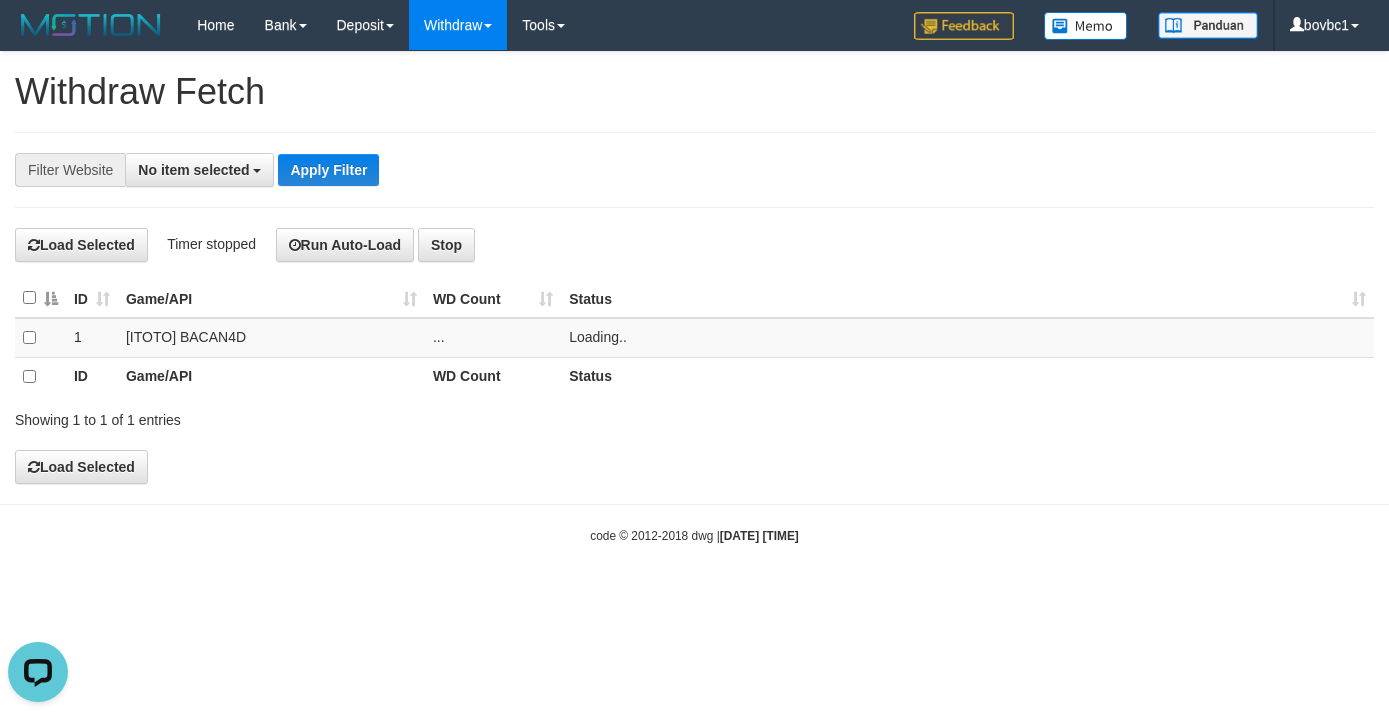 scroll, scrollTop: 0, scrollLeft: 0, axis: both 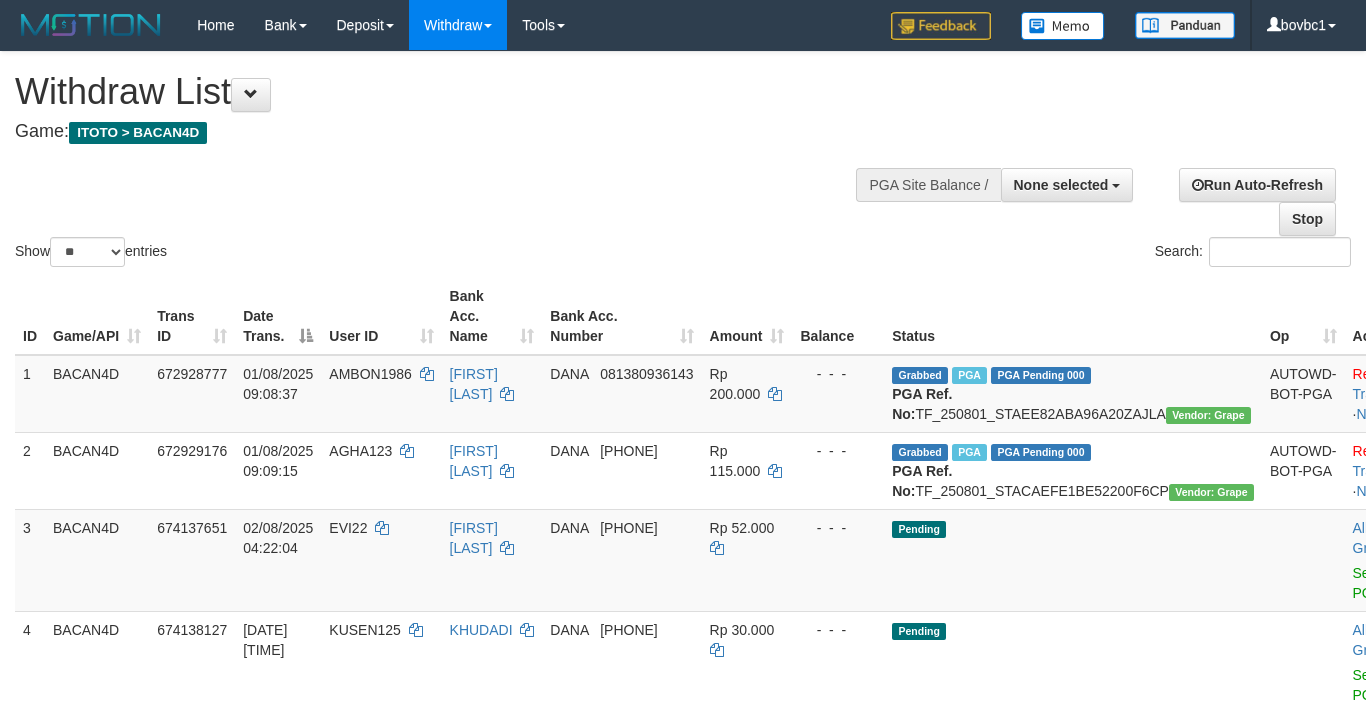select 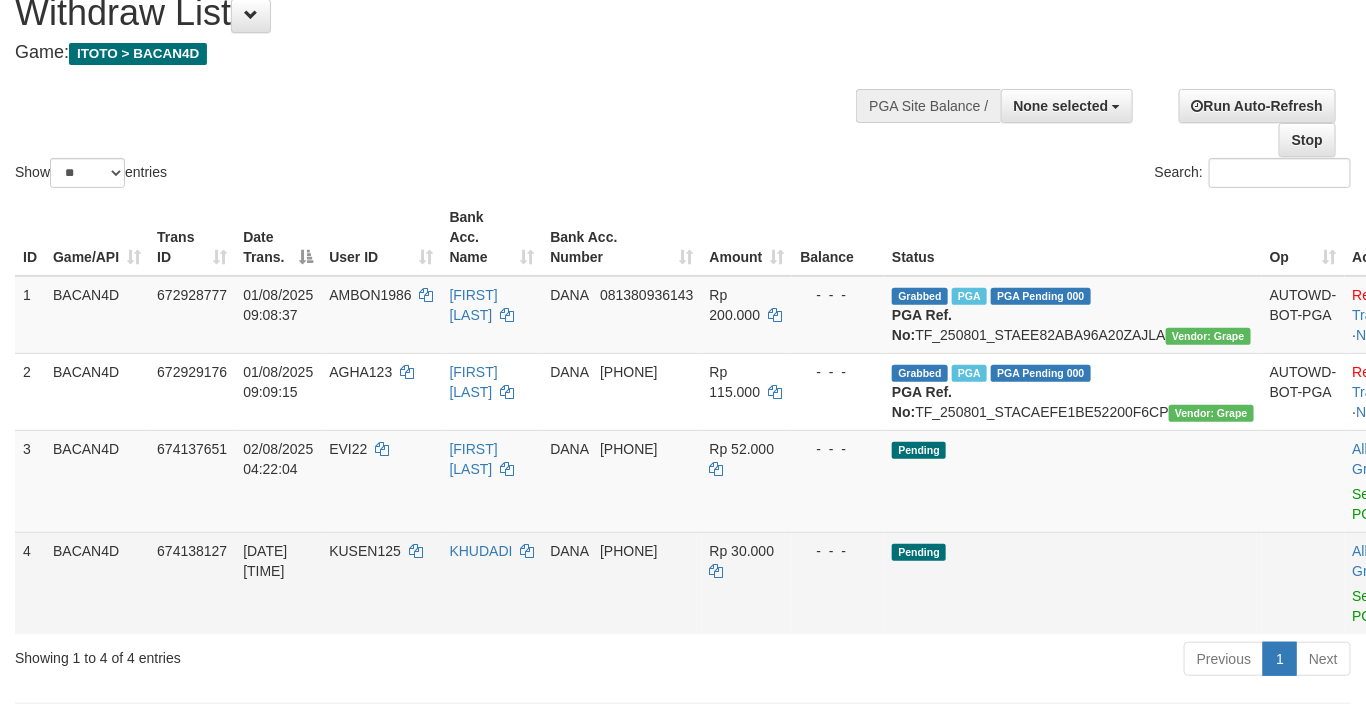 scroll, scrollTop: 150, scrollLeft: 0, axis: vertical 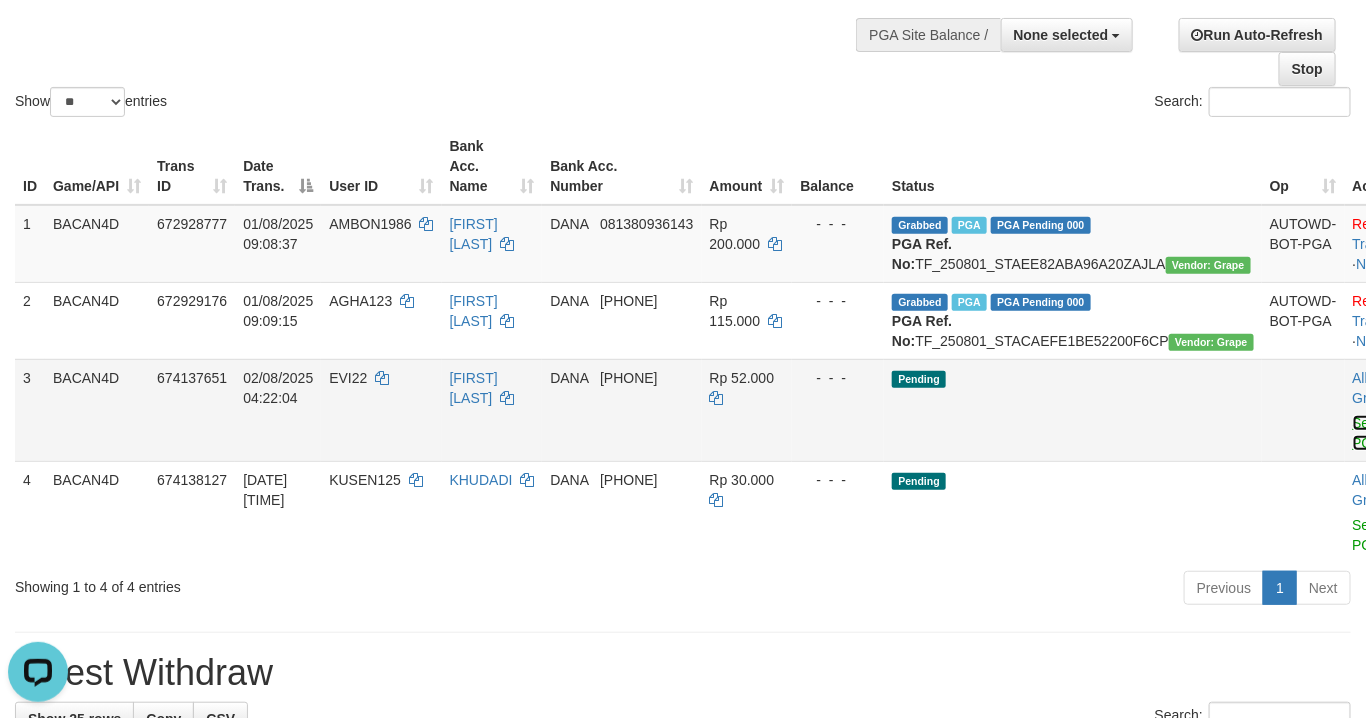click on "Send PGA" at bounding box center [1369, 433] 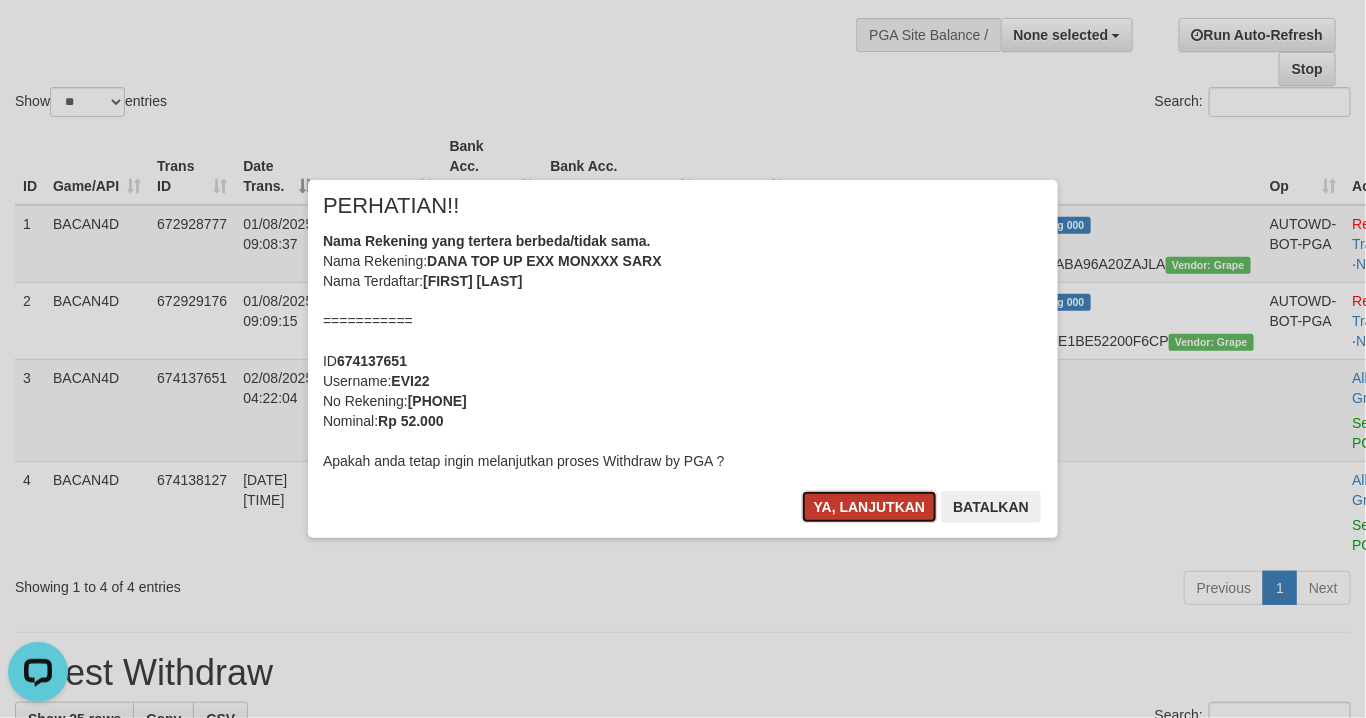 click on "Ya, lanjutkan" at bounding box center (870, 507) 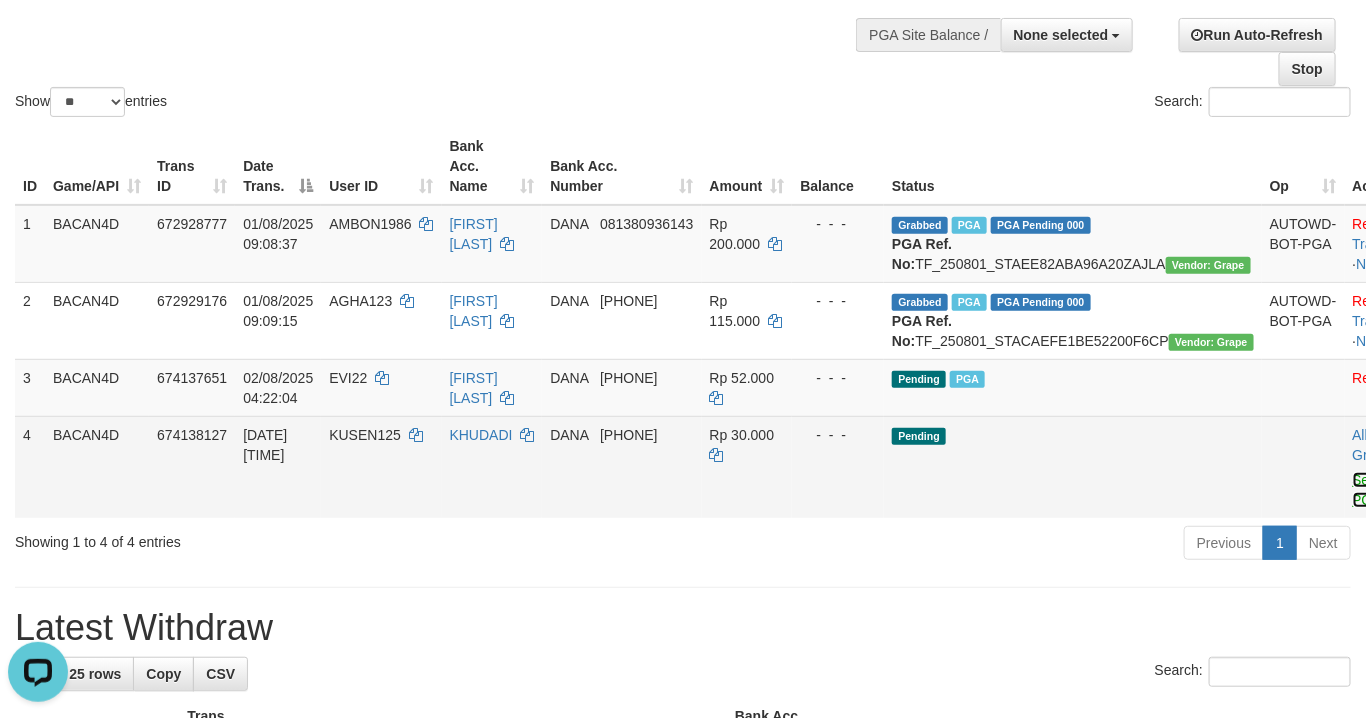 click on "Send PGA" at bounding box center [1369, 490] 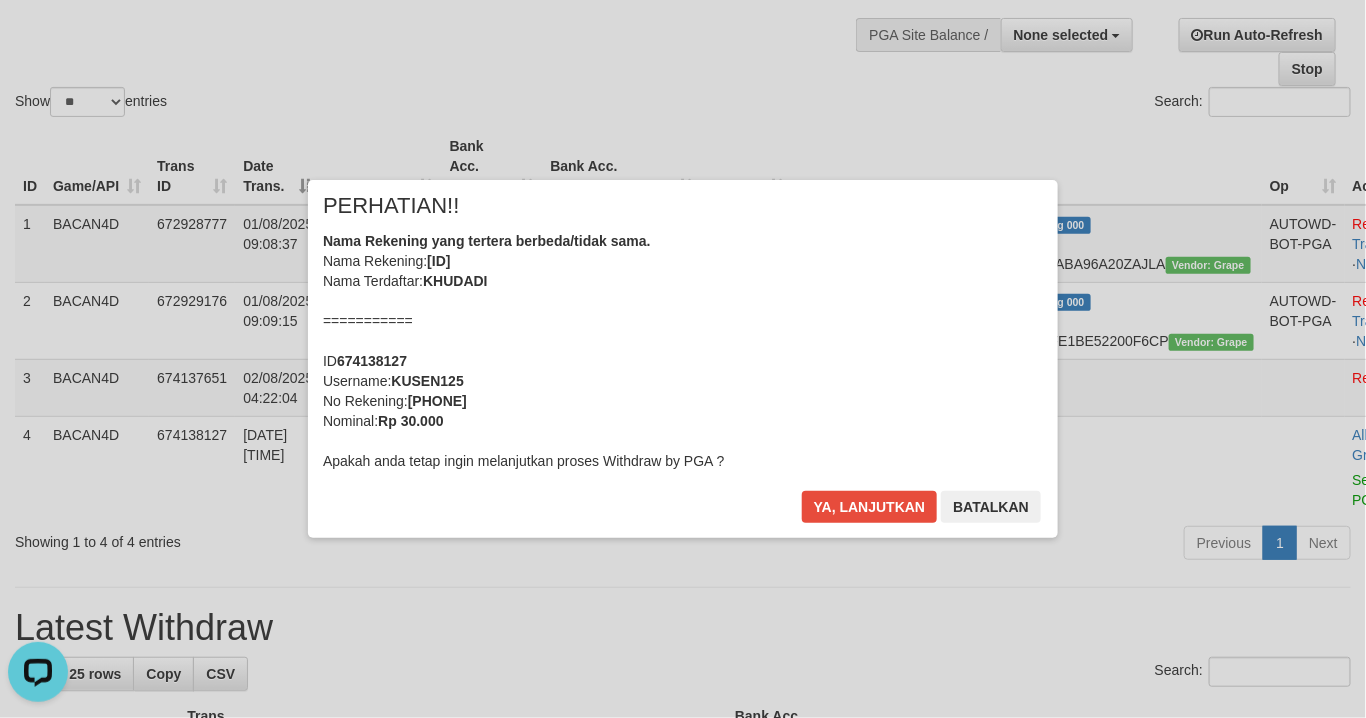 click on "Ya, lanjutkan Batalkan" at bounding box center [921, 514] 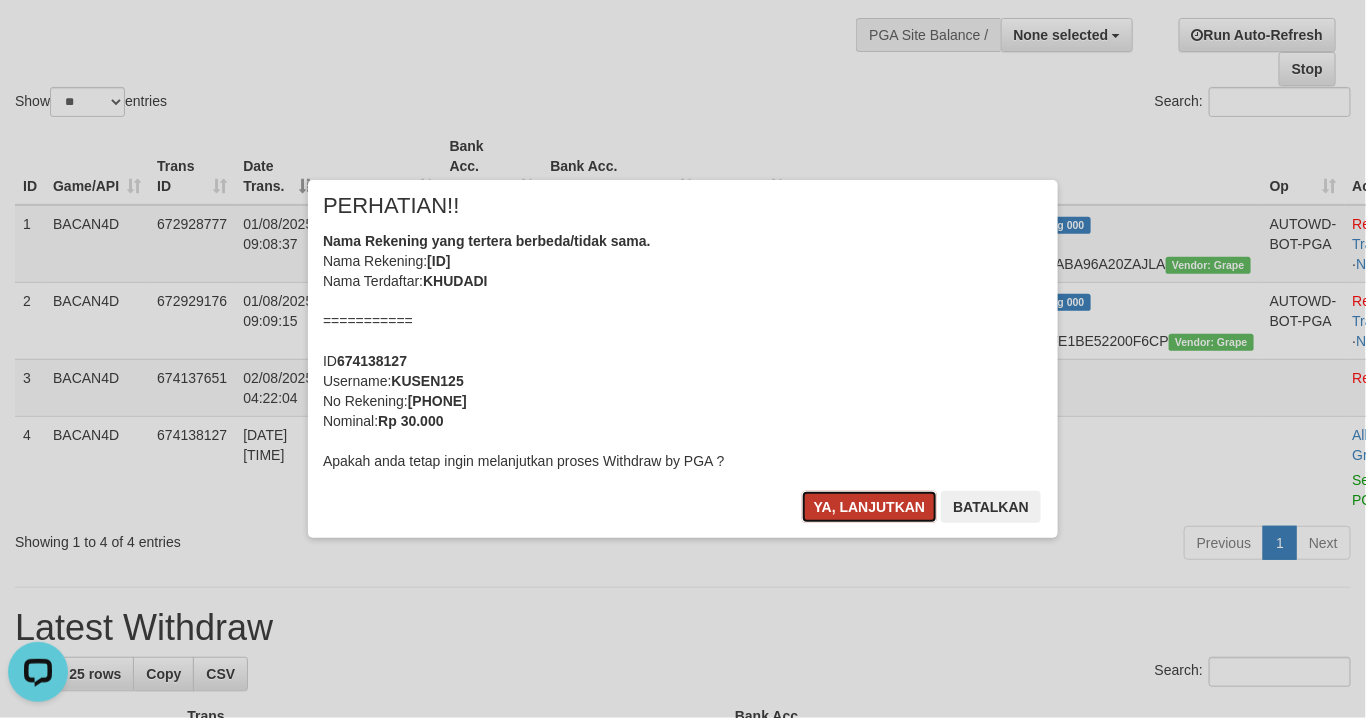 click on "Ya, lanjutkan" at bounding box center (870, 507) 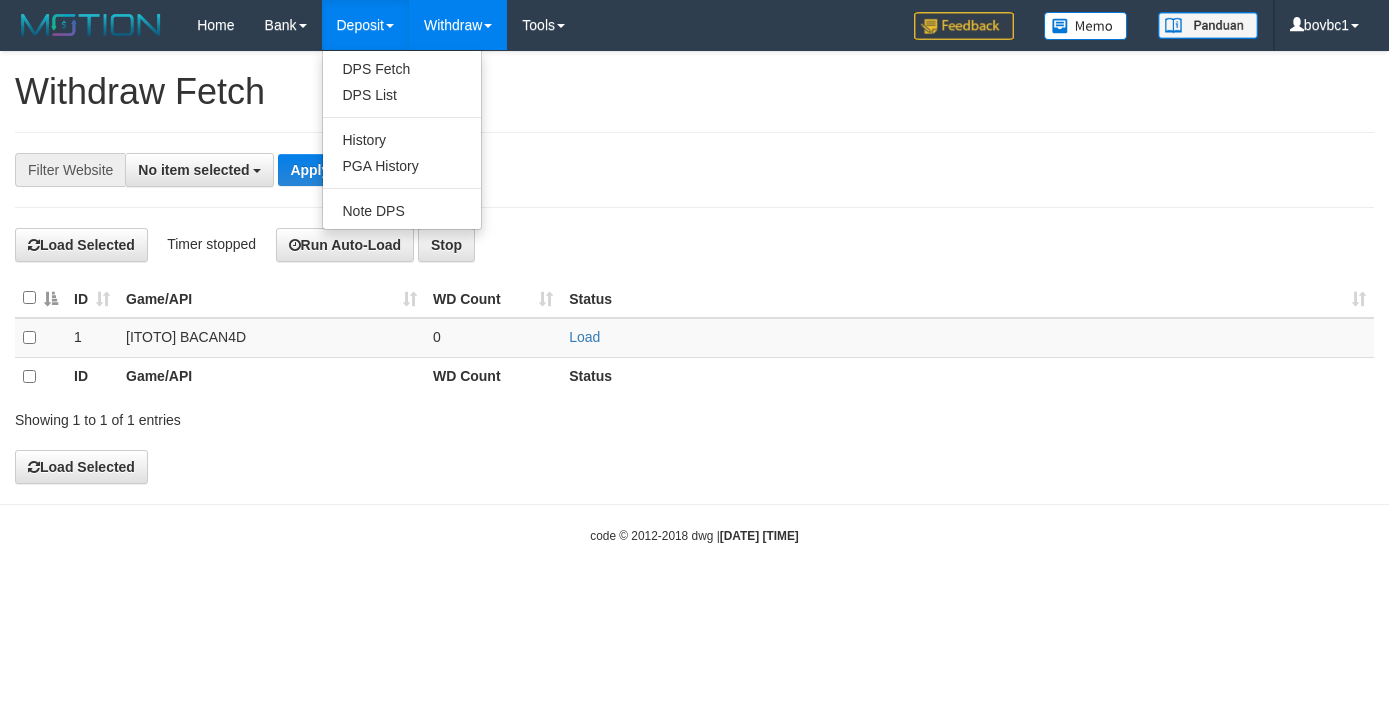 select 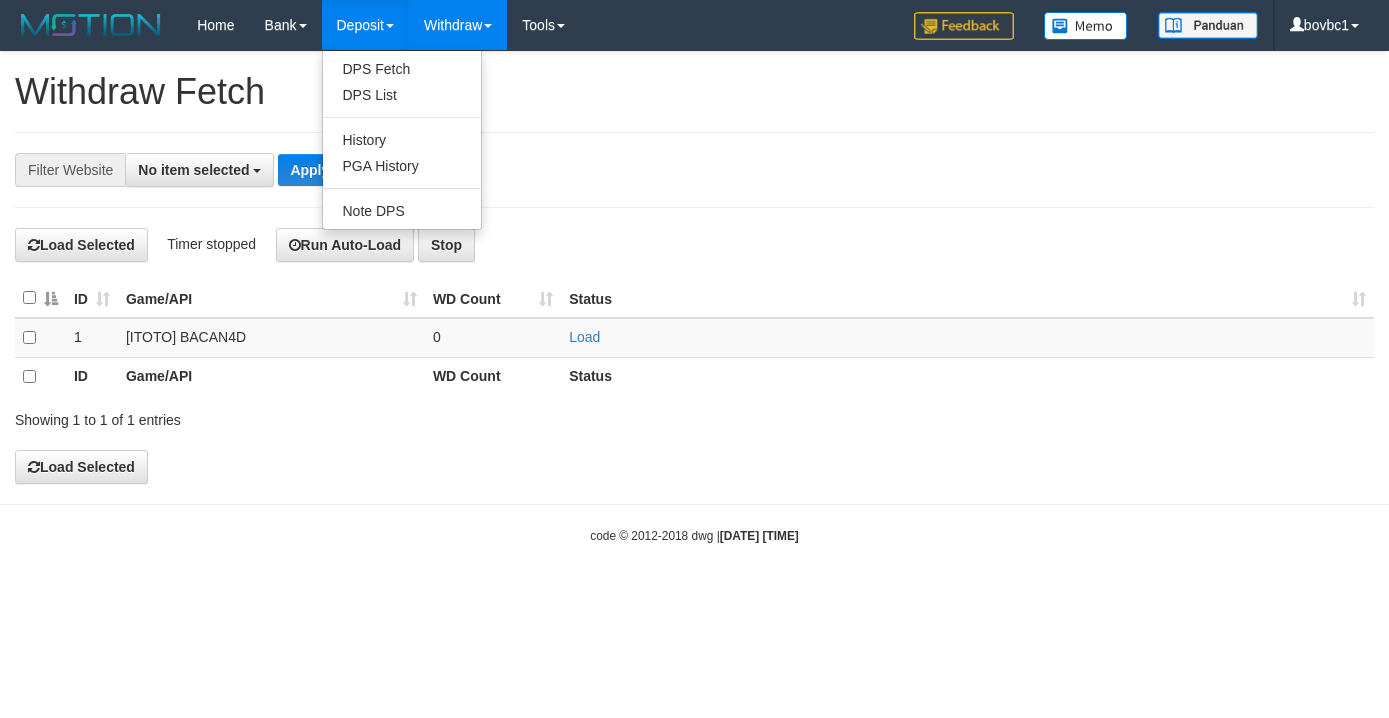 scroll, scrollTop: 0, scrollLeft: 0, axis: both 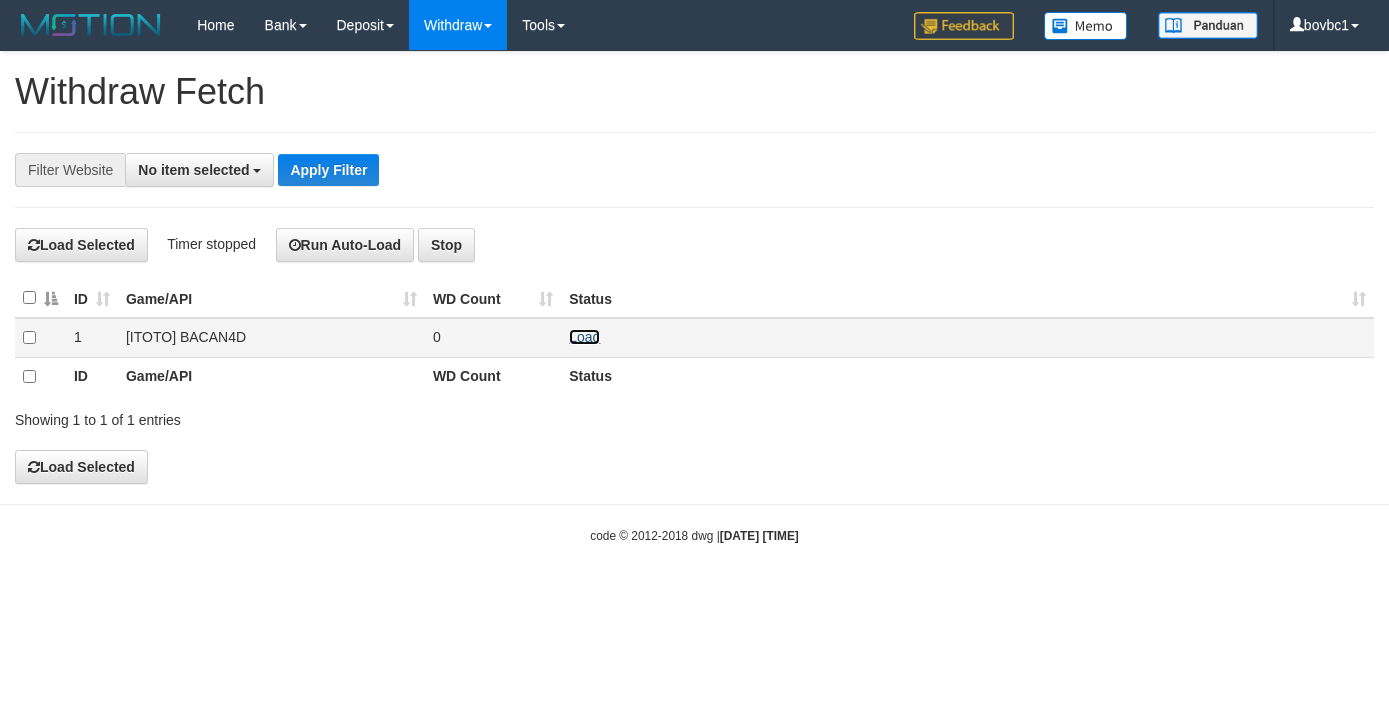 click on "Load" at bounding box center (584, 337) 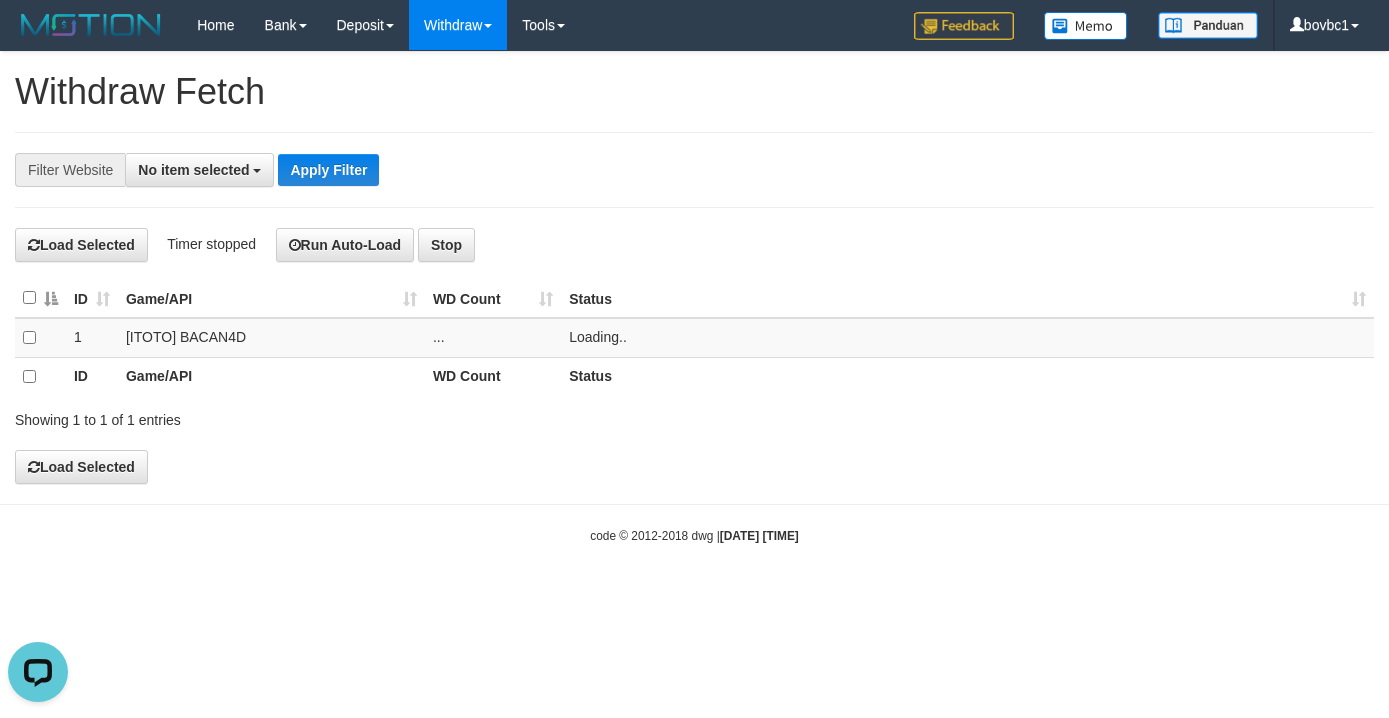 scroll, scrollTop: 0, scrollLeft: 0, axis: both 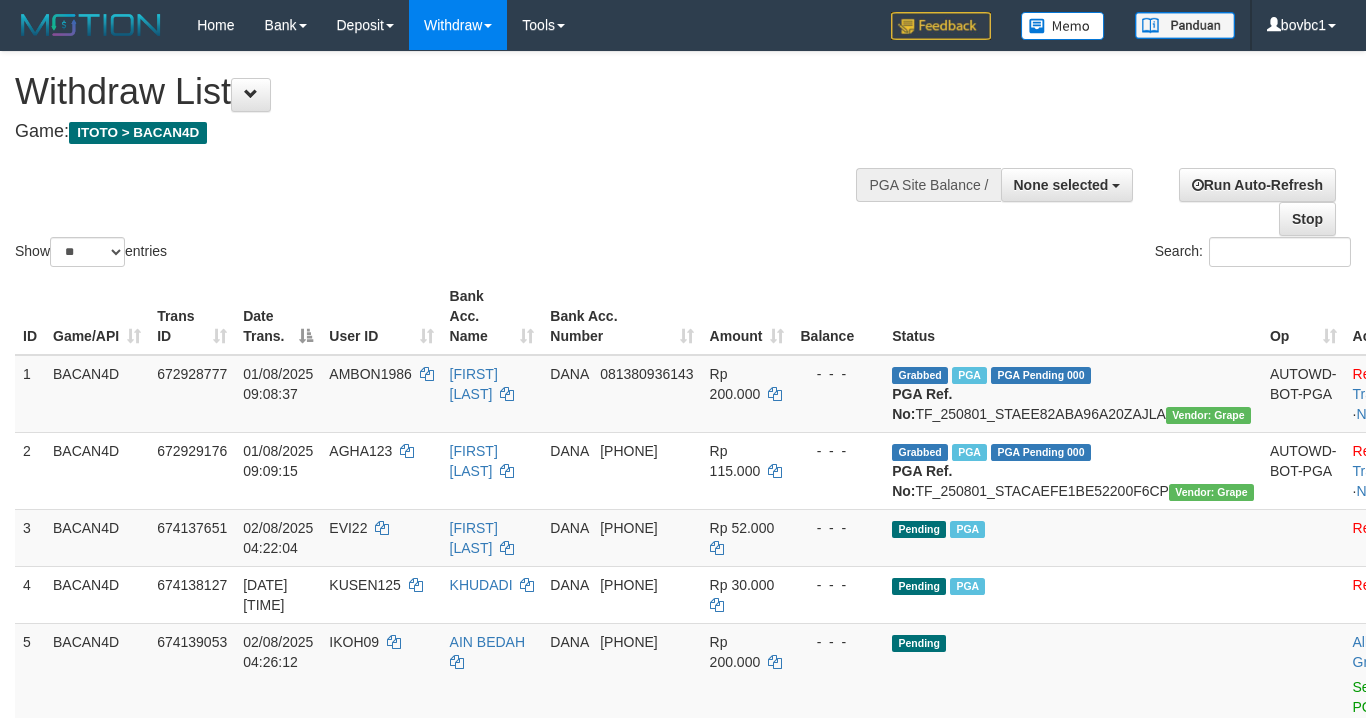 select 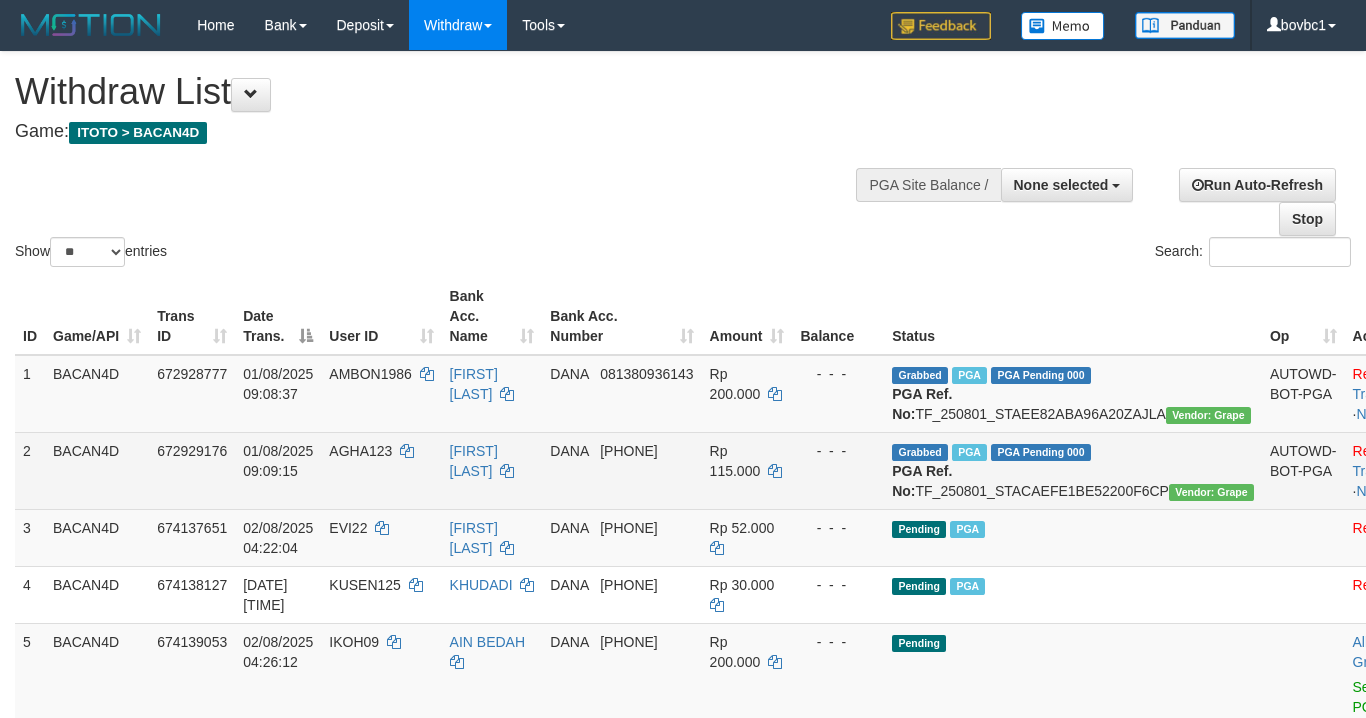 scroll, scrollTop: 150, scrollLeft: 0, axis: vertical 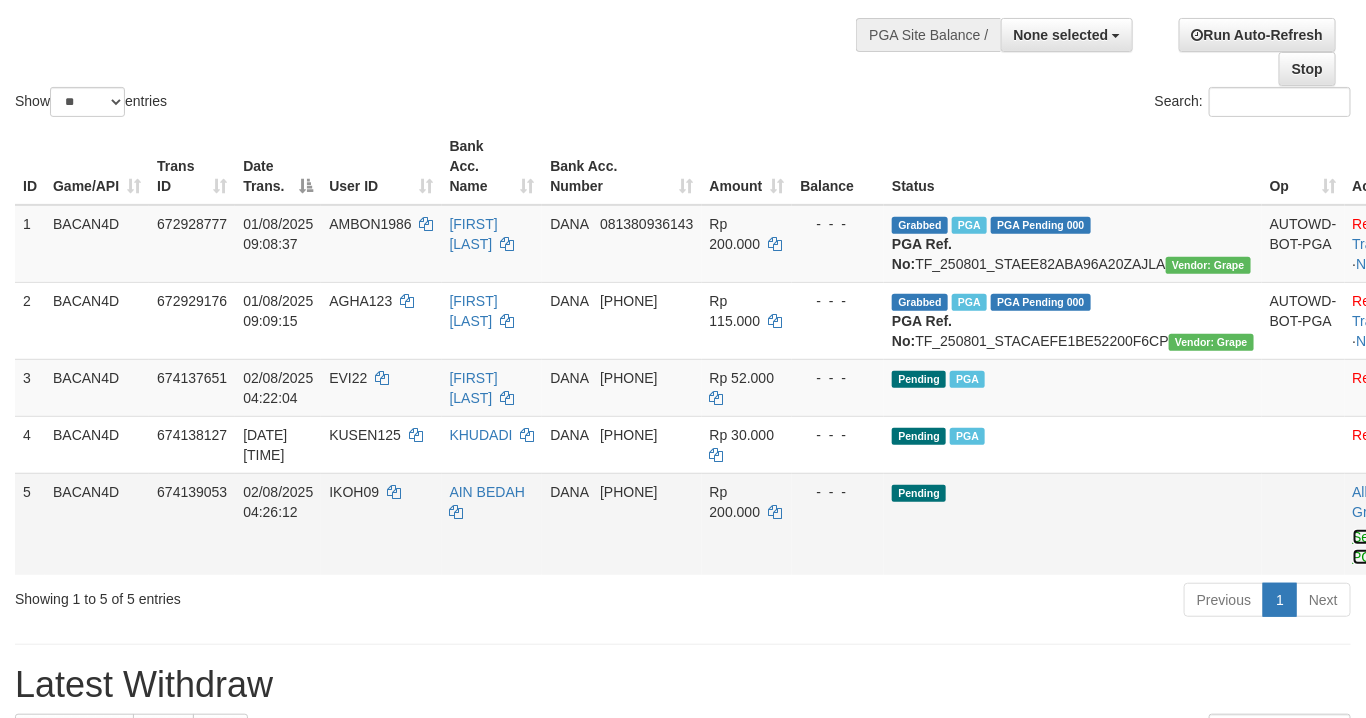 click on "Send PGA" at bounding box center (1369, 547) 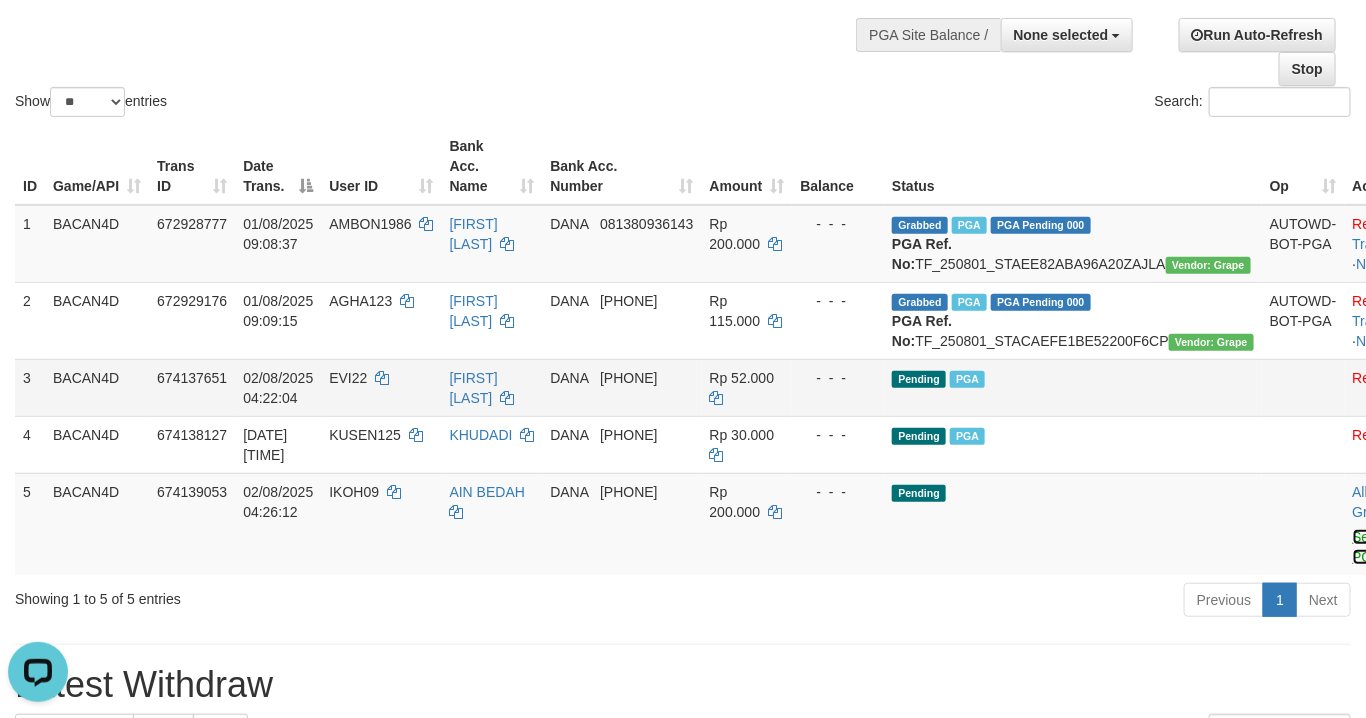 scroll, scrollTop: 0, scrollLeft: 0, axis: both 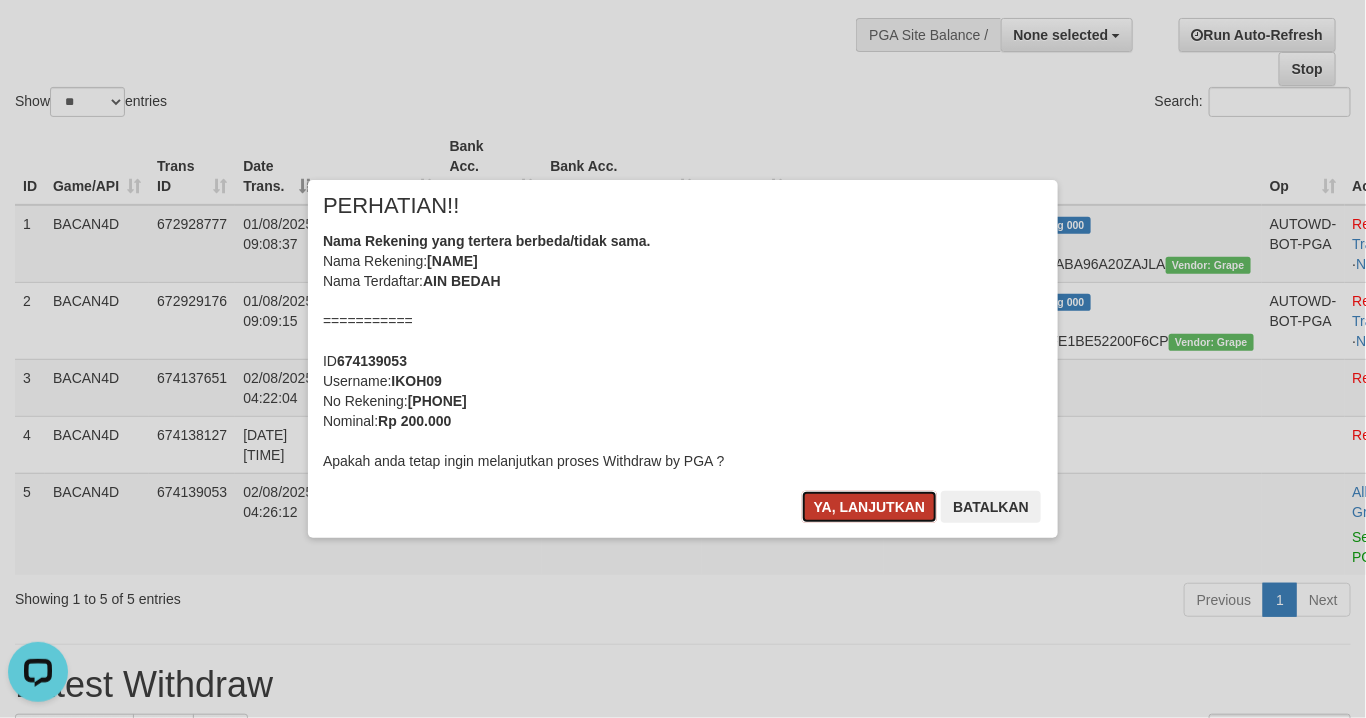 click on "Ya, lanjutkan" at bounding box center (870, 507) 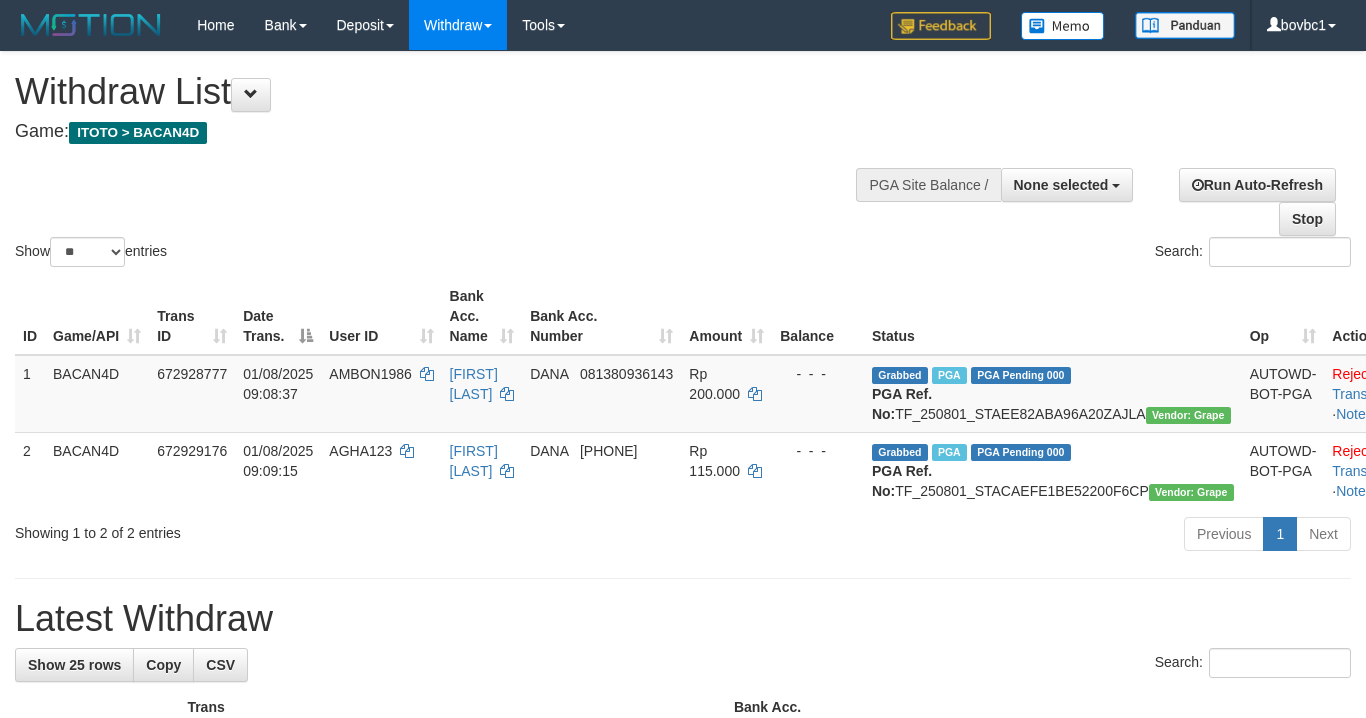 select 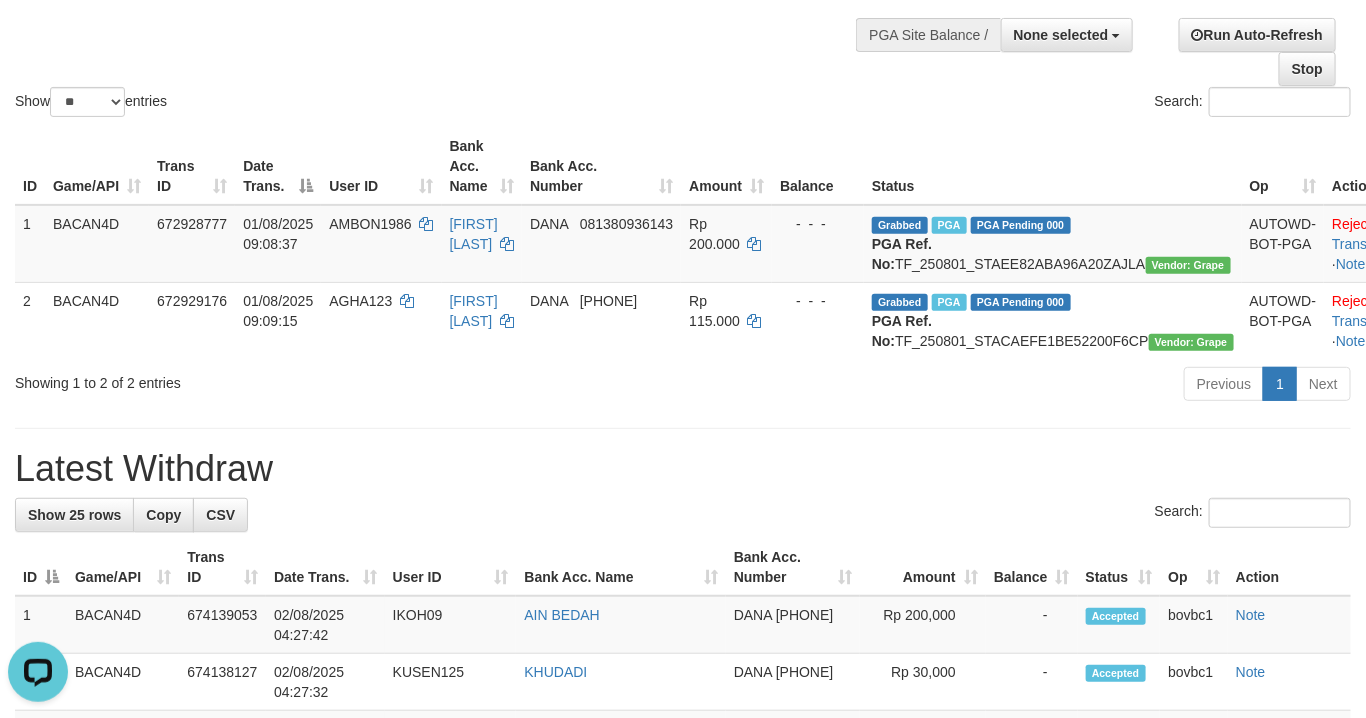 scroll, scrollTop: 0, scrollLeft: 0, axis: both 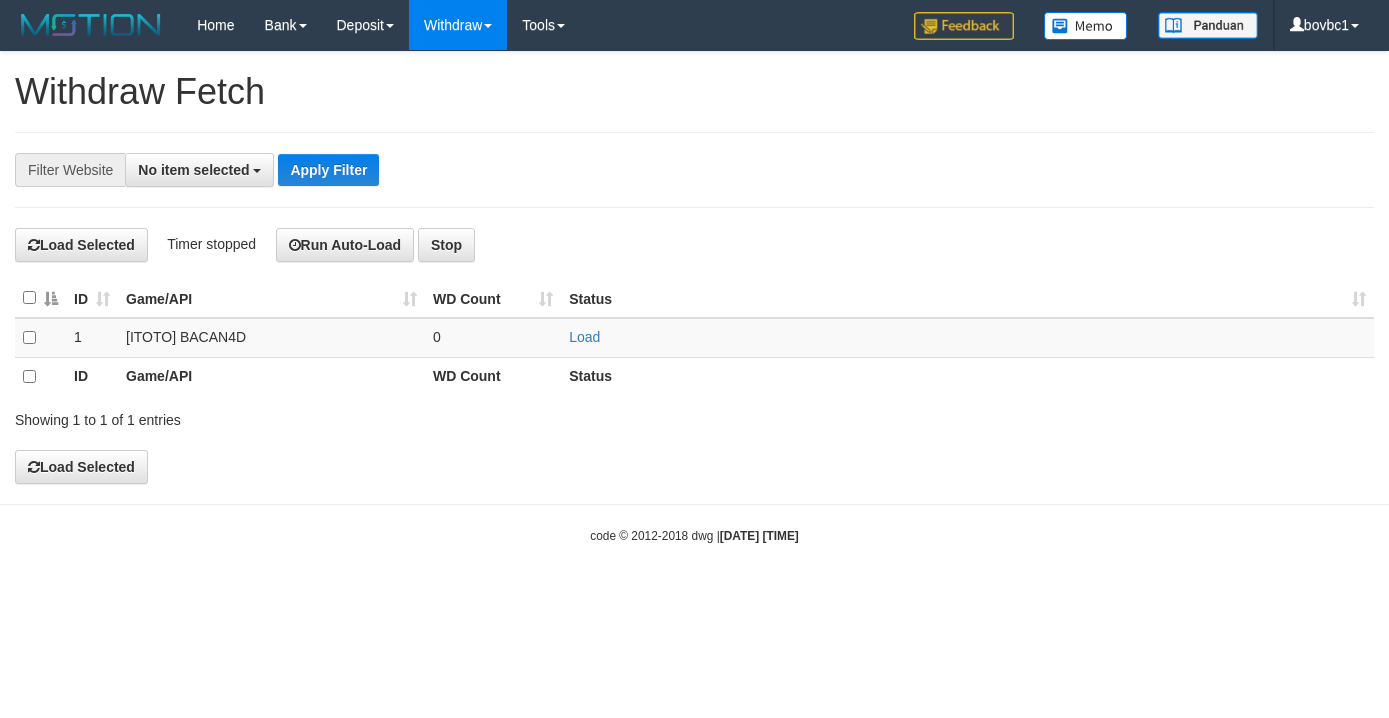select 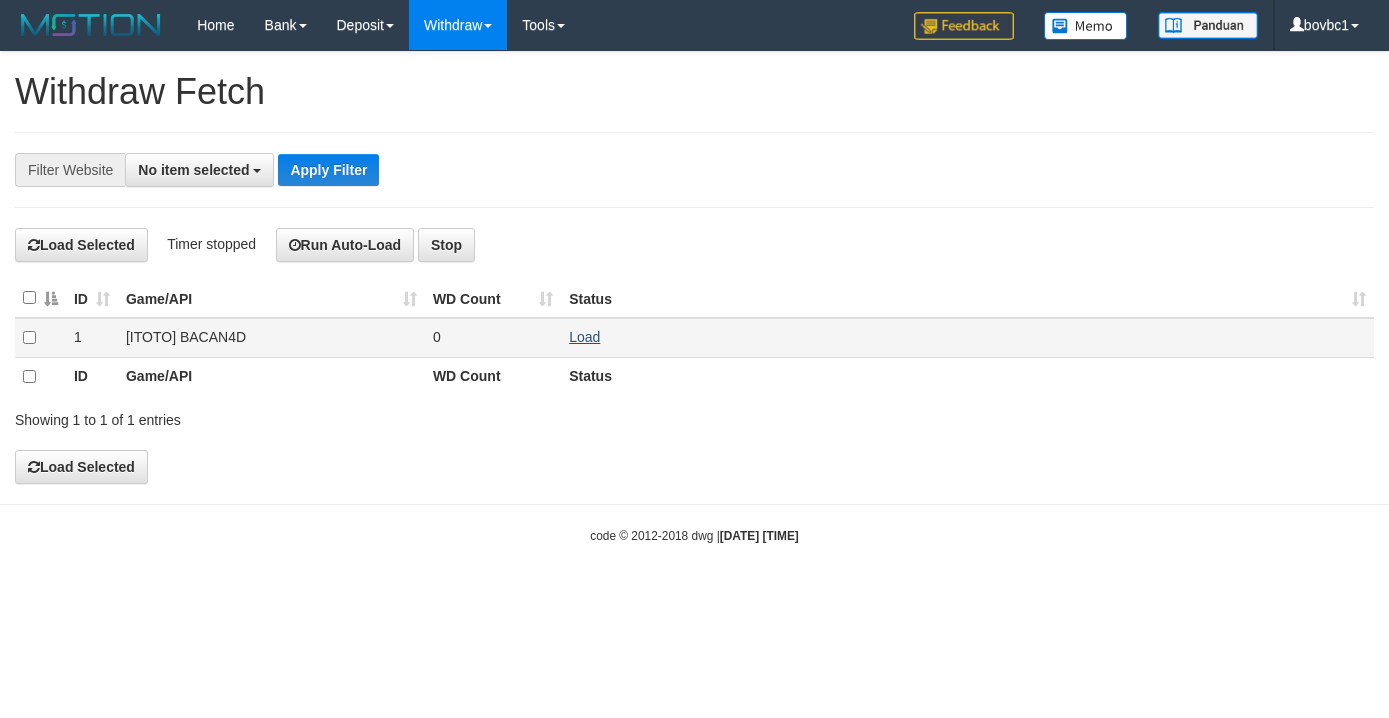 scroll, scrollTop: 0, scrollLeft: 0, axis: both 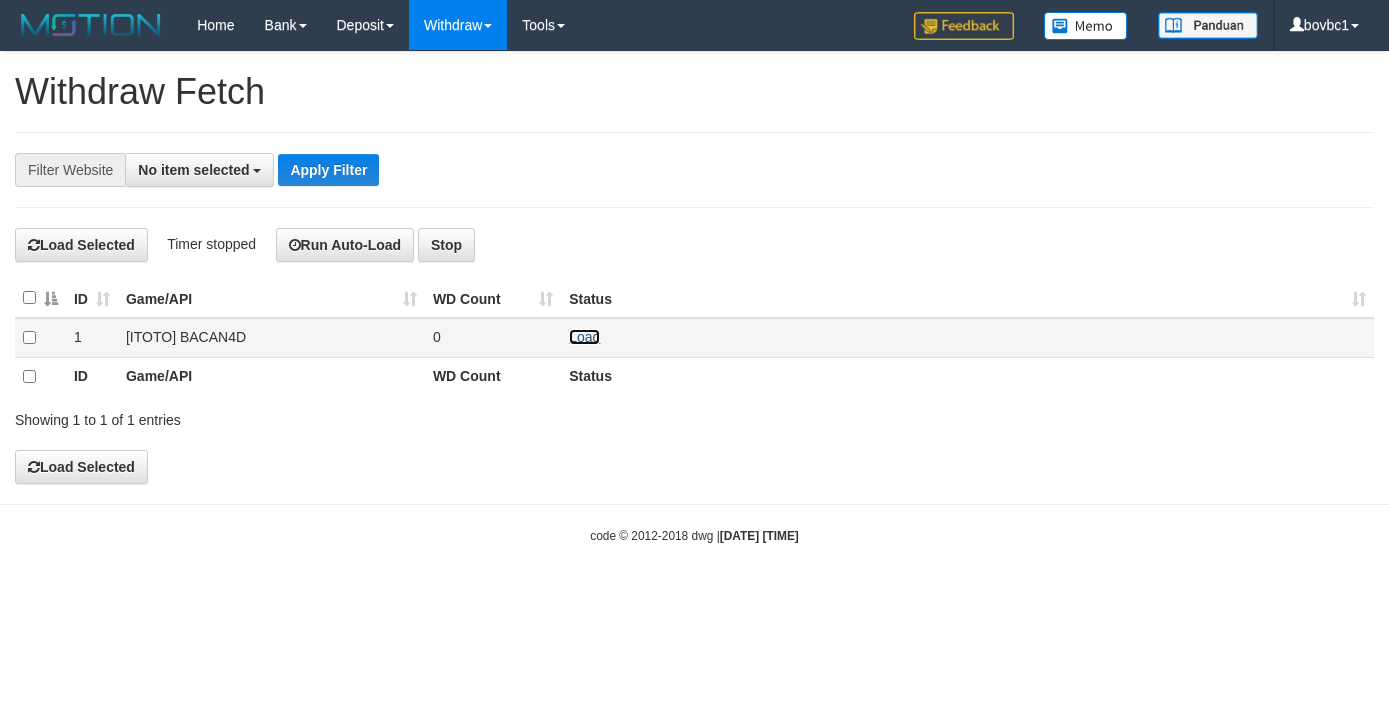 click on "Load" at bounding box center (584, 337) 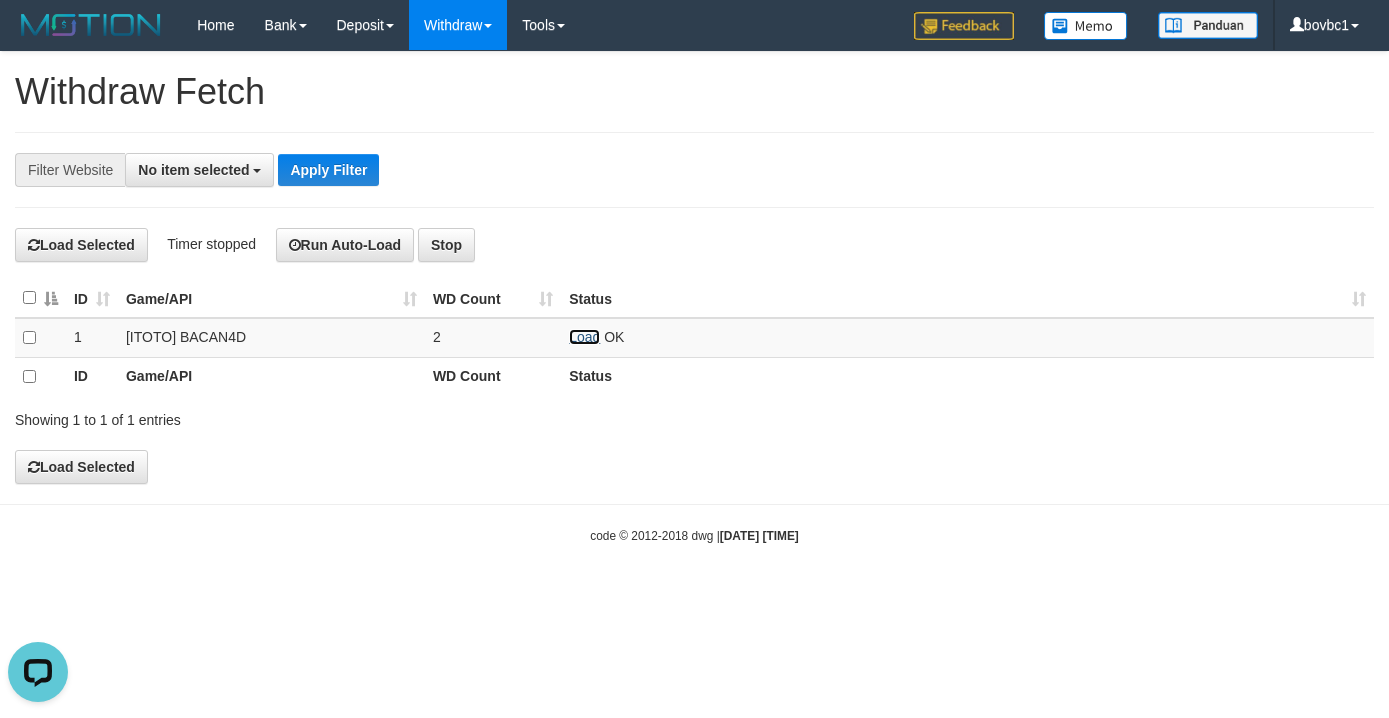 scroll, scrollTop: 0, scrollLeft: 0, axis: both 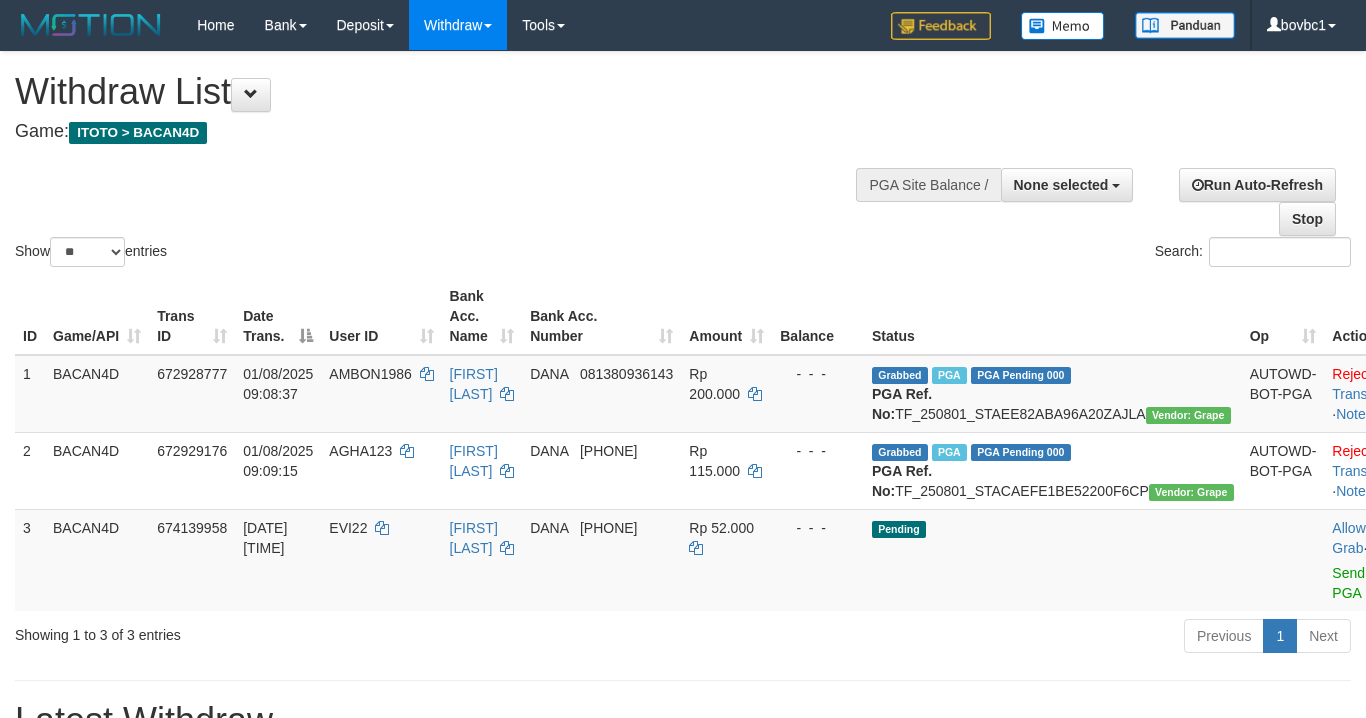 select 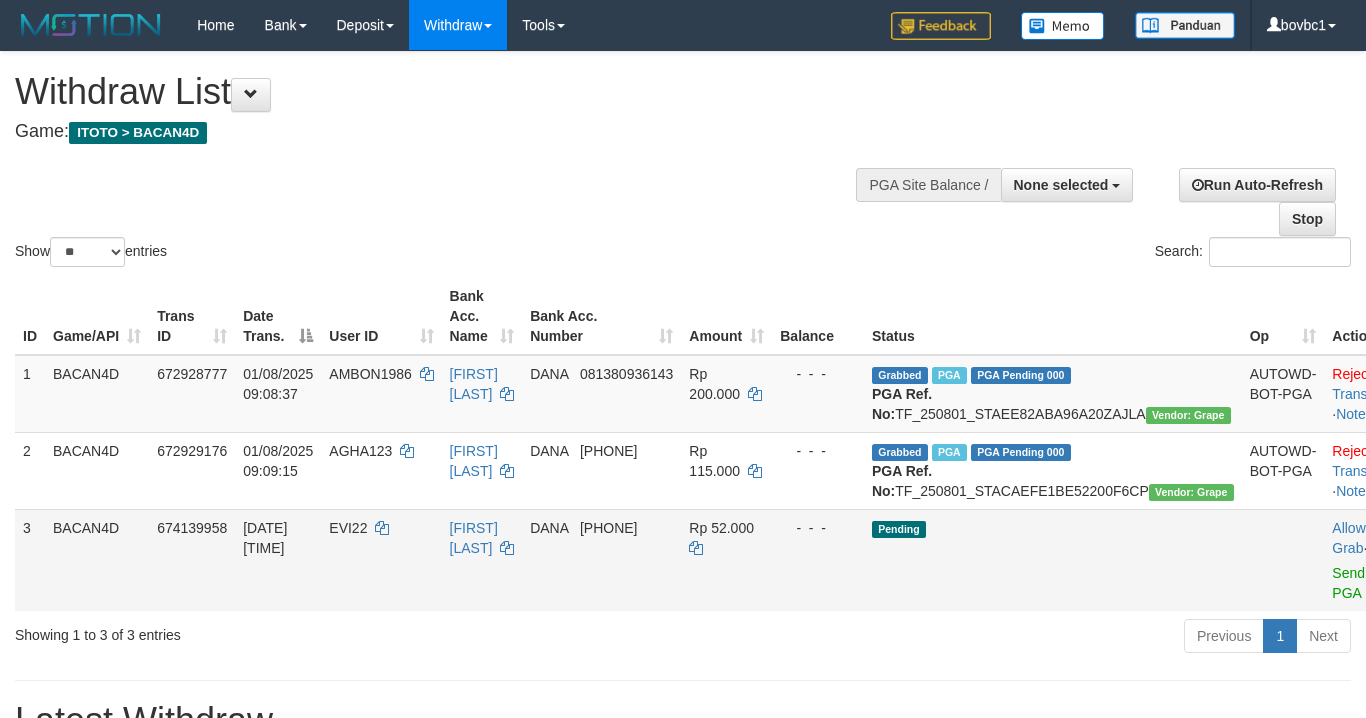 scroll, scrollTop: 150, scrollLeft: 0, axis: vertical 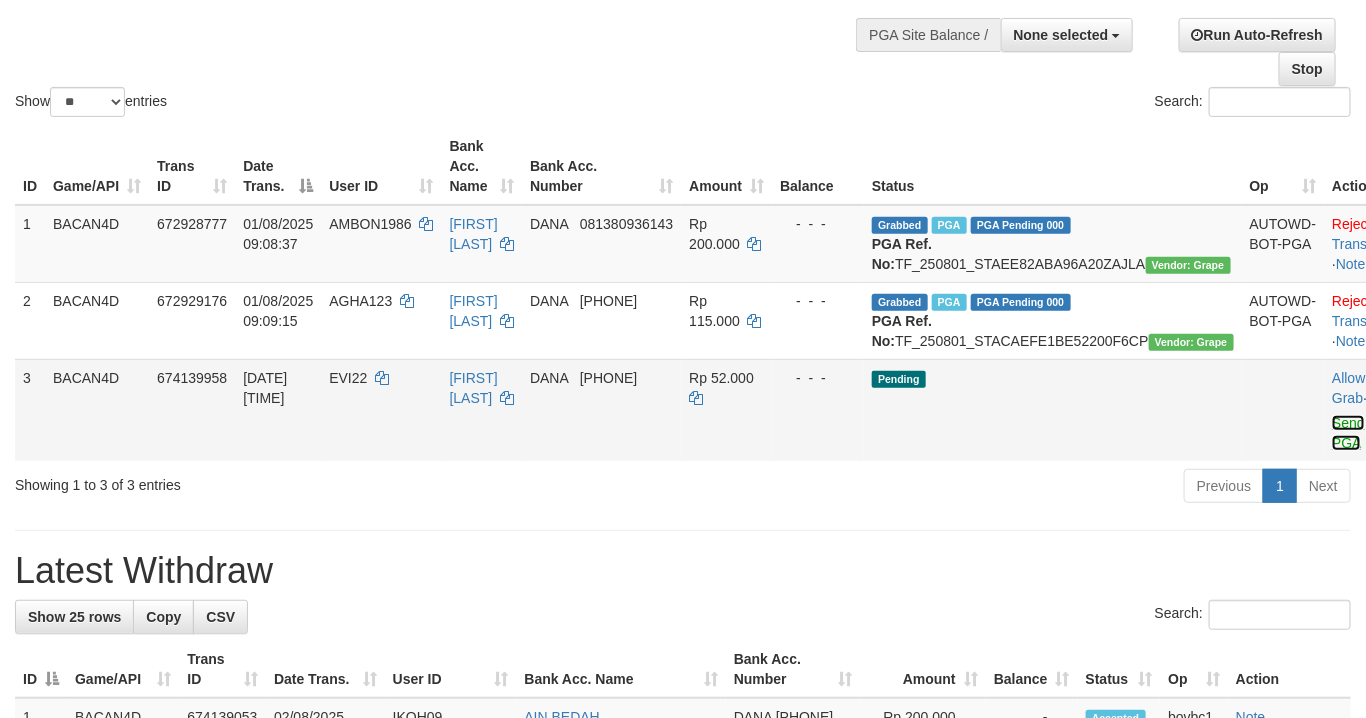 click on "Send PGA" at bounding box center (1348, 433) 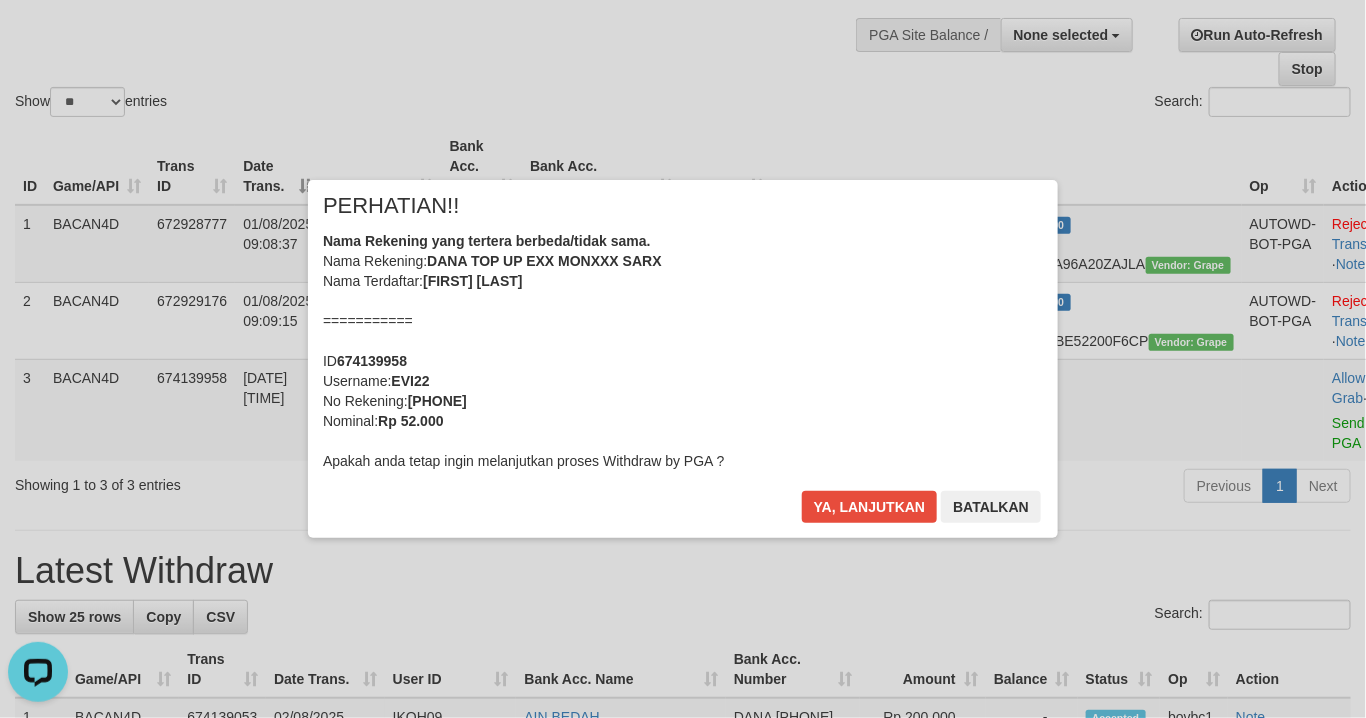 scroll, scrollTop: 0, scrollLeft: 0, axis: both 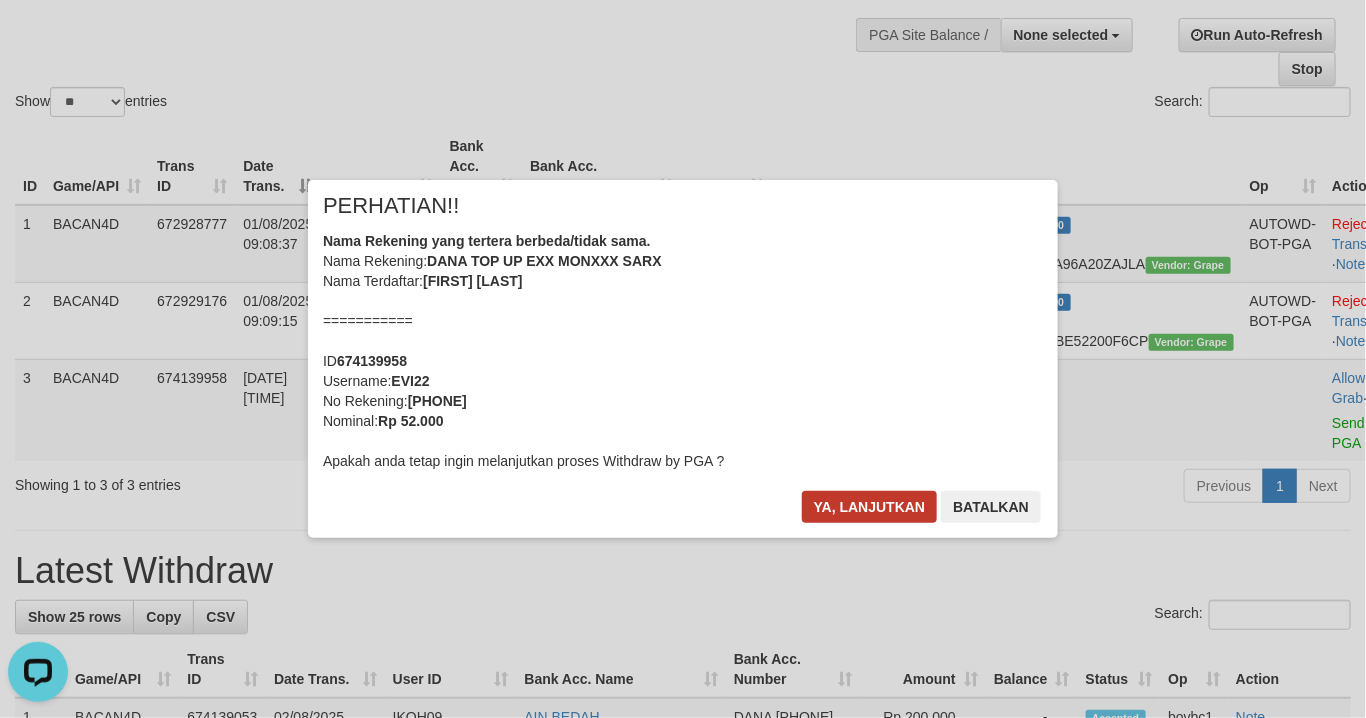 drag, startPoint x: 835, startPoint y: 475, endPoint x: 849, endPoint y: 508, distance: 35.846897 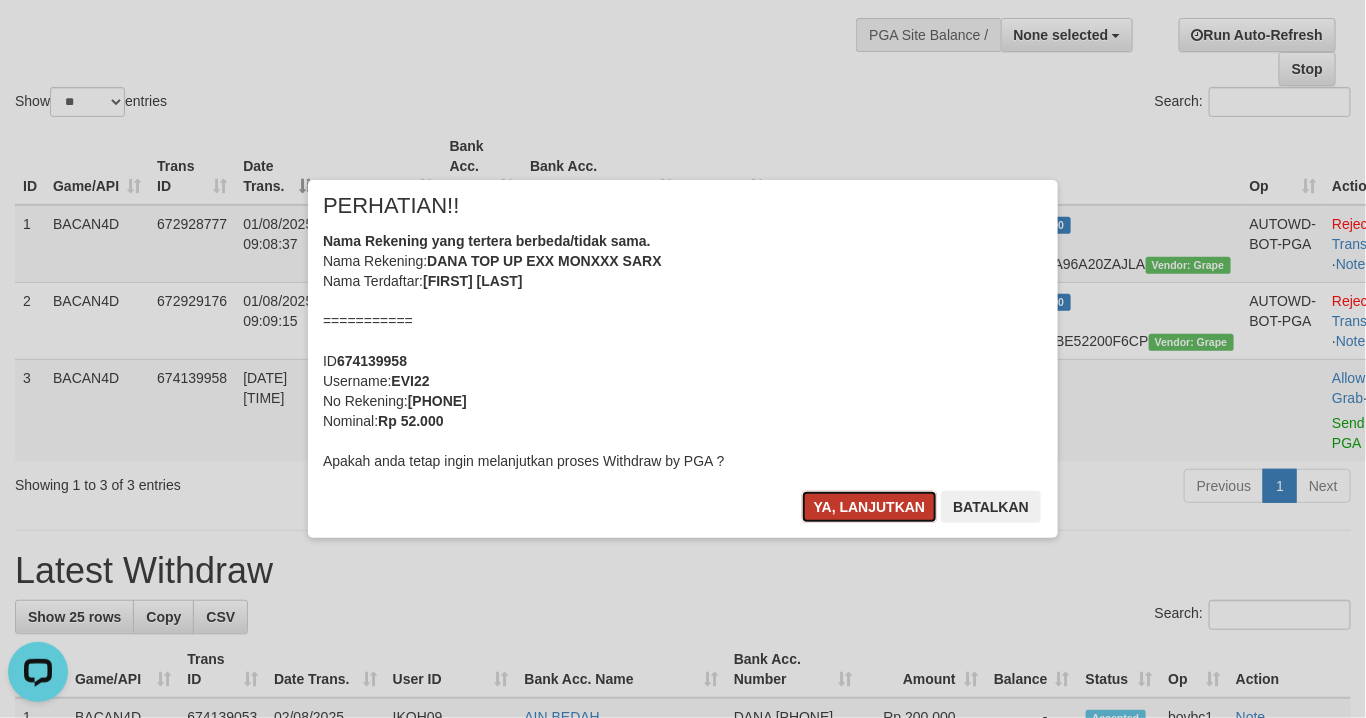 click on "Ya, lanjutkan" at bounding box center [870, 507] 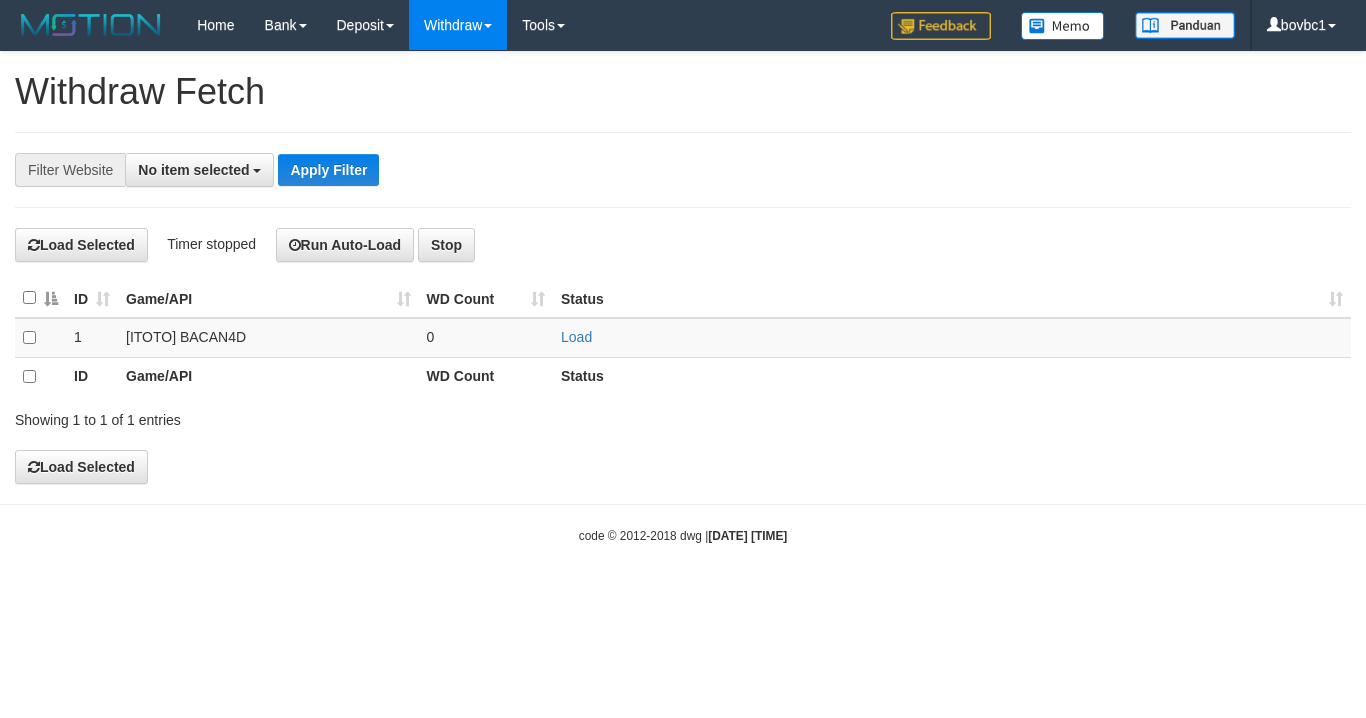 select 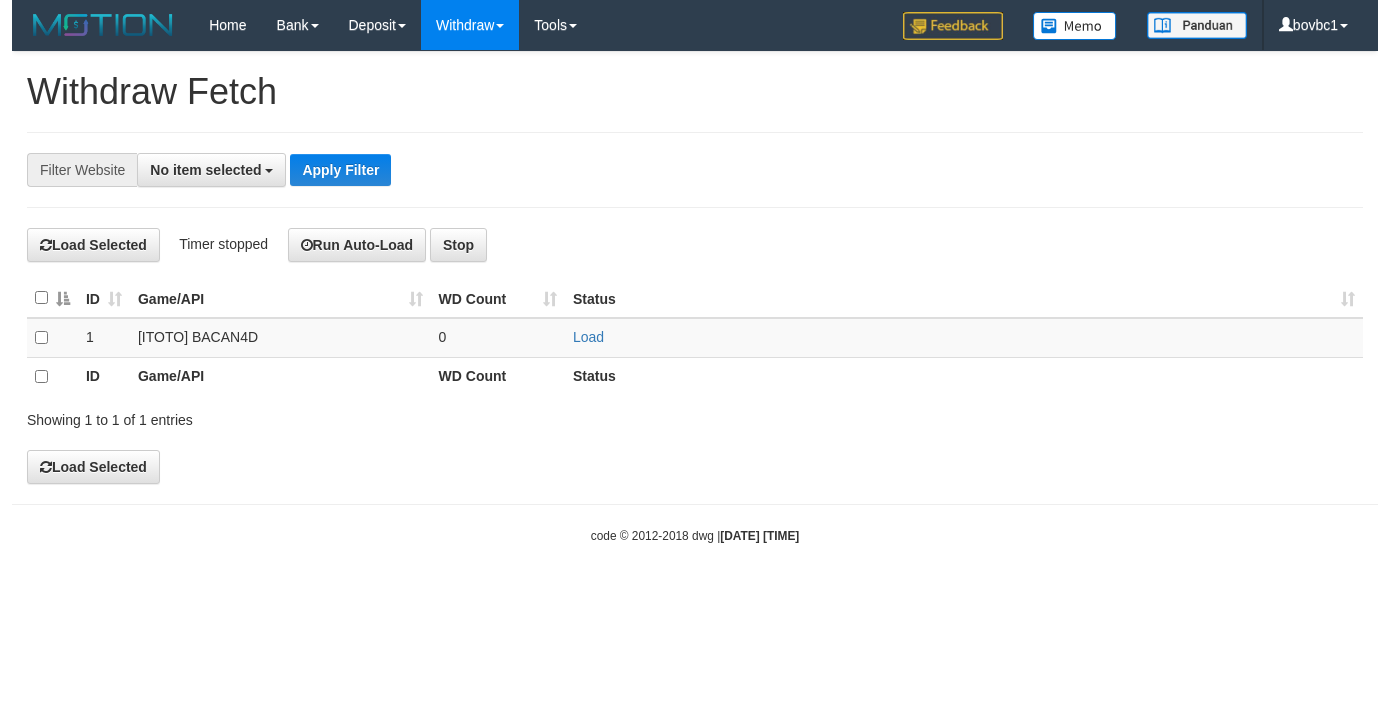 scroll, scrollTop: 0, scrollLeft: 0, axis: both 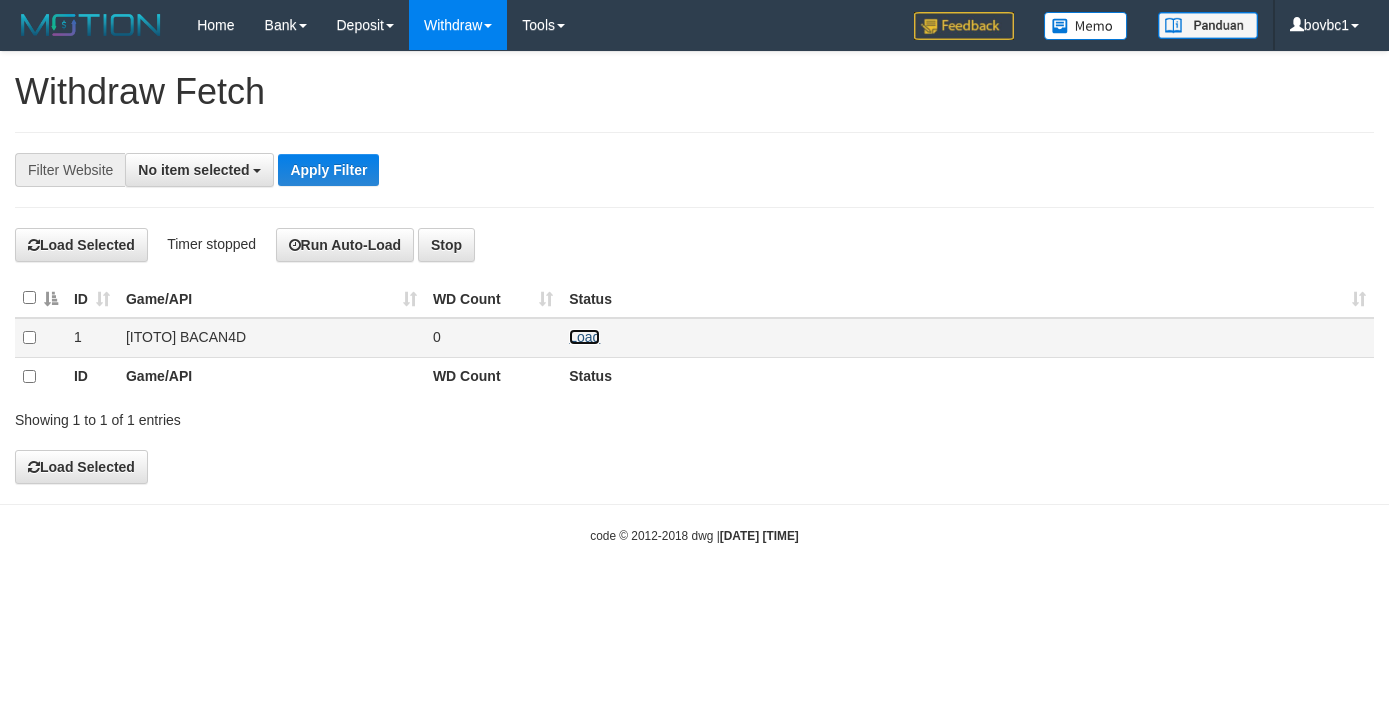 click on "Load" at bounding box center [584, 337] 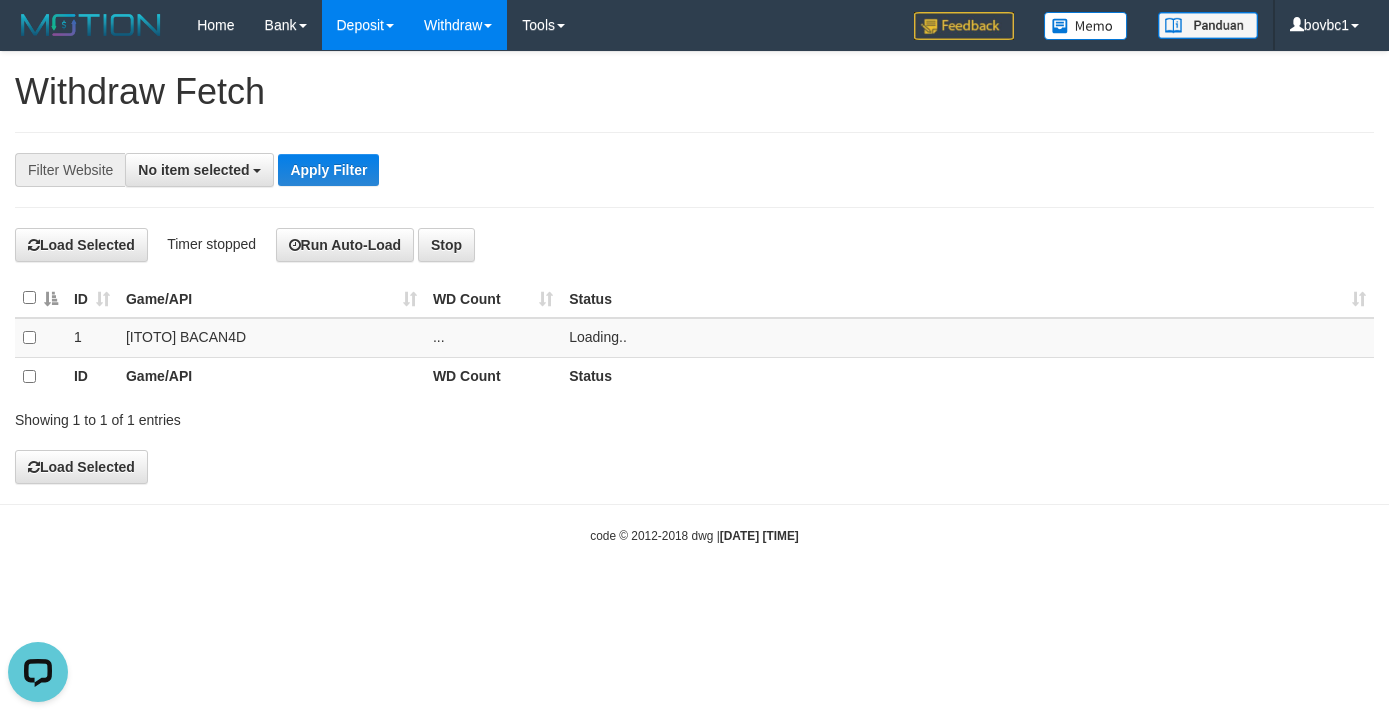 scroll, scrollTop: 0, scrollLeft: 0, axis: both 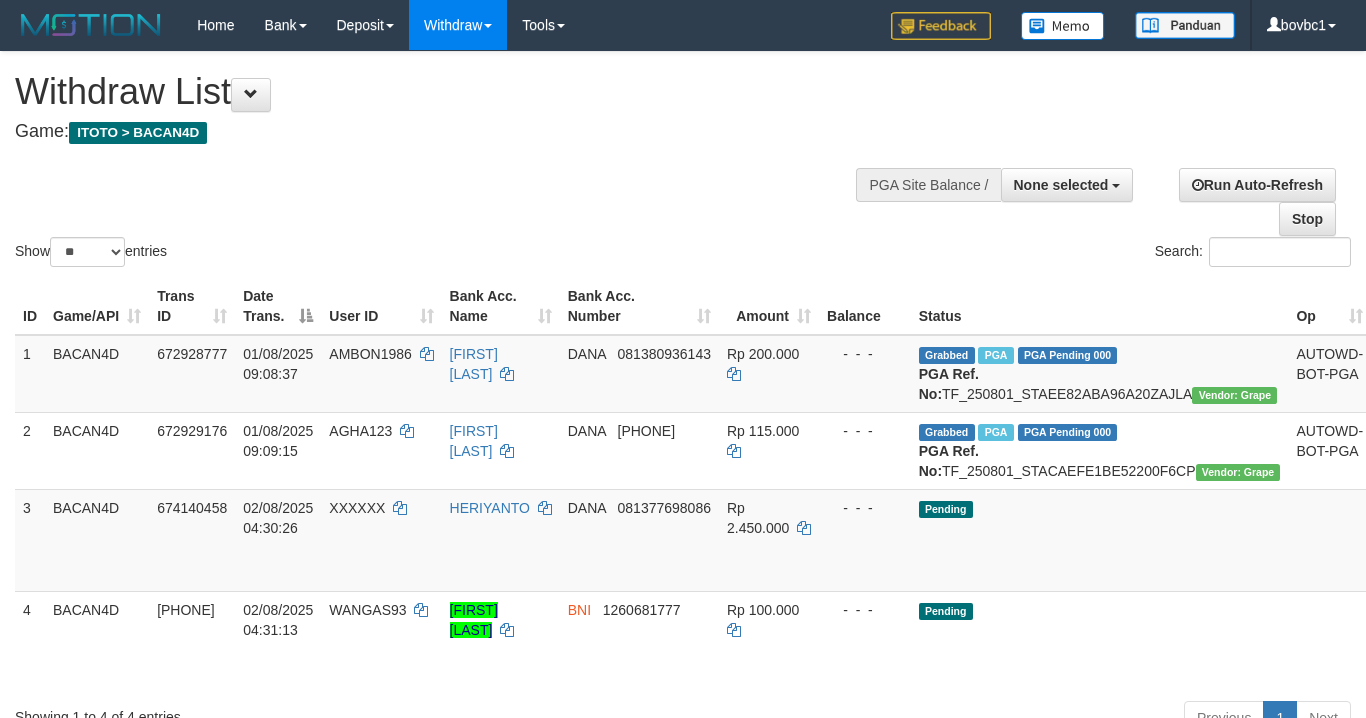 select 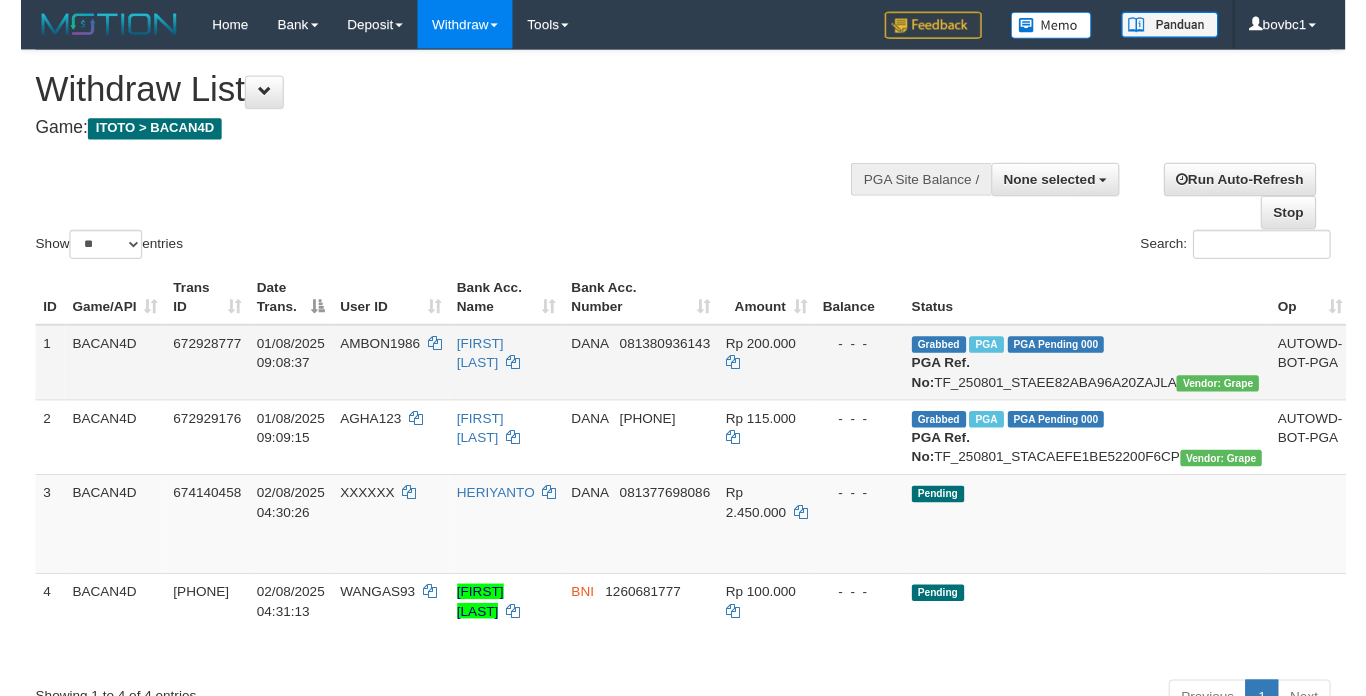 scroll, scrollTop: 150, scrollLeft: 0, axis: vertical 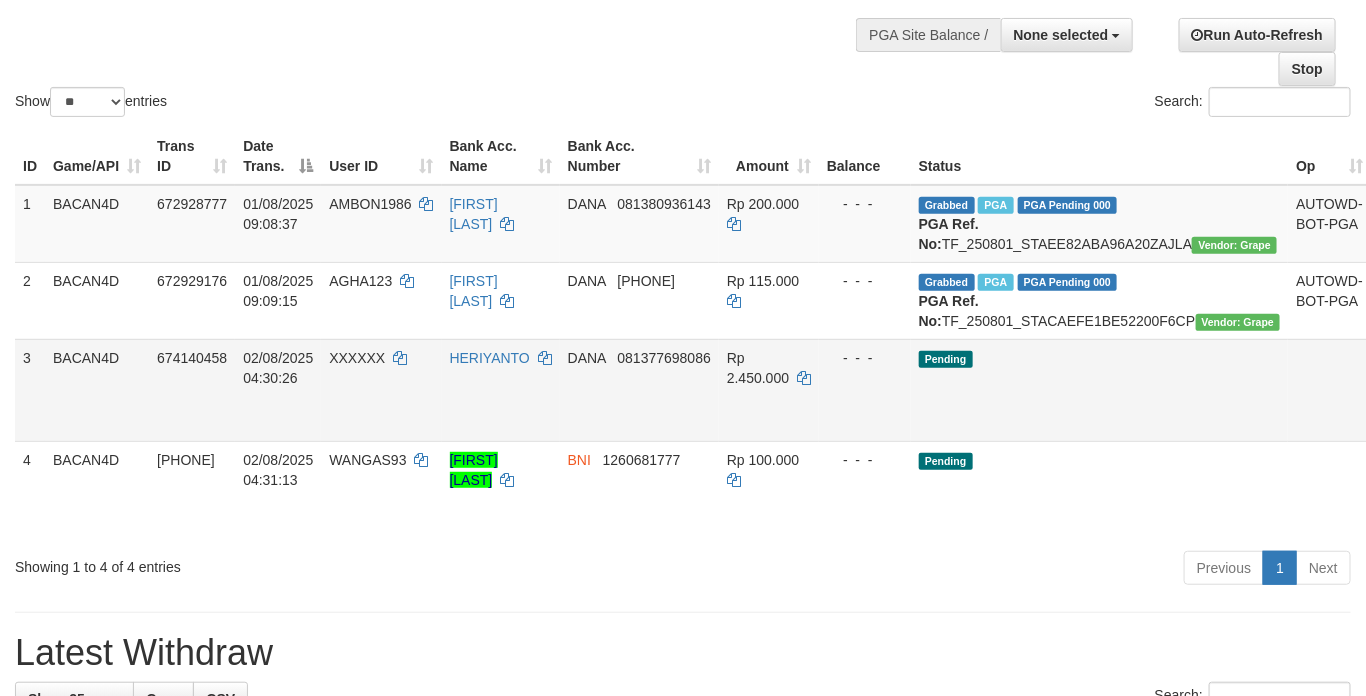 click on "Send PGA" at bounding box center [1395, 413] 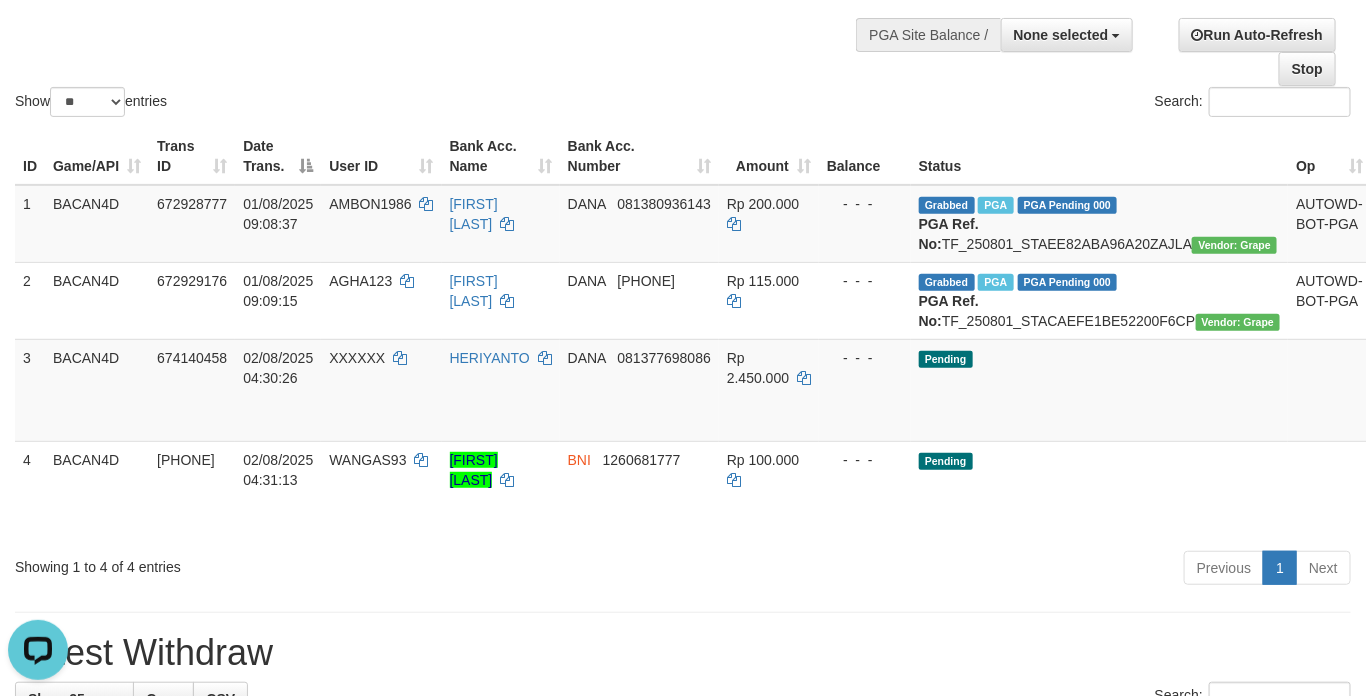 scroll, scrollTop: 0, scrollLeft: 0, axis: both 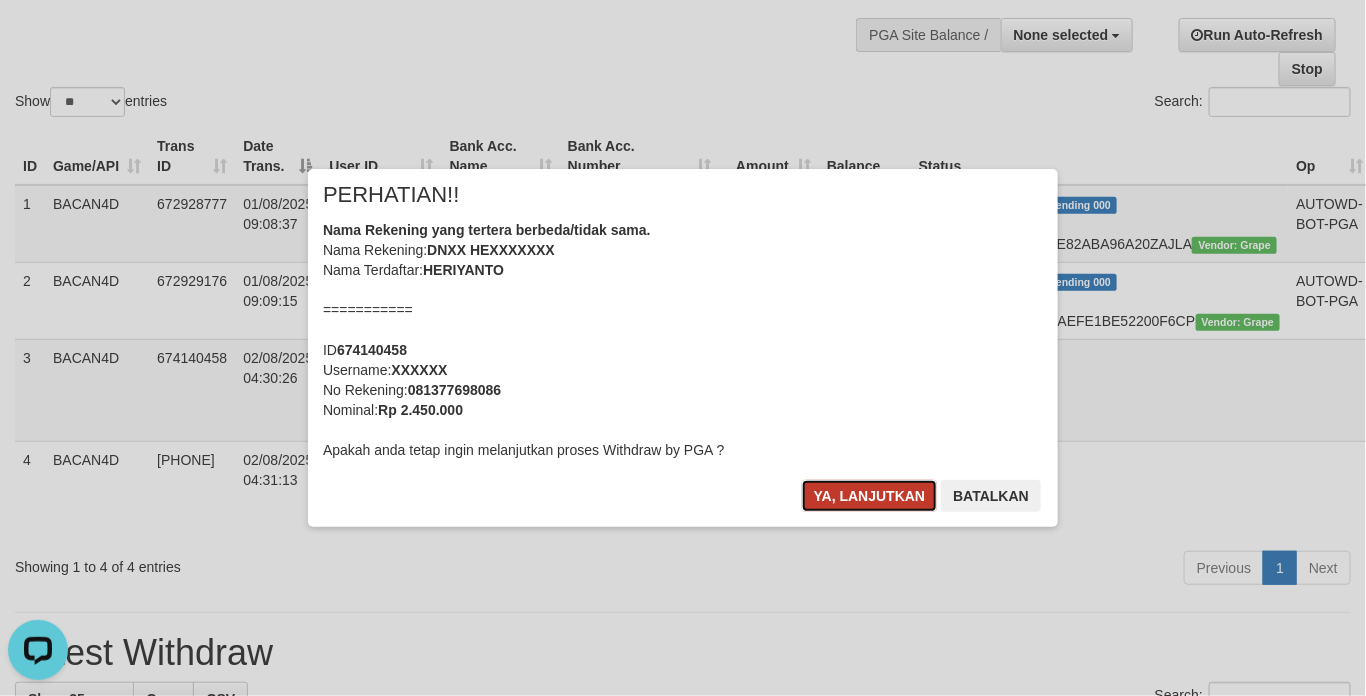 click on "Ya, lanjutkan" at bounding box center [870, 496] 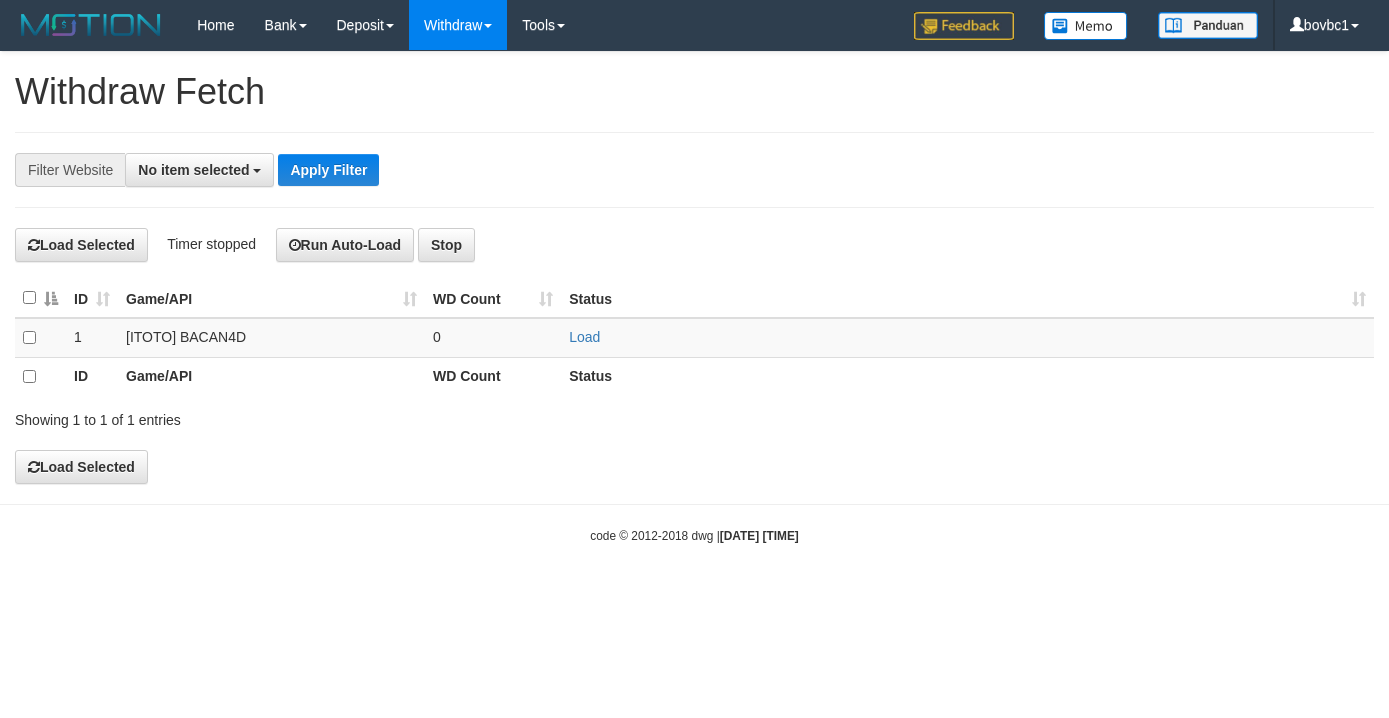 select 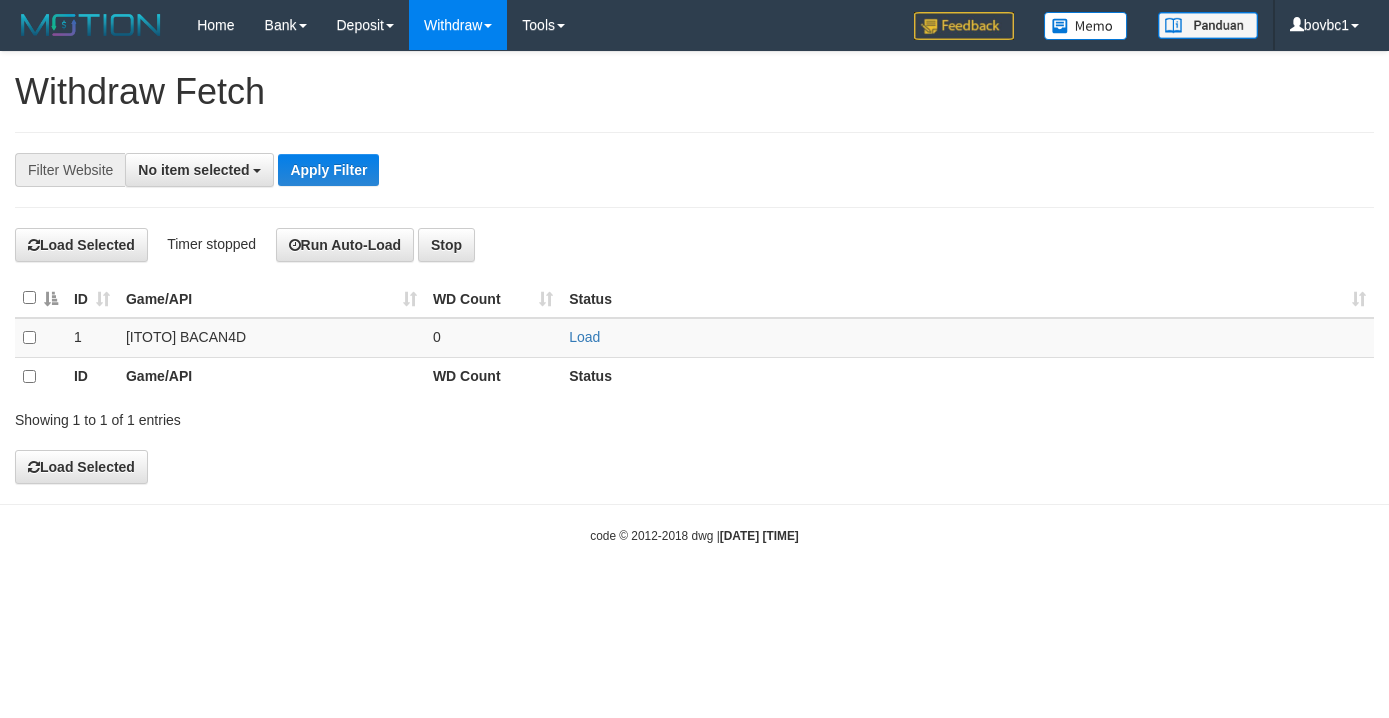 scroll, scrollTop: 0, scrollLeft: 0, axis: both 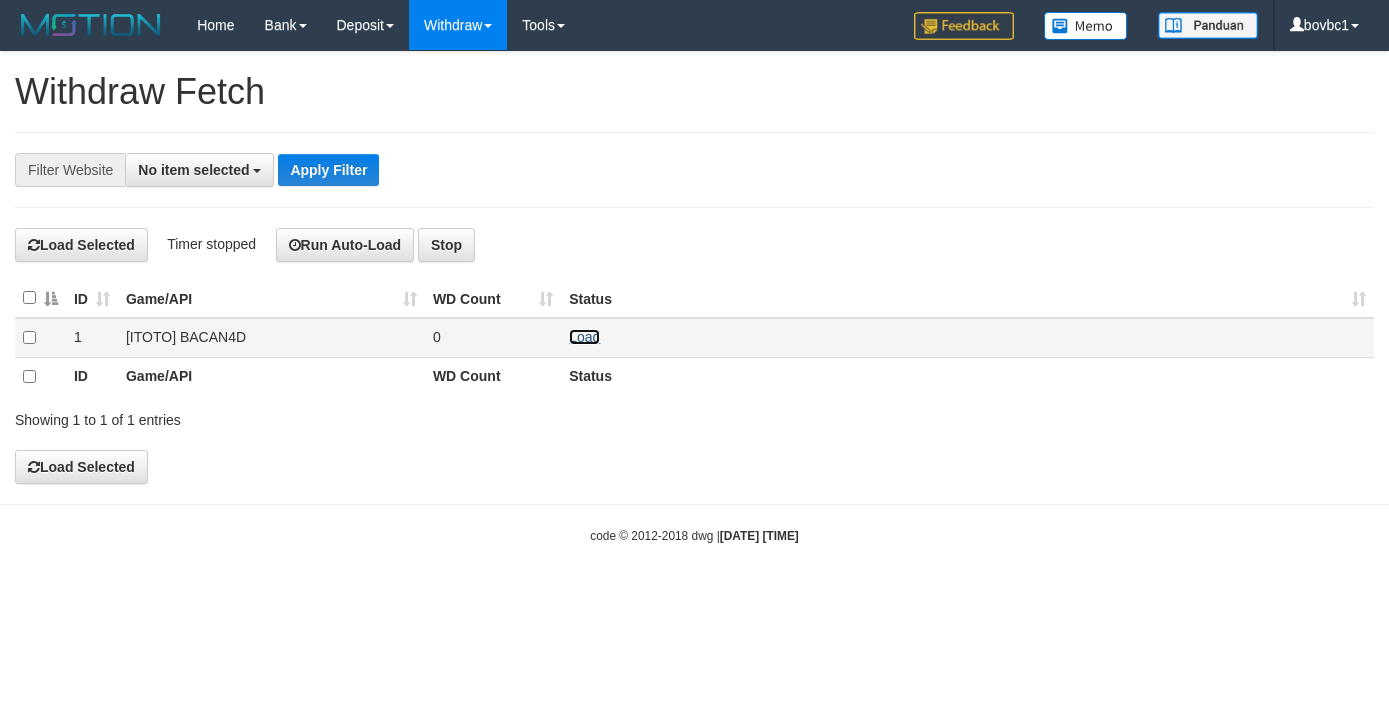 click on "Load" at bounding box center [584, 337] 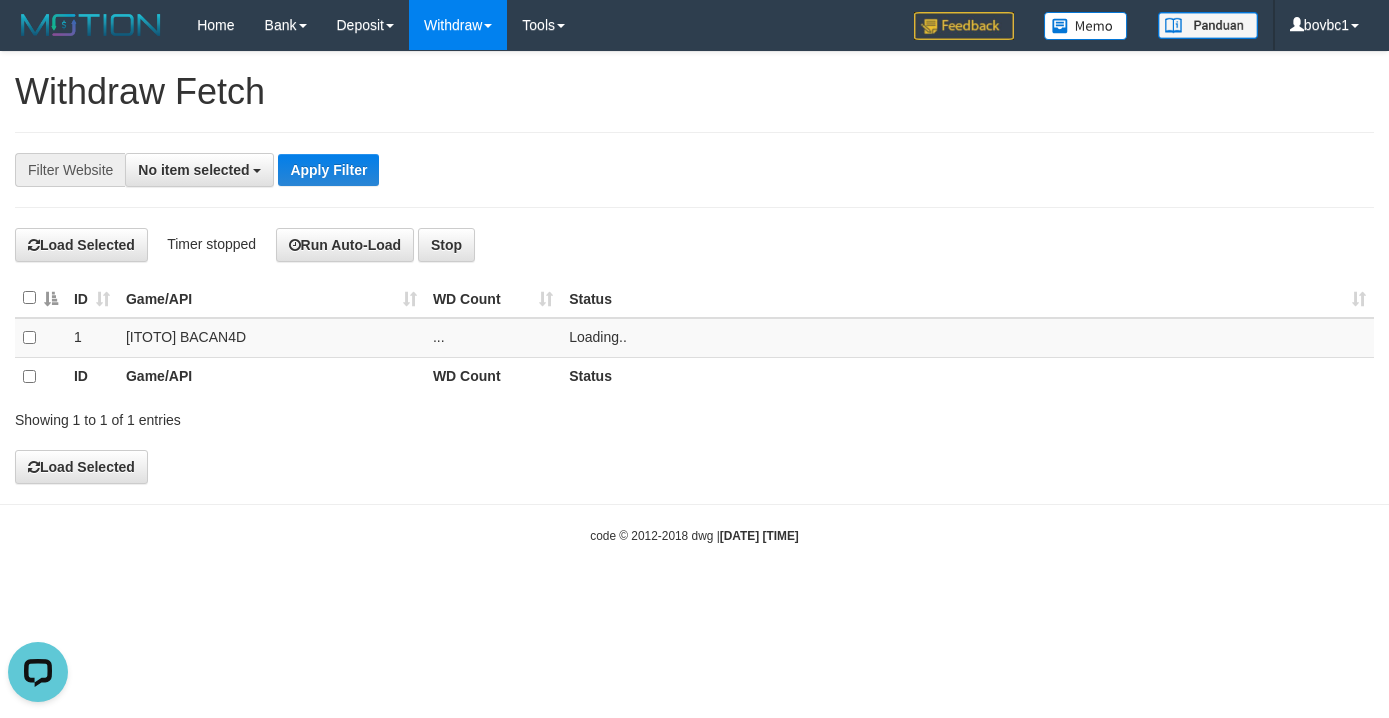 scroll, scrollTop: 0, scrollLeft: 0, axis: both 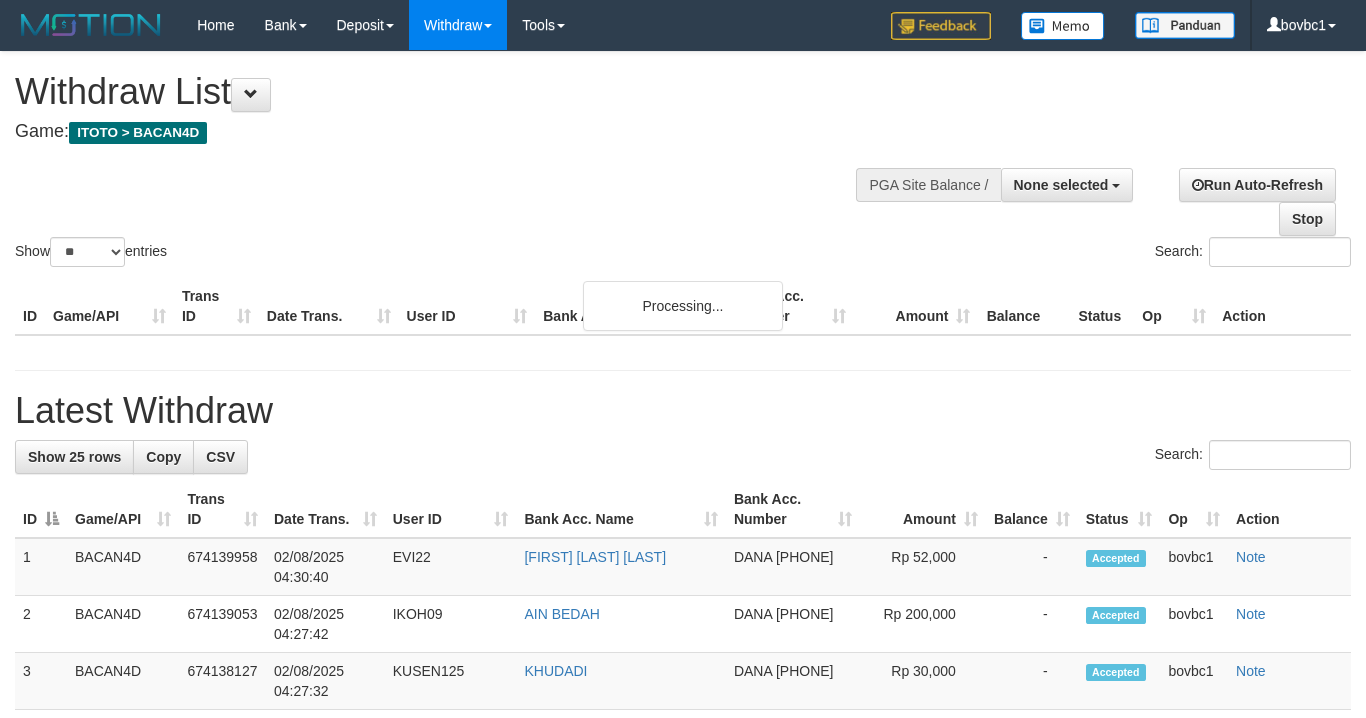 select 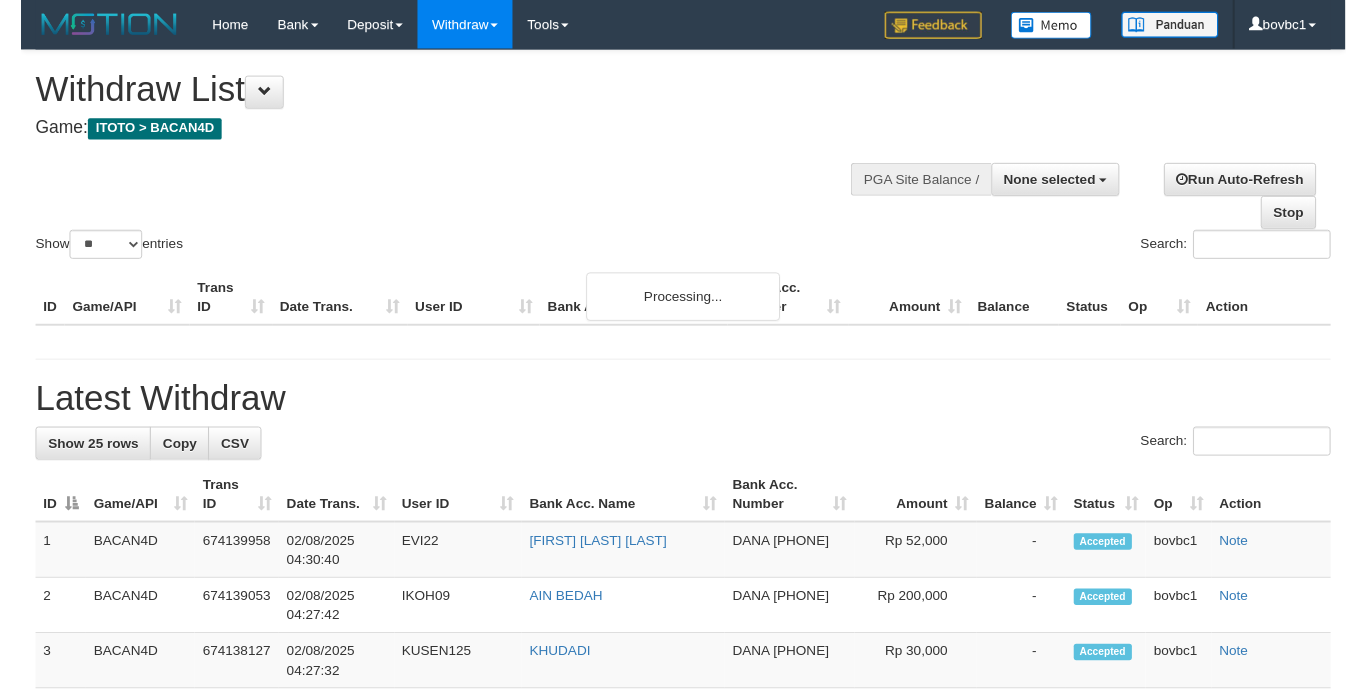 scroll, scrollTop: 150, scrollLeft: 0, axis: vertical 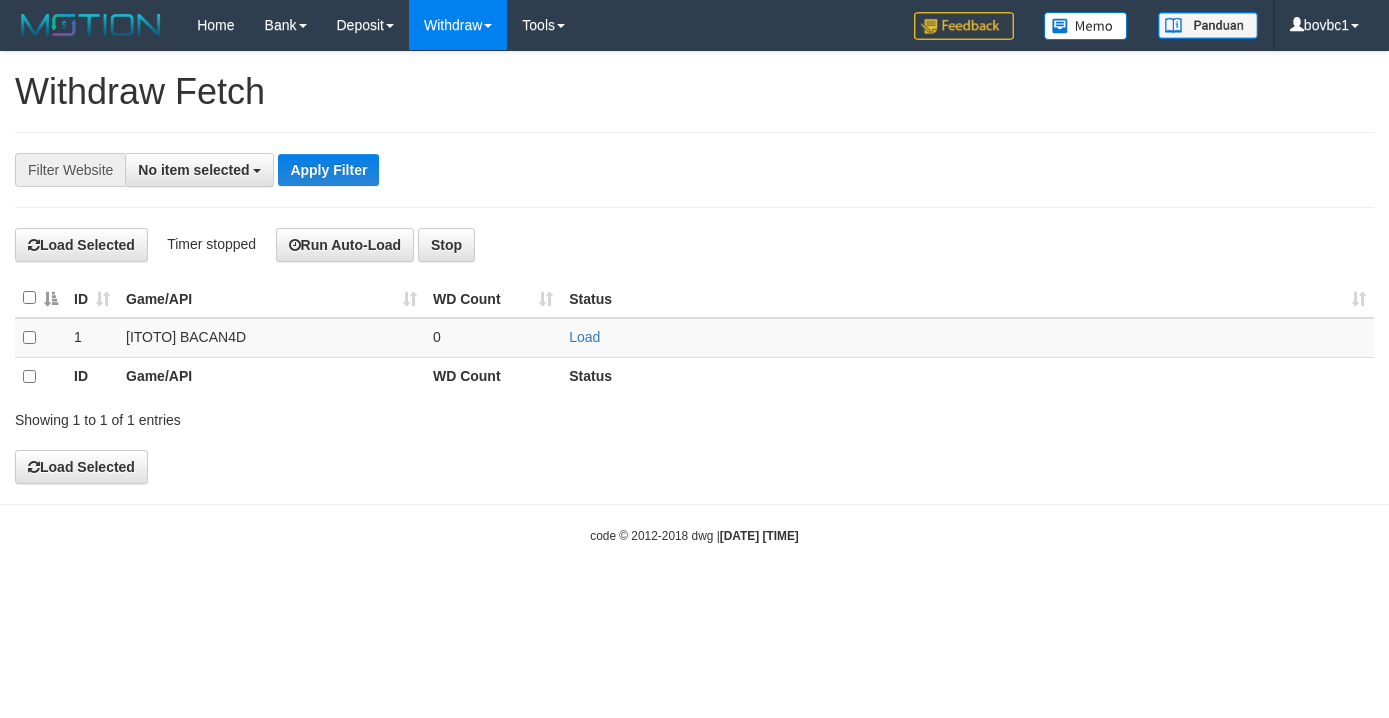 select 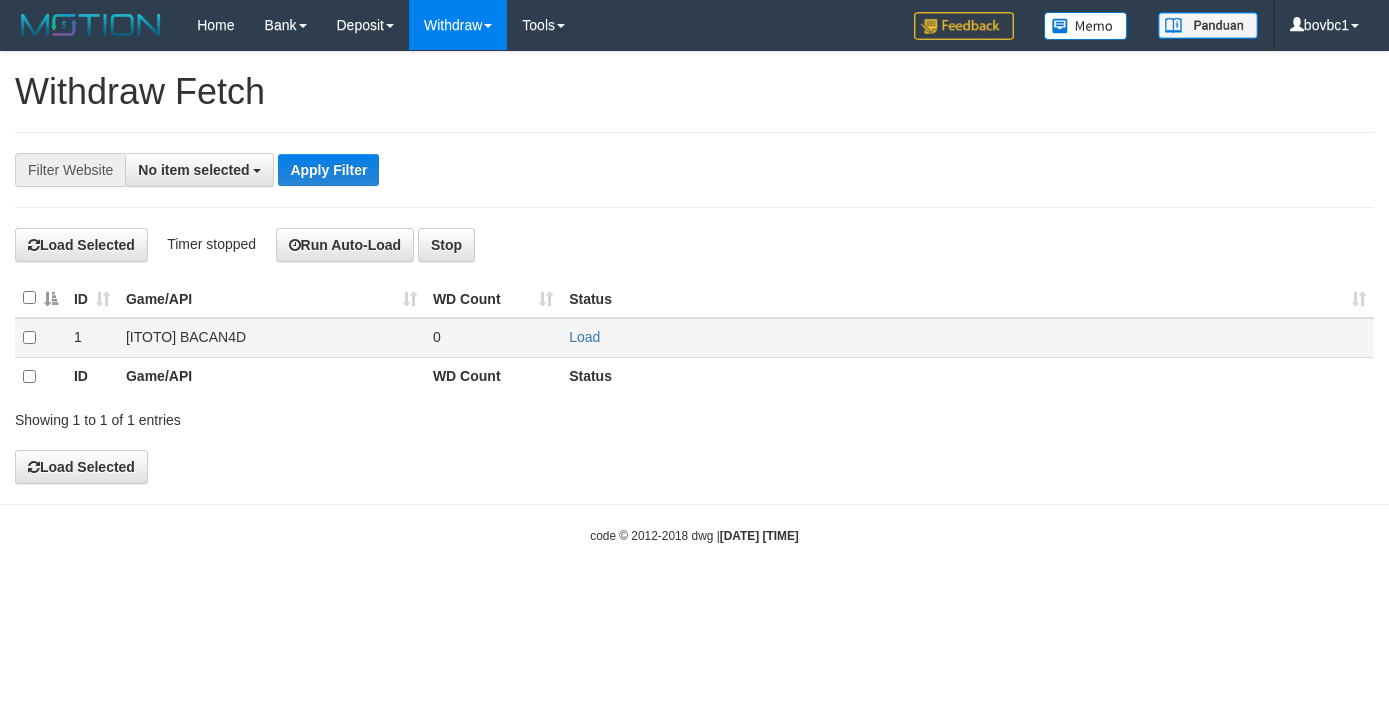 scroll, scrollTop: 0, scrollLeft: 0, axis: both 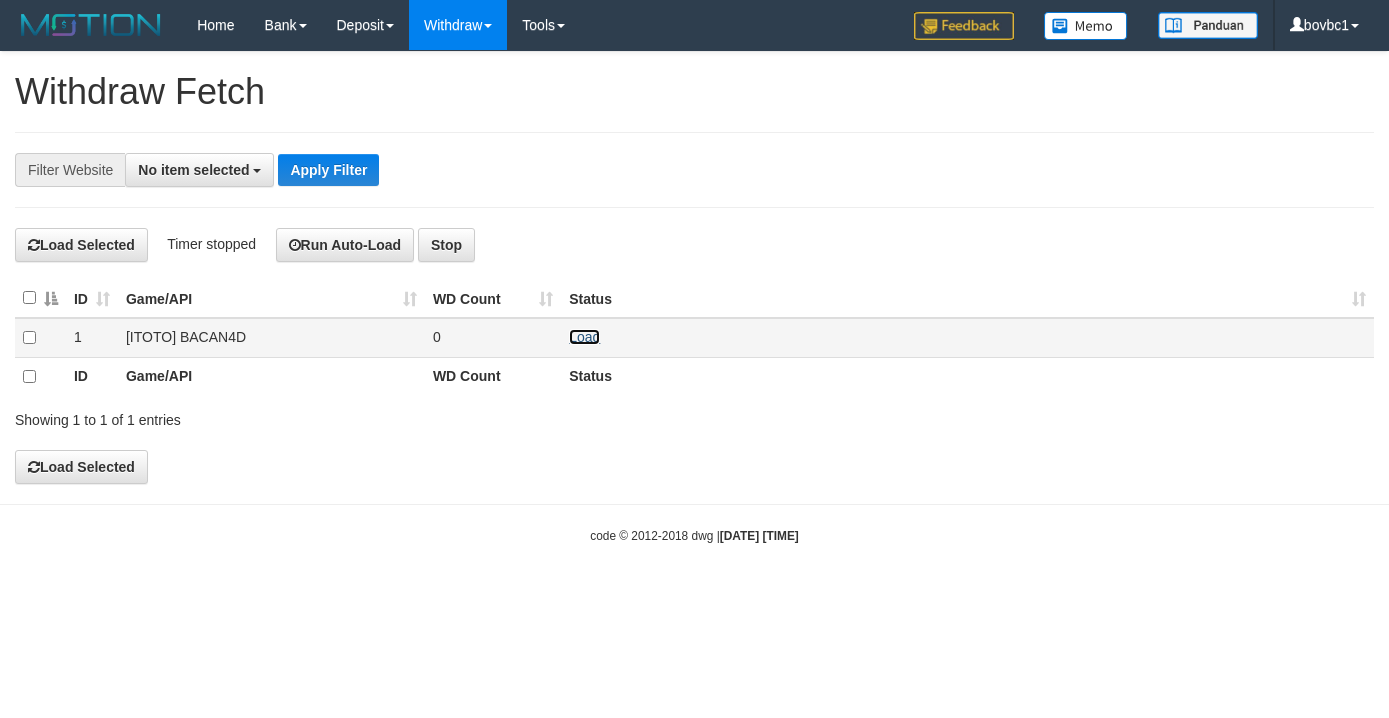 click on "Load" at bounding box center (584, 337) 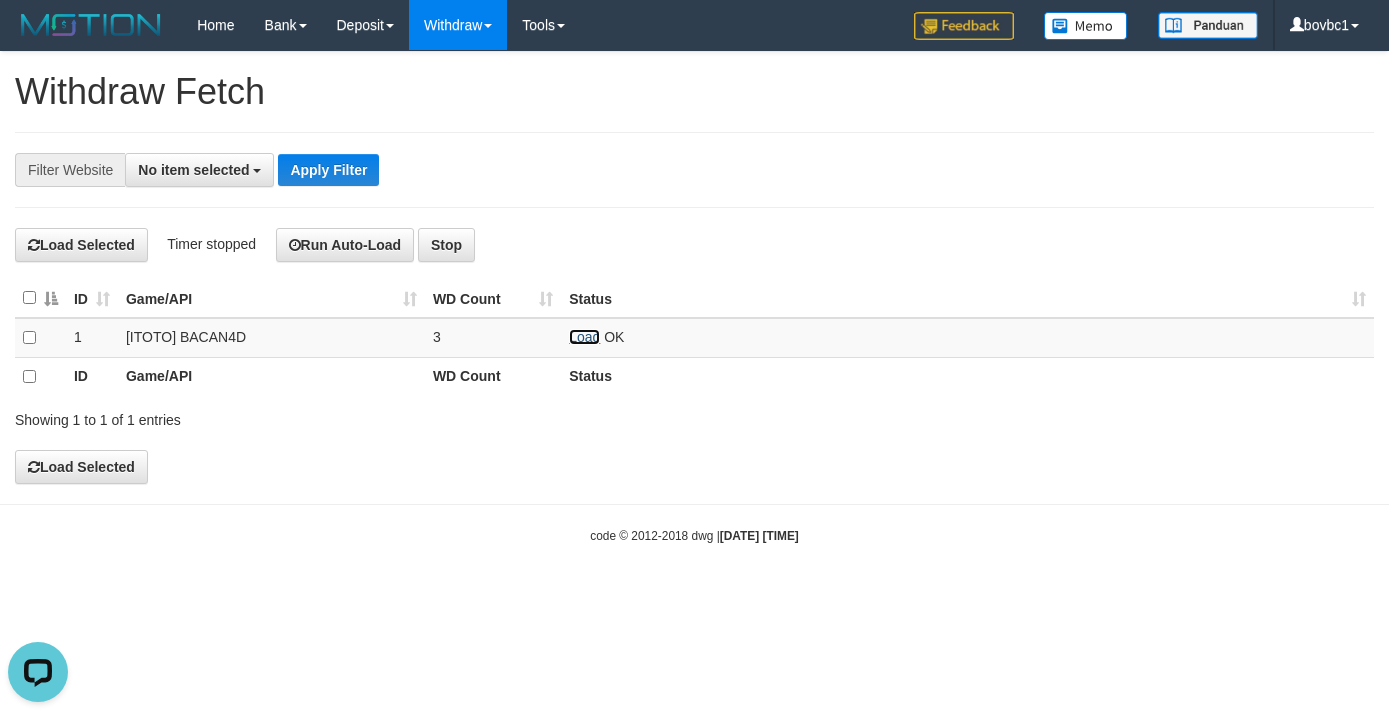 scroll, scrollTop: 0, scrollLeft: 0, axis: both 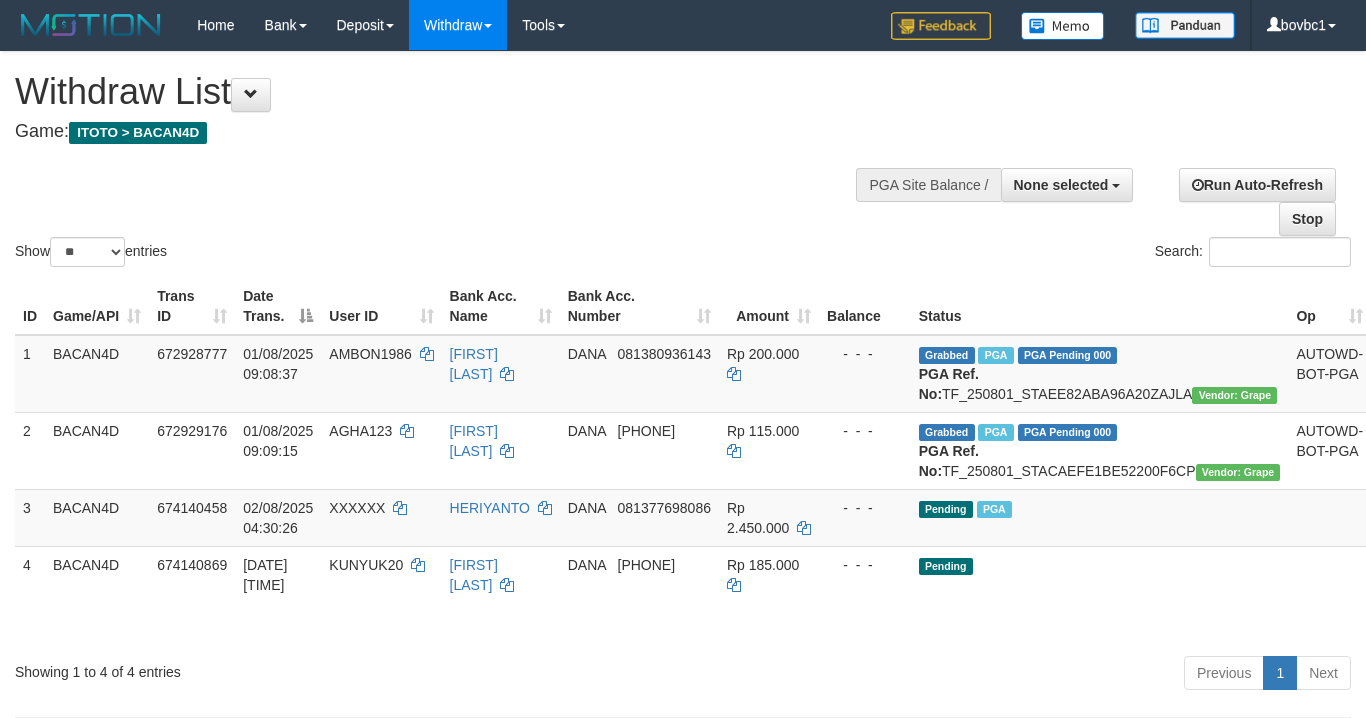 select 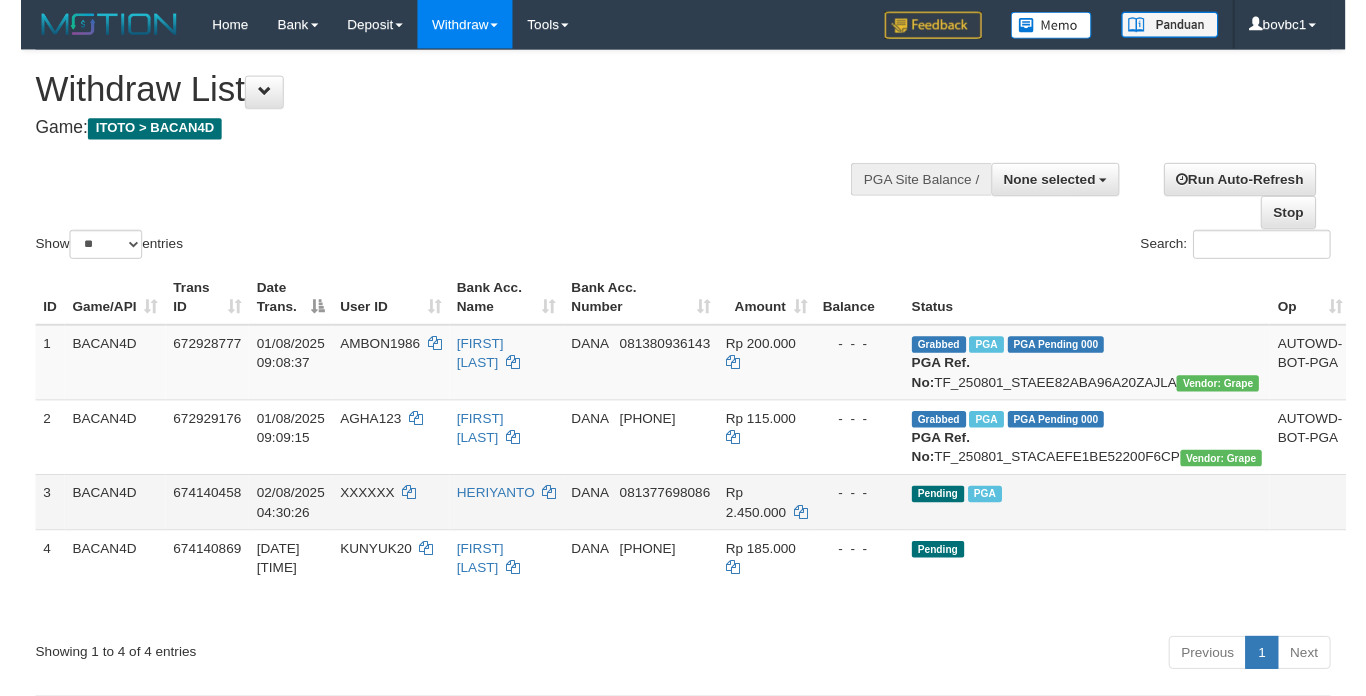 scroll, scrollTop: 150, scrollLeft: 0, axis: vertical 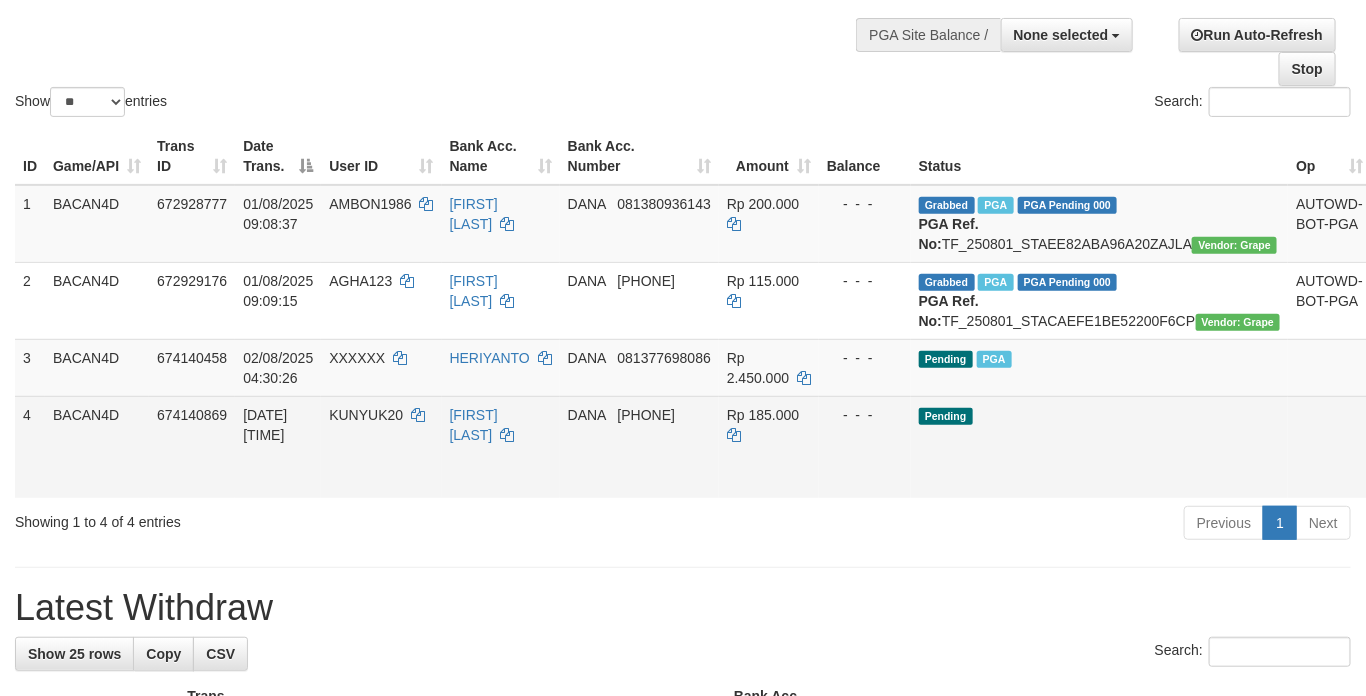 click on "Send PGA" at bounding box center [1395, 470] 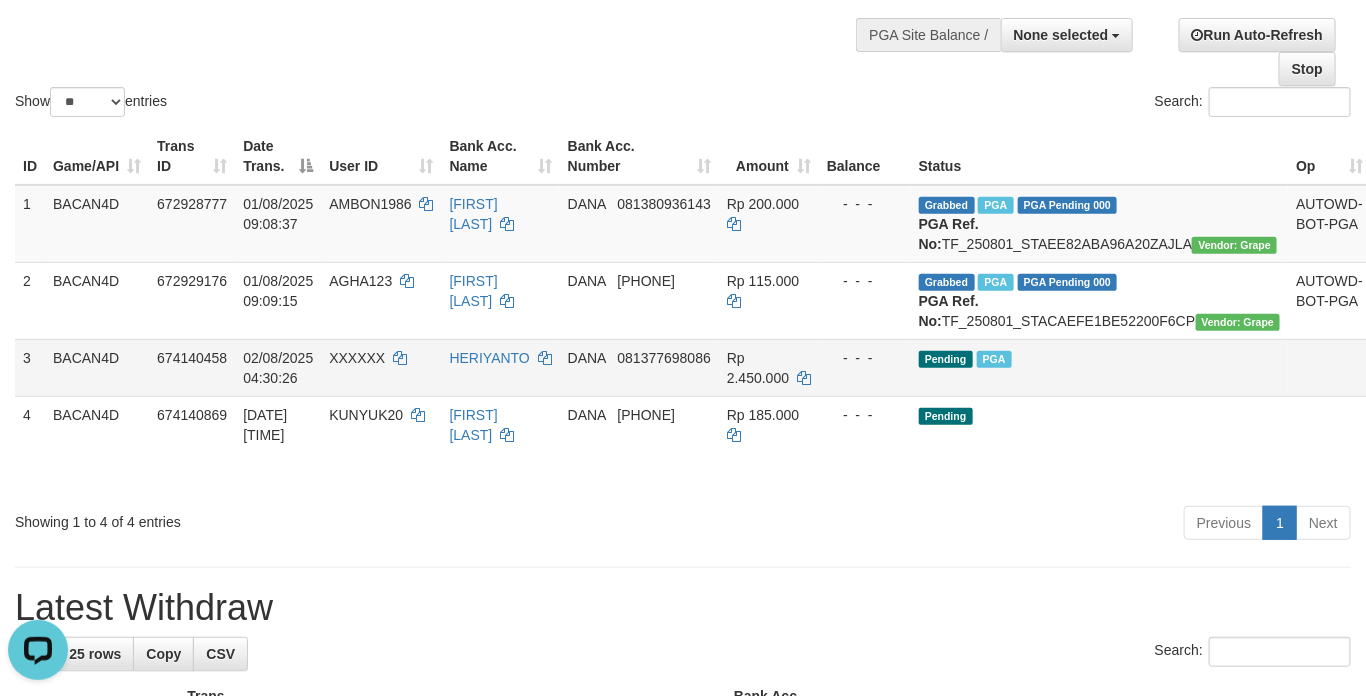 scroll, scrollTop: 0, scrollLeft: 0, axis: both 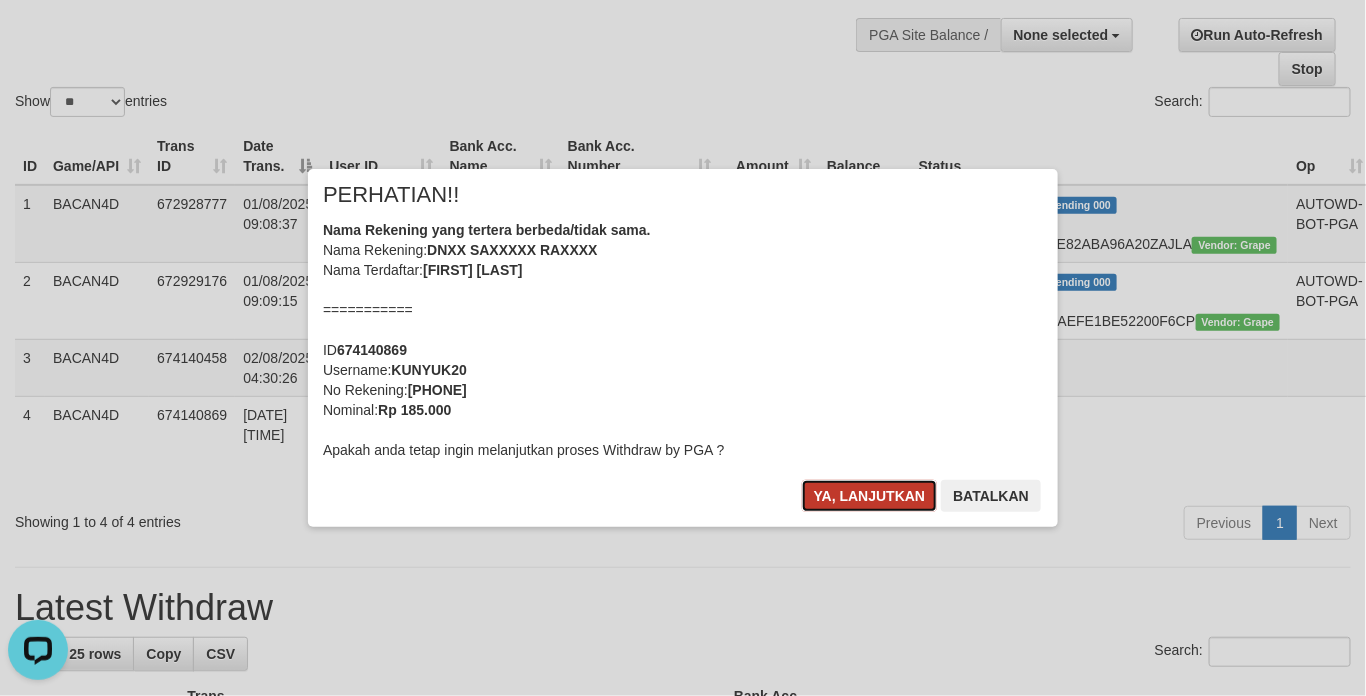 click on "Ya, lanjutkan" at bounding box center (870, 496) 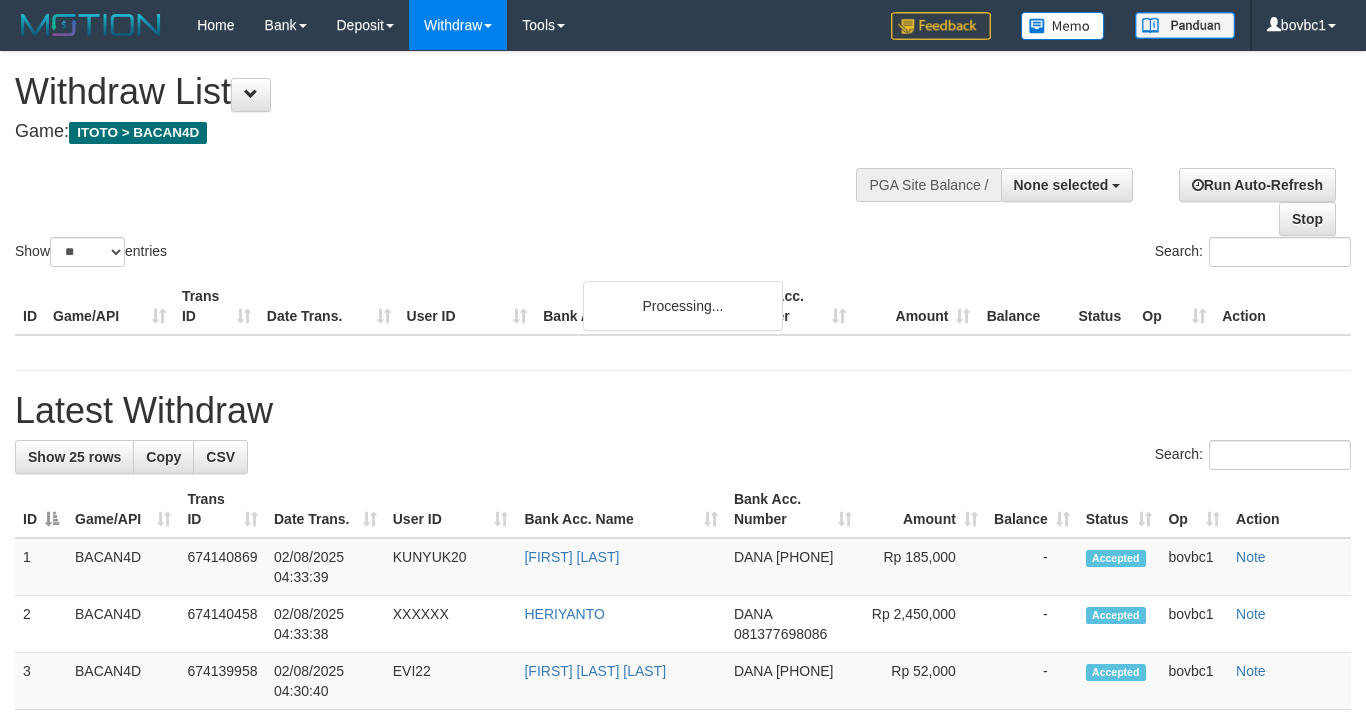 select 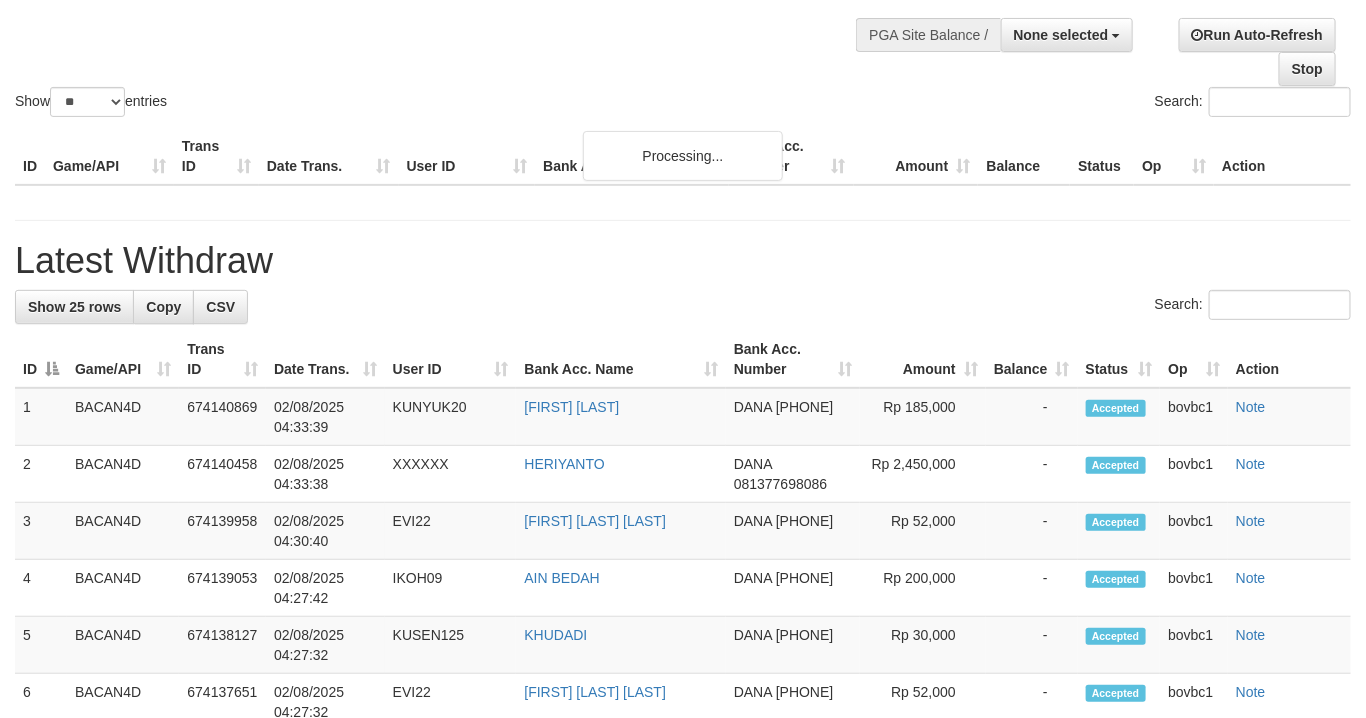 scroll, scrollTop: 150, scrollLeft: 0, axis: vertical 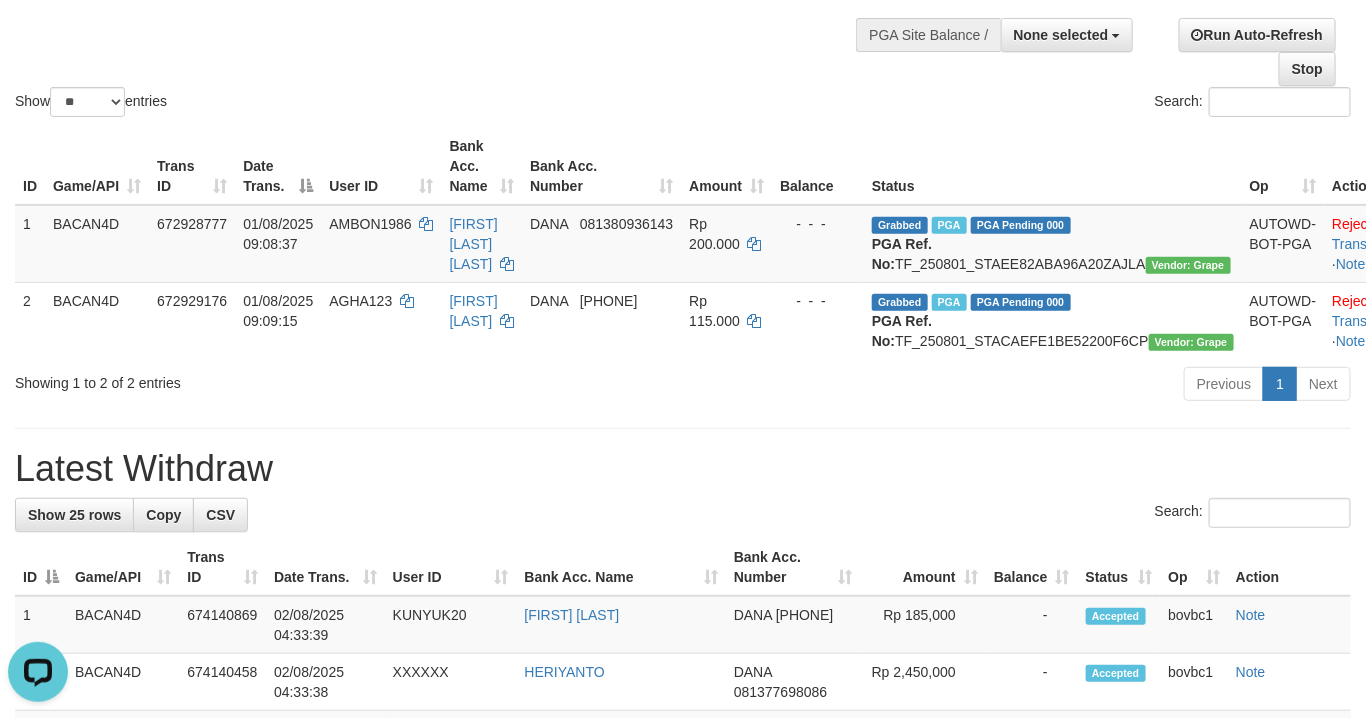 click on "Show  ** ** ** ***  entries Search:" at bounding box center (683, 11) 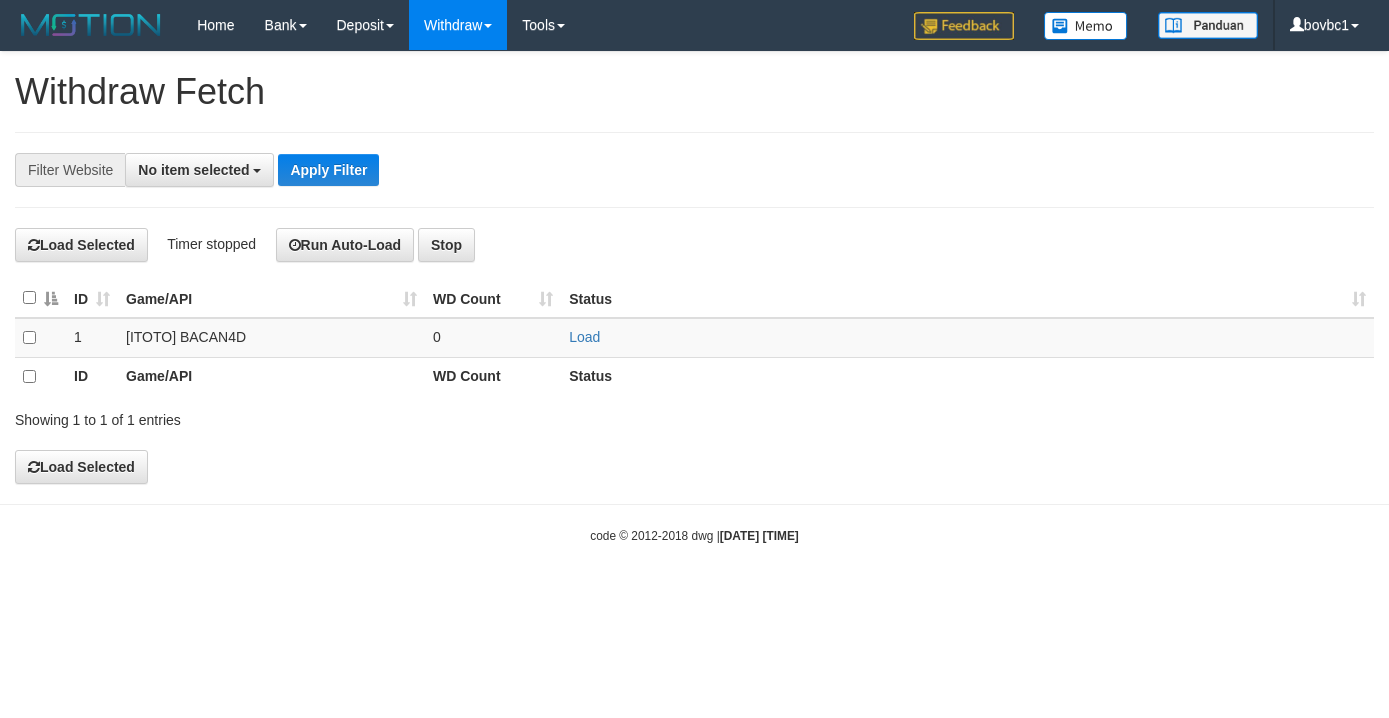 select 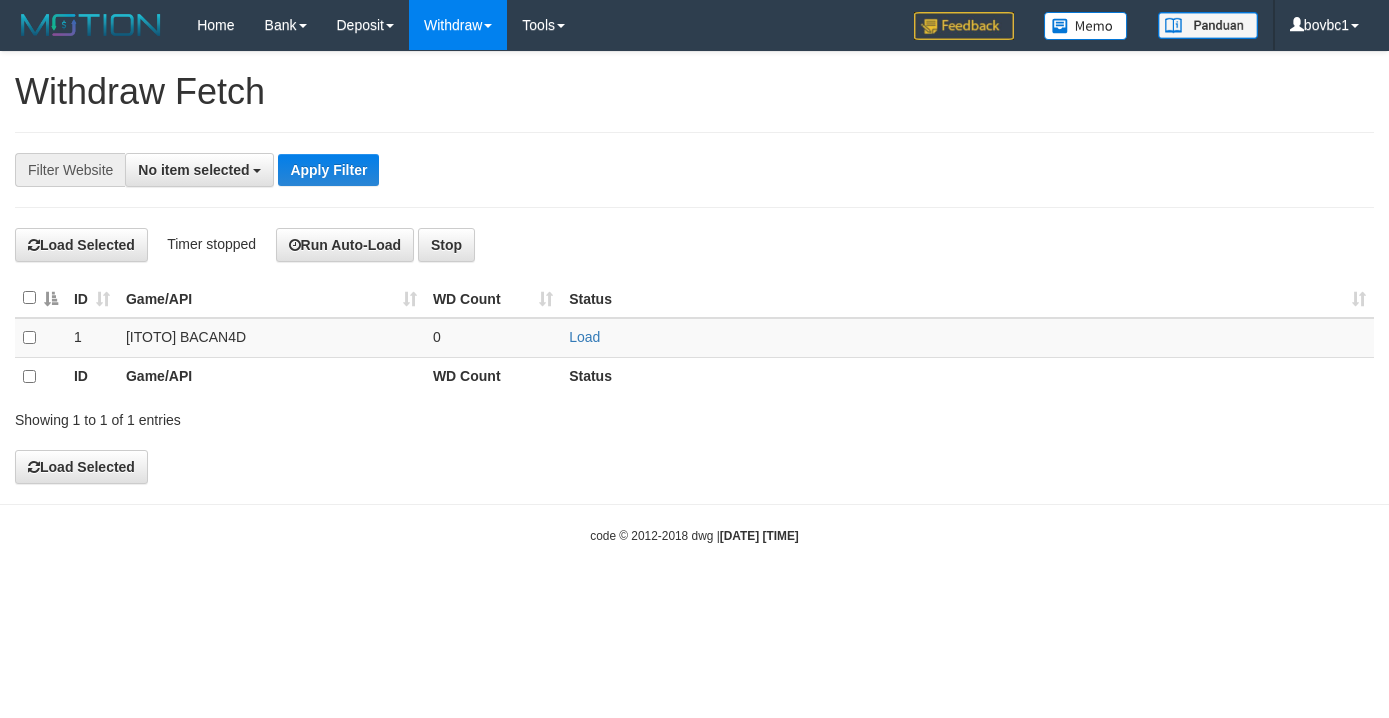 scroll, scrollTop: 0, scrollLeft: 0, axis: both 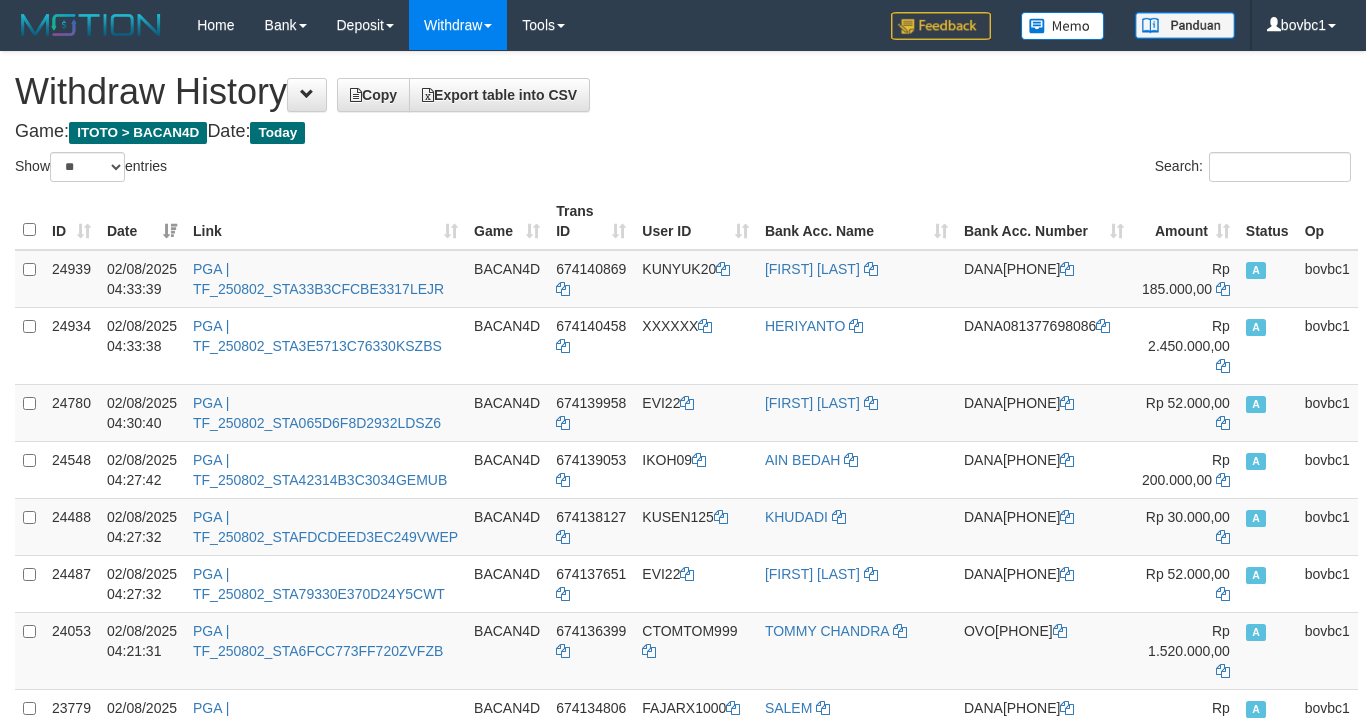 select on "**" 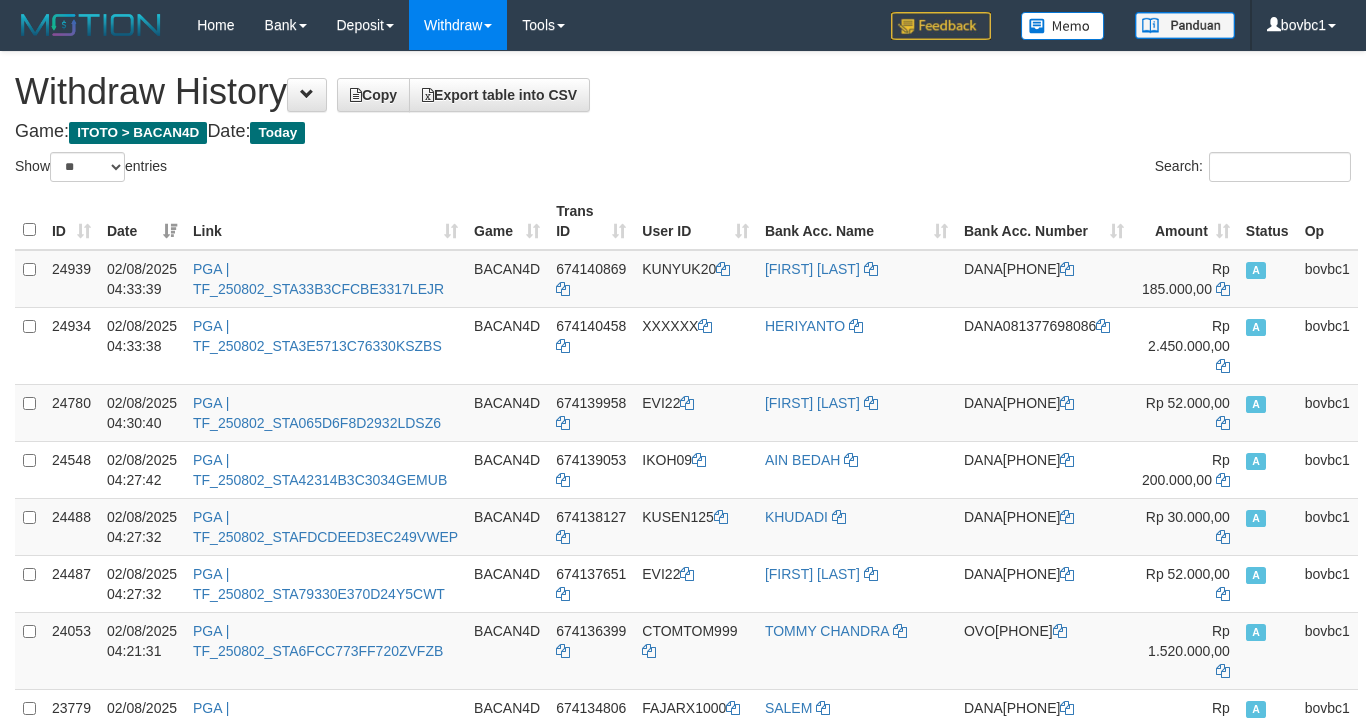 scroll, scrollTop: 1269, scrollLeft: 0, axis: vertical 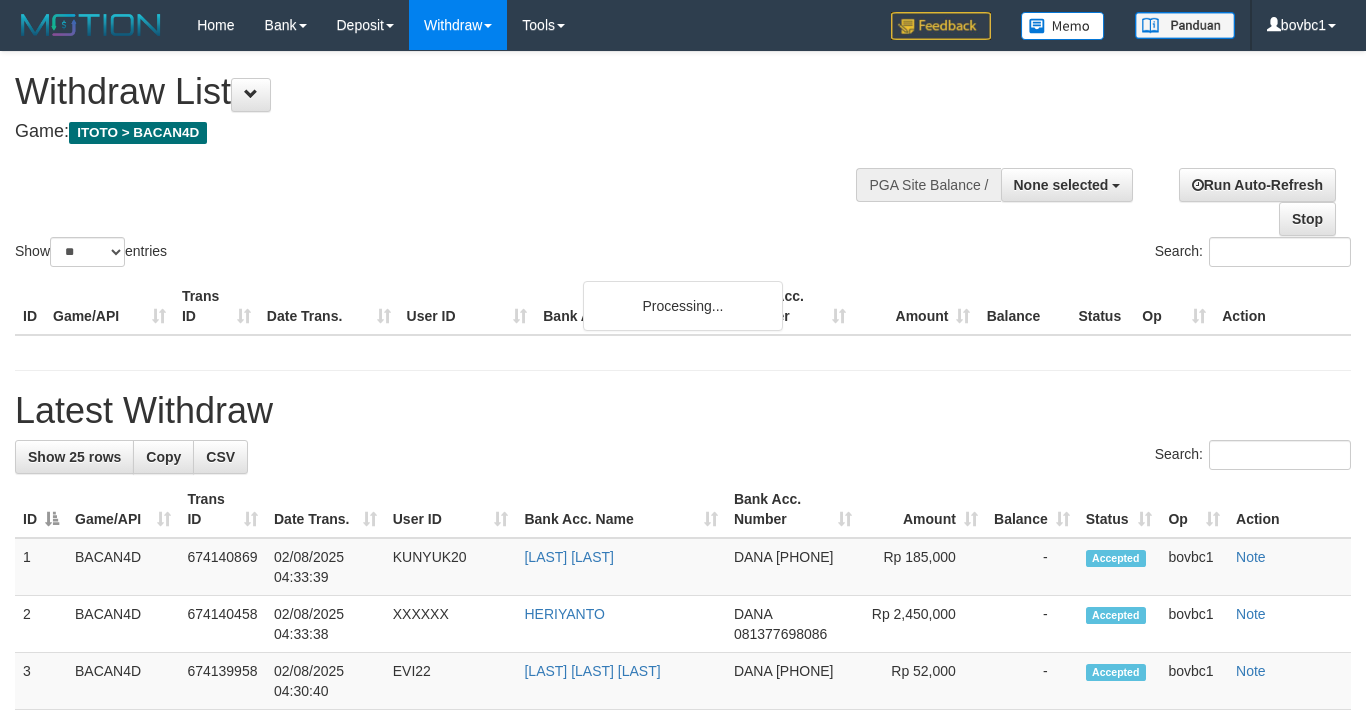 select 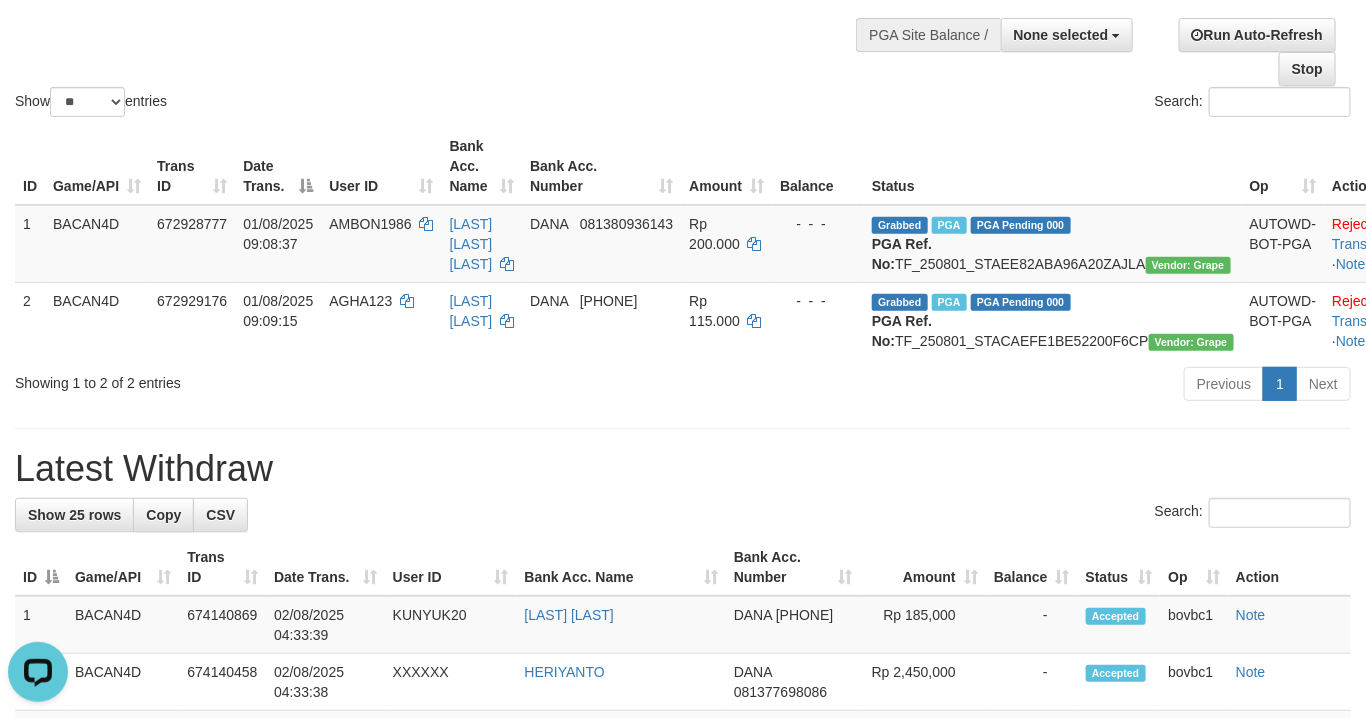 scroll, scrollTop: 0, scrollLeft: 0, axis: both 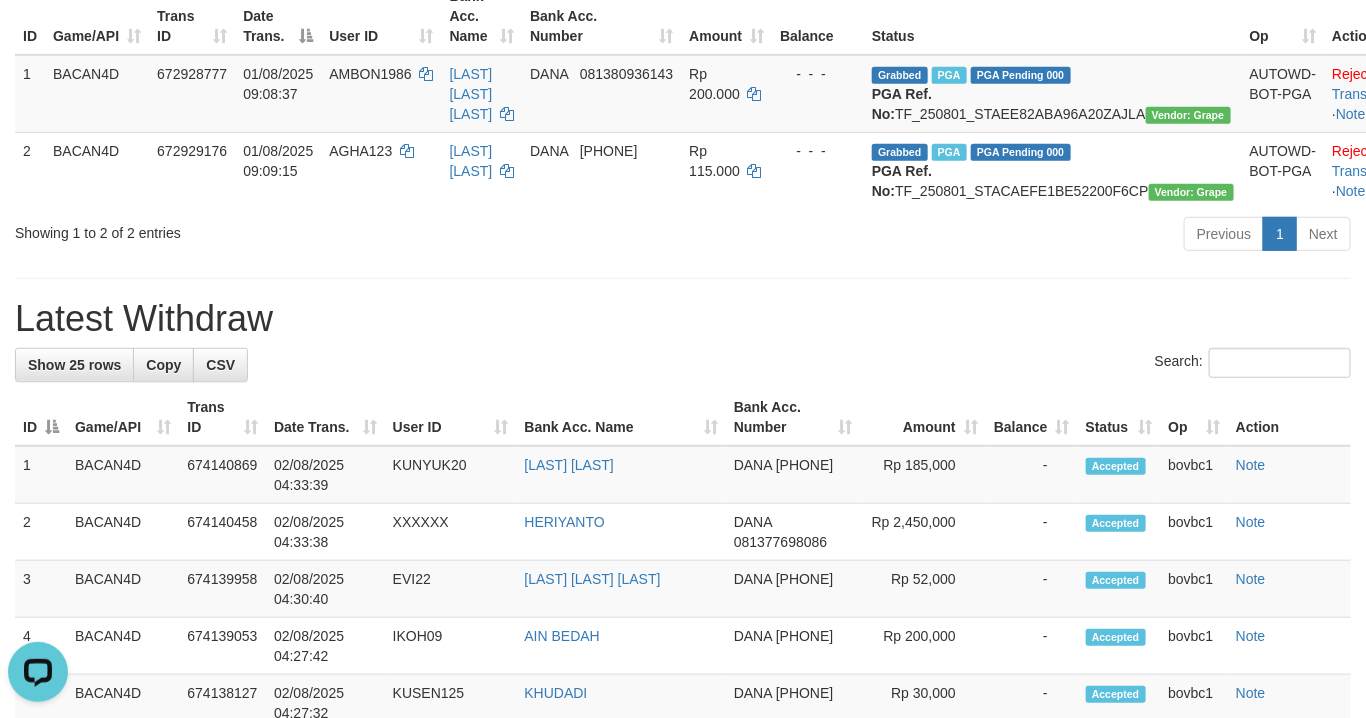 click on "Latest Withdraw" at bounding box center [683, 319] 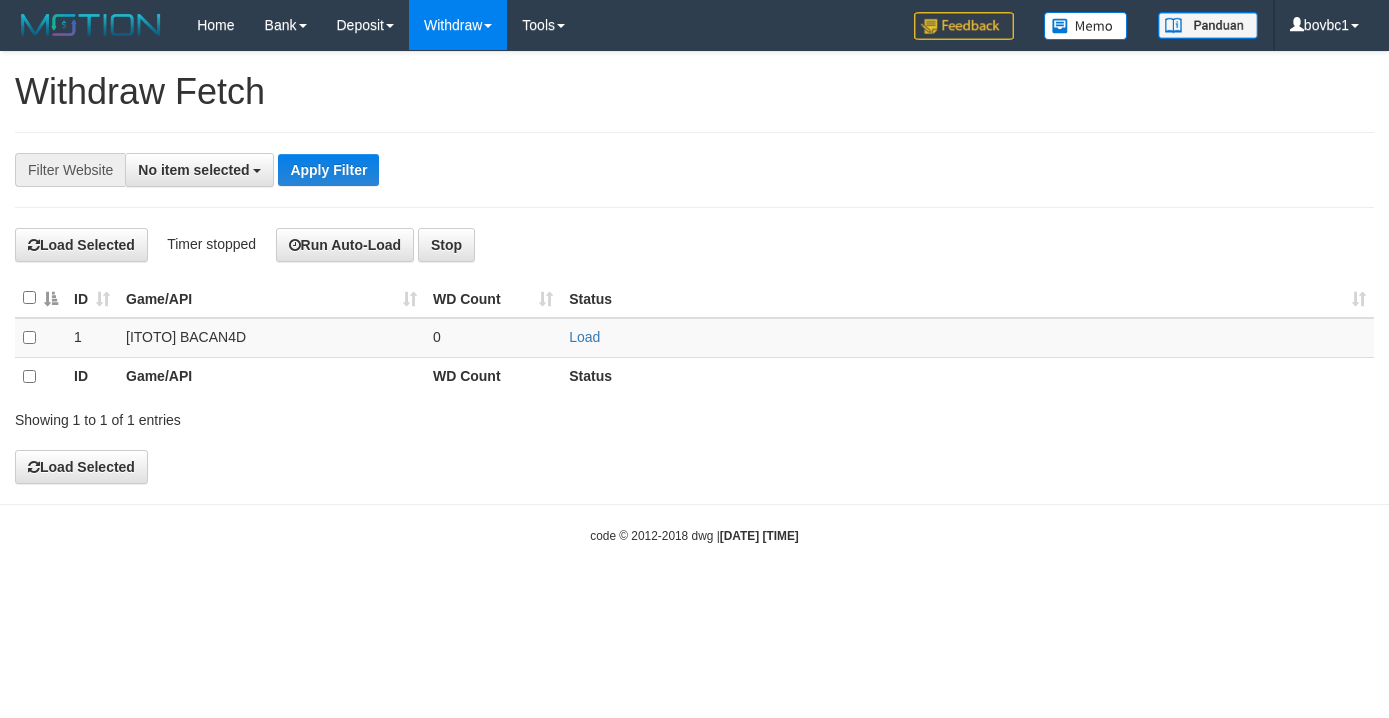 select 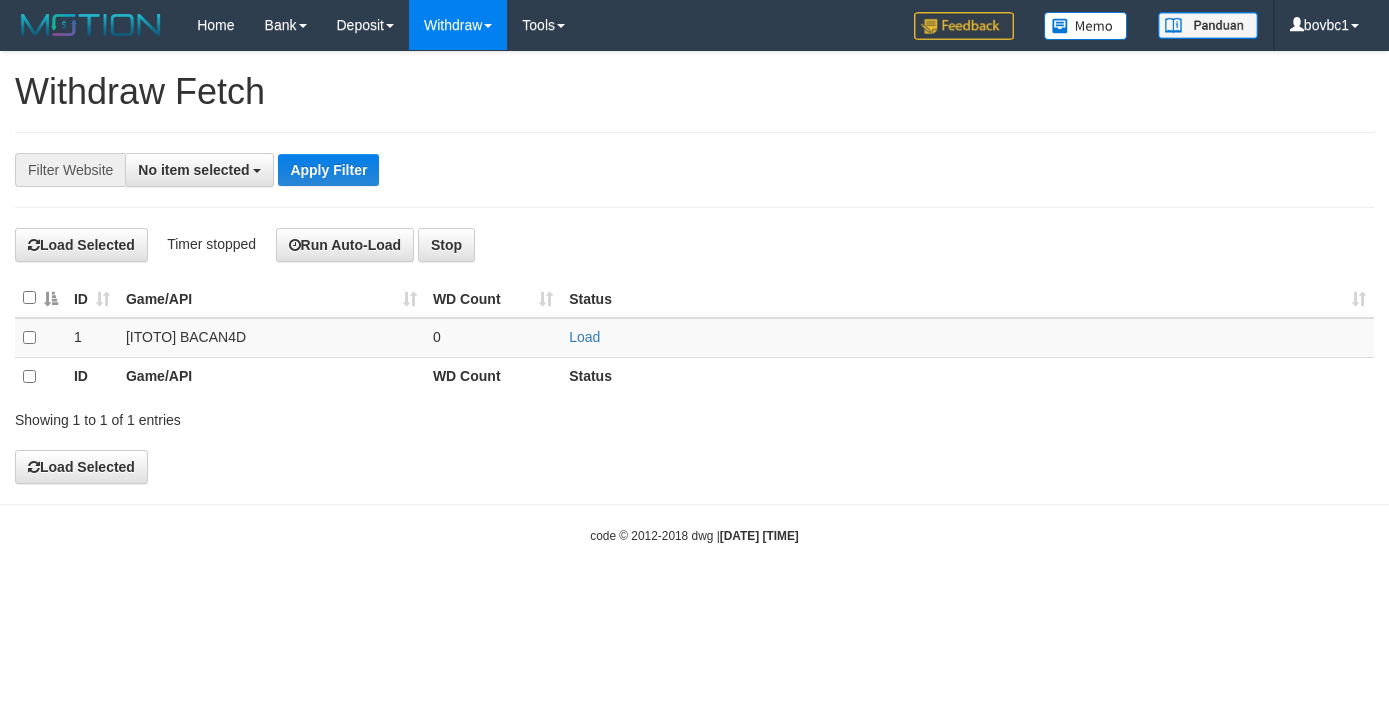 scroll, scrollTop: 0, scrollLeft: 0, axis: both 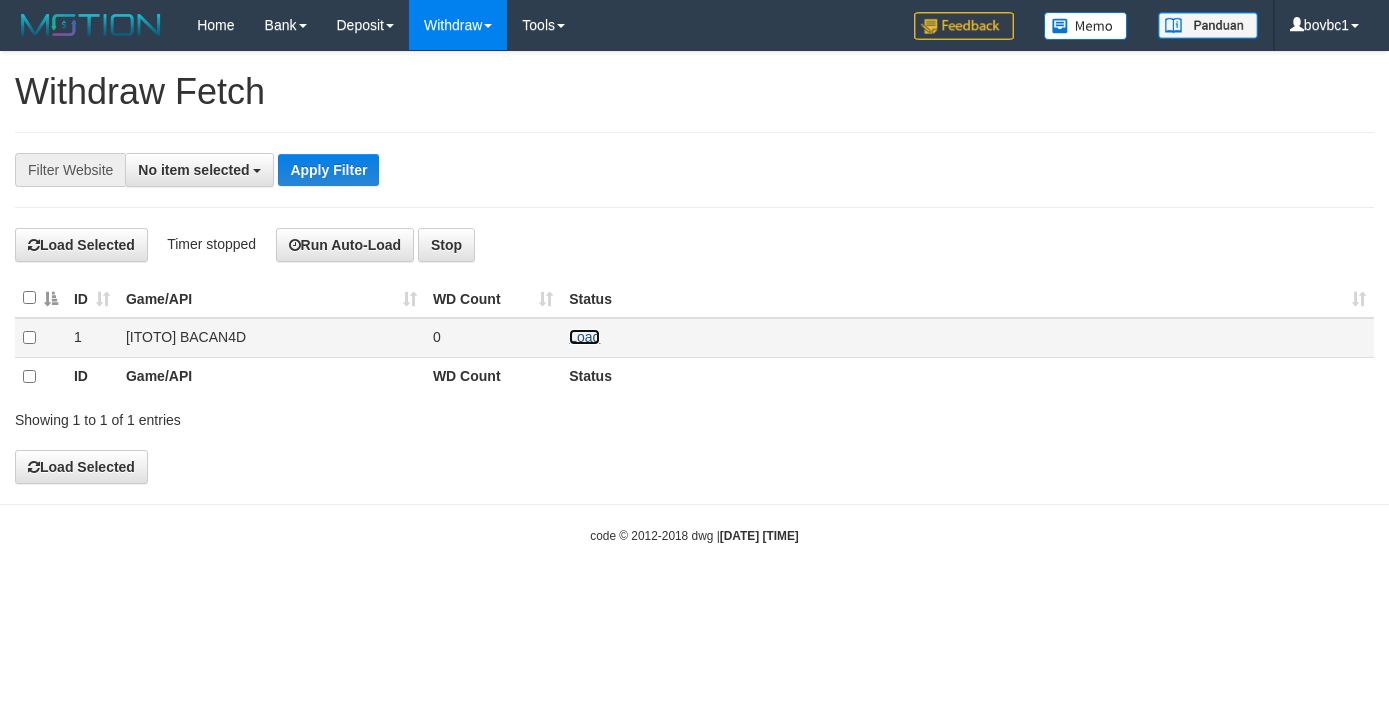 click on "Load" at bounding box center [584, 337] 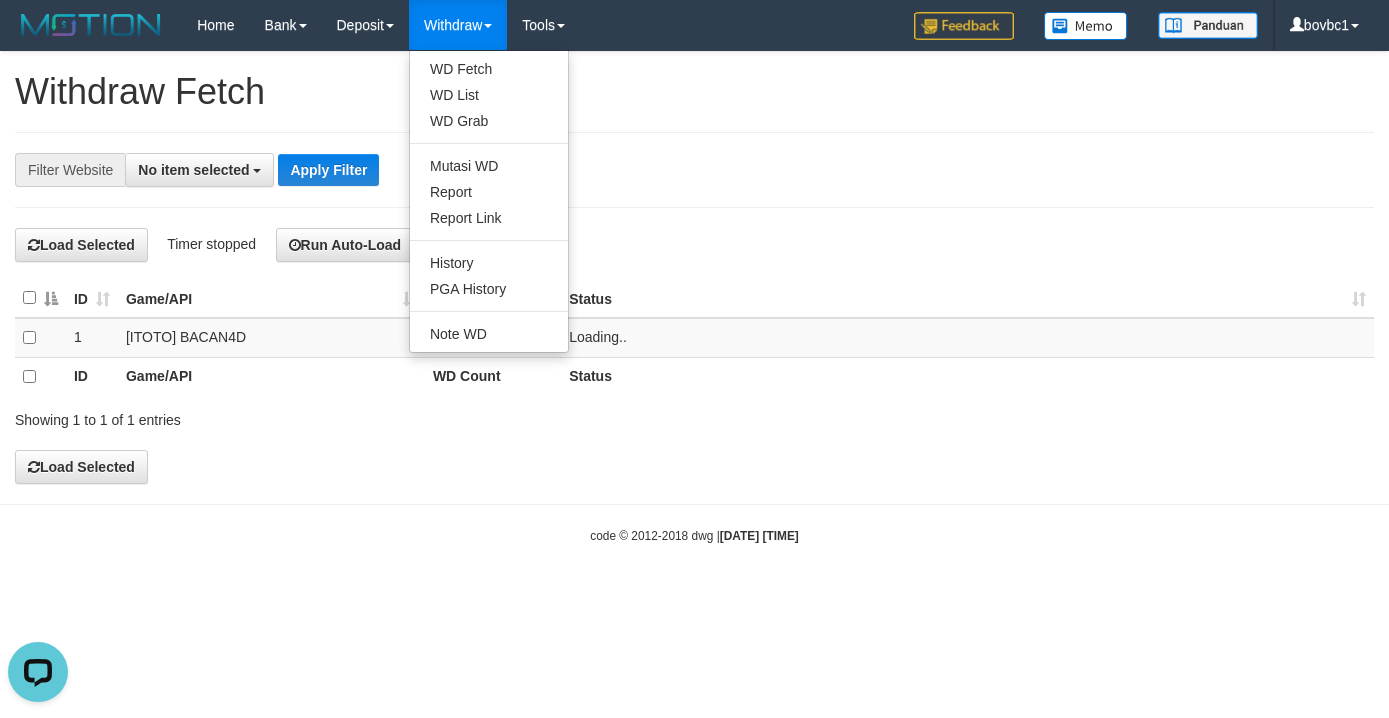 scroll, scrollTop: 0, scrollLeft: 0, axis: both 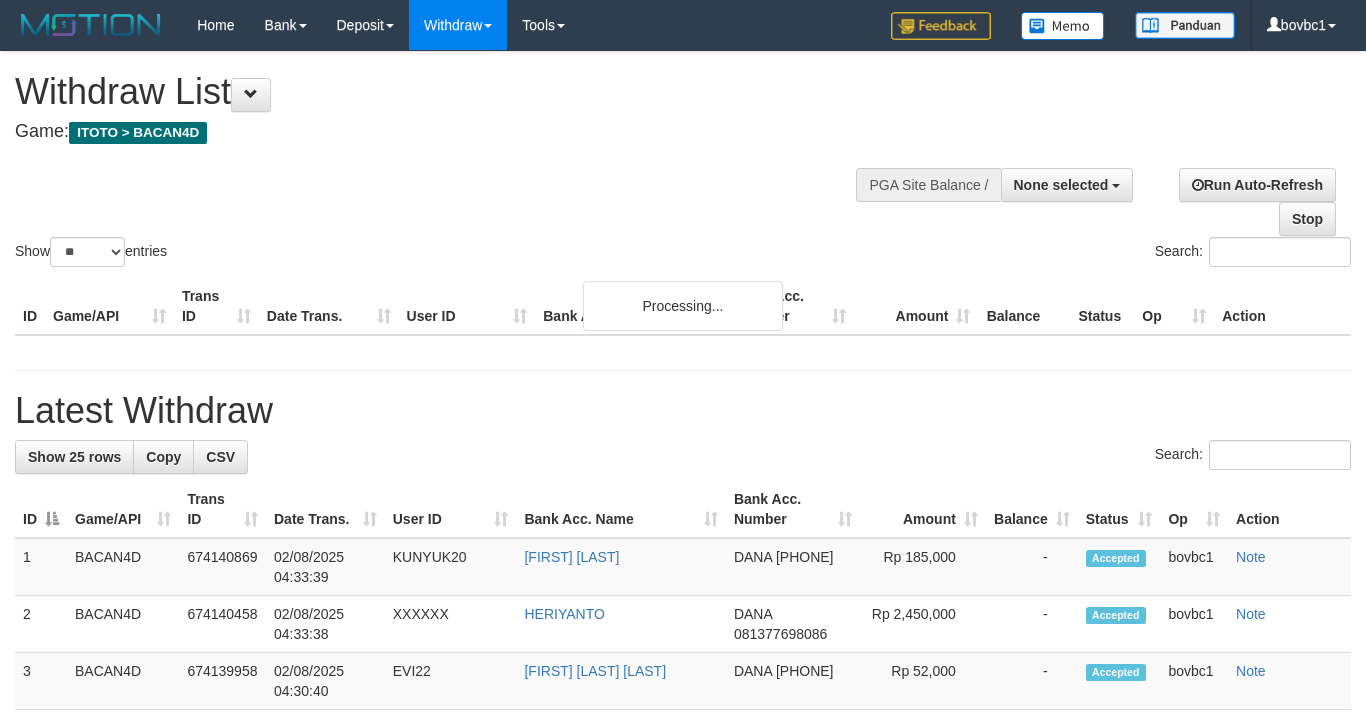 select 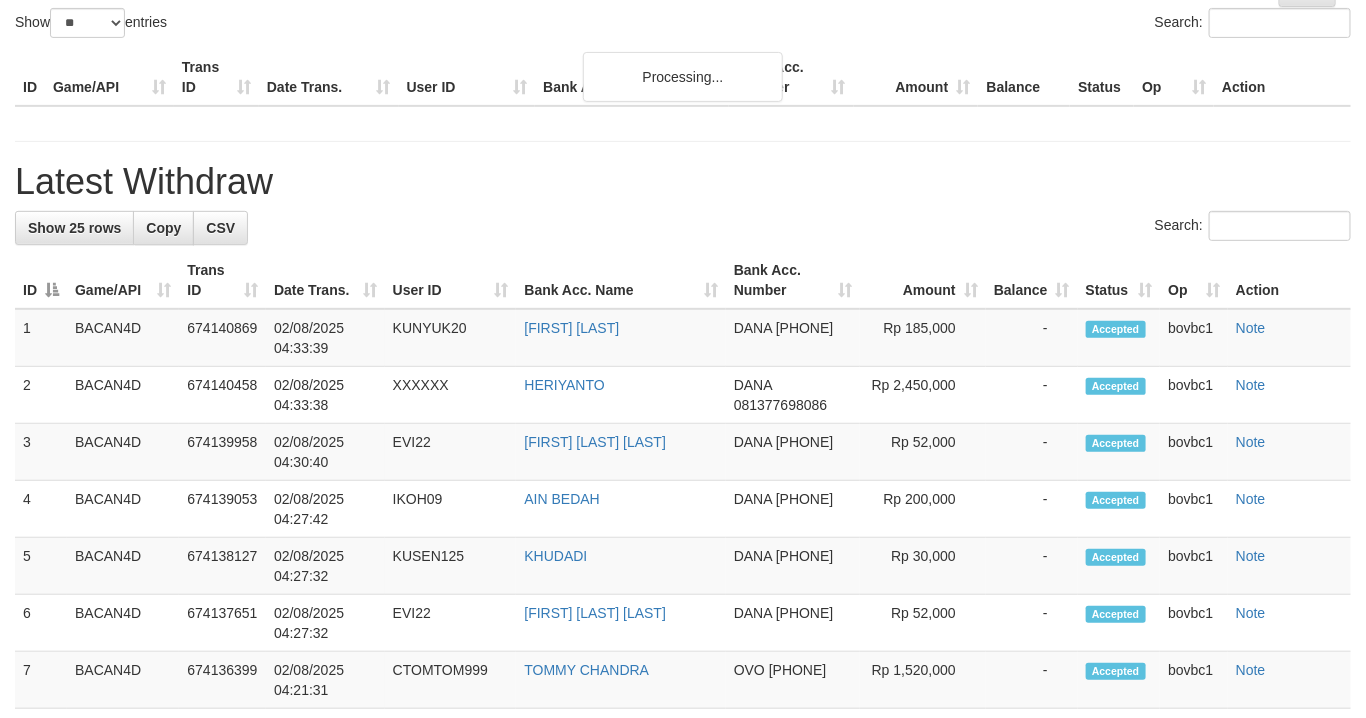 scroll, scrollTop: 229, scrollLeft: 0, axis: vertical 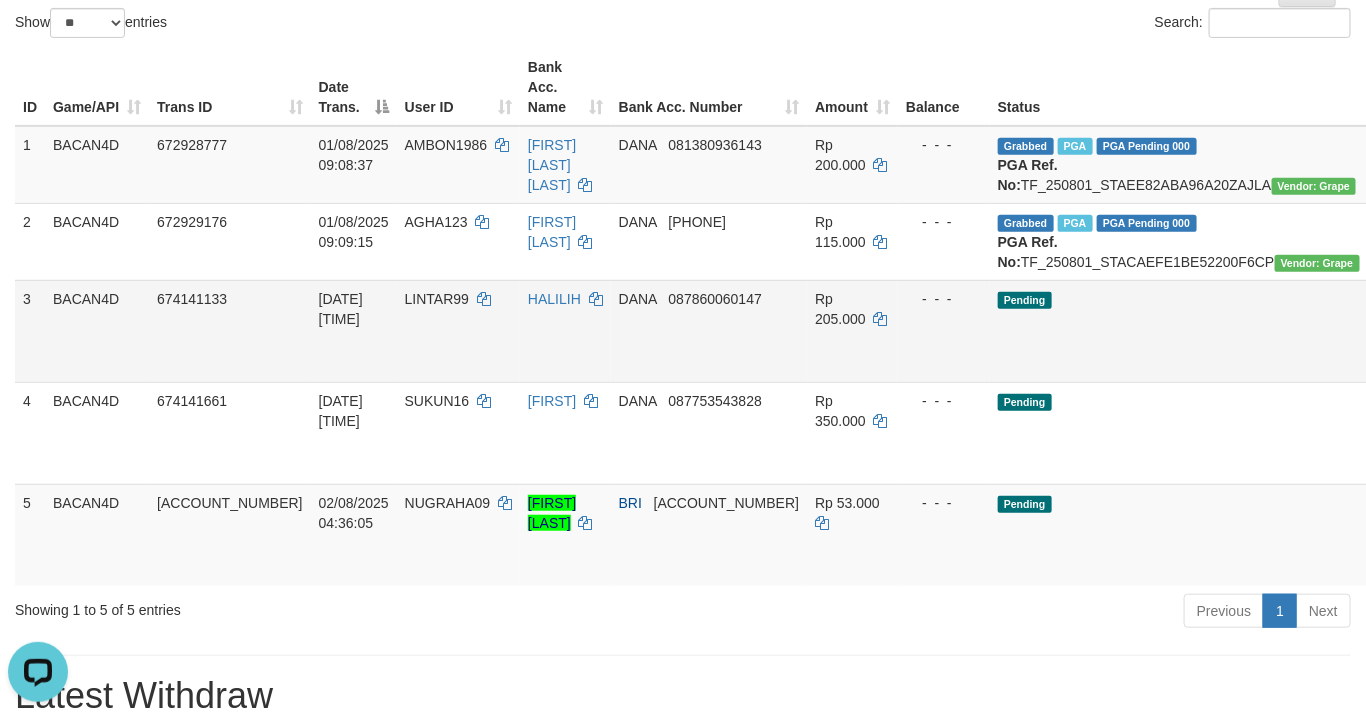 click on "Send PGA" at bounding box center [1474, 354] 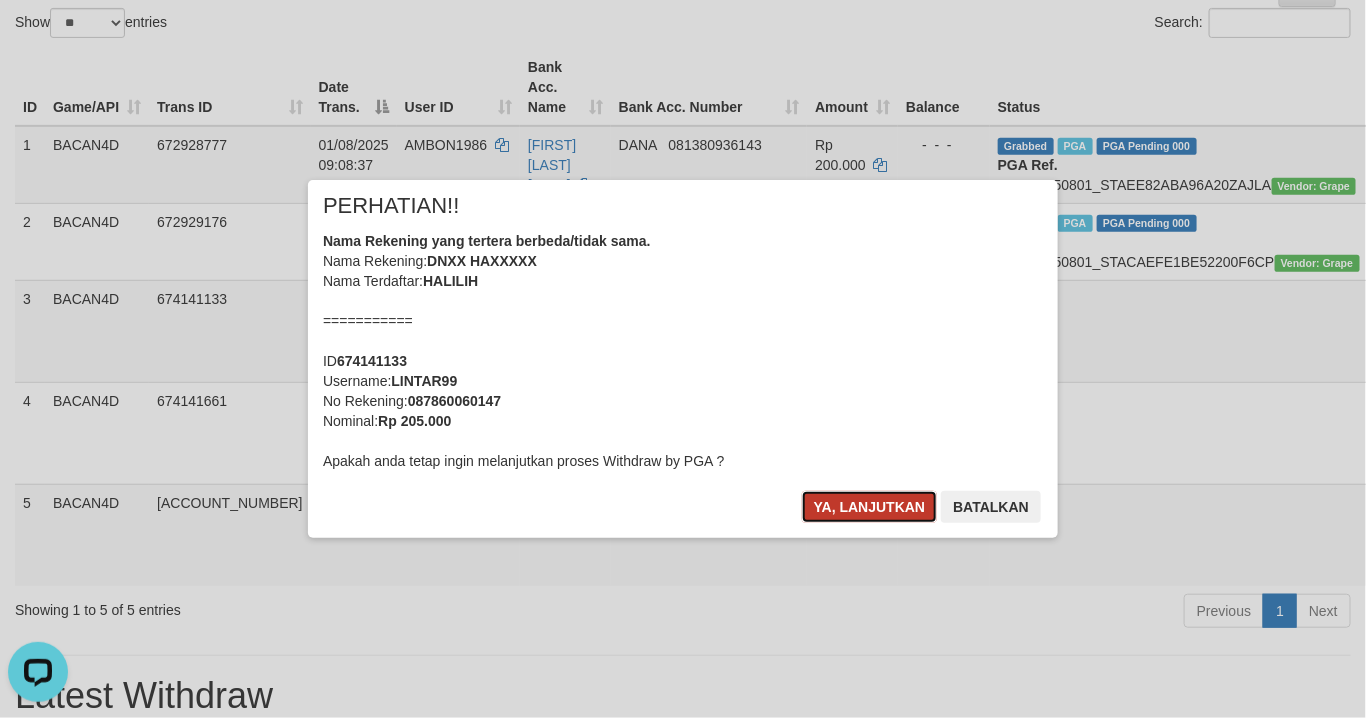 click on "Ya, lanjutkan" at bounding box center [870, 507] 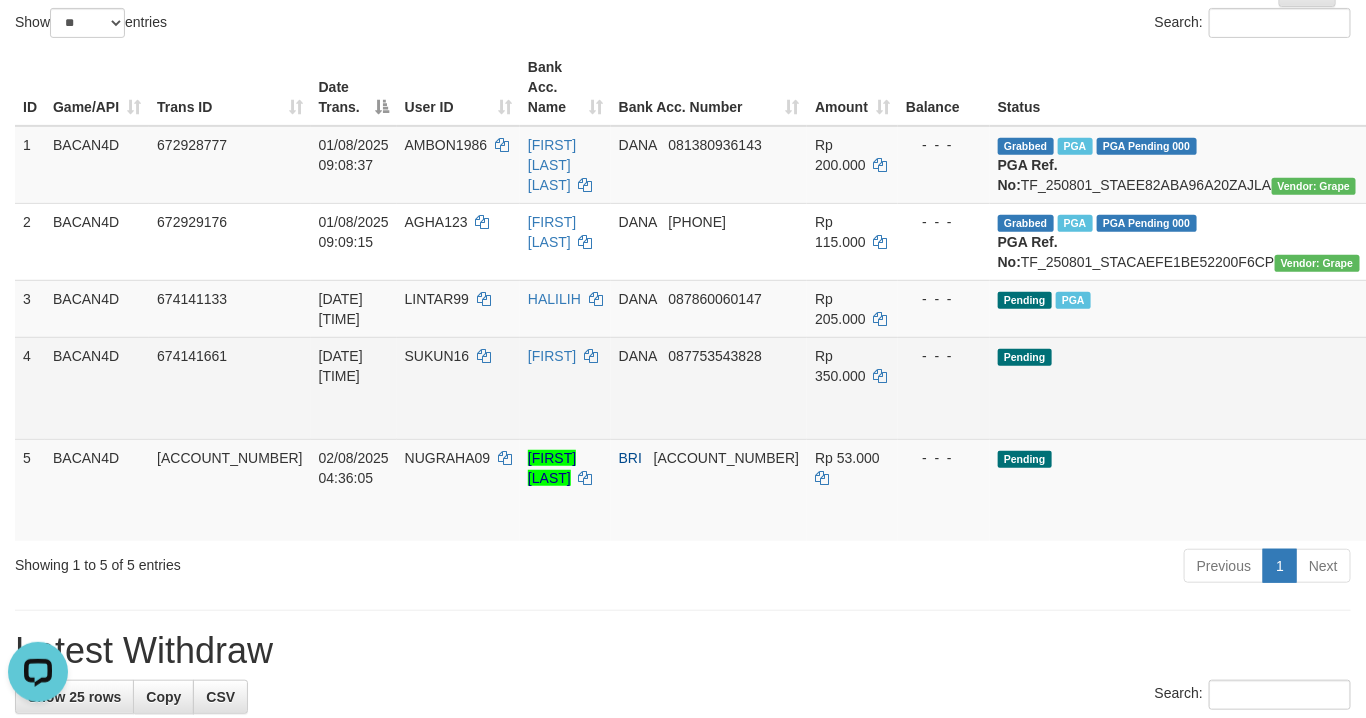 click on "Send PGA" at bounding box center (1474, 411) 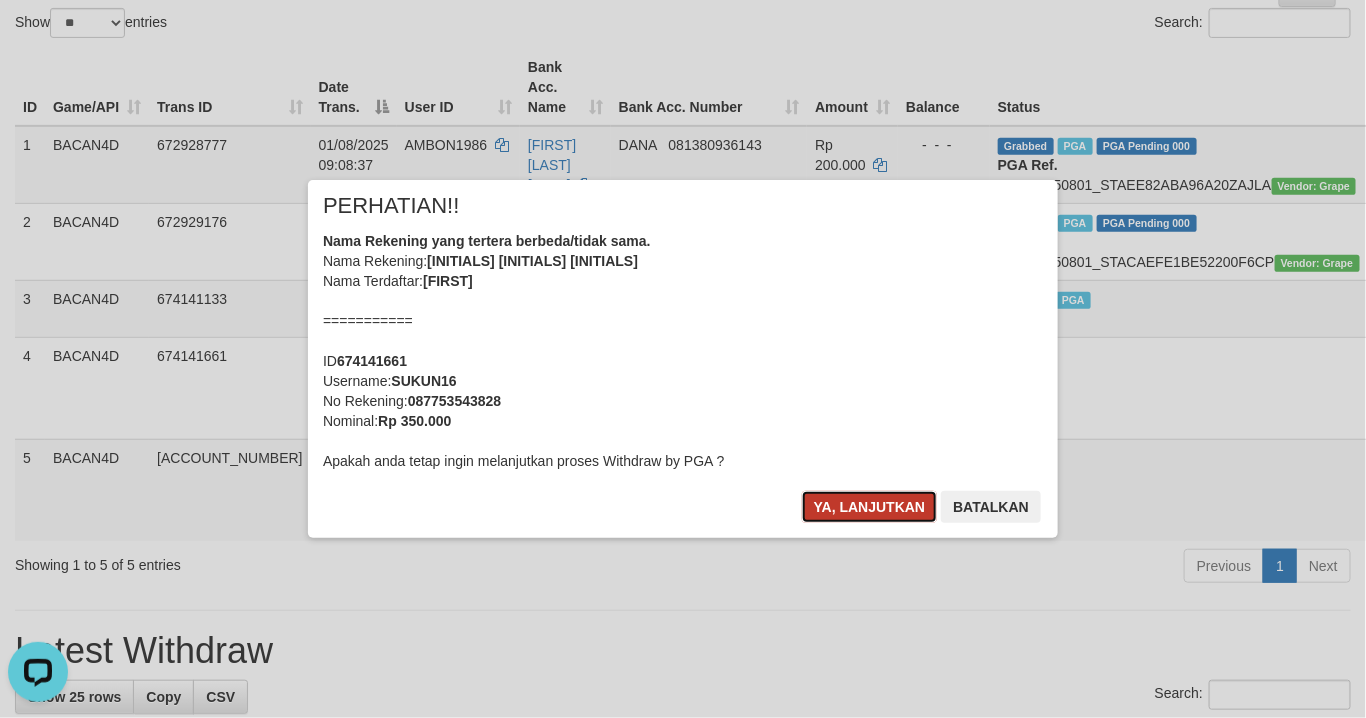 click on "Ya, lanjutkan" at bounding box center (870, 507) 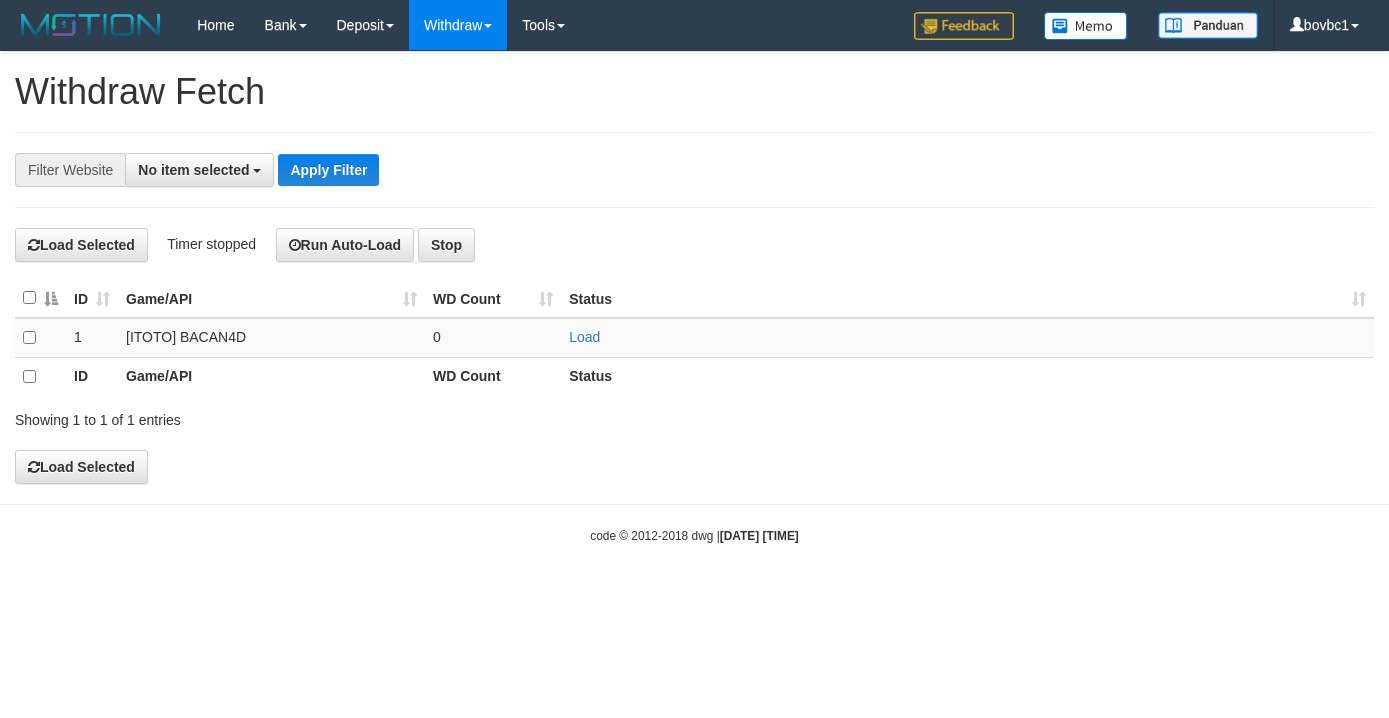 select 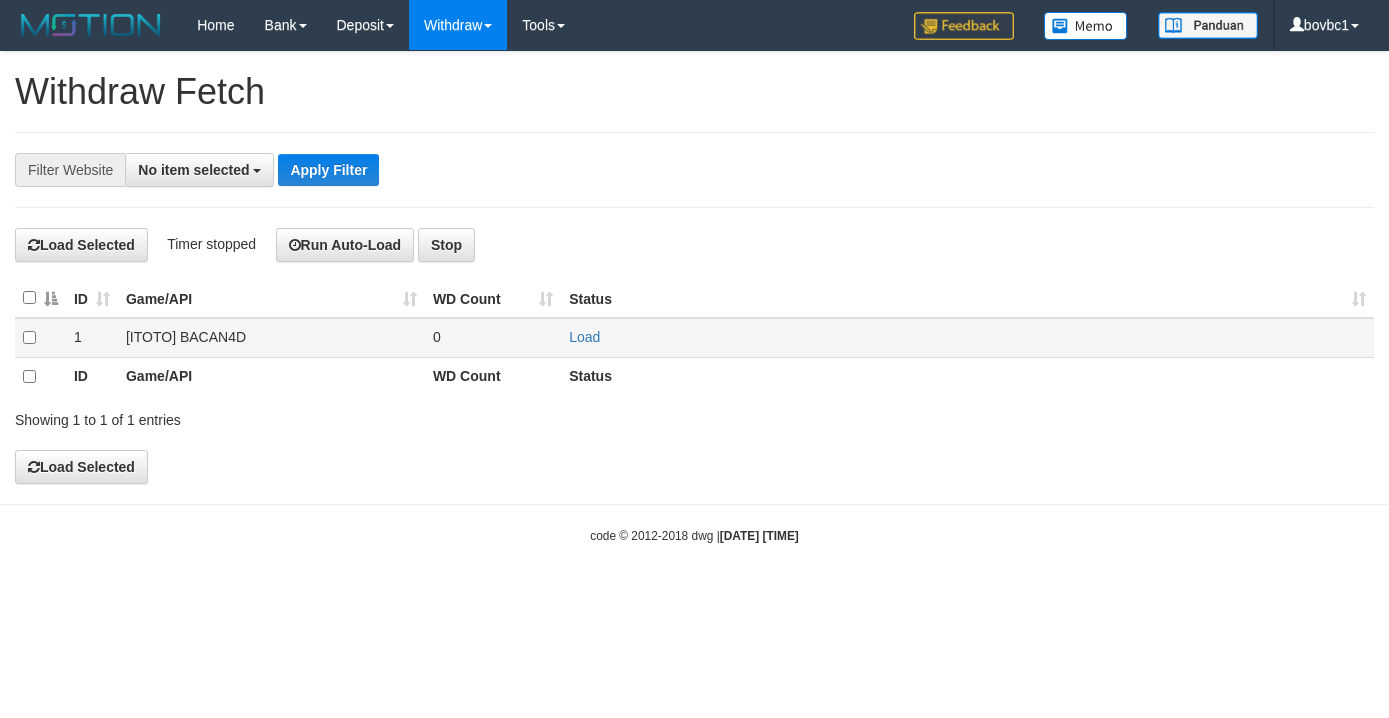 scroll, scrollTop: 0, scrollLeft: 0, axis: both 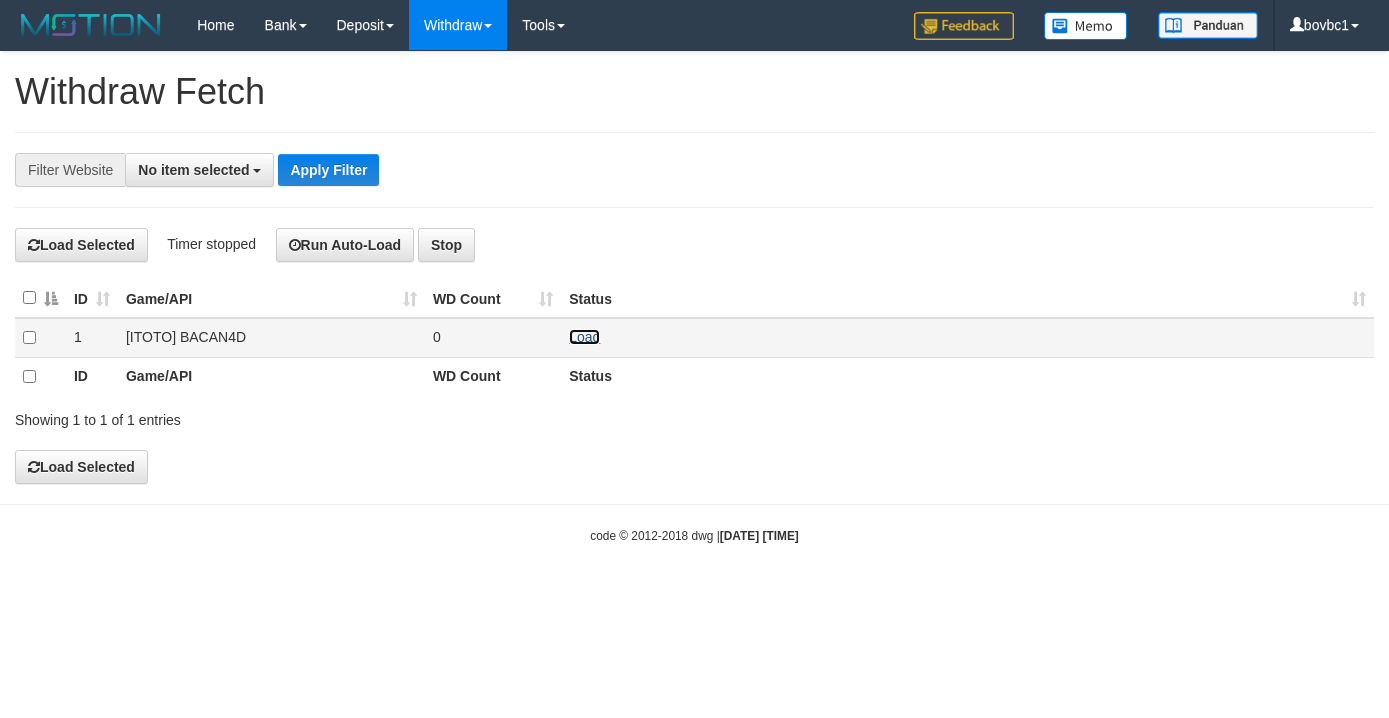 click on "Load" at bounding box center (584, 337) 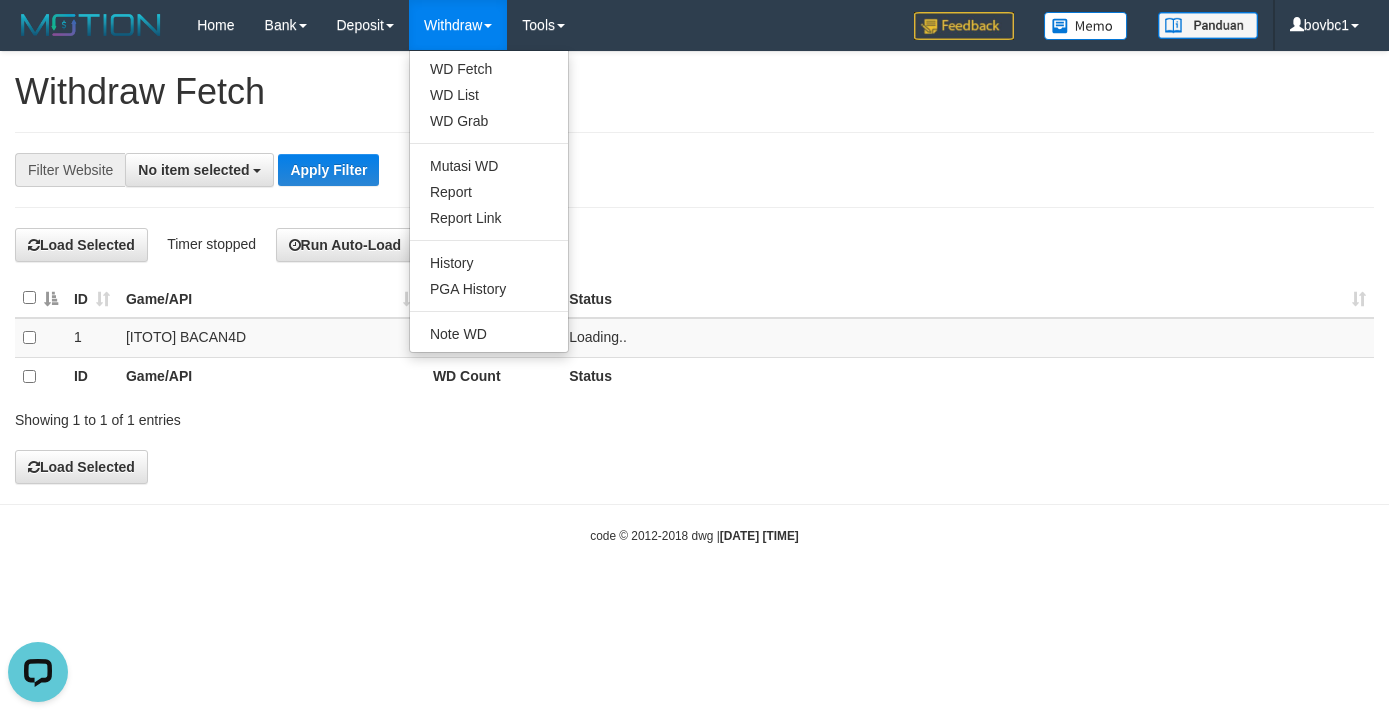 scroll, scrollTop: 0, scrollLeft: 0, axis: both 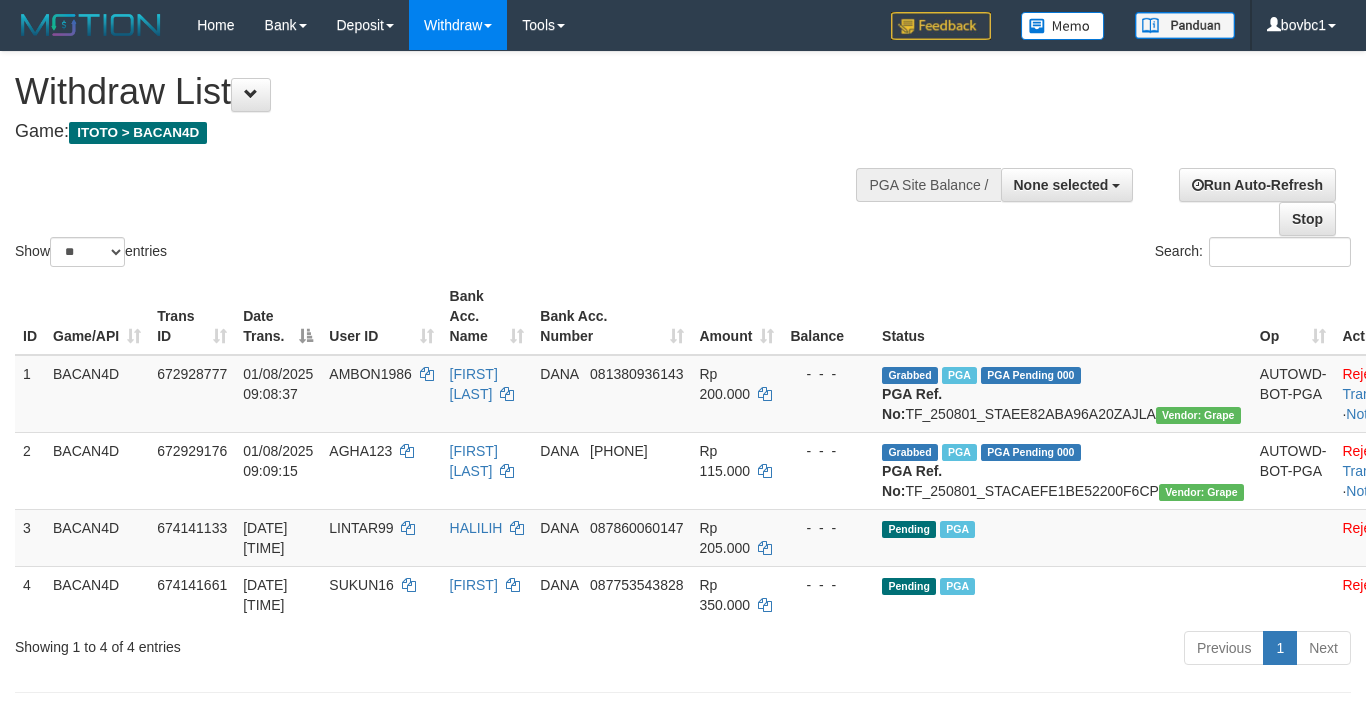select 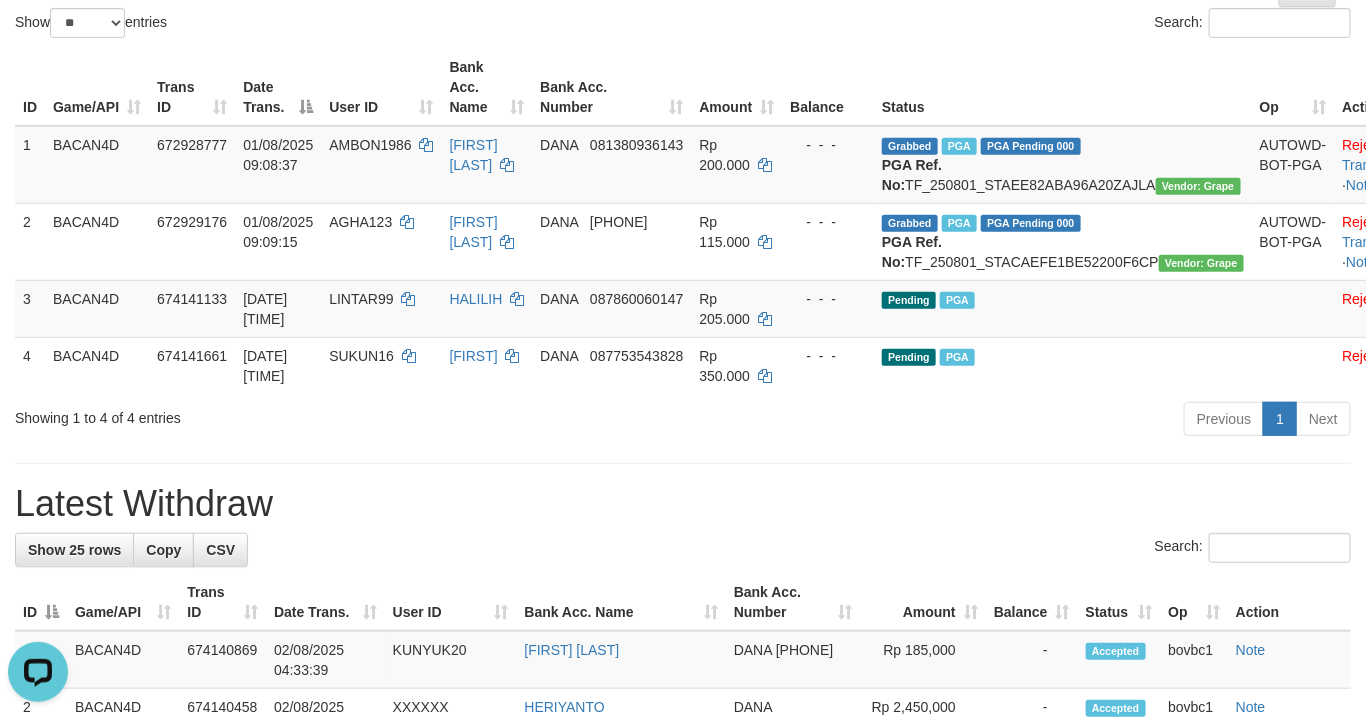 scroll, scrollTop: 0, scrollLeft: 0, axis: both 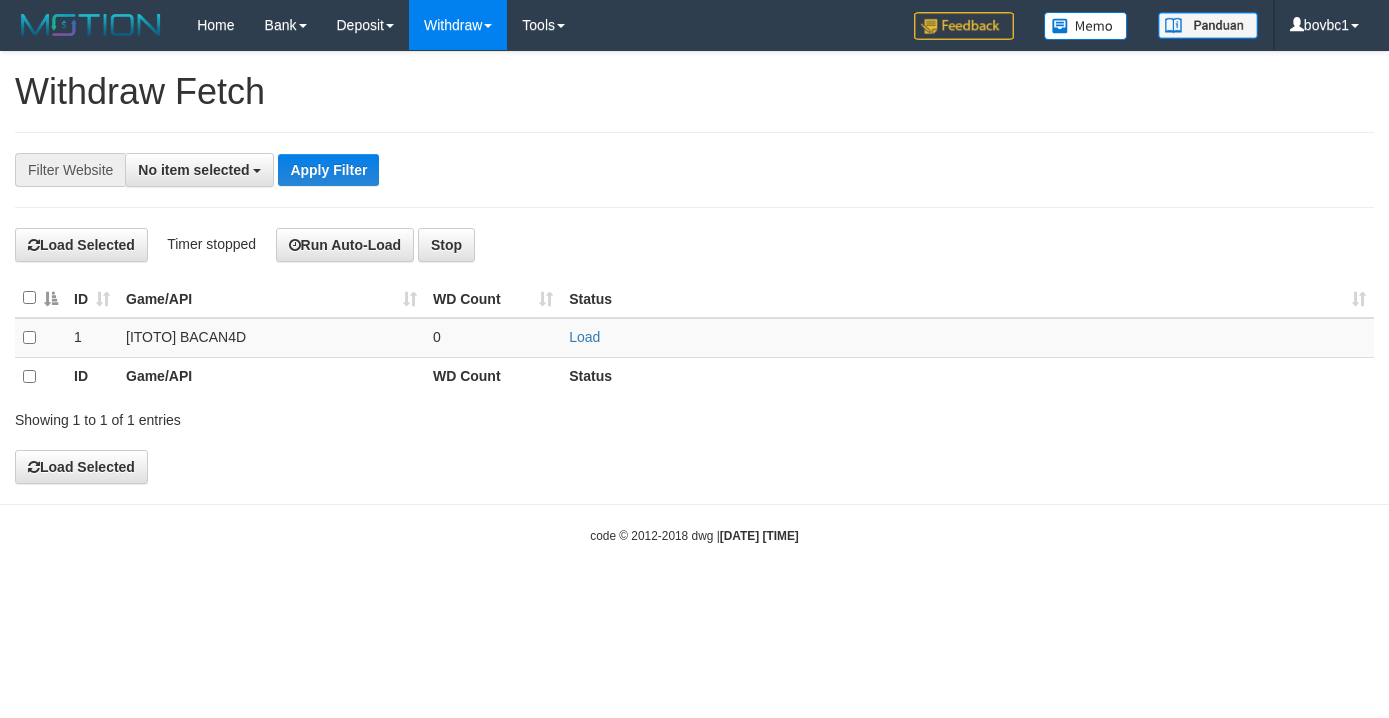 select 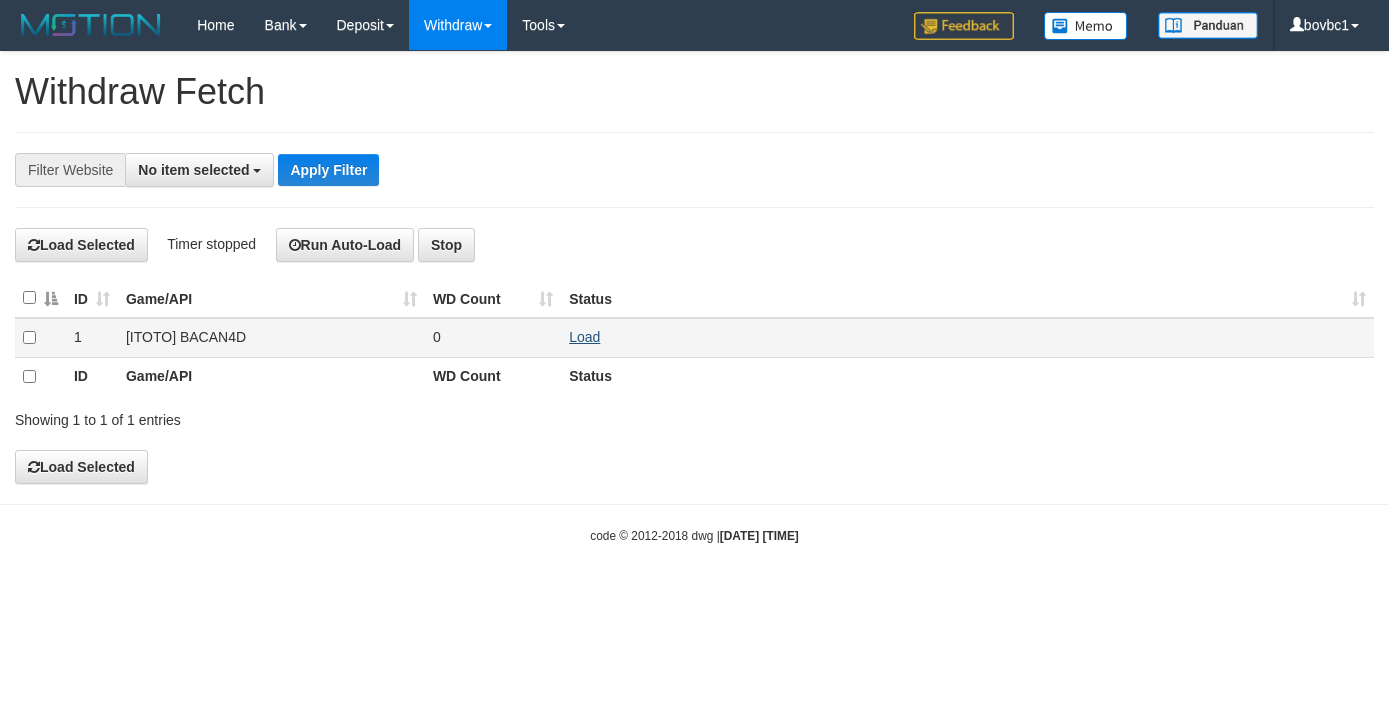 scroll, scrollTop: 0, scrollLeft: 0, axis: both 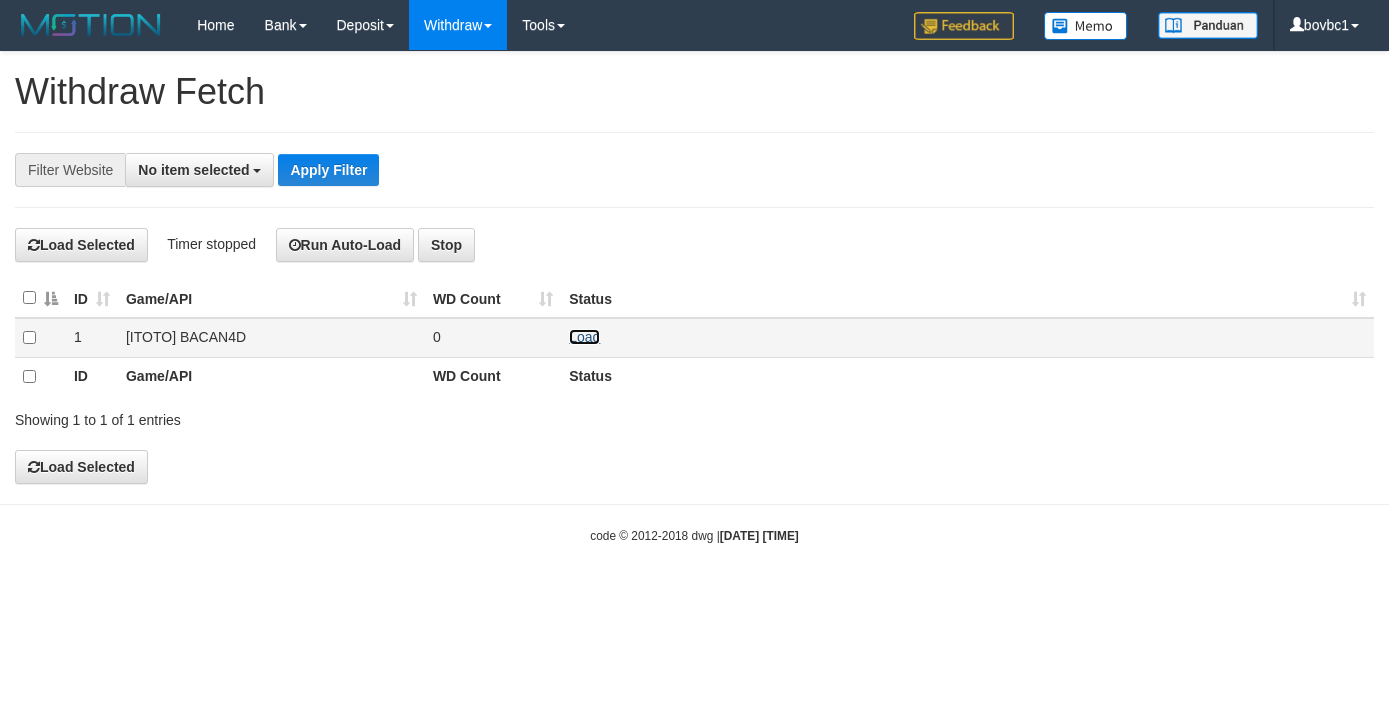 click on "Load" at bounding box center [584, 337] 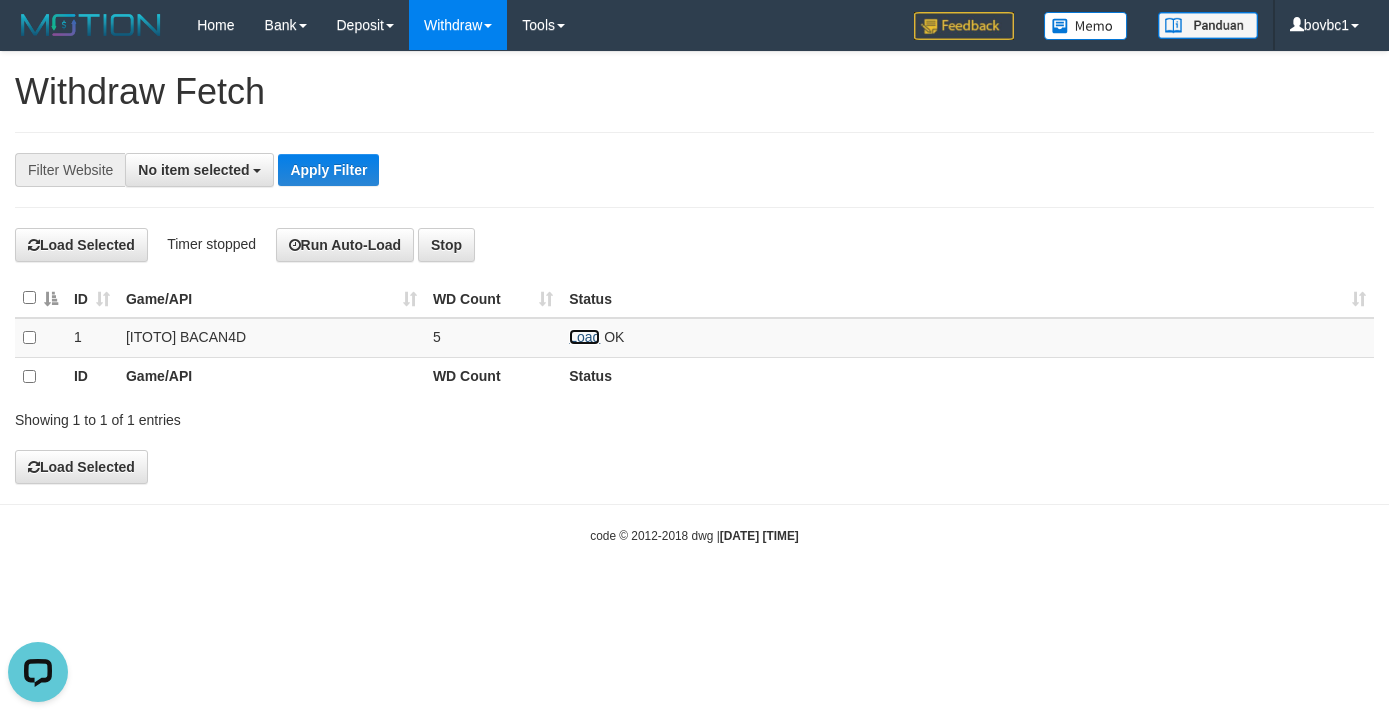 scroll, scrollTop: 0, scrollLeft: 0, axis: both 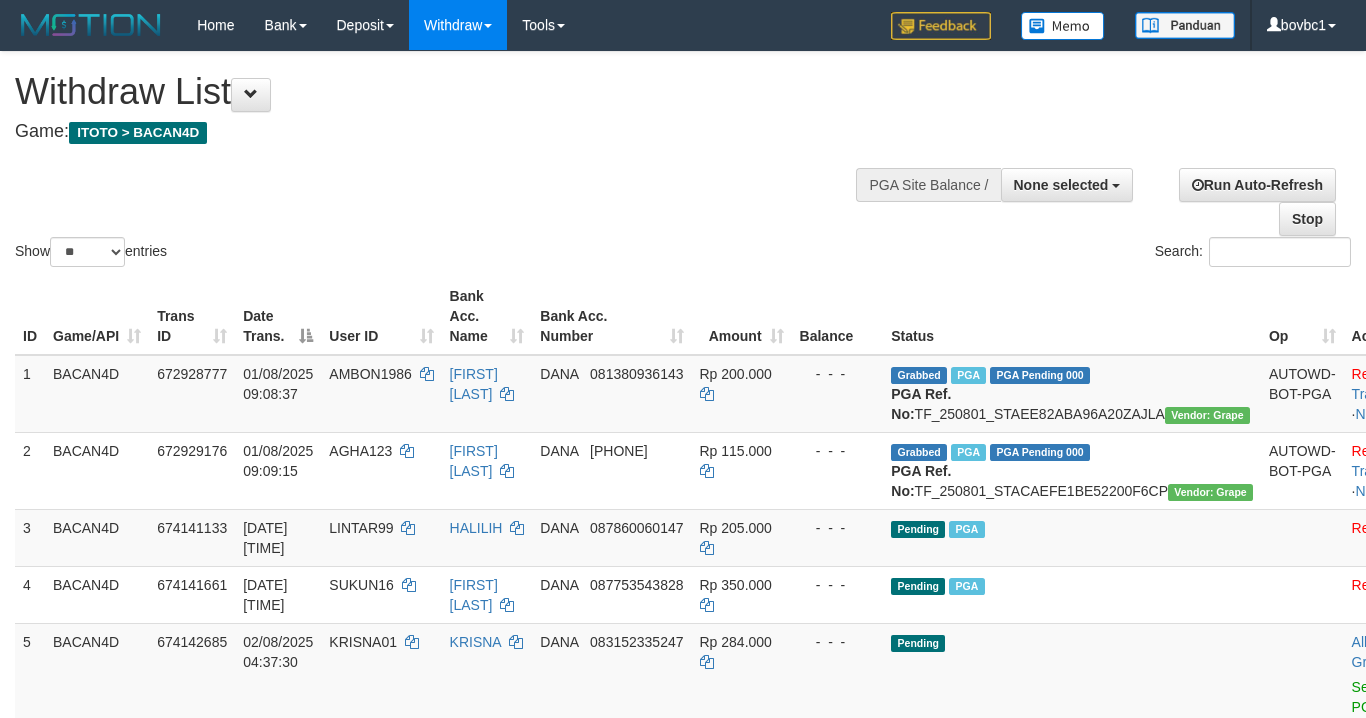 select 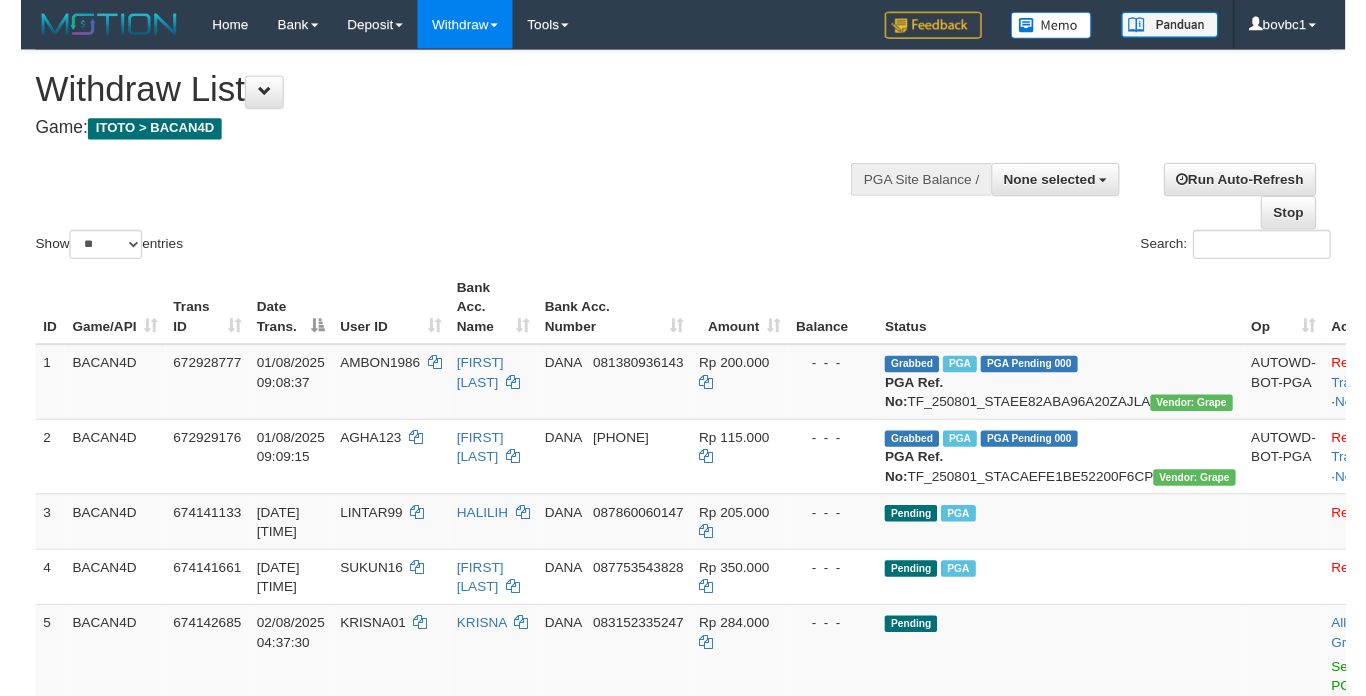 scroll, scrollTop: 279, scrollLeft: 0, axis: vertical 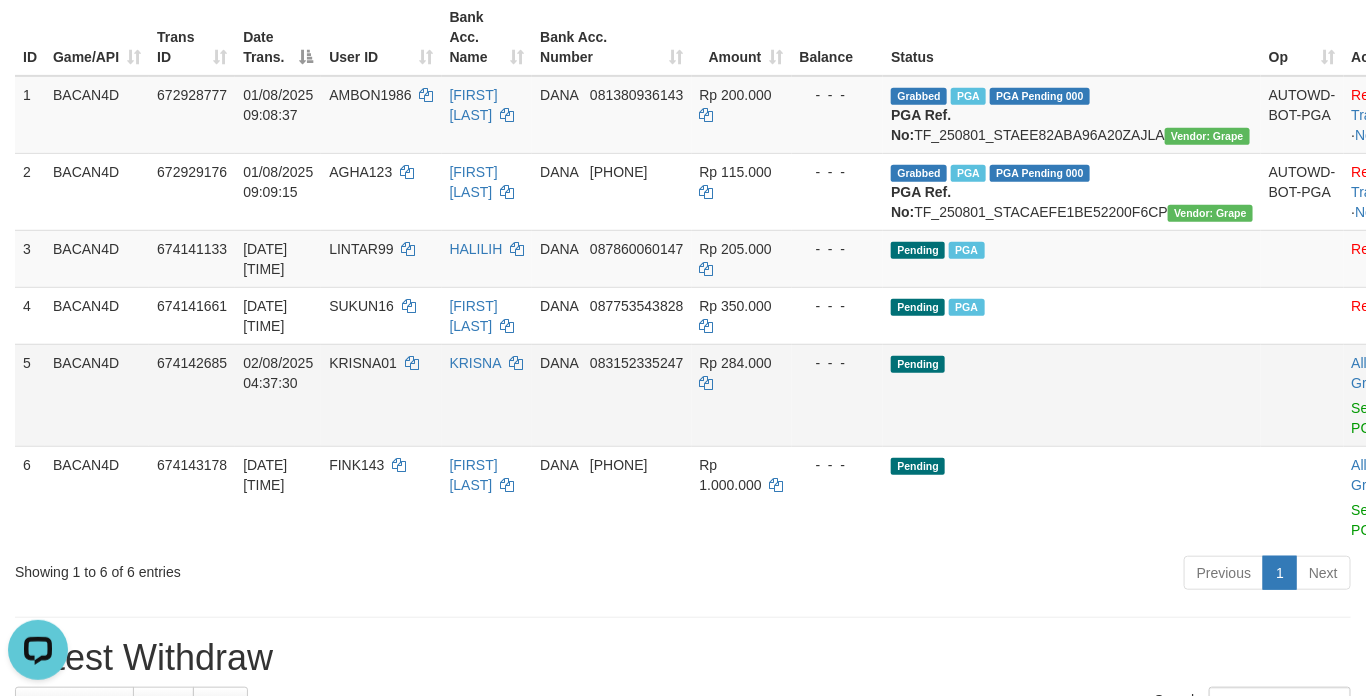 click on "Allow Grab   ·    Reject Send PGA     ·    Note" at bounding box center (1393, 395) 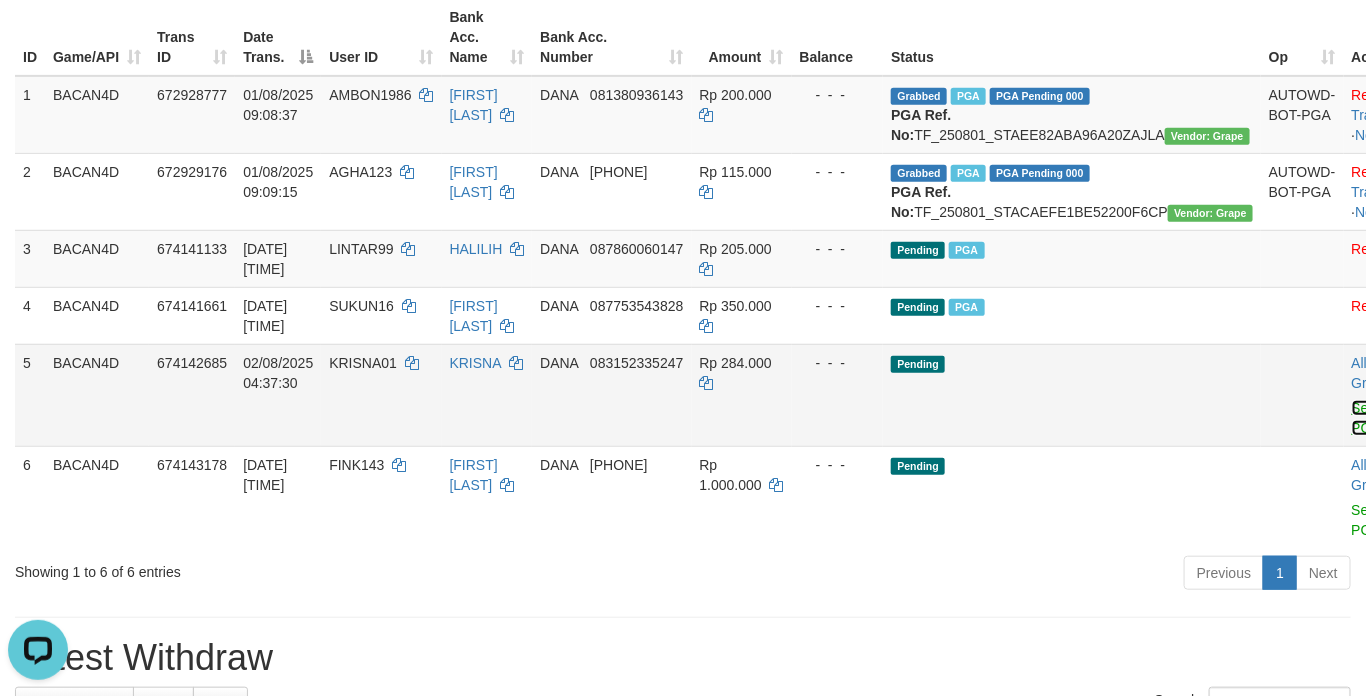 click on "Send PGA" at bounding box center [1368, 418] 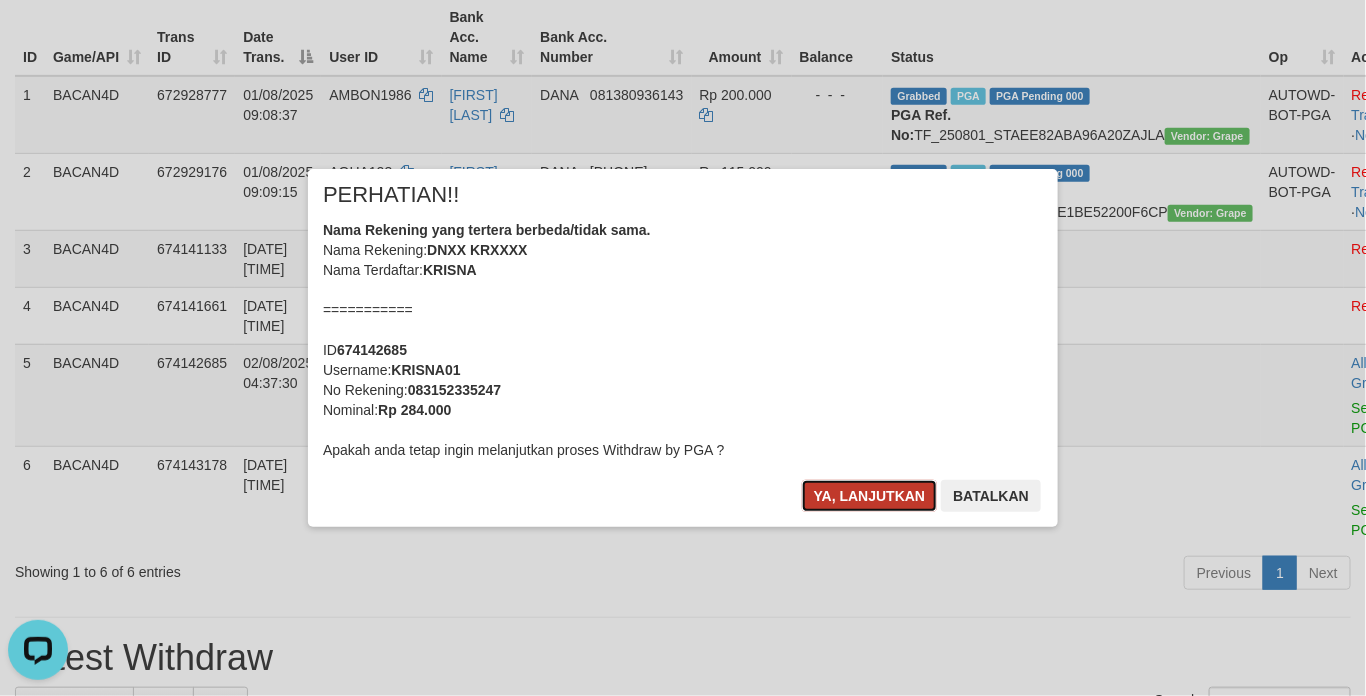 click on "Ya, lanjutkan" at bounding box center (870, 496) 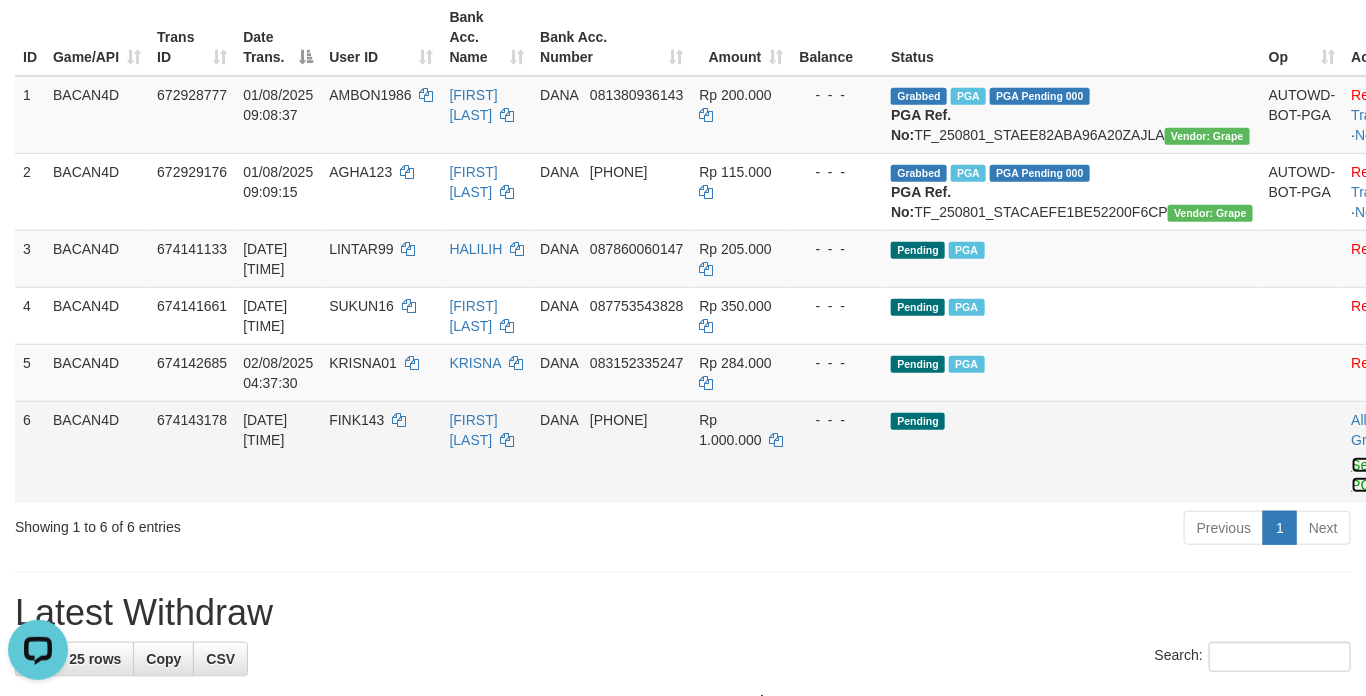 click on "Send PGA" at bounding box center [1368, 475] 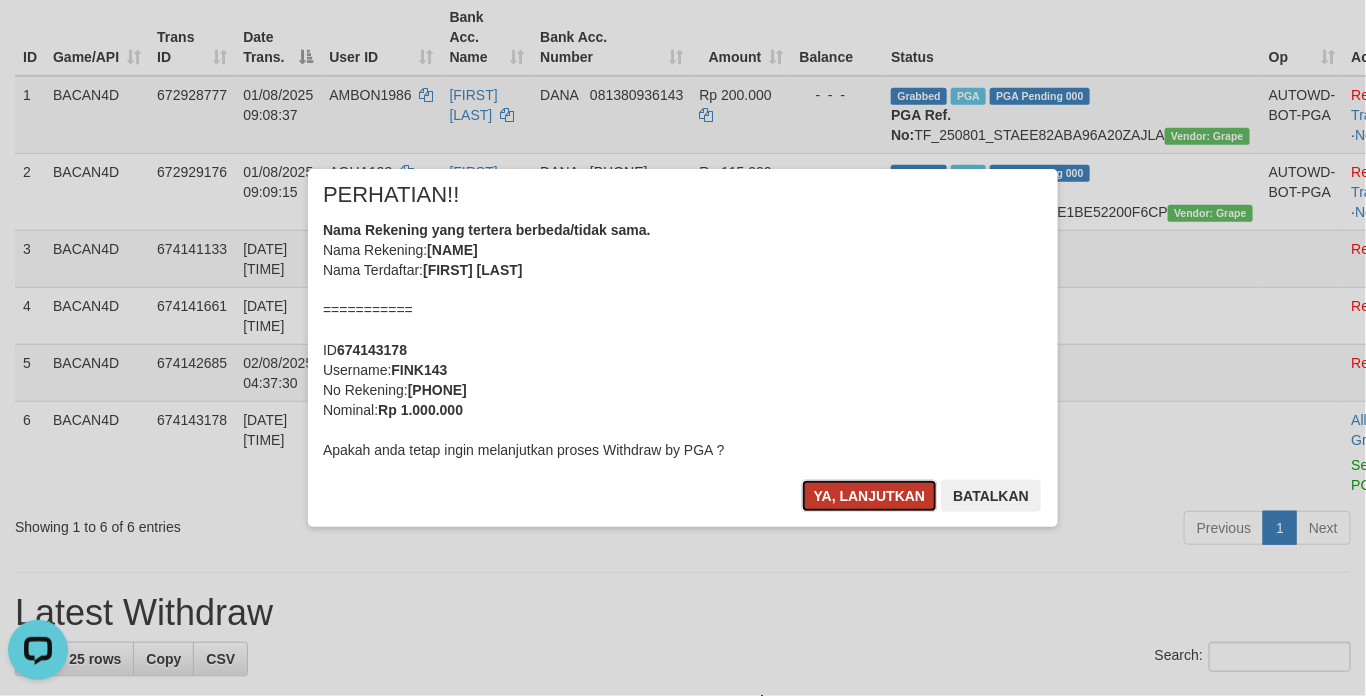 click on "Ya, lanjutkan" at bounding box center (870, 496) 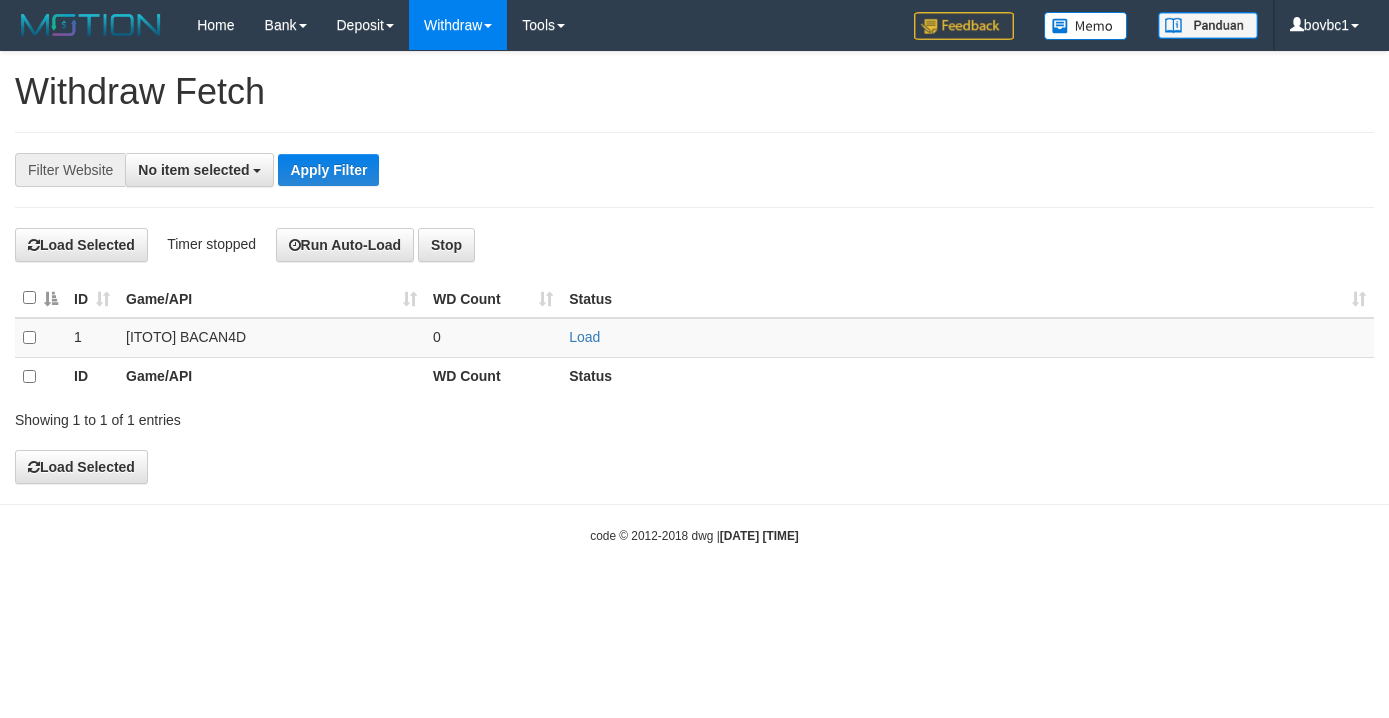 select 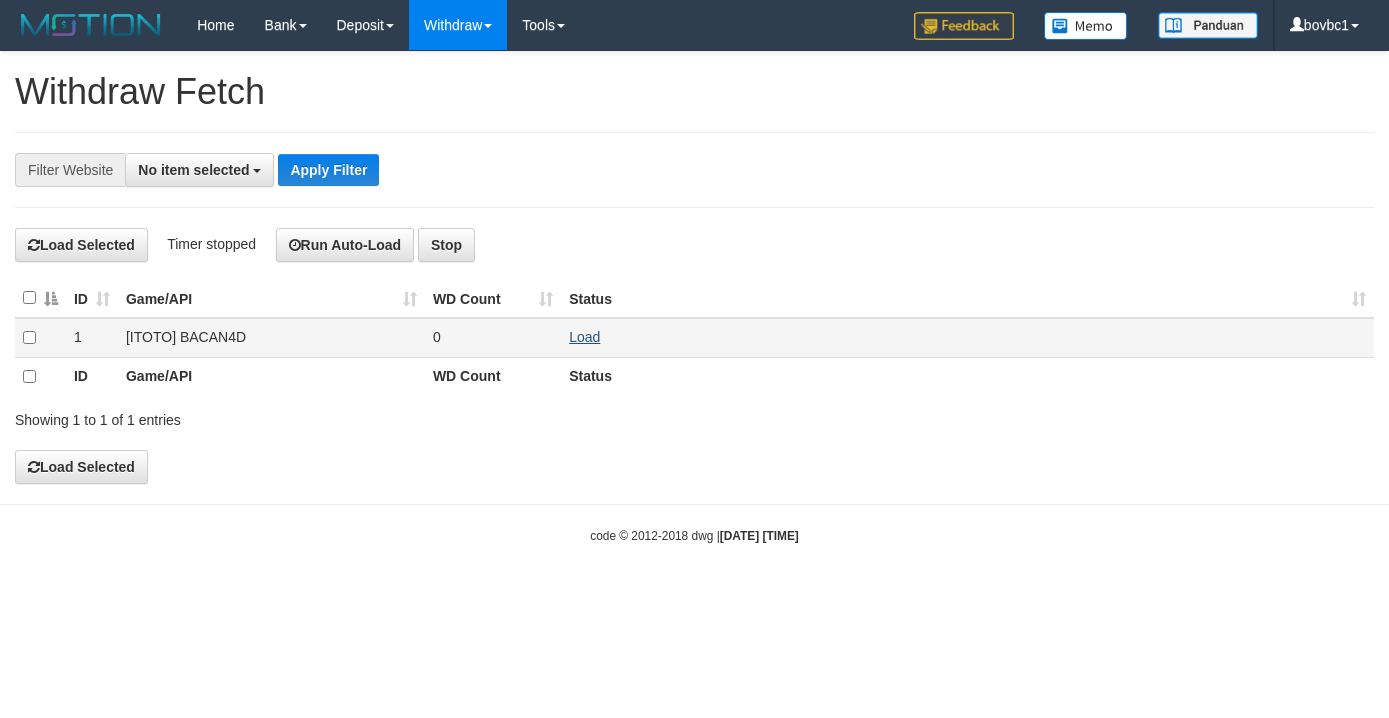 scroll, scrollTop: 0, scrollLeft: 0, axis: both 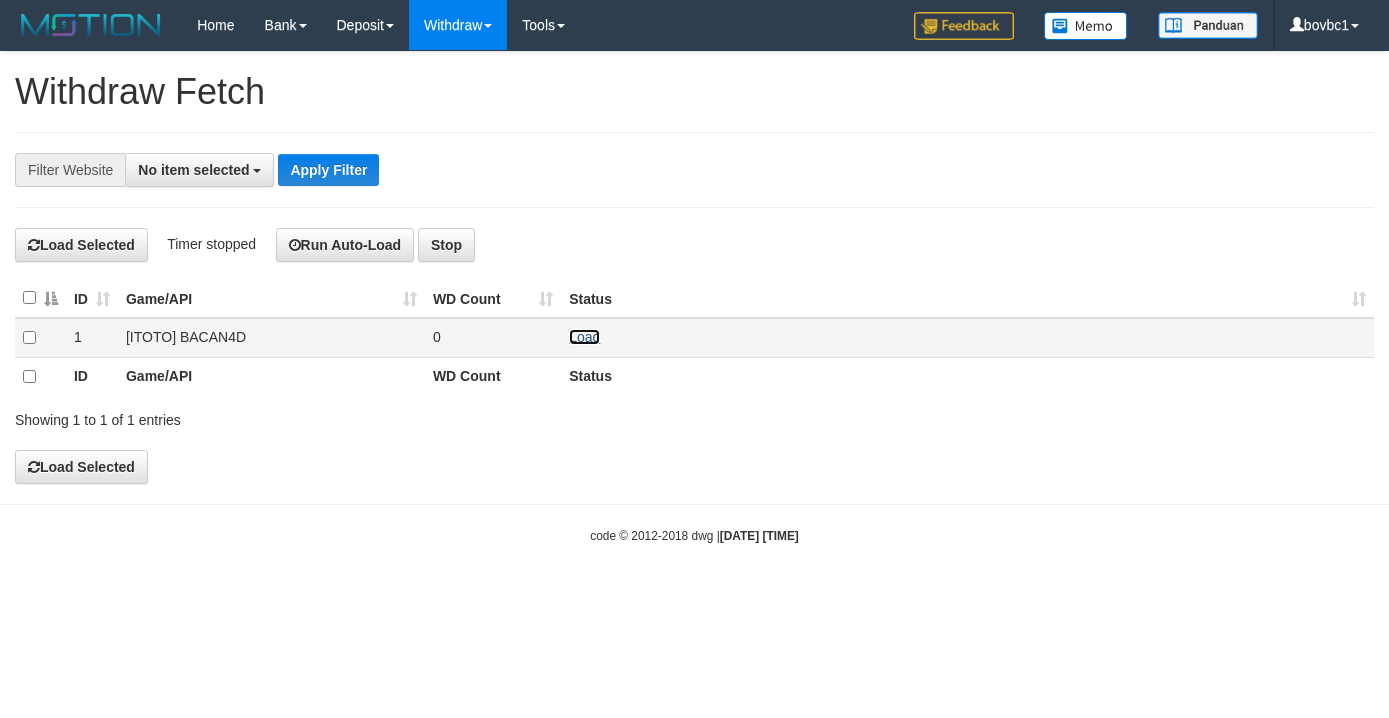 click on "Load" at bounding box center [584, 337] 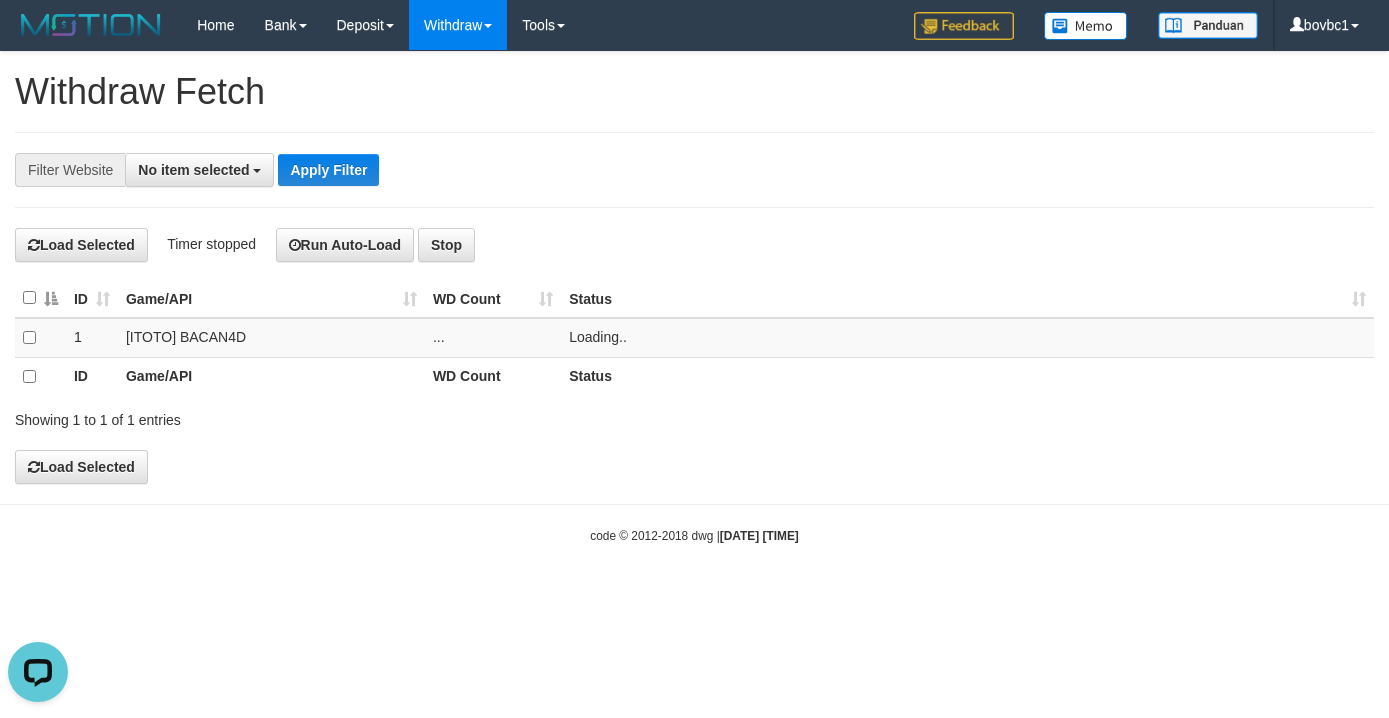 scroll, scrollTop: 0, scrollLeft: 0, axis: both 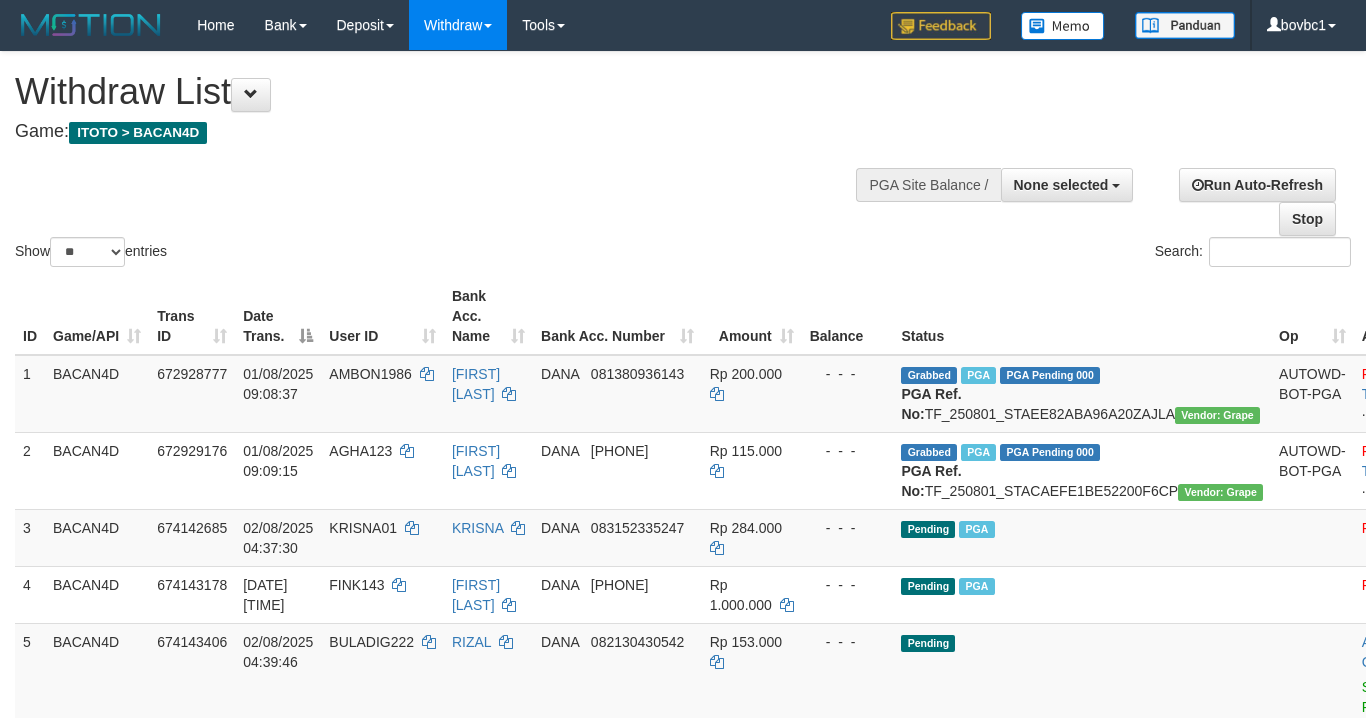 select 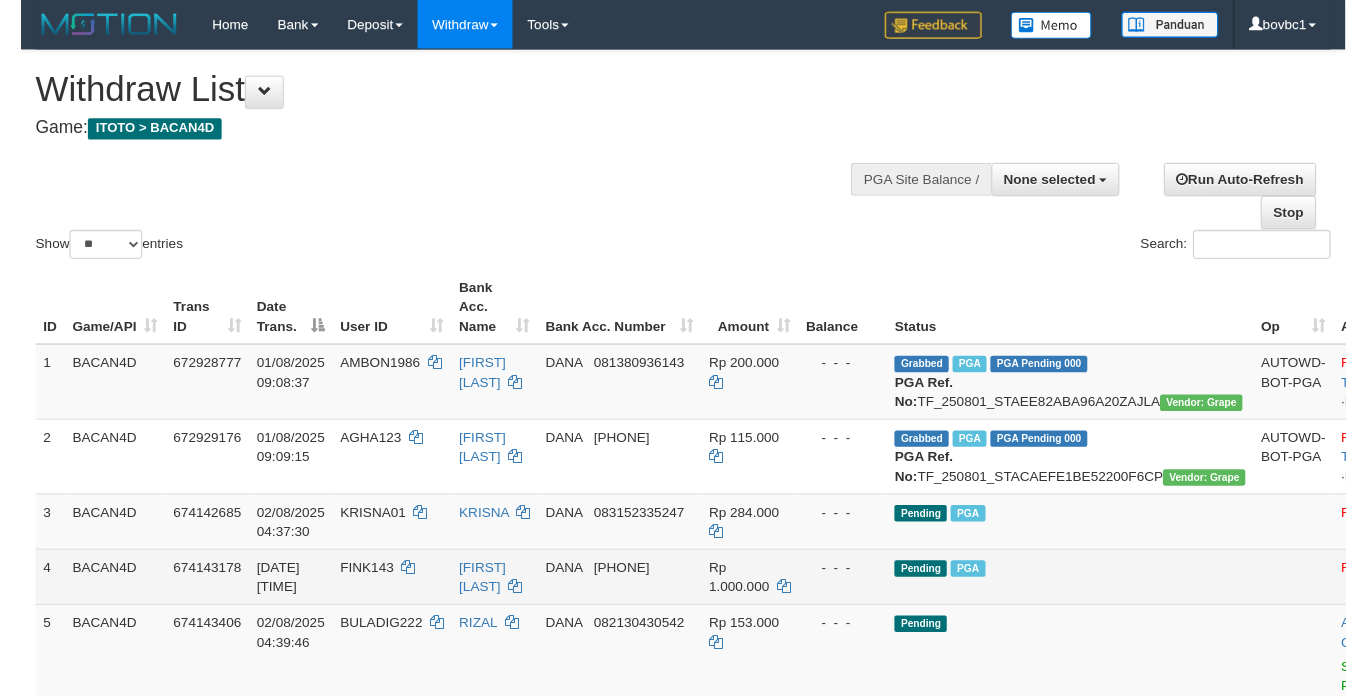 scroll, scrollTop: 237, scrollLeft: 0, axis: vertical 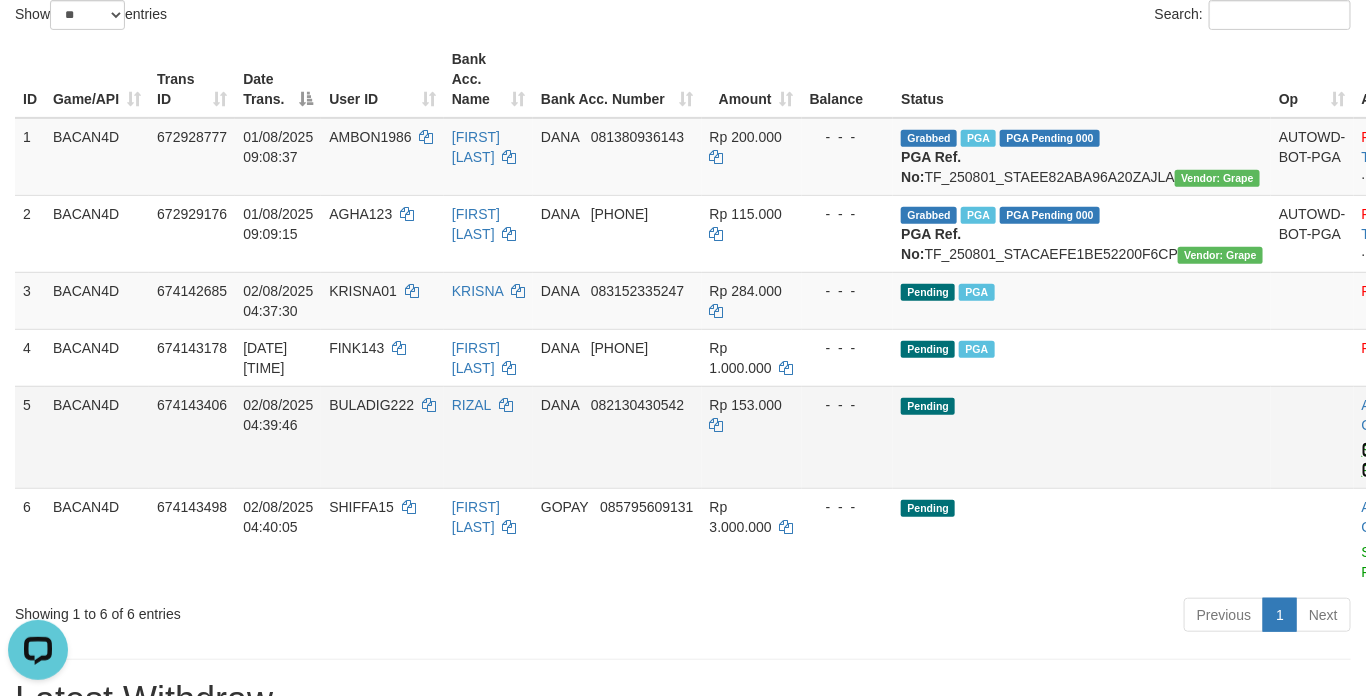 click on "Send PGA" at bounding box center (1378, 460) 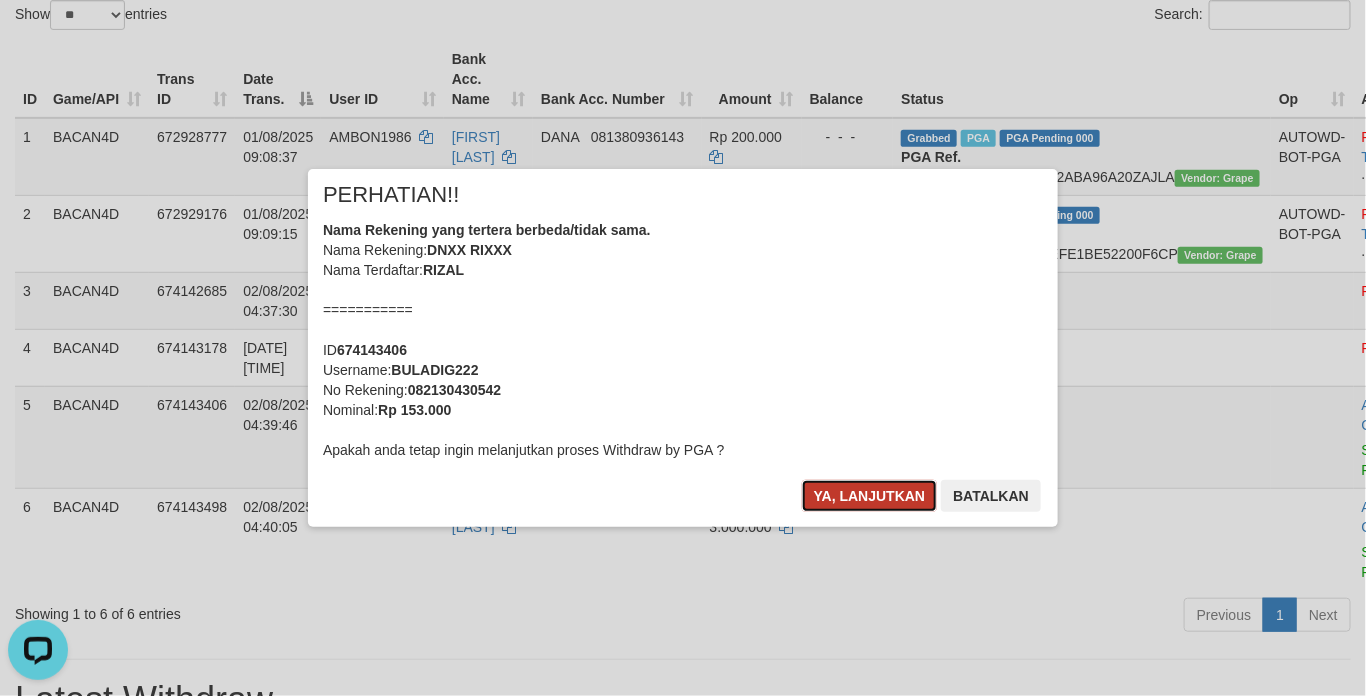 click on "Ya, lanjutkan" at bounding box center (870, 496) 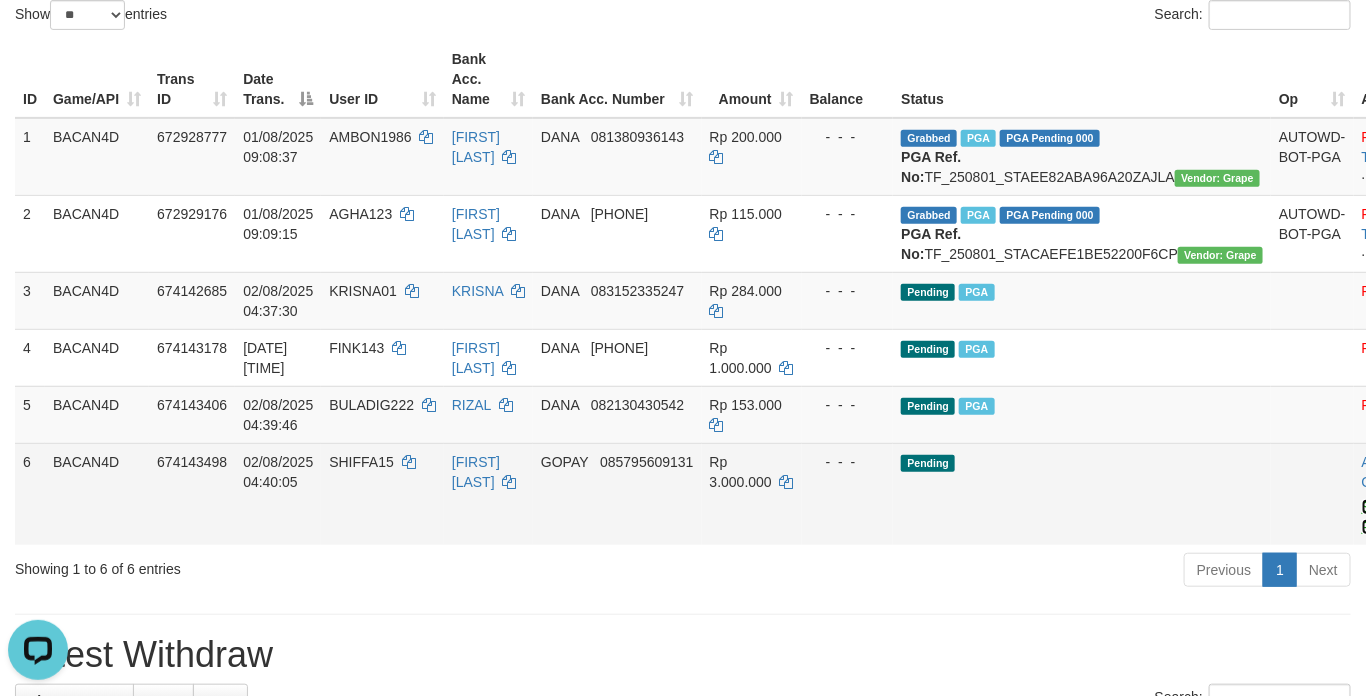 click on "Send PGA" at bounding box center (1378, 517) 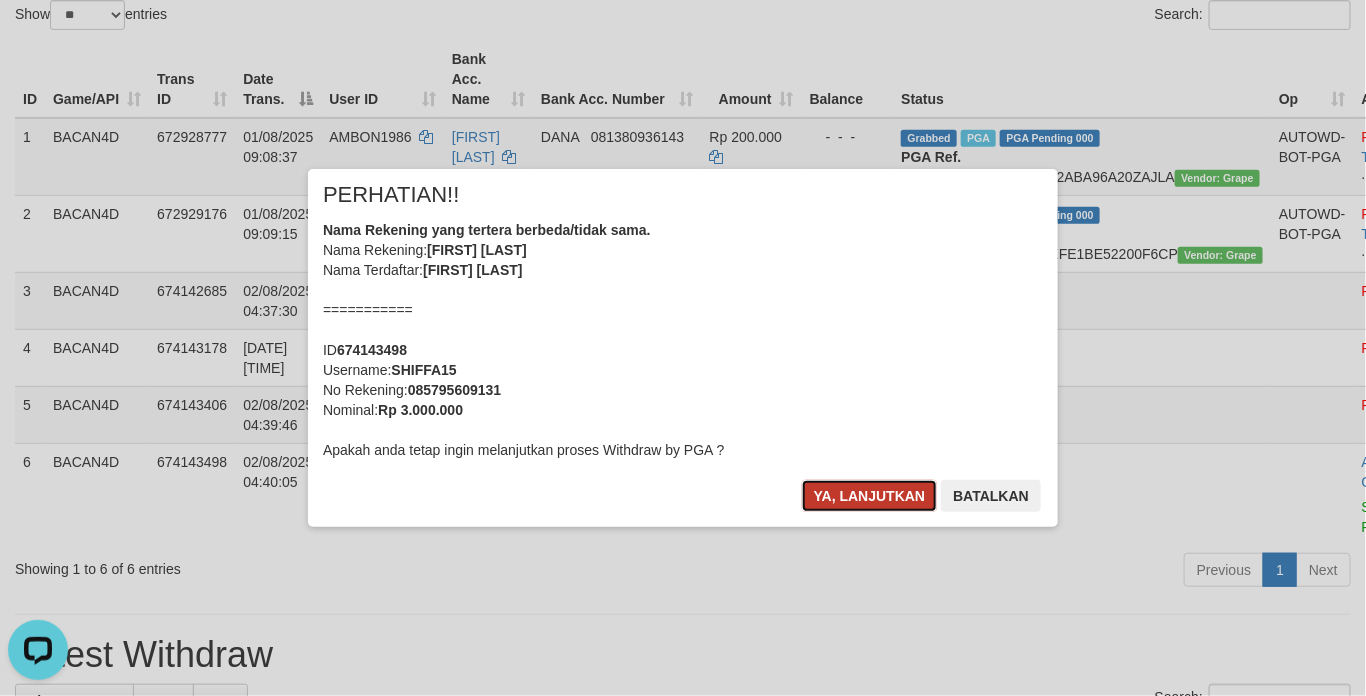 click on "Ya, lanjutkan" at bounding box center (870, 496) 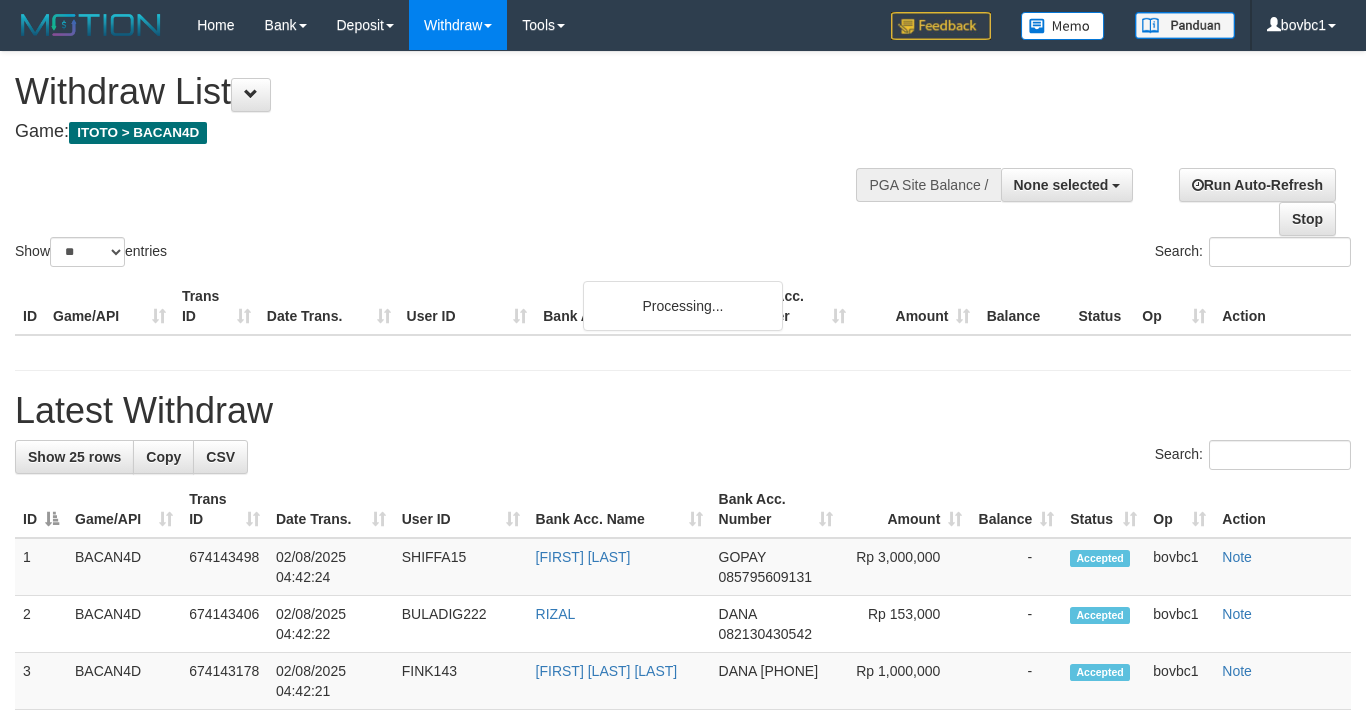 select 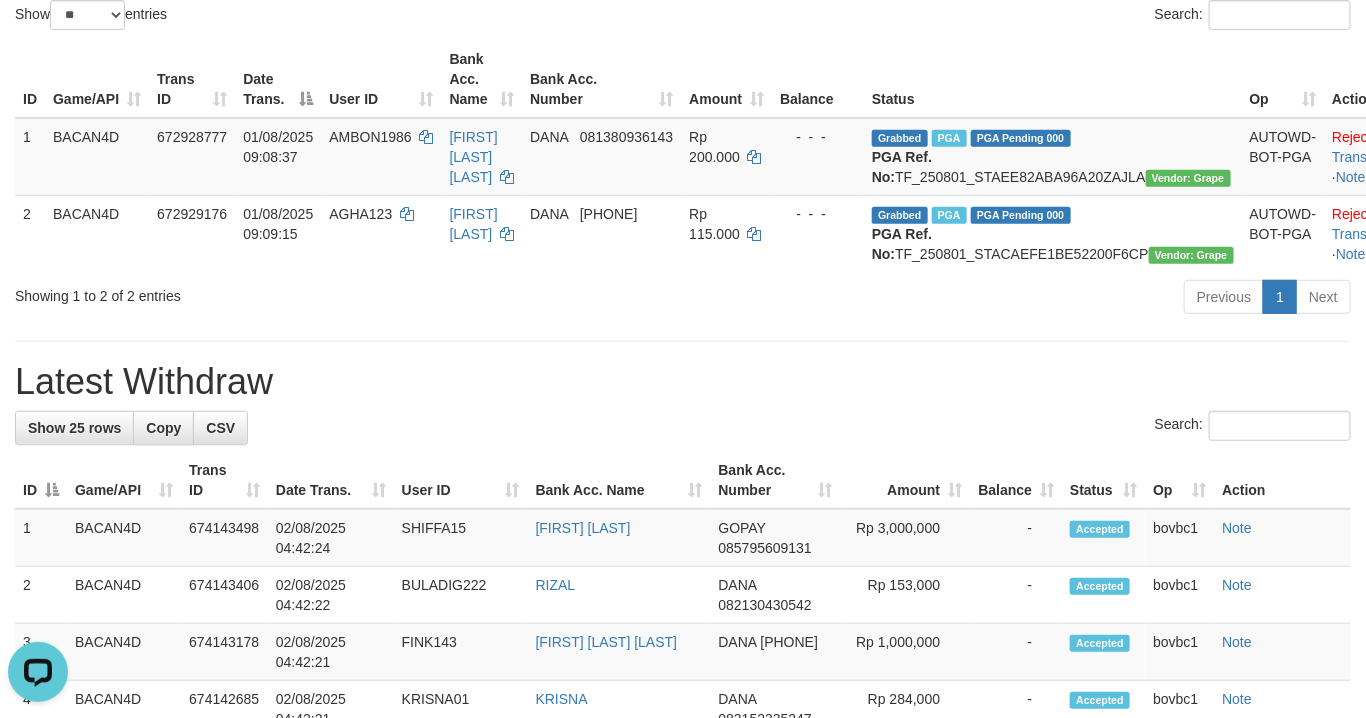 scroll, scrollTop: 0, scrollLeft: 0, axis: both 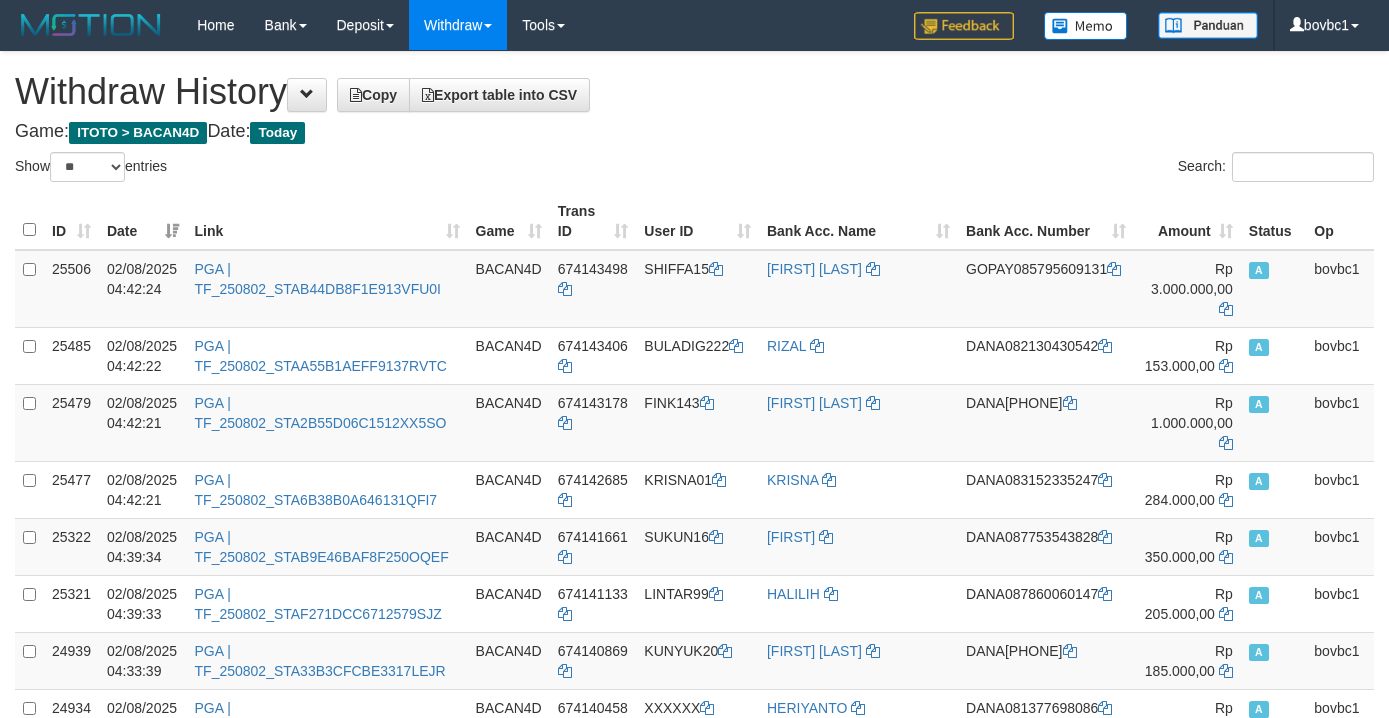 select on "**" 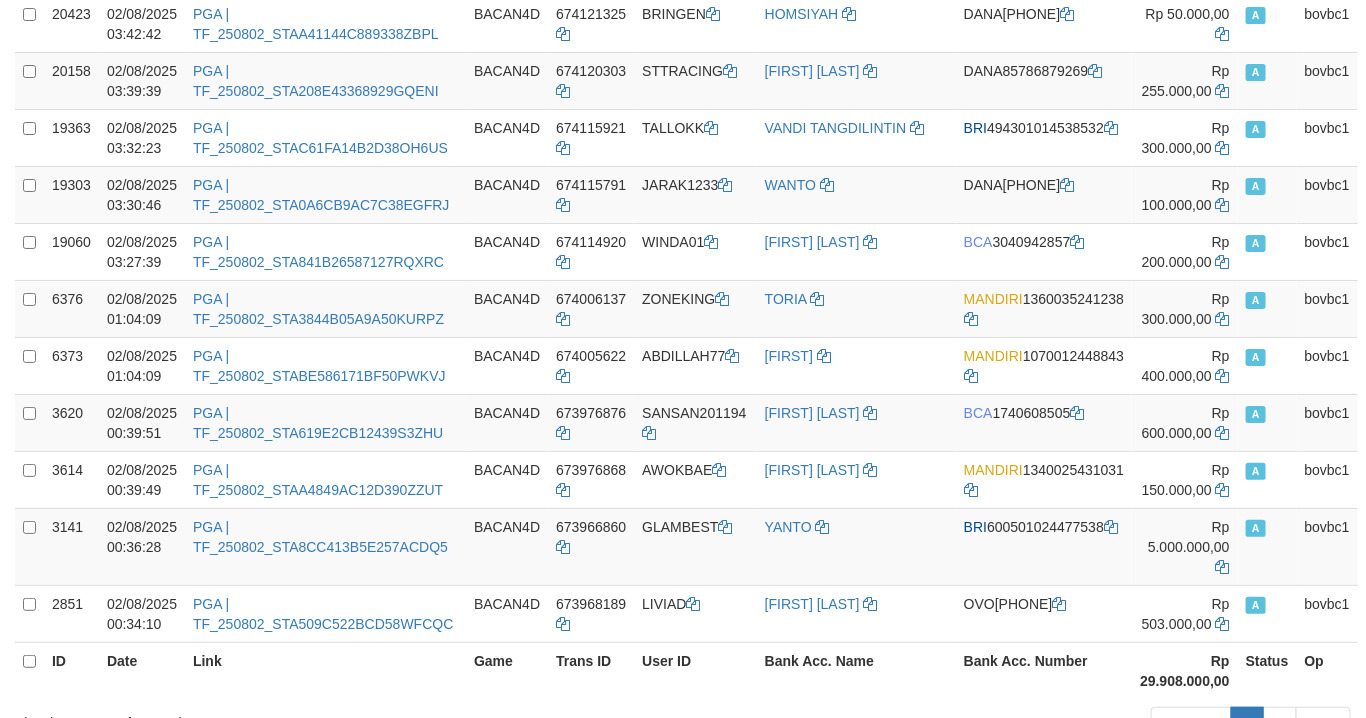 scroll, scrollTop: 3016, scrollLeft: 0, axis: vertical 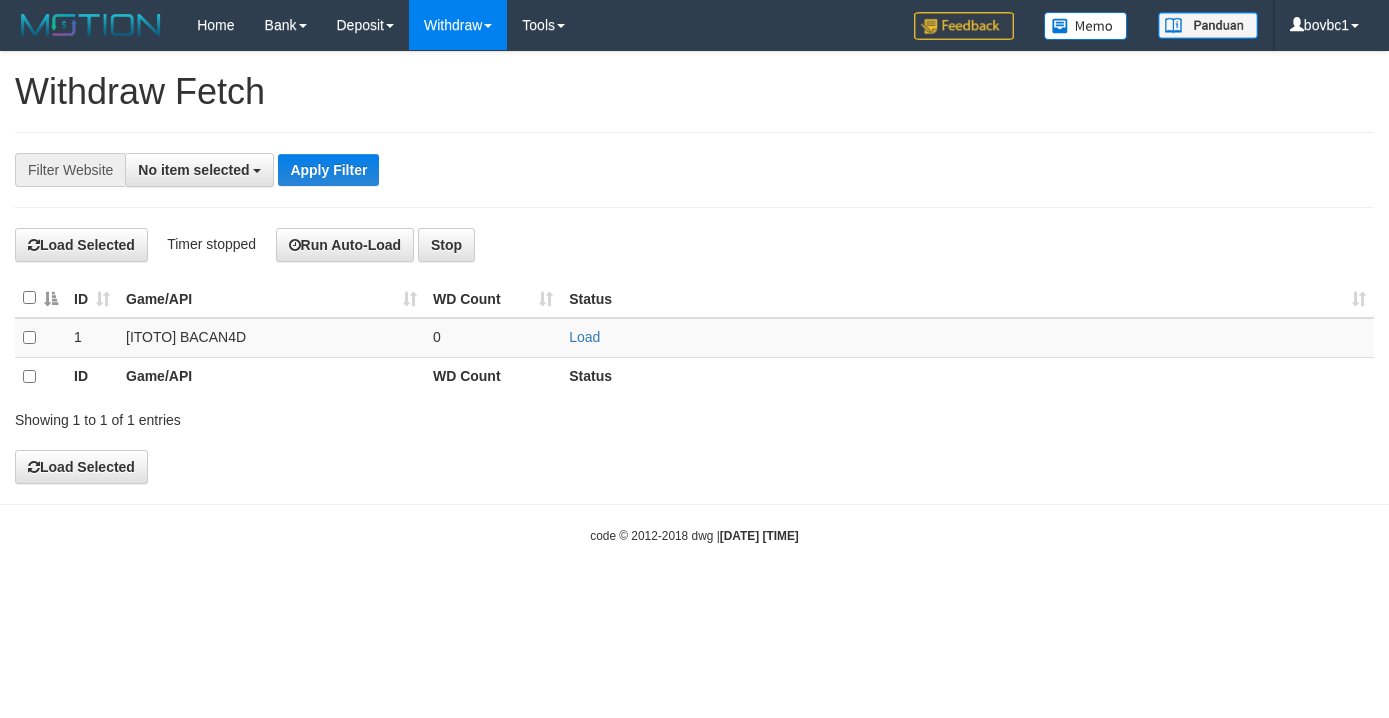 select 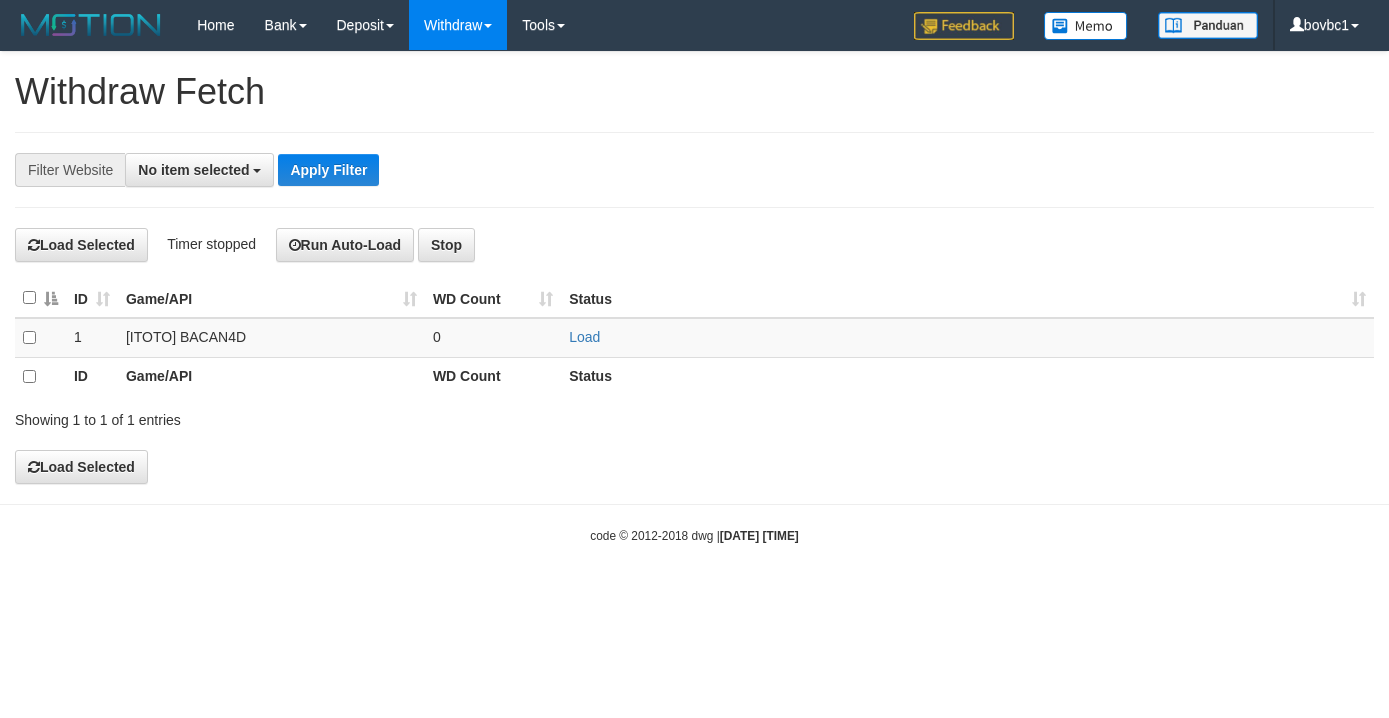 scroll, scrollTop: 0, scrollLeft: 0, axis: both 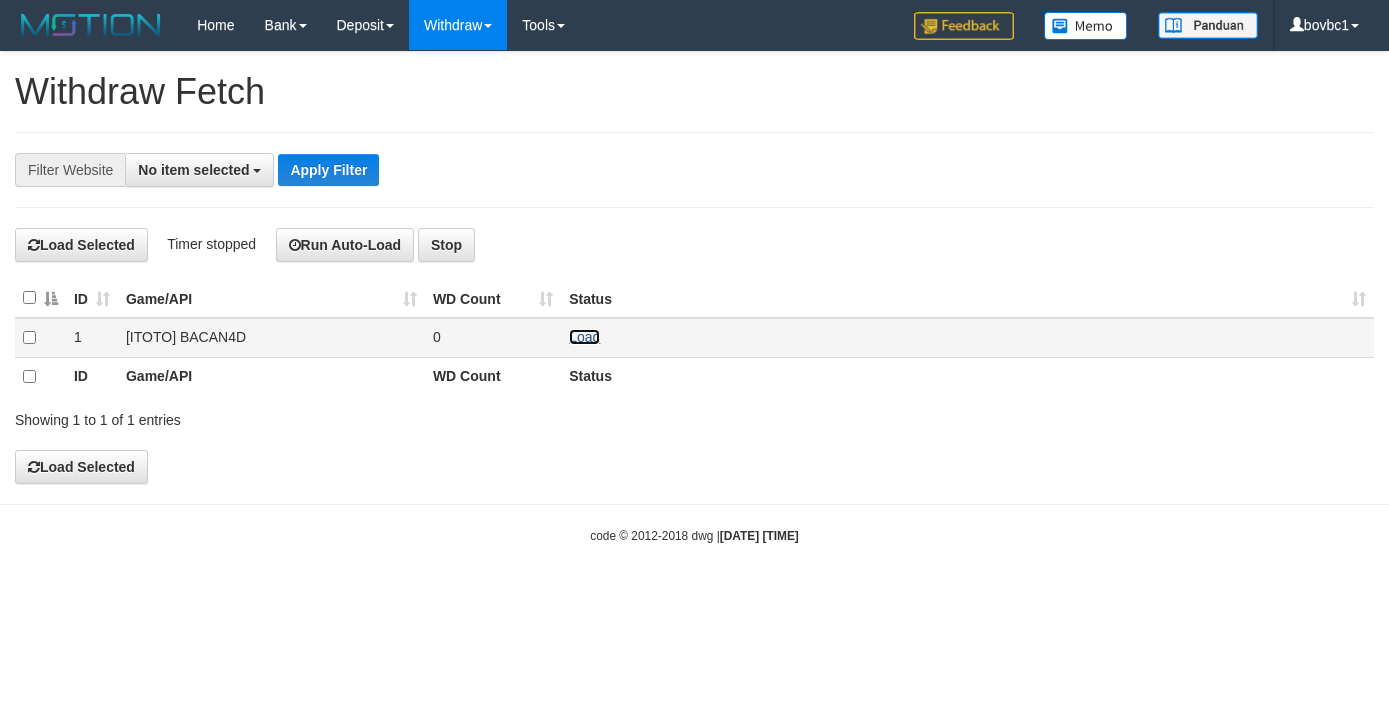 click on "Load" at bounding box center [584, 337] 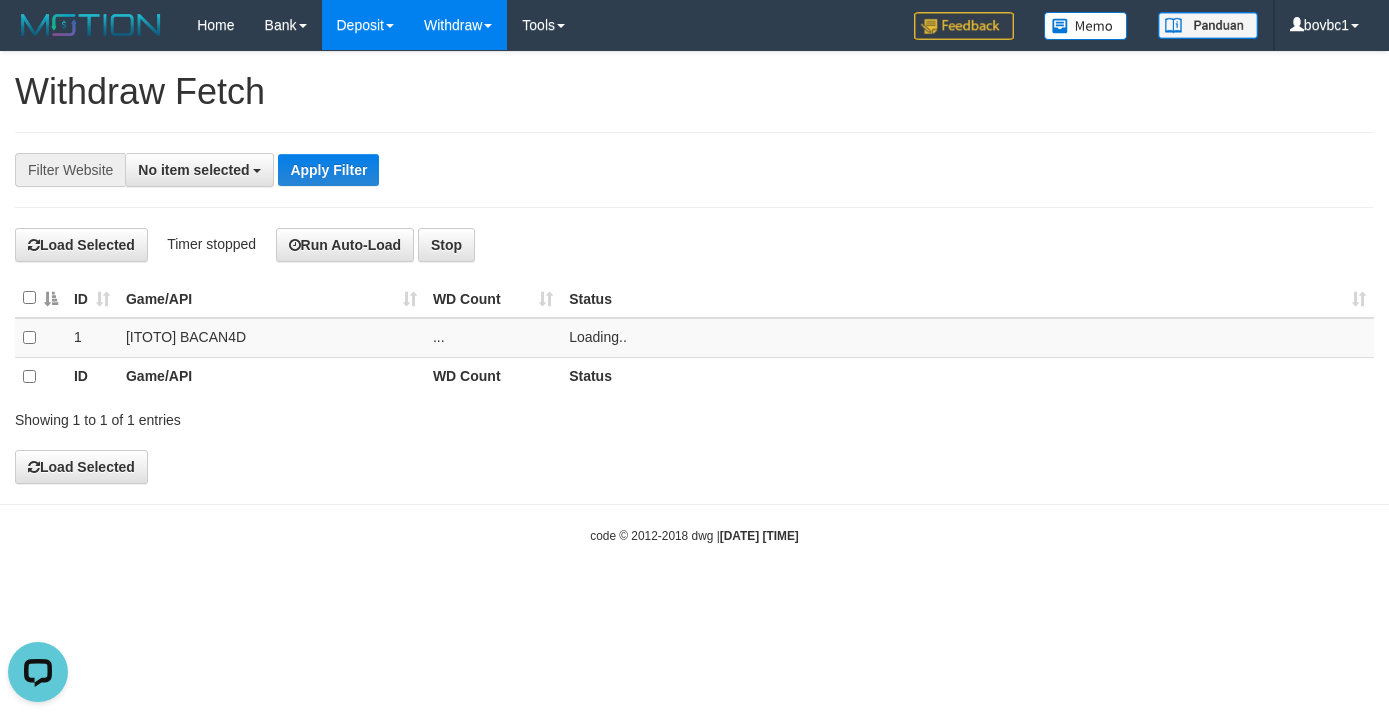 scroll, scrollTop: 0, scrollLeft: 0, axis: both 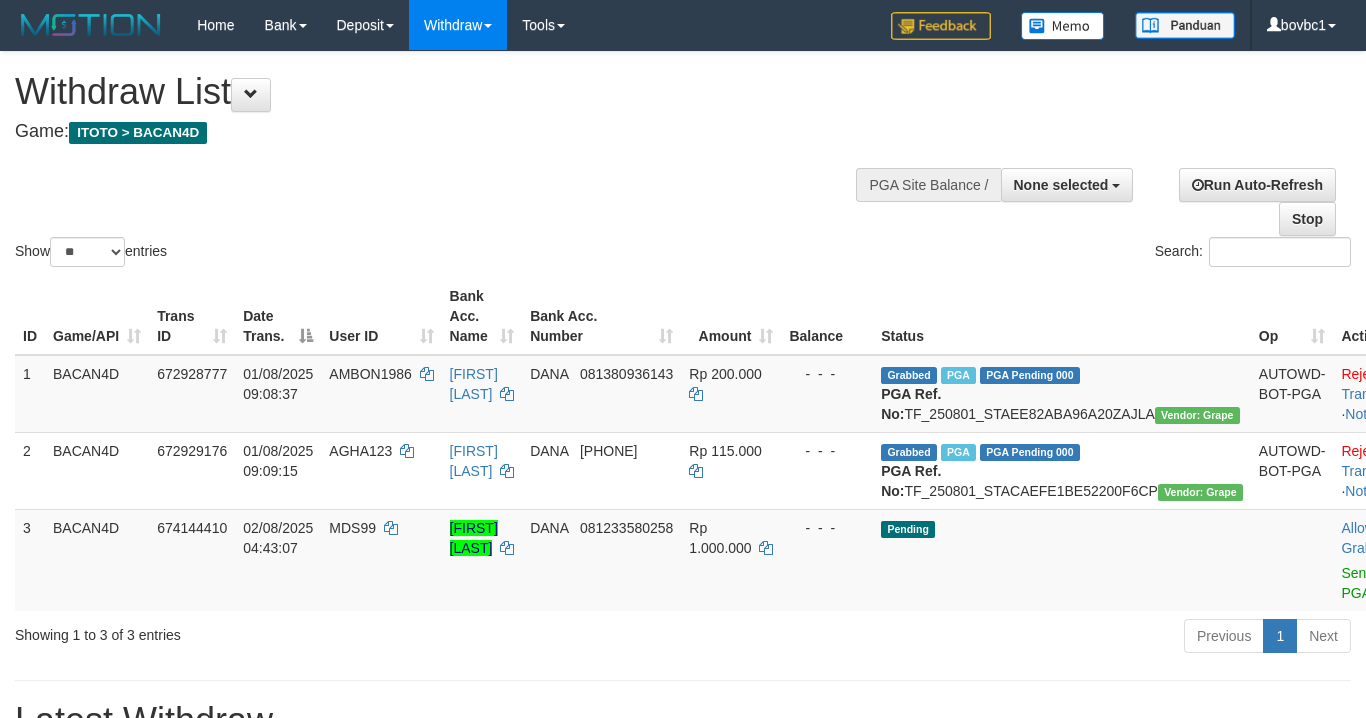 select 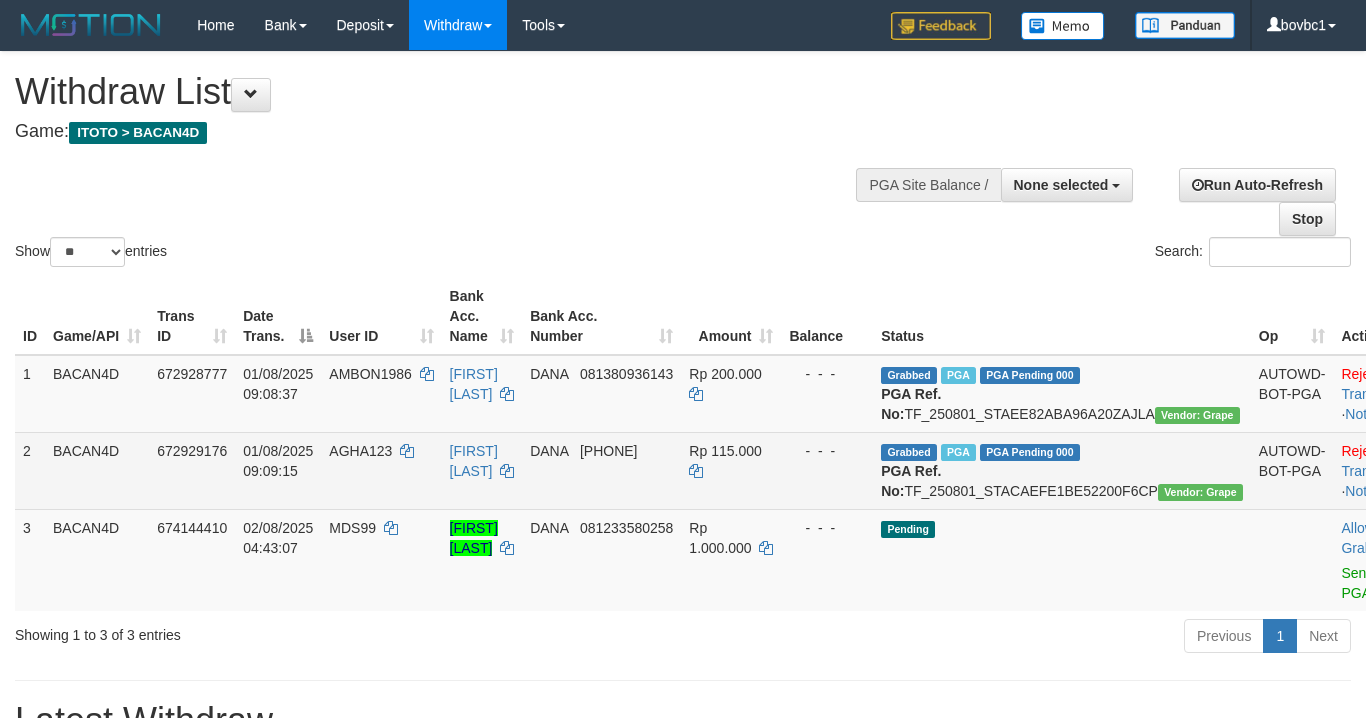 scroll, scrollTop: 286, scrollLeft: 0, axis: vertical 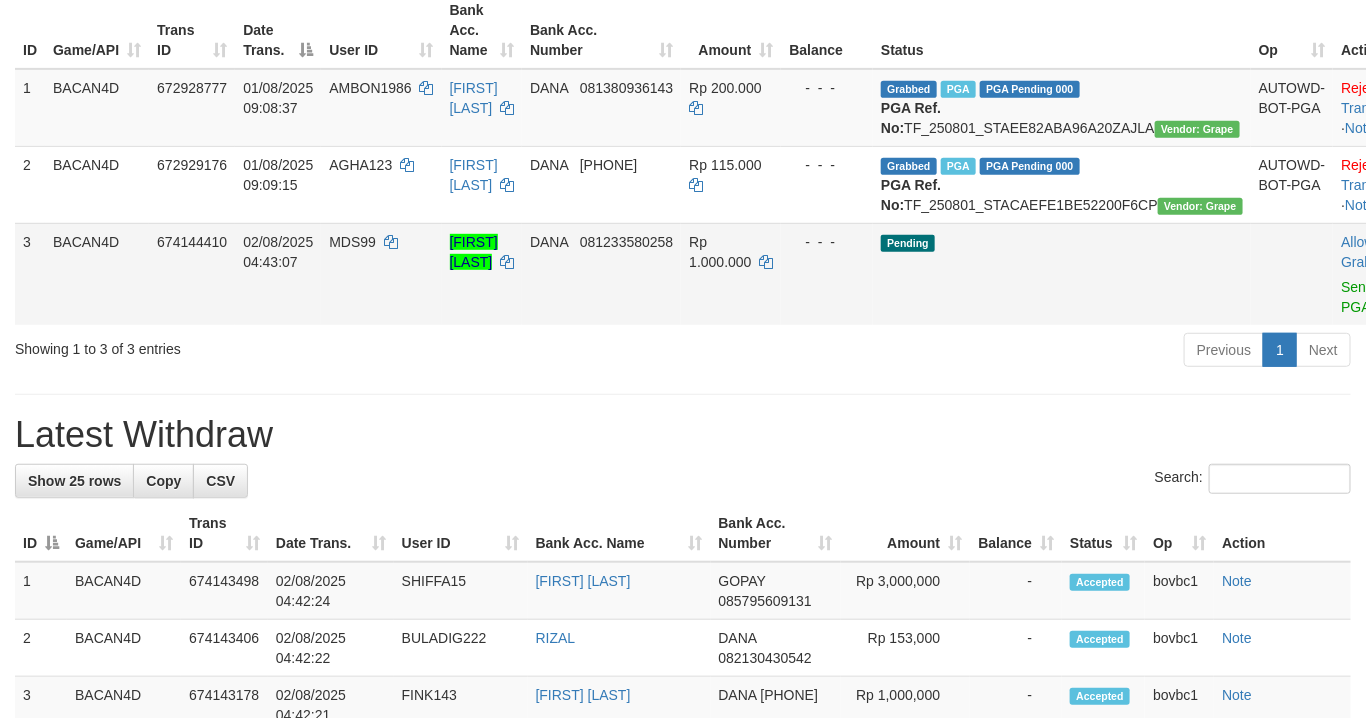 click on "Allow Grab   ·    Reject Send PGA     ·    Note" at bounding box center (1382, 274) 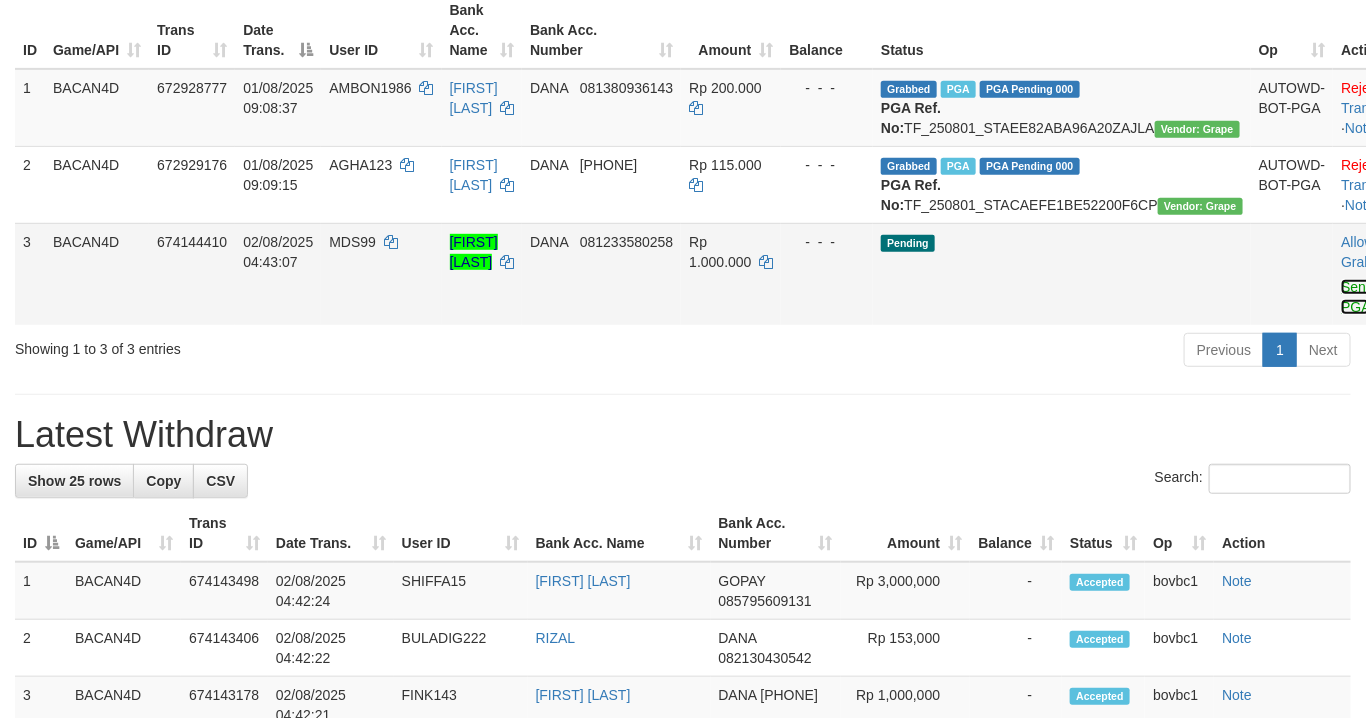 click on "Send PGA" at bounding box center (1357, 297) 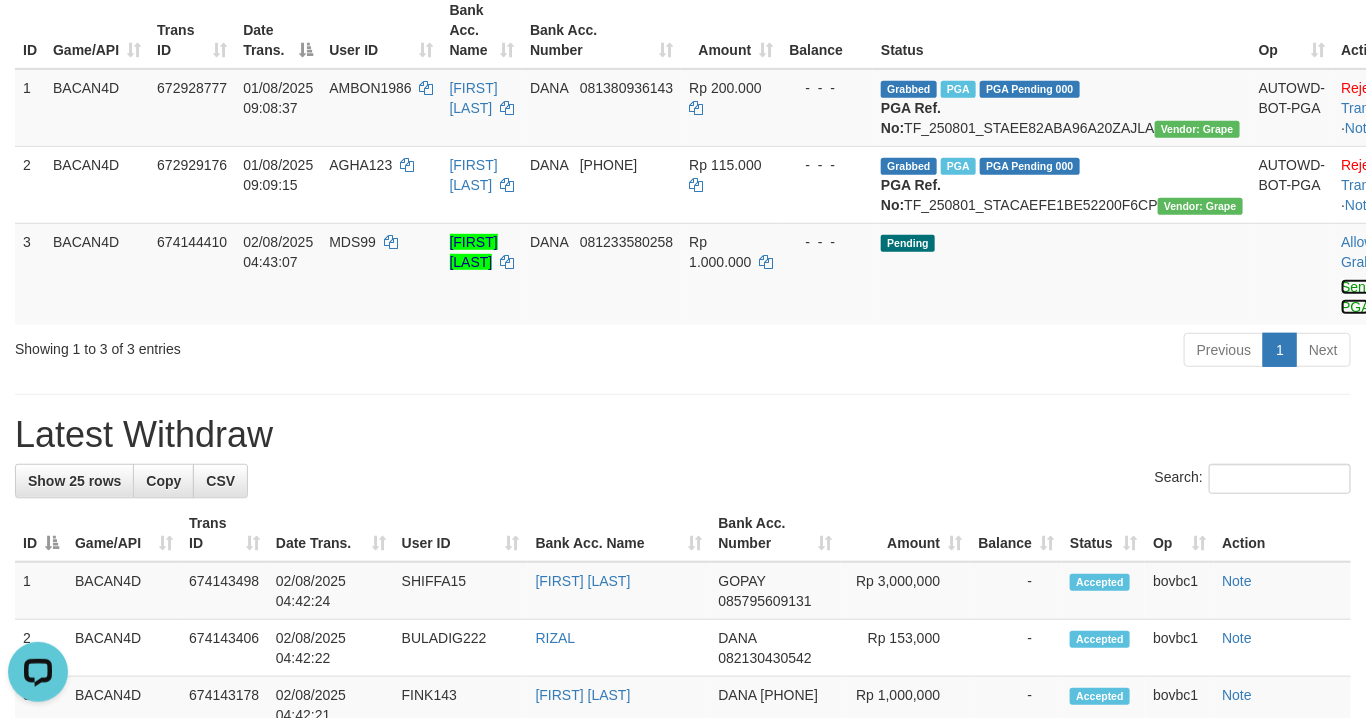 scroll, scrollTop: 0, scrollLeft: 0, axis: both 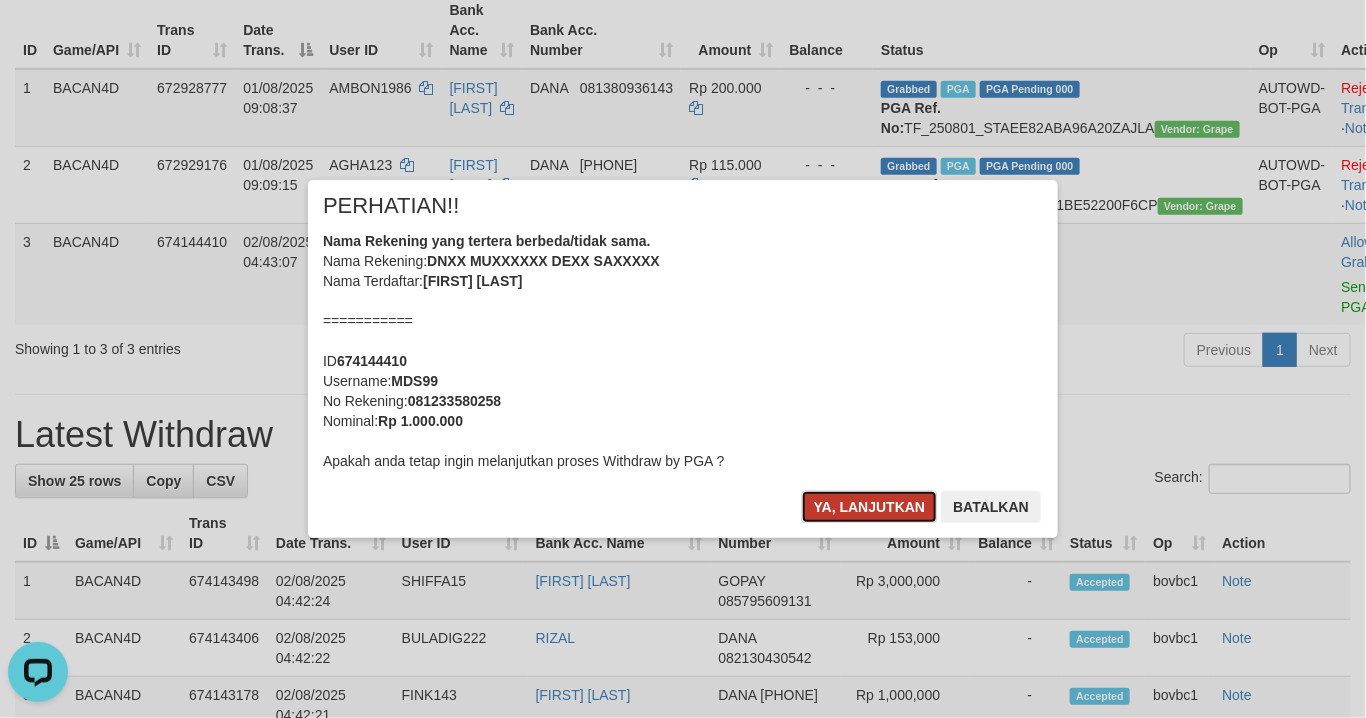 click on "Ya, lanjutkan" at bounding box center (870, 507) 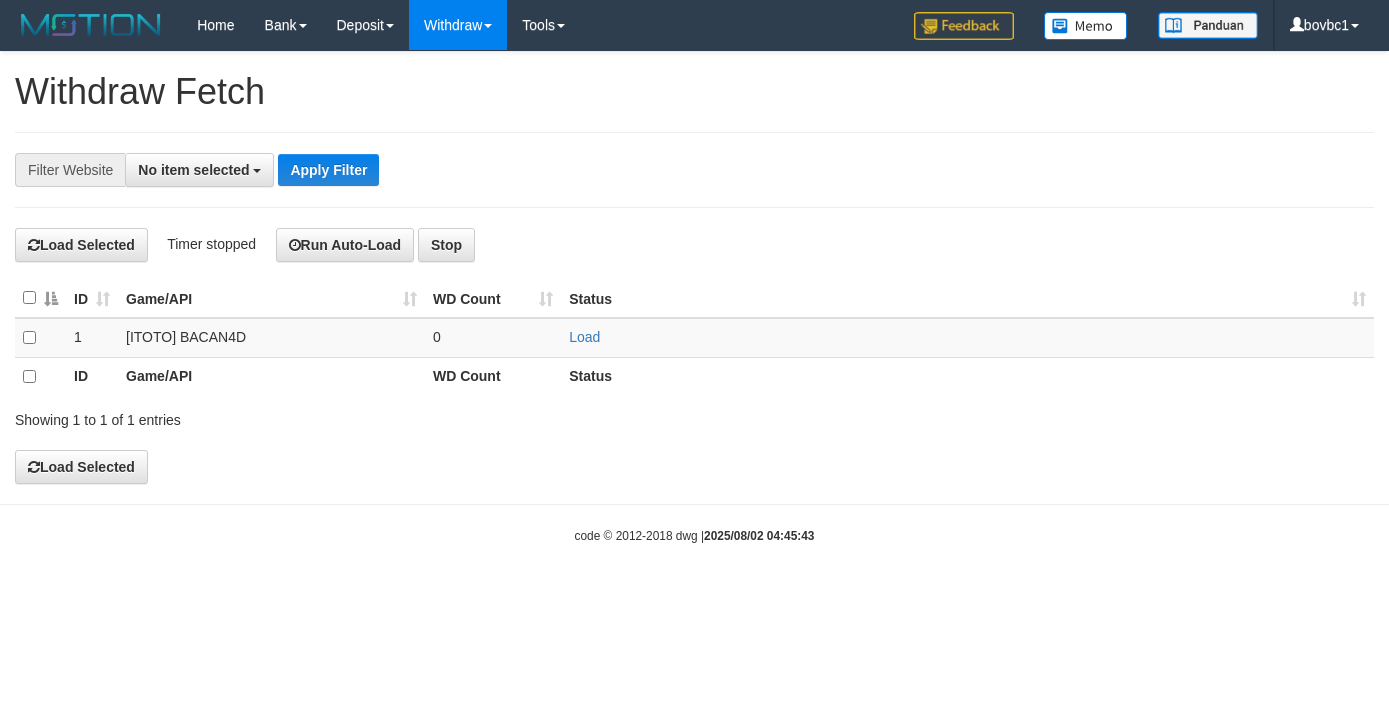 select 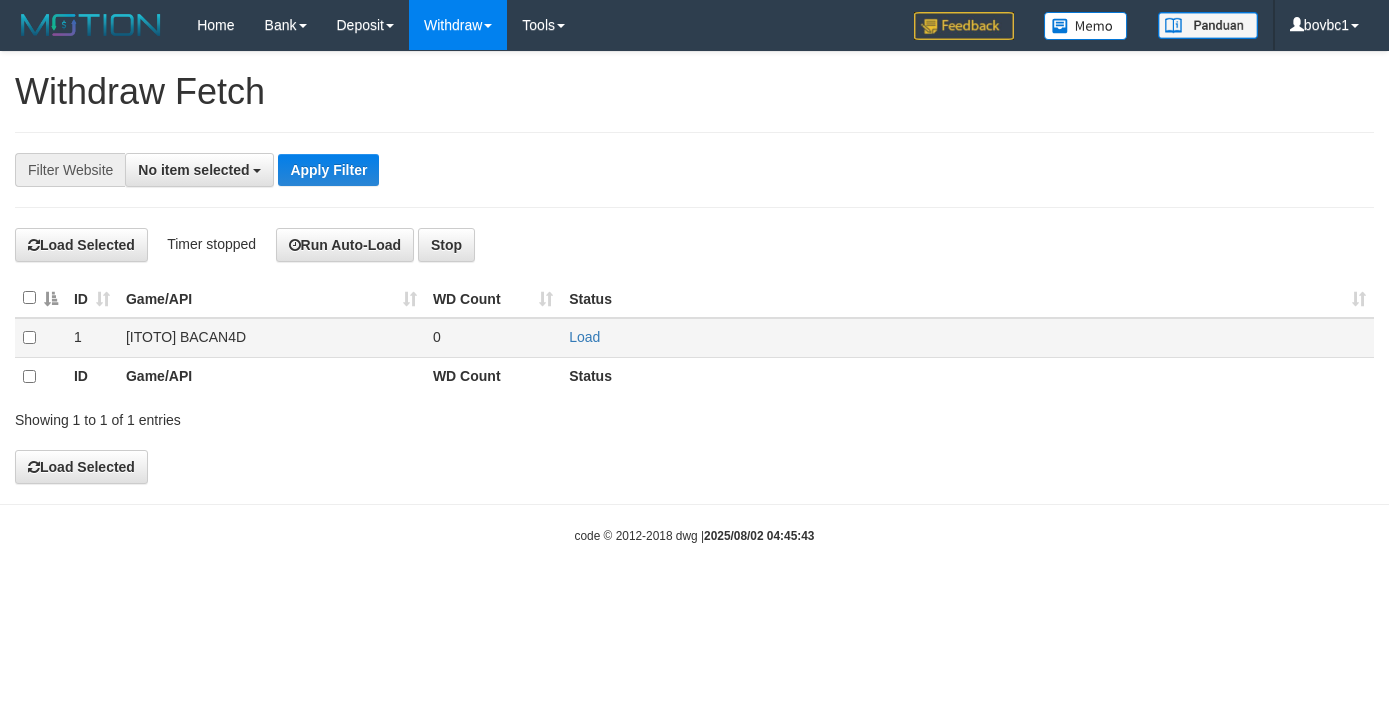 scroll, scrollTop: 0, scrollLeft: 0, axis: both 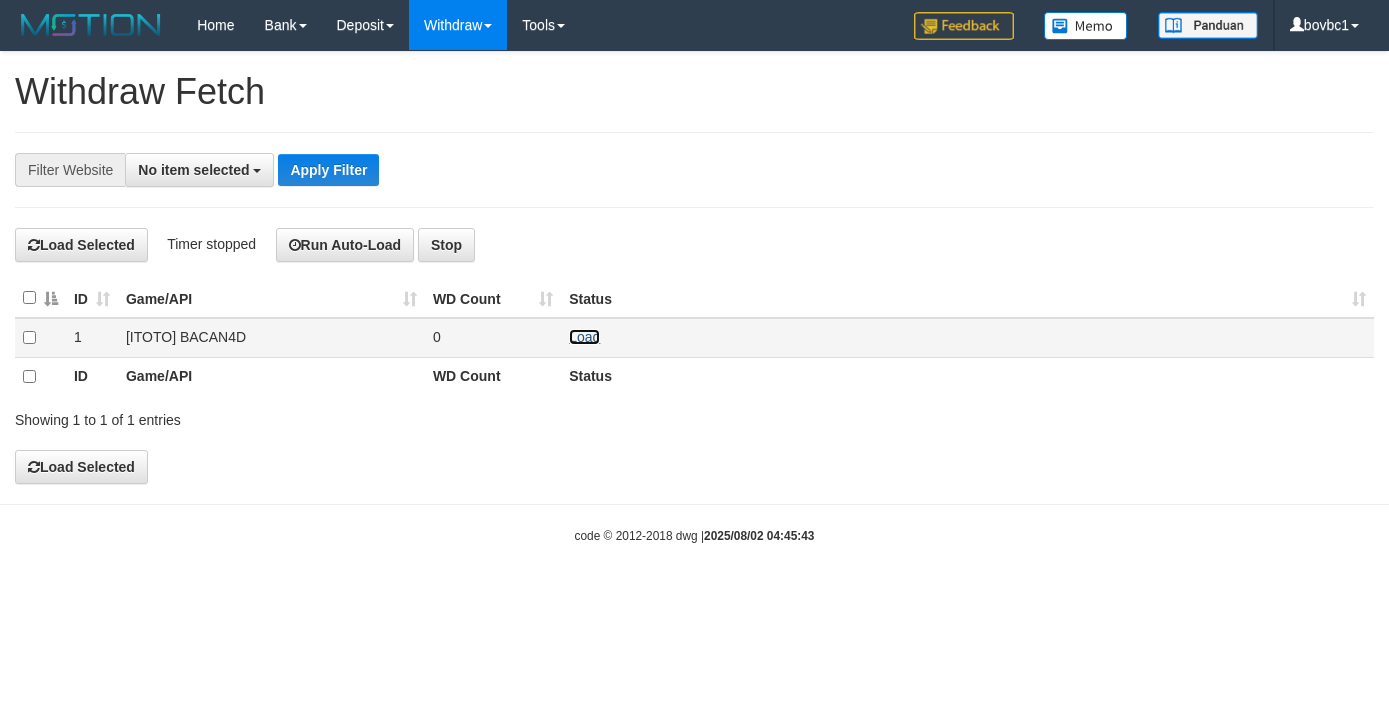 click on "Load" at bounding box center [584, 337] 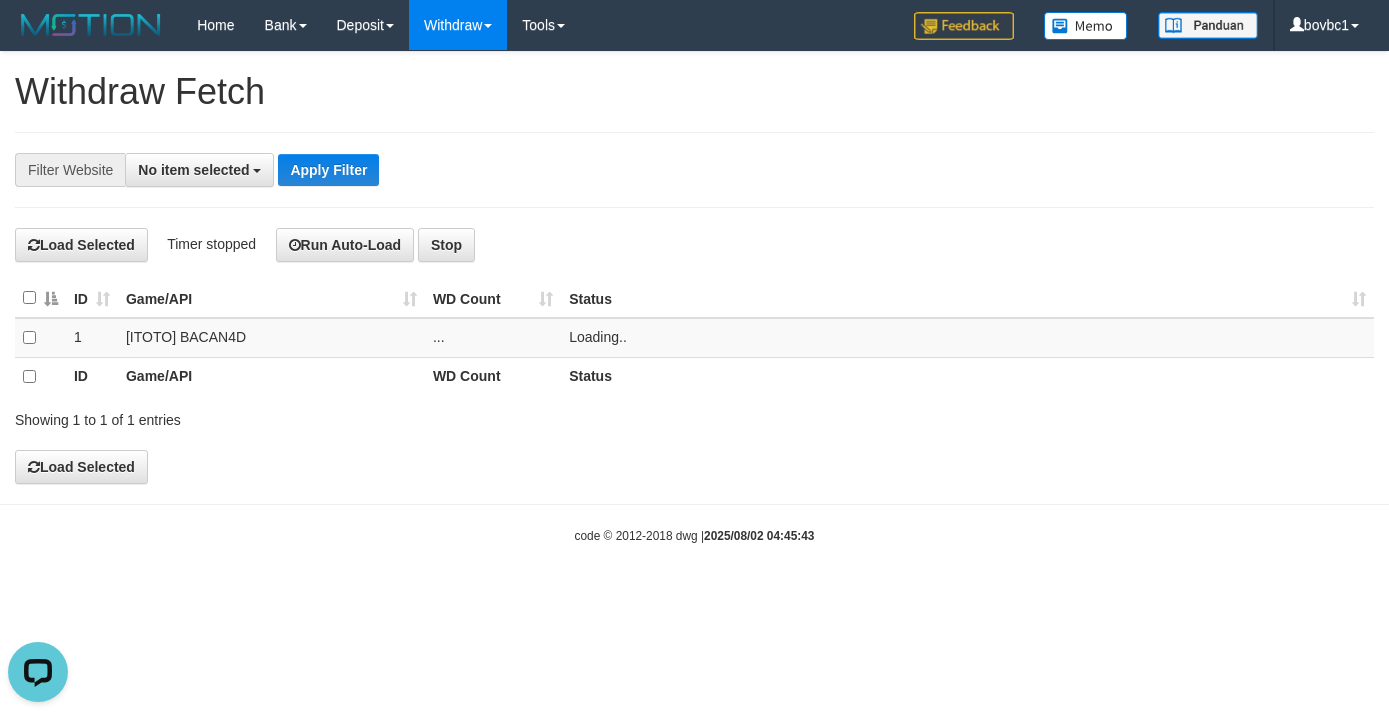 scroll, scrollTop: 0, scrollLeft: 0, axis: both 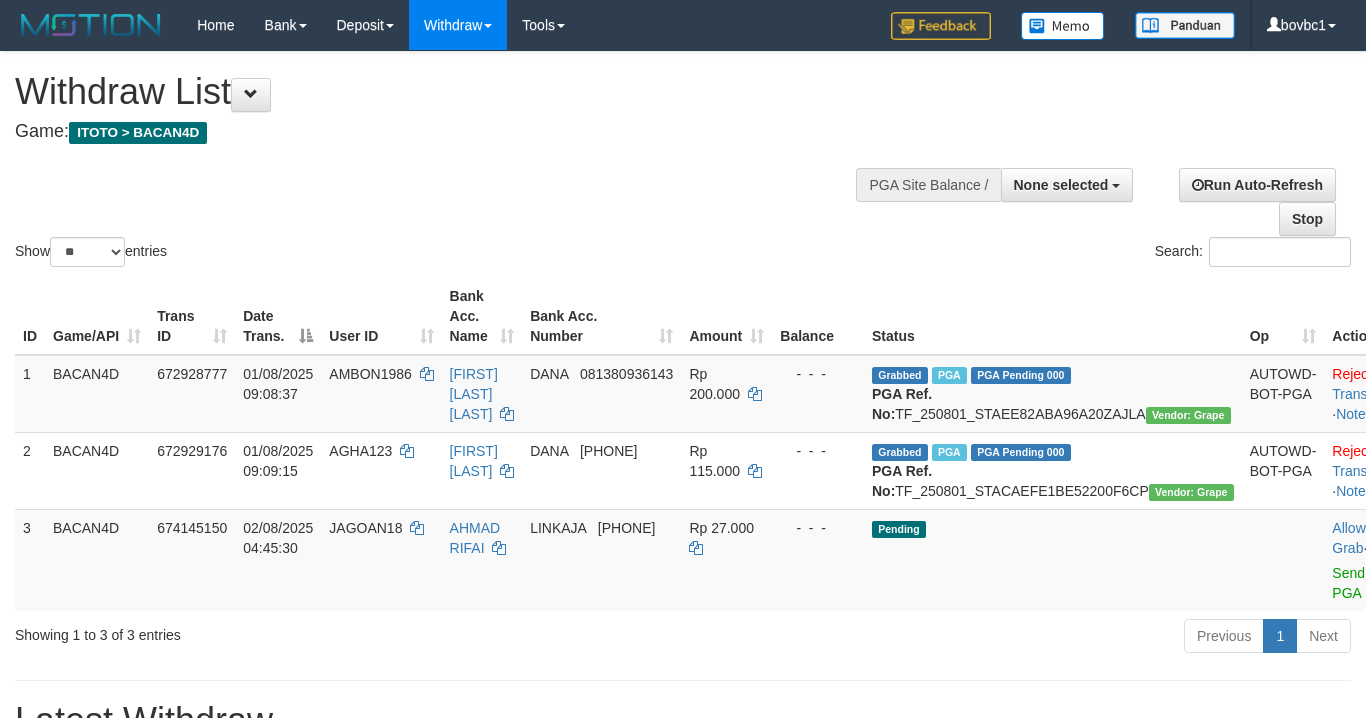 select 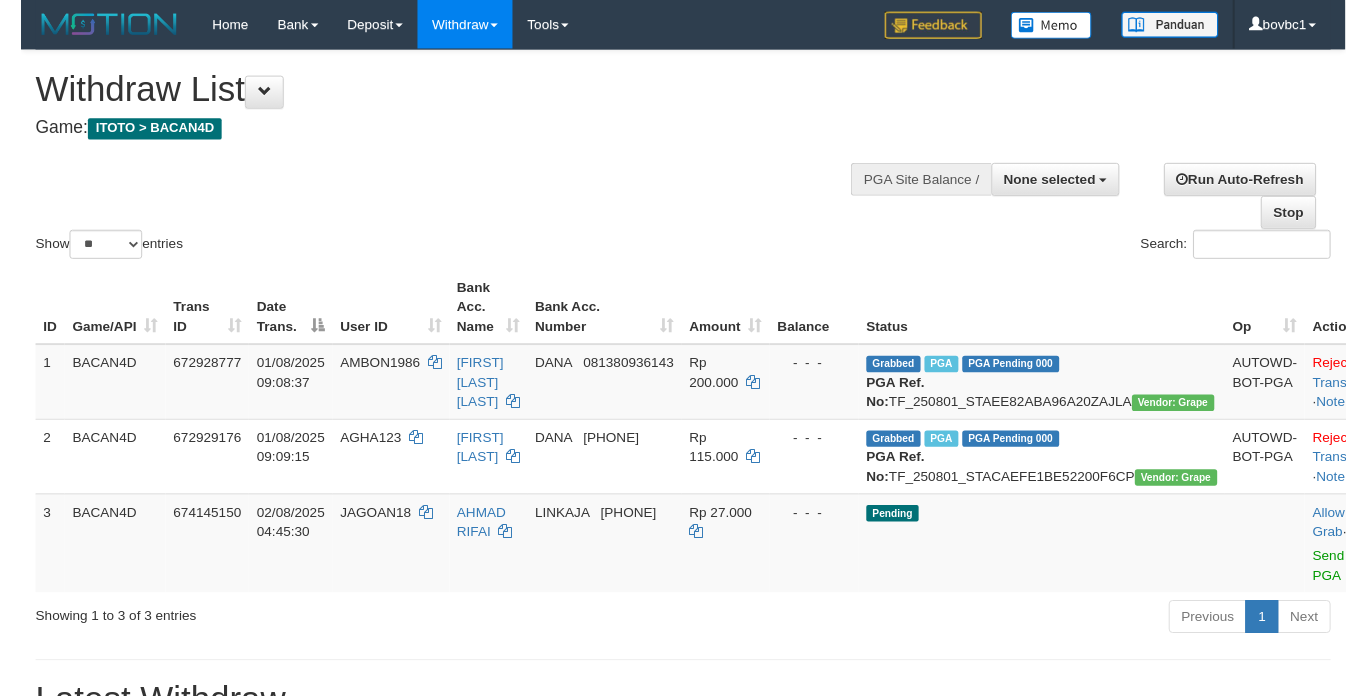 scroll, scrollTop: 216, scrollLeft: 0, axis: vertical 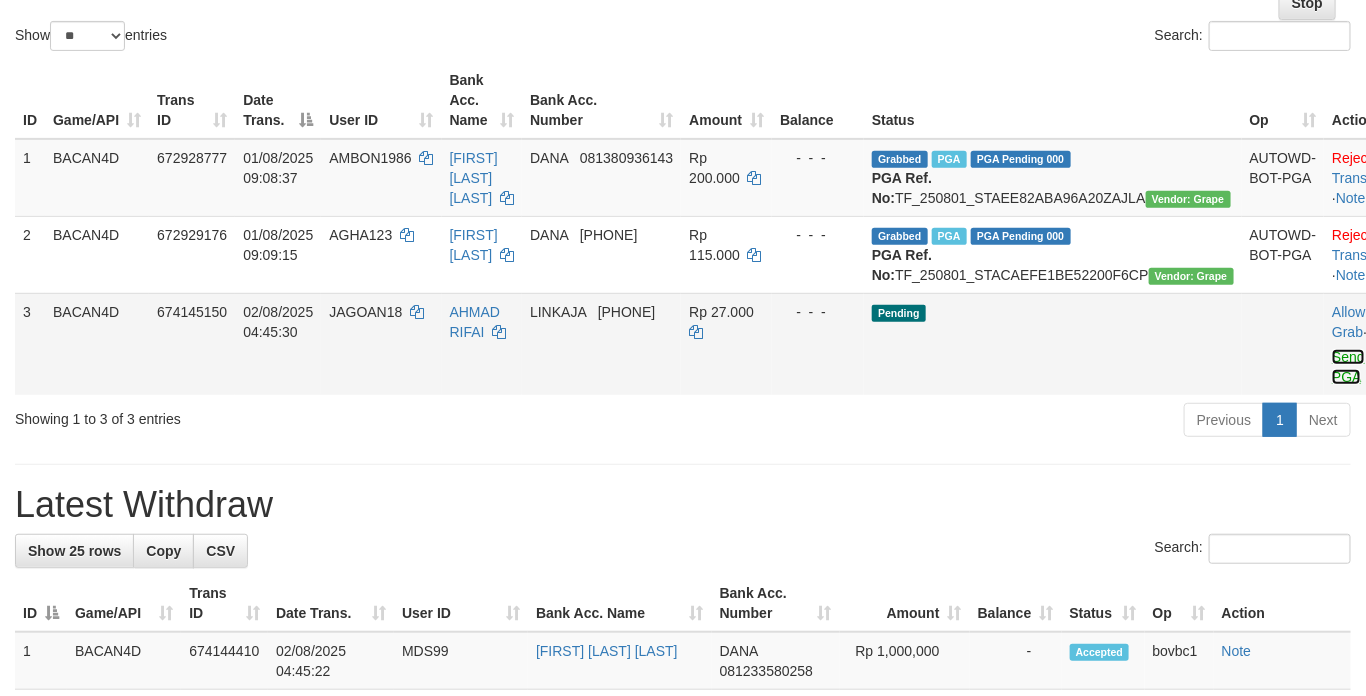 click on "Send PGA" at bounding box center [1348, 367] 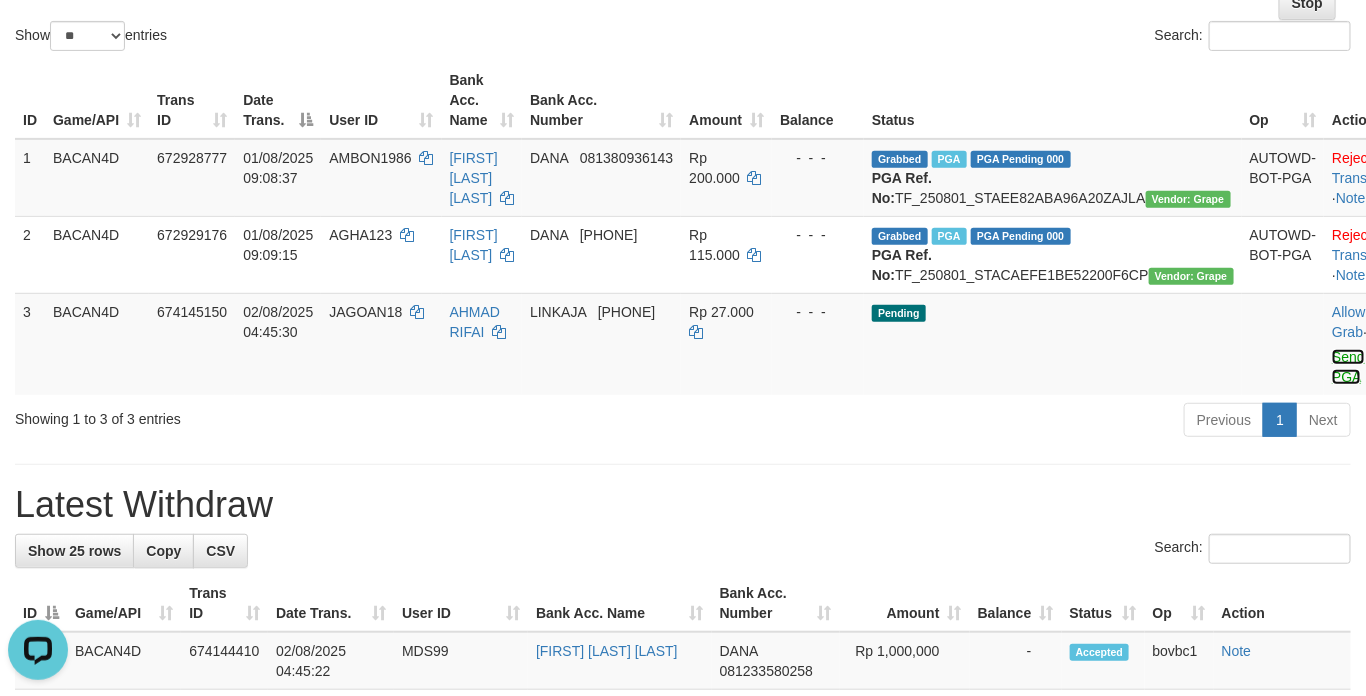 scroll, scrollTop: 0, scrollLeft: 0, axis: both 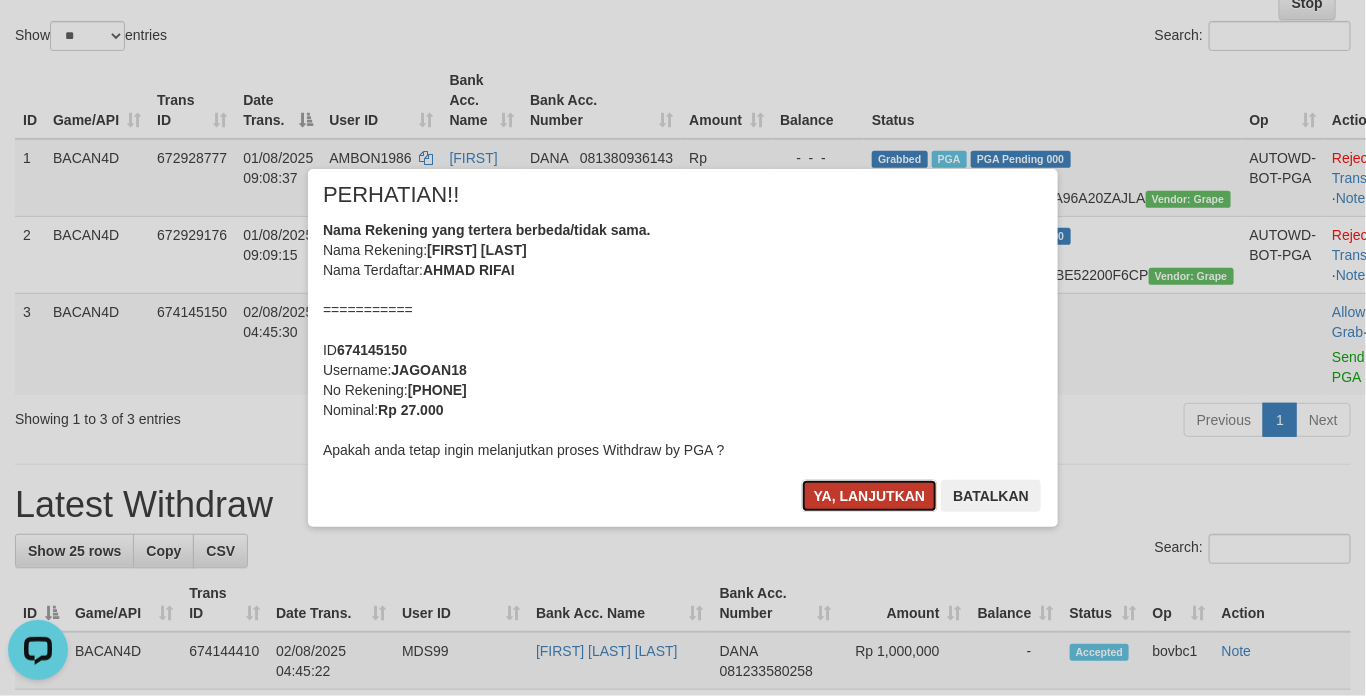click on "Ya, lanjutkan" at bounding box center [870, 496] 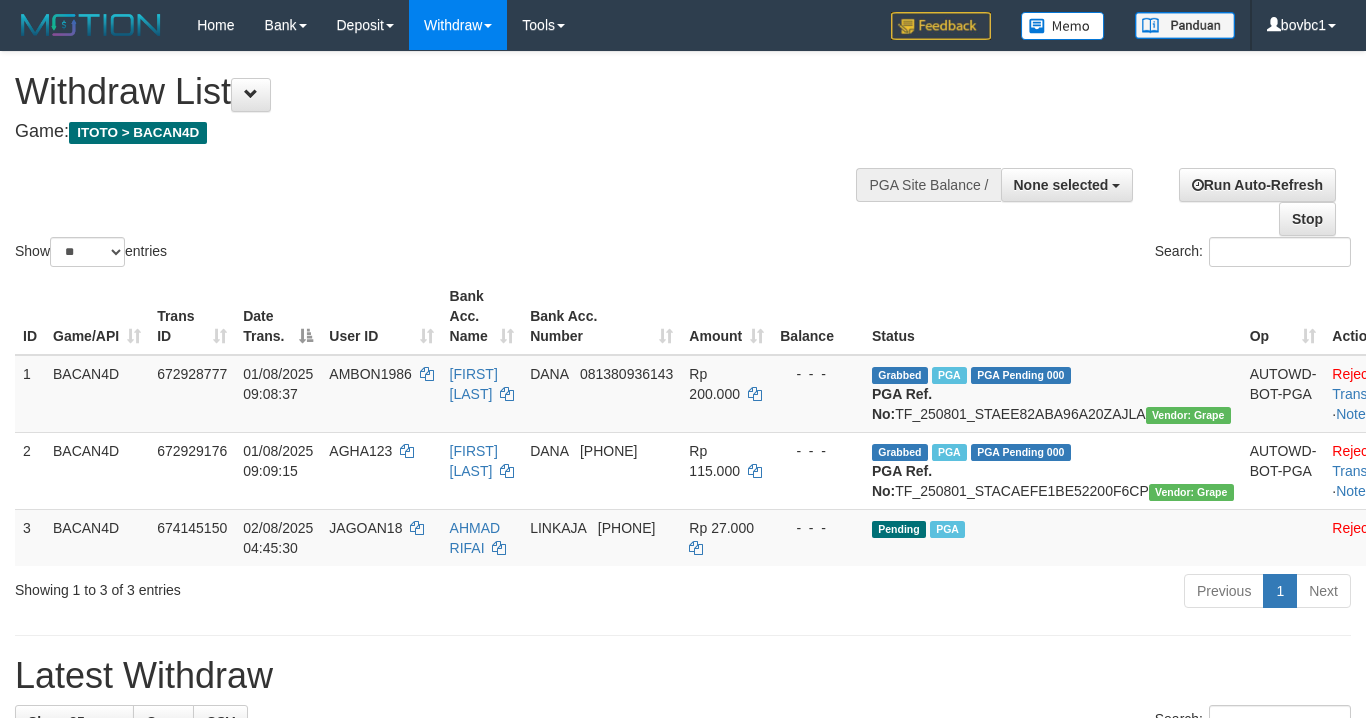 select 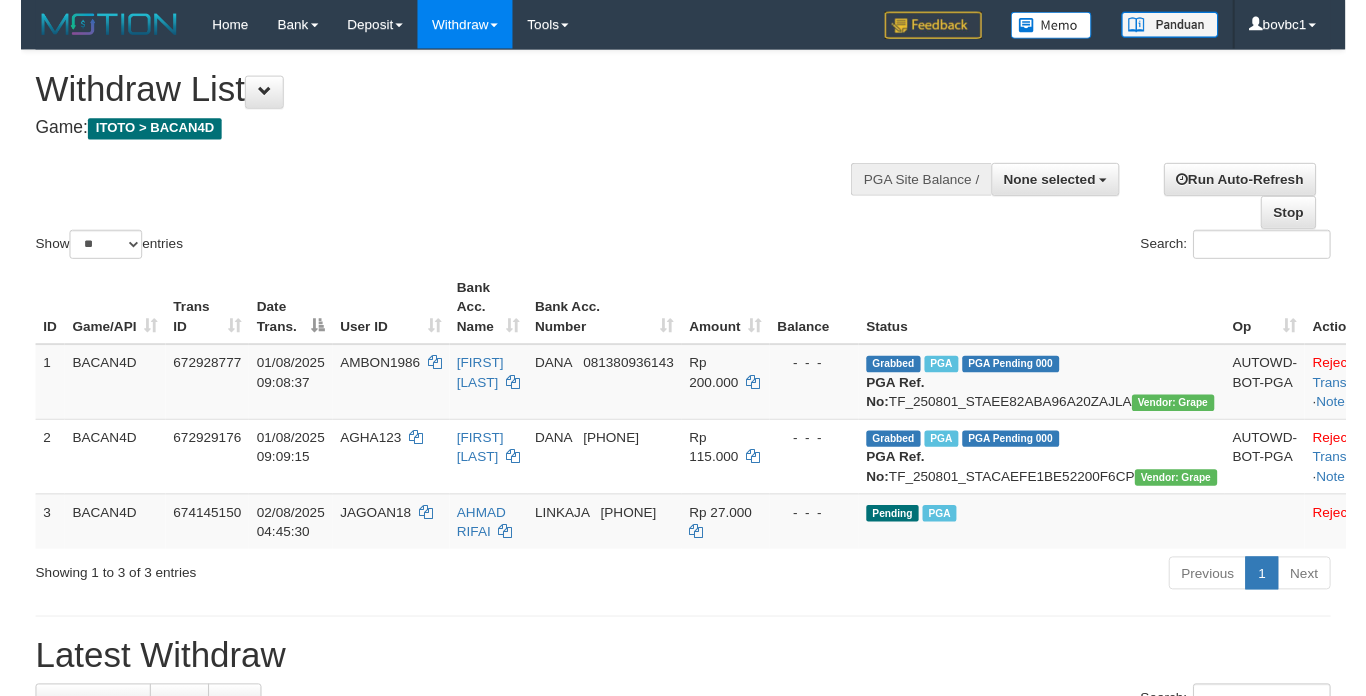 scroll, scrollTop: 207, scrollLeft: 0, axis: vertical 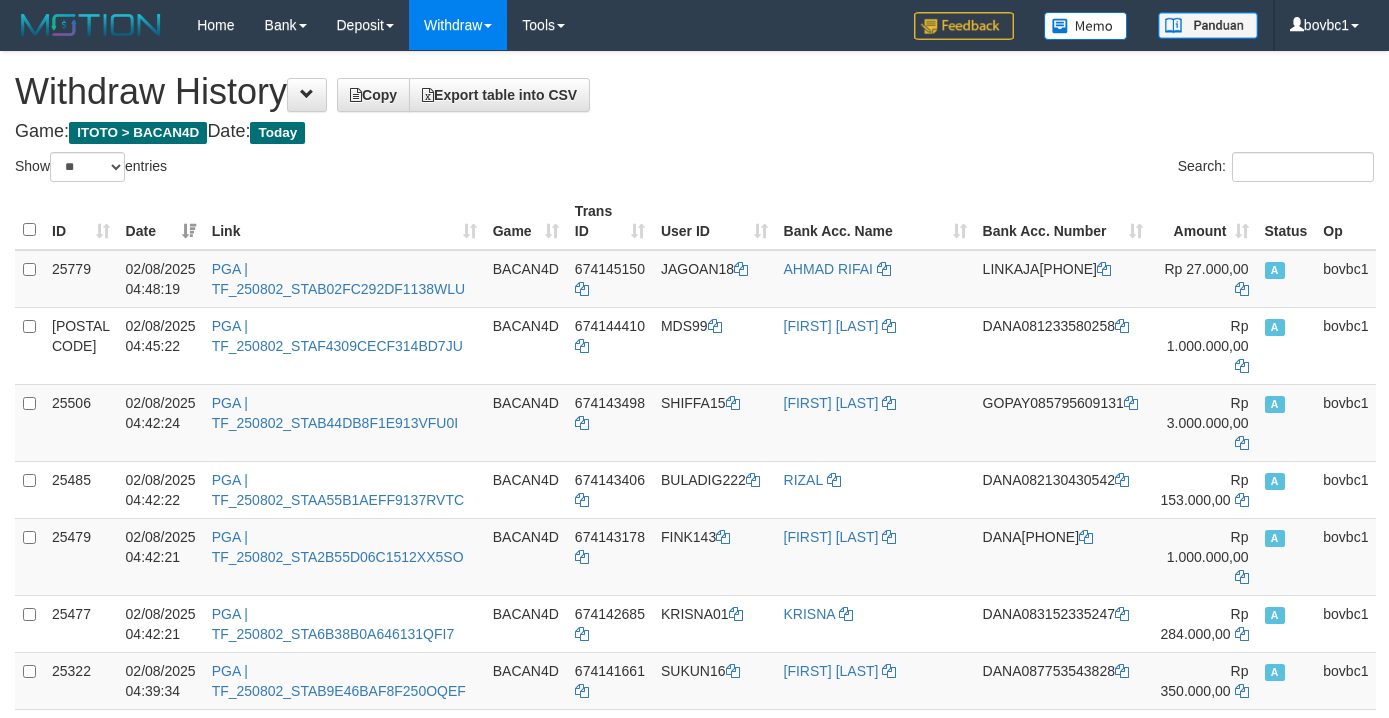 select on "**" 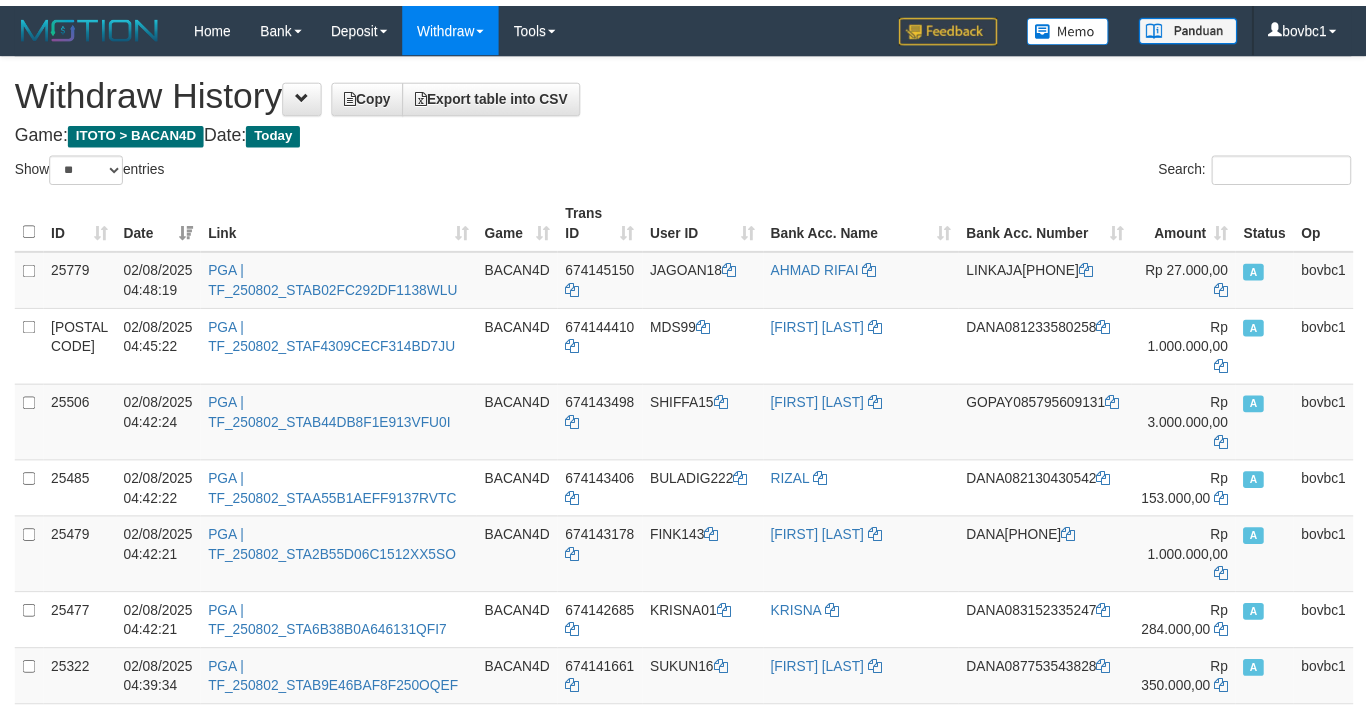 scroll, scrollTop: 3016, scrollLeft: 0, axis: vertical 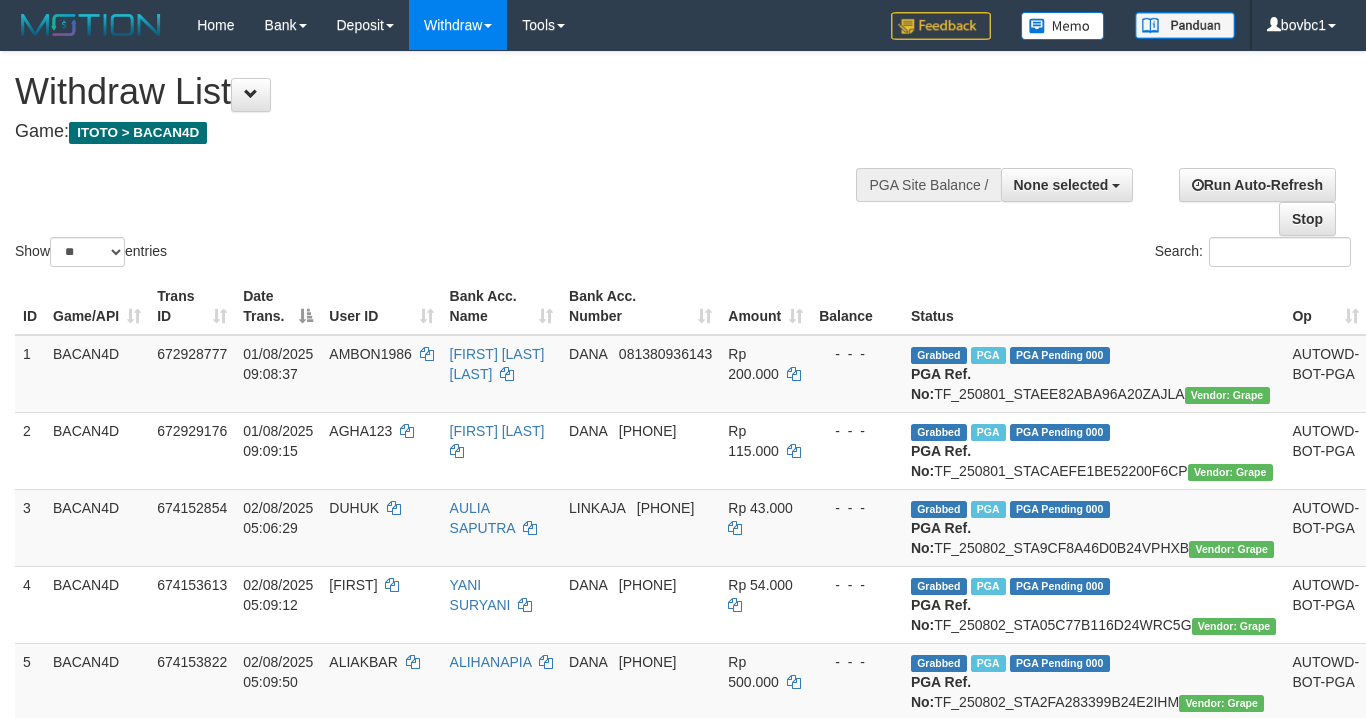 select 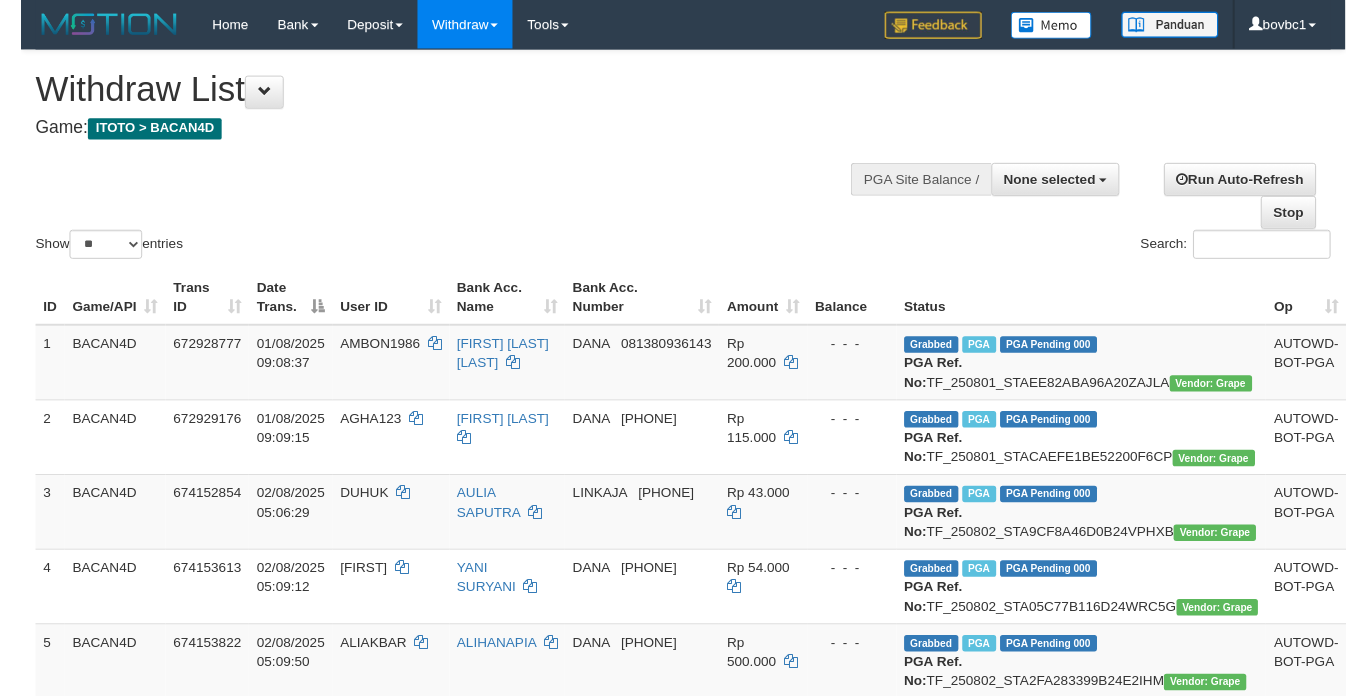 scroll, scrollTop: 256, scrollLeft: 0, axis: vertical 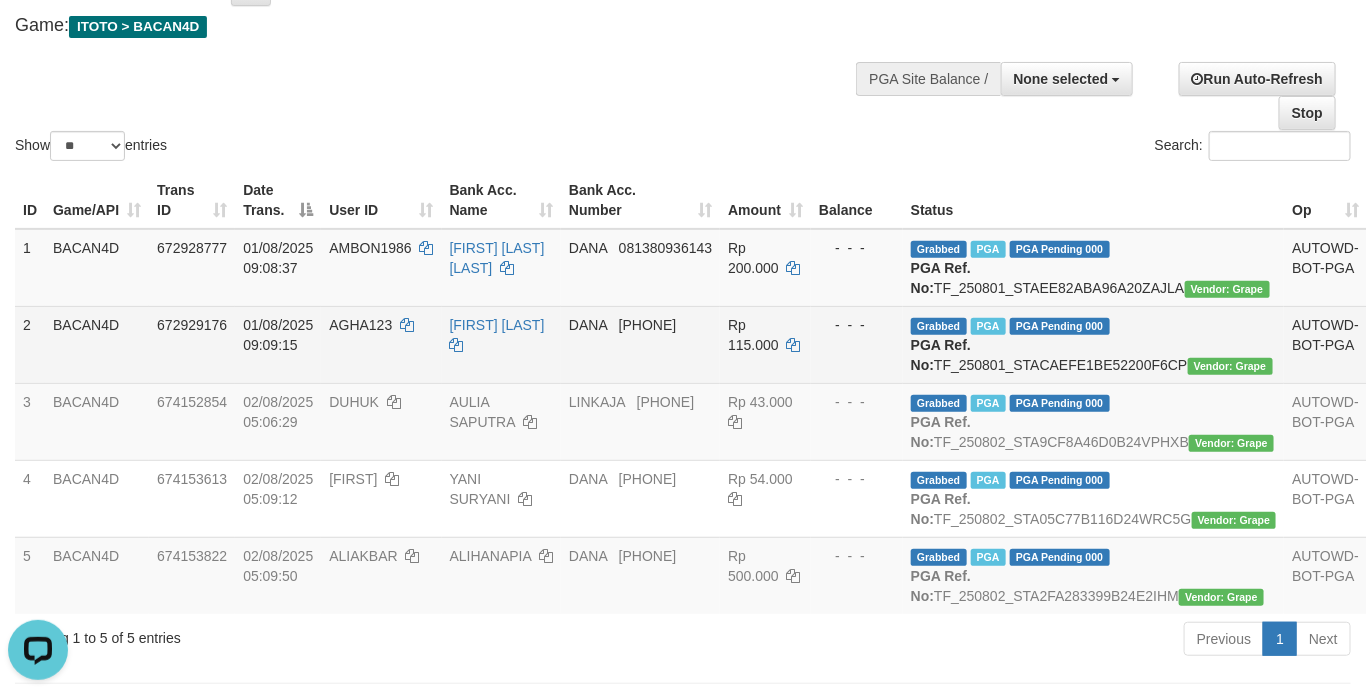 click on "Grabbed   PGA   PGA Pending 000 {"status":"000","data":{"unique_id":"1322-672929176-20250801","reference_no":"TF_250801_STACAEFE1BE52200F6CP","amount":"115000.00","fee":"0.00","merchant_surcharge_rate":"0.00","charge_to":"MERC","payout_amount":"115000.00","disbursement_status":0,"disbursement_description":"ON PROCESS","created_at":"2025-08-01 09:12:20","executed_at":"2025-08-01 09:12:20","bank":{"code":"dana","name":"dana","account_number":"081264941127","account_name":"ASRUL PURBA"},"note":"bovbc3","merchant_balance":{"balance_effective":1439801906,"balance_pending":245778842,"balance_disbursement":11815274,"balance_collection":2095102106}}} PGA Ref. No:  TF_250801_STACAEFE1BE52200F6CP  Vendor: Grape" at bounding box center (1094, 344) 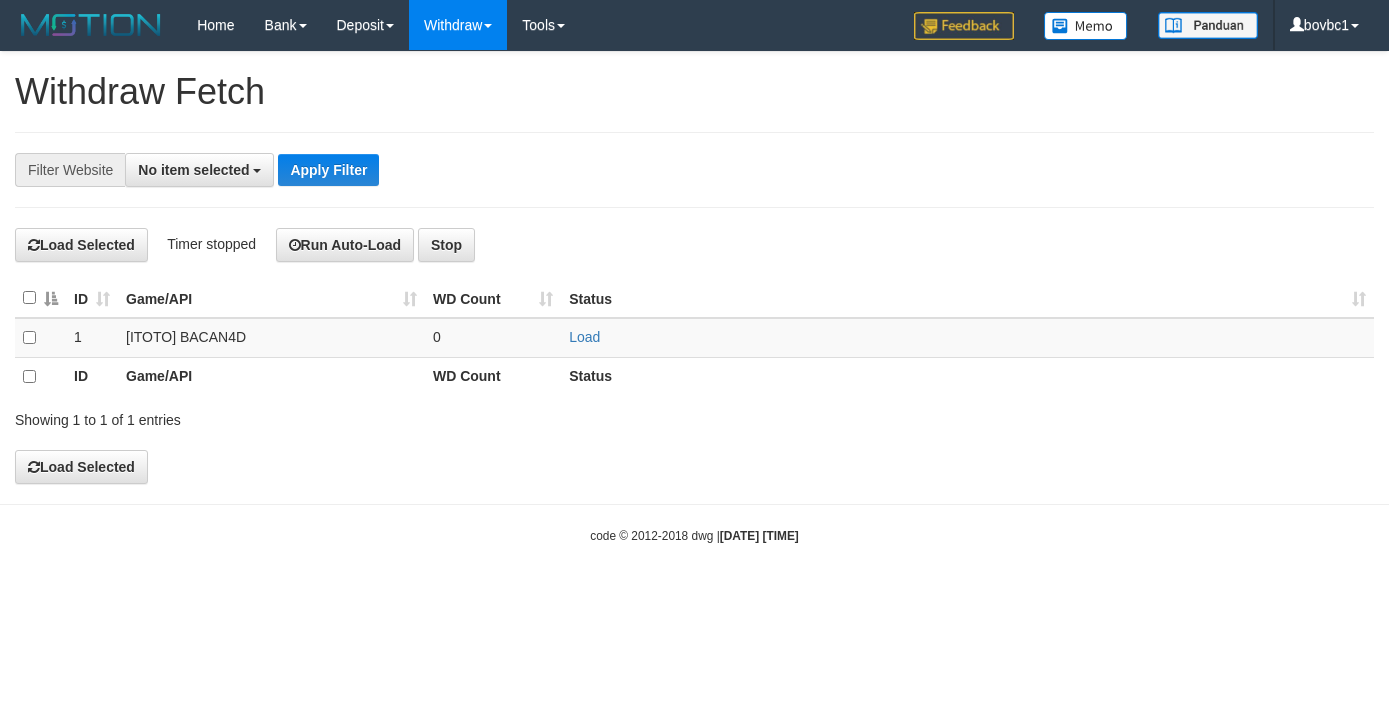 select 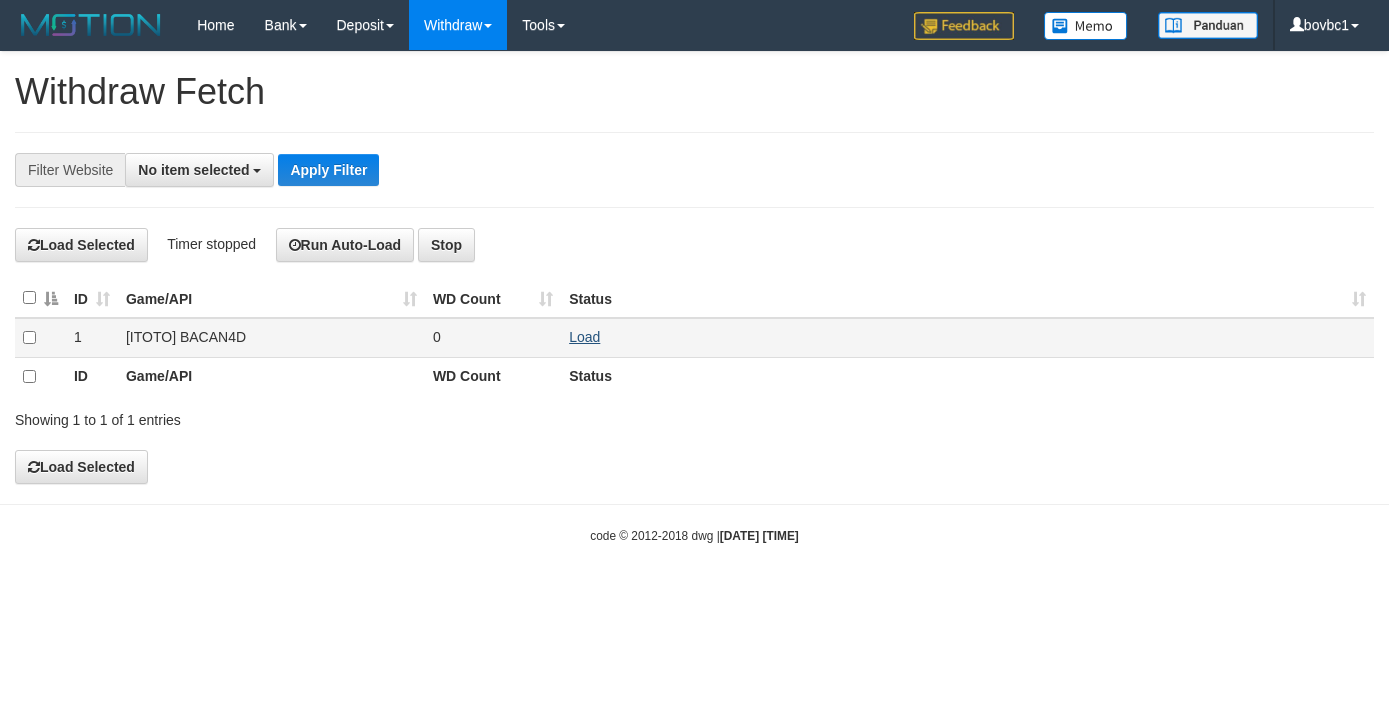 scroll, scrollTop: 0, scrollLeft: 0, axis: both 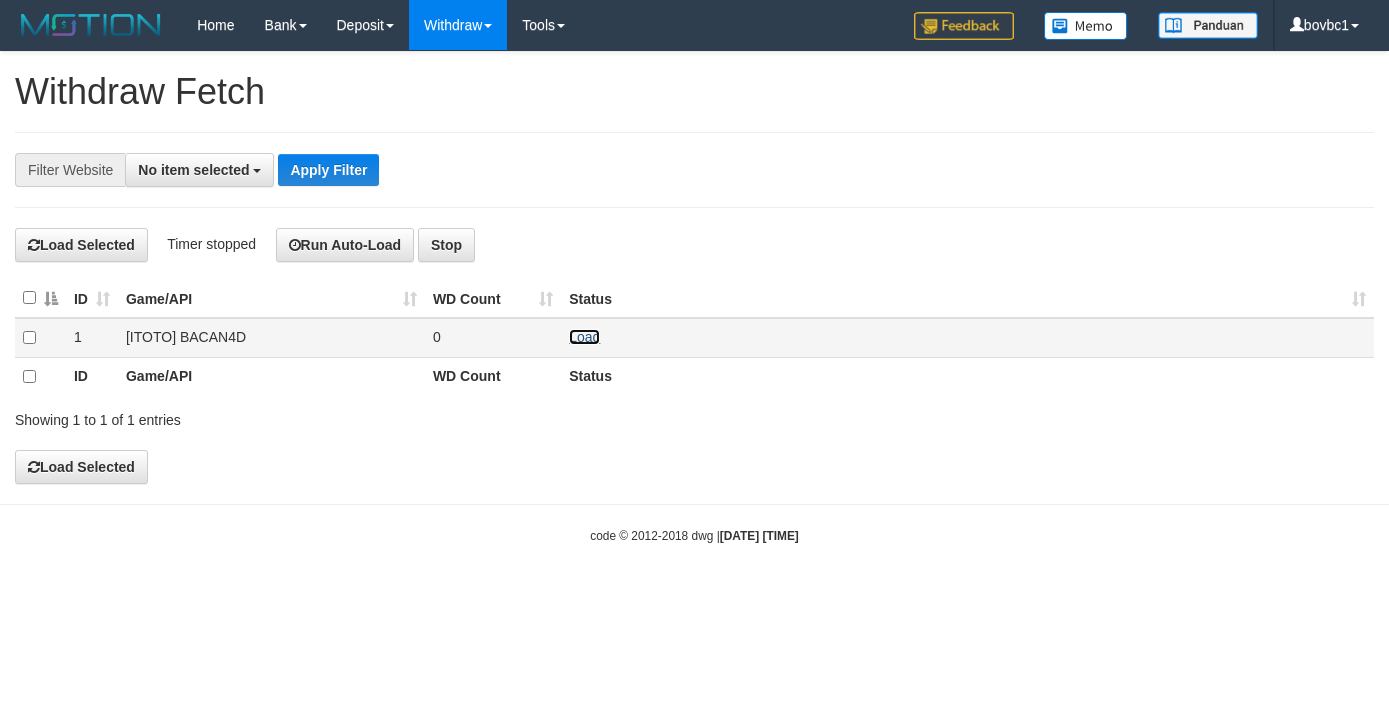 click on "Load" at bounding box center [584, 337] 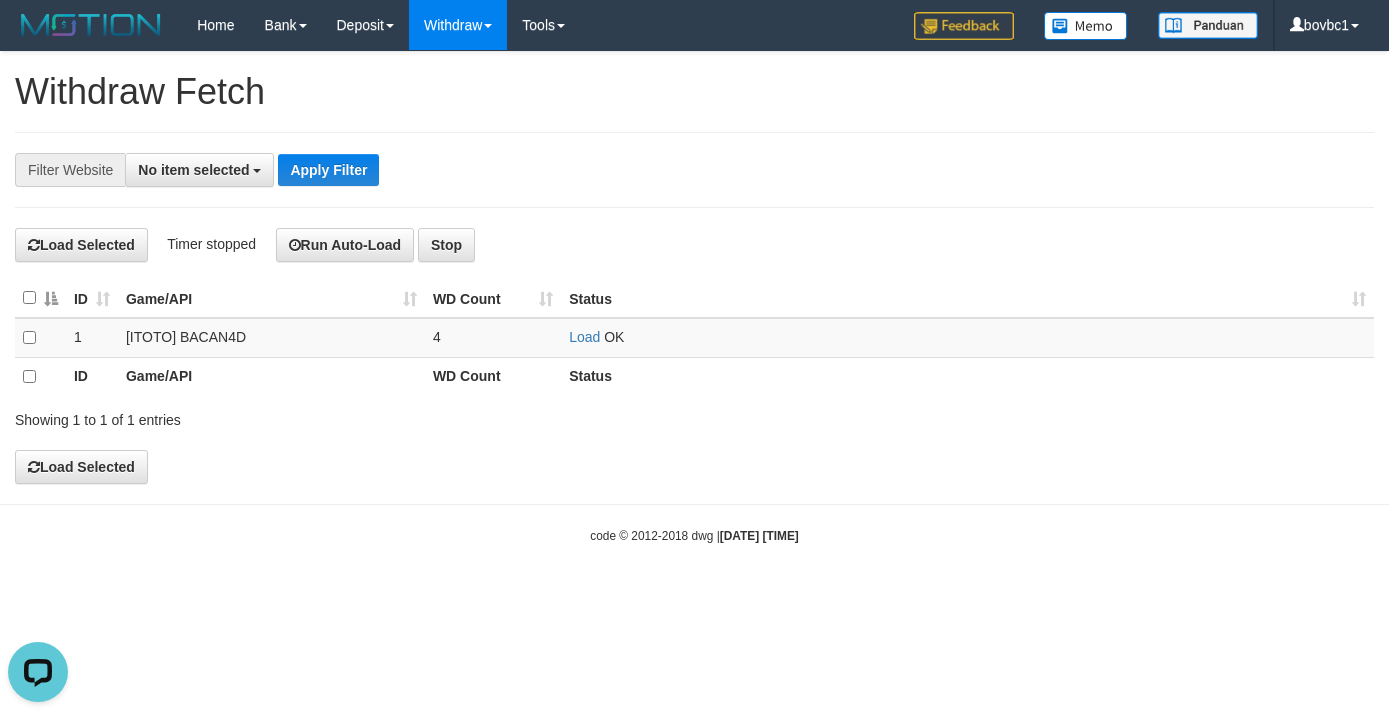 scroll, scrollTop: 0, scrollLeft: 0, axis: both 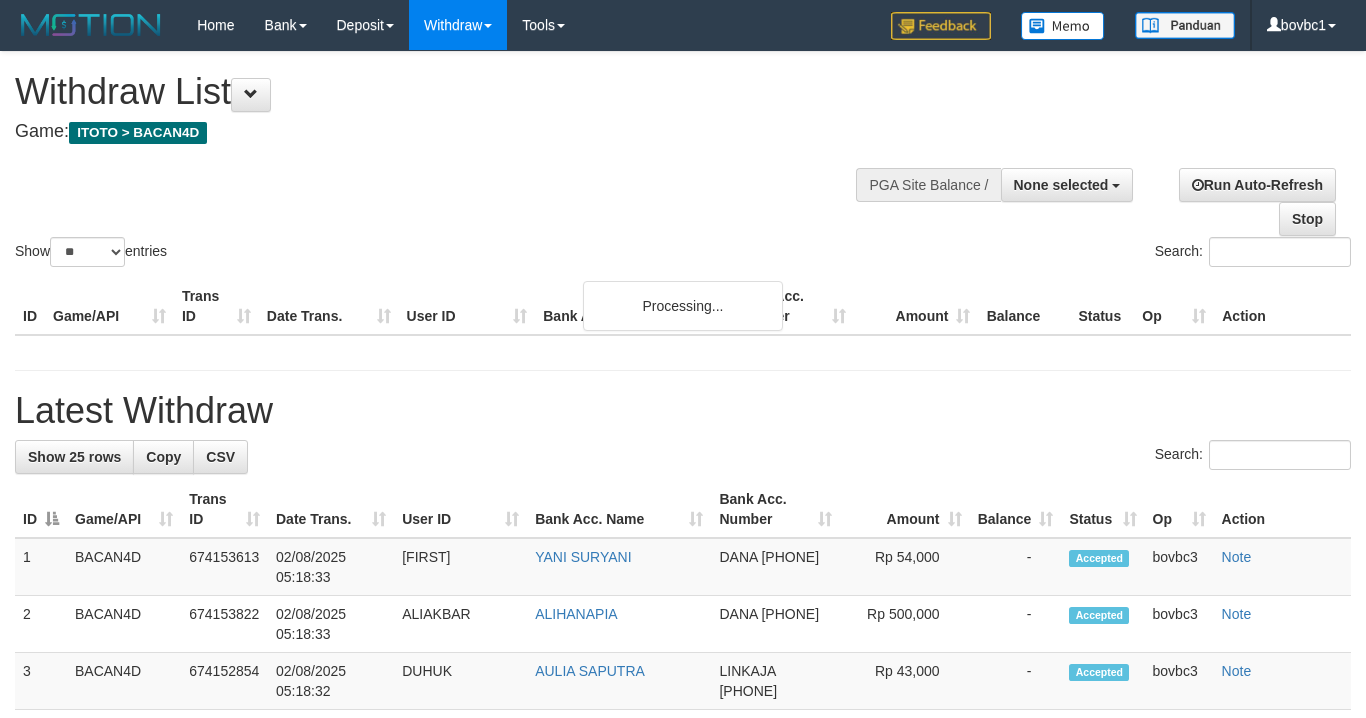 select 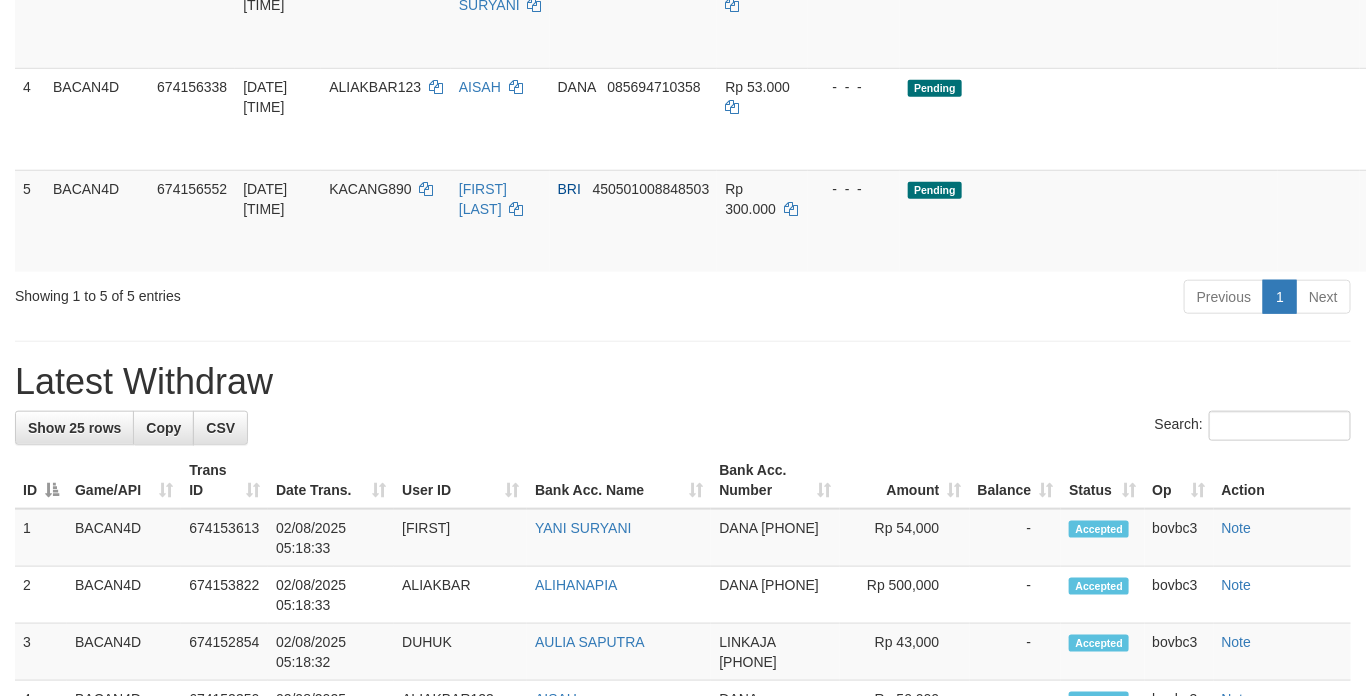 scroll, scrollTop: 495, scrollLeft: 0, axis: vertical 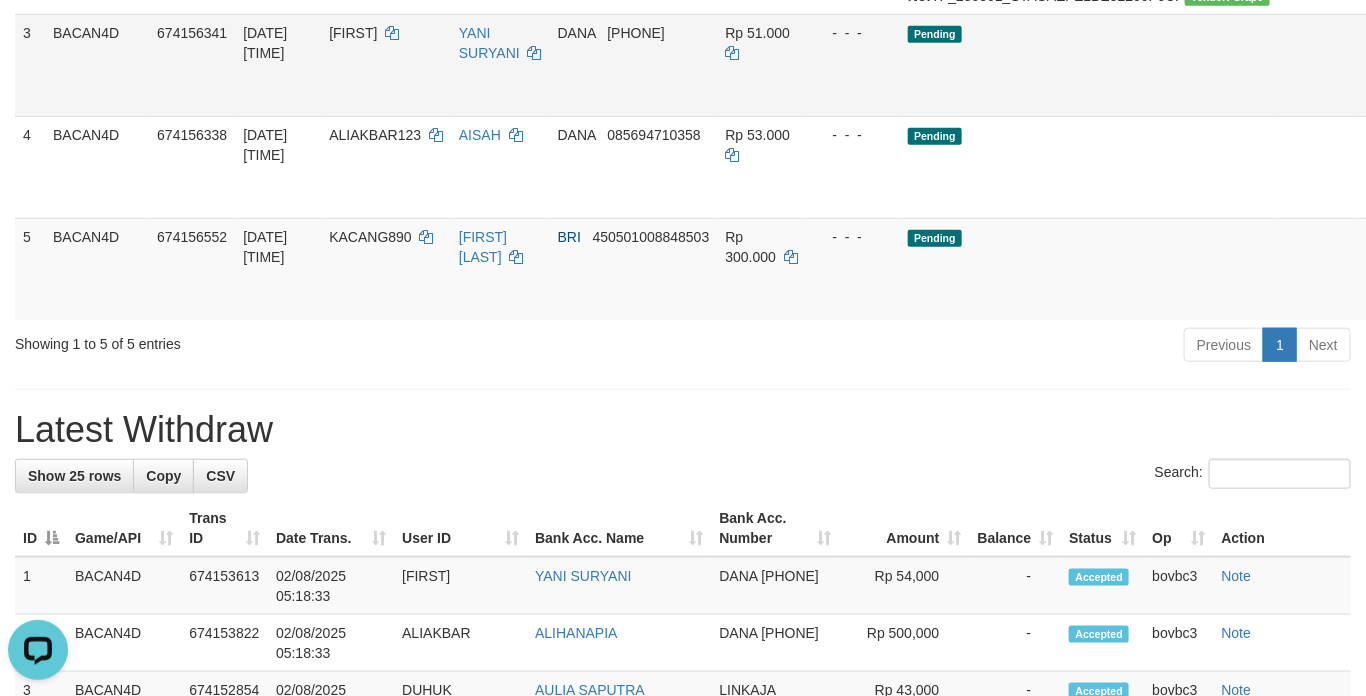 click on "Allow Grab   ·    Reject Send PGA     ·    Note" at bounding box center (1409, 65) 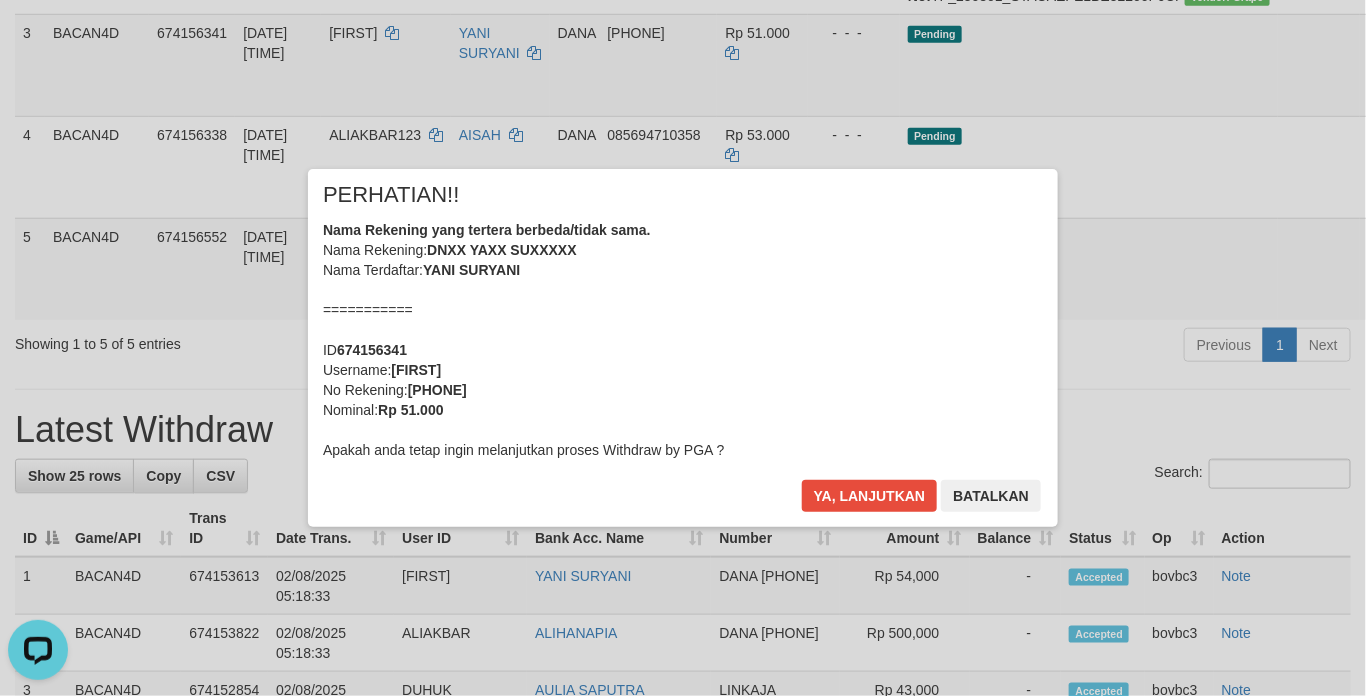 click on "× PERHATIAN!! Nama Rekening yang tertera berbeda/tidak sama. Nama Rekening:  DNXX YAXX SUXXXXX Nama Terdaftar:  YANI SURYANI =========== ID  674156341 Username:  YANIS No Rekening:  083861966581 Nominal:  Rp 51.000 Apakah anda tetap ingin melanjutkan proses Withdraw by PGA ? Ya, lanjutkan Batalkan" at bounding box center [683, 348] 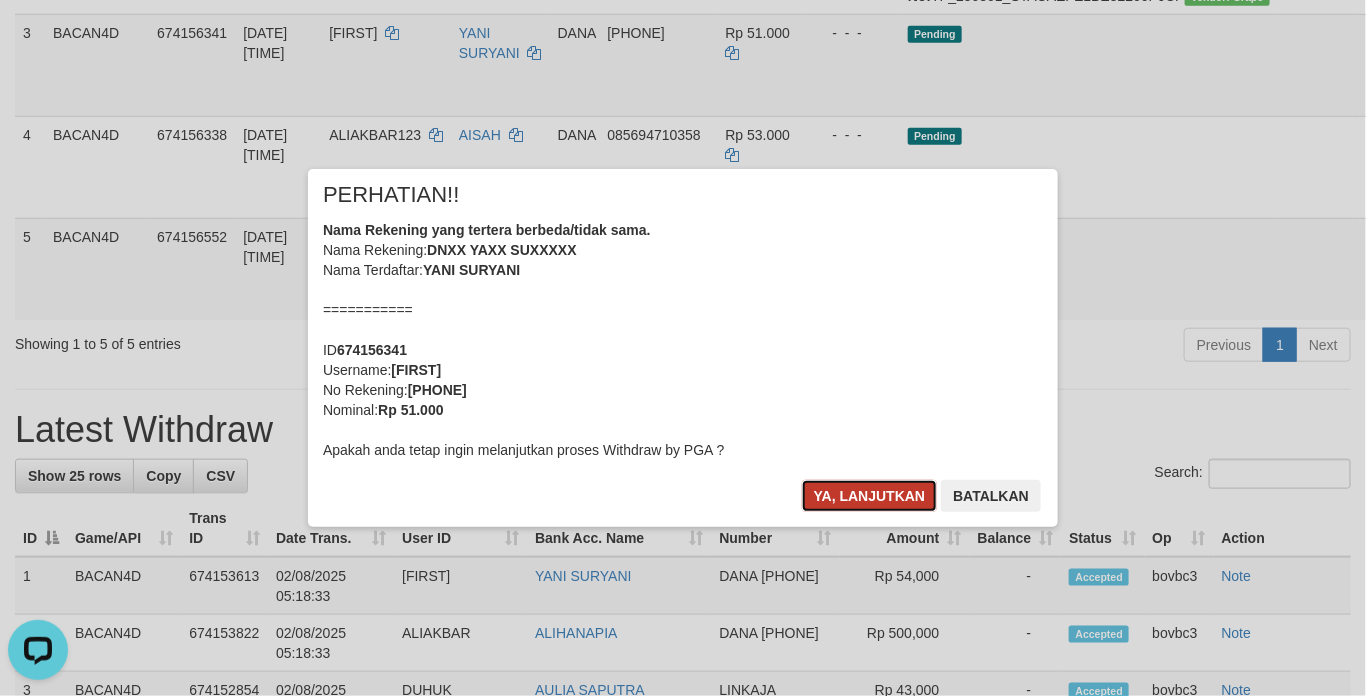 click on "Ya, lanjutkan" at bounding box center [870, 496] 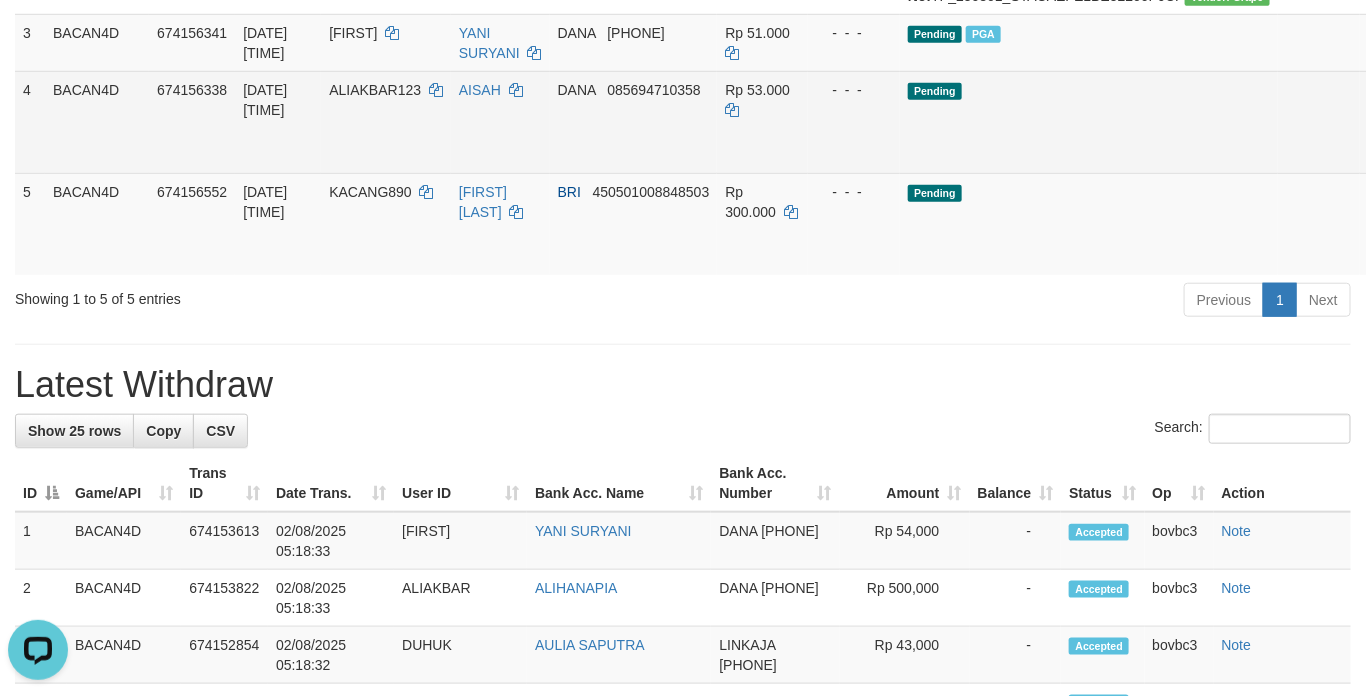 click on "Send PGA" at bounding box center (1384, 145) 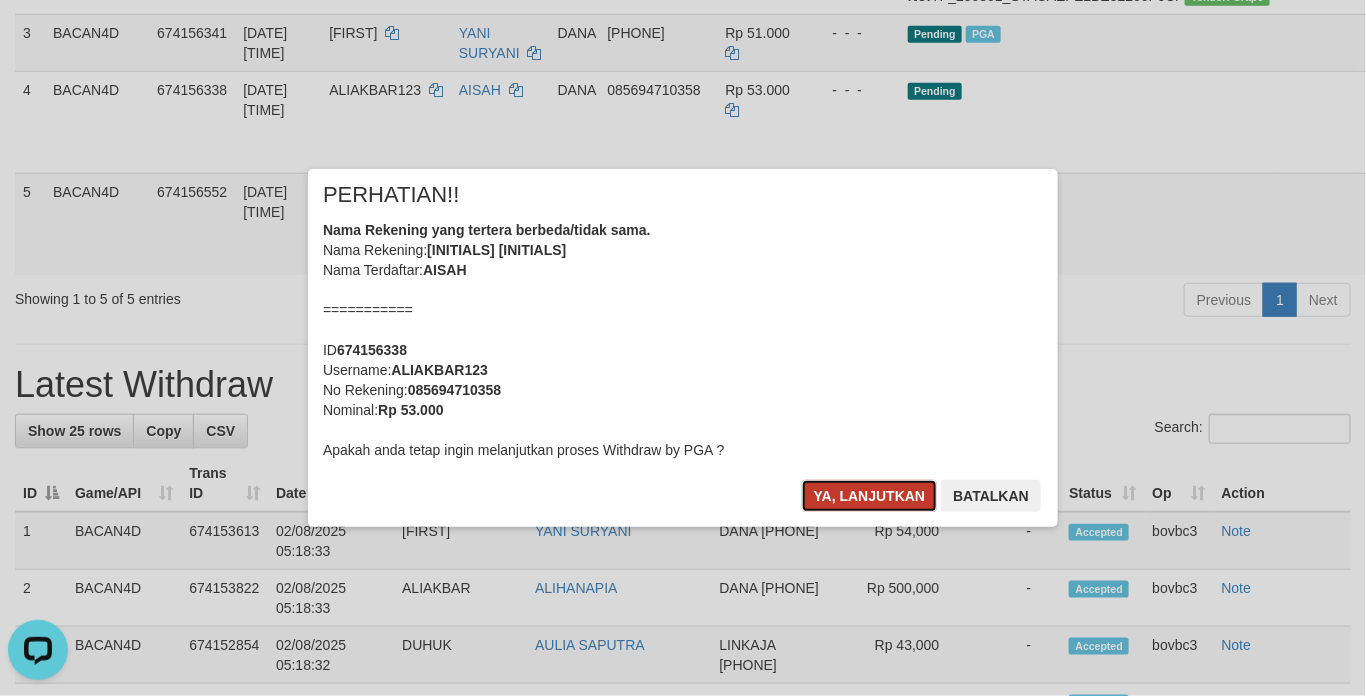 click on "Ya, lanjutkan" at bounding box center (870, 496) 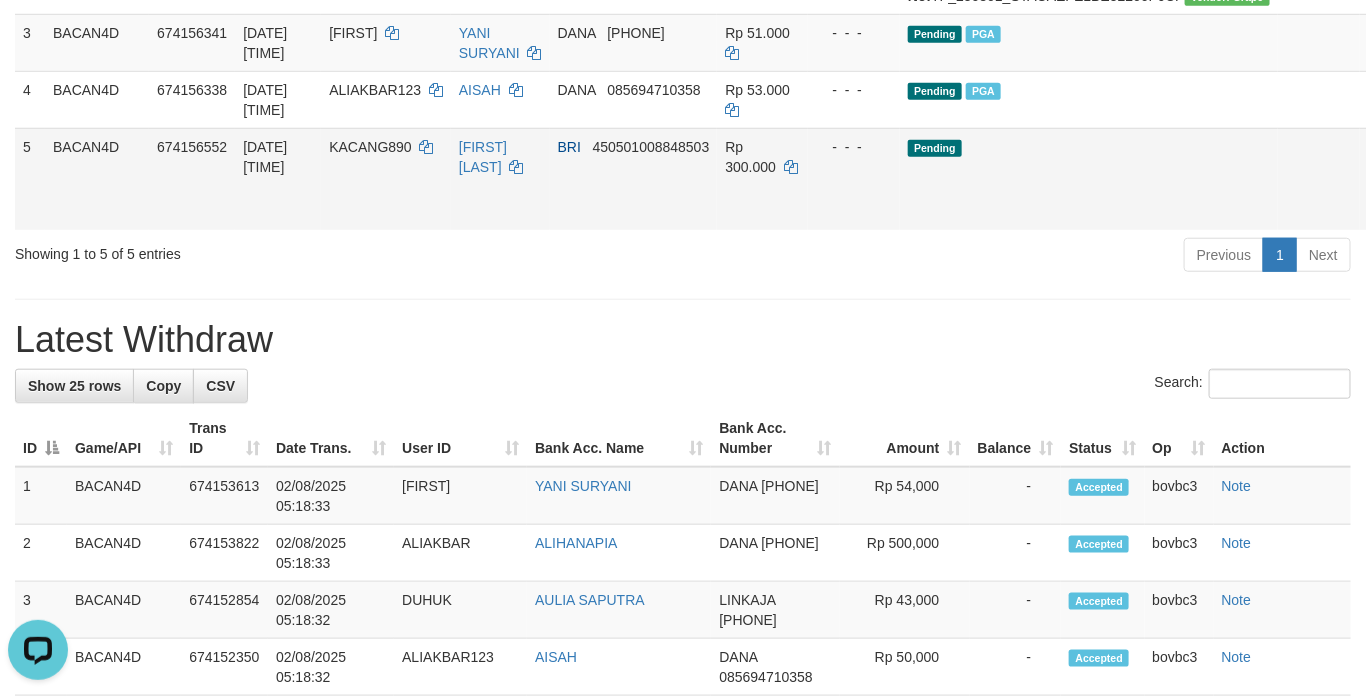 click on "Send PGA" at bounding box center (1384, 202) 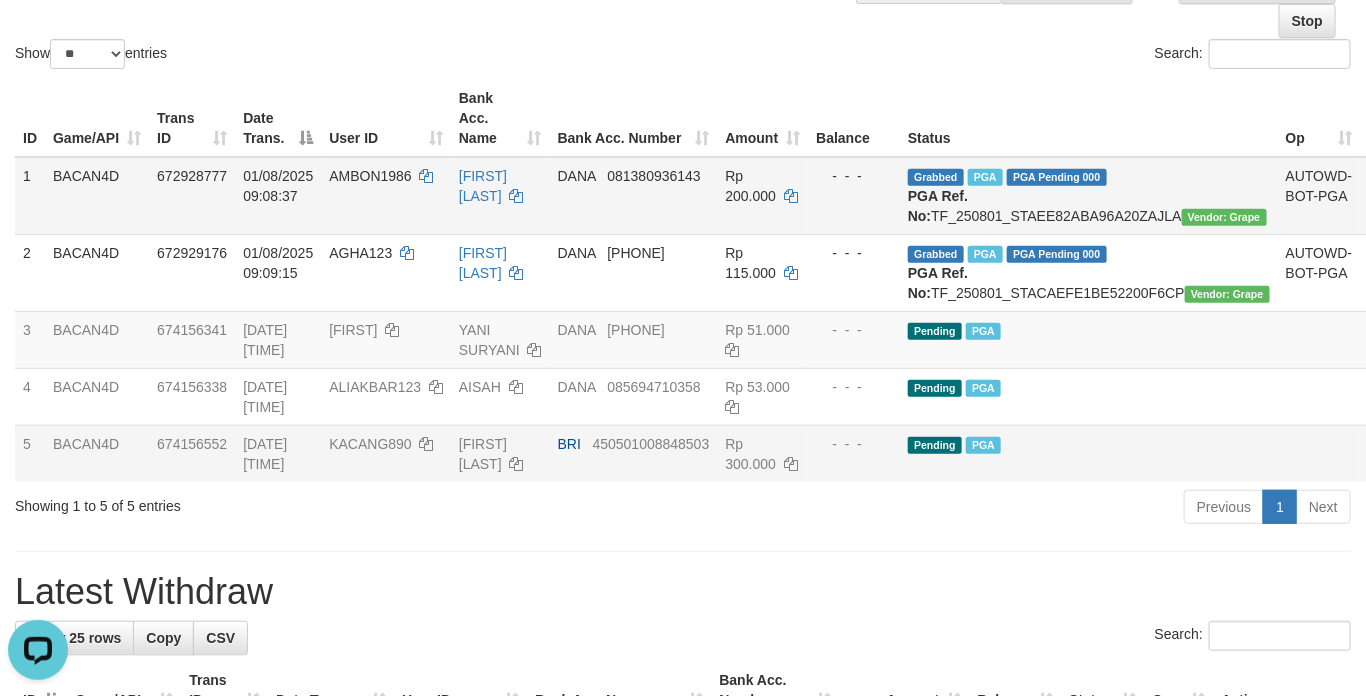 scroll, scrollTop: 195, scrollLeft: 0, axis: vertical 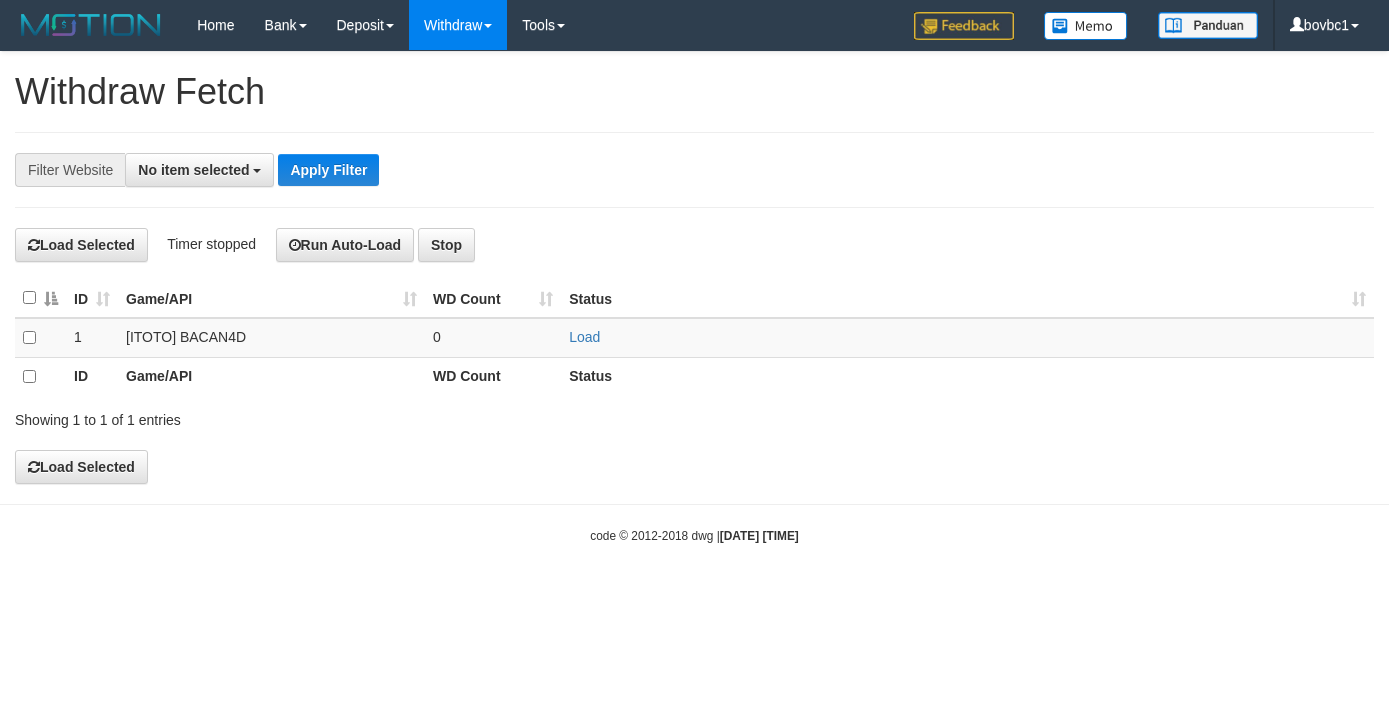 select 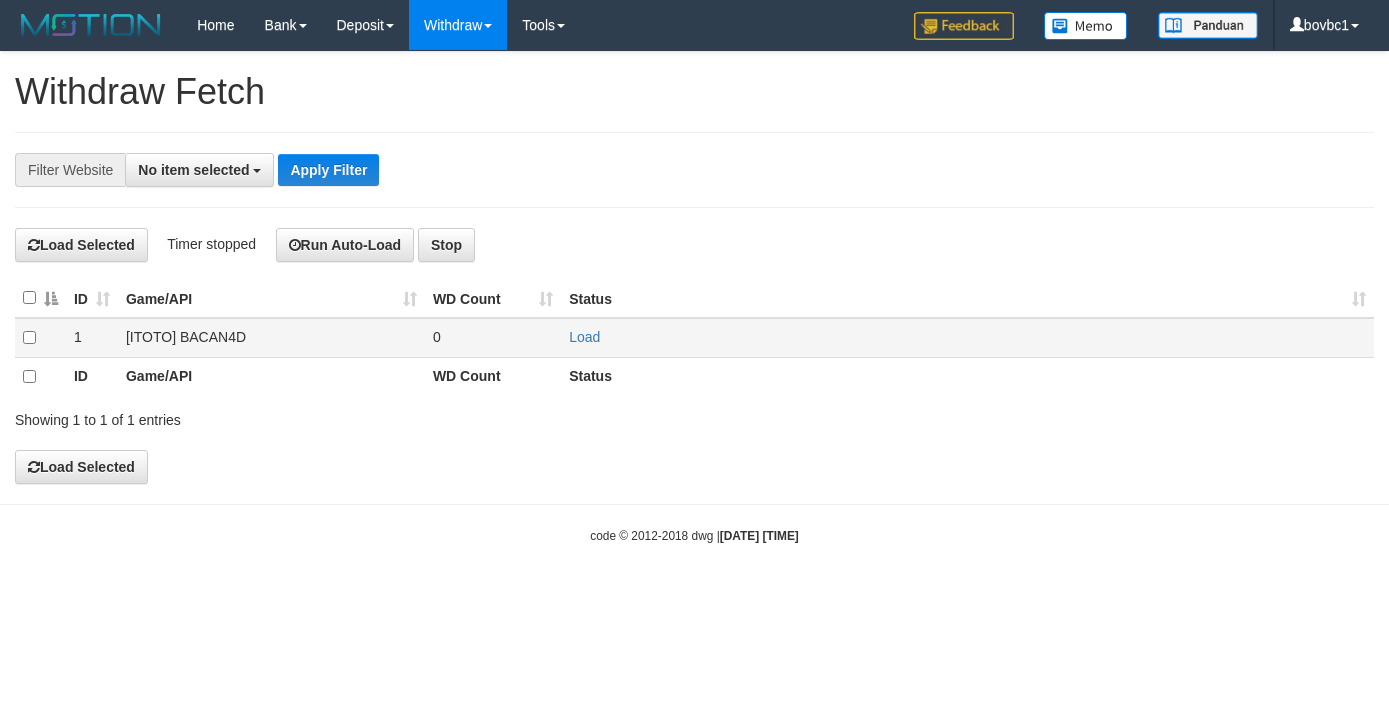 scroll, scrollTop: 0, scrollLeft: 0, axis: both 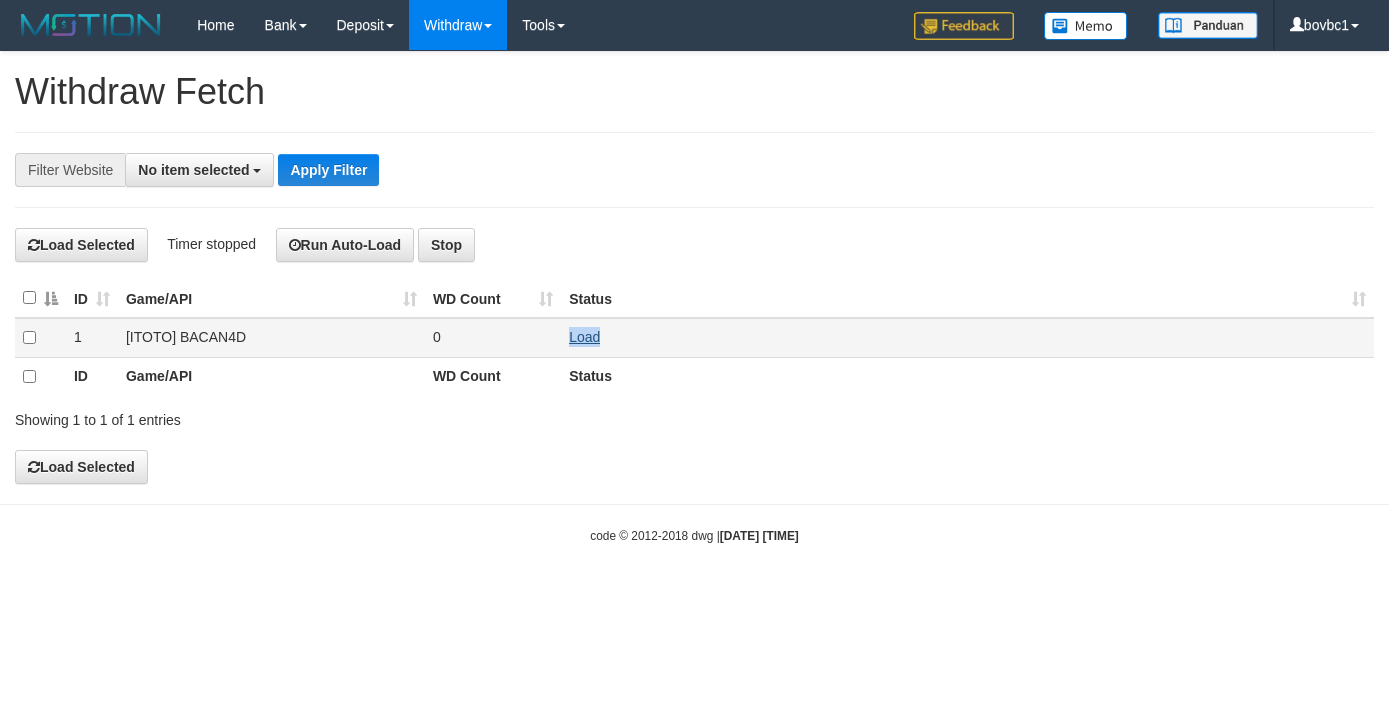 click on "Load" at bounding box center [967, 337] 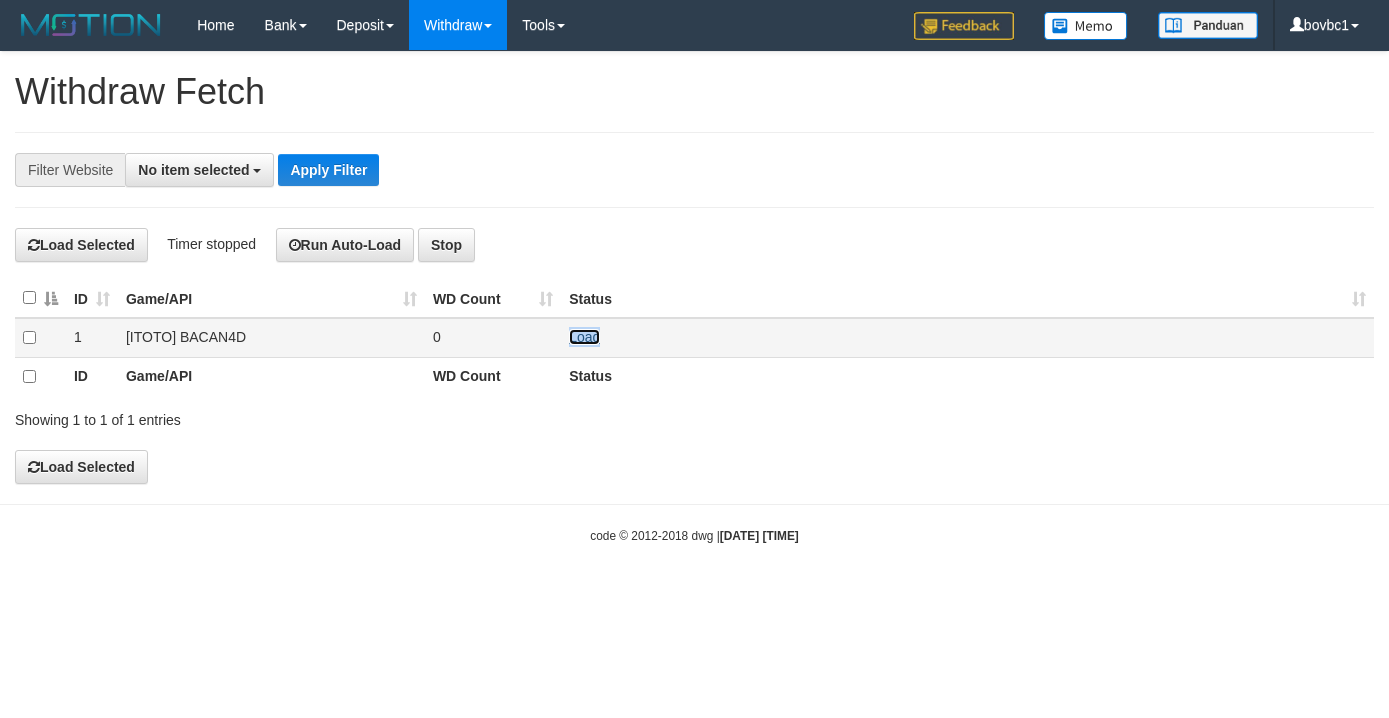 click on "Load" at bounding box center [584, 337] 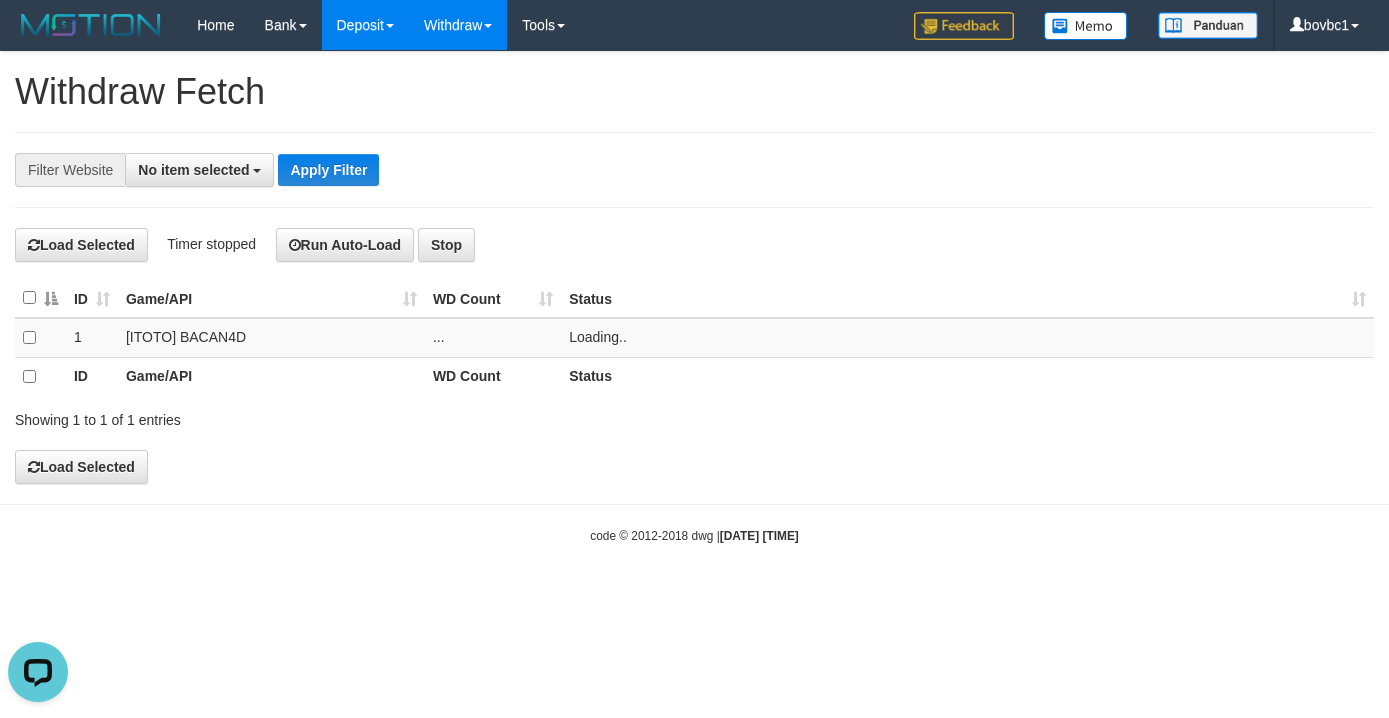 scroll, scrollTop: 0, scrollLeft: 0, axis: both 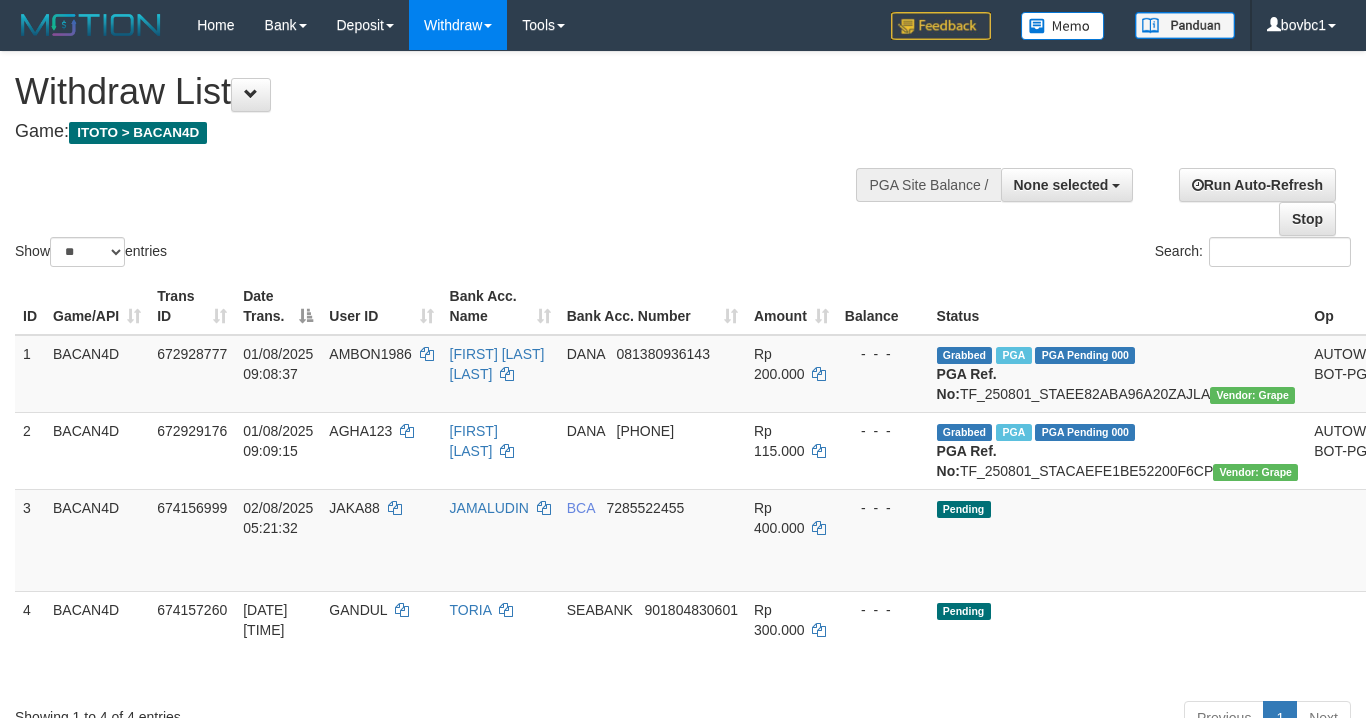select 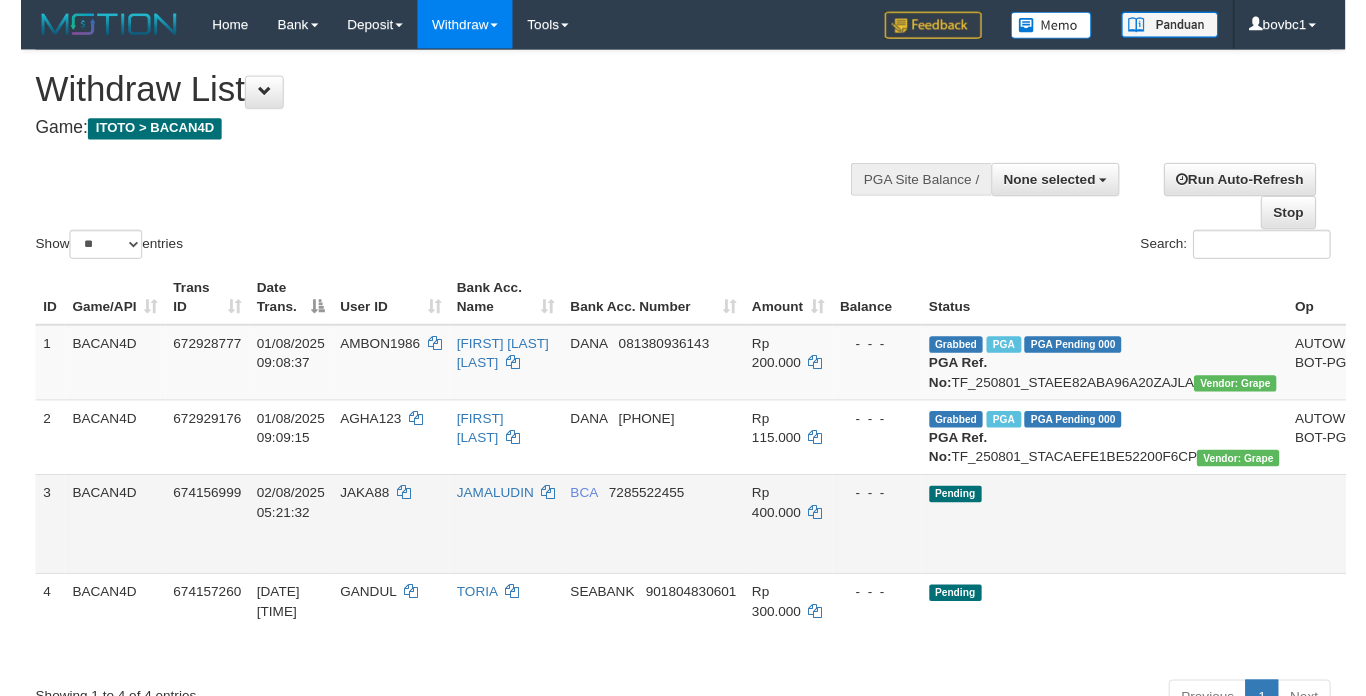 scroll, scrollTop: 195, scrollLeft: 0, axis: vertical 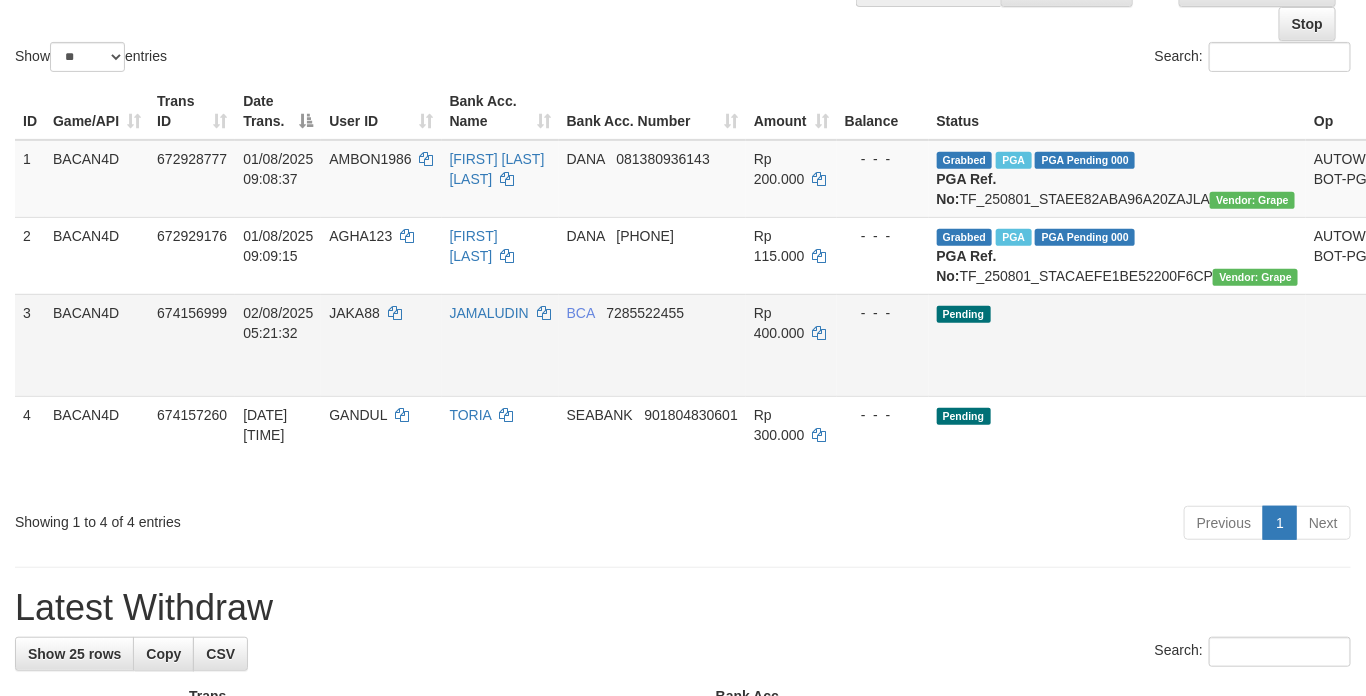 click on "Send PGA" at bounding box center (1413, 368) 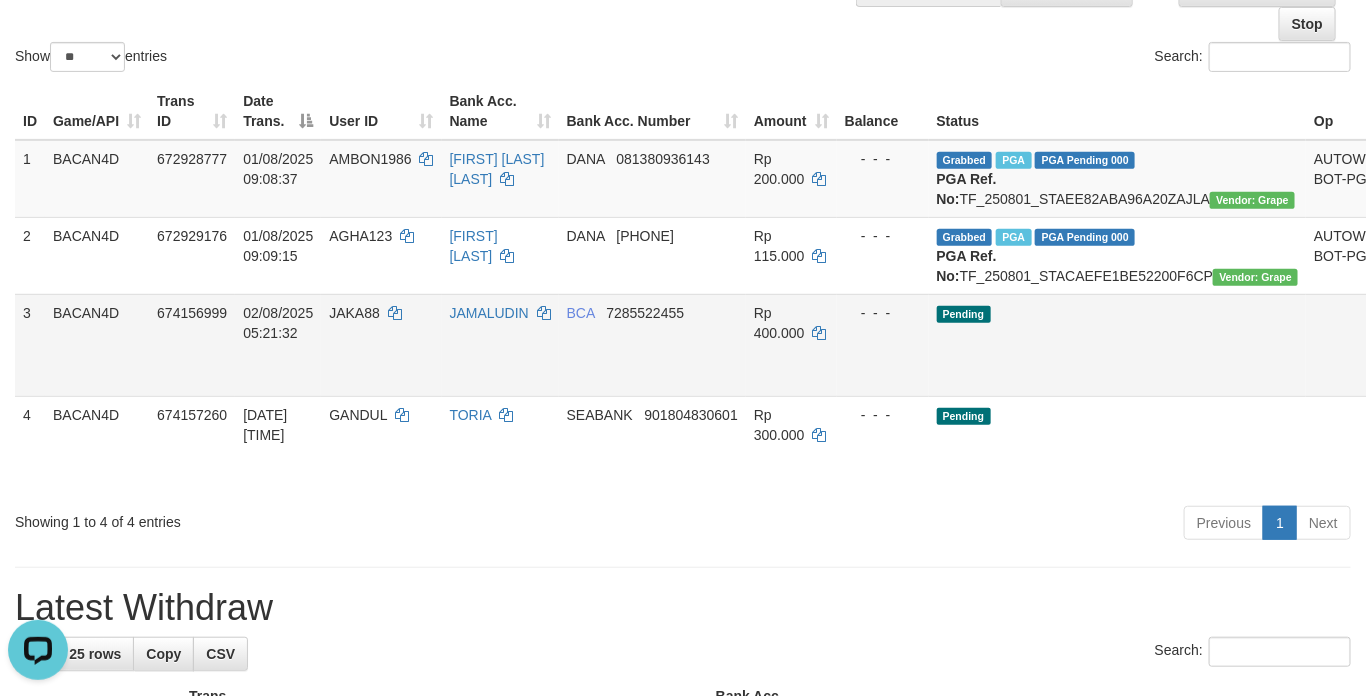 scroll, scrollTop: 0, scrollLeft: 0, axis: both 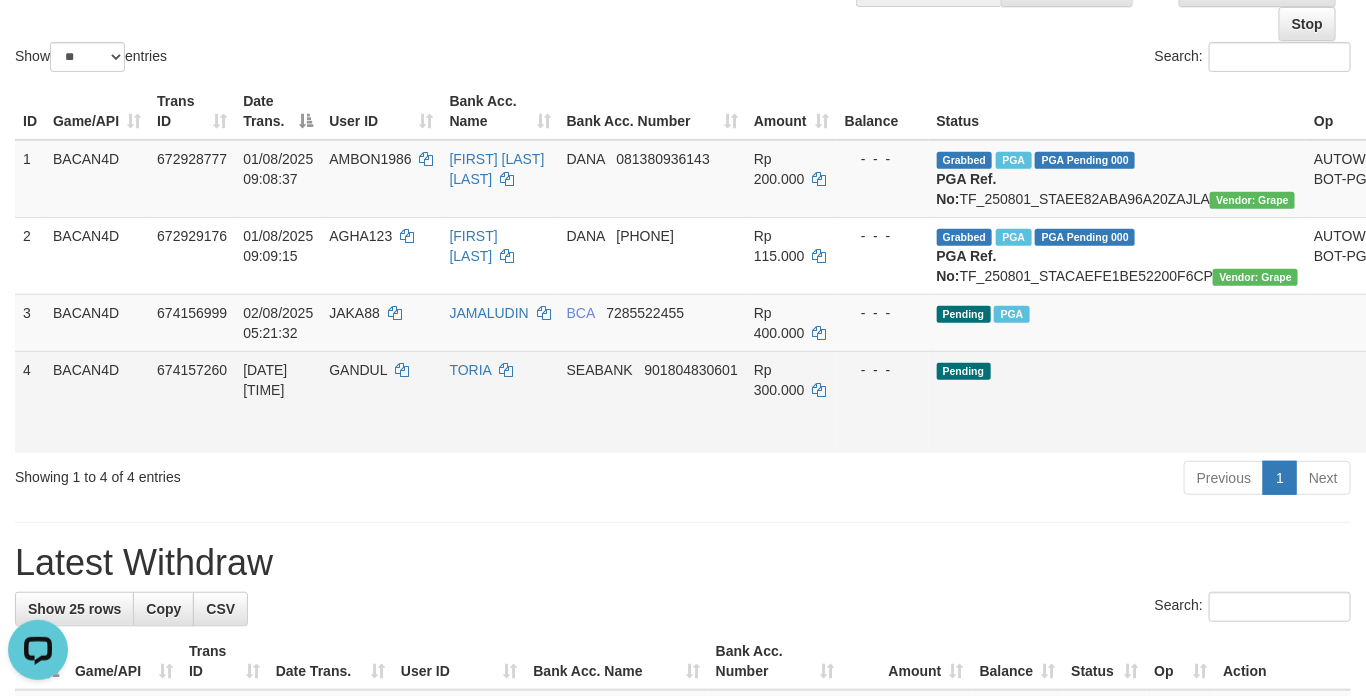click on "Send PGA" at bounding box center [1413, 425] 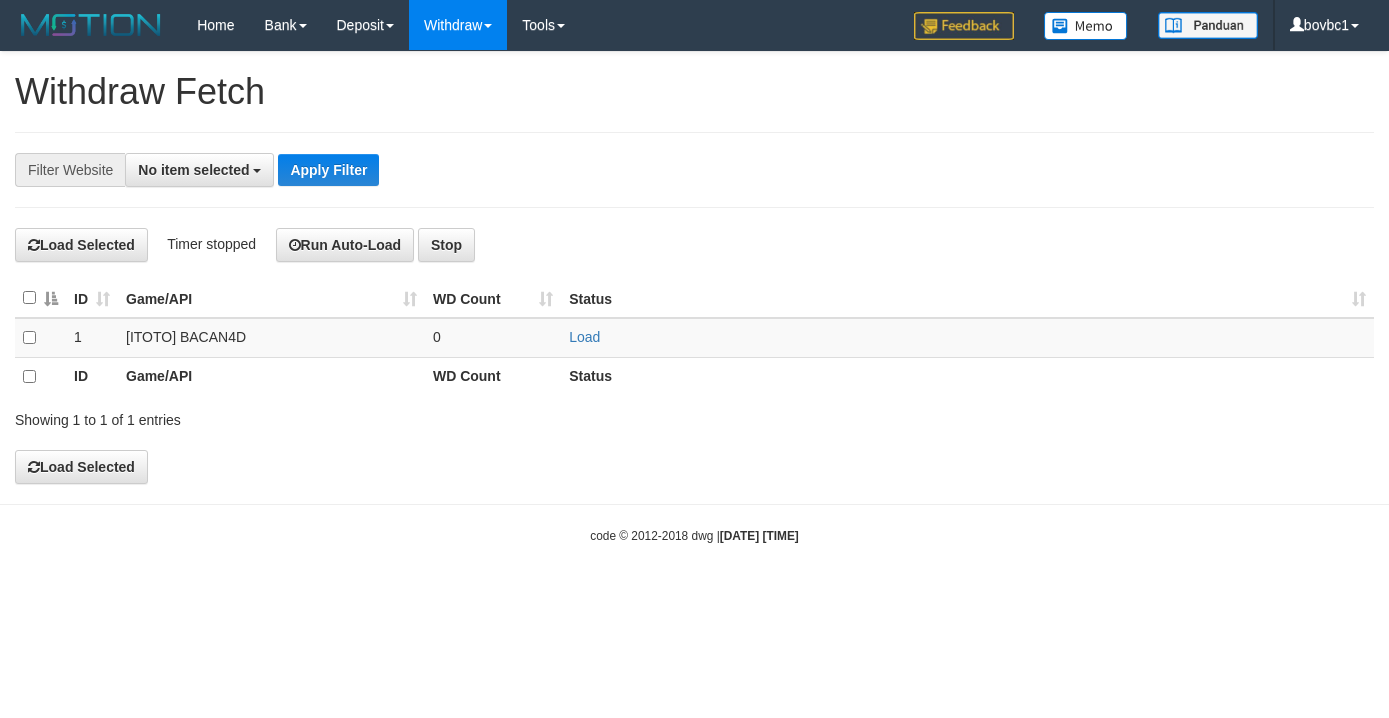 select 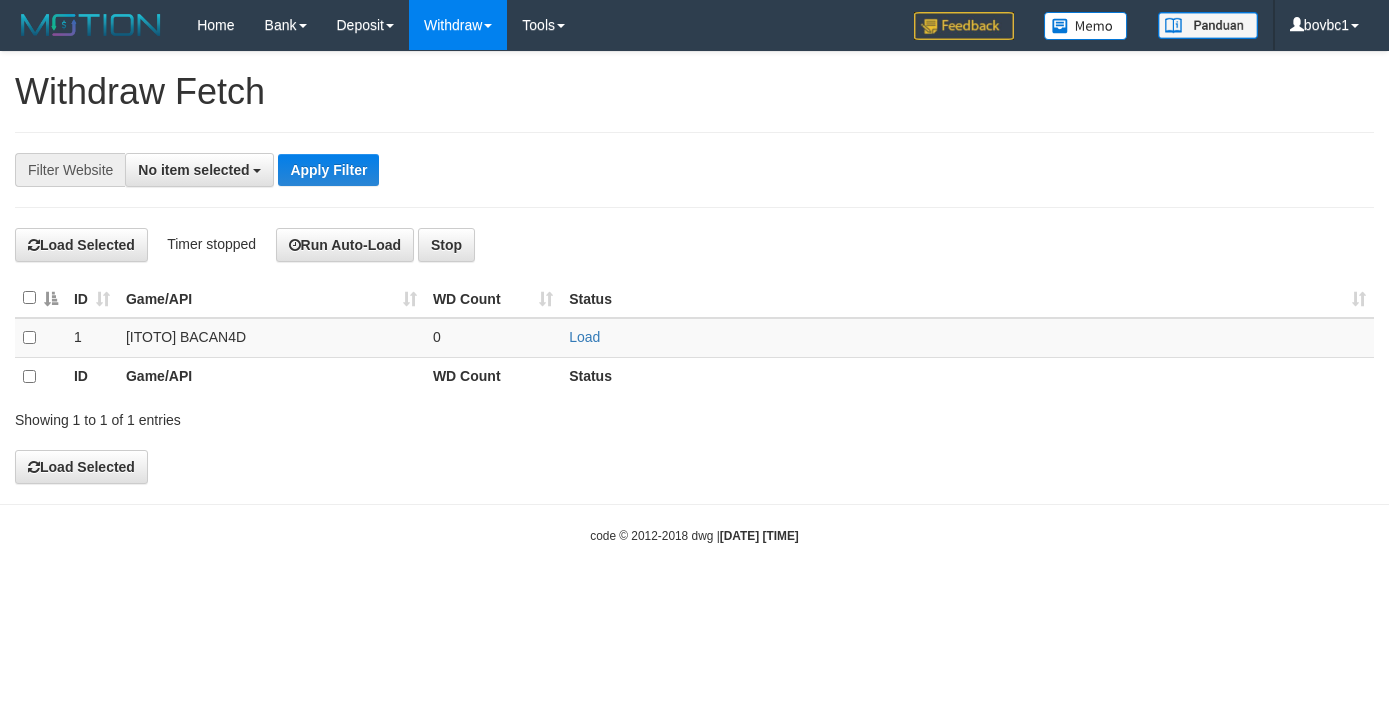 scroll, scrollTop: 0, scrollLeft: 0, axis: both 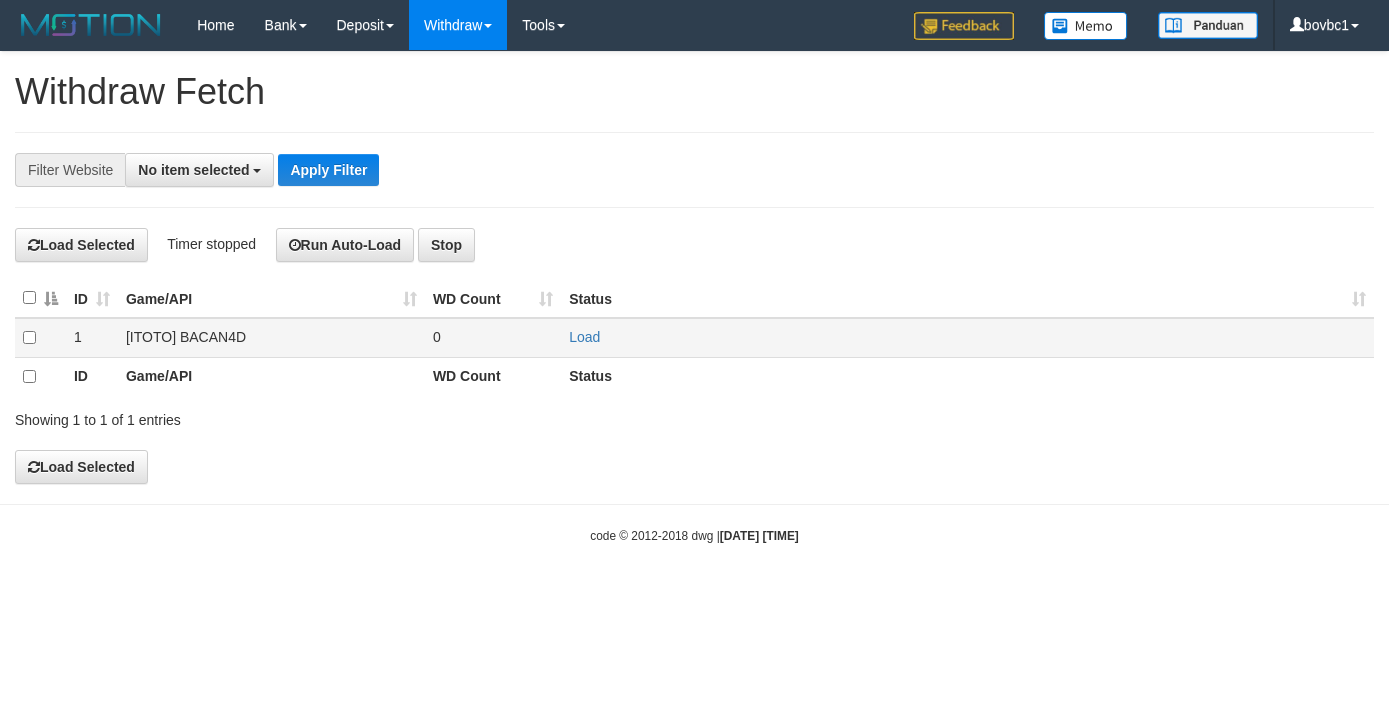 click on "Load" at bounding box center (967, 337) 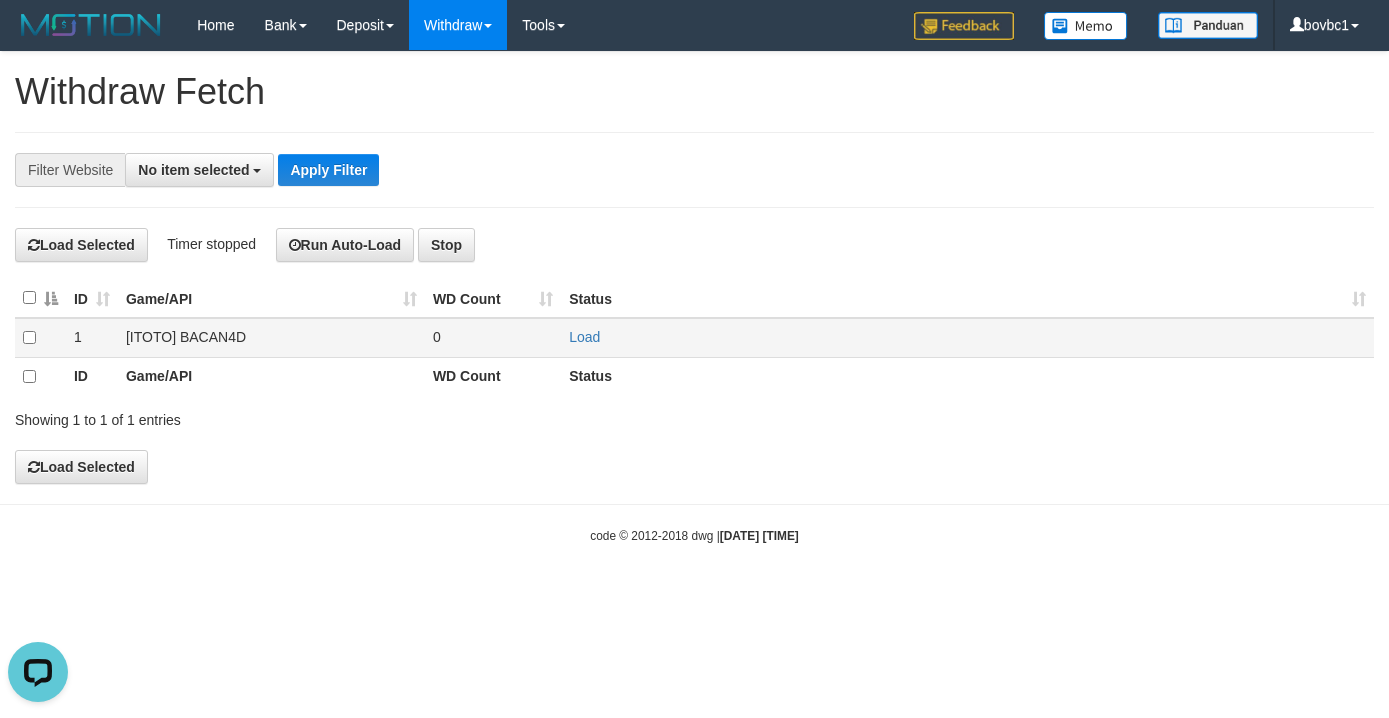 scroll, scrollTop: 0, scrollLeft: 0, axis: both 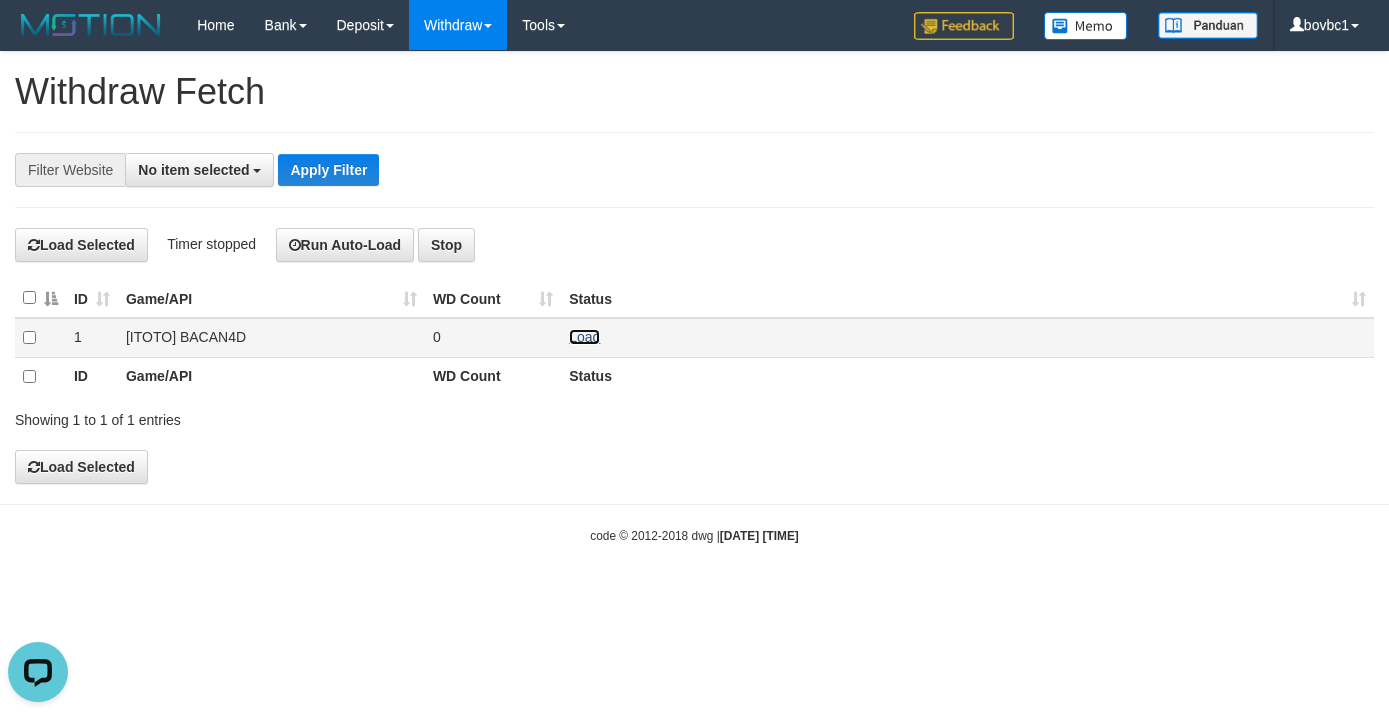 click on "Load" at bounding box center [584, 337] 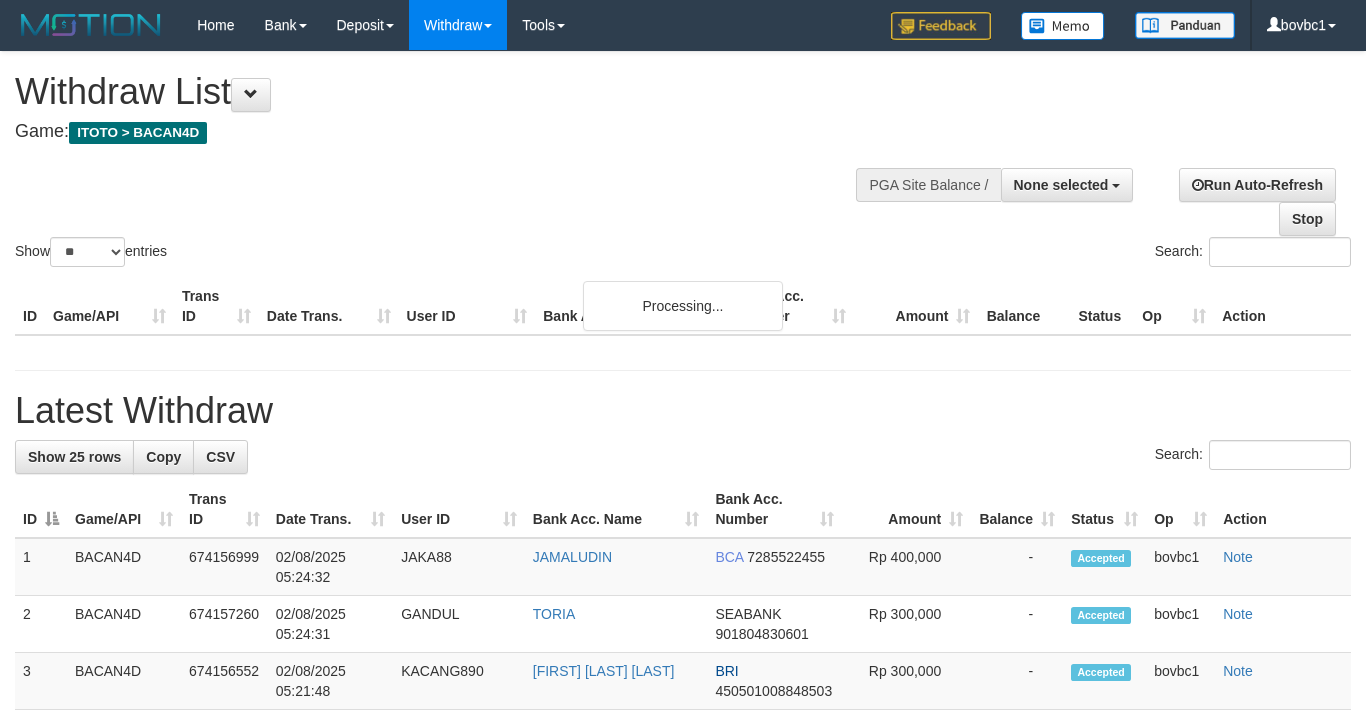 select 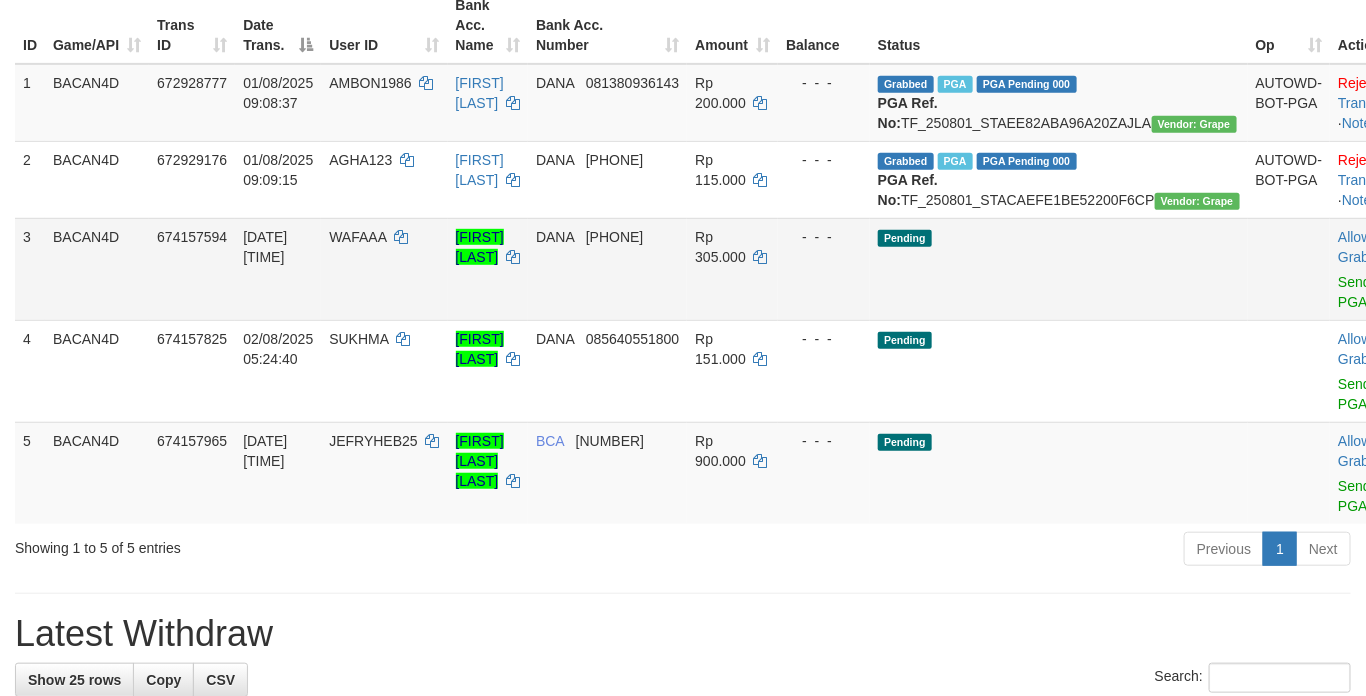 scroll, scrollTop: 345, scrollLeft: 0, axis: vertical 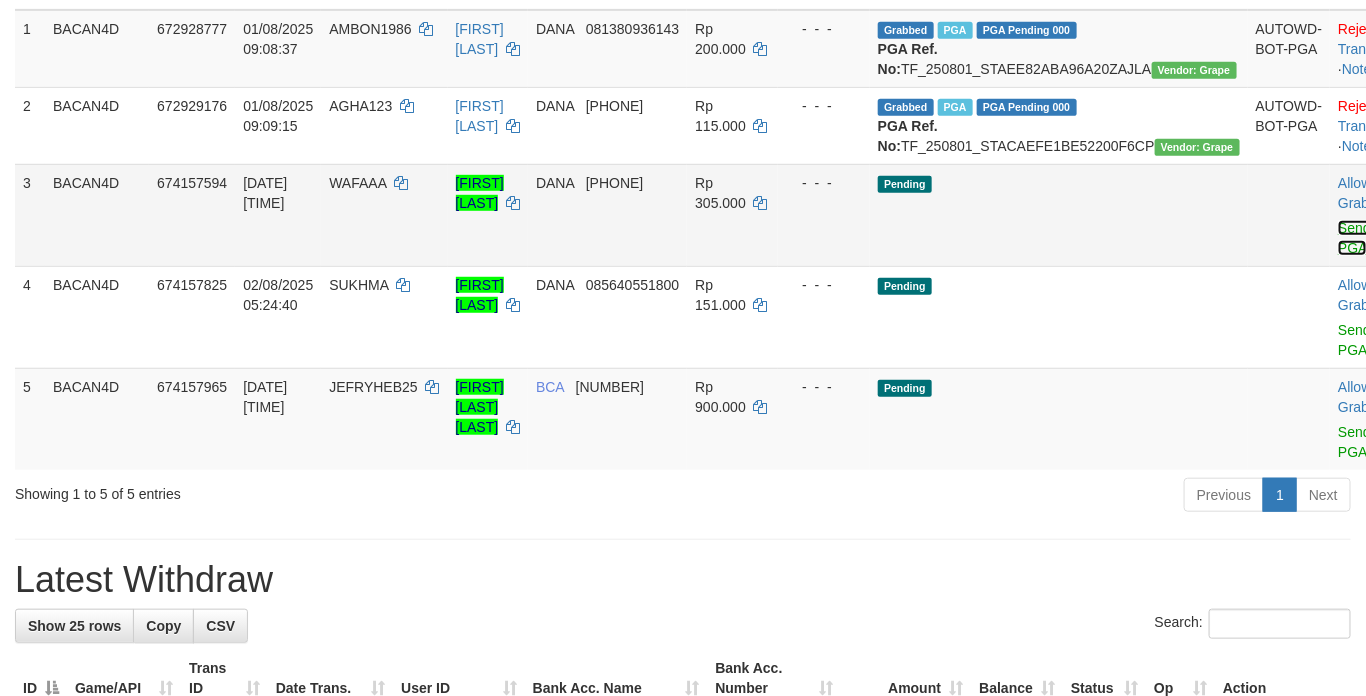 click on "Send PGA" at bounding box center [1354, 238] 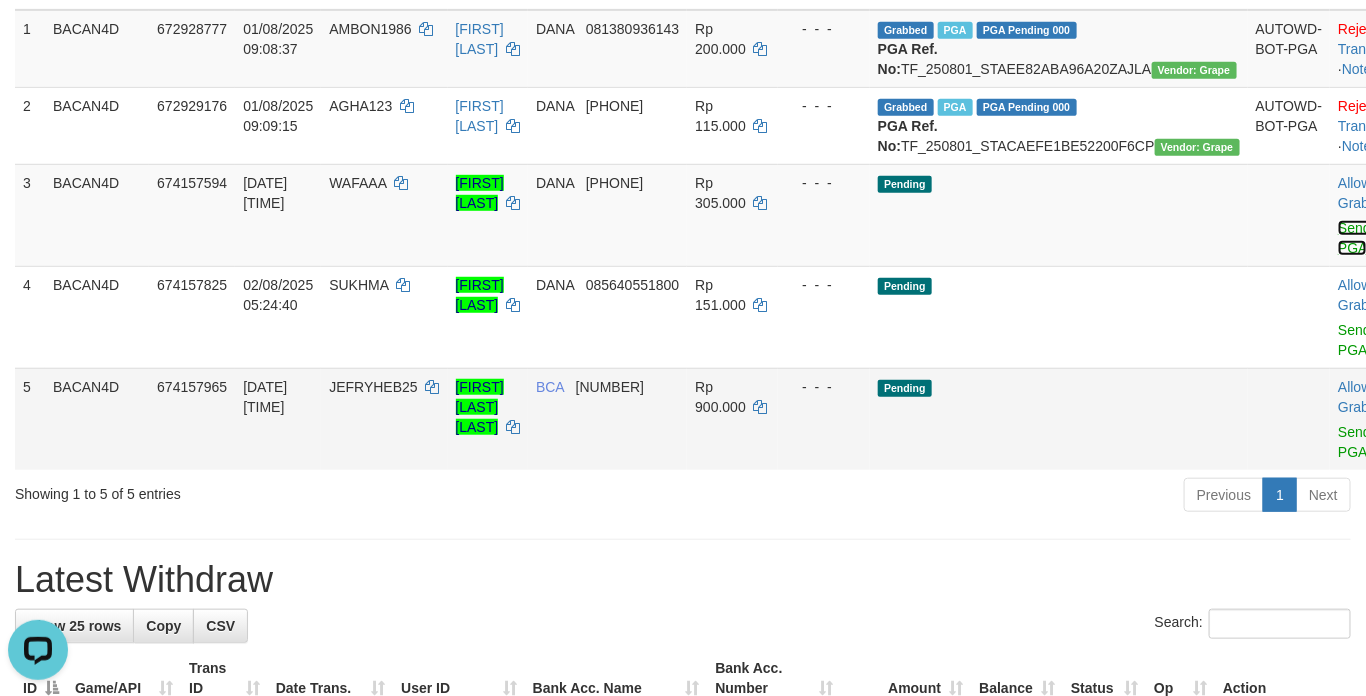 scroll, scrollTop: 0, scrollLeft: 0, axis: both 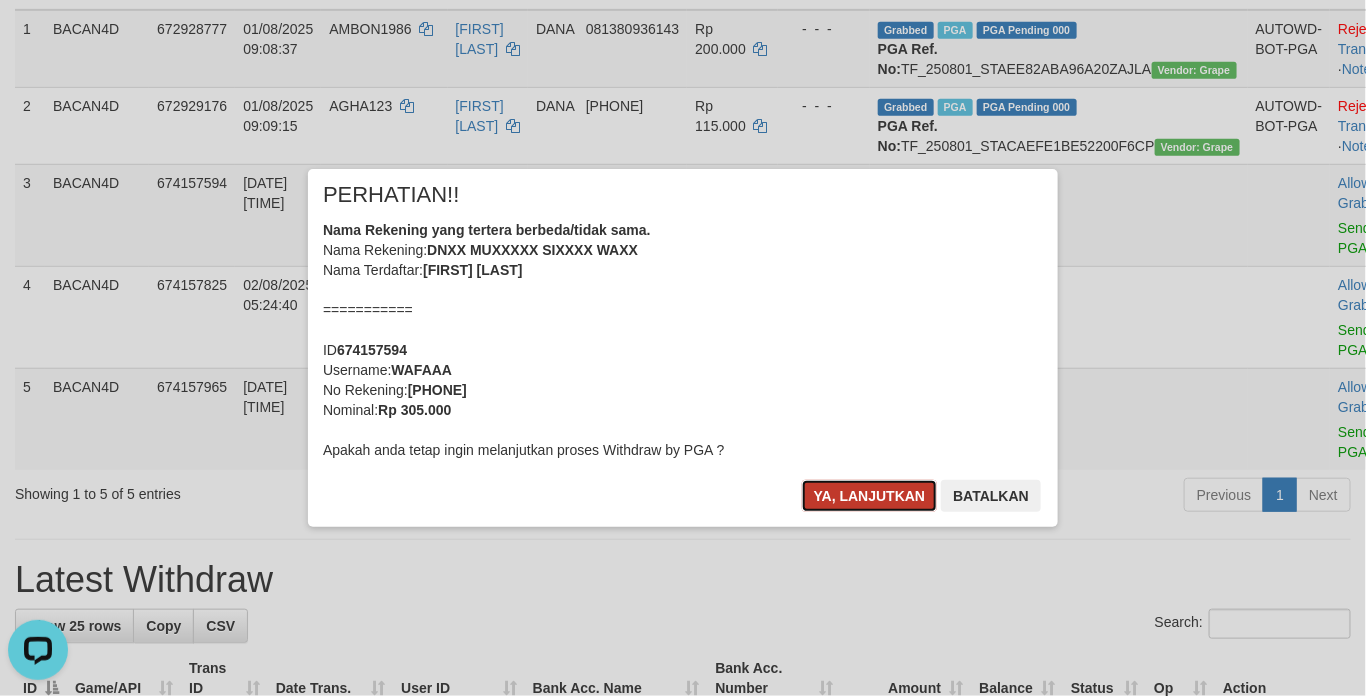 click on "Ya, lanjutkan" at bounding box center (870, 496) 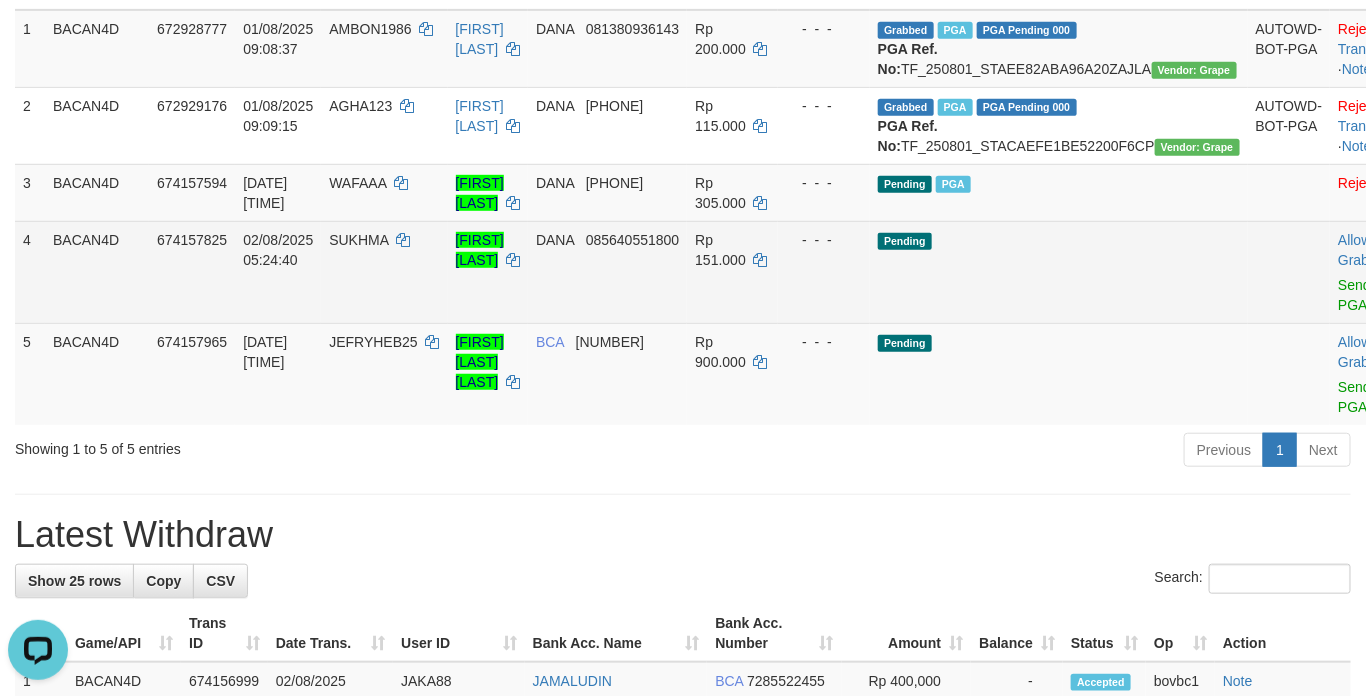 click on "Allow Grab   ·    Reject Send PGA     ·    Note" at bounding box center (1379, 272) 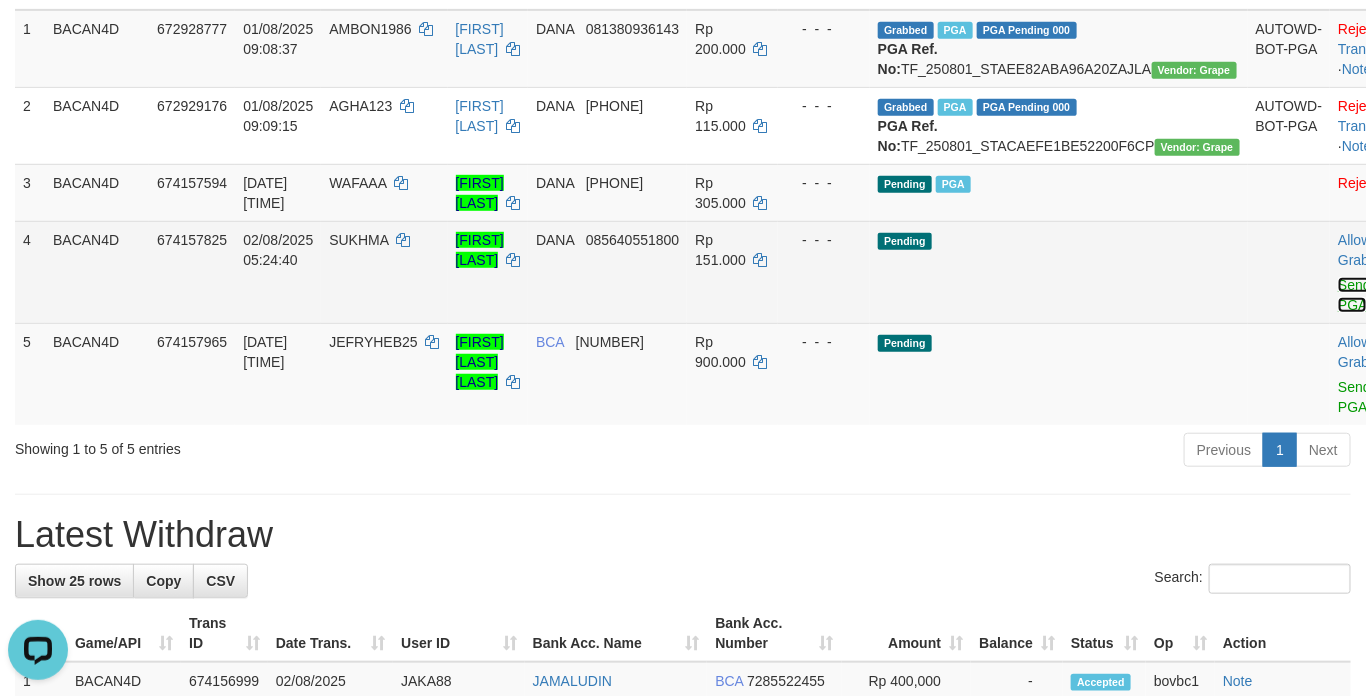 click on "Send PGA" at bounding box center (1354, 295) 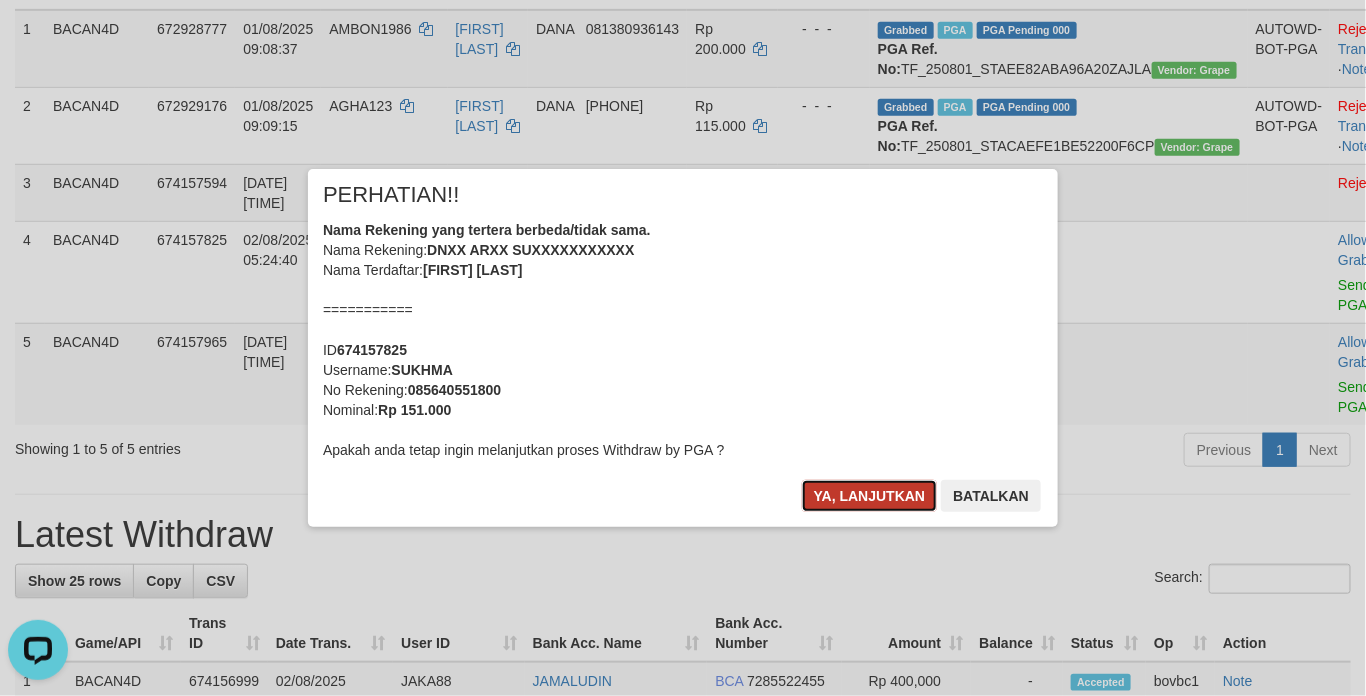 click on "Ya, lanjutkan" at bounding box center (870, 496) 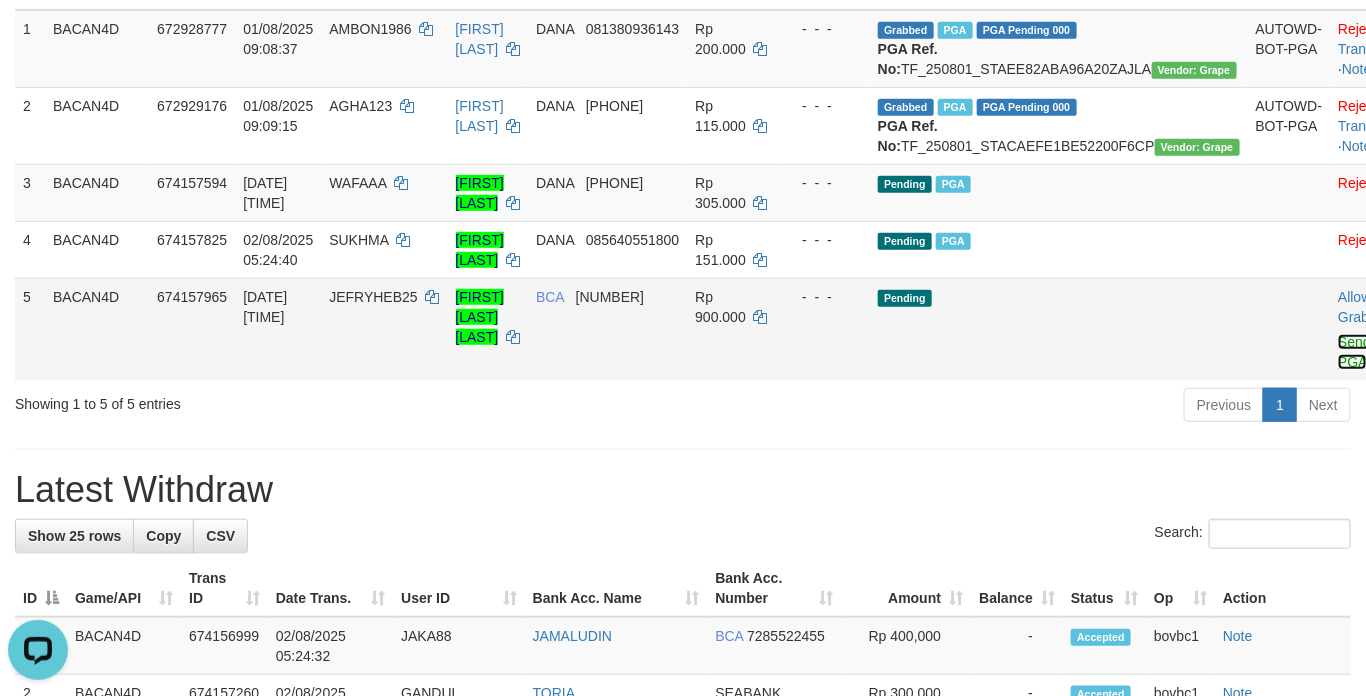 click on "Send PGA" at bounding box center (1354, 352) 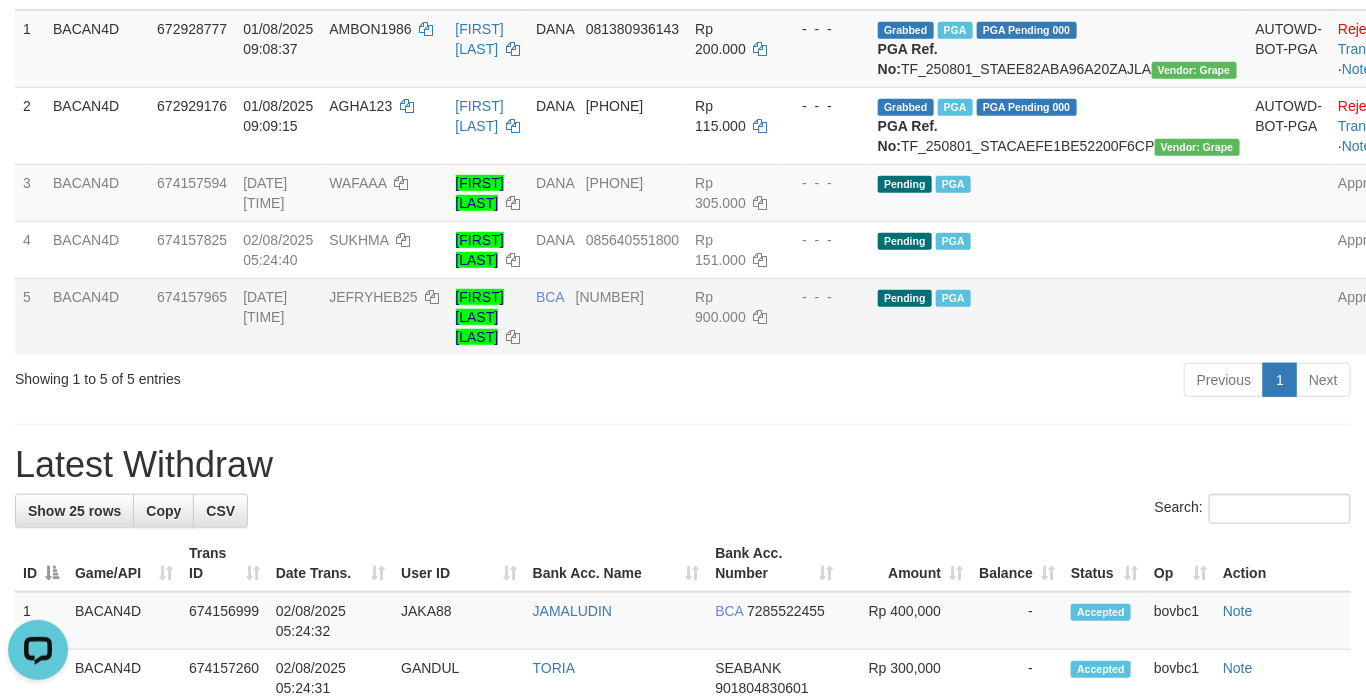 click on "Search:" at bounding box center [683, 511] 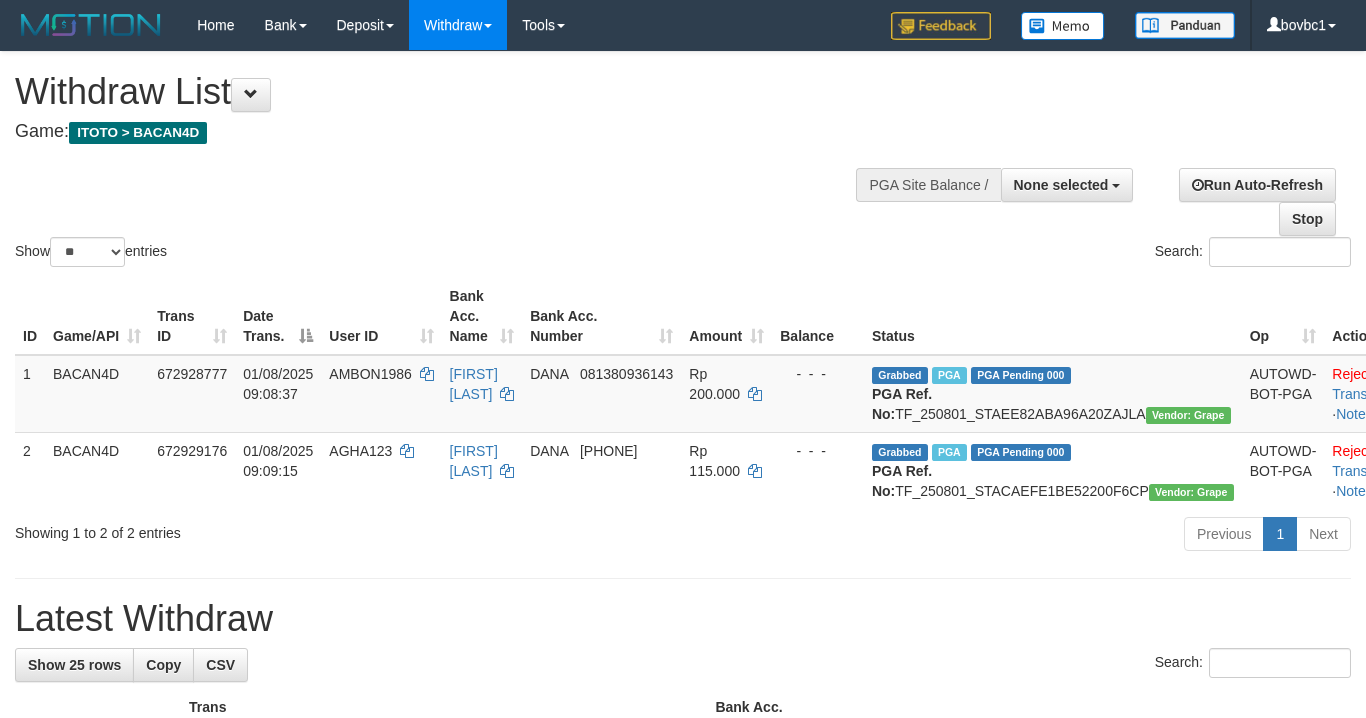 select 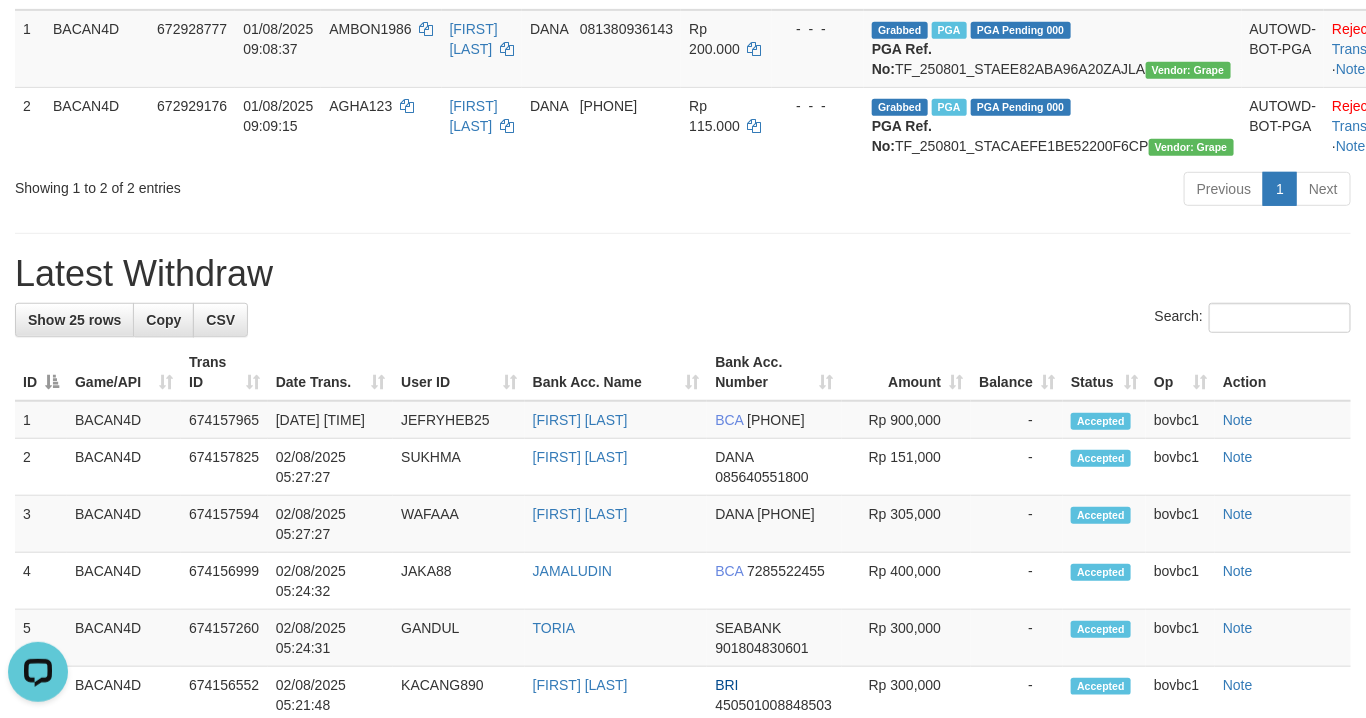 scroll, scrollTop: 0, scrollLeft: 0, axis: both 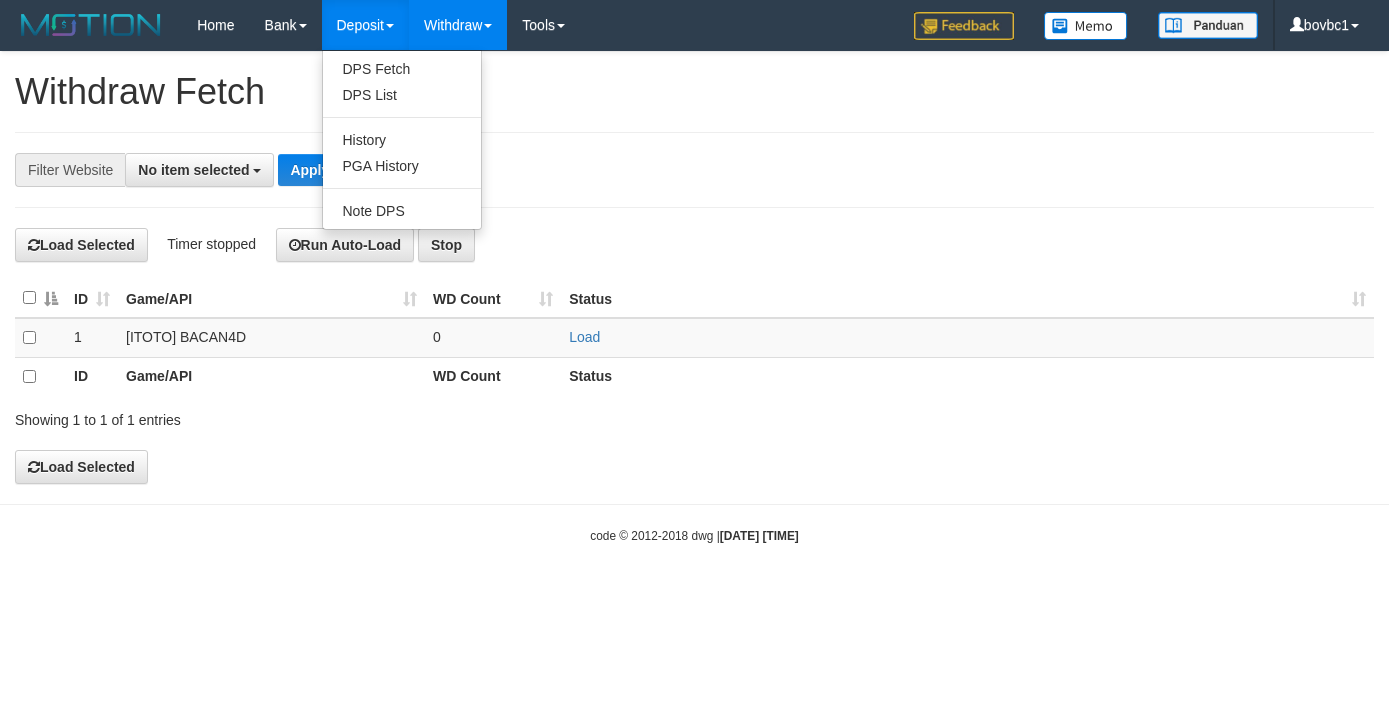 select 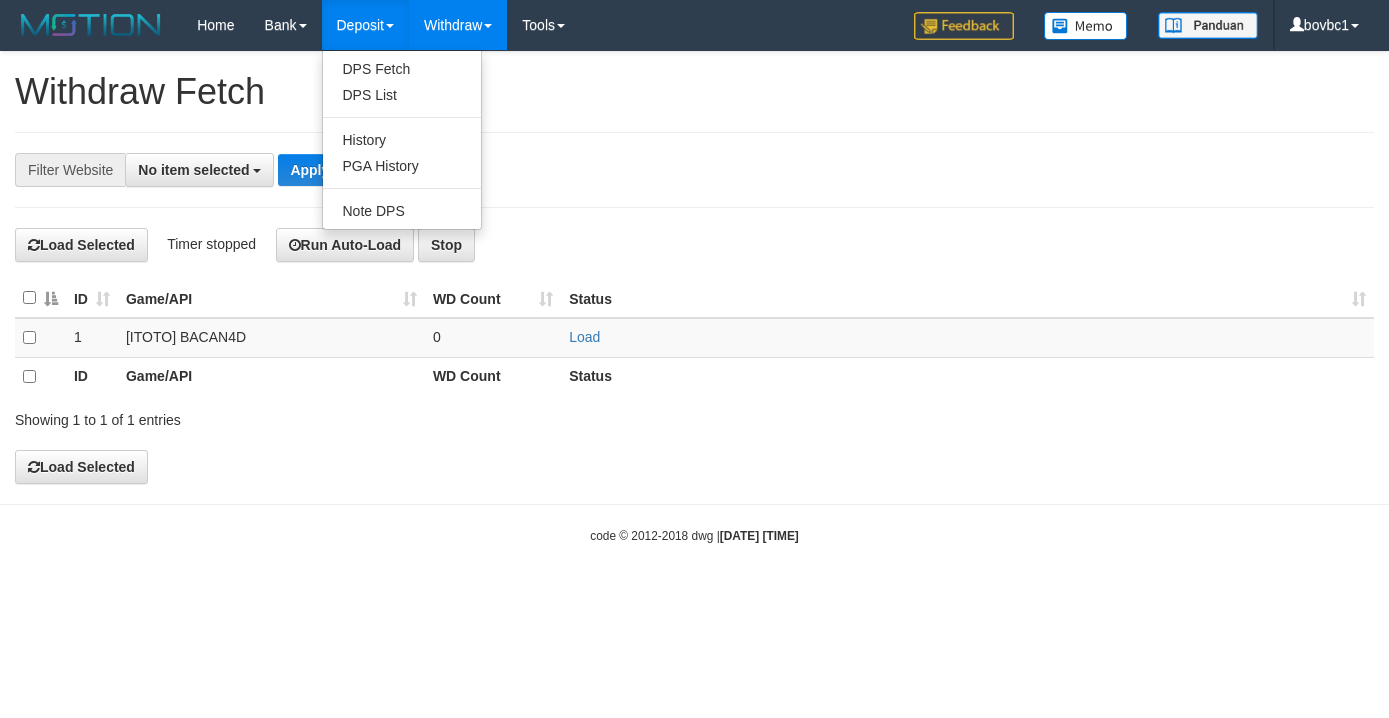 scroll, scrollTop: 0, scrollLeft: 0, axis: both 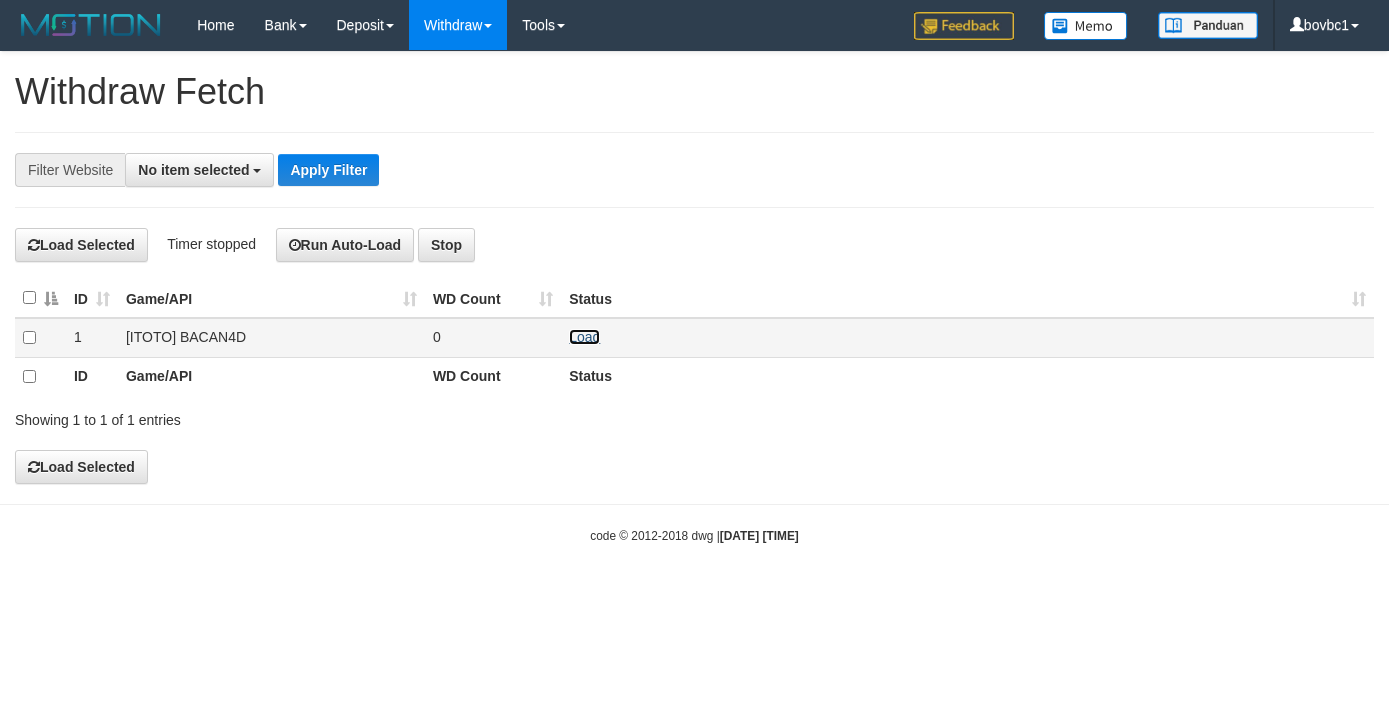 click on "Load" at bounding box center [584, 337] 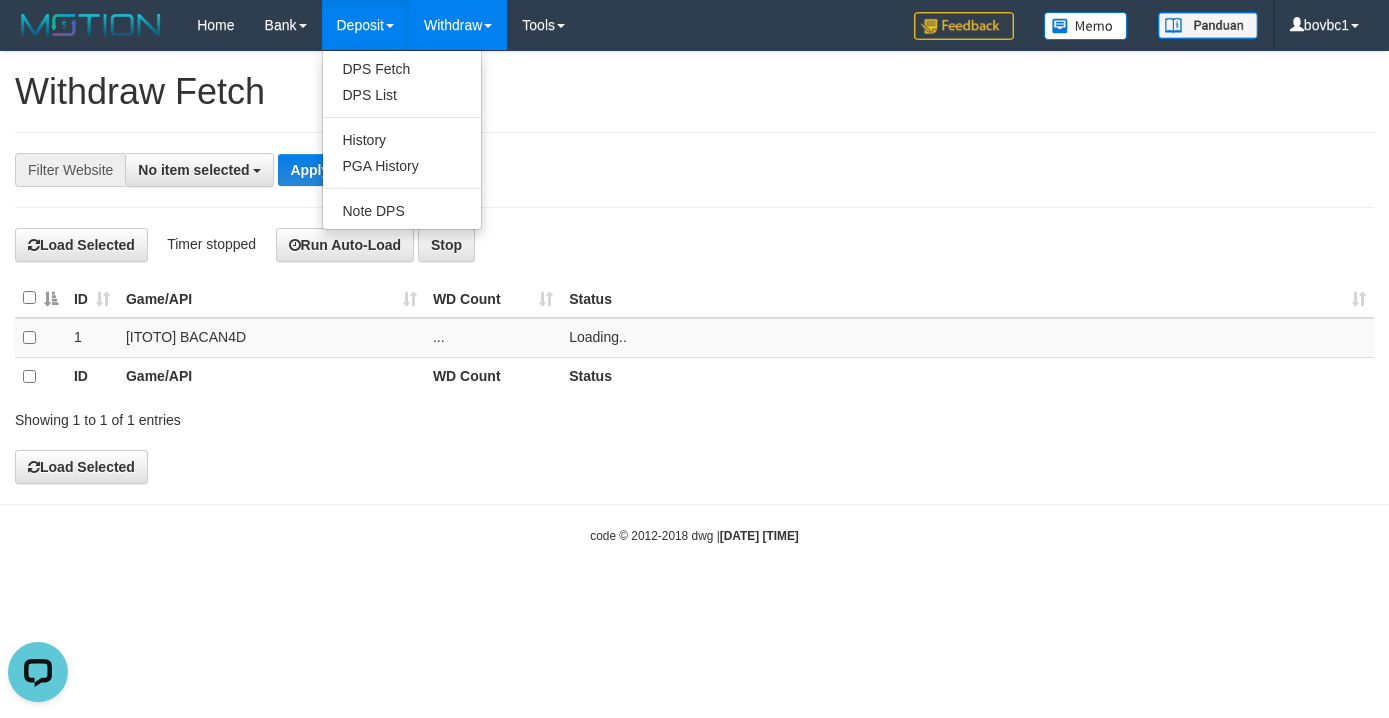 scroll, scrollTop: 0, scrollLeft: 0, axis: both 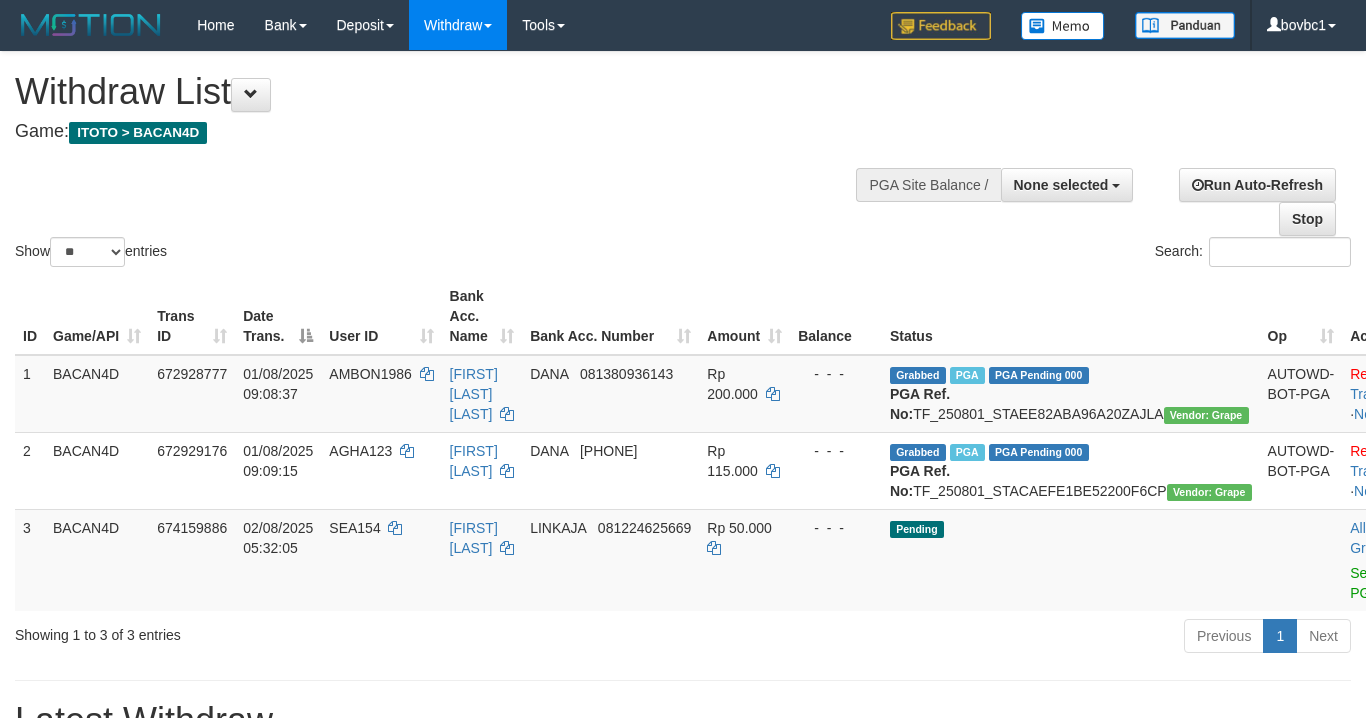 select 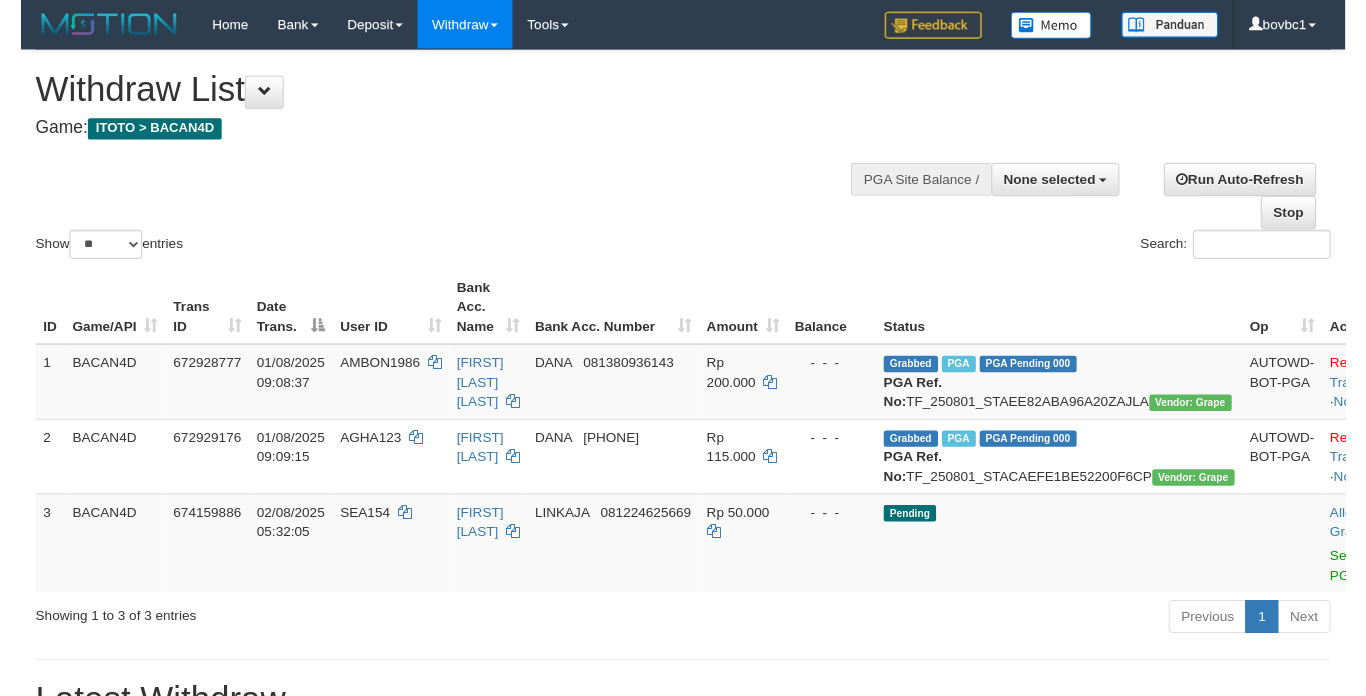 scroll, scrollTop: 345, scrollLeft: 0, axis: vertical 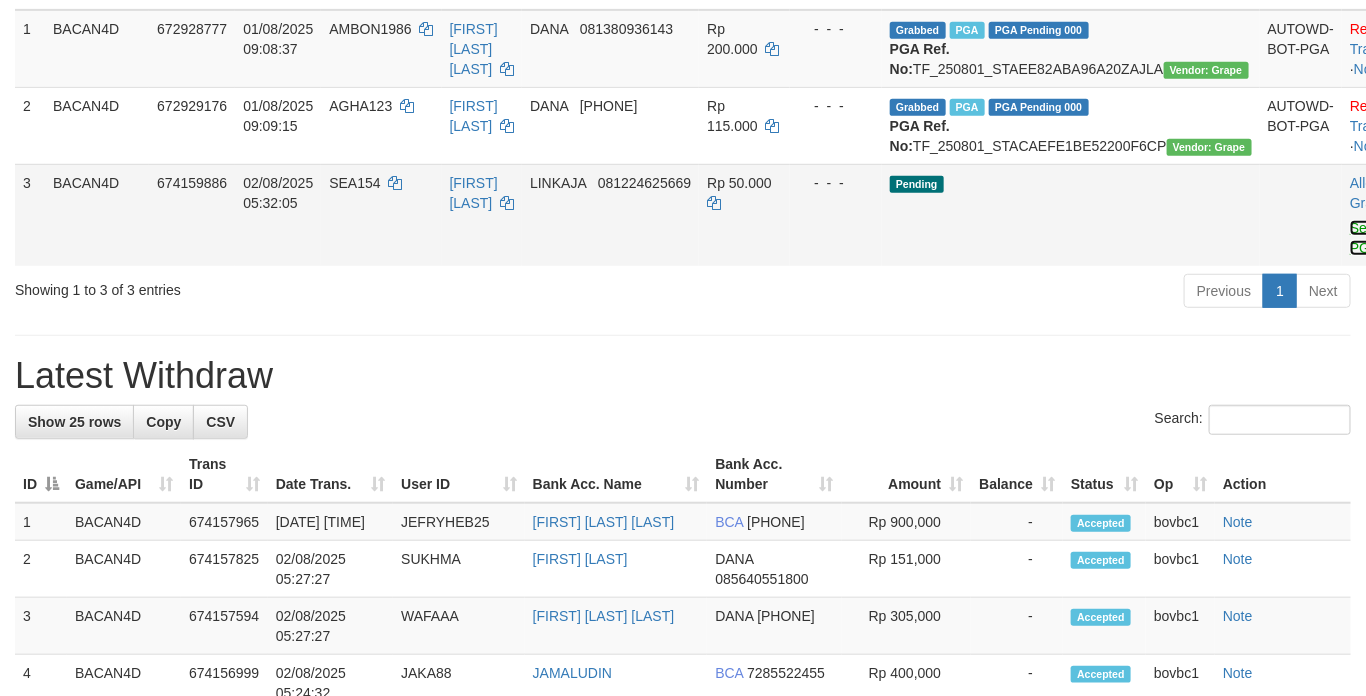 click on "Send PGA" at bounding box center (1366, 238) 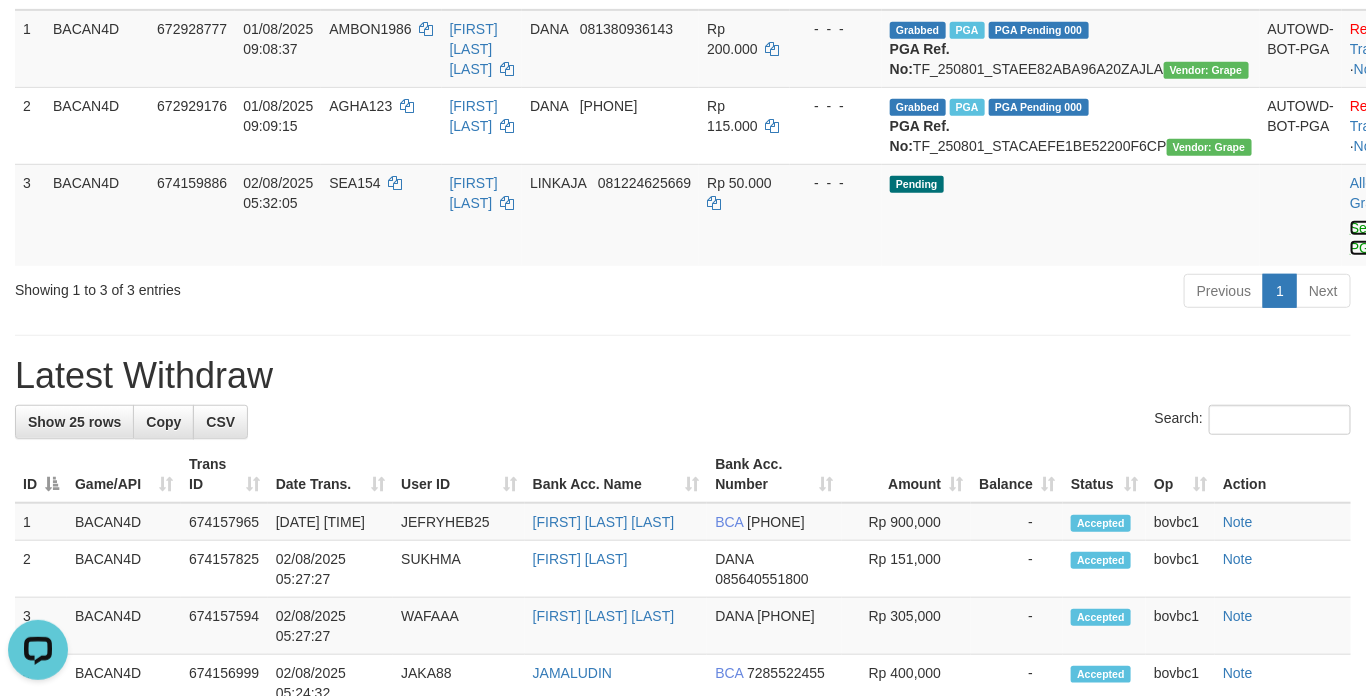 scroll, scrollTop: 0, scrollLeft: 0, axis: both 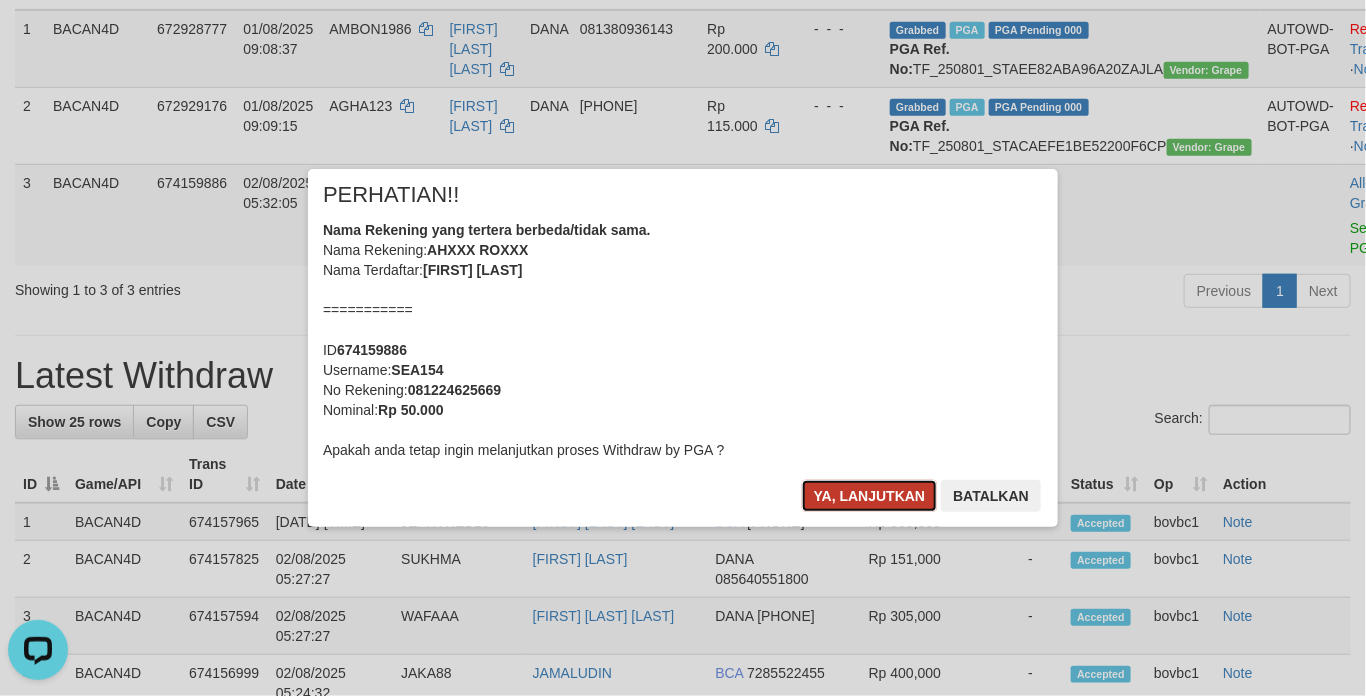 click on "Ya, lanjutkan" at bounding box center (870, 496) 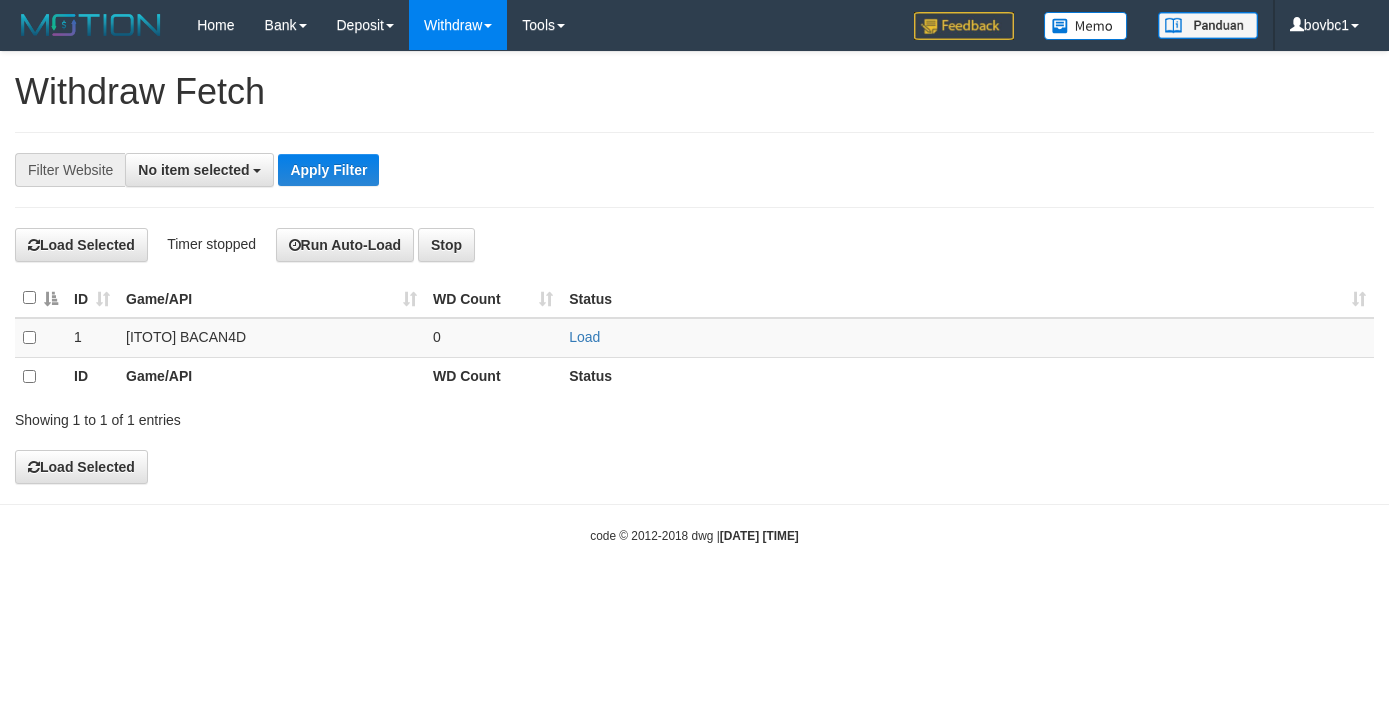 select 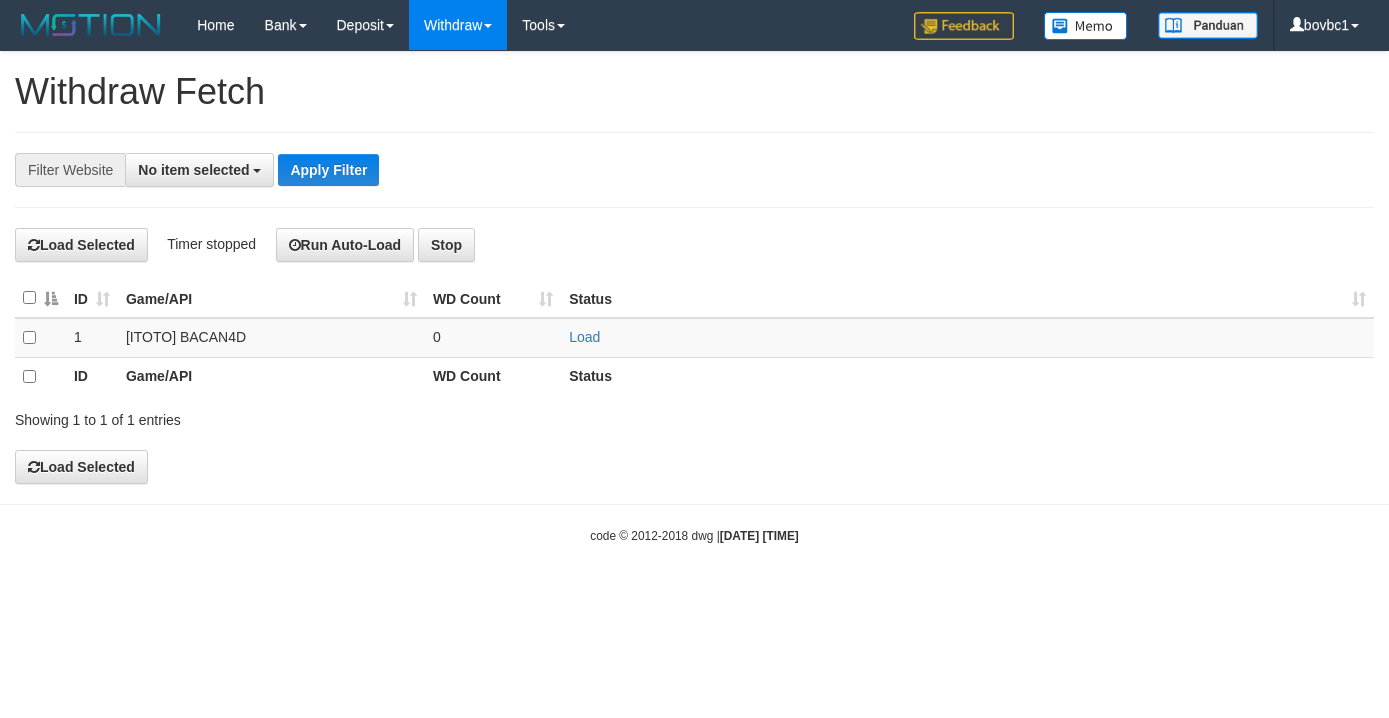 scroll, scrollTop: 0, scrollLeft: 0, axis: both 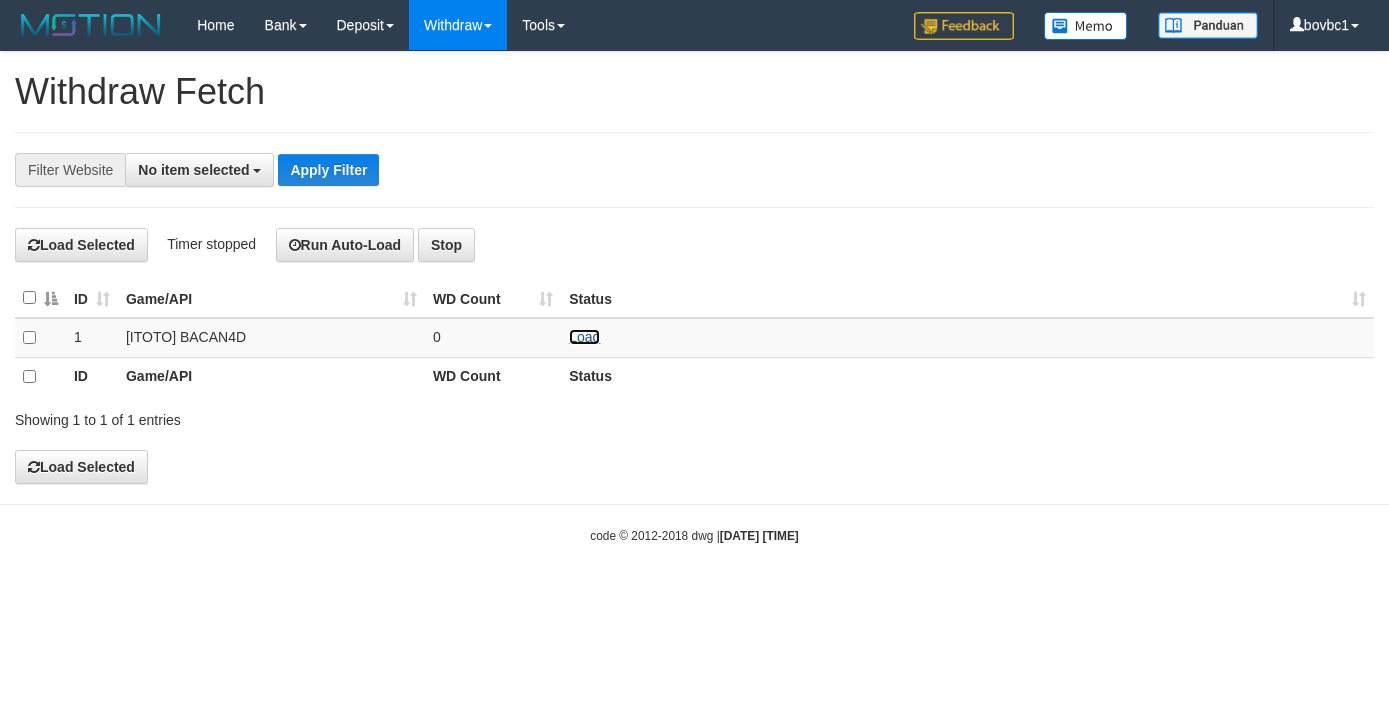 click on "Load" at bounding box center (584, 337) 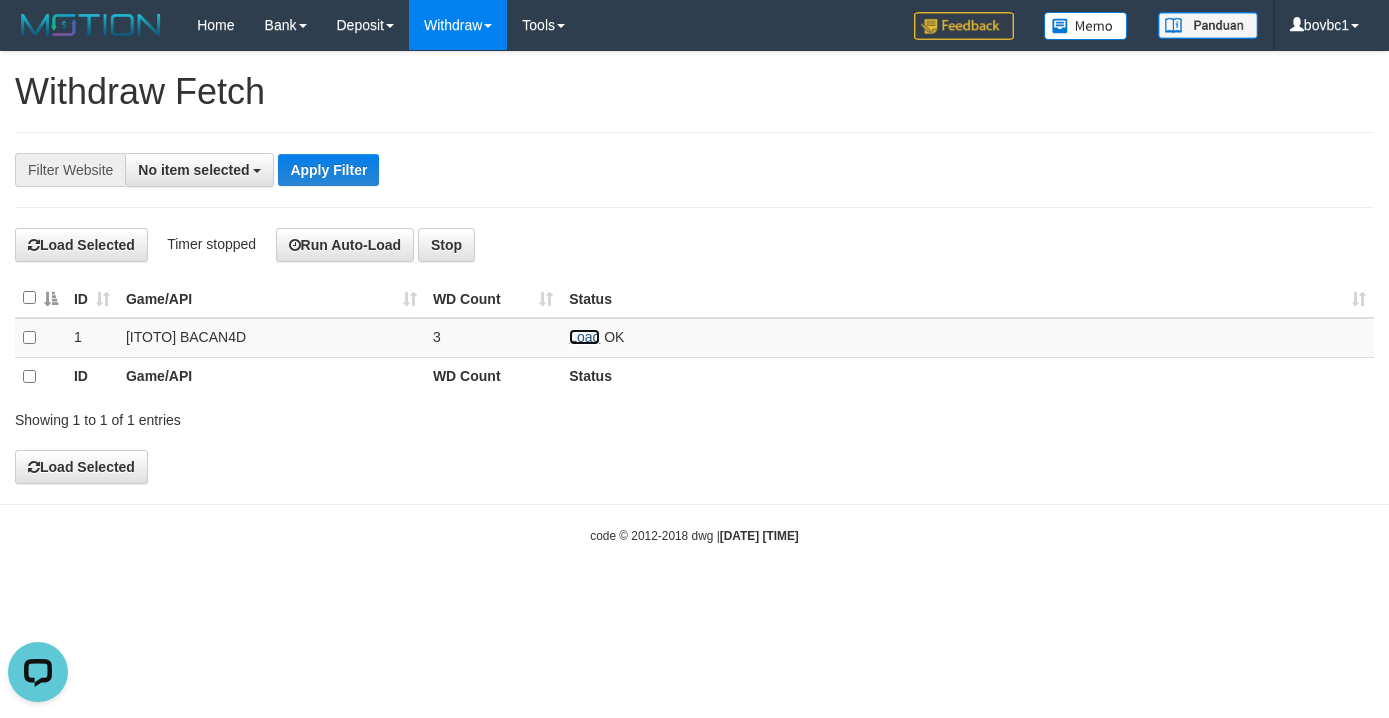 scroll, scrollTop: 0, scrollLeft: 0, axis: both 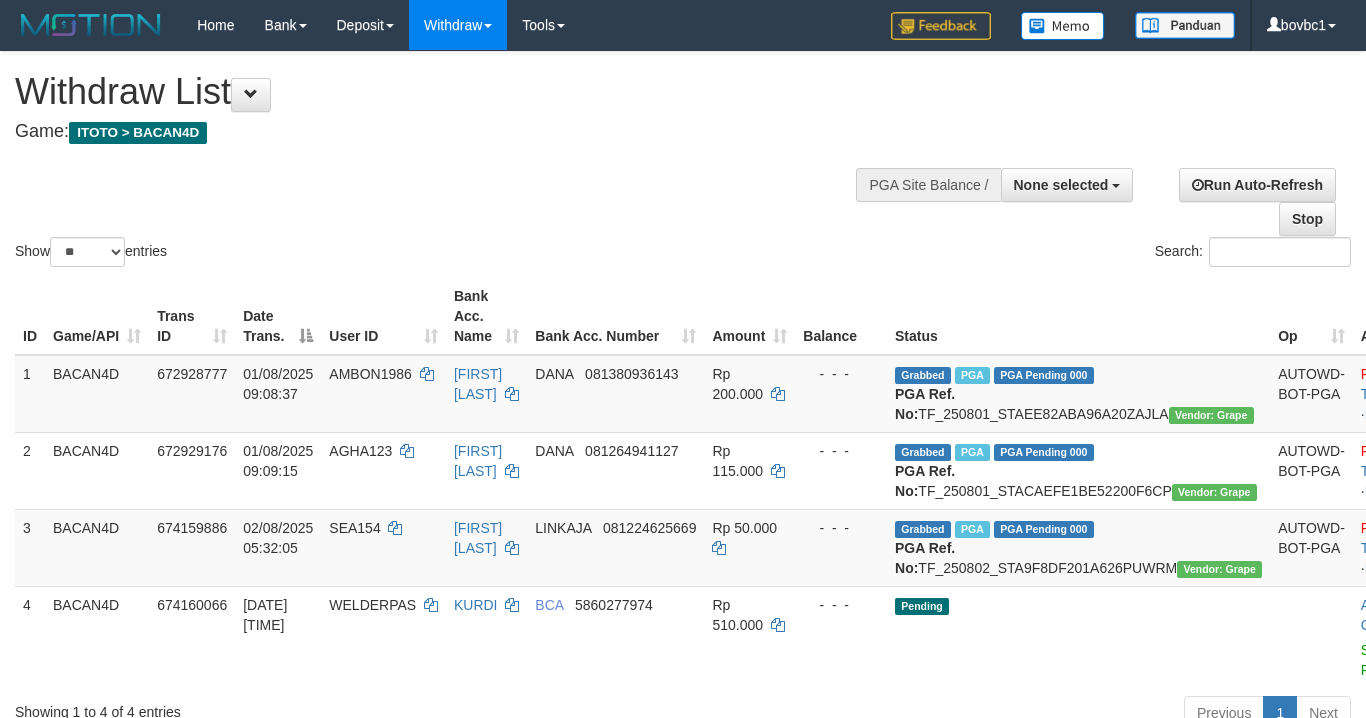 select 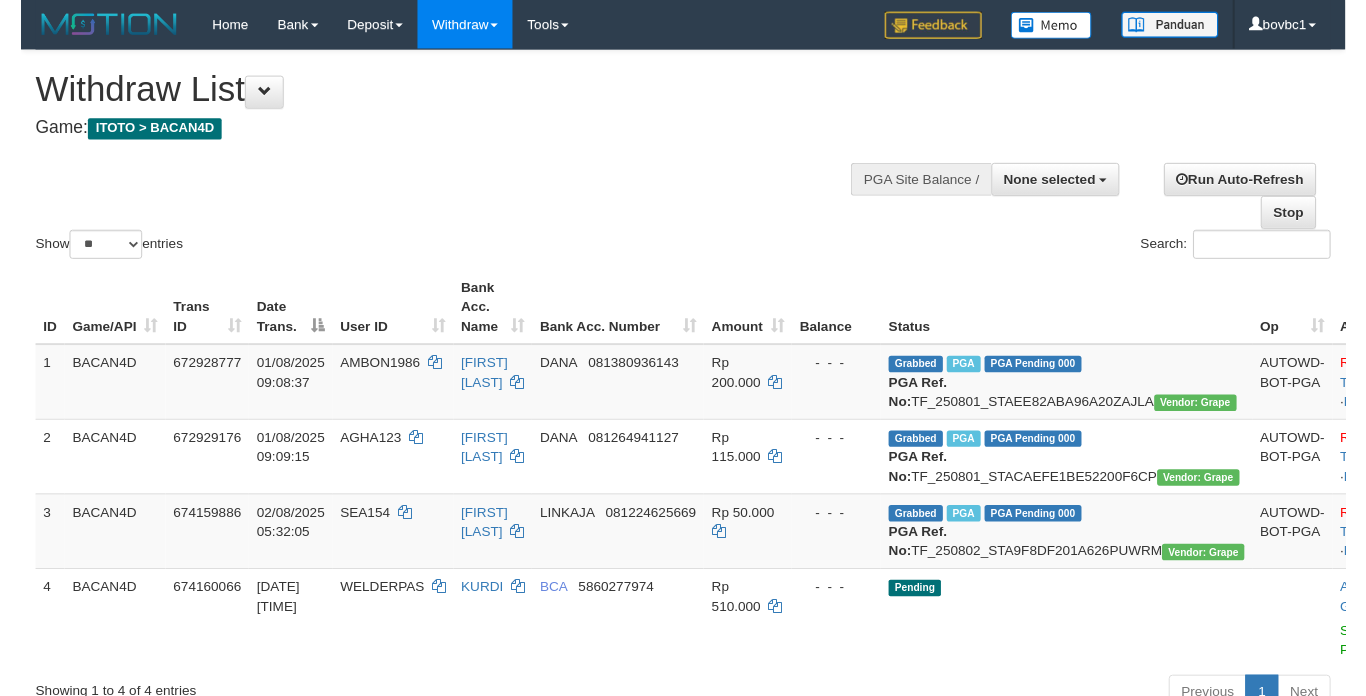 scroll, scrollTop: 345, scrollLeft: 0, axis: vertical 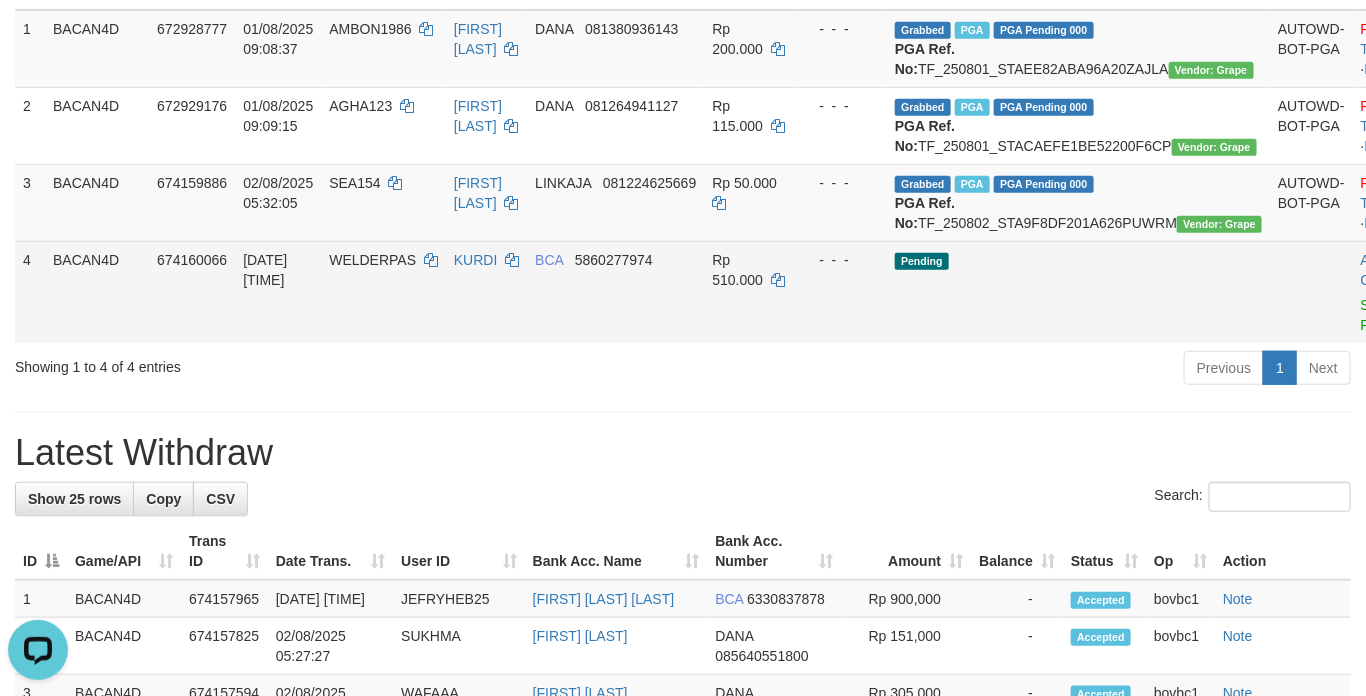 click on "Allow Grab   ·    Reject Send PGA     ·    Note" at bounding box center [1402, 292] 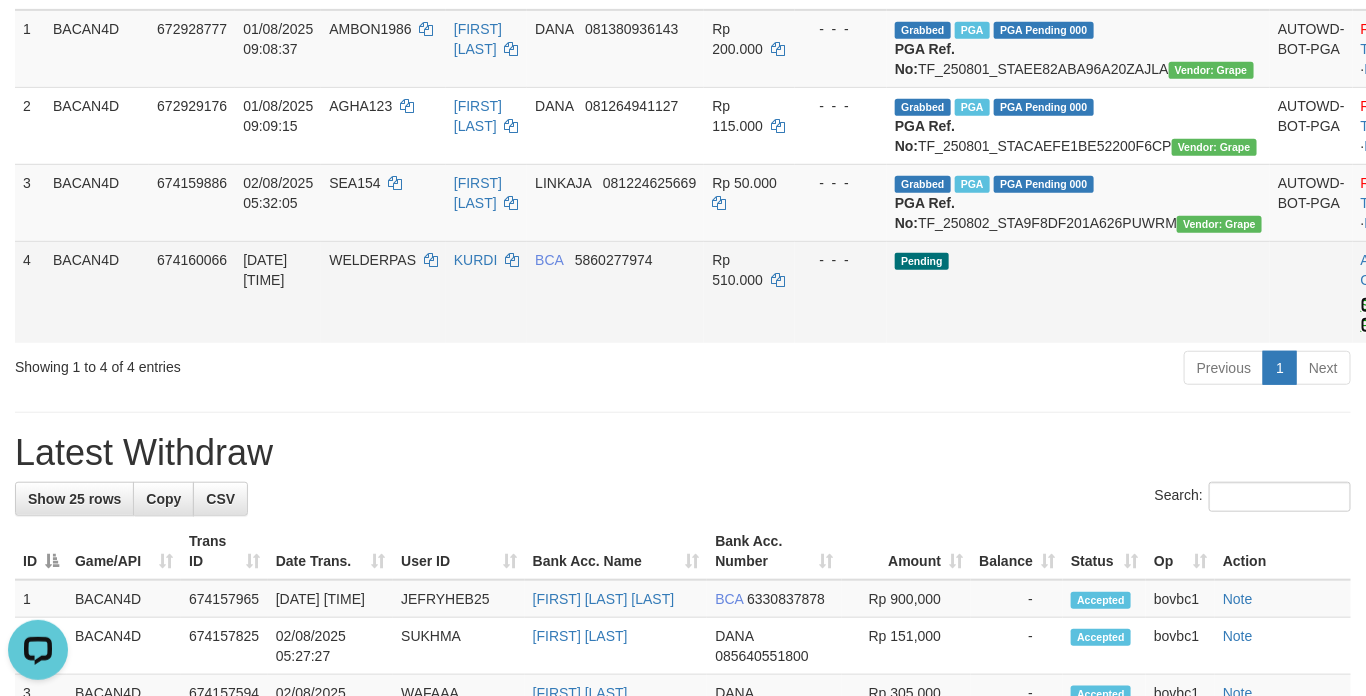 click on "Send PGA" at bounding box center [1377, 315] 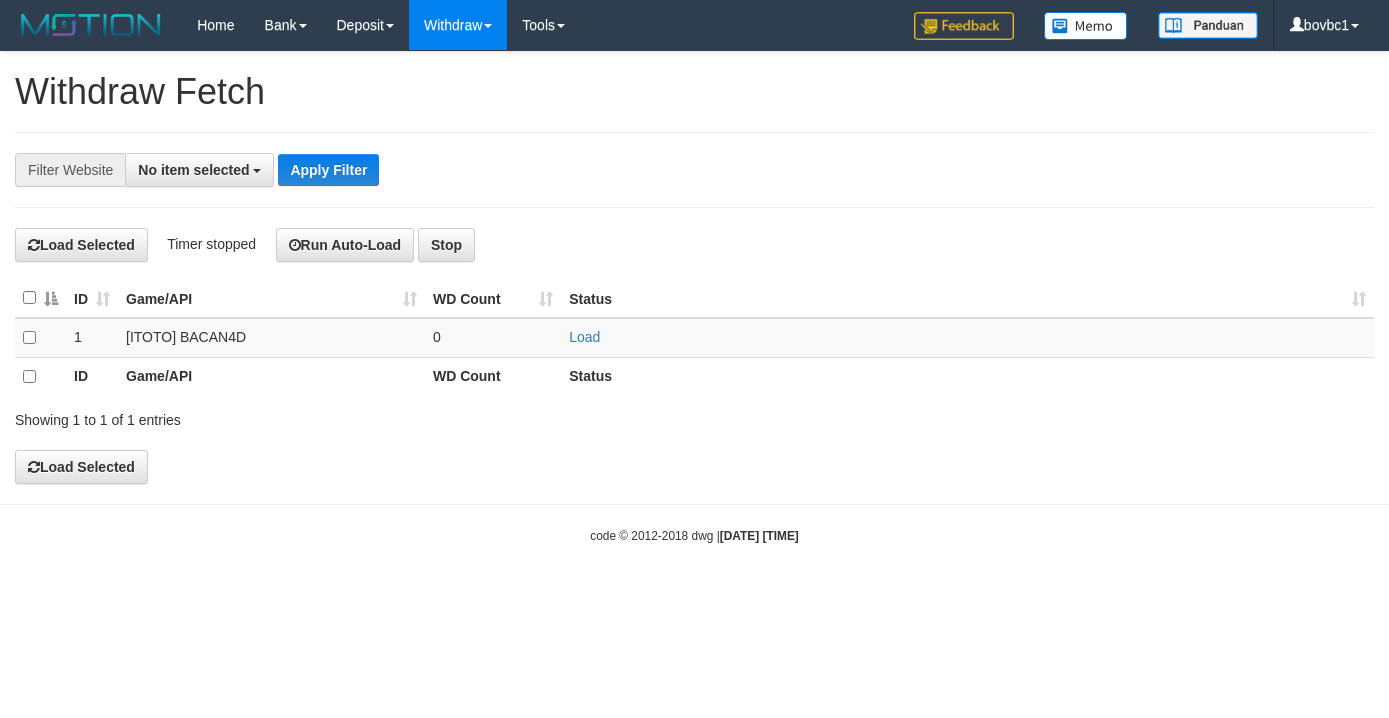 select 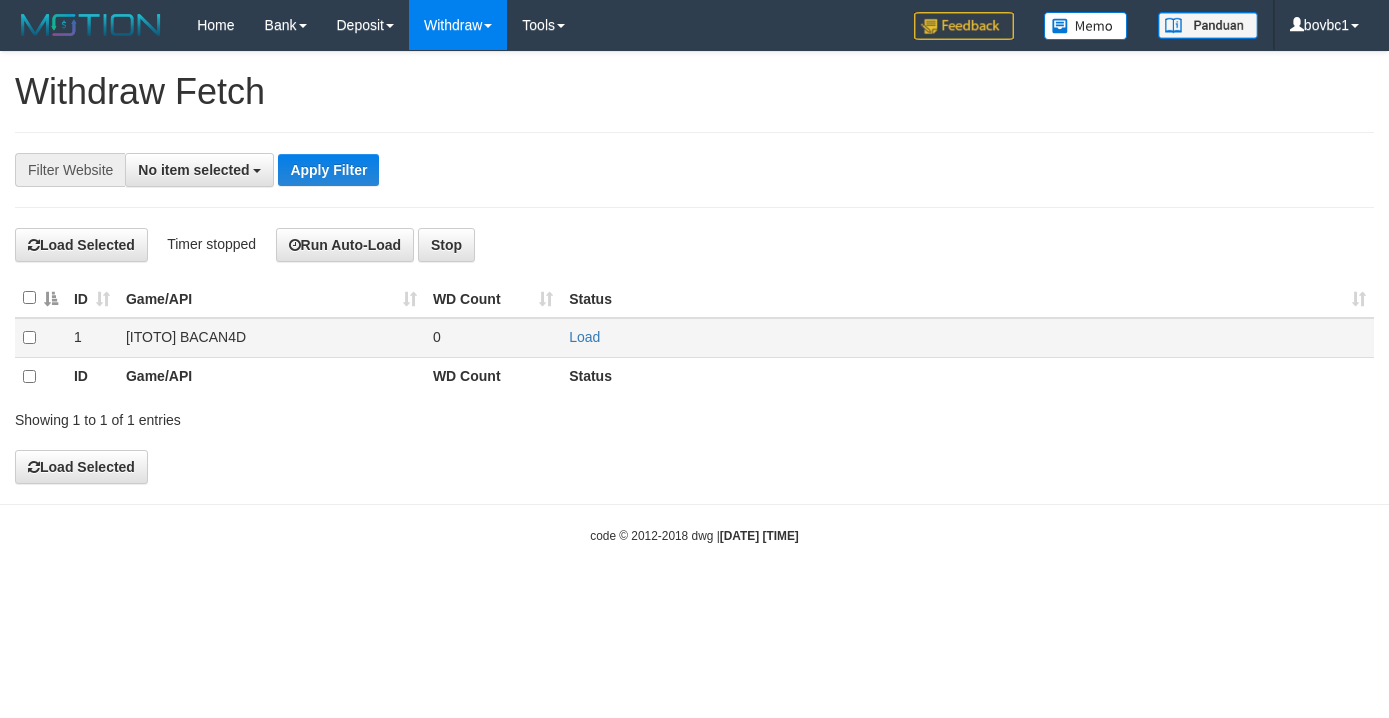 scroll, scrollTop: 0, scrollLeft: 0, axis: both 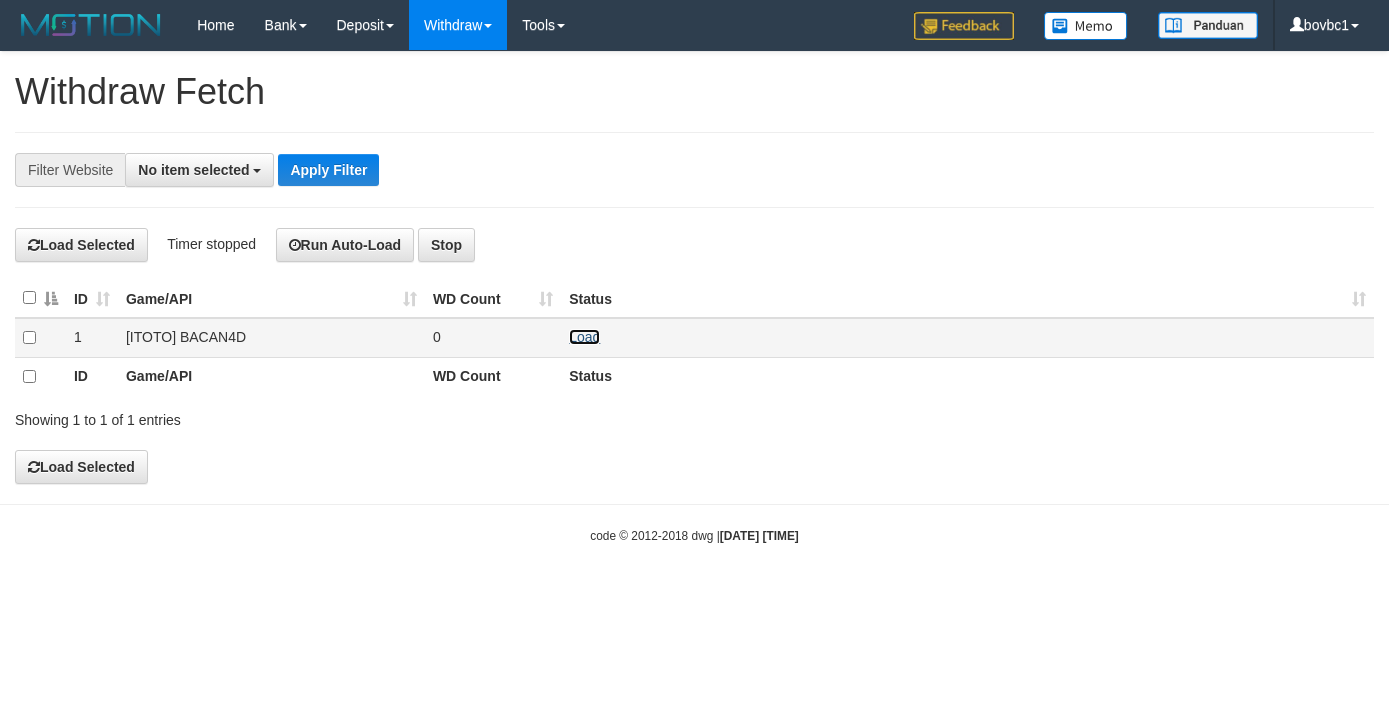 click on "Load" at bounding box center [584, 337] 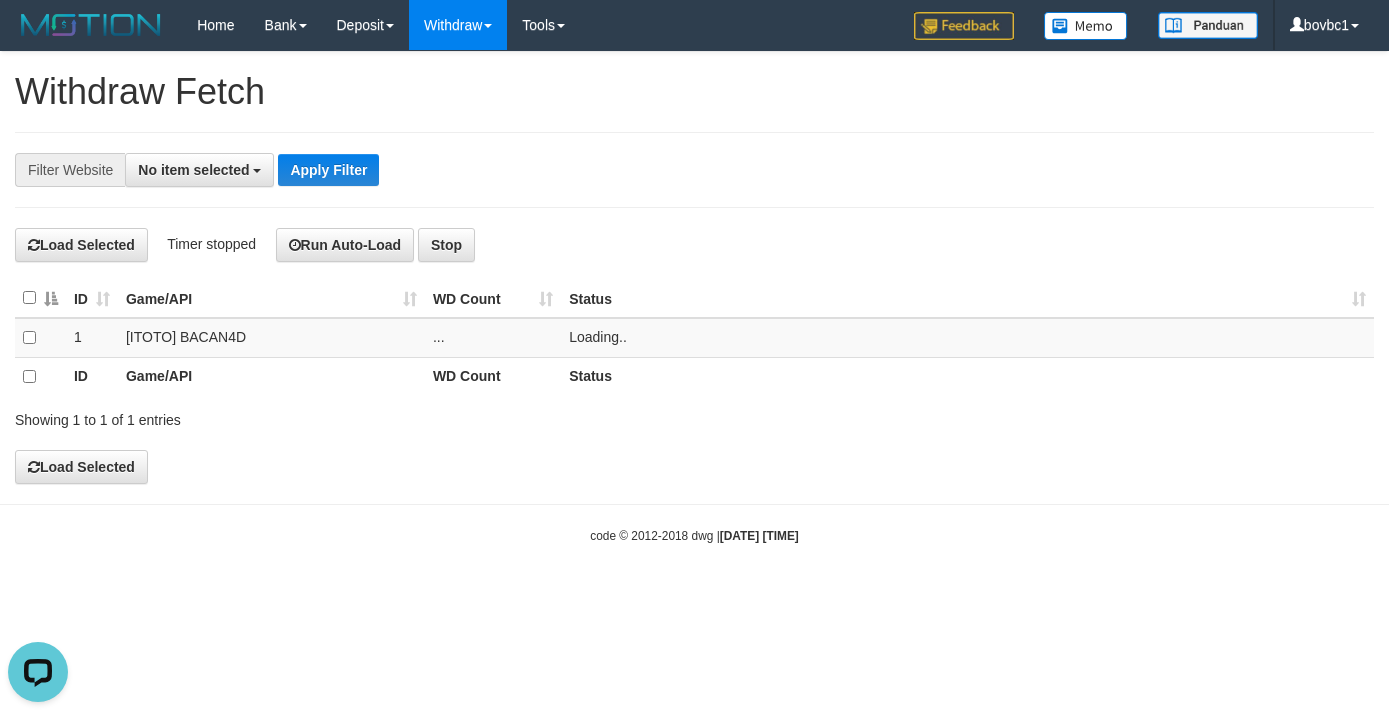 scroll, scrollTop: 0, scrollLeft: 0, axis: both 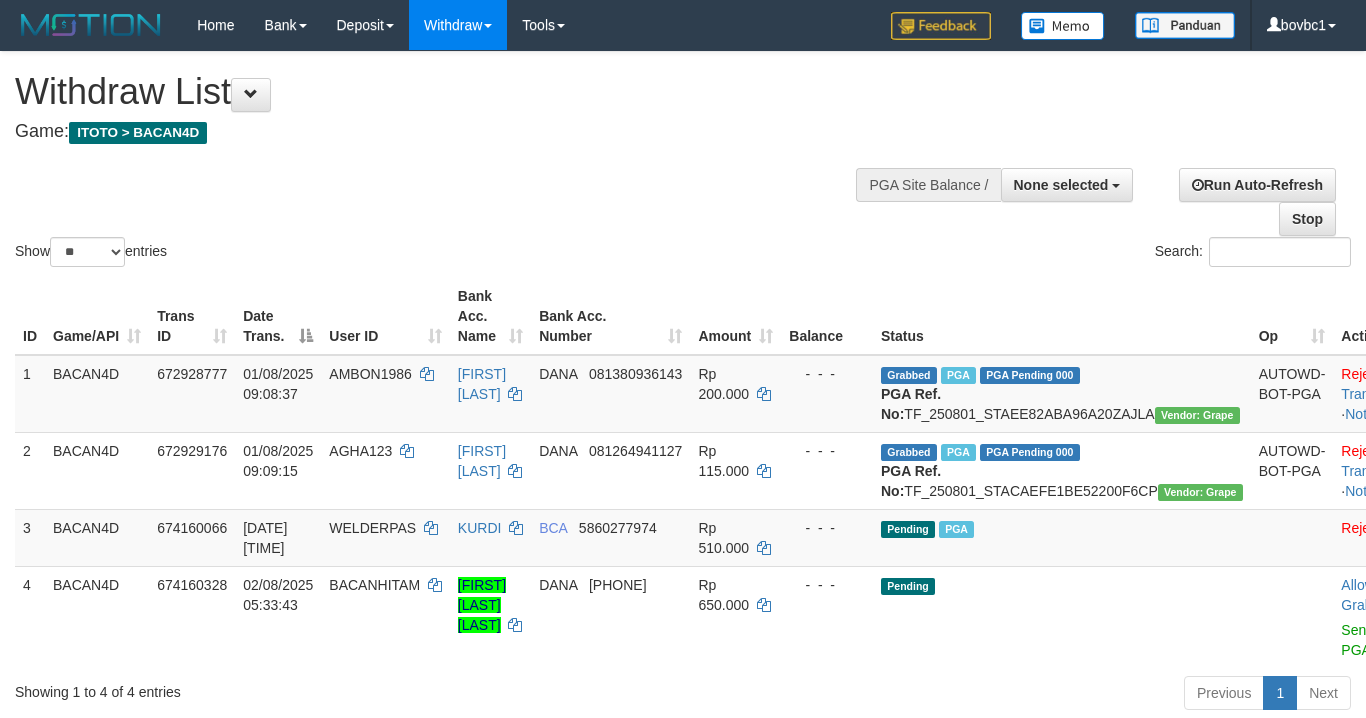 select 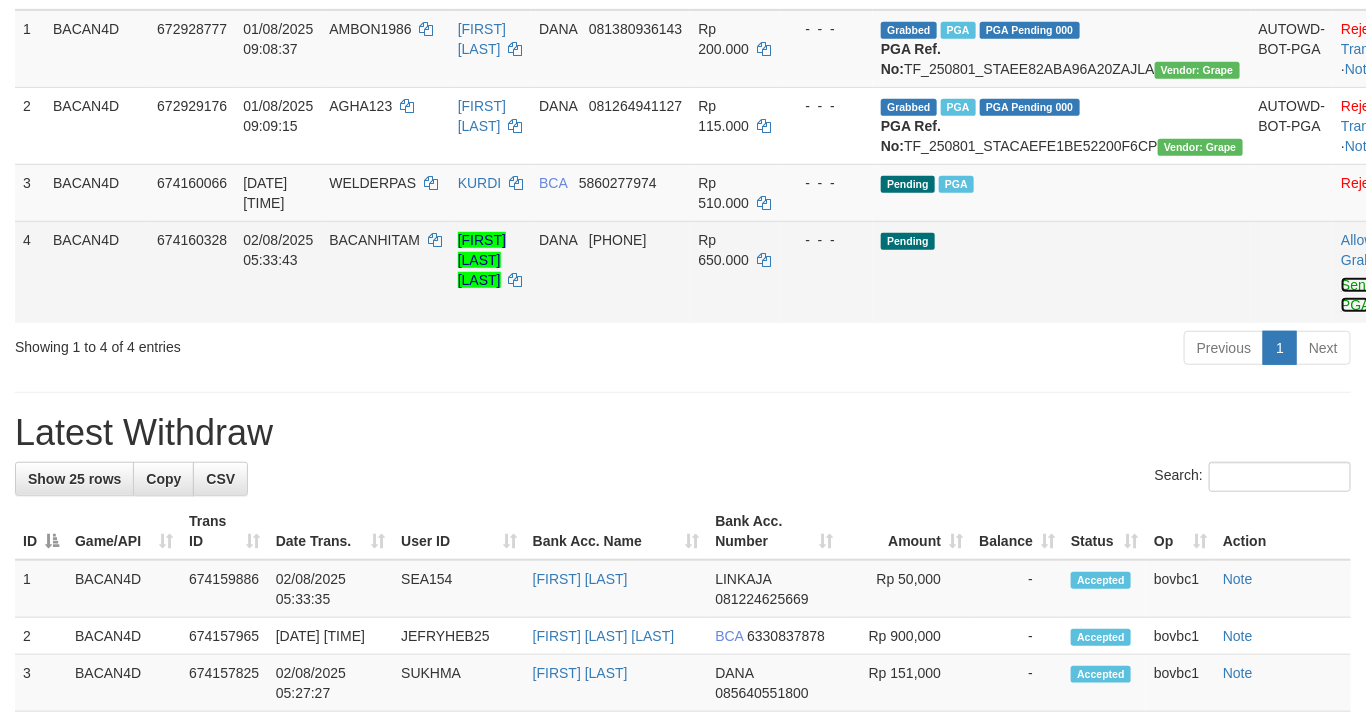 click on "Send PGA" at bounding box center (1357, 295) 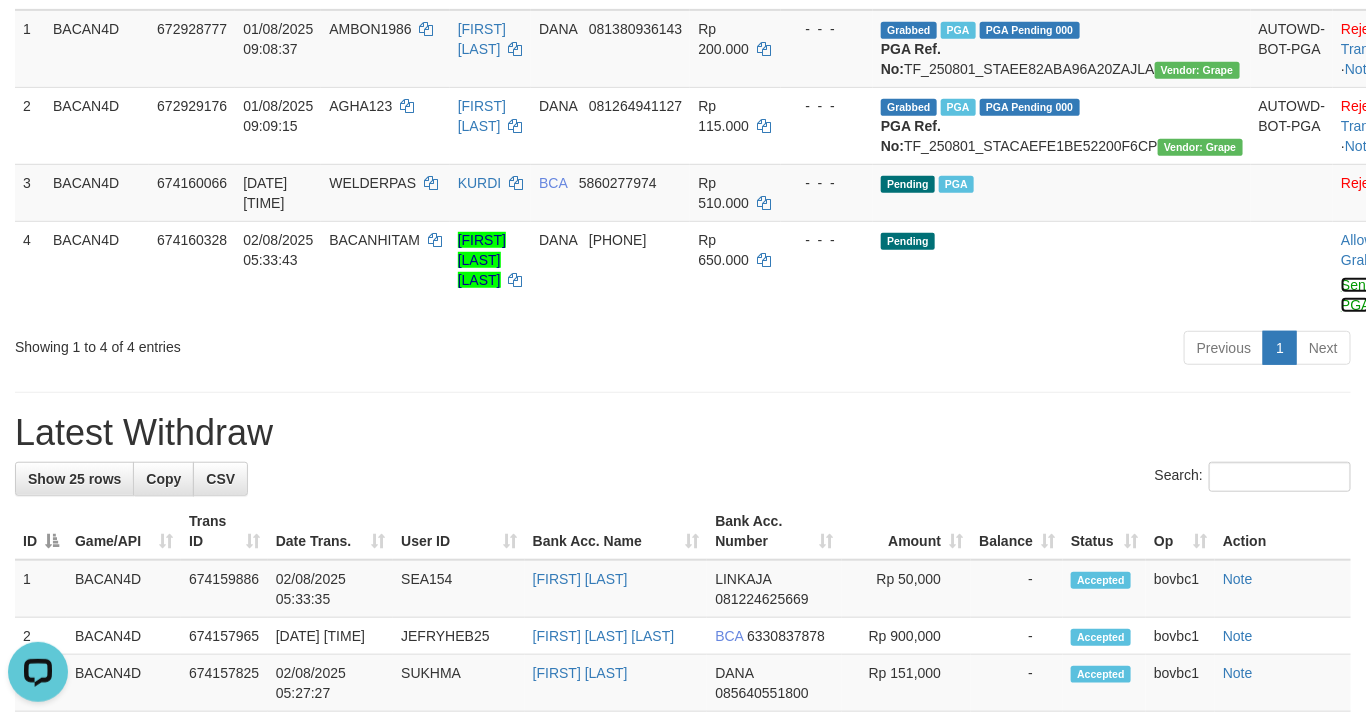 scroll, scrollTop: 0, scrollLeft: 0, axis: both 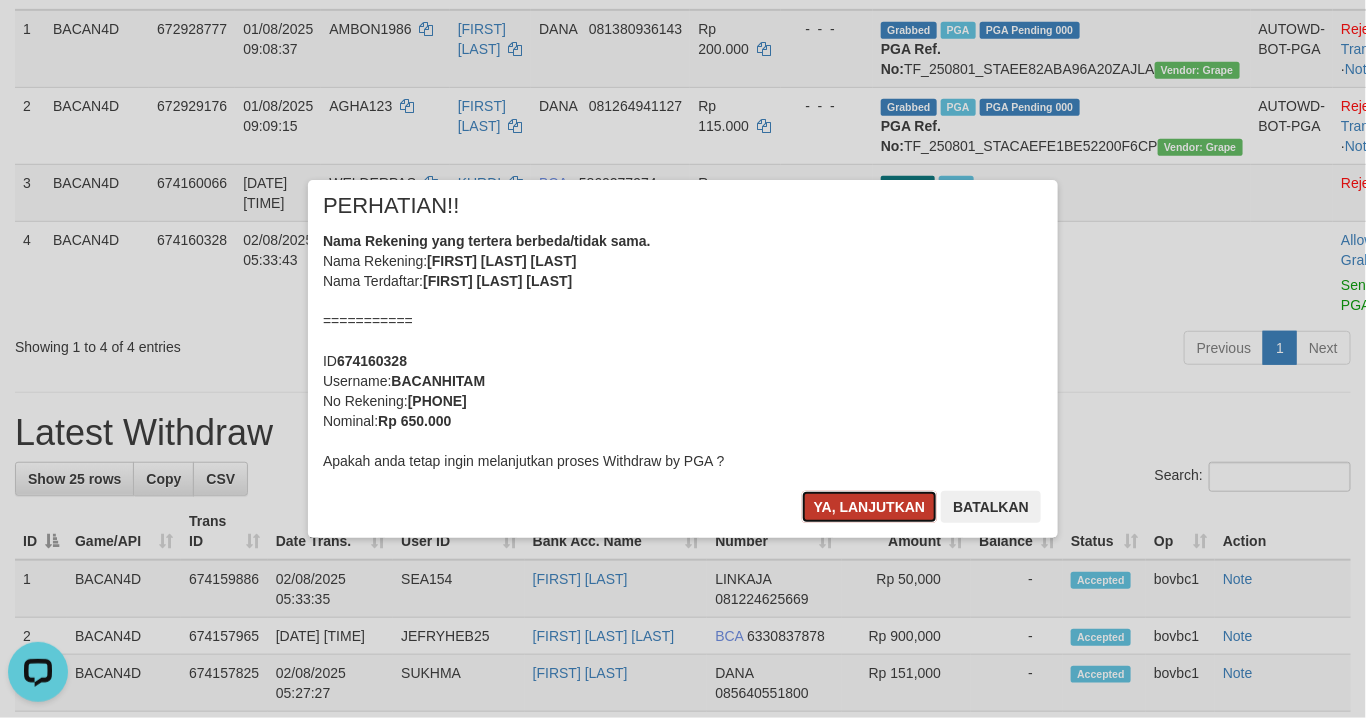 click on "Ya, lanjutkan" at bounding box center (870, 507) 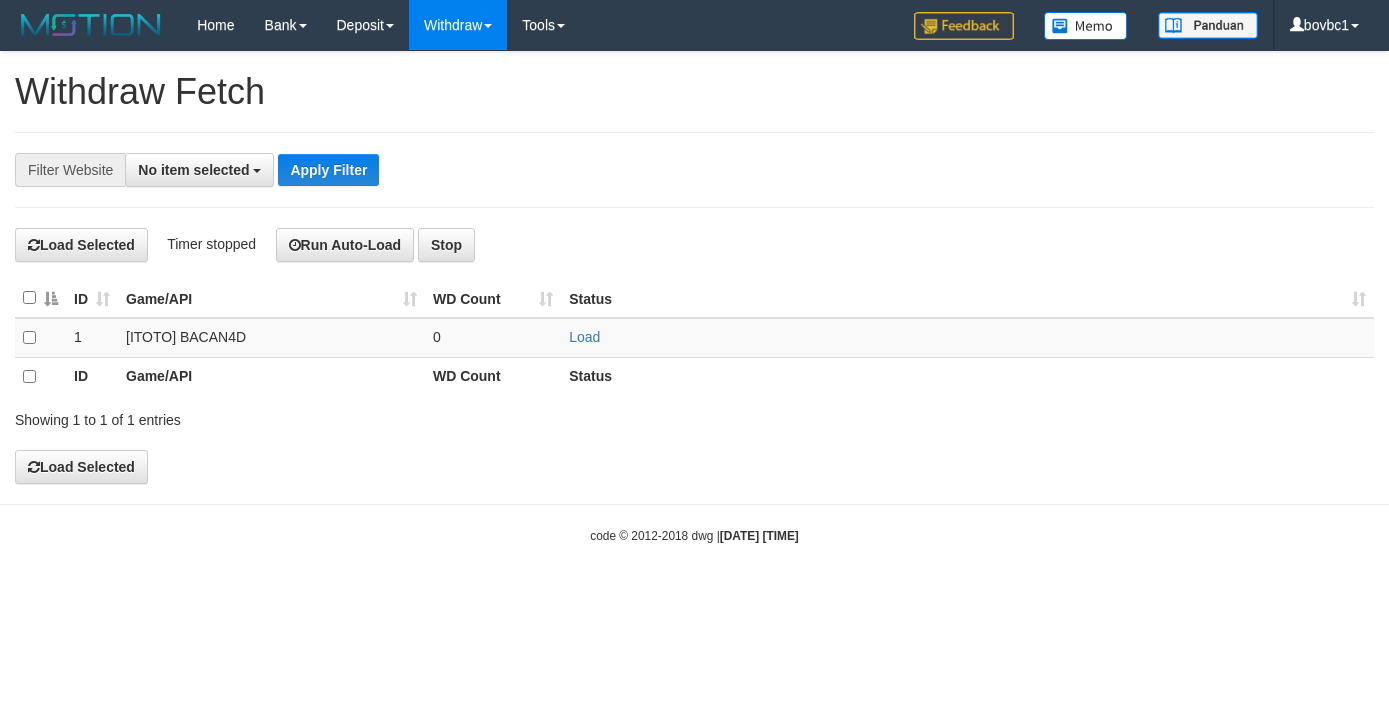 select 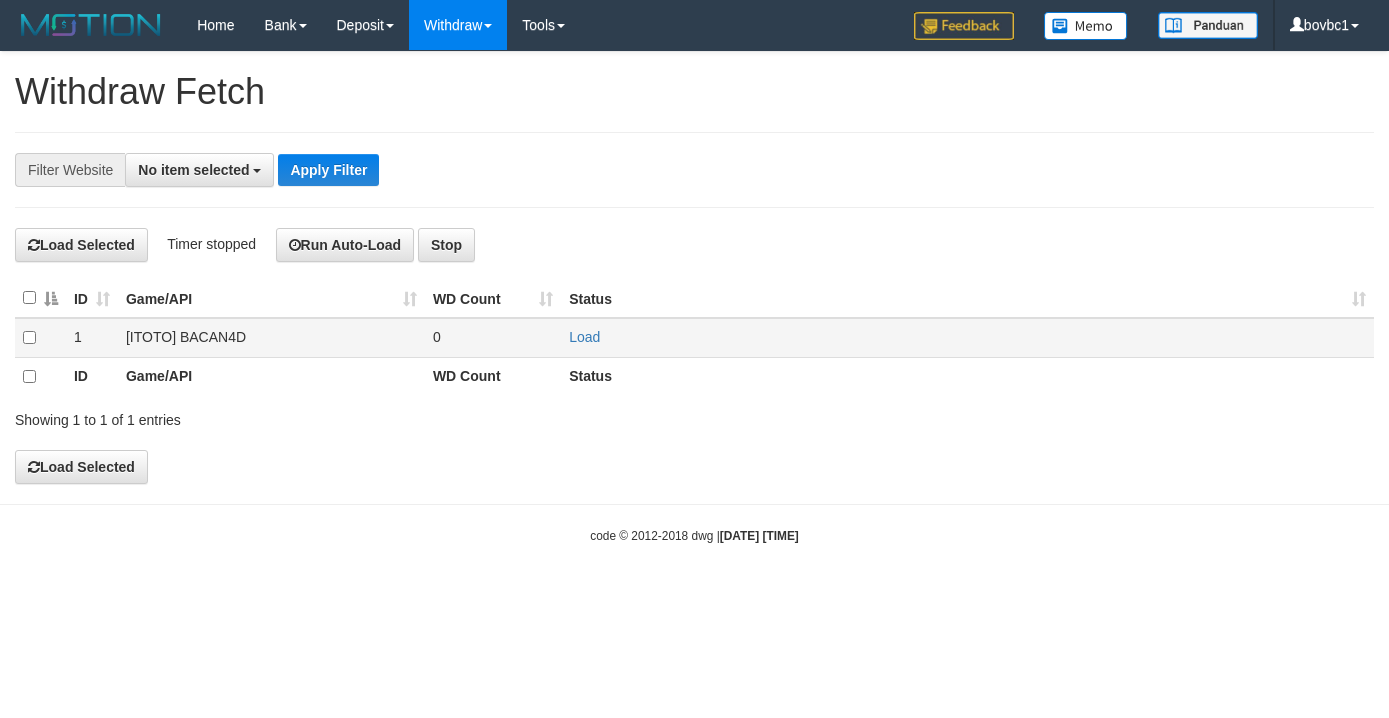 scroll, scrollTop: 0, scrollLeft: 0, axis: both 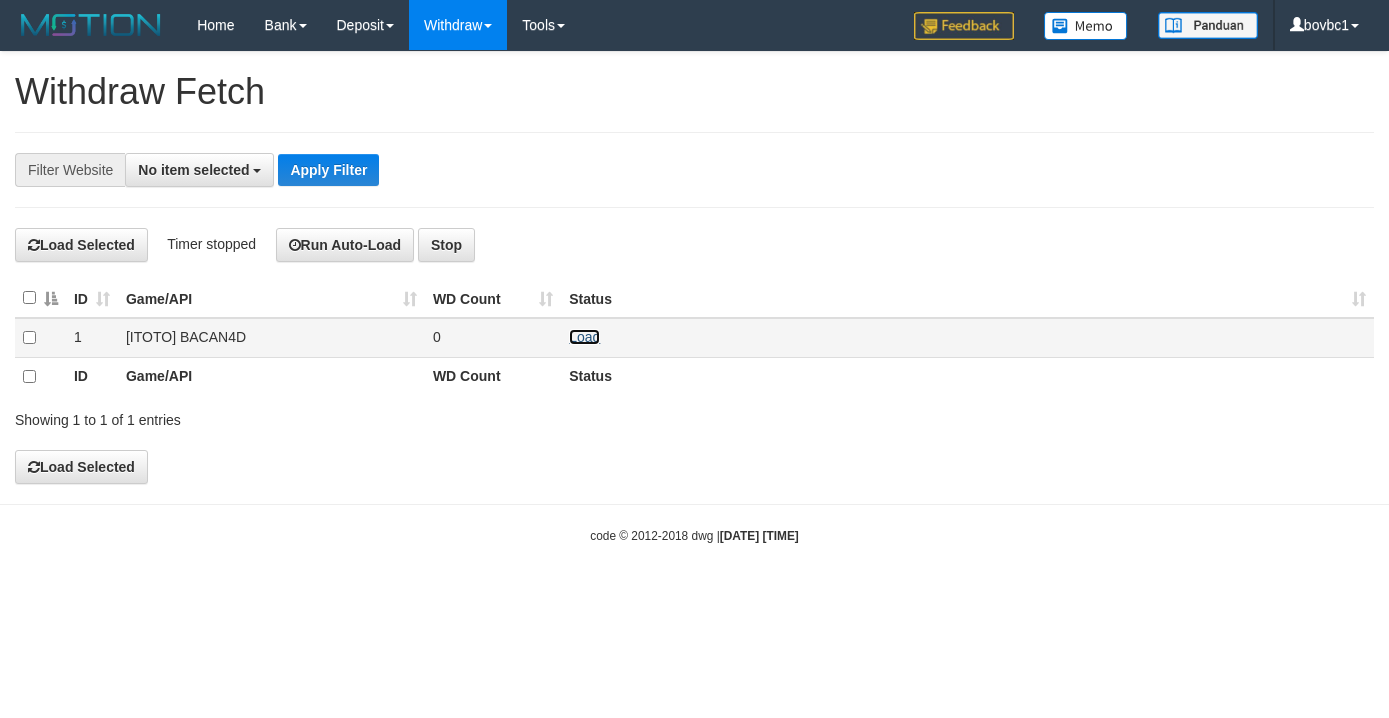 click on "Load" at bounding box center [584, 337] 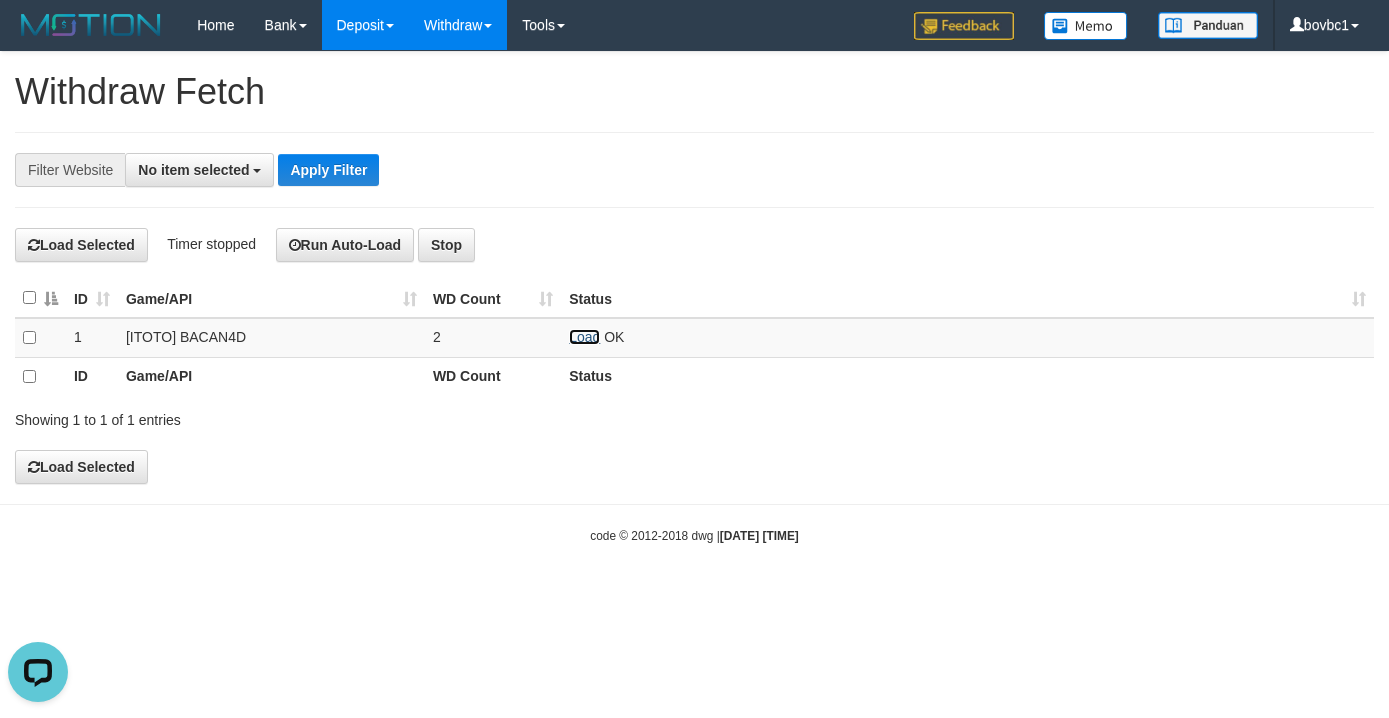 scroll, scrollTop: 0, scrollLeft: 0, axis: both 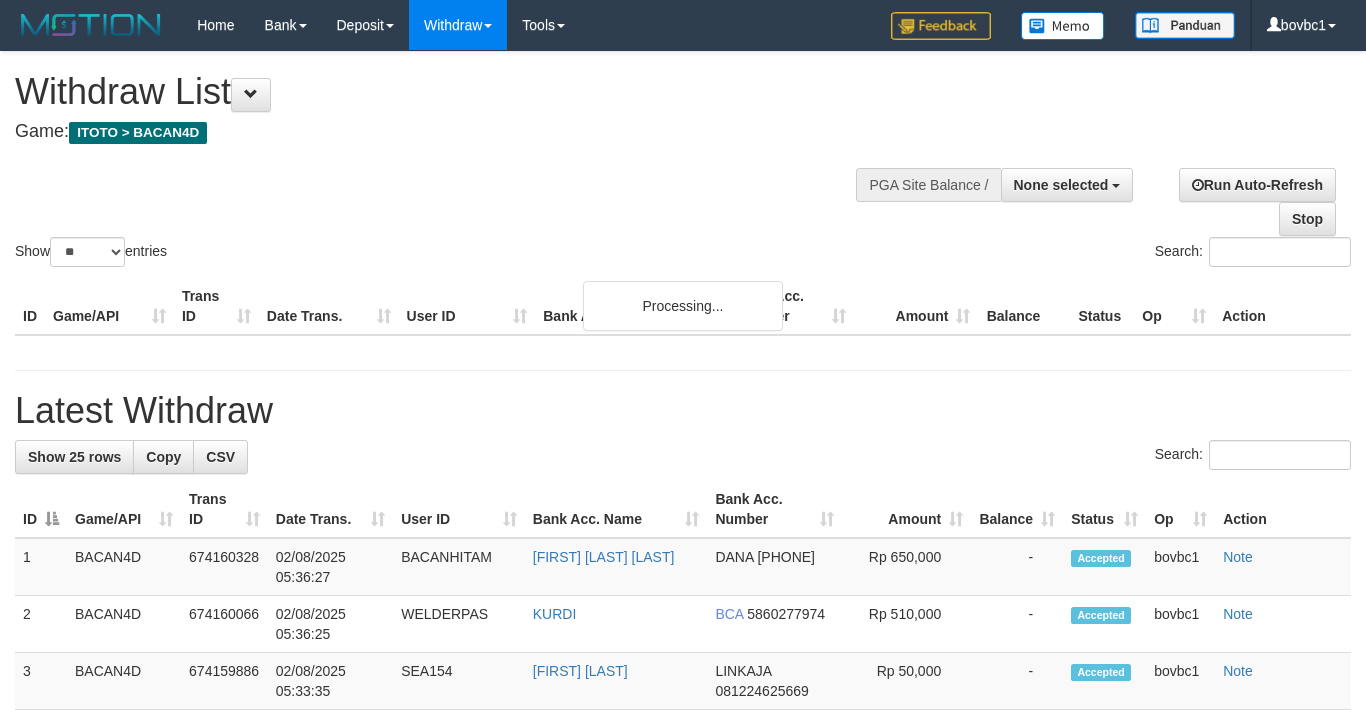 select 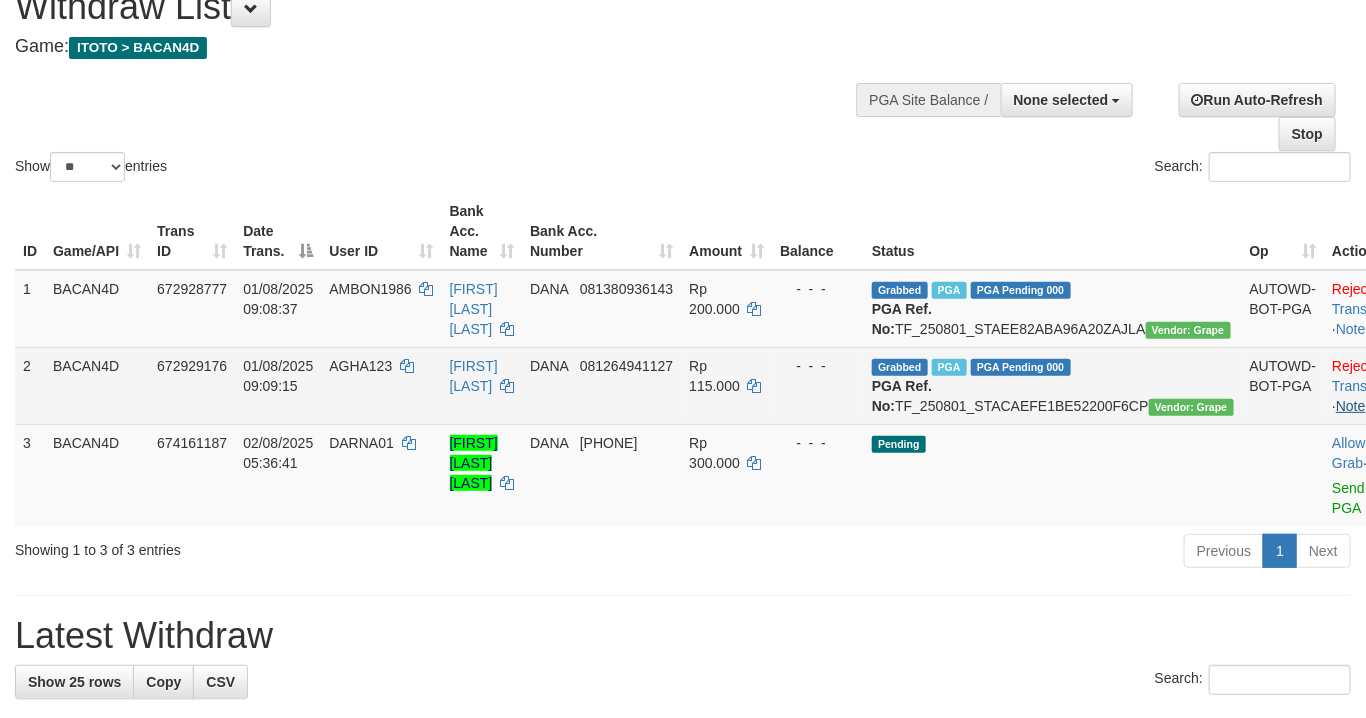 scroll, scrollTop: 45, scrollLeft: 0, axis: vertical 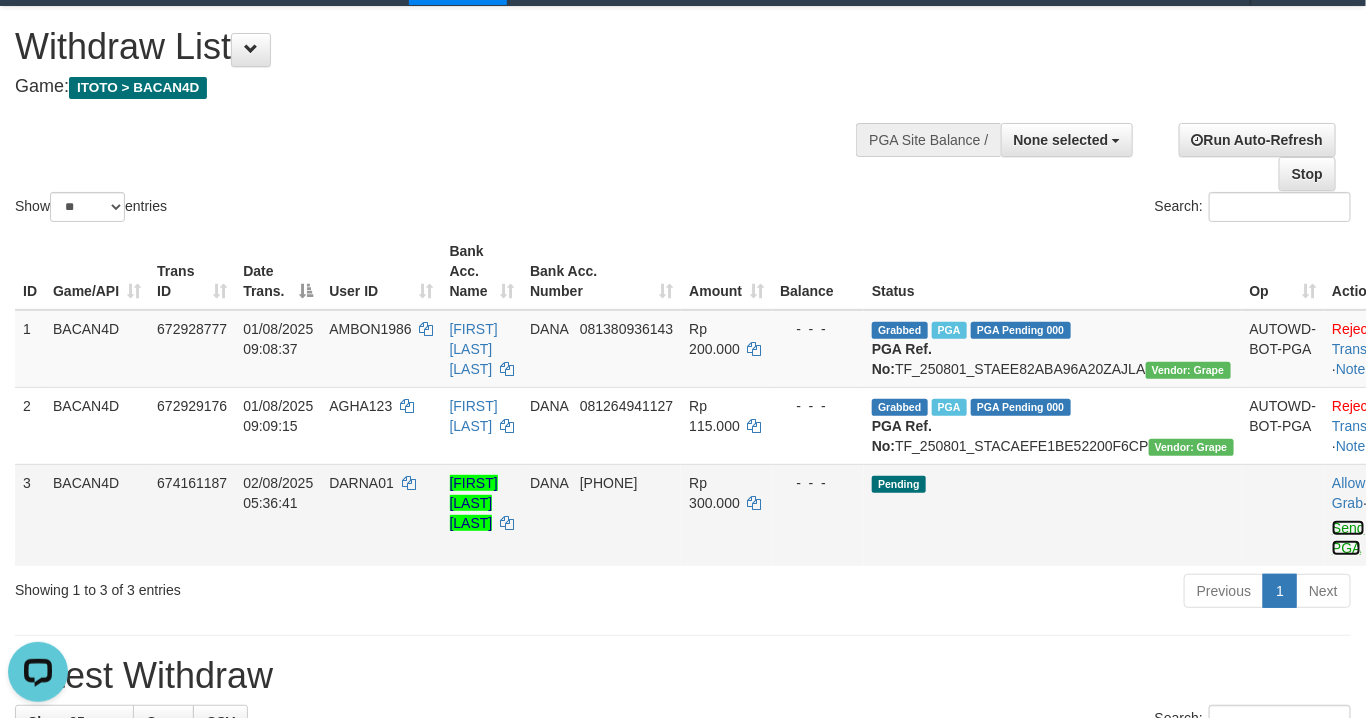 click on "Send PGA" at bounding box center [1348, 538] 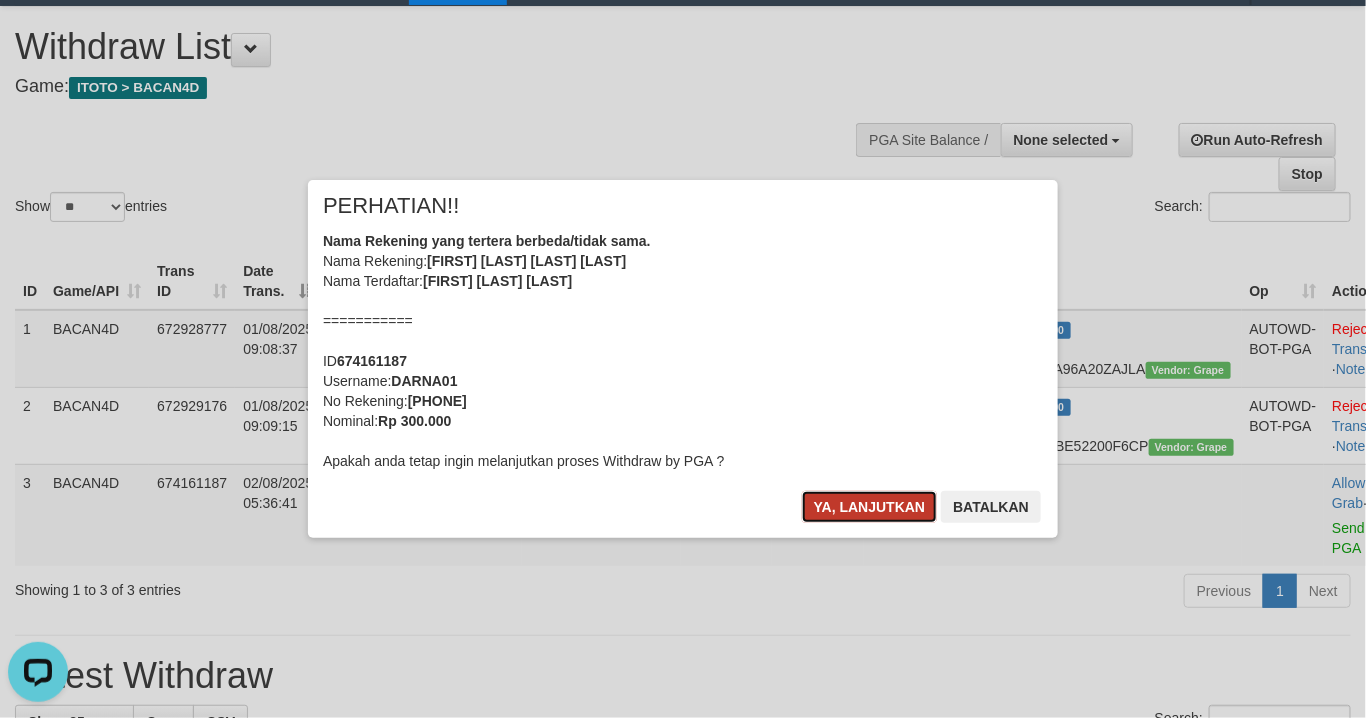 click on "Ya, lanjutkan" at bounding box center (870, 507) 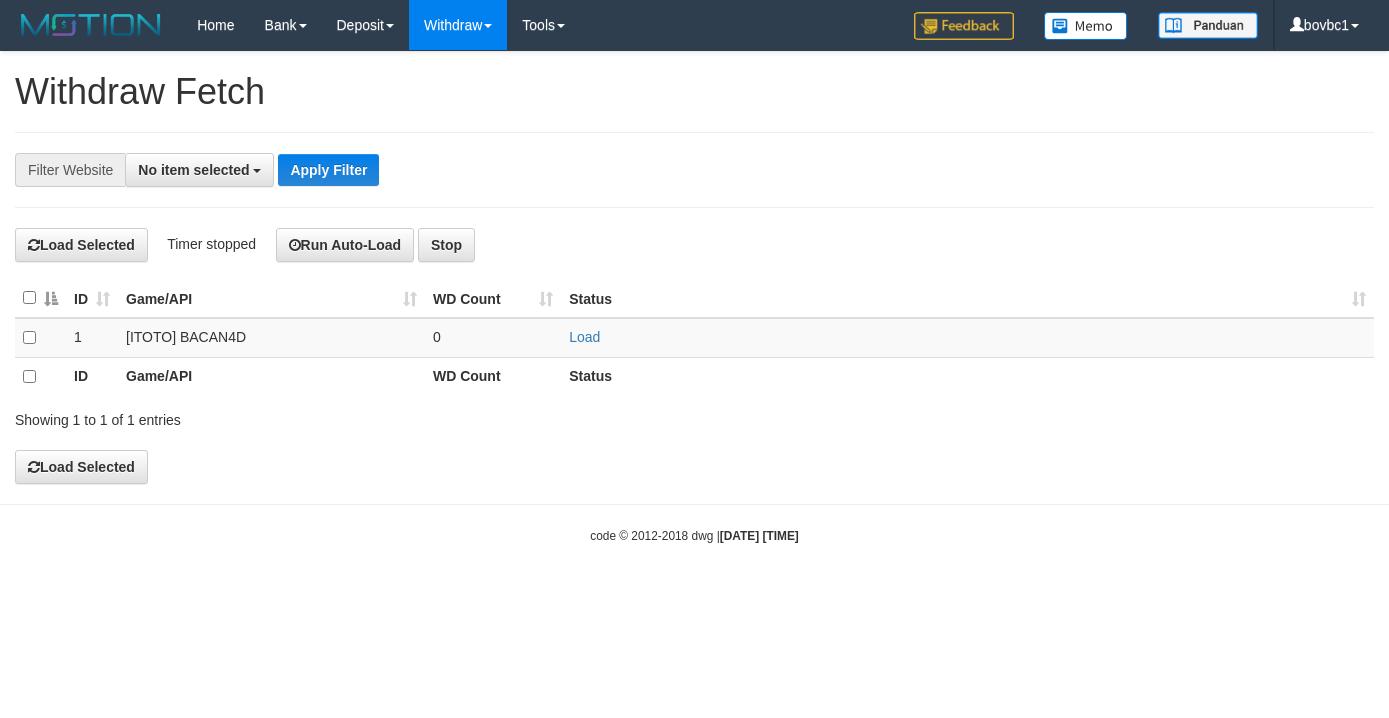 select 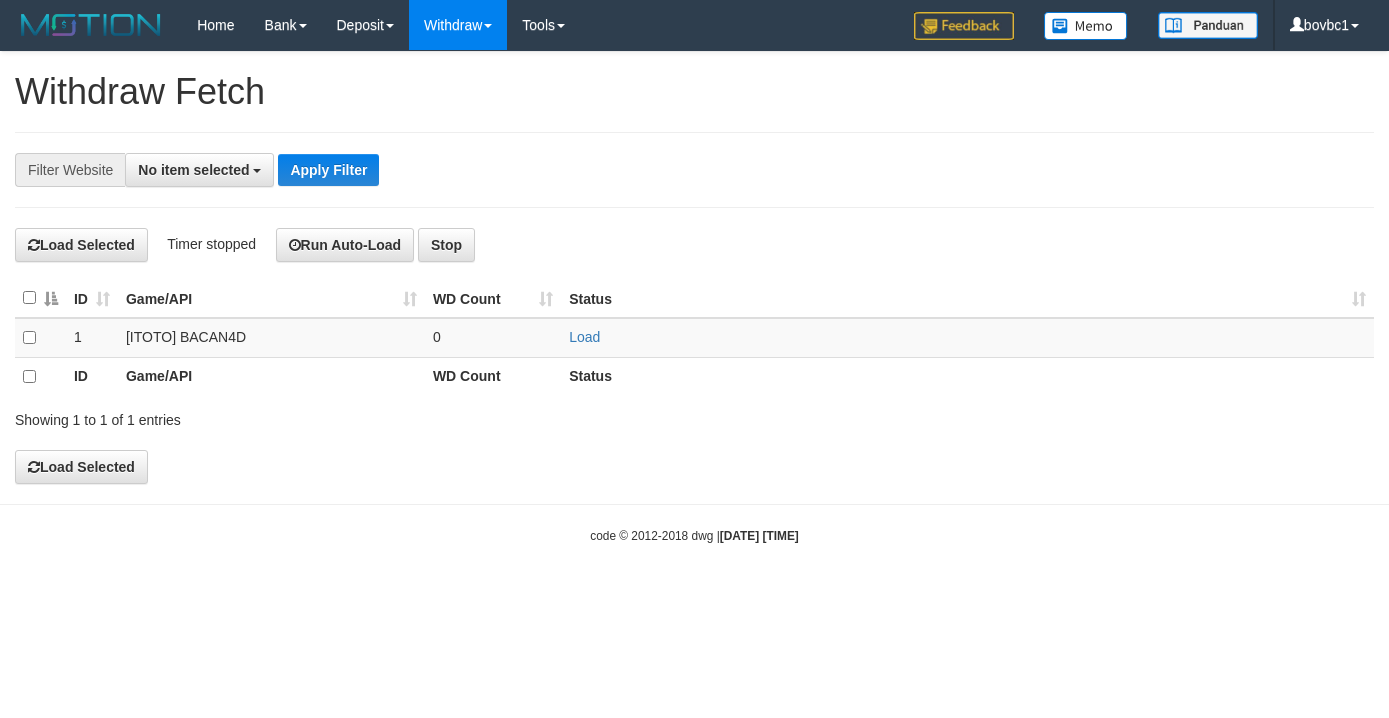 scroll, scrollTop: 0, scrollLeft: 0, axis: both 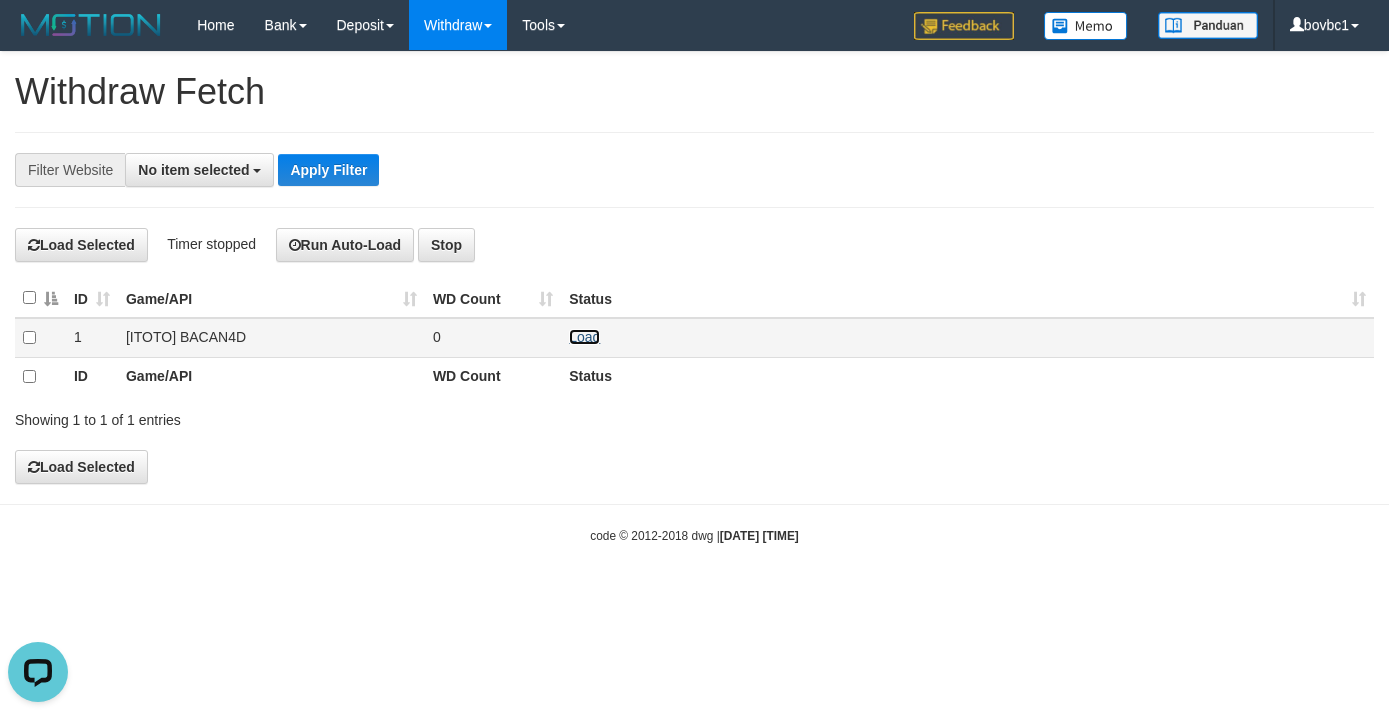 click on "Load" at bounding box center [584, 337] 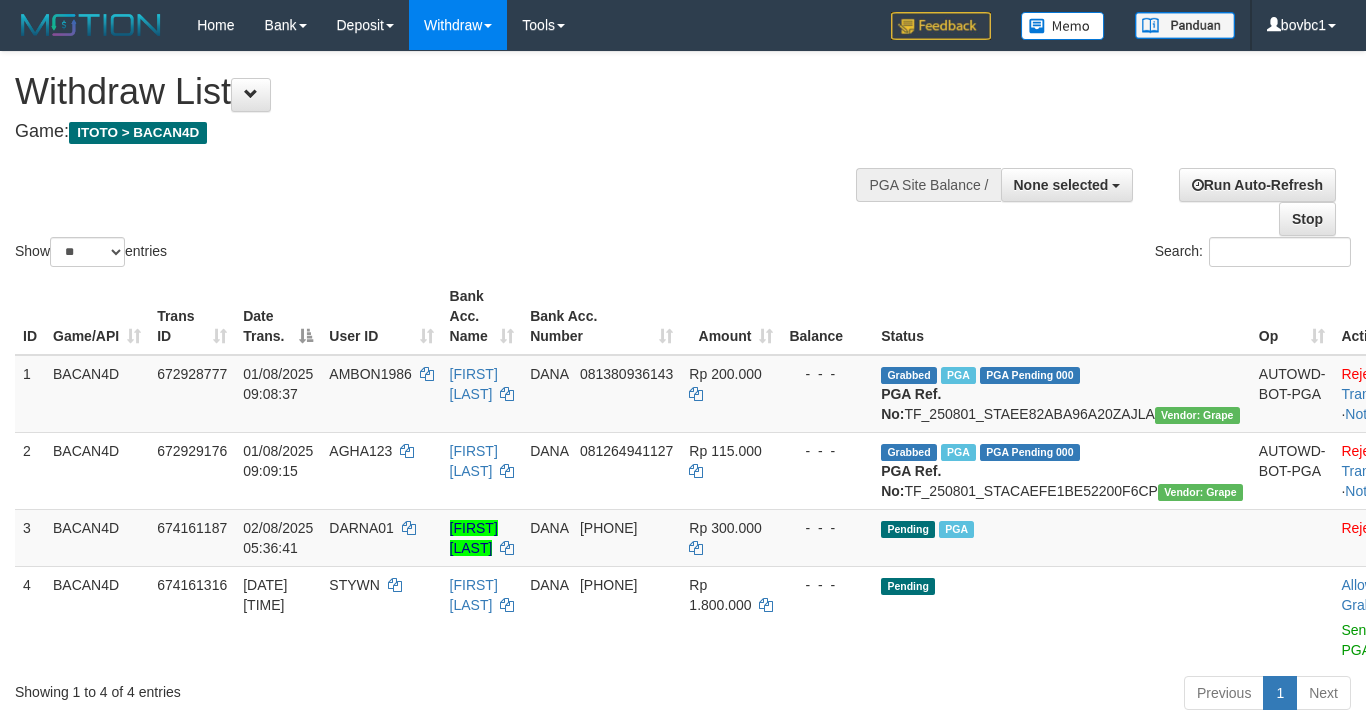 select 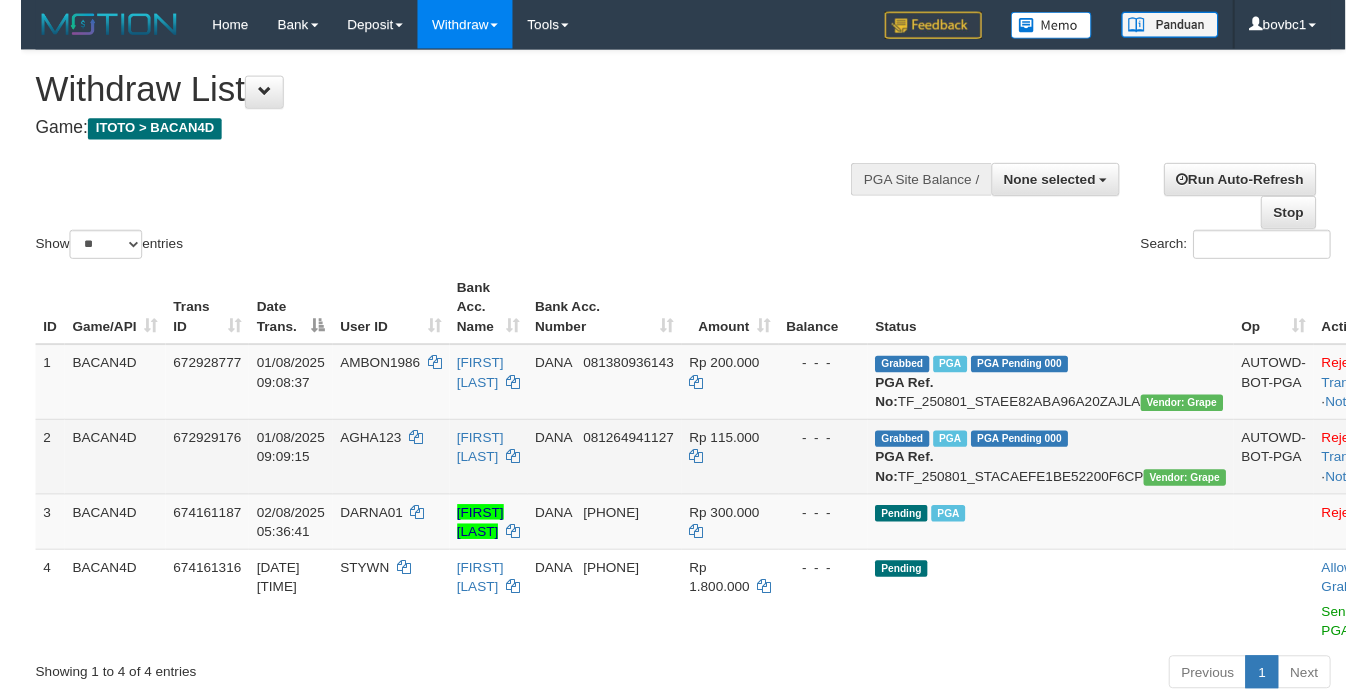 scroll, scrollTop: 45, scrollLeft: 0, axis: vertical 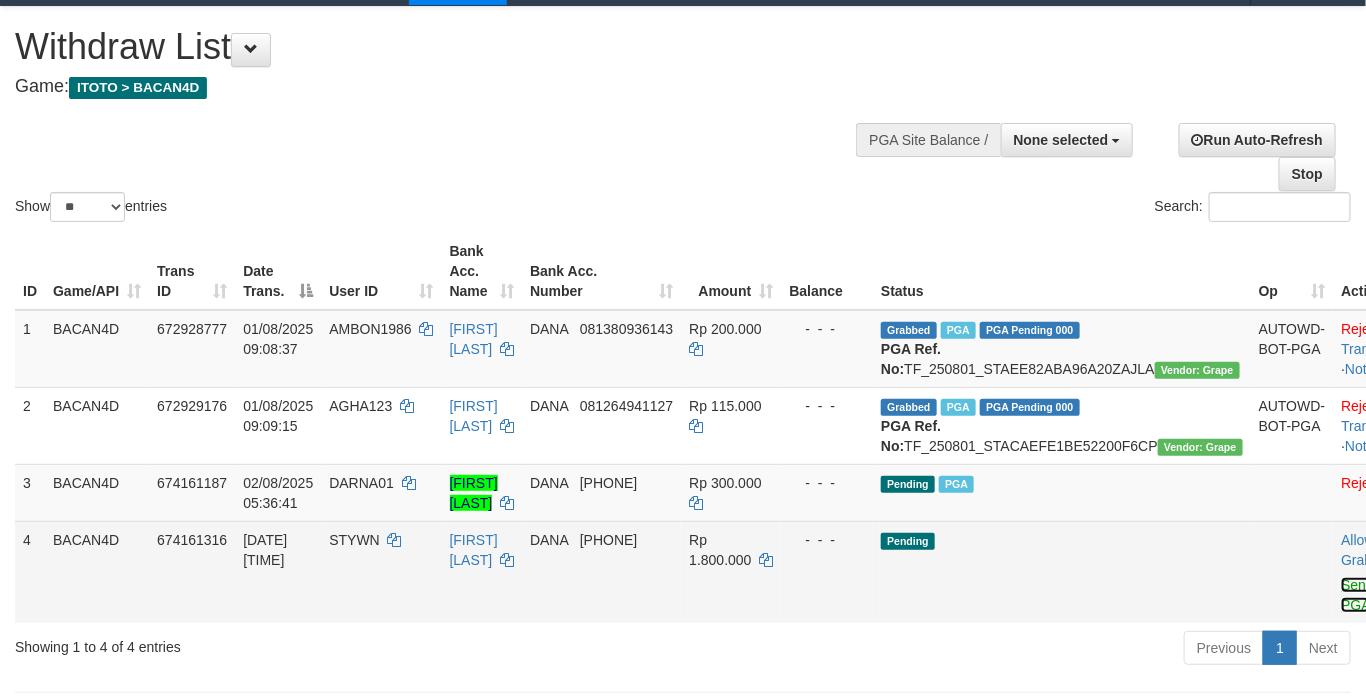 click on "Send PGA" at bounding box center (1357, 595) 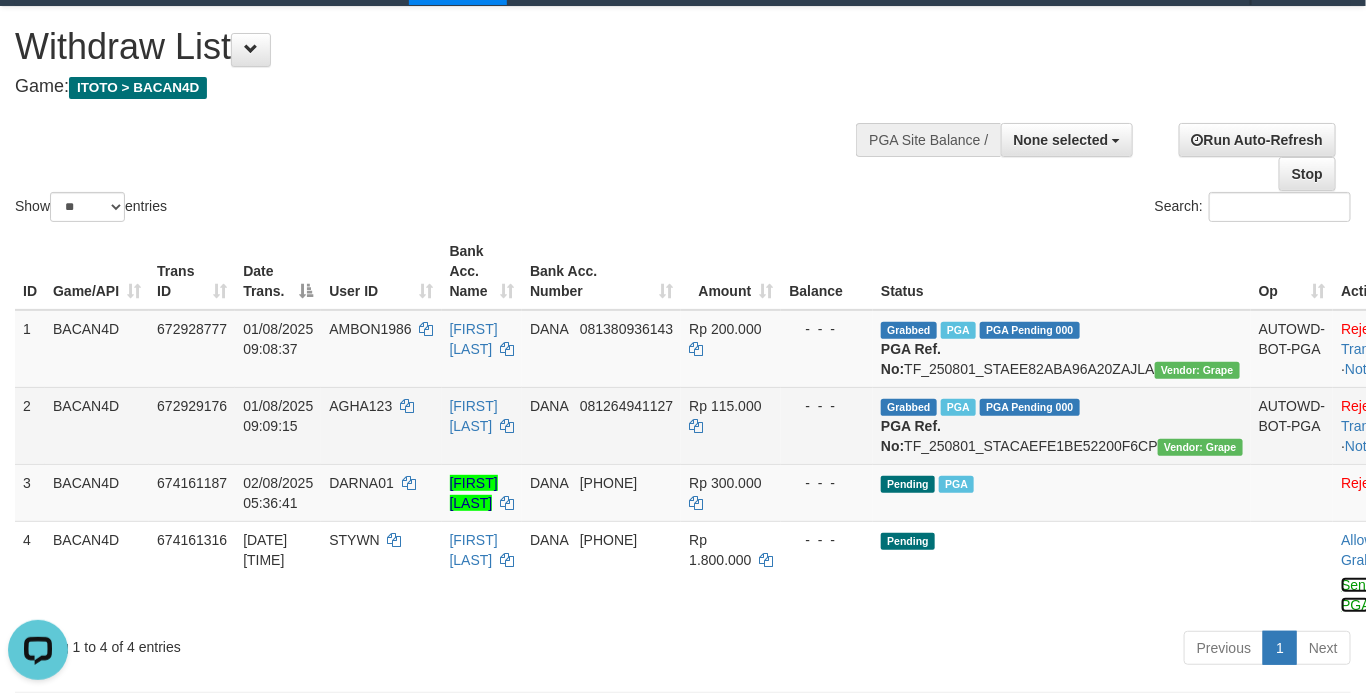 scroll, scrollTop: 0, scrollLeft: 0, axis: both 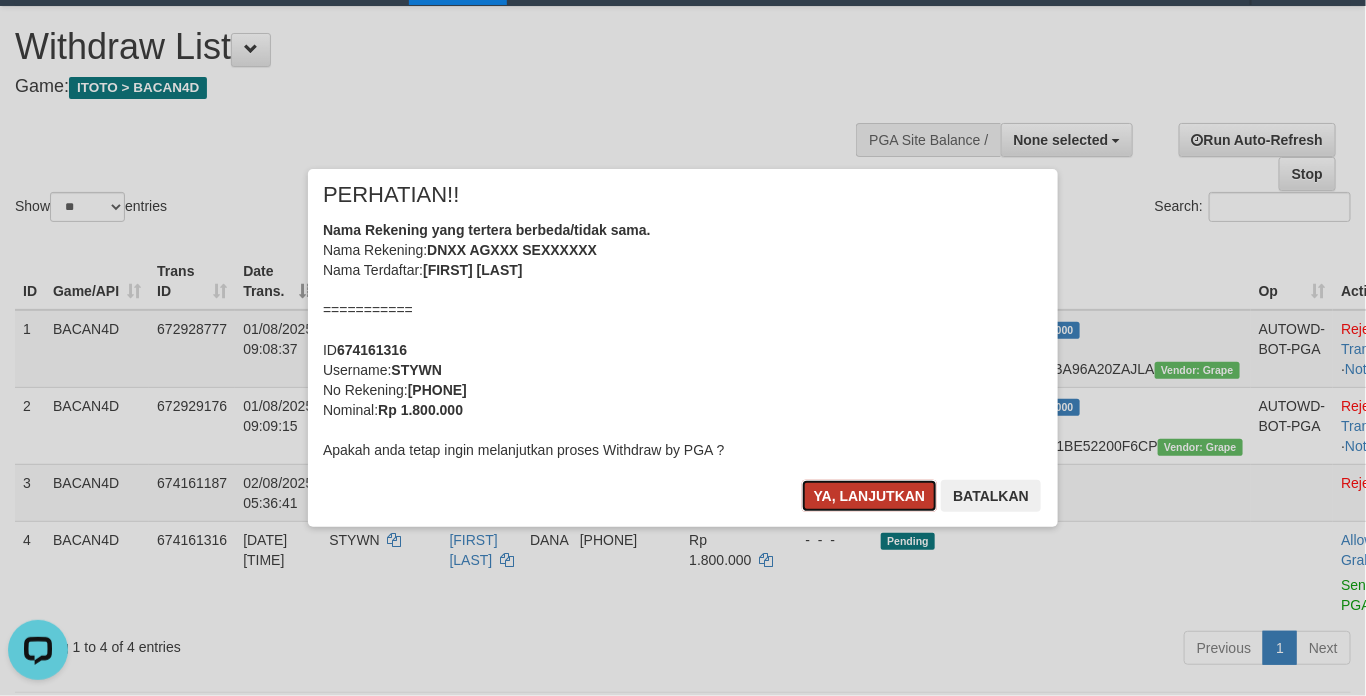 click on "Ya, lanjutkan" at bounding box center [870, 496] 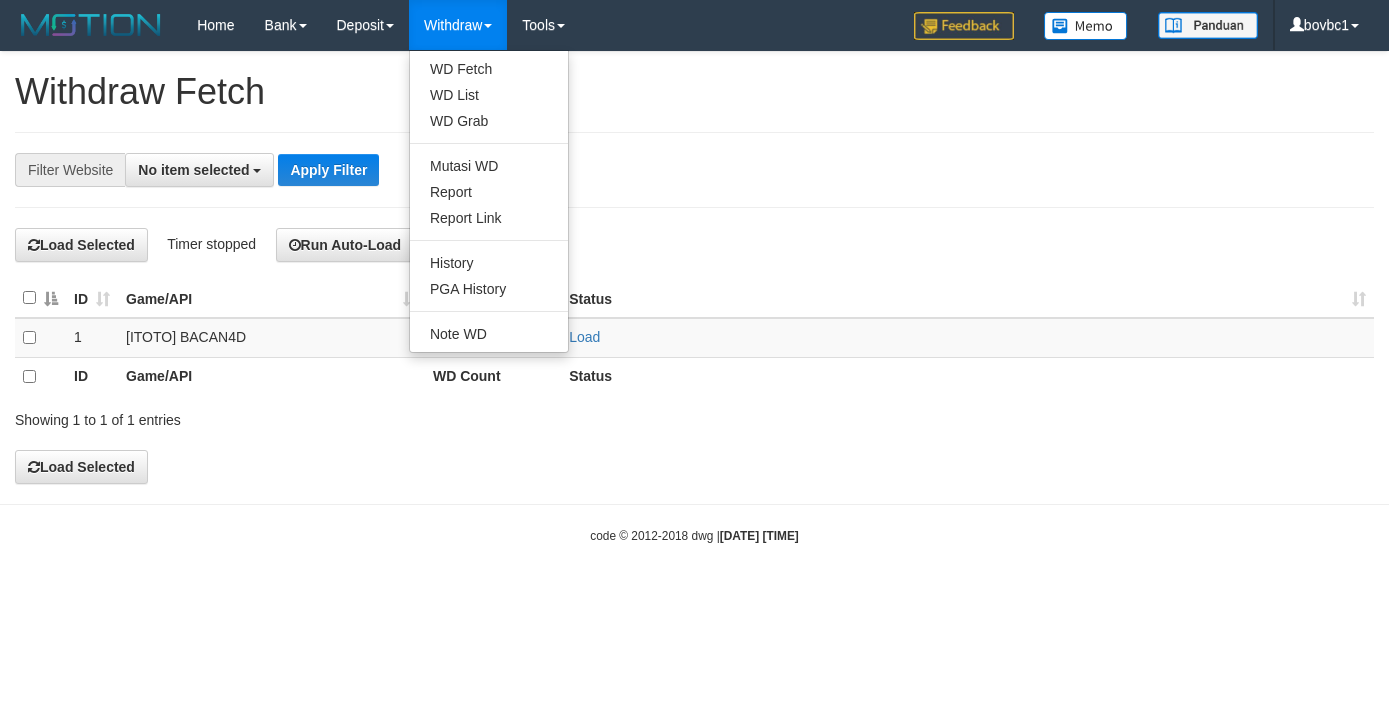 select 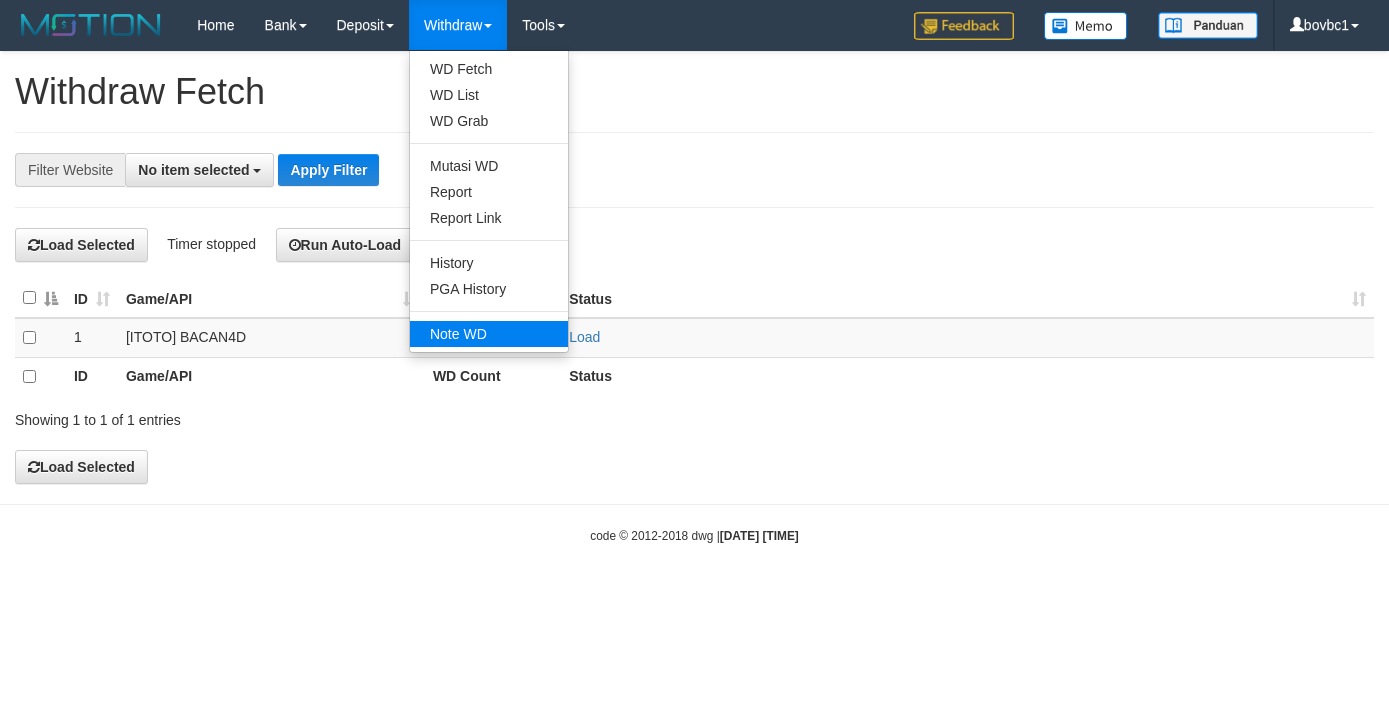 scroll, scrollTop: 0, scrollLeft: 0, axis: both 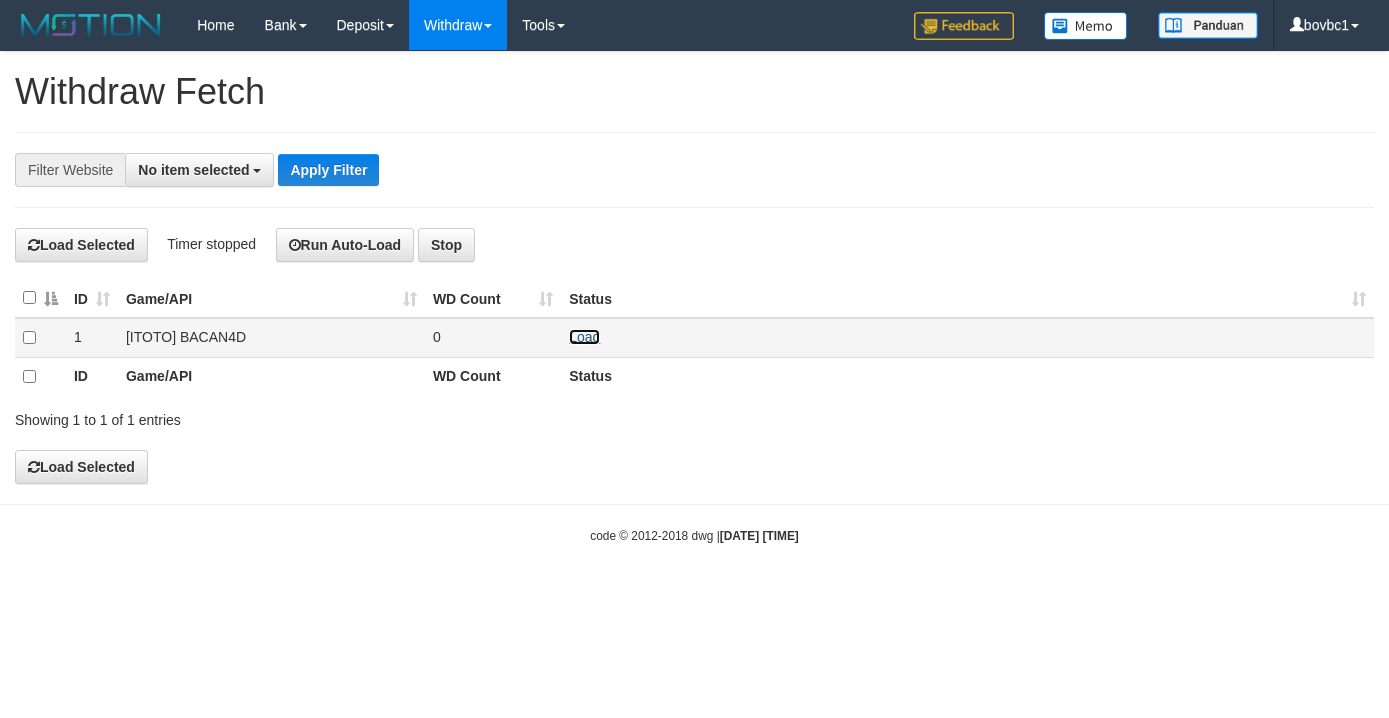 click on "Load" at bounding box center [584, 337] 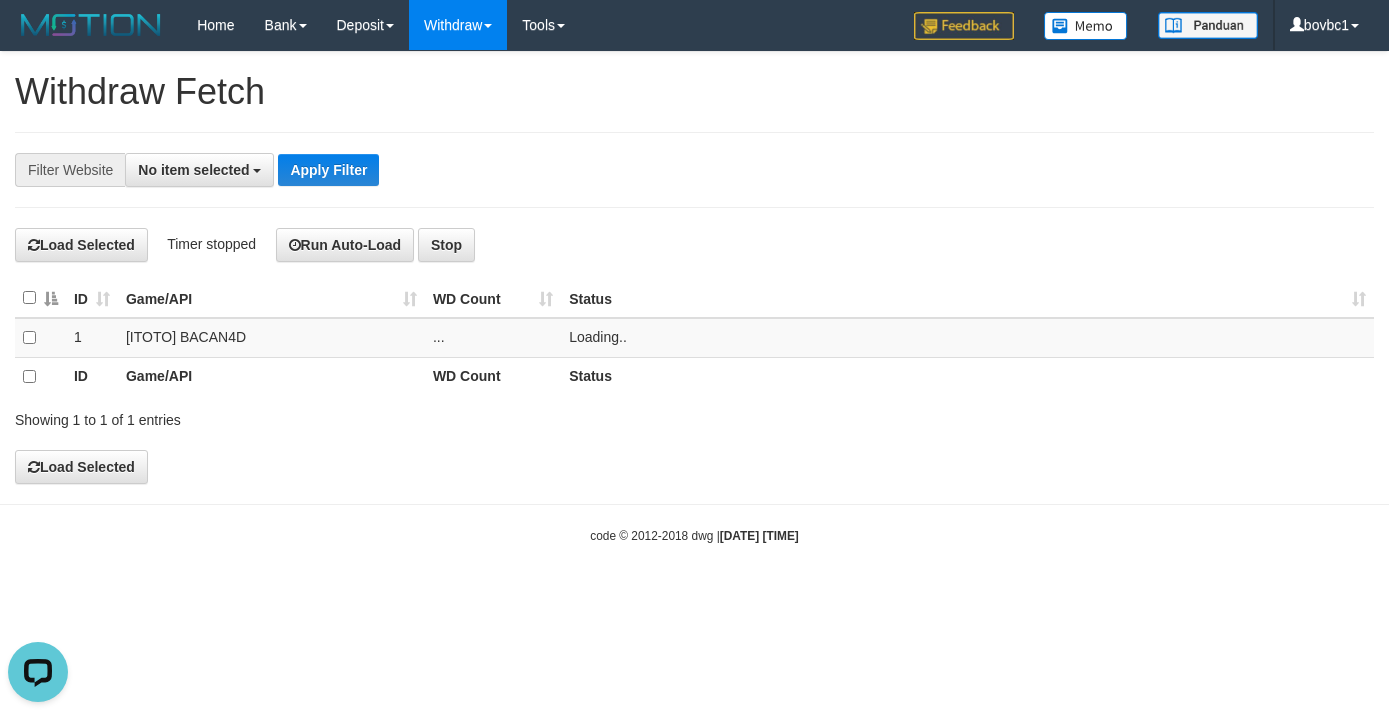 scroll, scrollTop: 0, scrollLeft: 0, axis: both 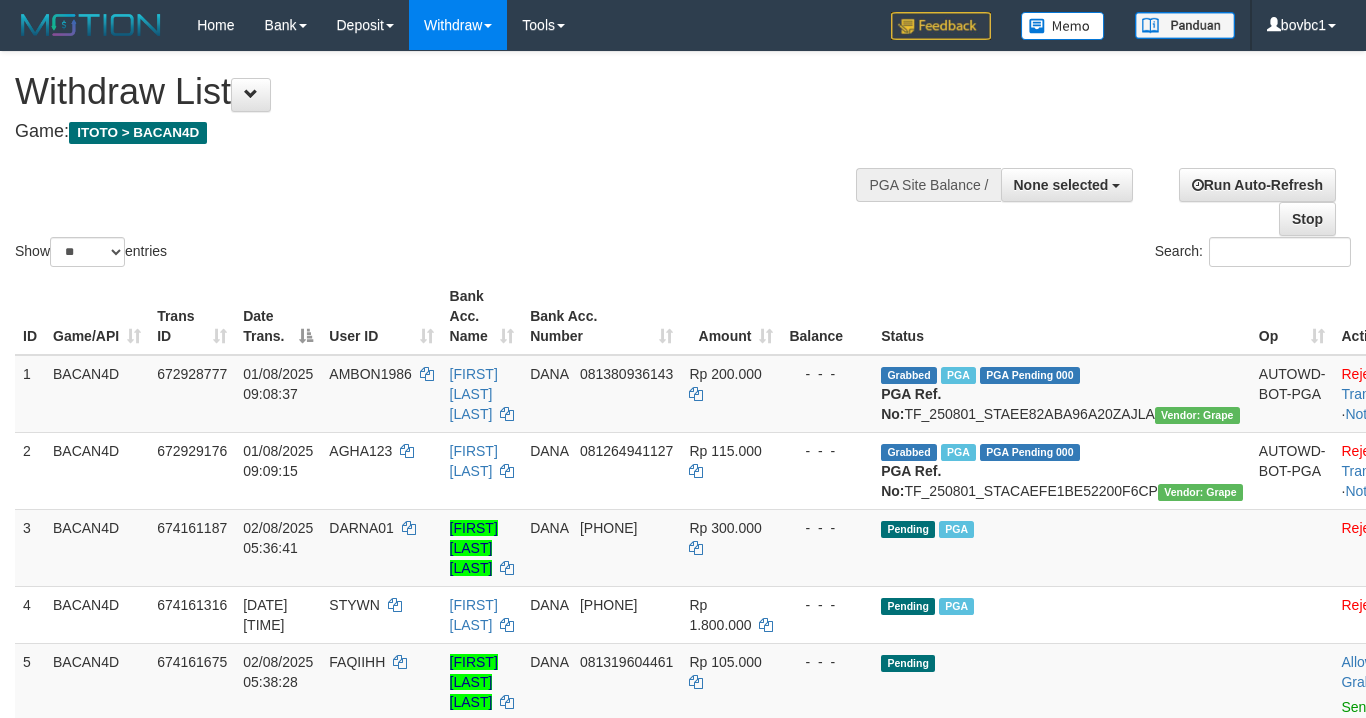 select 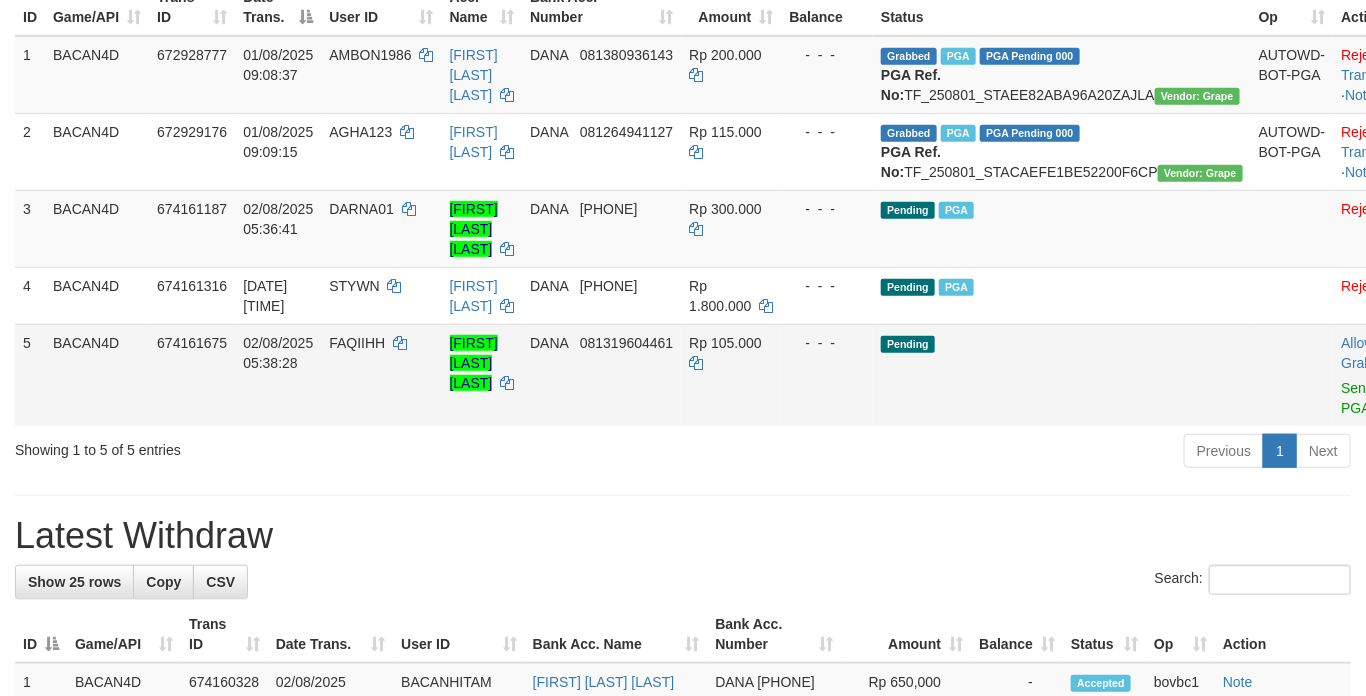 scroll, scrollTop: 345, scrollLeft: 0, axis: vertical 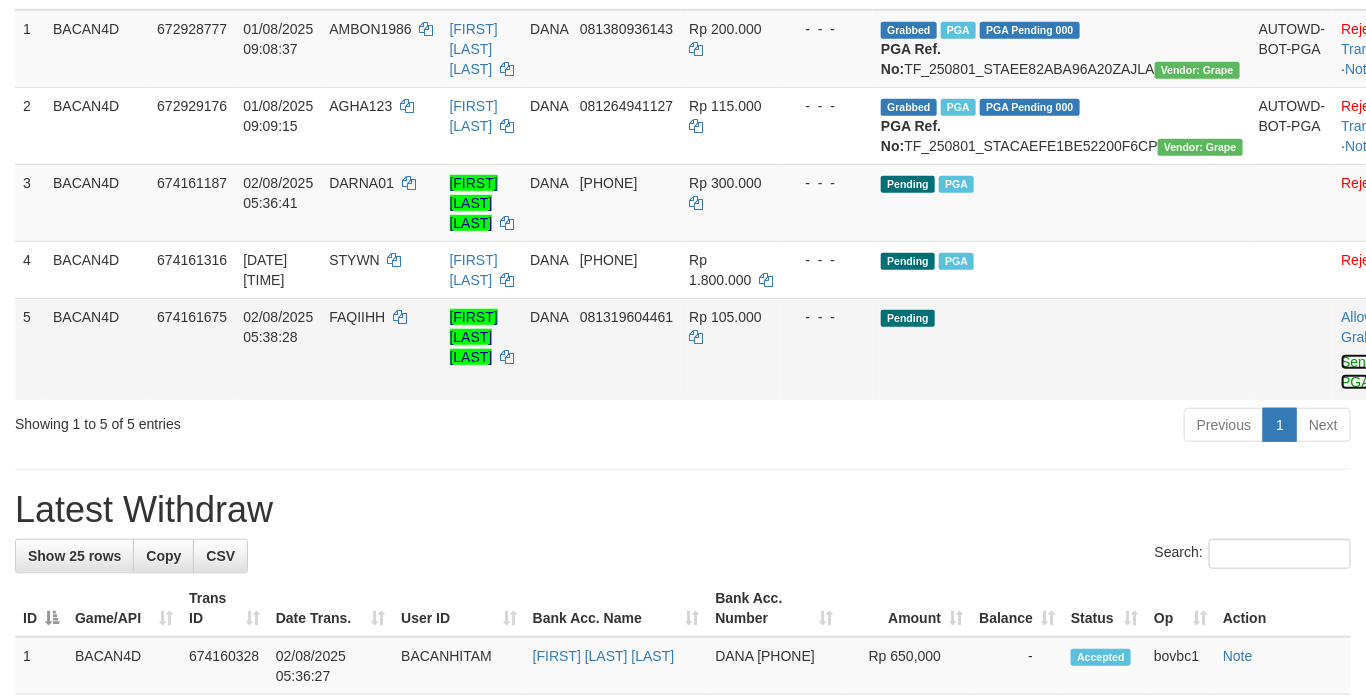 click on "Send PGA" at bounding box center [1357, 372] 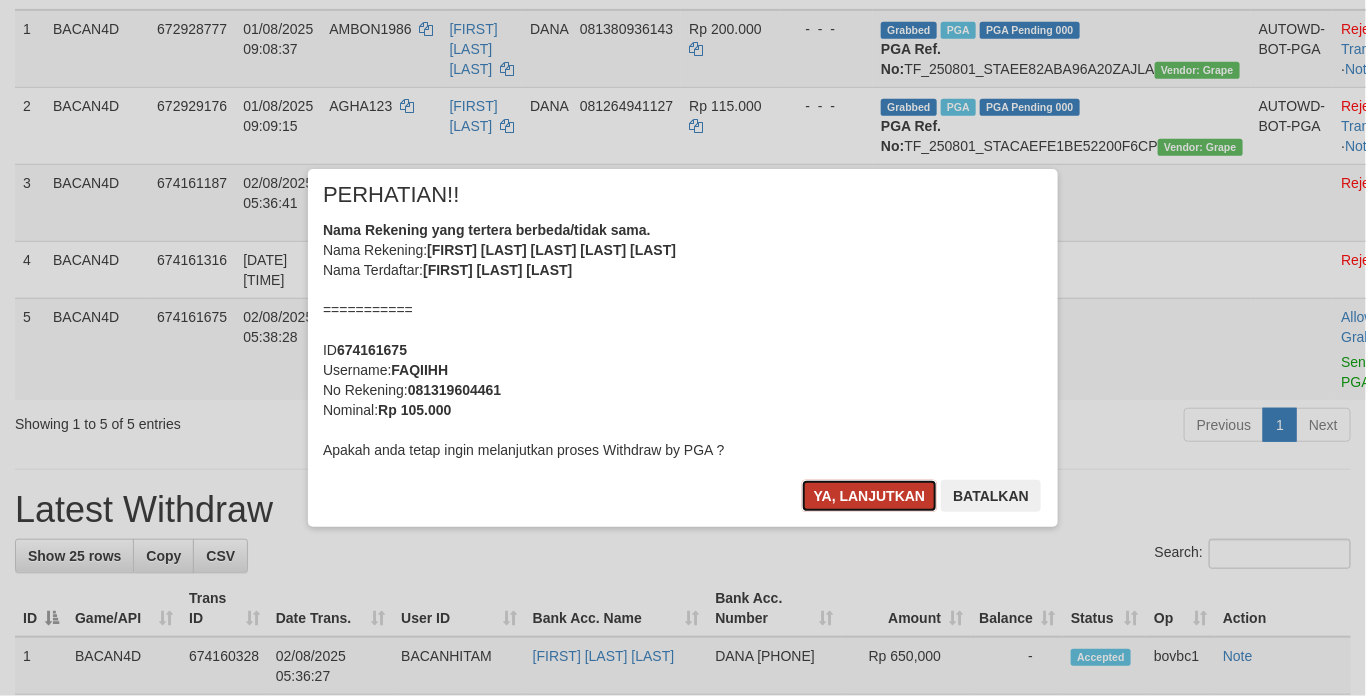 click on "Ya, lanjutkan" at bounding box center [870, 496] 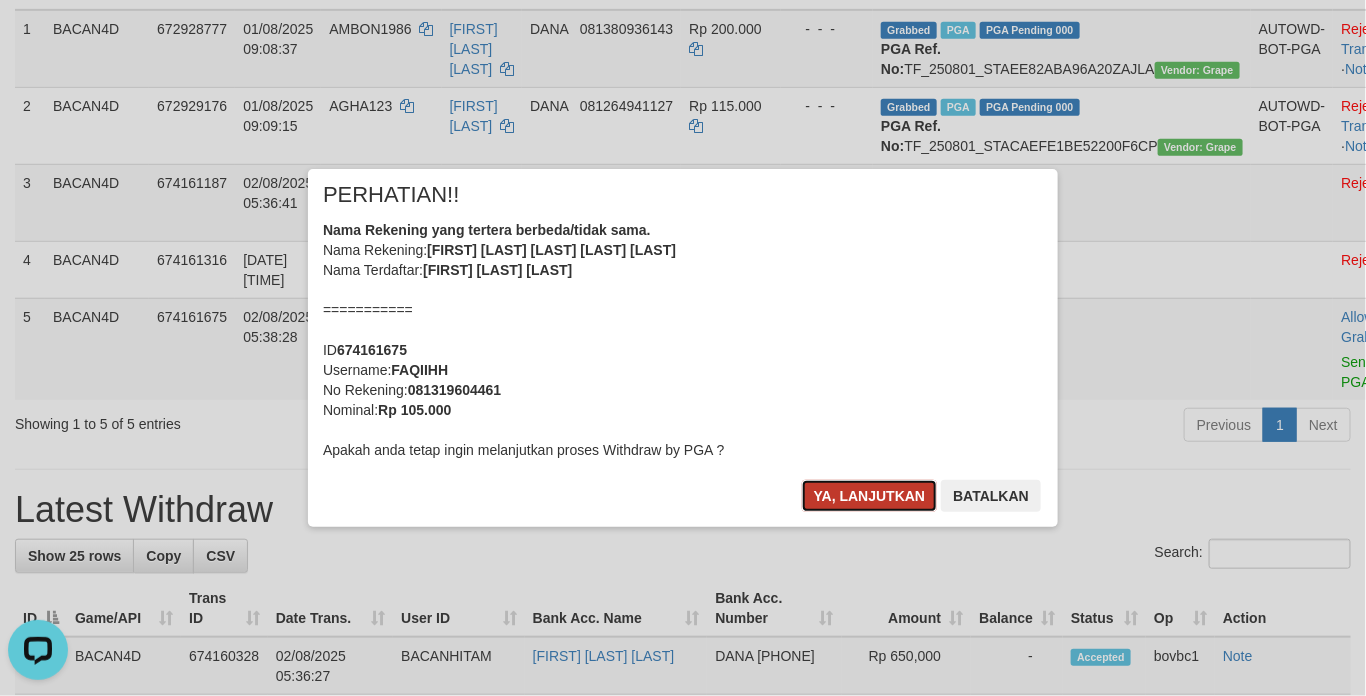 scroll, scrollTop: 0, scrollLeft: 0, axis: both 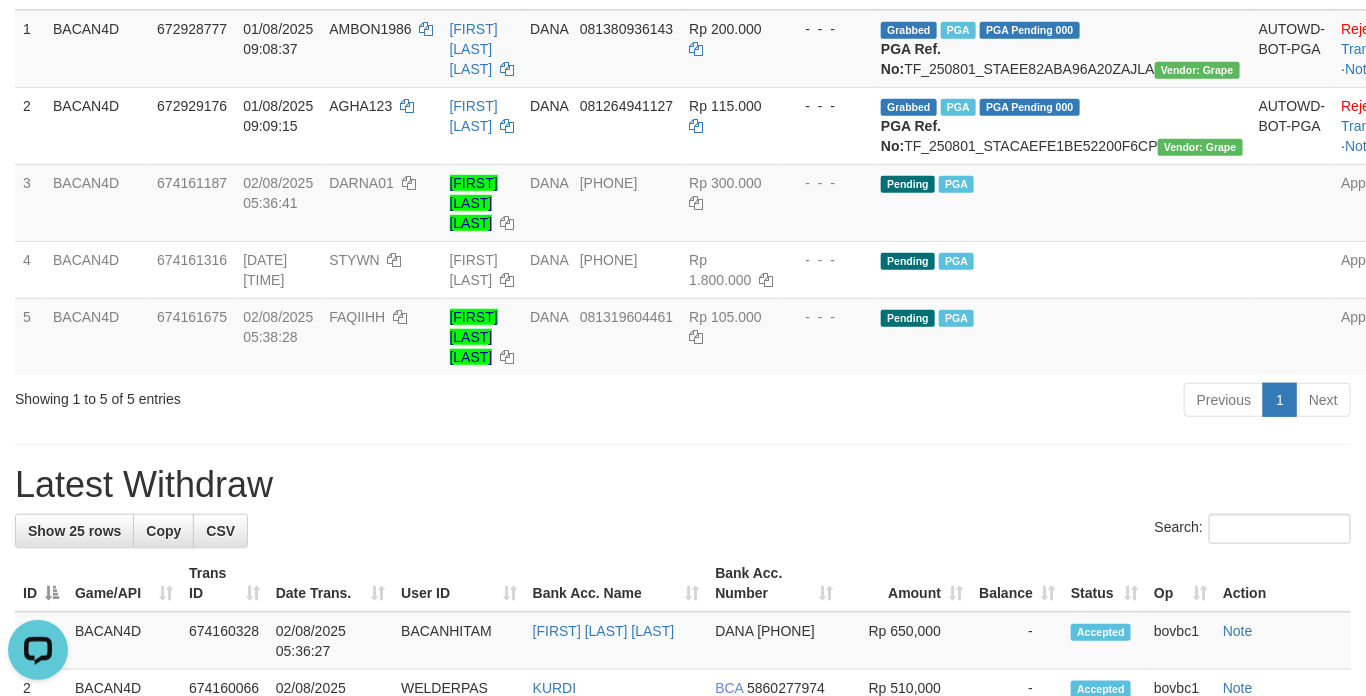 click on "Rp 105.000" at bounding box center [731, 336] 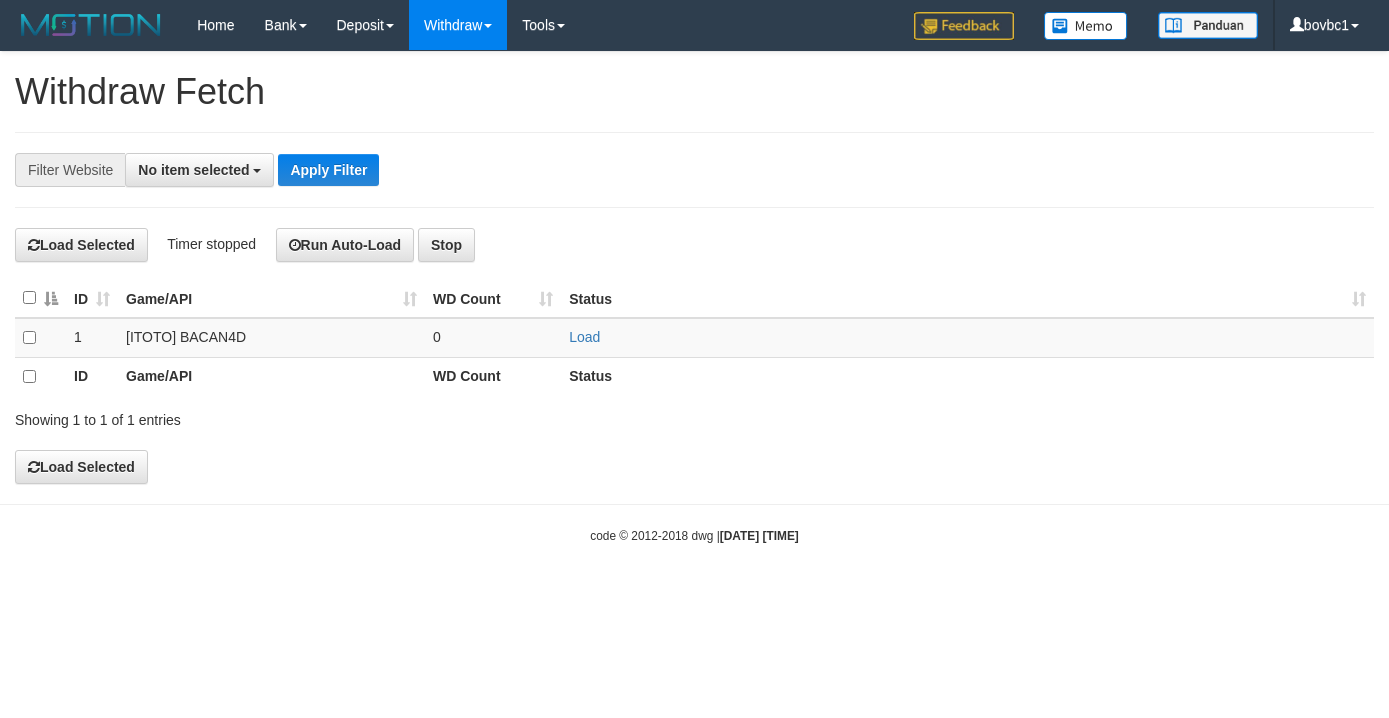select 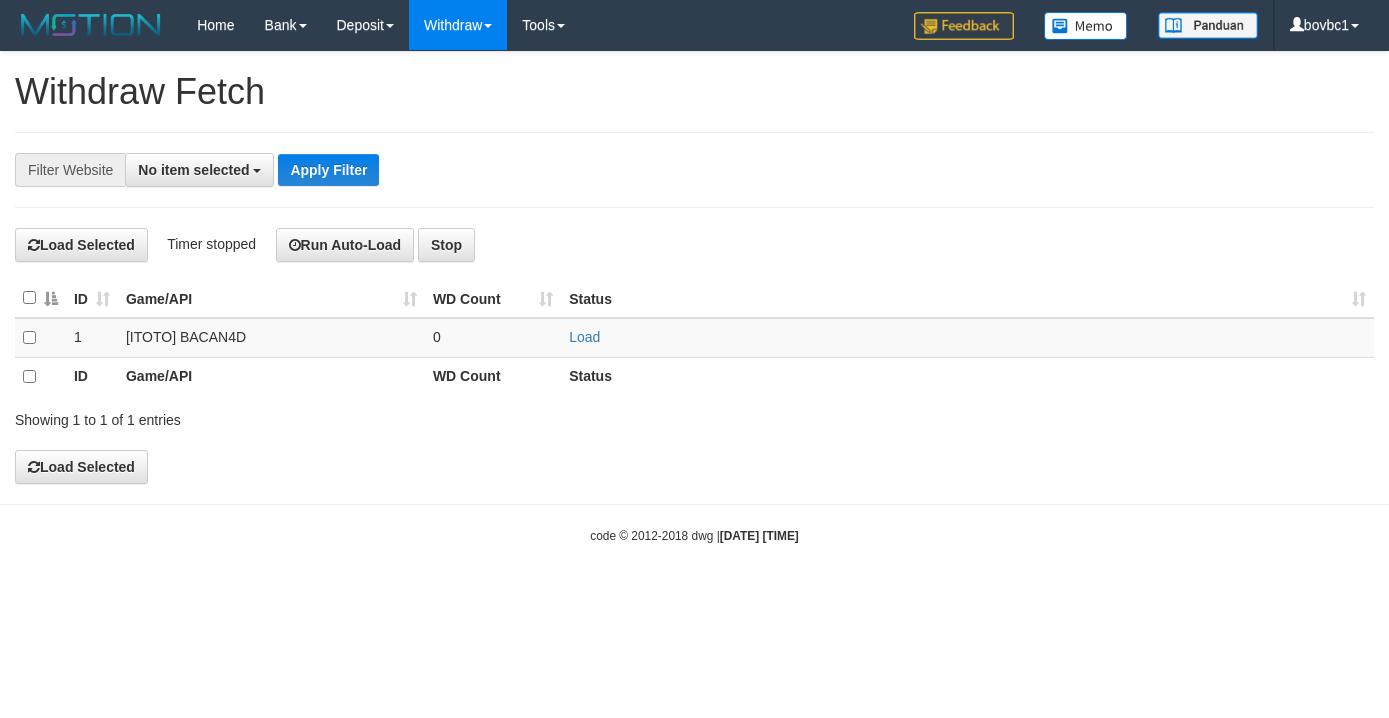 scroll, scrollTop: 0, scrollLeft: 0, axis: both 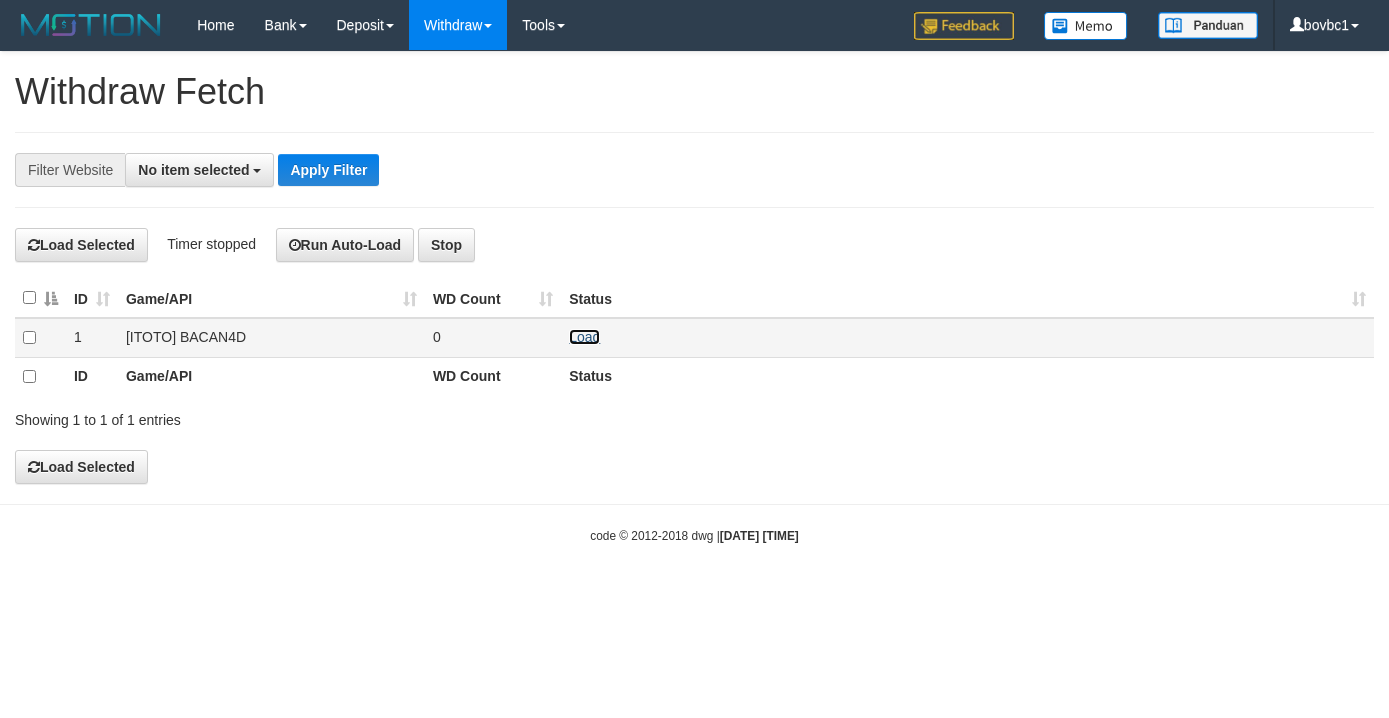 click on "Load" at bounding box center (584, 337) 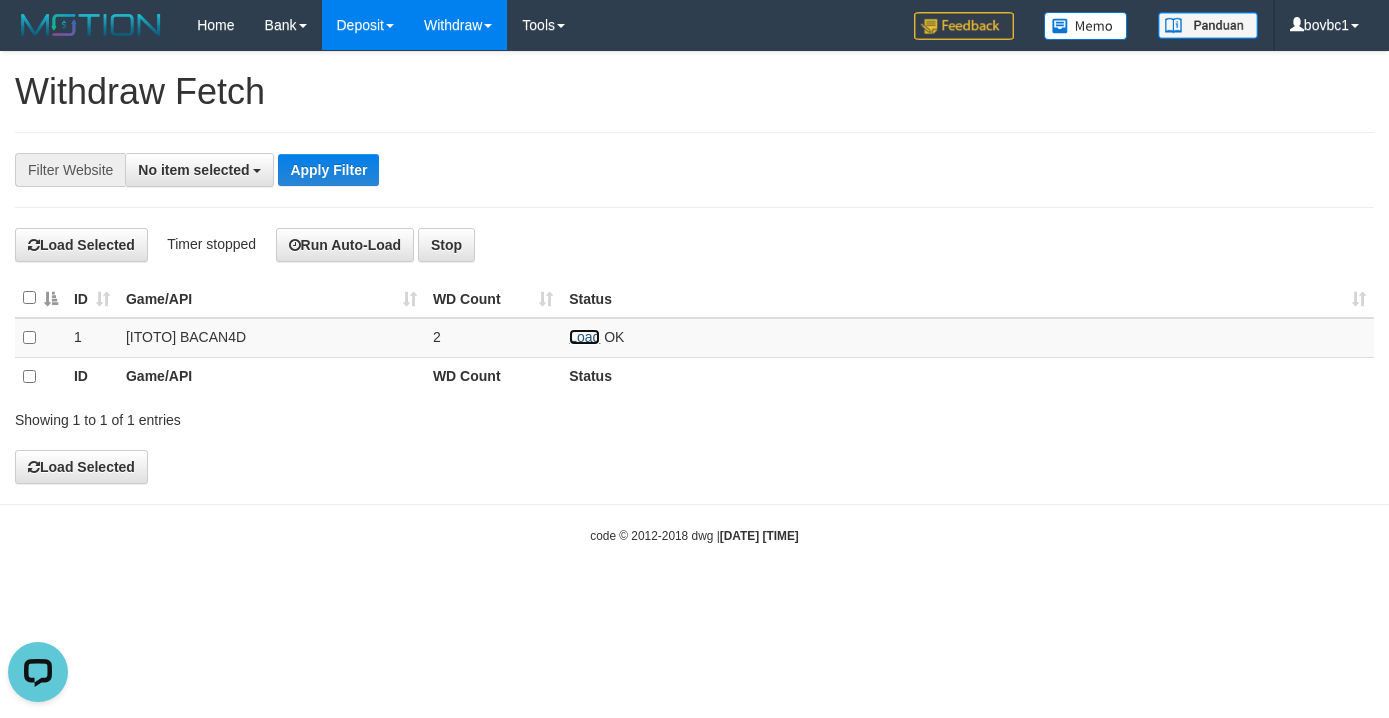 scroll, scrollTop: 0, scrollLeft: 0, axis: both 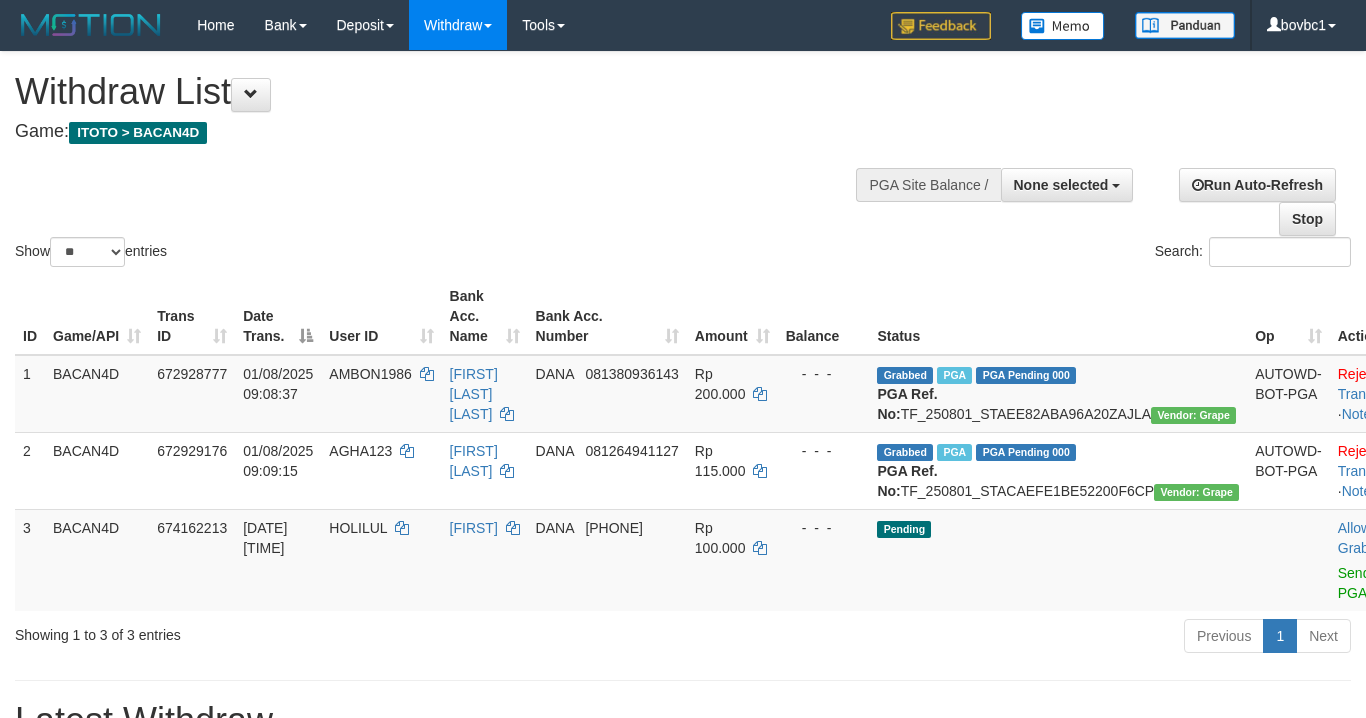 select 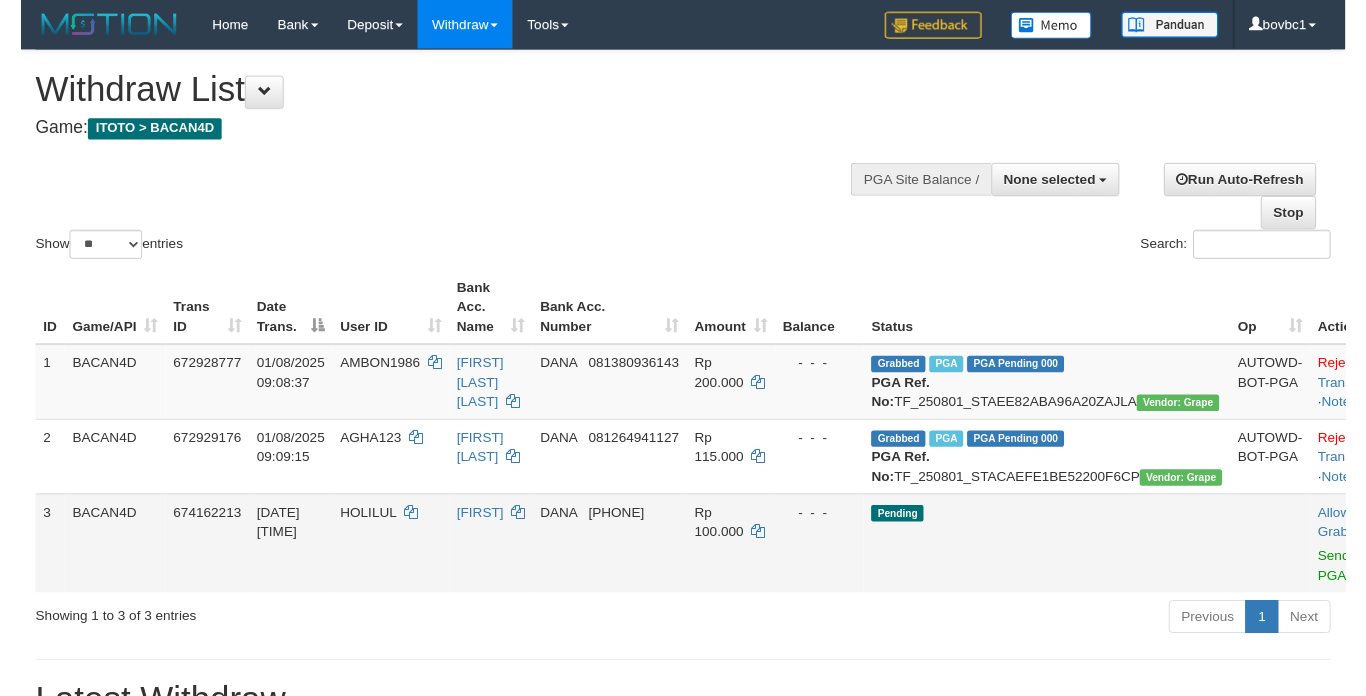 scroll, scrollTop: 345, scrollLeft: 0, axis: vertical 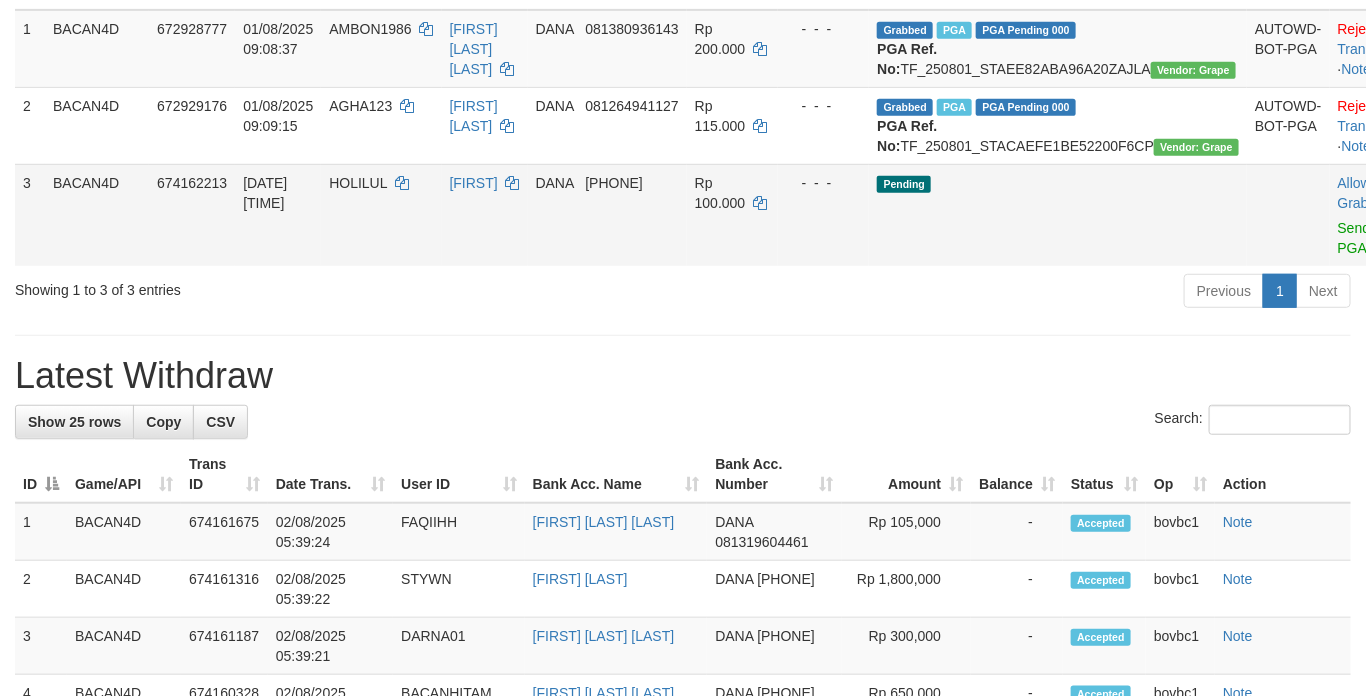 click on "Allow Grab   ·    Reject Send PGA     ·    Note" at bounding box center (1379, 215) 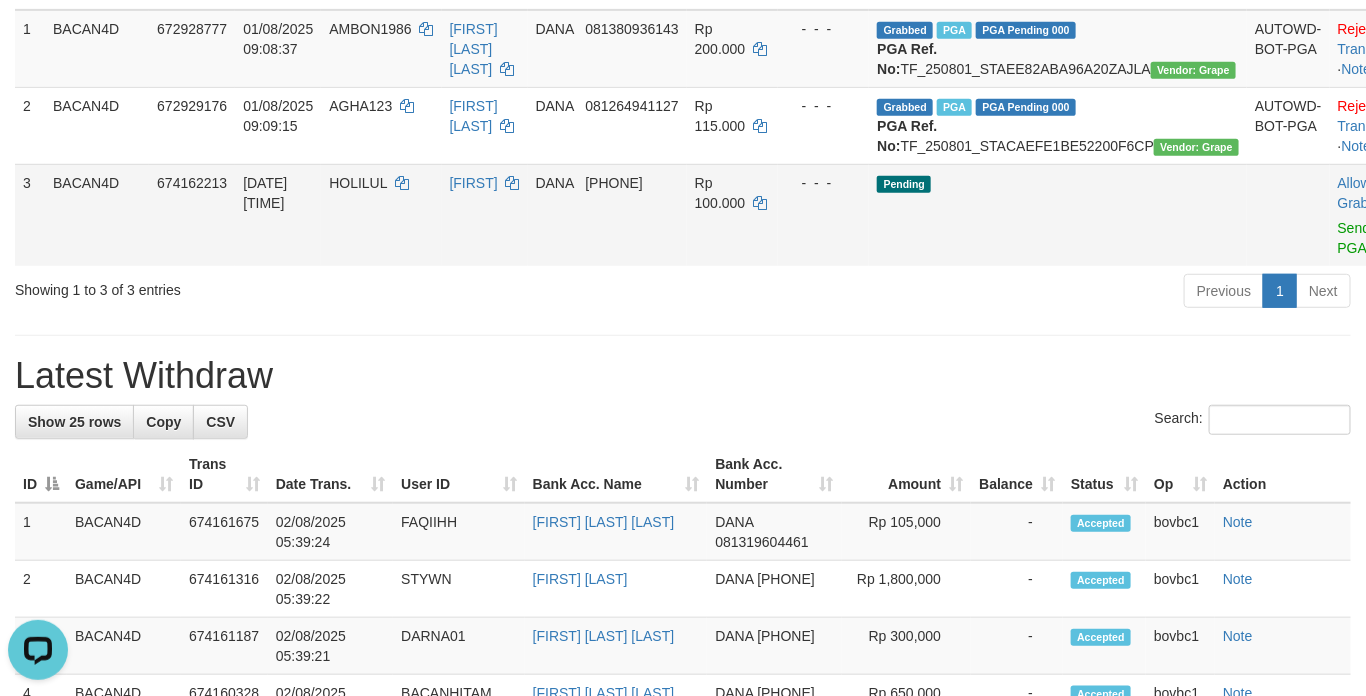 scroll, scrollTop: 0, scrollLeft: 0, axis: both 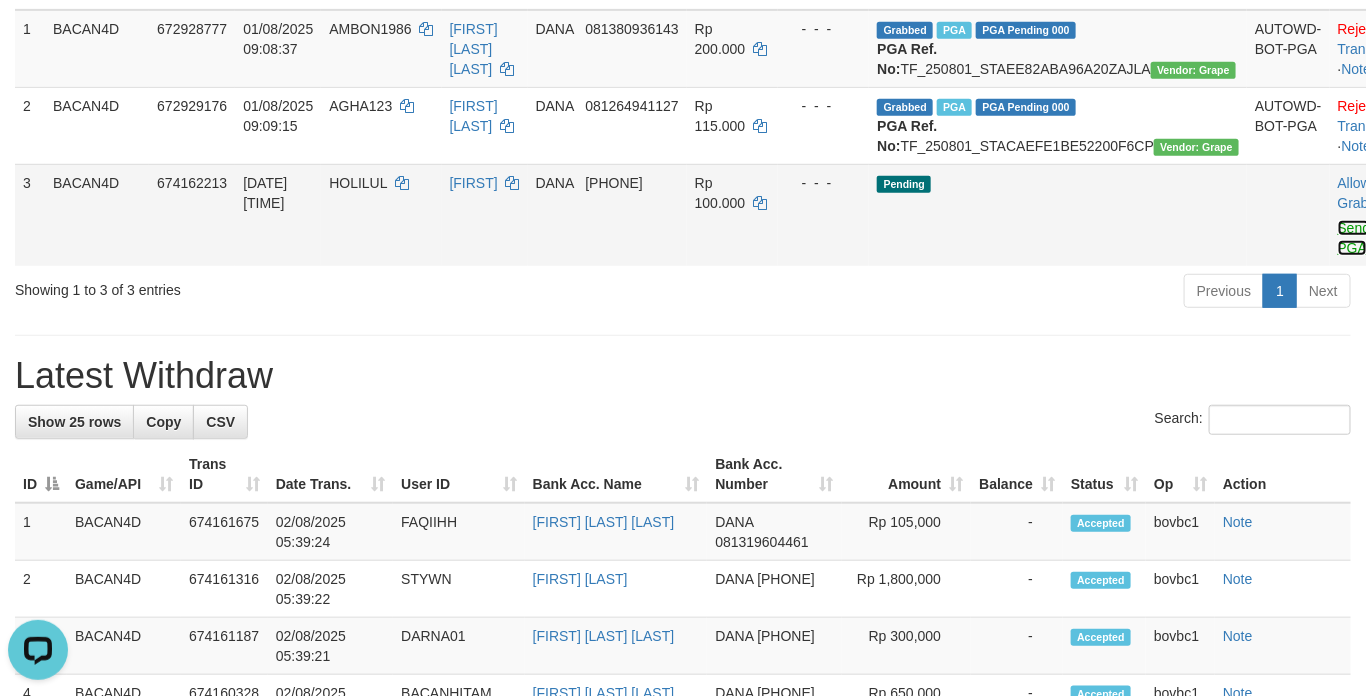 click on "Send PGA" at bounding box center [1354, 238] 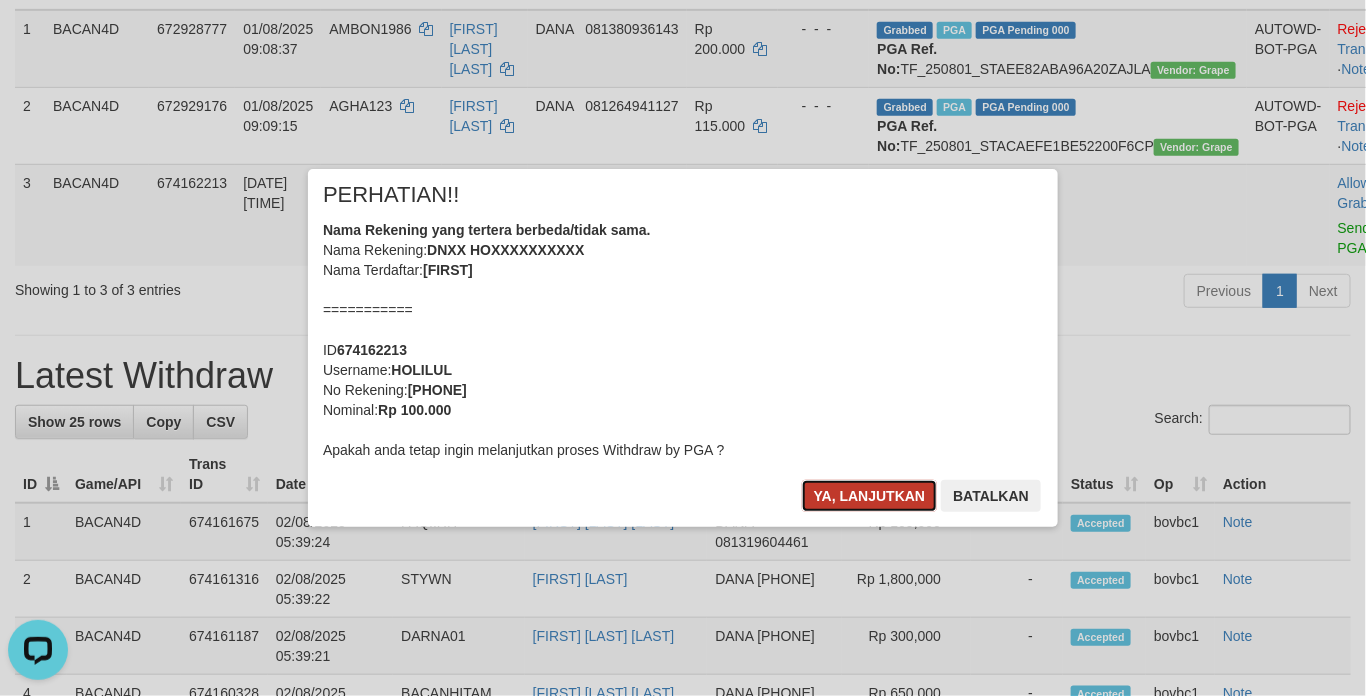 click on "Ya, lanjutkan" at bounding box center [870, 496] 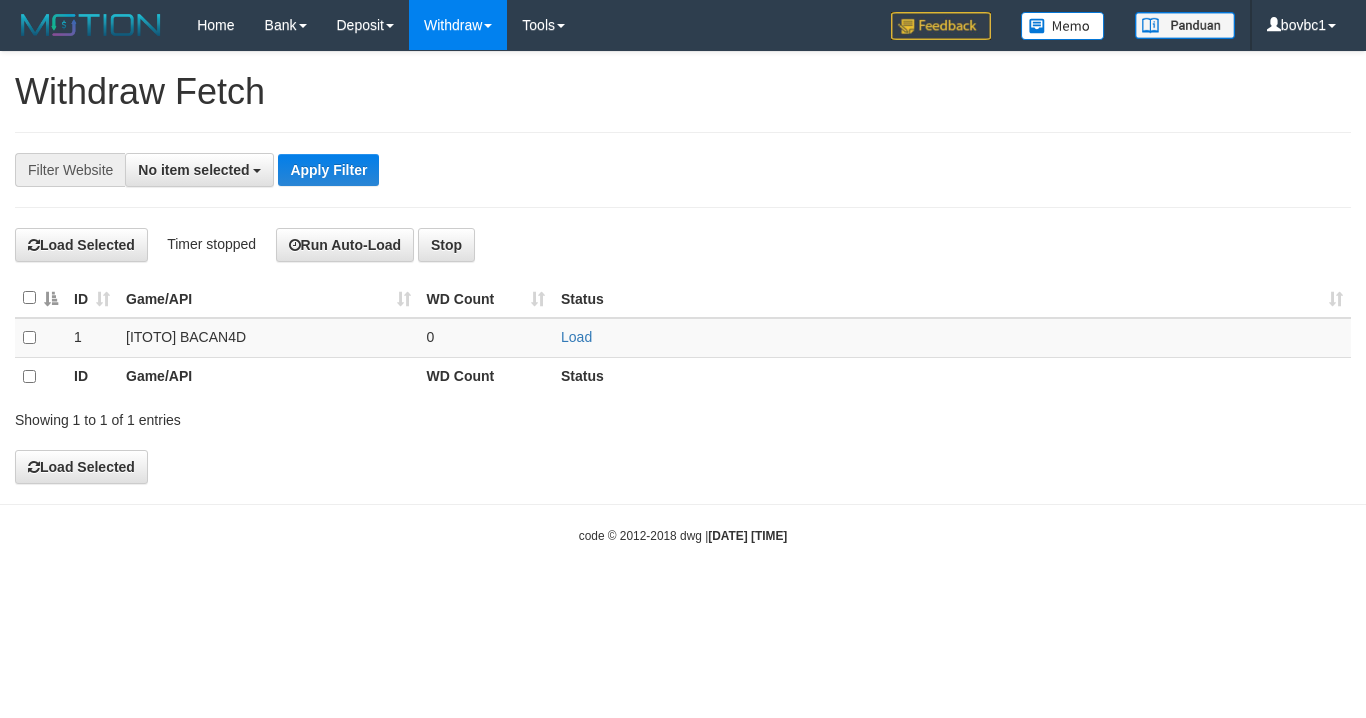 select 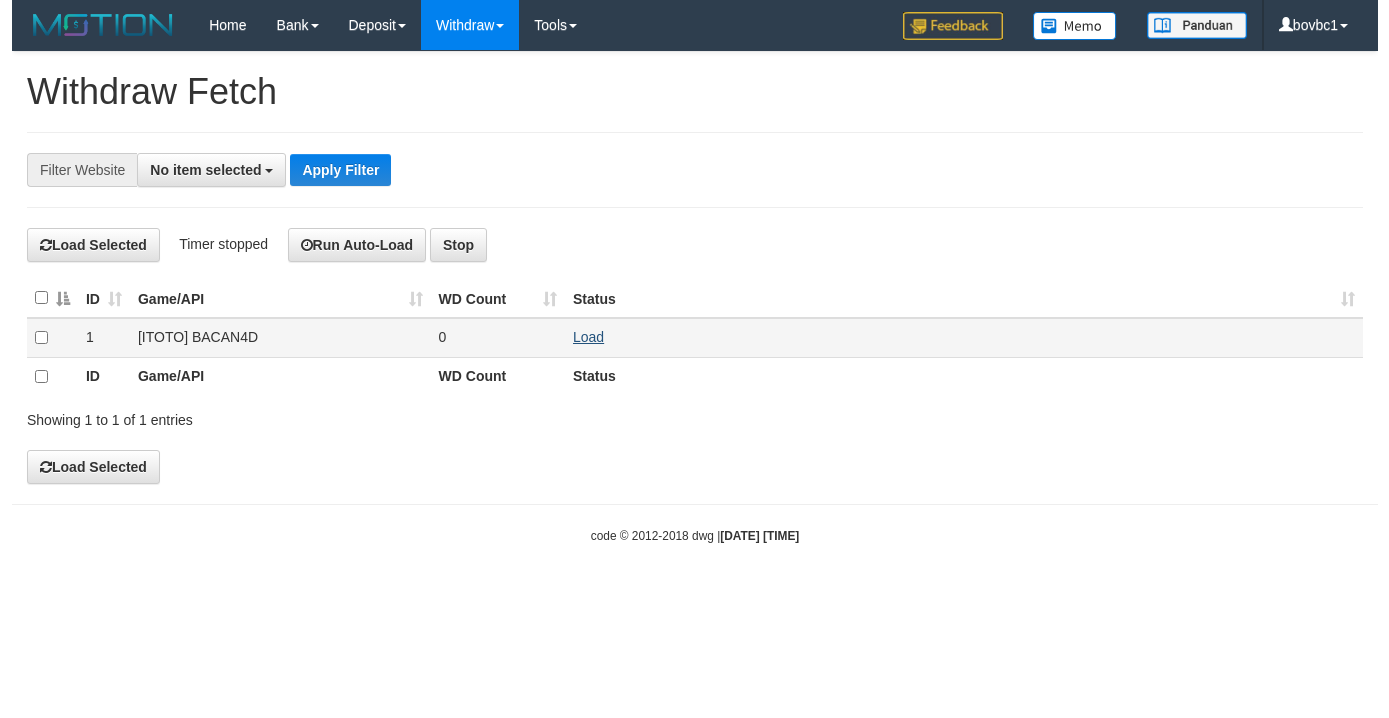 scroll, scrollTop: 0, scrollLeft: 0, axis: both 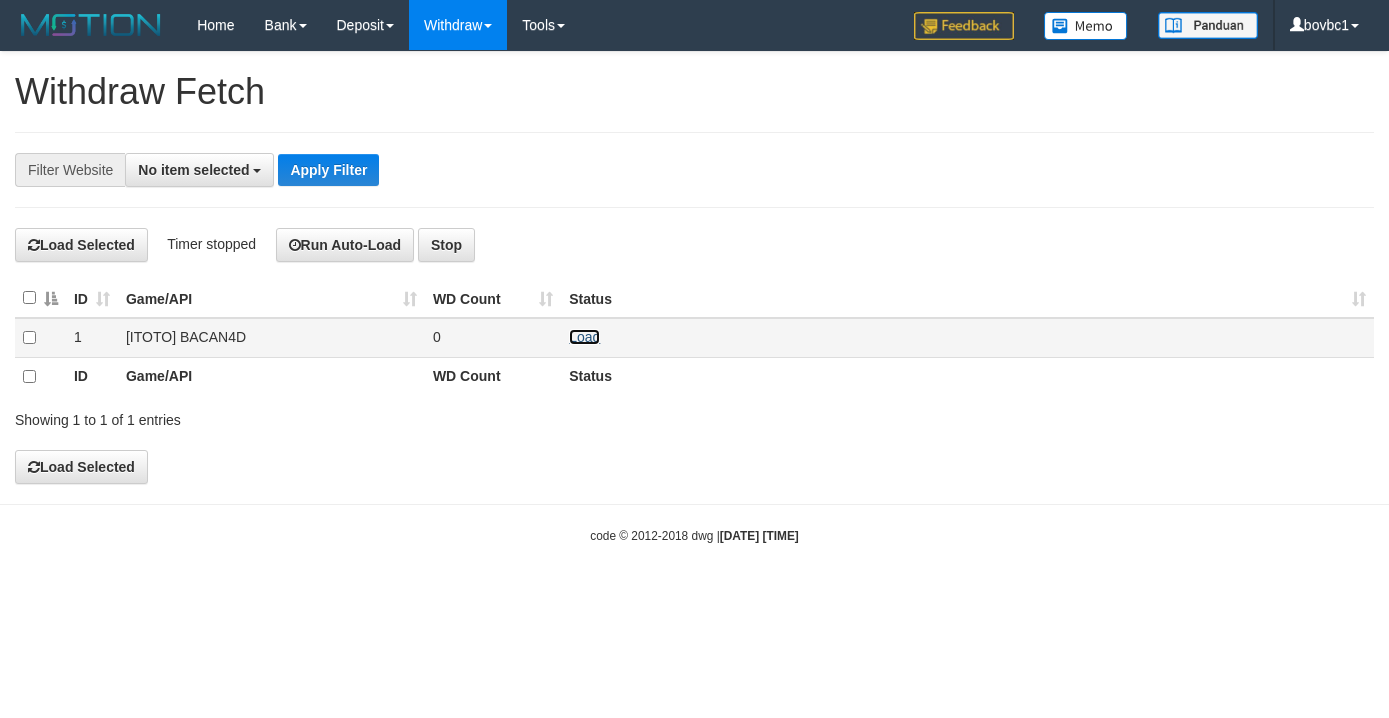 click on "Load" at bounding box center (584, 337) 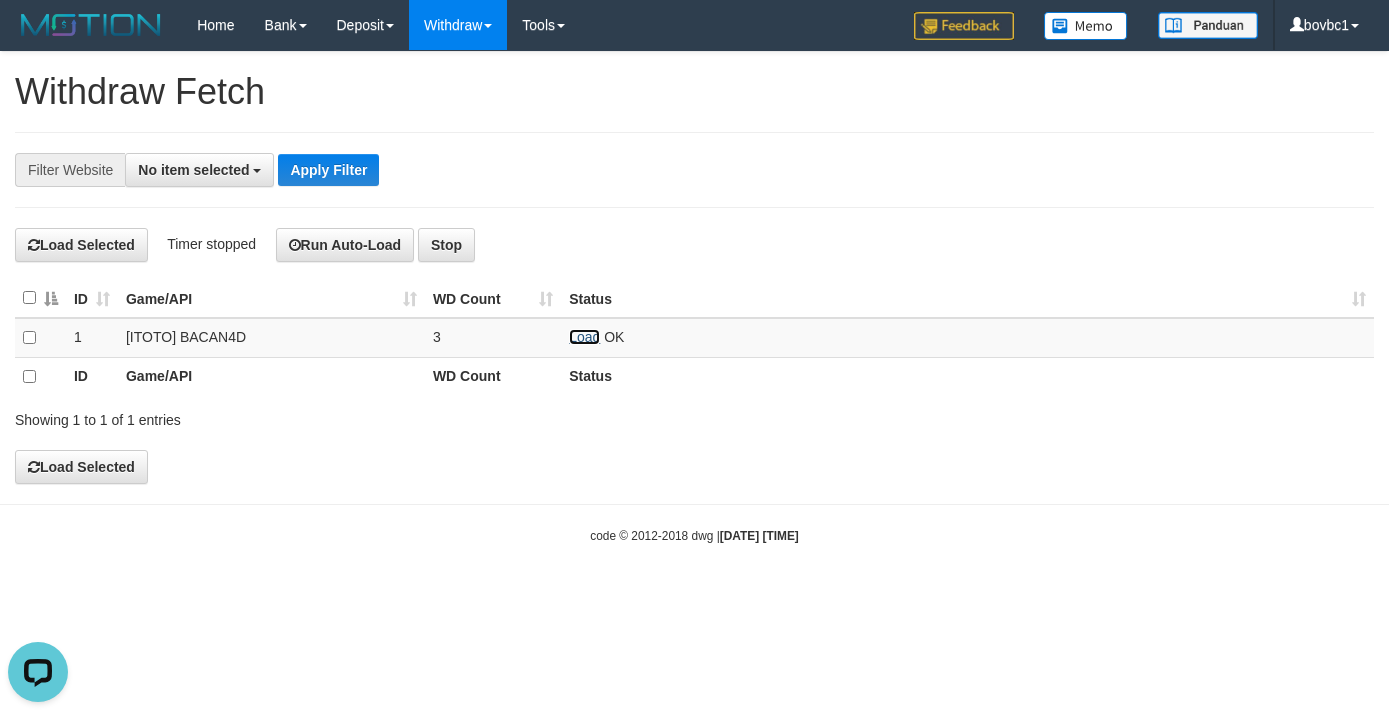 scroll, scrollTop: 0, scrollLeft: 0, axis: both 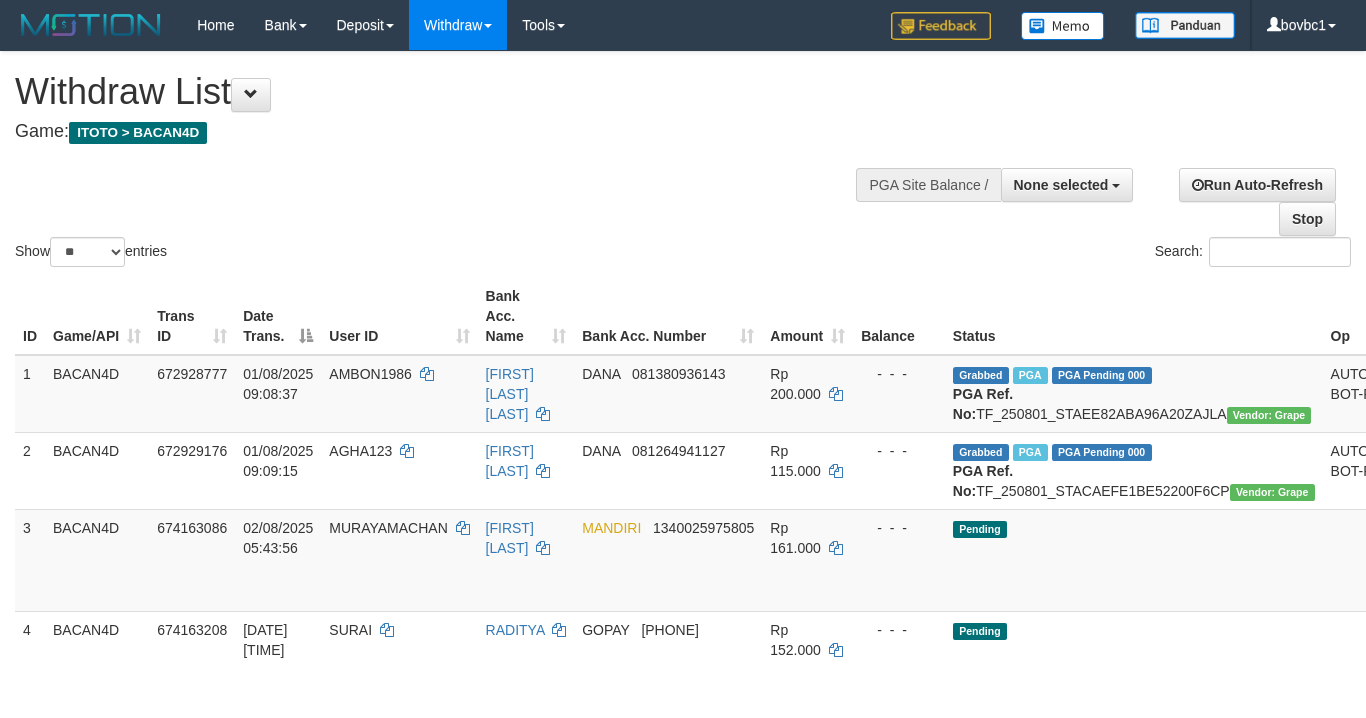 select 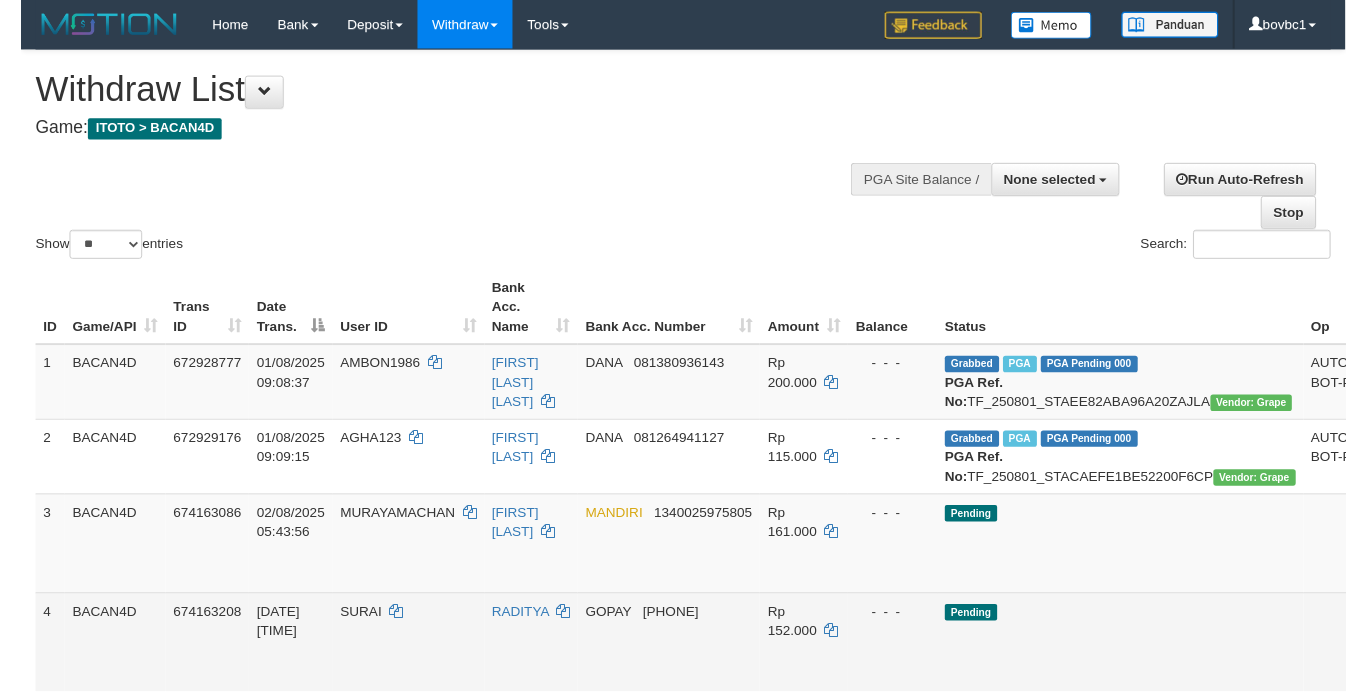scroll, scrollTop: 345, scrollLeft: 0, axis: vertical 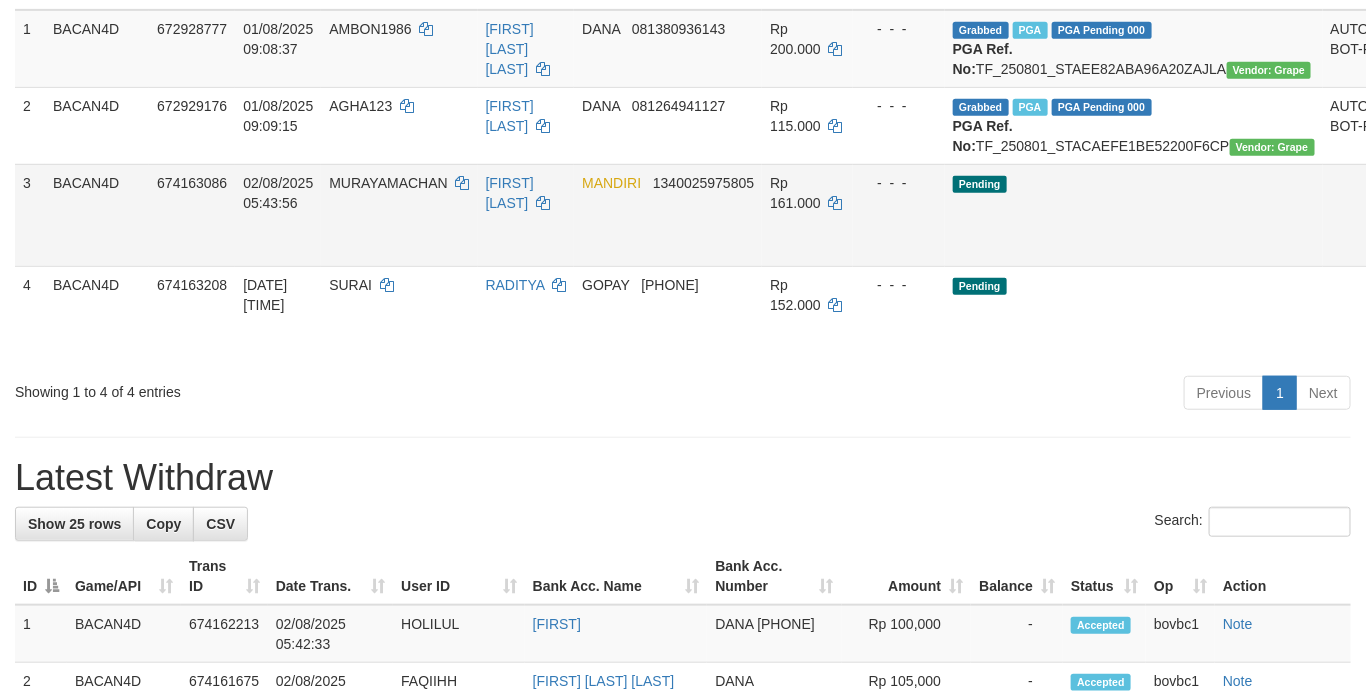 click on "Send PGA" at bounding box center (1429, 238) 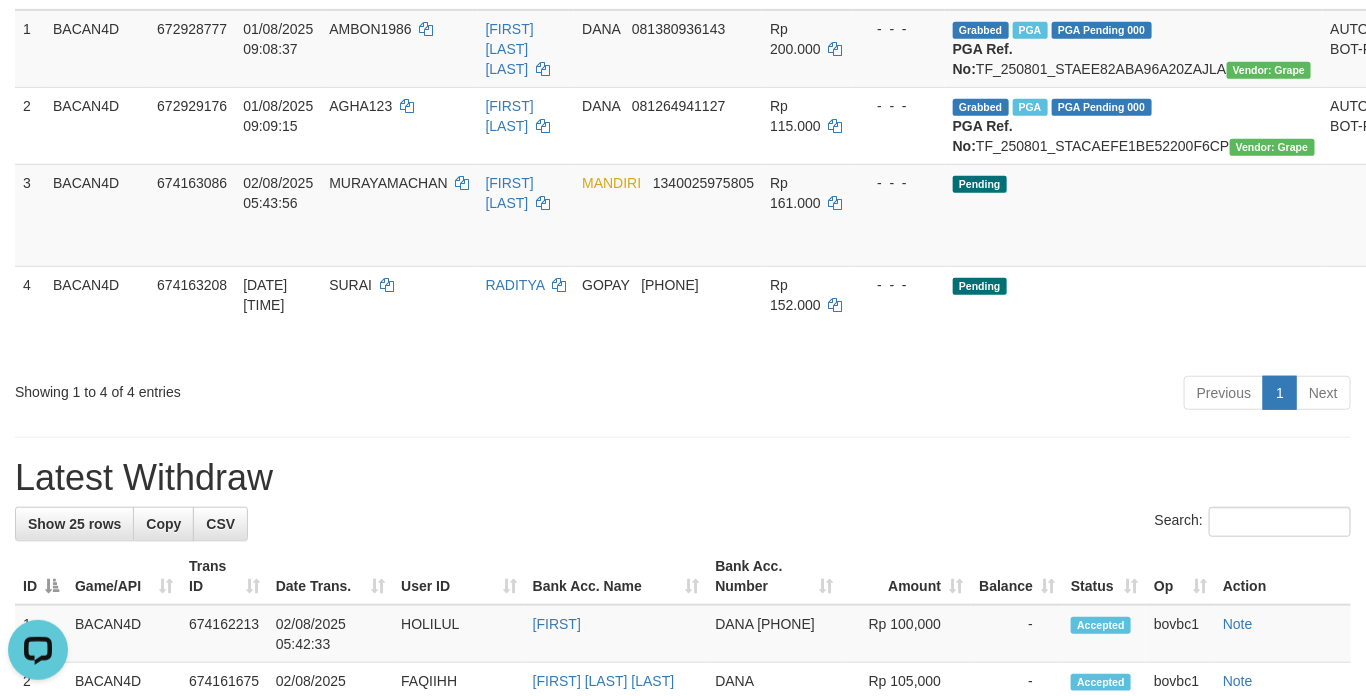 scroll, scrollTop: 0, scrollLeft: 0, axis: both 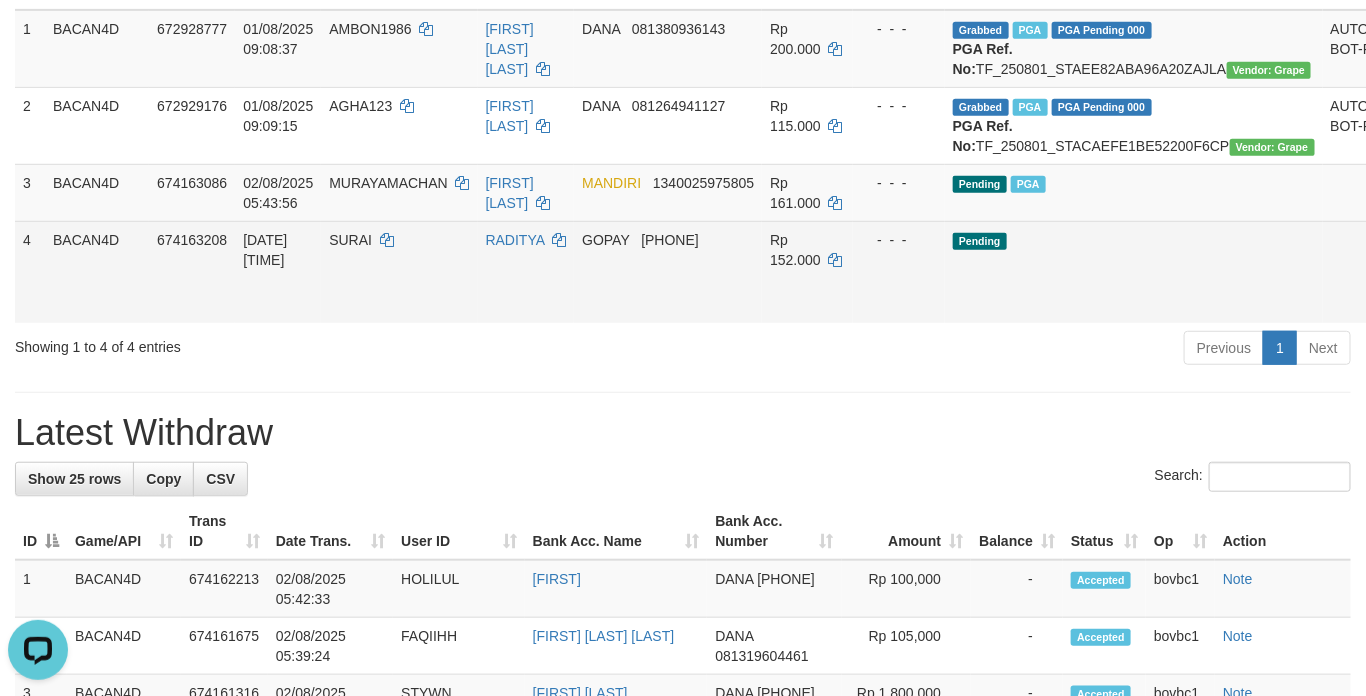 click on "Send PGA" at bounding box center [1429, 295] 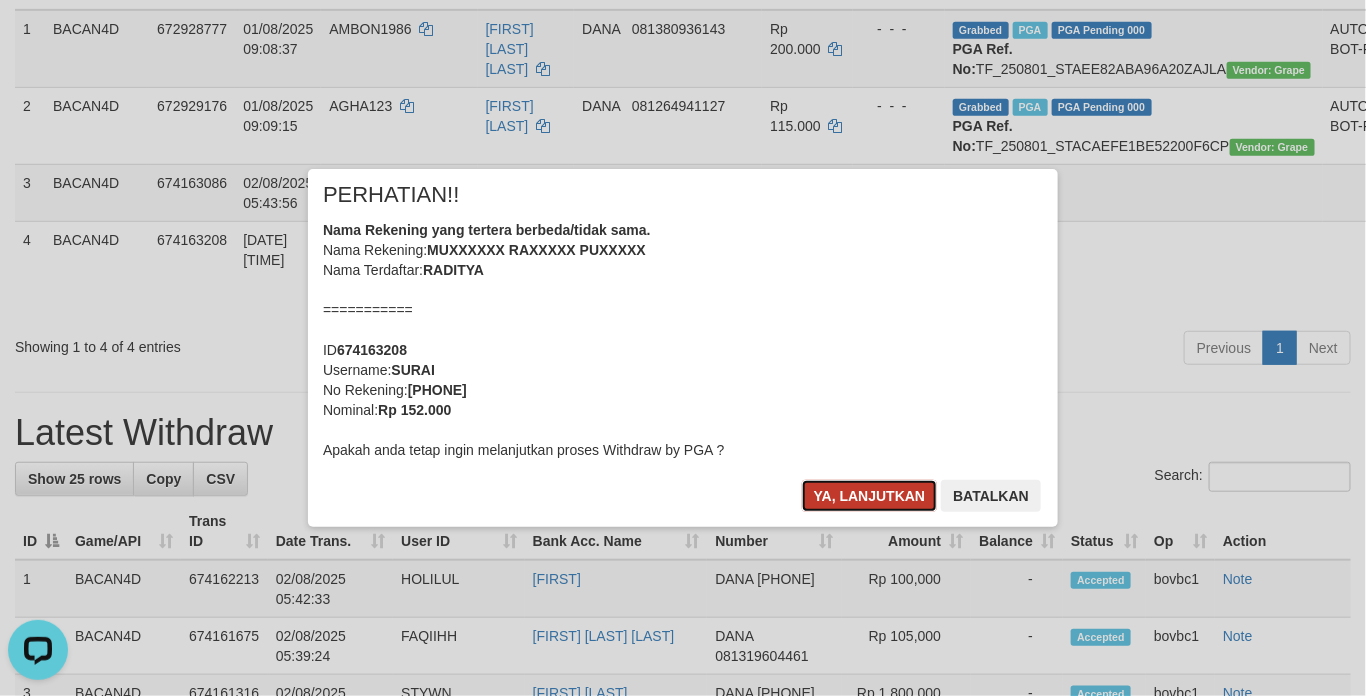 click on "Ya, lanjutkan" at bounding box center [870, 496] 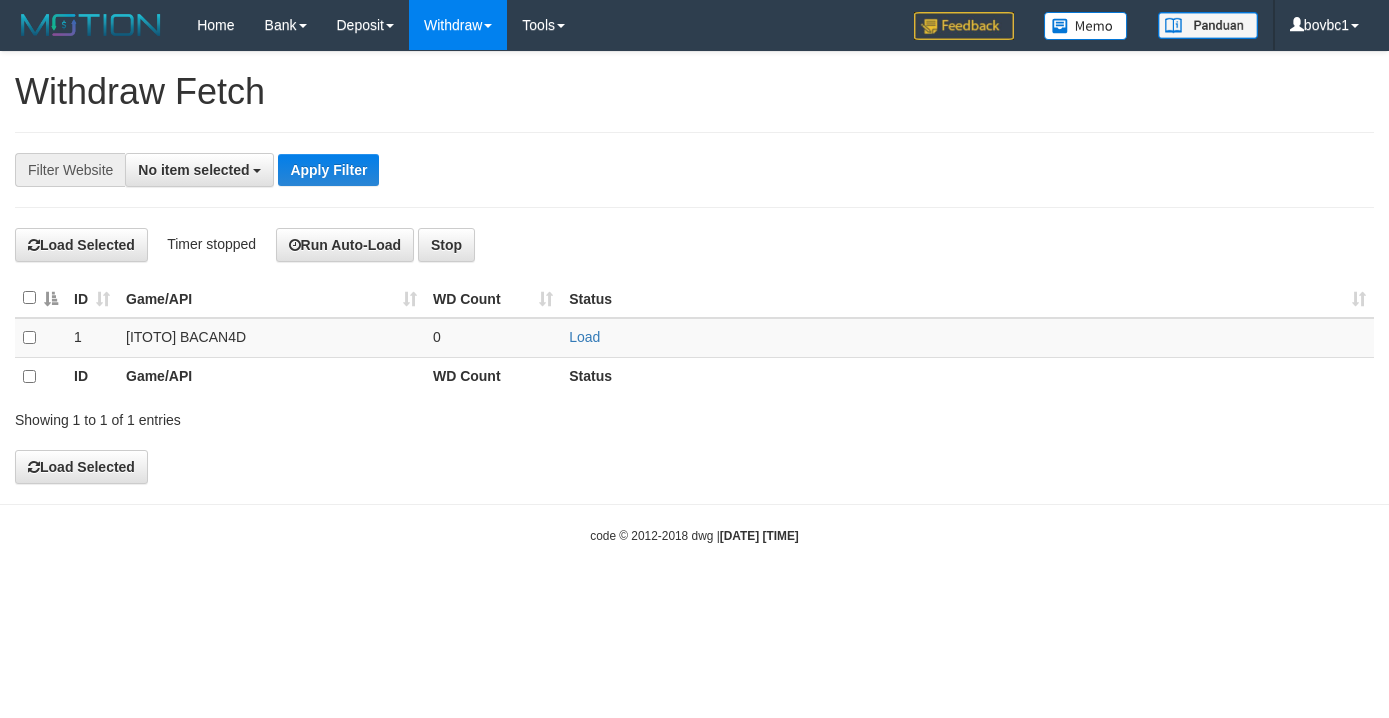 select 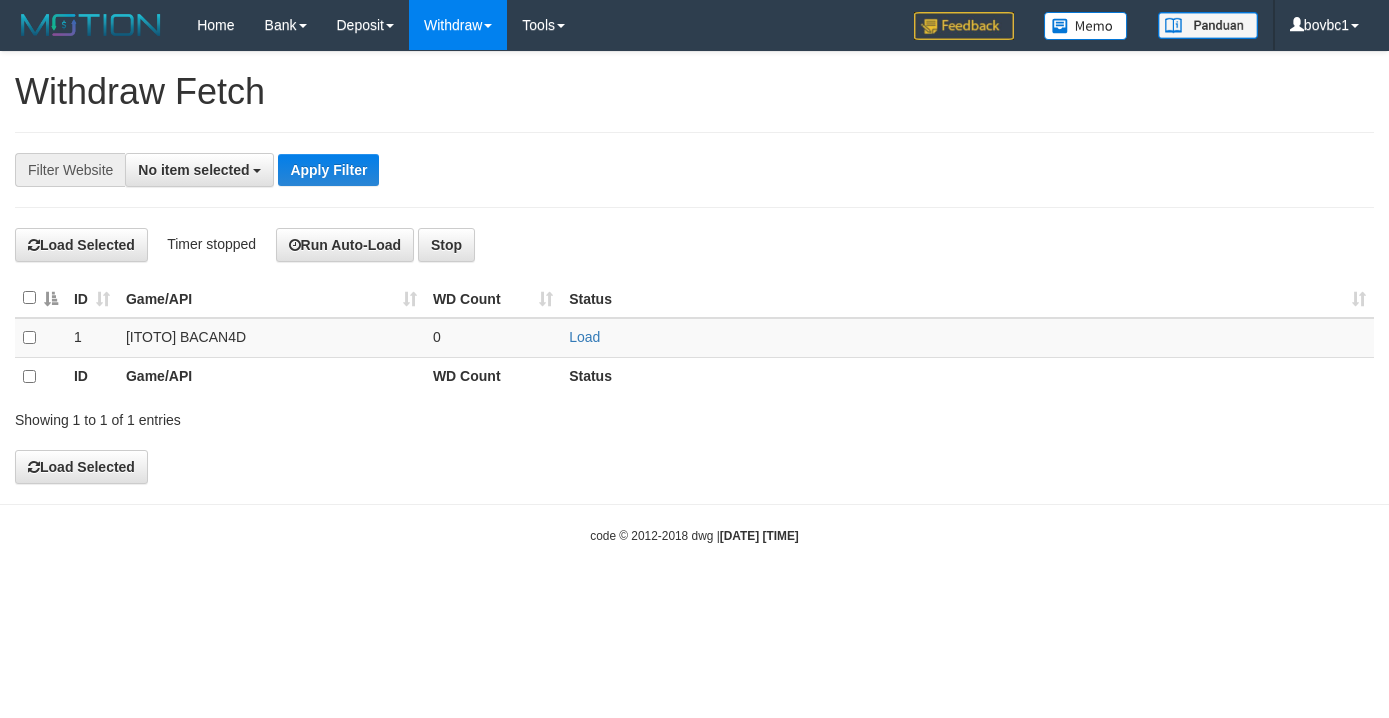 scroll, scrollTop: 0, scrollLeft: 0, axis: both 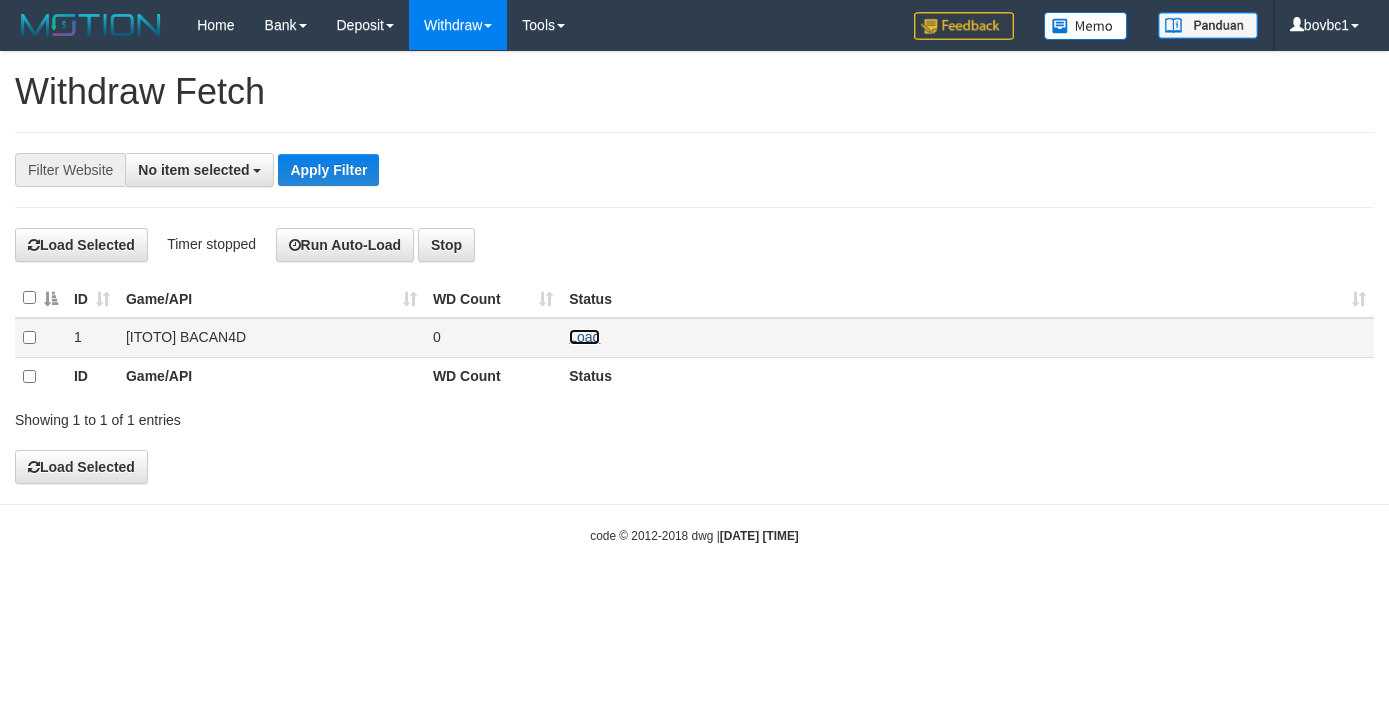 click on "Load" at bounding box center (584, 337) 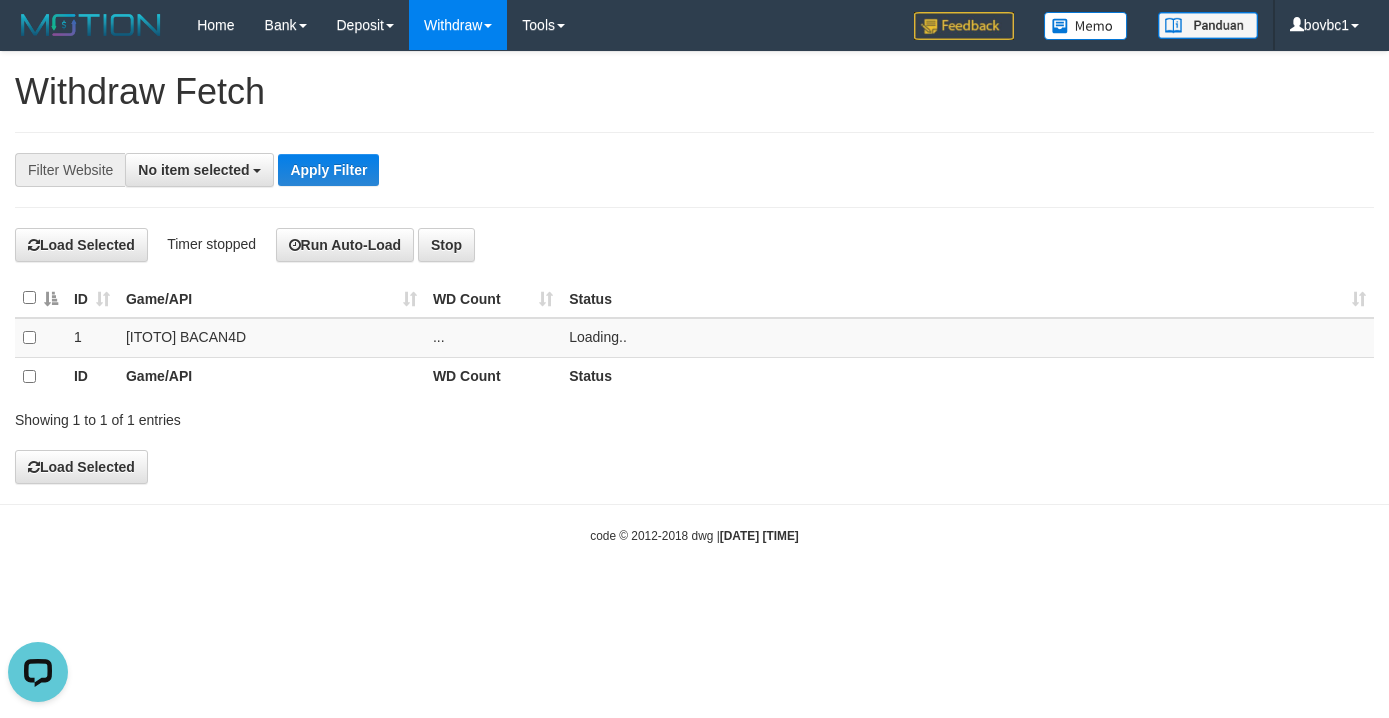 scroll, scrollTop: 0, scrollLeft: 0, axis: both 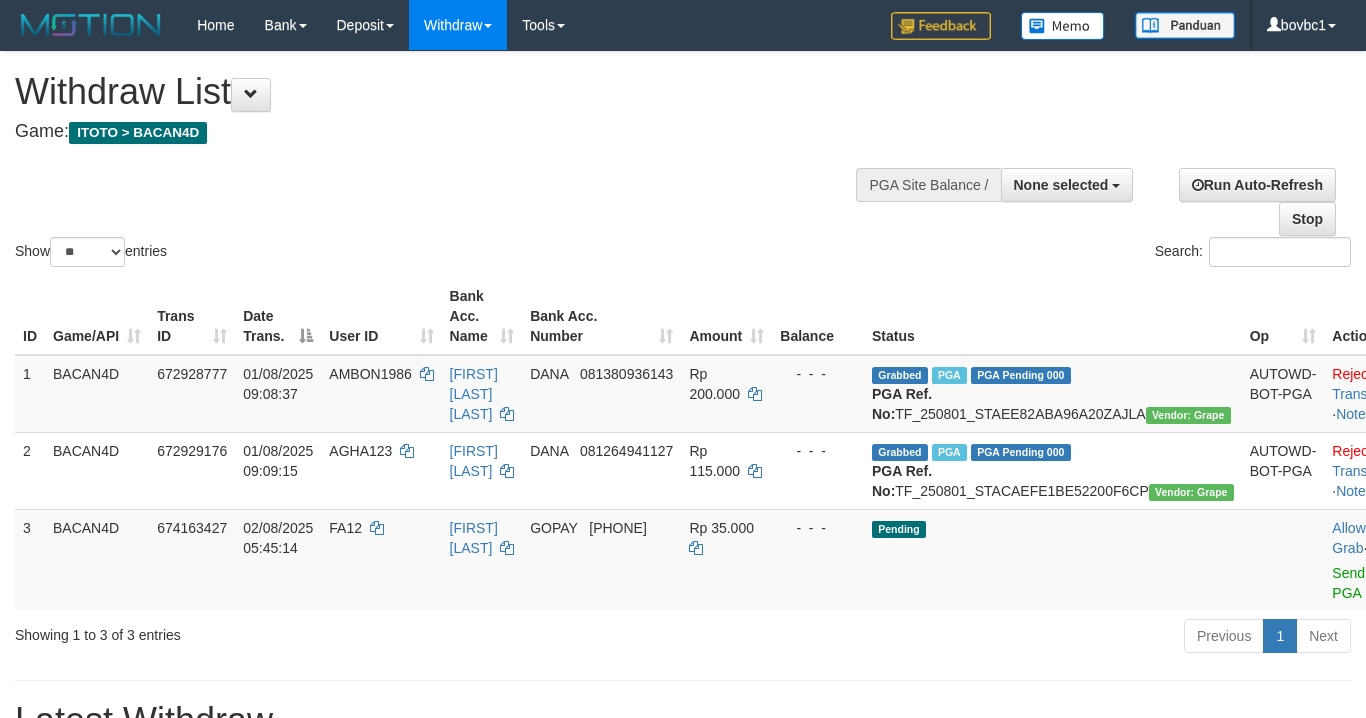 select 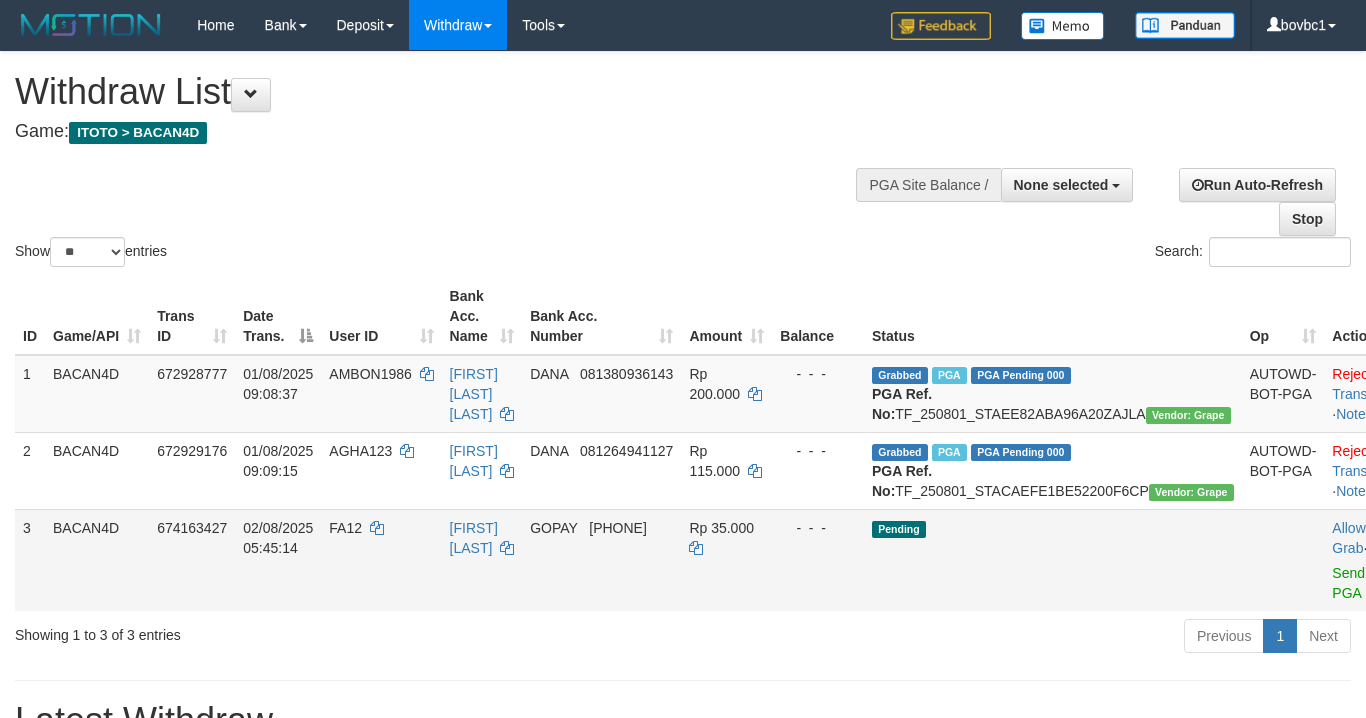 scroll, scrollTop: 345, scrollLeft: 0, axis: vertical 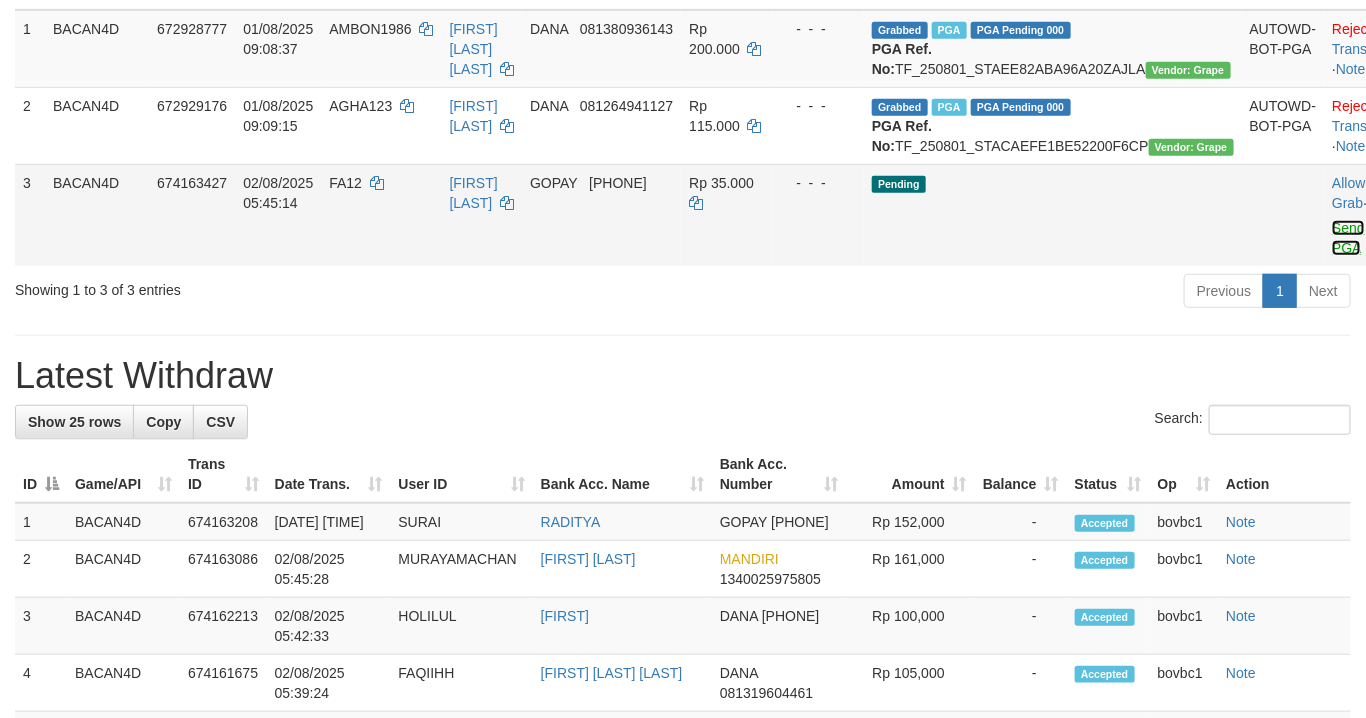 click on "Send PGA" at bounding box center (1348, 238) 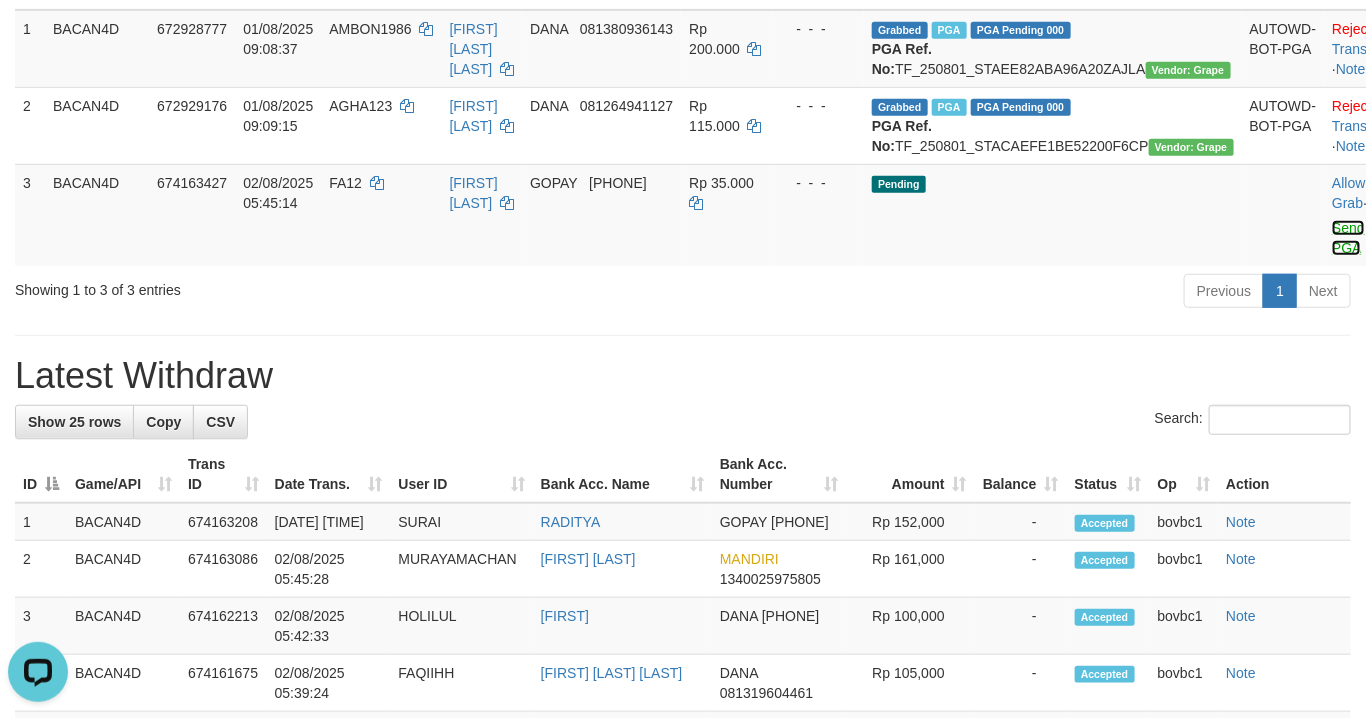 scroll, scrollTop: 0, scrollLeft: 0, axis: both 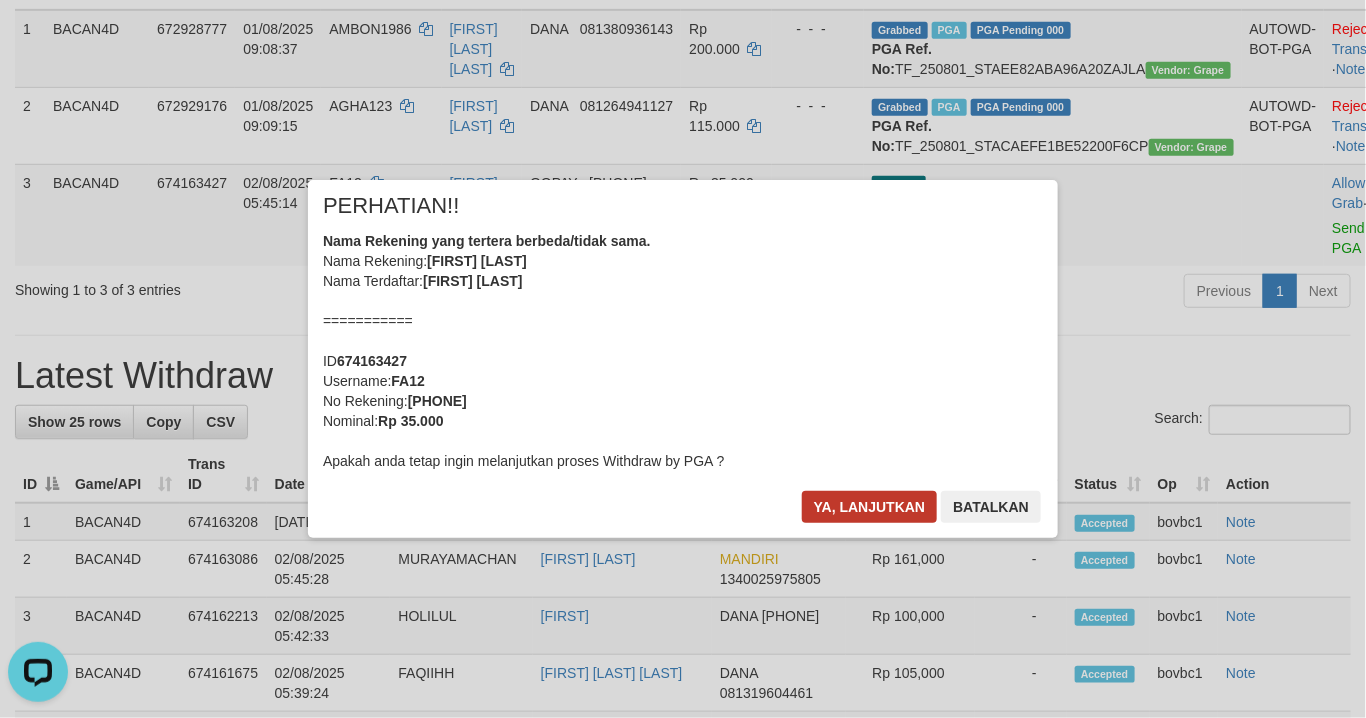 drag, startPoint x: 882, startPoint y: 481, endPoint x: 879, endPoint y: 492, distance: 11.401754 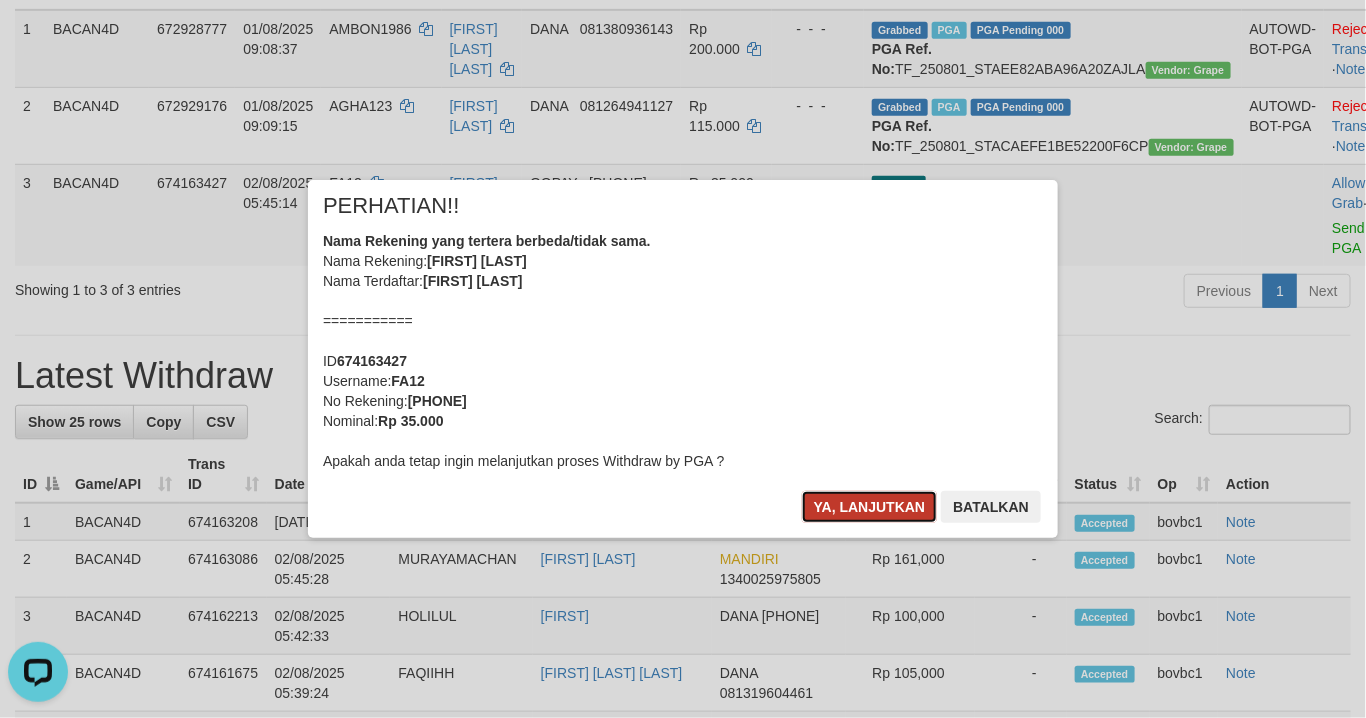 click on "Ya, lanjutkan" at bounding box center [870, 507] 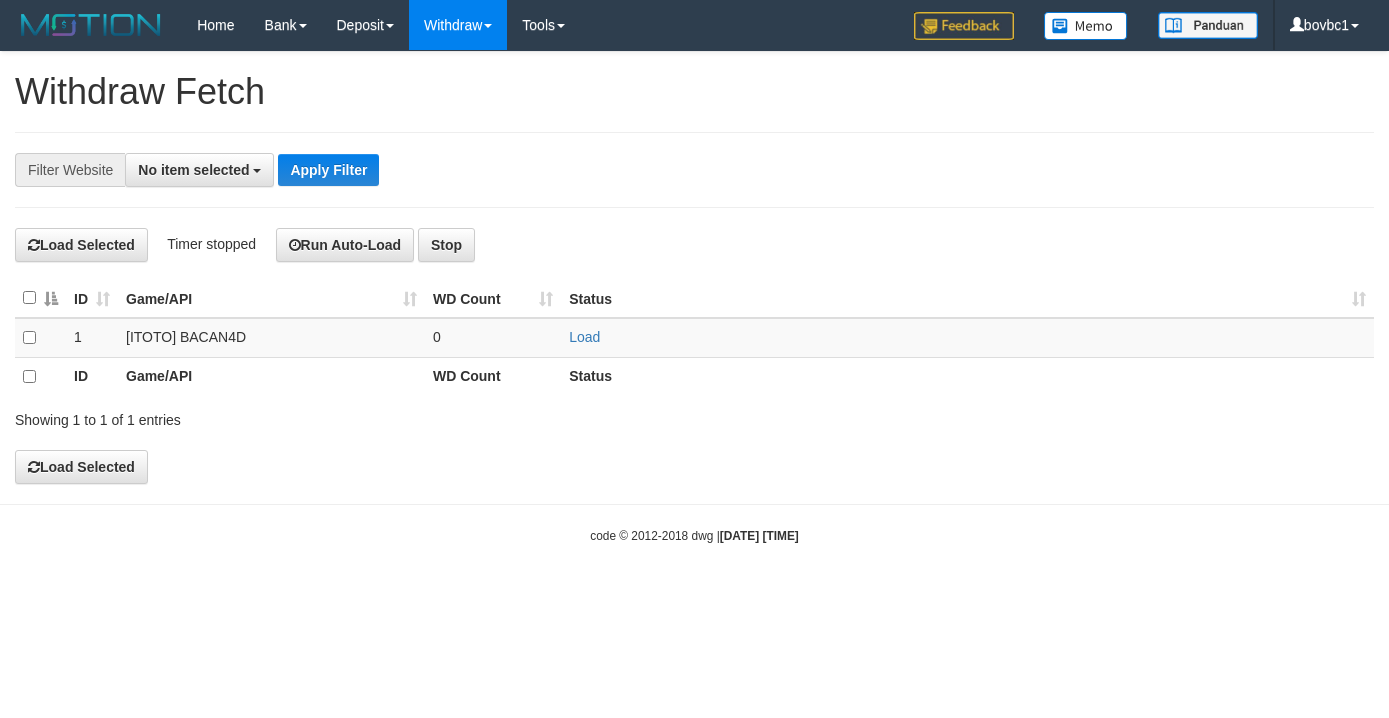 select 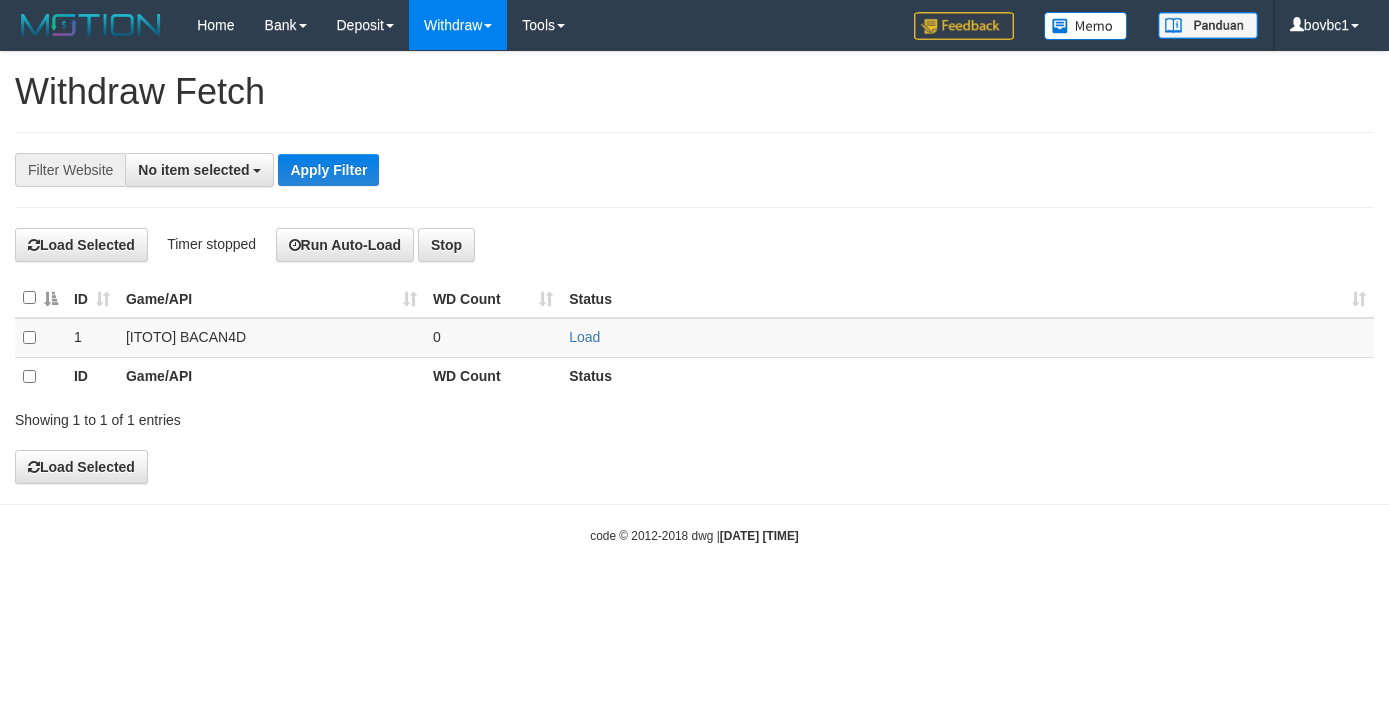 scroll, scrollTop: 0, scrollLeft: 0, axis: both 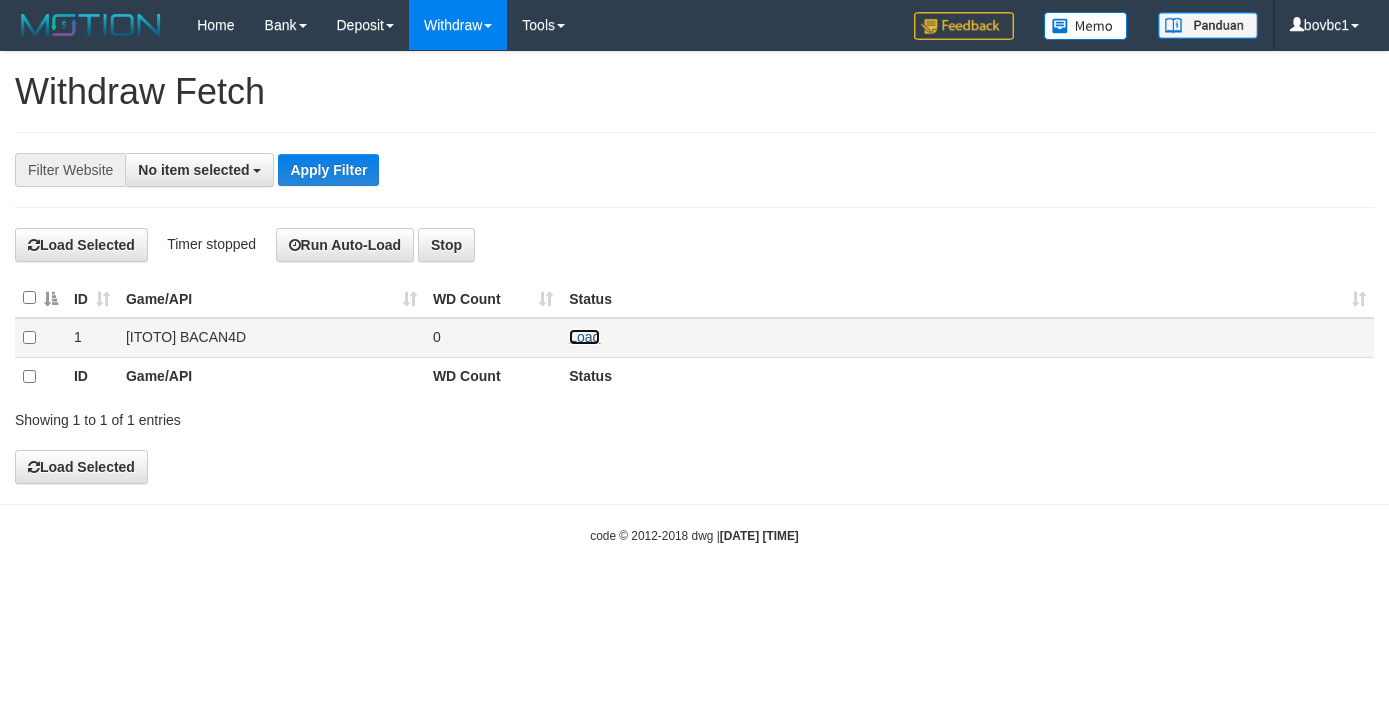 click on "Load" at bounding box center (584, 337) 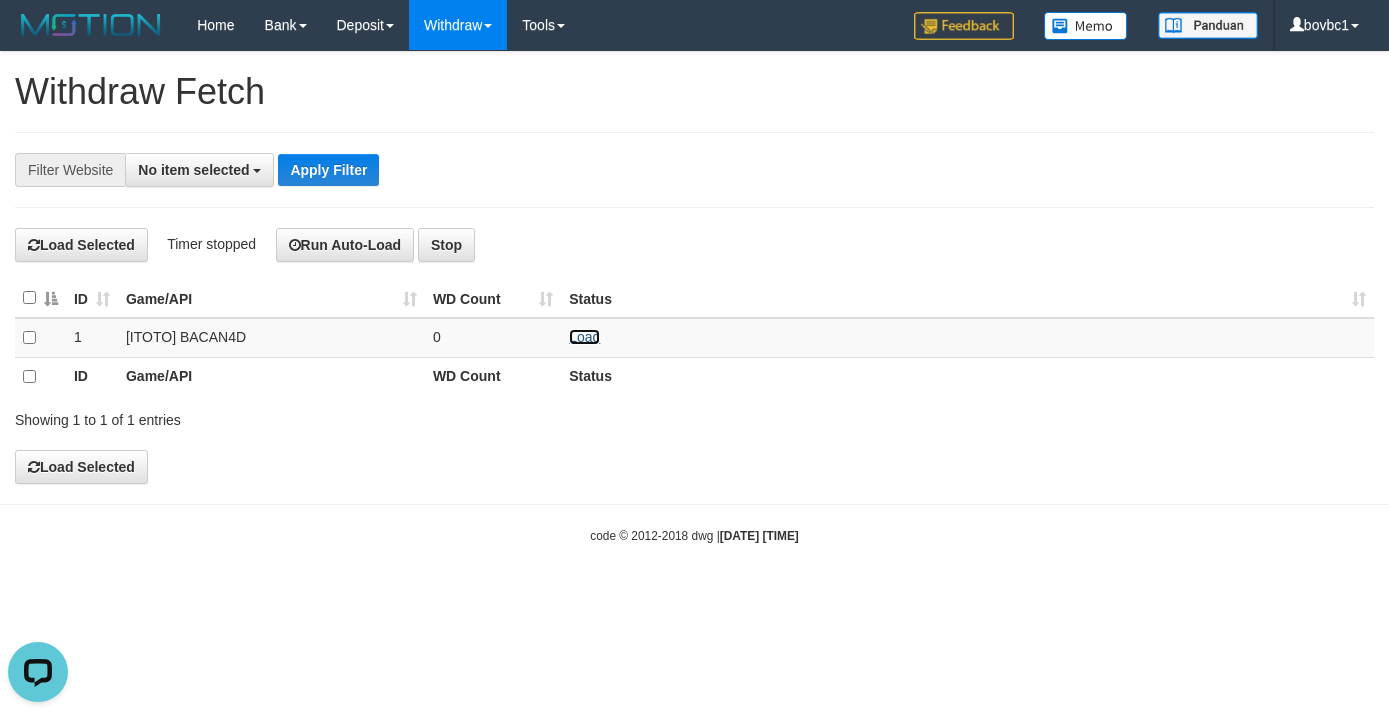 scroll, scrollTop: 0, scrollLeft: 0, axis: both 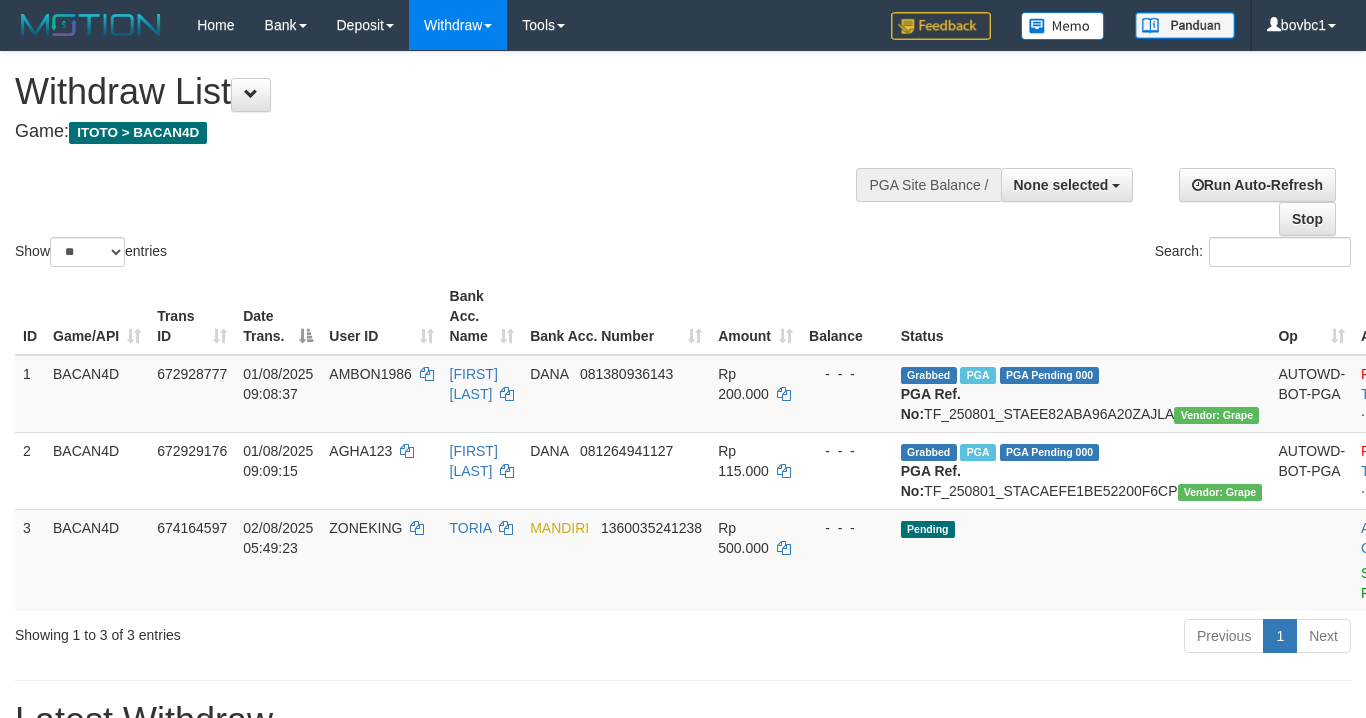 select 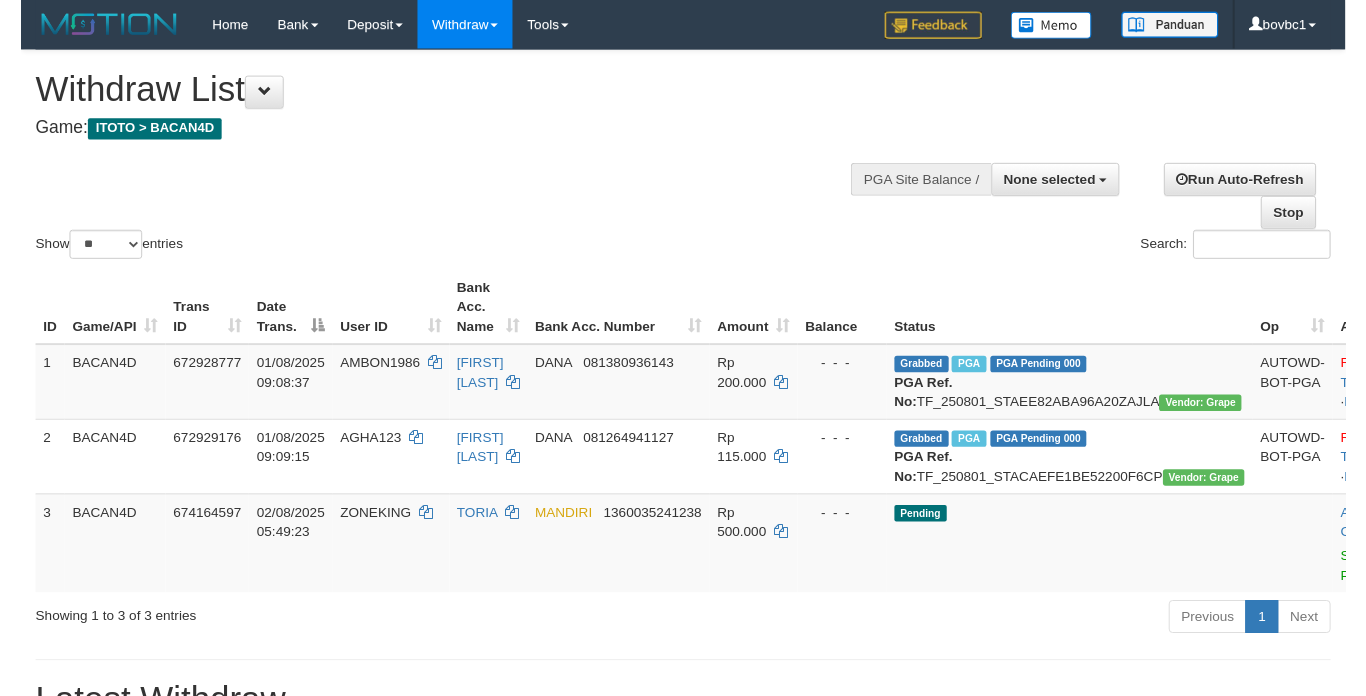 scroll, scrollTop: 345, scrollLeft: 0, axis: vertical 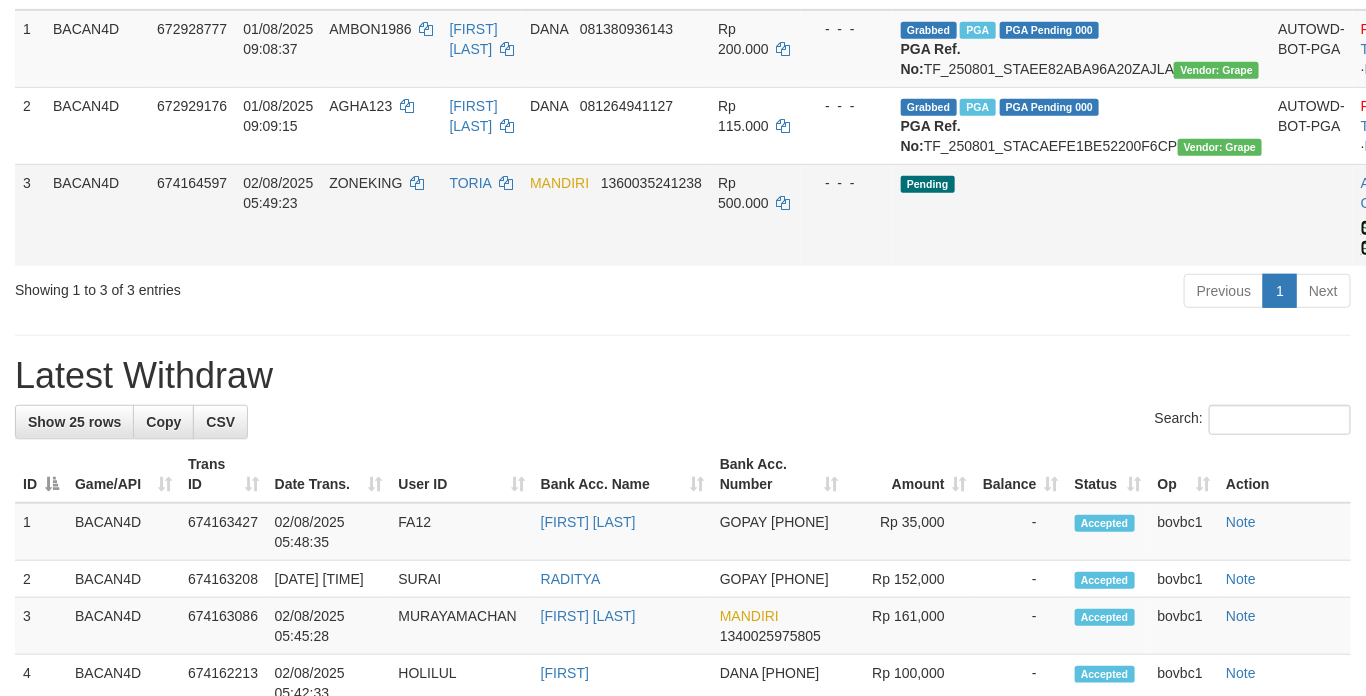 click on "Send PGA" at bounding box center [1377, 238] 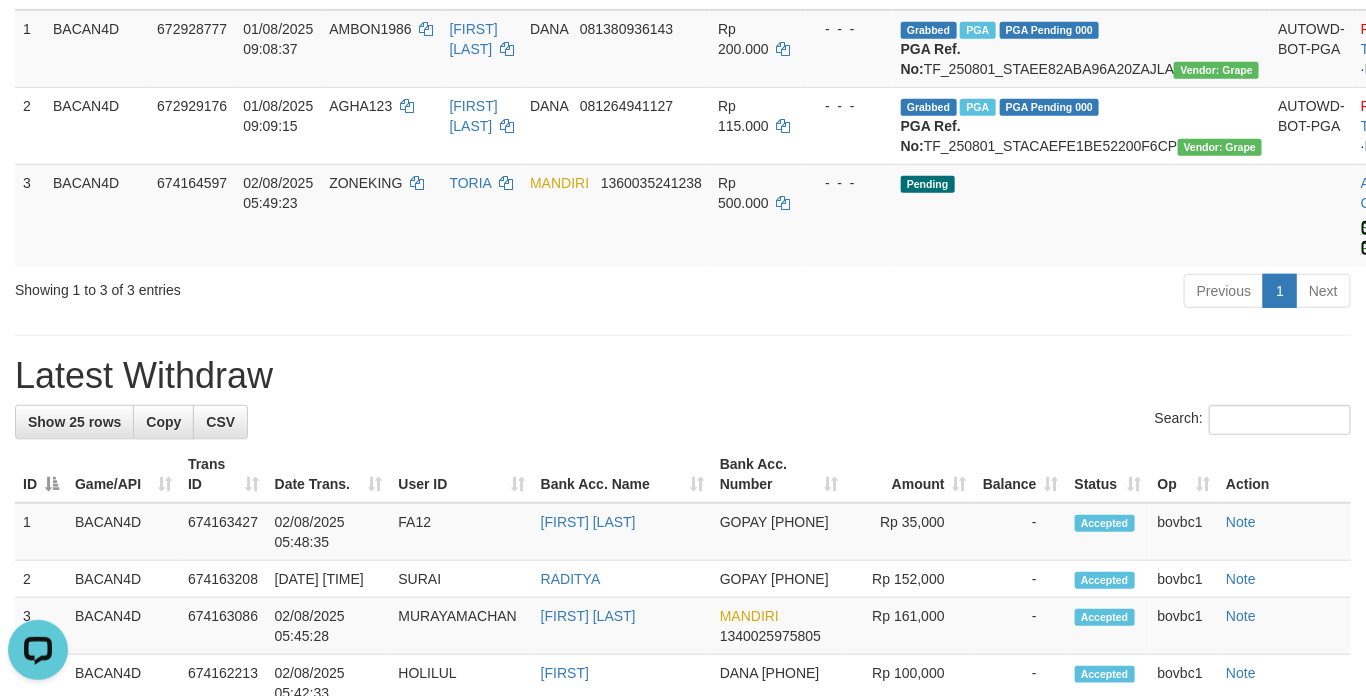 scroll, scrollTop: 0, scrollLeft: 0, axis: both 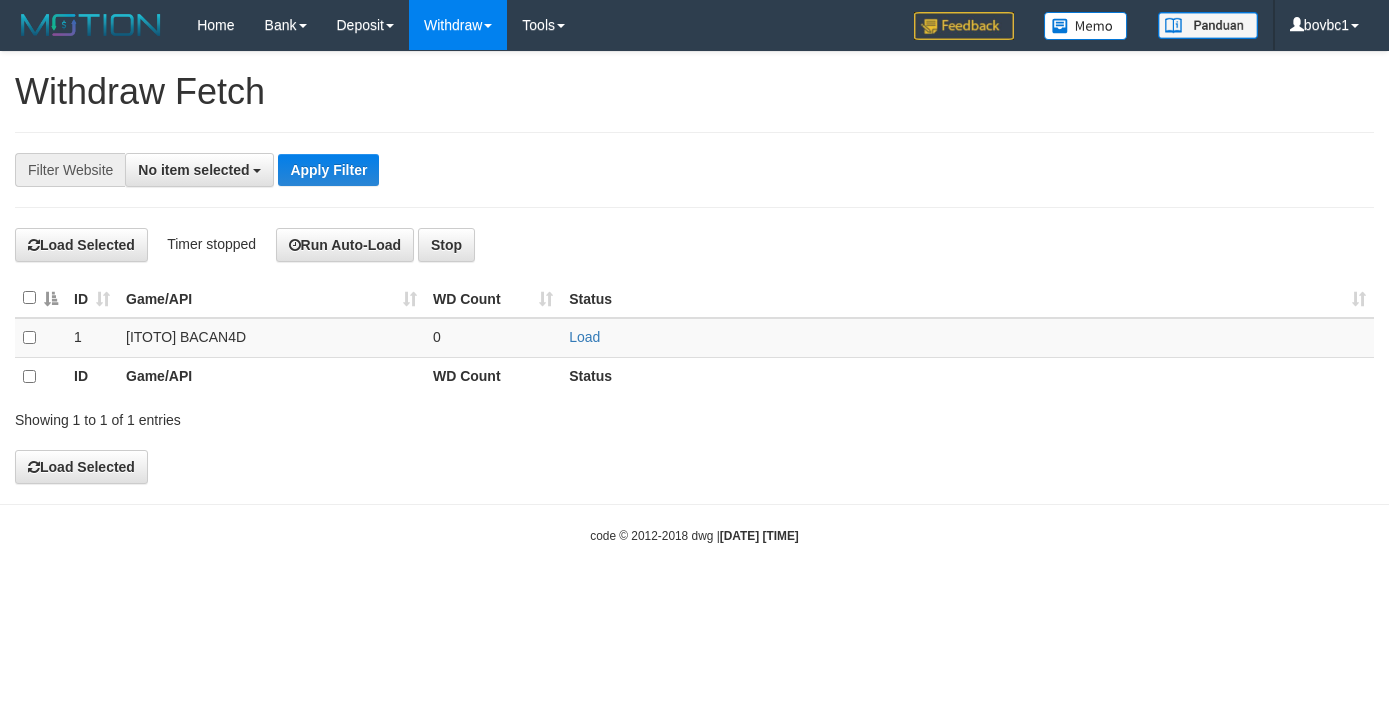 select 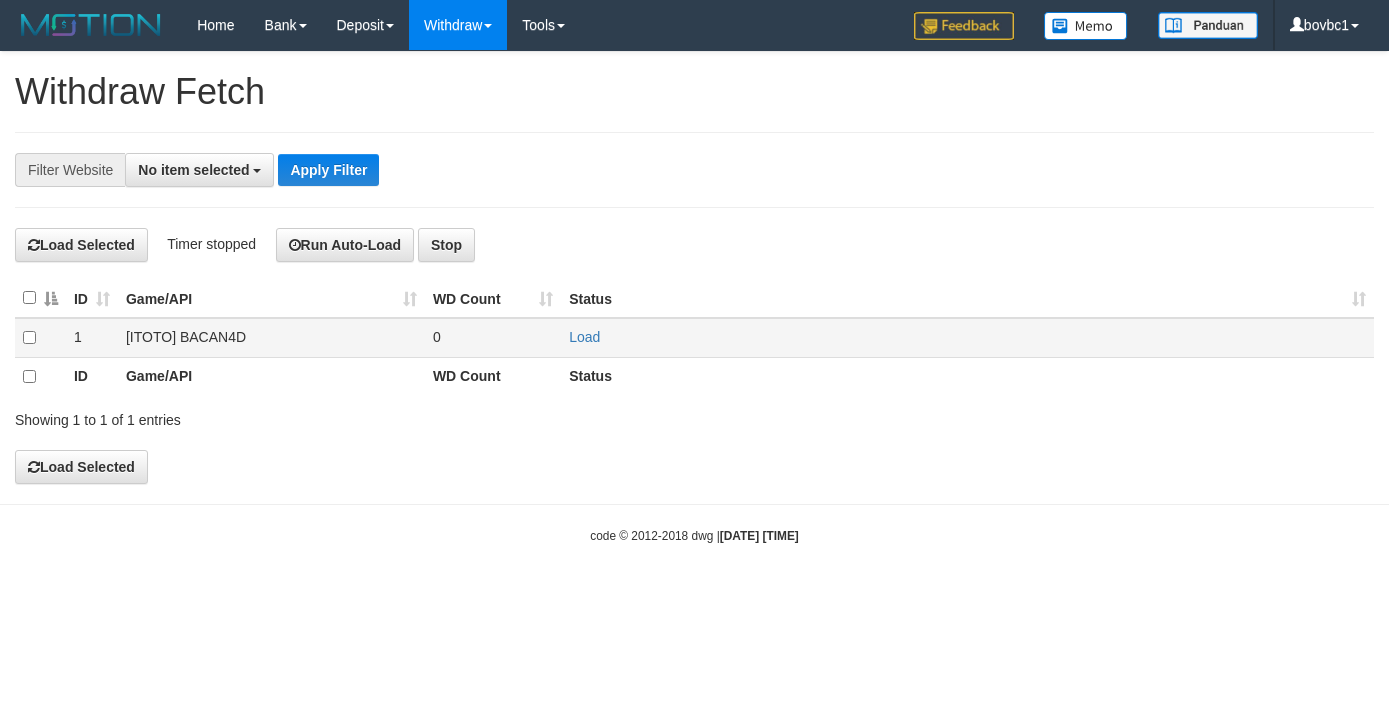 scroll, scrollTop: 0, scrollLeft: 0, axis: both 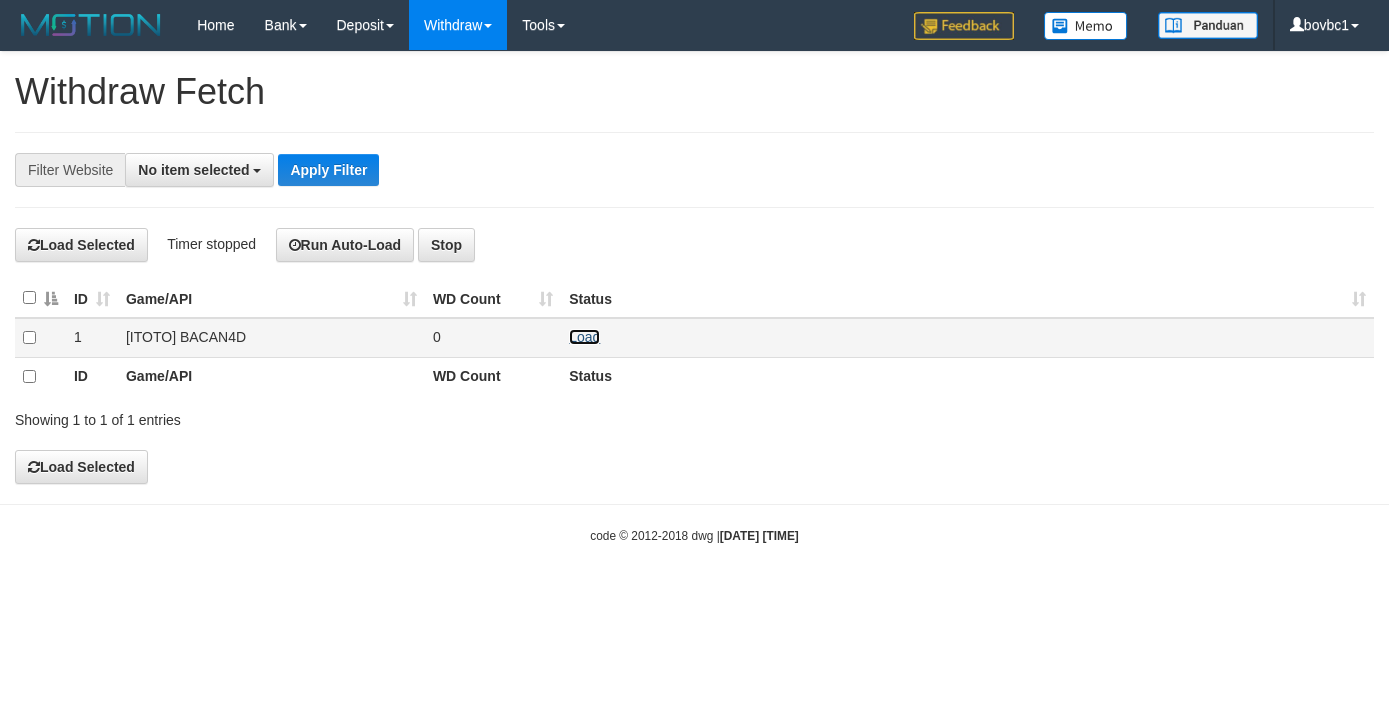 click on "Load" at bounding box center [584, 337] 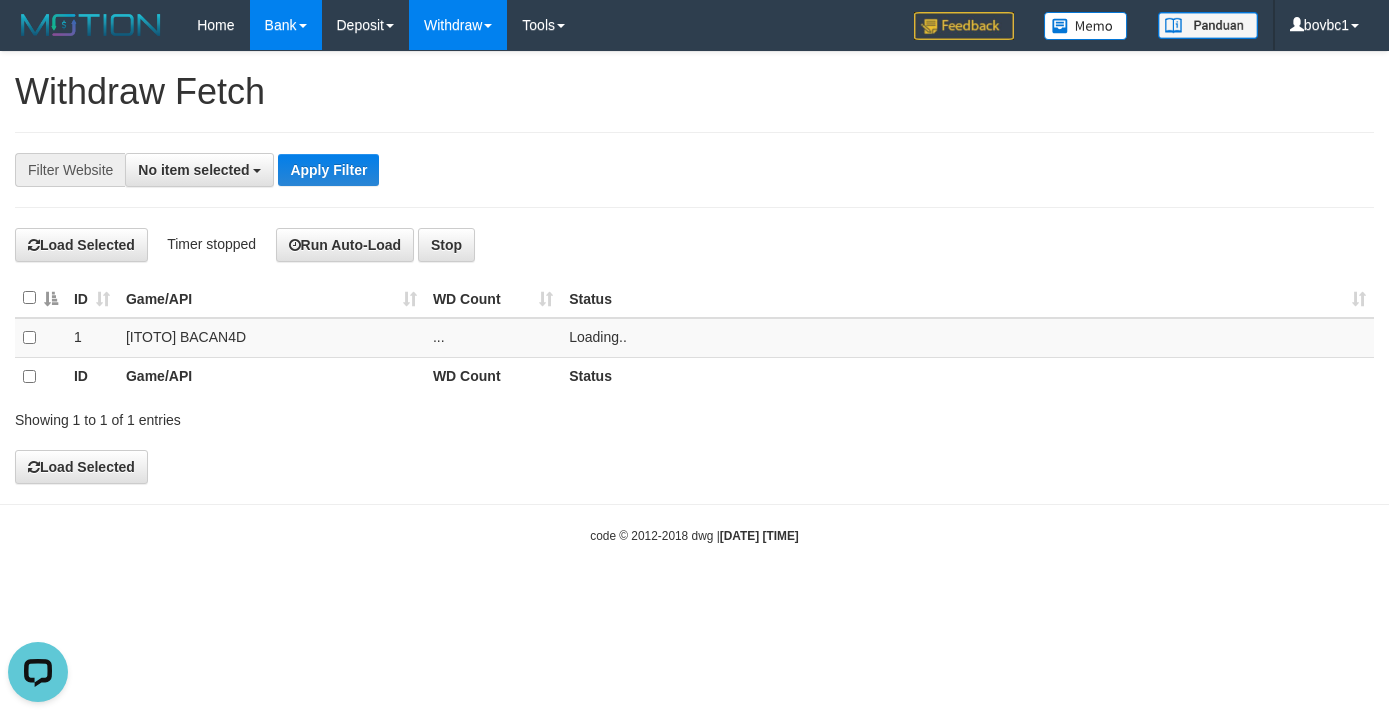 scroll, scrollTop: 0, scrollLeft: 0, axis: both 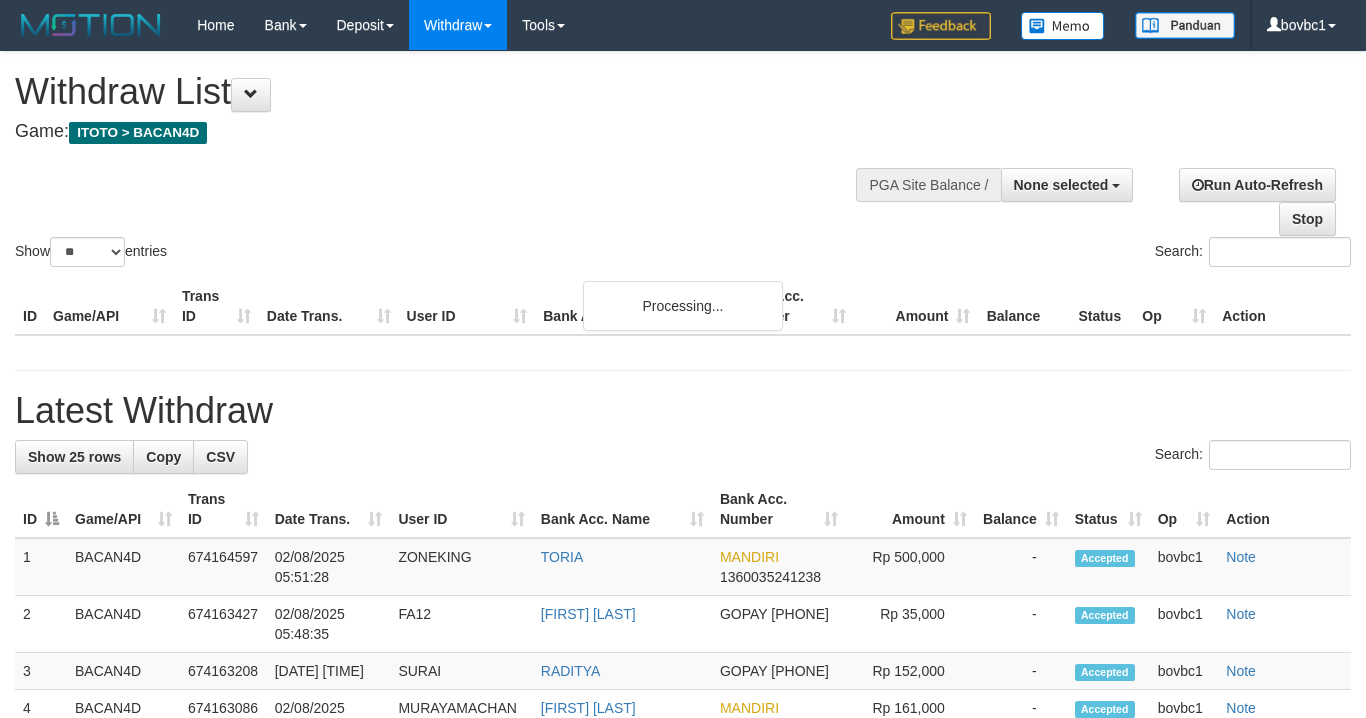 select 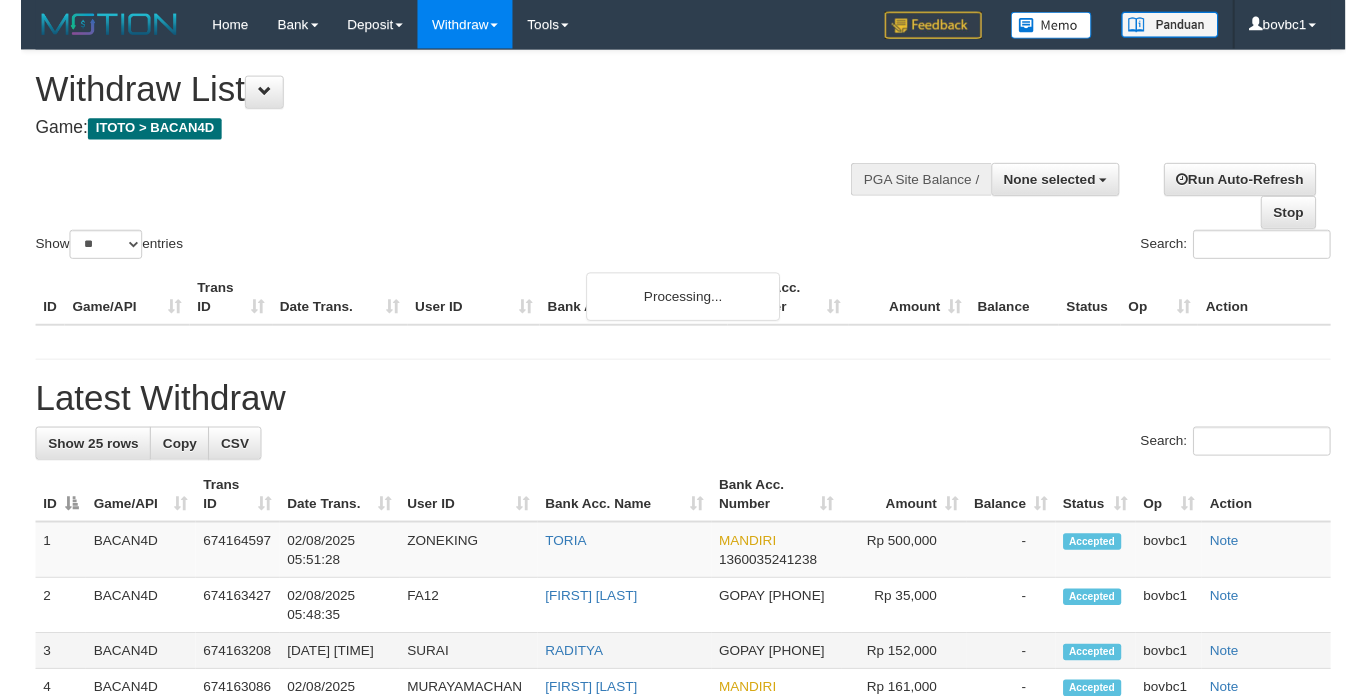scroll, scrollTop: 345, scrollLeft: 0, axis: vertical 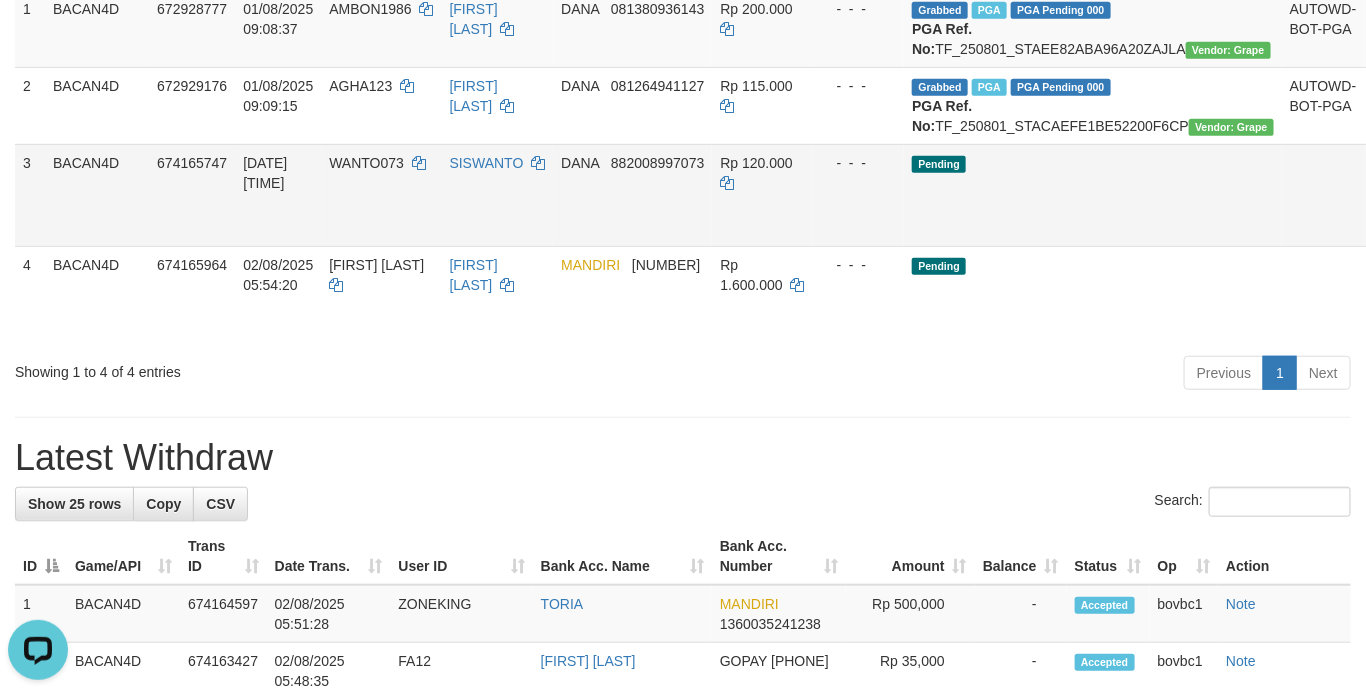 click on "Send PGA" at bounding box center (1389, 218) 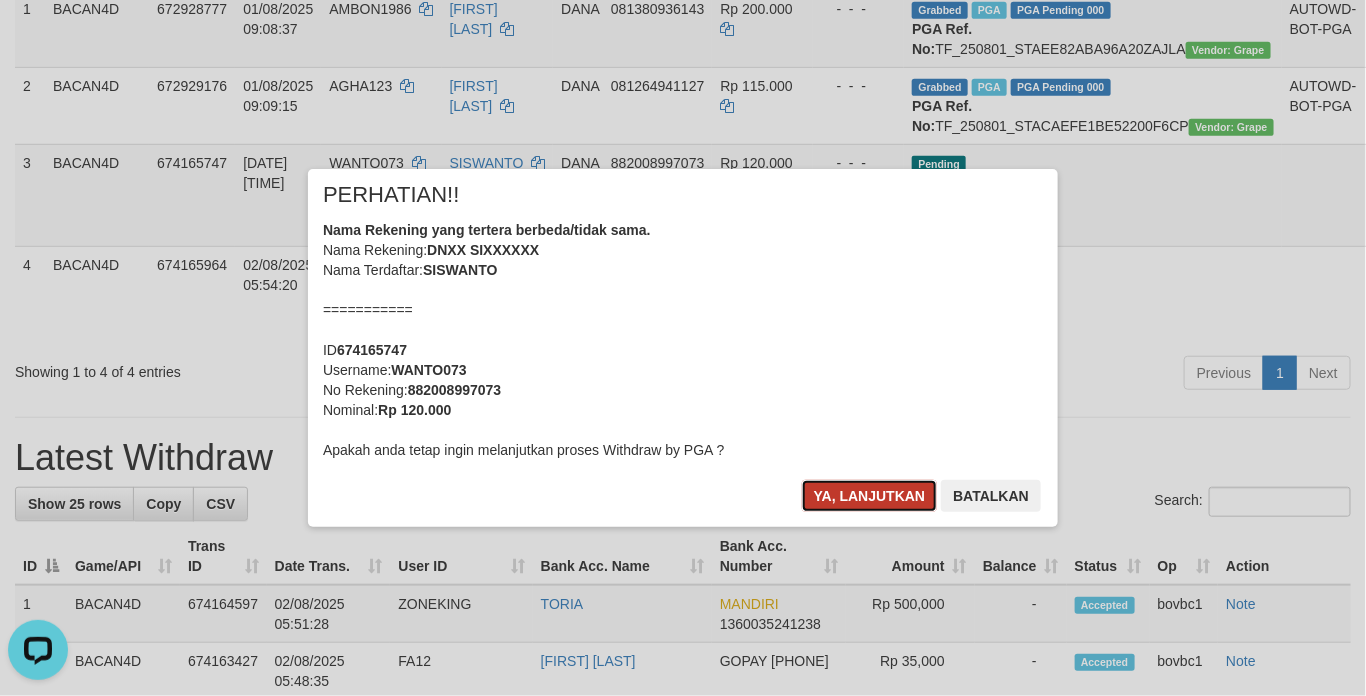drag, startPoint x: 864, startPoint y: 492, endPoint x: 1336, endPoint y: 496, distance: 472.01694 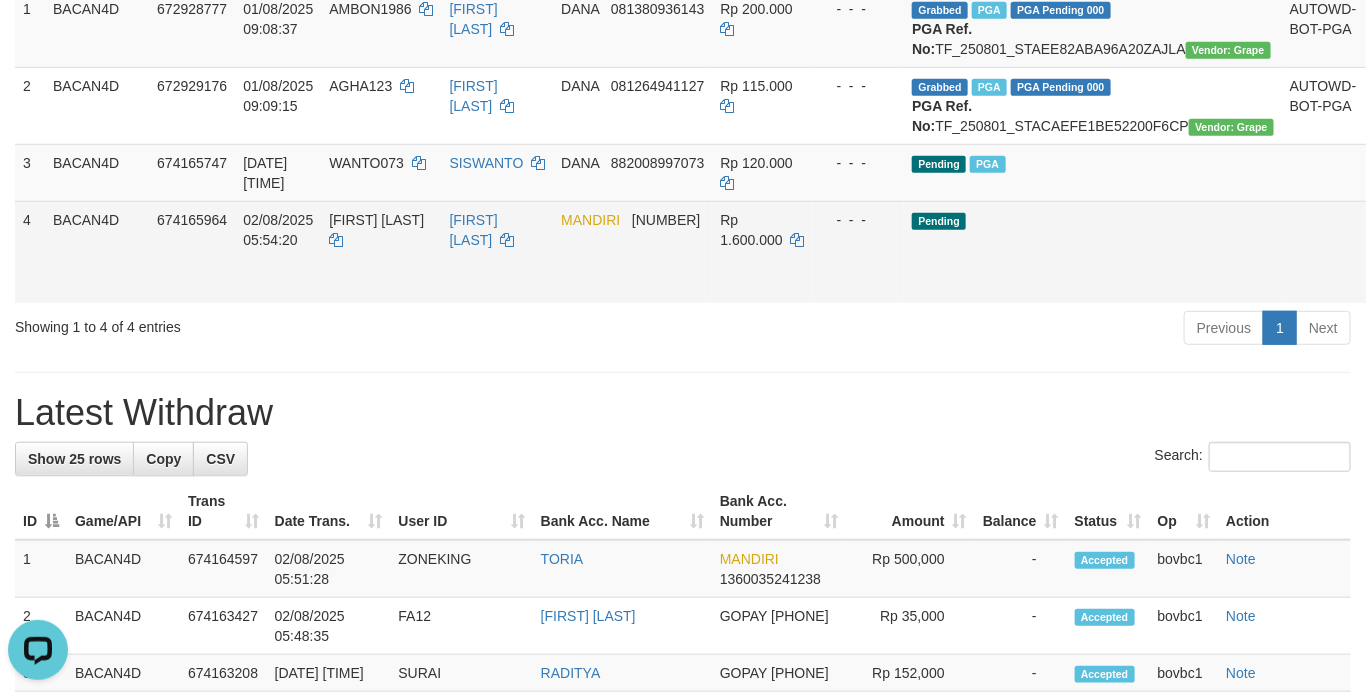 click on "Send PGA" at bounding box center (1389, 275) 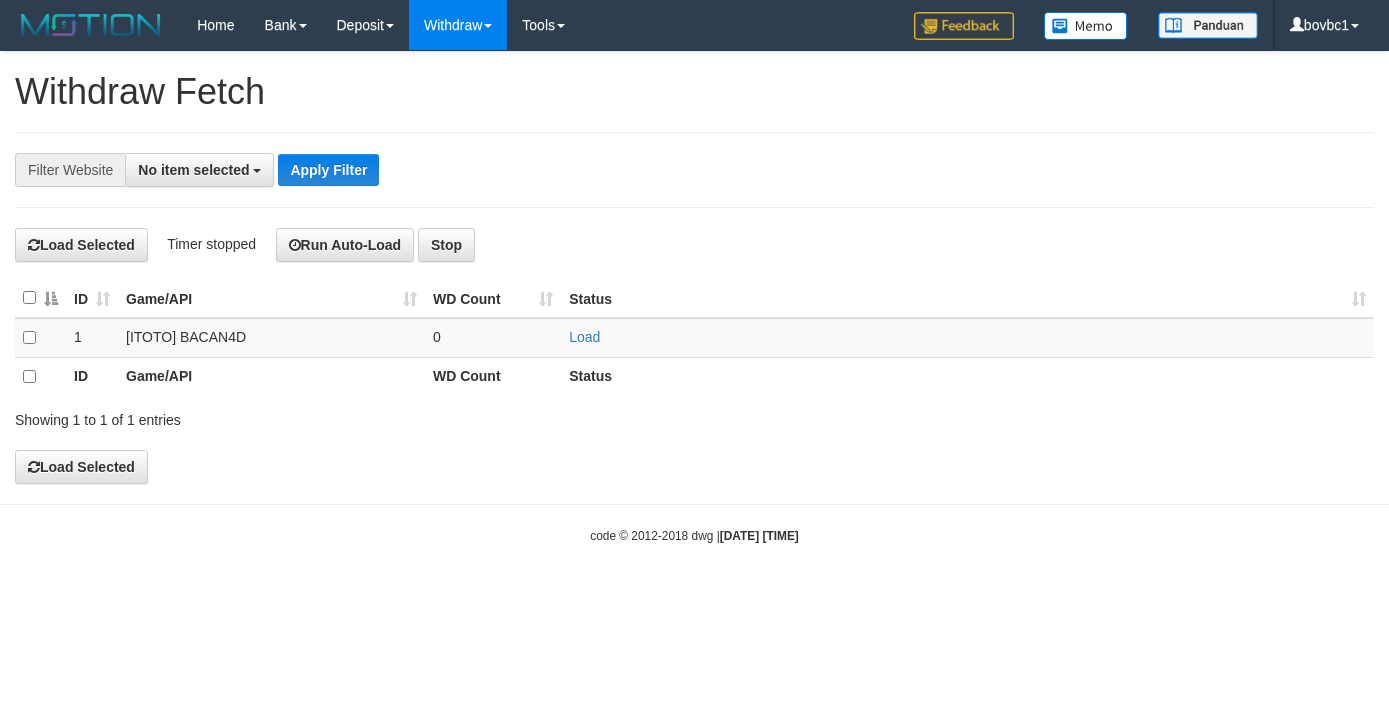 select 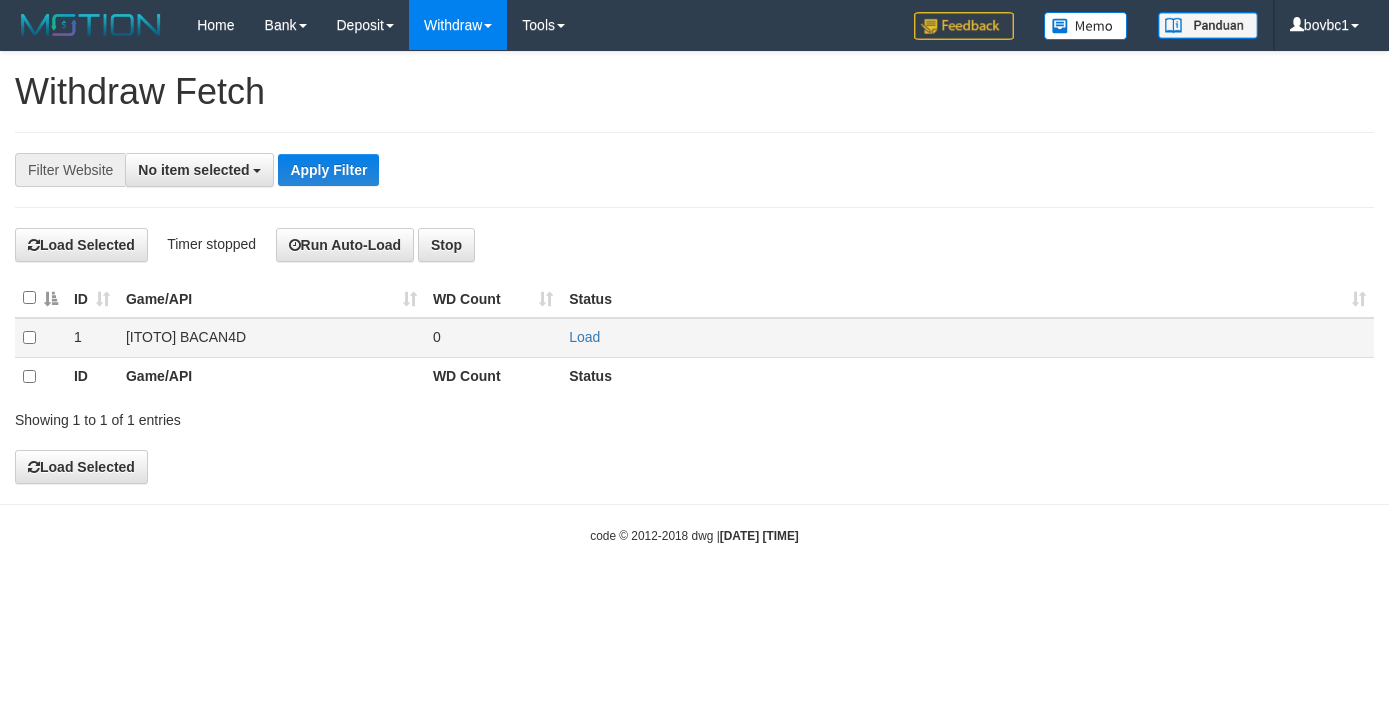 scroll, scrollTop: 0, scrollLeft: 0, axis: both 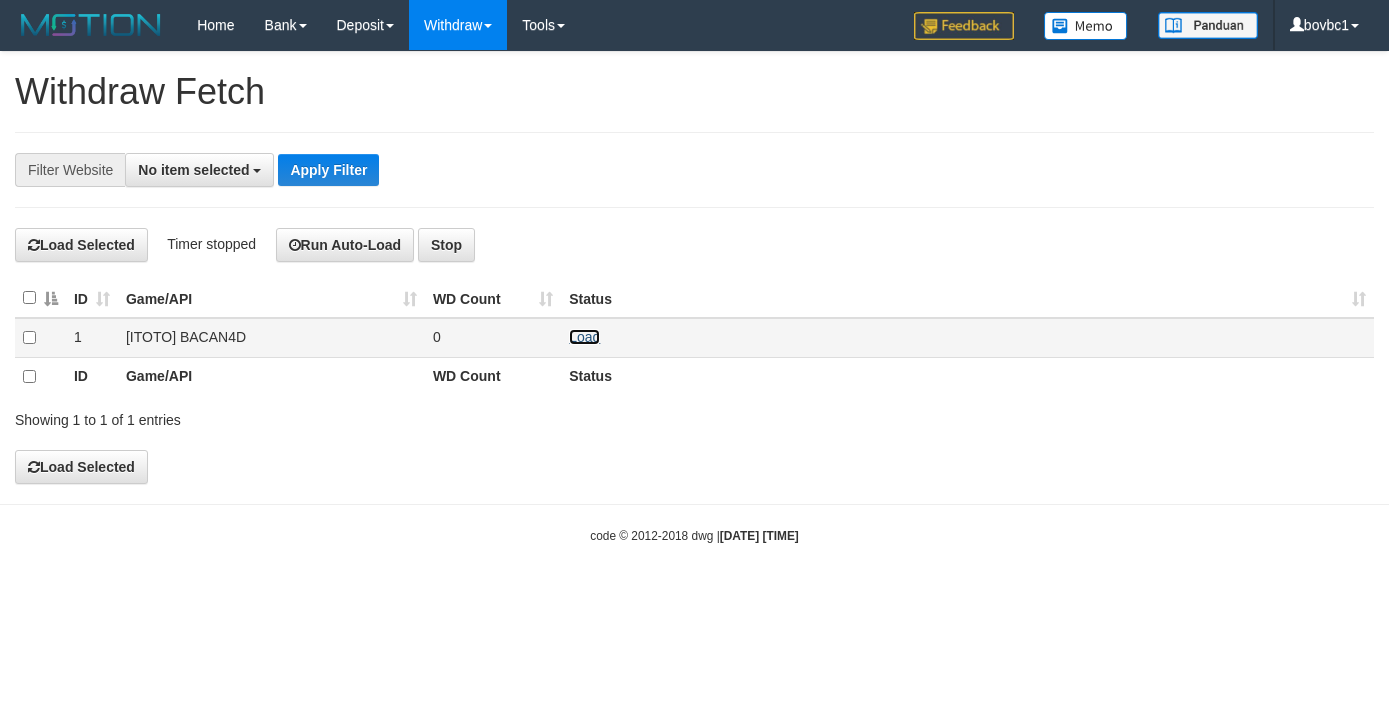 click on "Load" at bounding box center [584, 337] 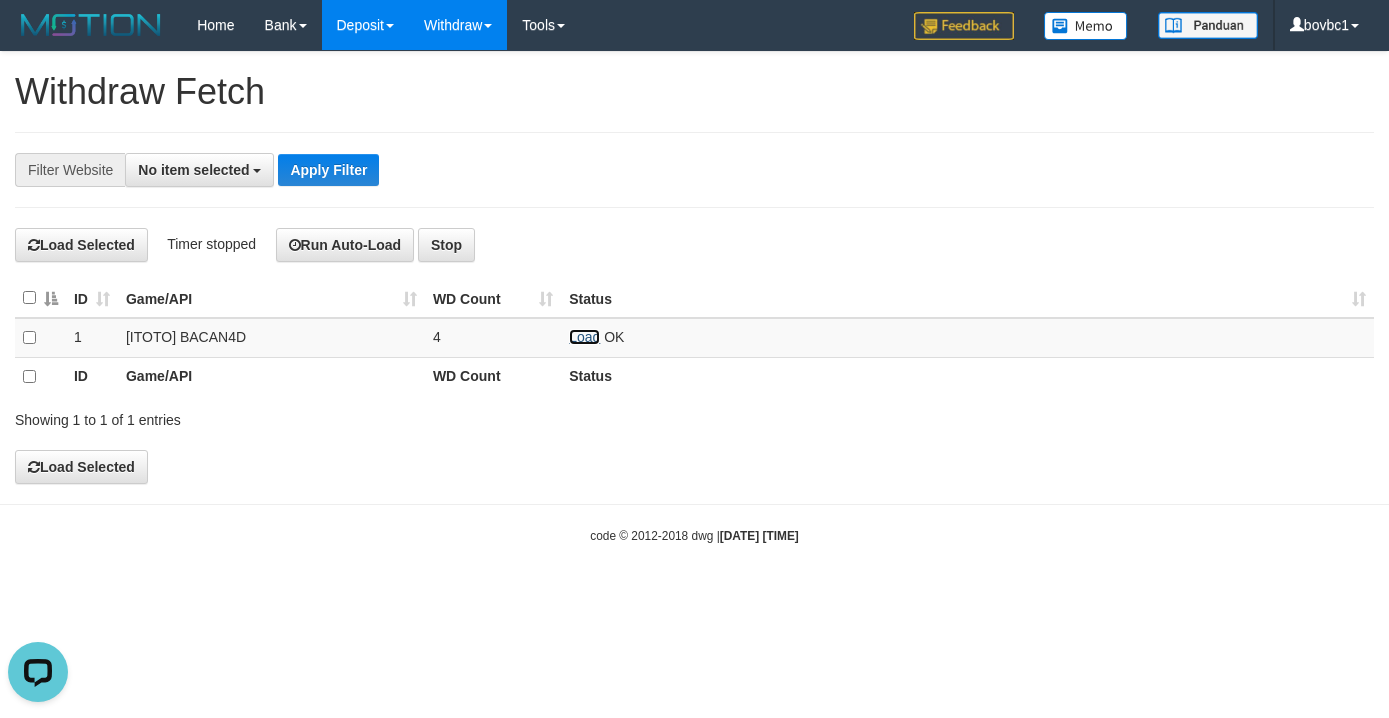 scroll, scrollTop: 0, scrollLeft: 0, axis: both 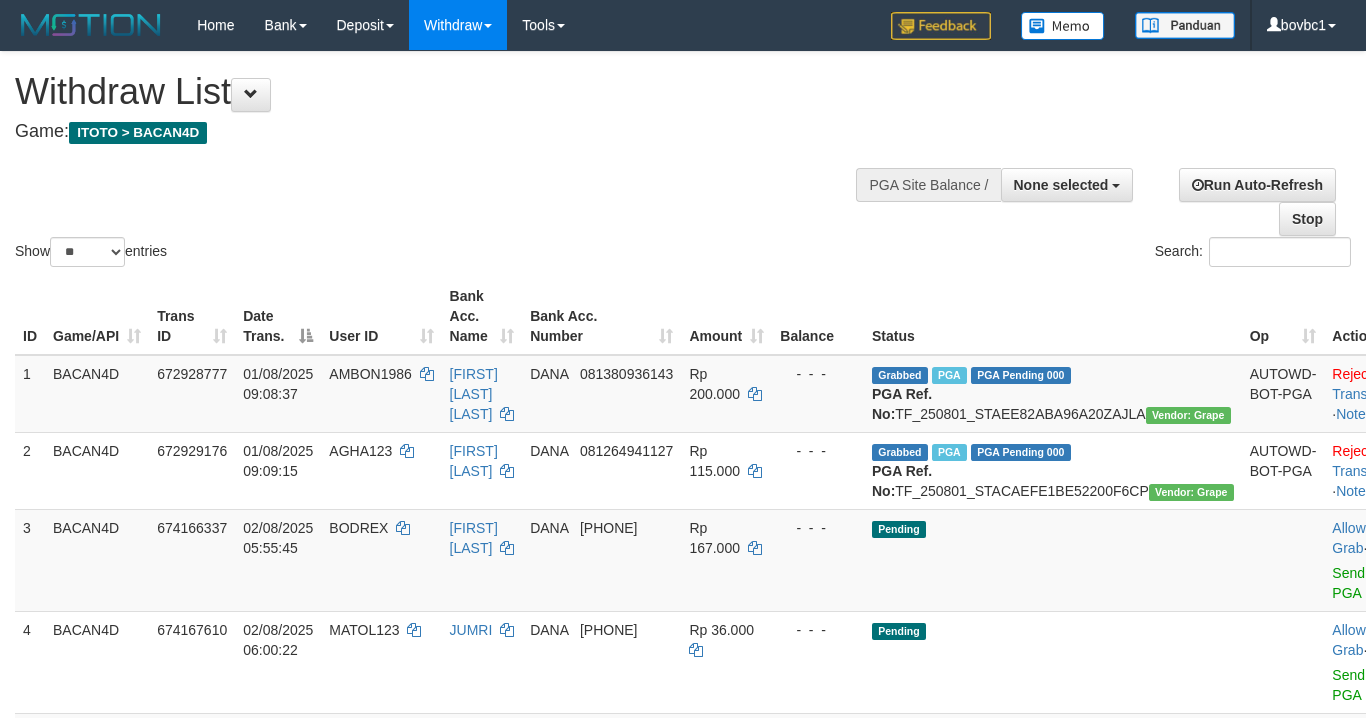 select 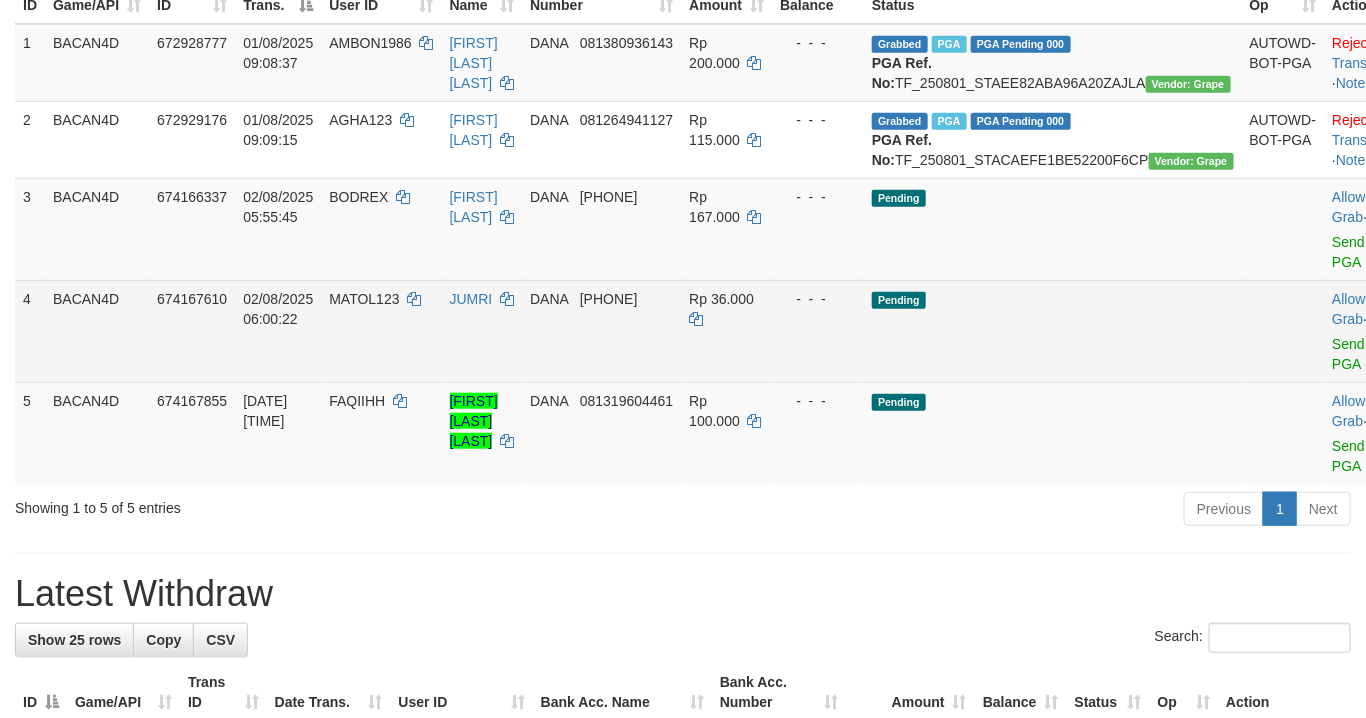 scroll, scrollTop: 345, scrollLeft: 0, axis: vertical 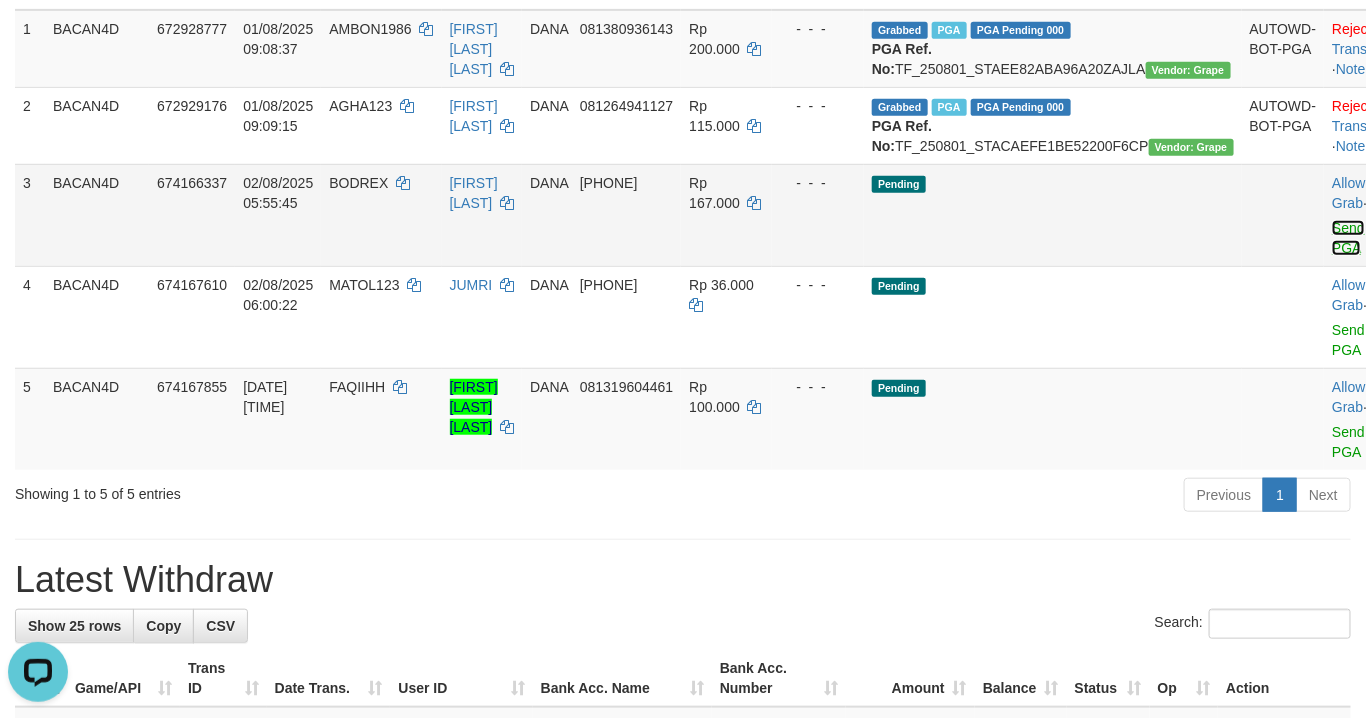 click on "Send PGA" at bounding box center [1348, 238] 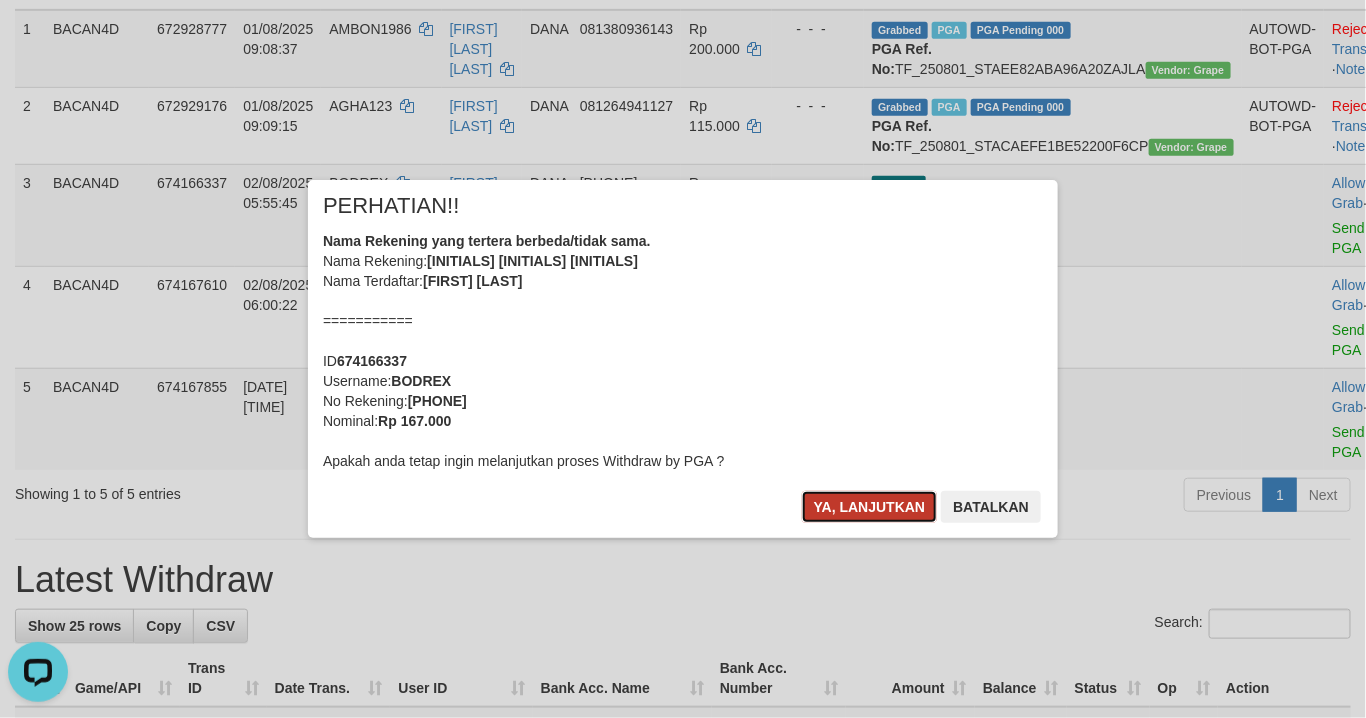 click on "Ya, lanjutkan" at bounding box center (870, 507) 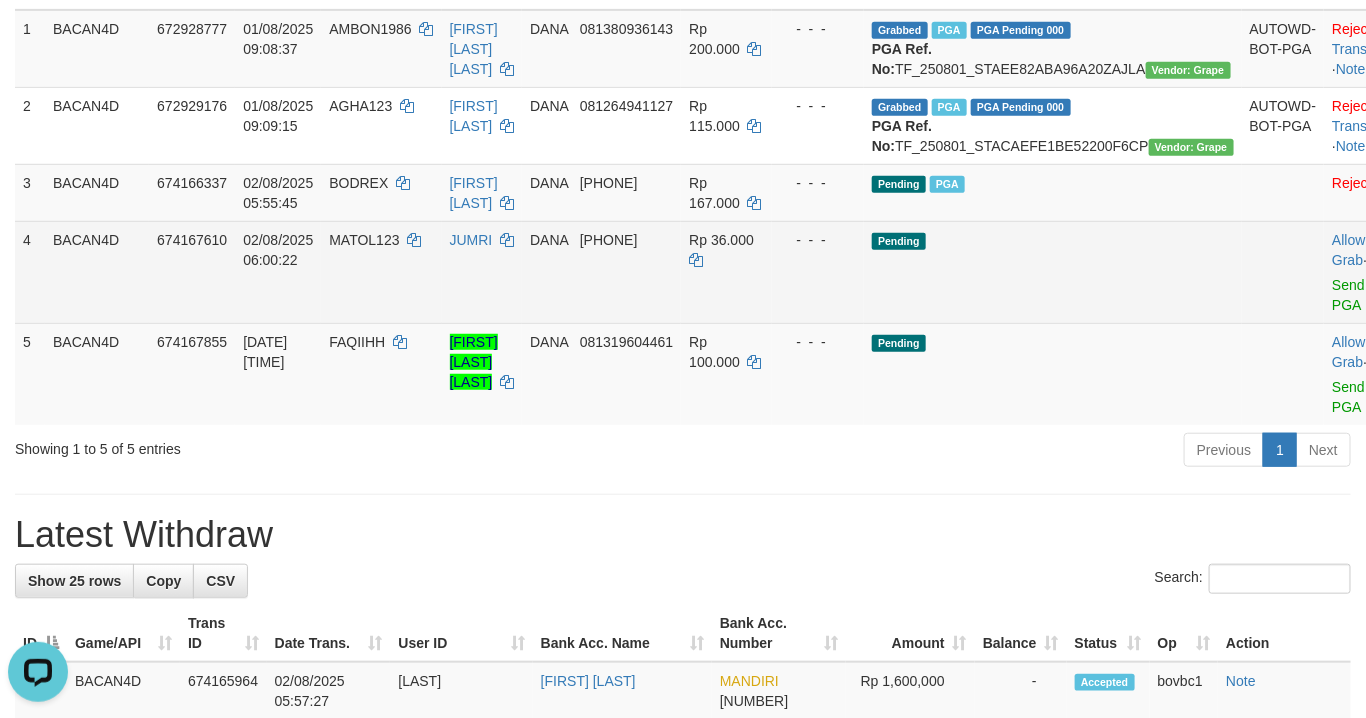 click on "Allow Grab   ·    Reject Send PGA     ·    Note" at bounding box center [1373, 272] 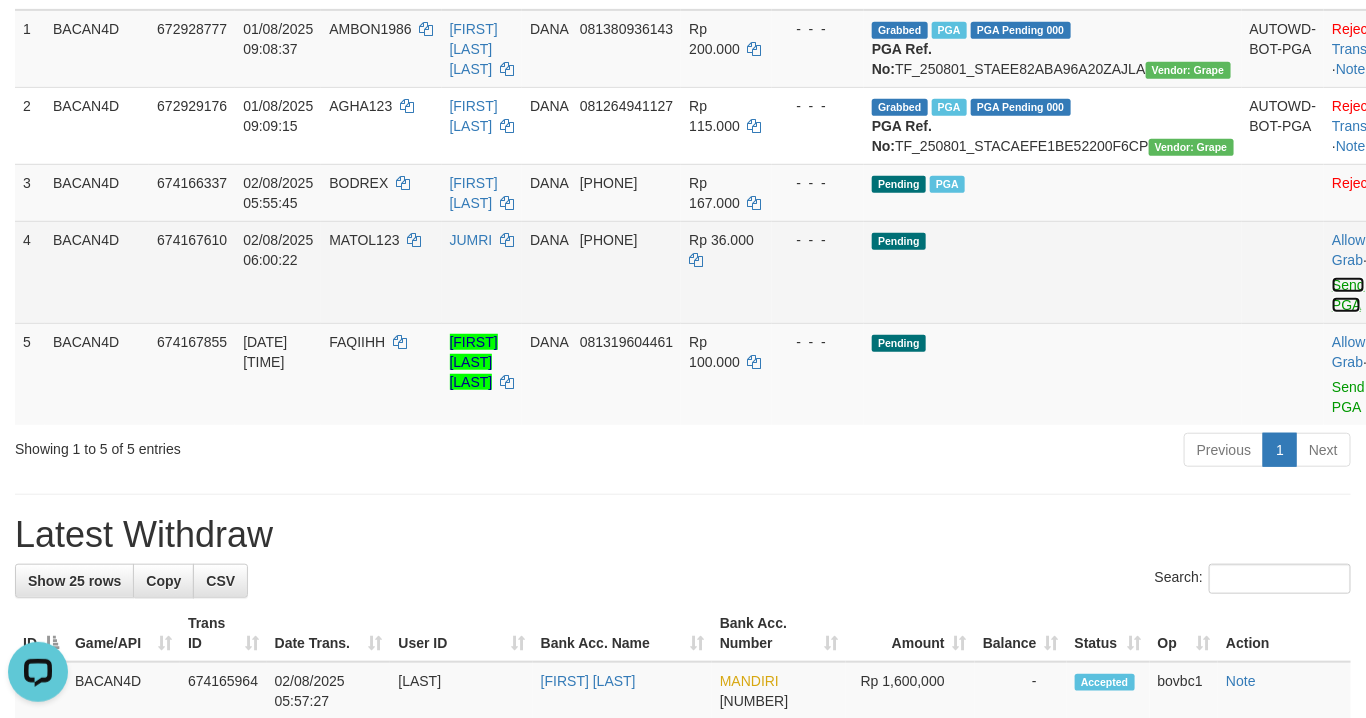 click on "Send PGA" at bounding box center (1348, 295) 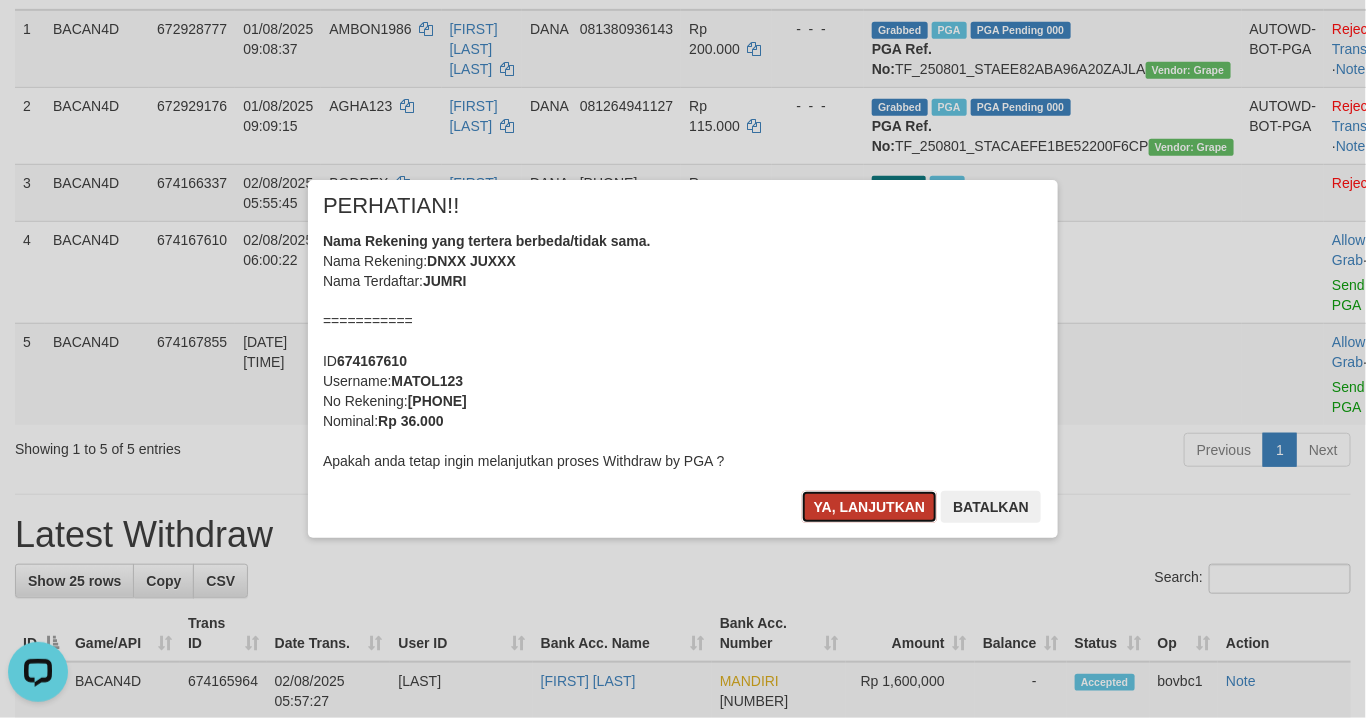 click on "Ya, lanjutkan" at bounding box center (870, 507) 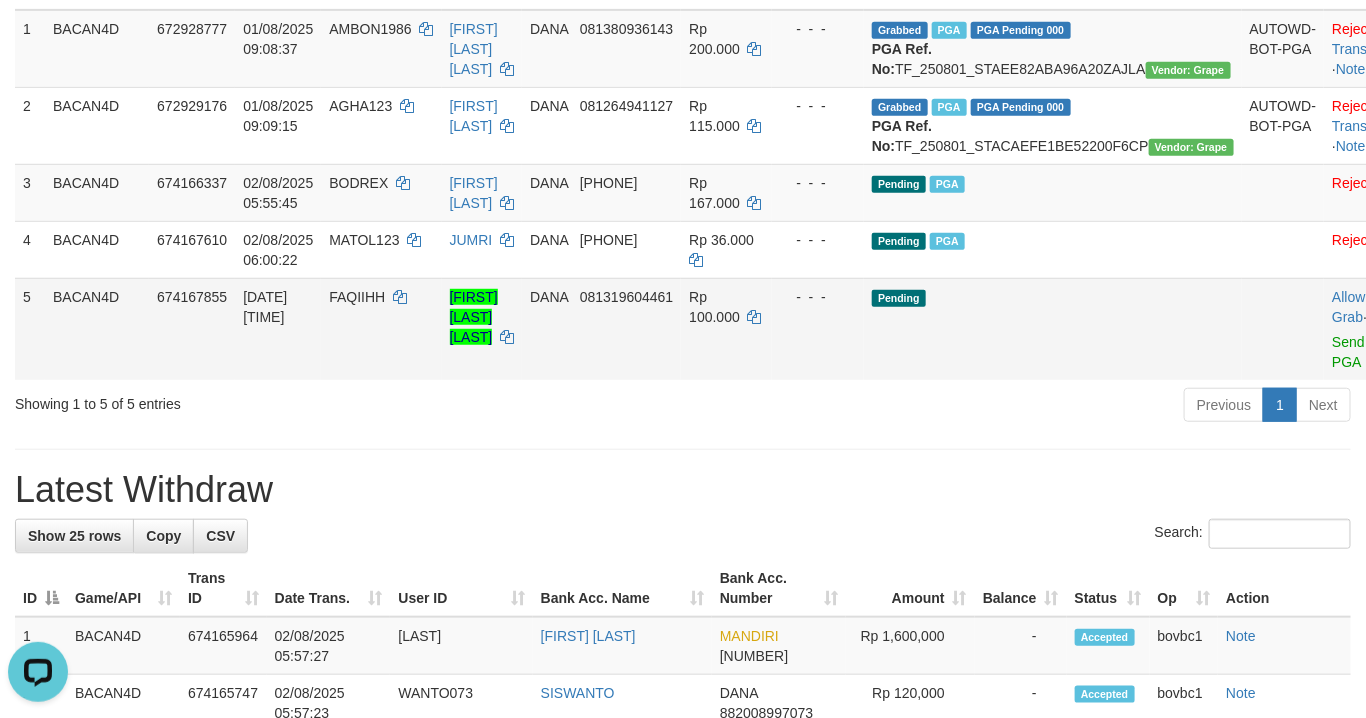 click on "Allow Grab   ·    Reject Send PGA     ·    Note" at bounding box center (1373, 329) 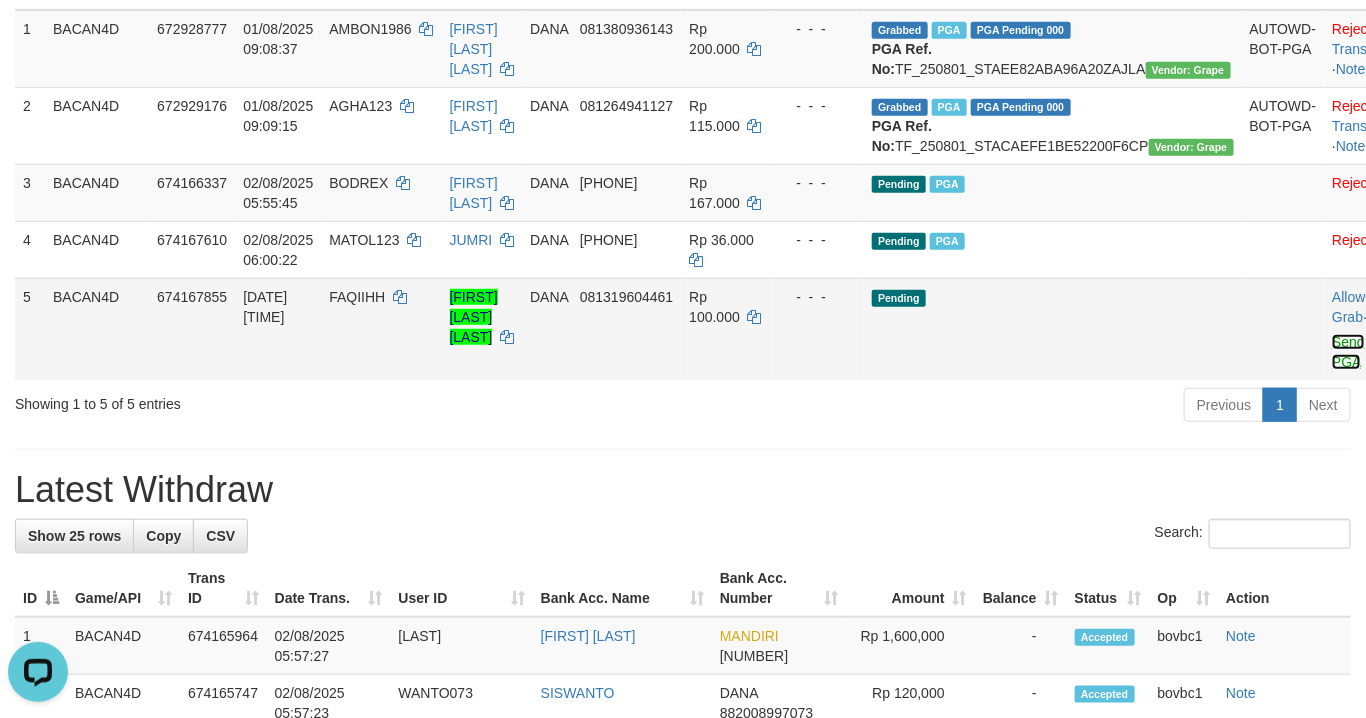 click on "Send PGA" at bounding box center [1348, 352] 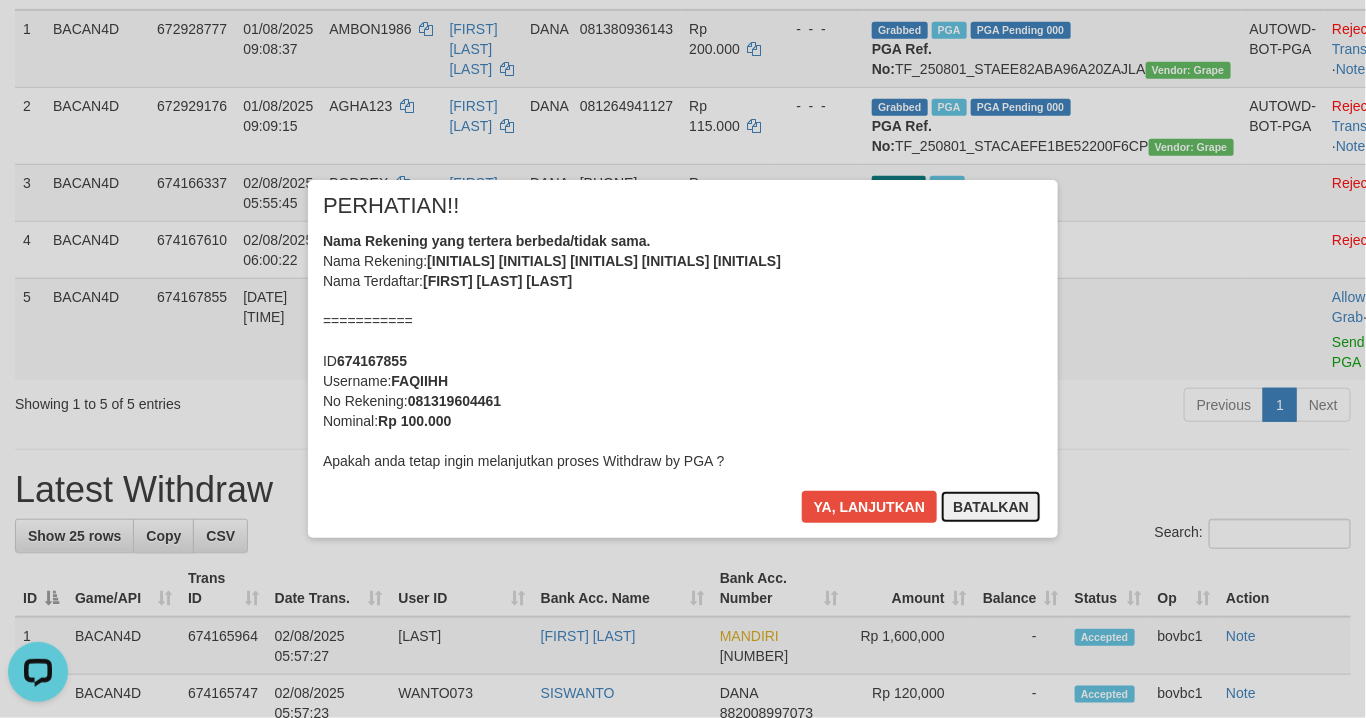 click on "Batalkan" at bounding box center [991, 507] 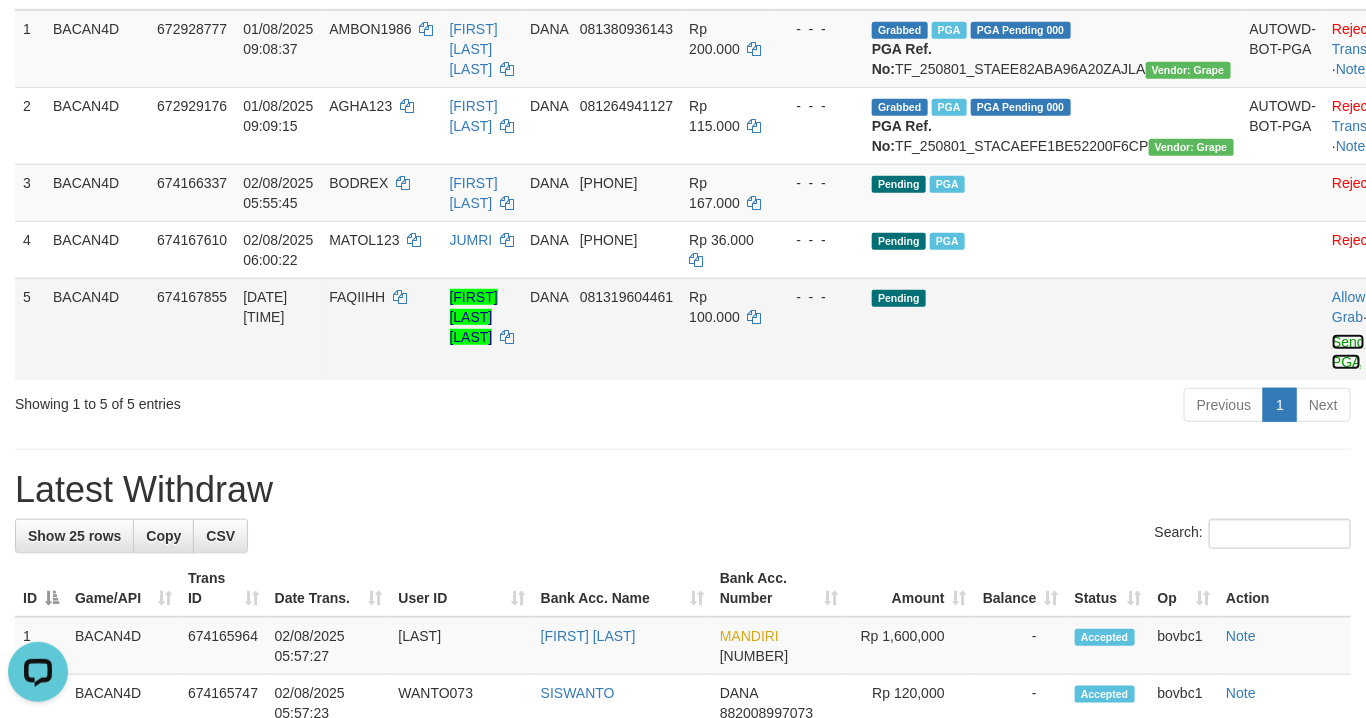 click on "Send PGA" at bounding box center [1348, 352] 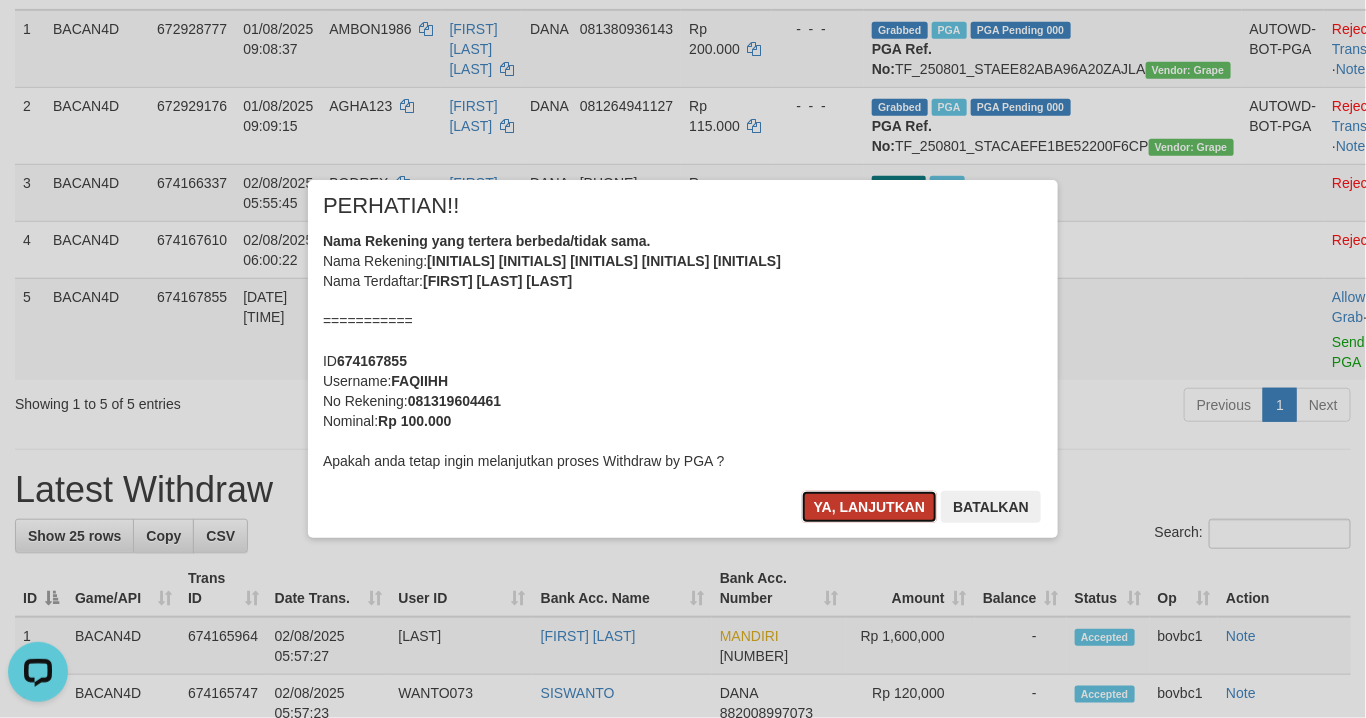 click on "Ya, lanjutkan" at bounding box center (870, 507) 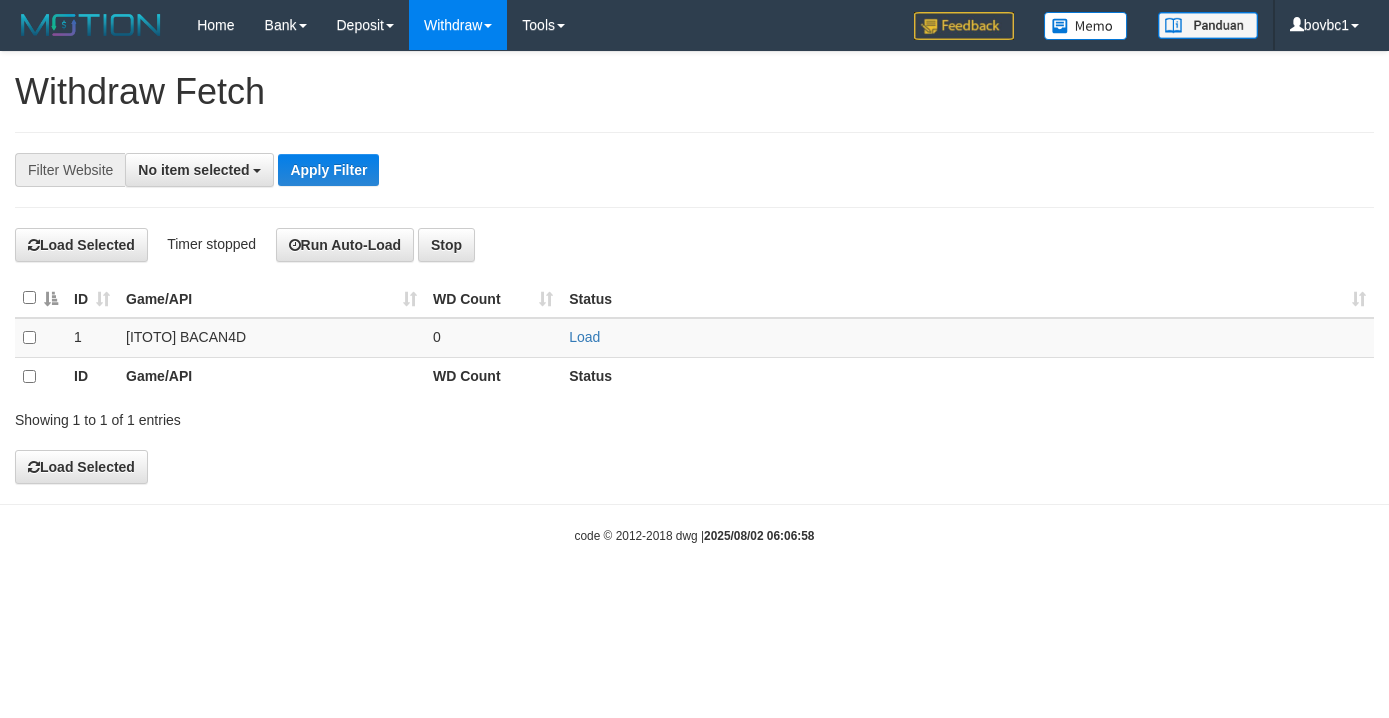 select 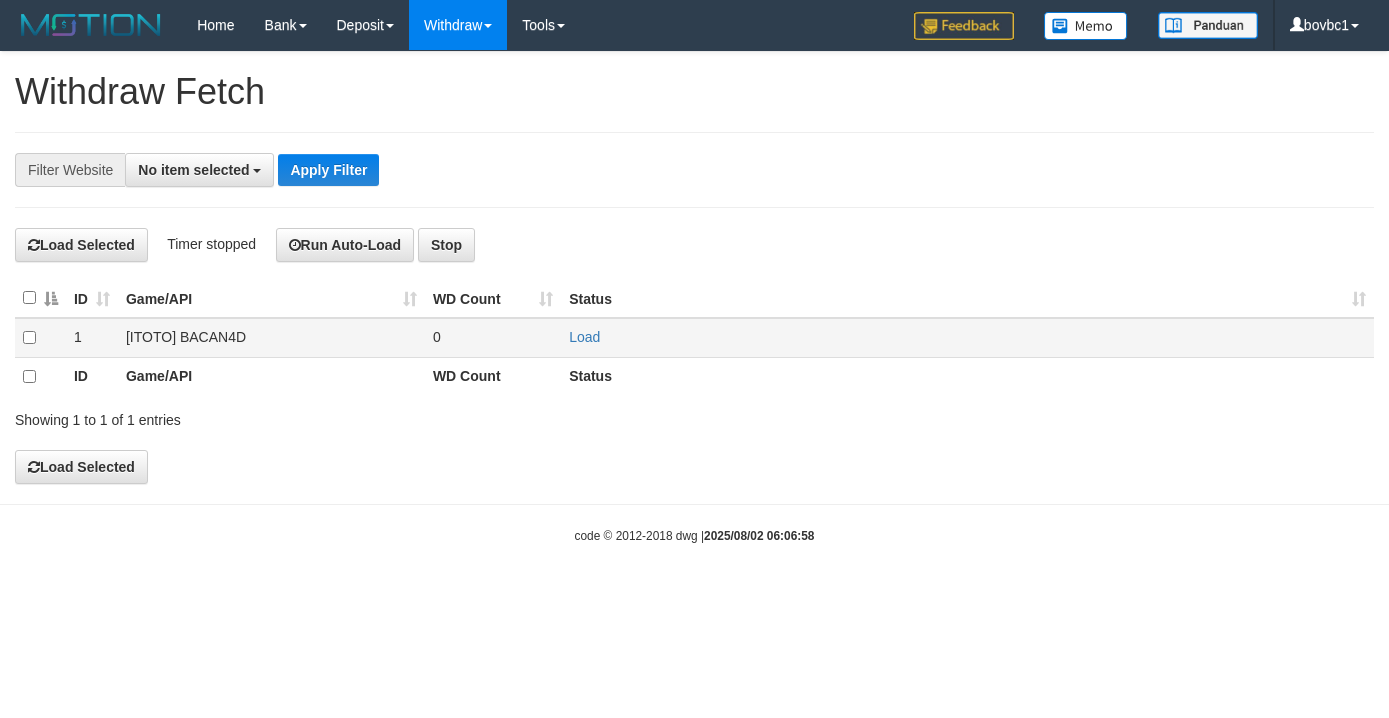 scroll, scrollTop: 0, scrollLeft: 0, axis: both 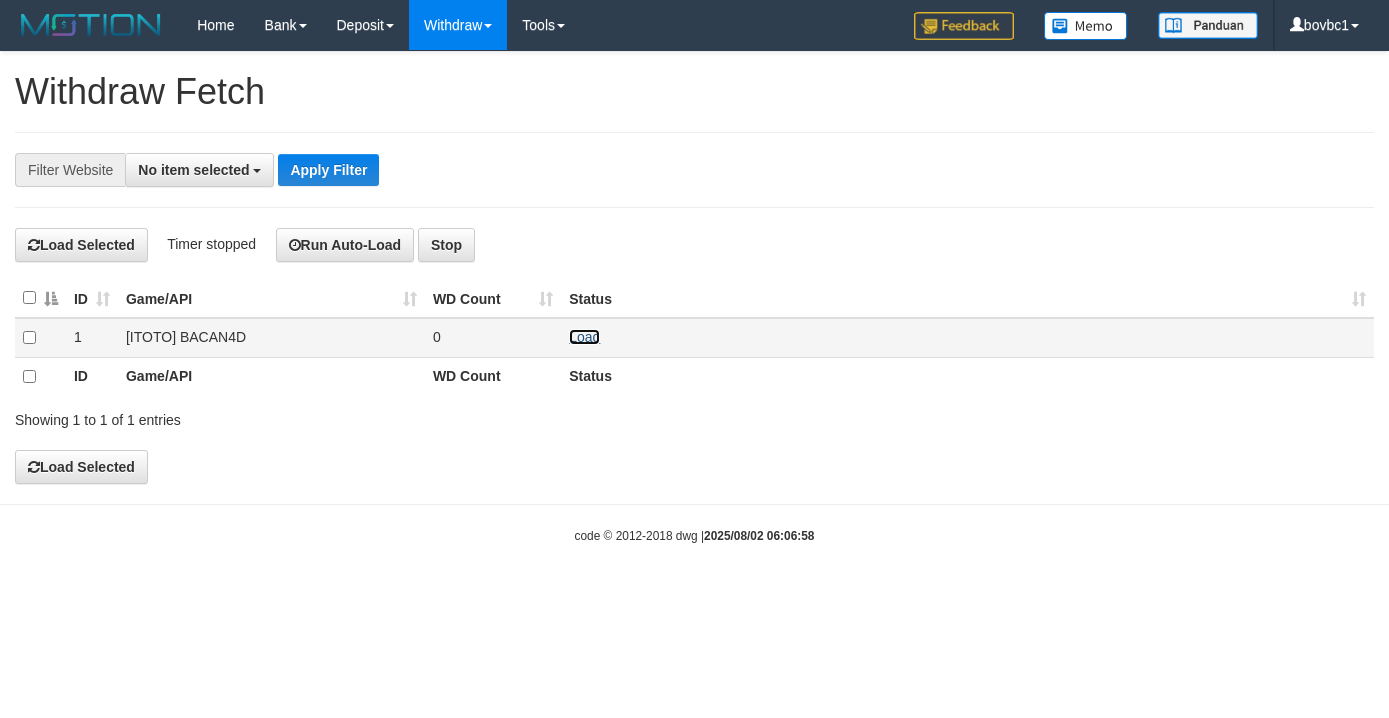click on "Load" at bounding box center [584, 337] 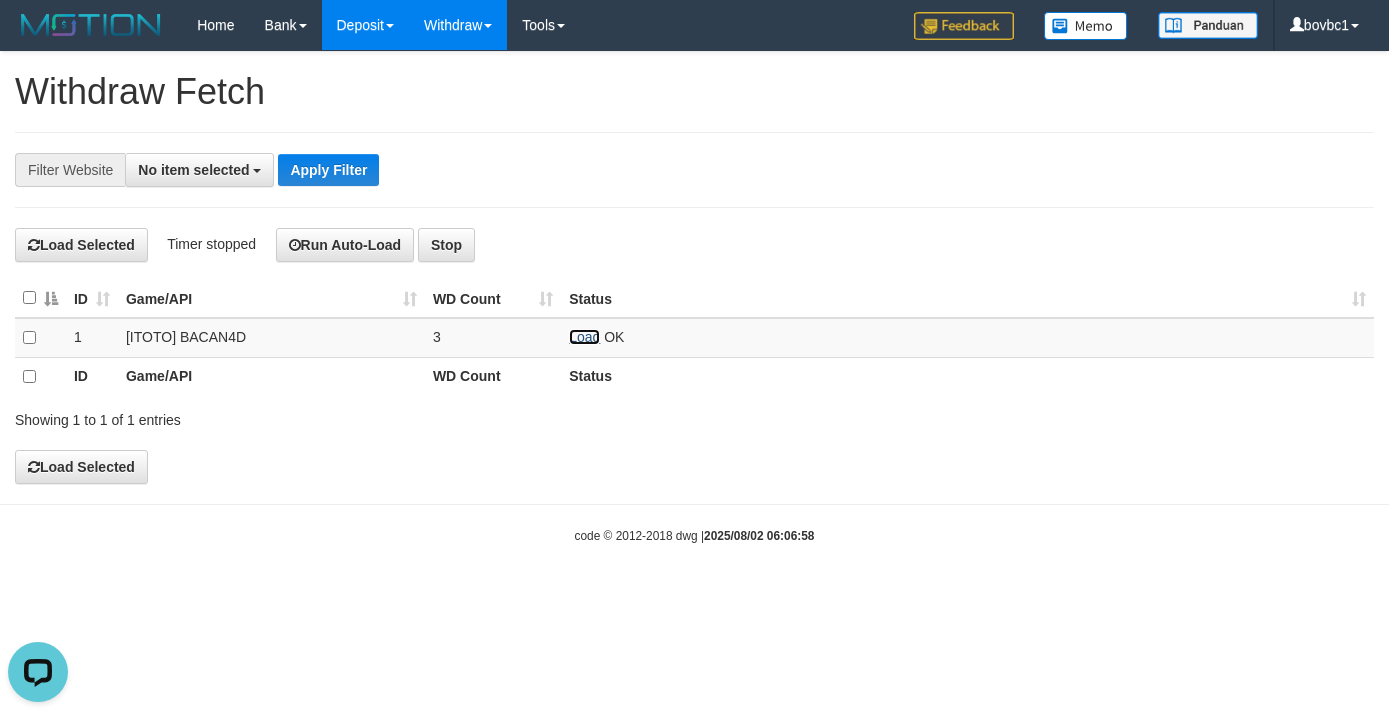 scroll, scrollTop: 0, scrollLeft: 0, axis: both 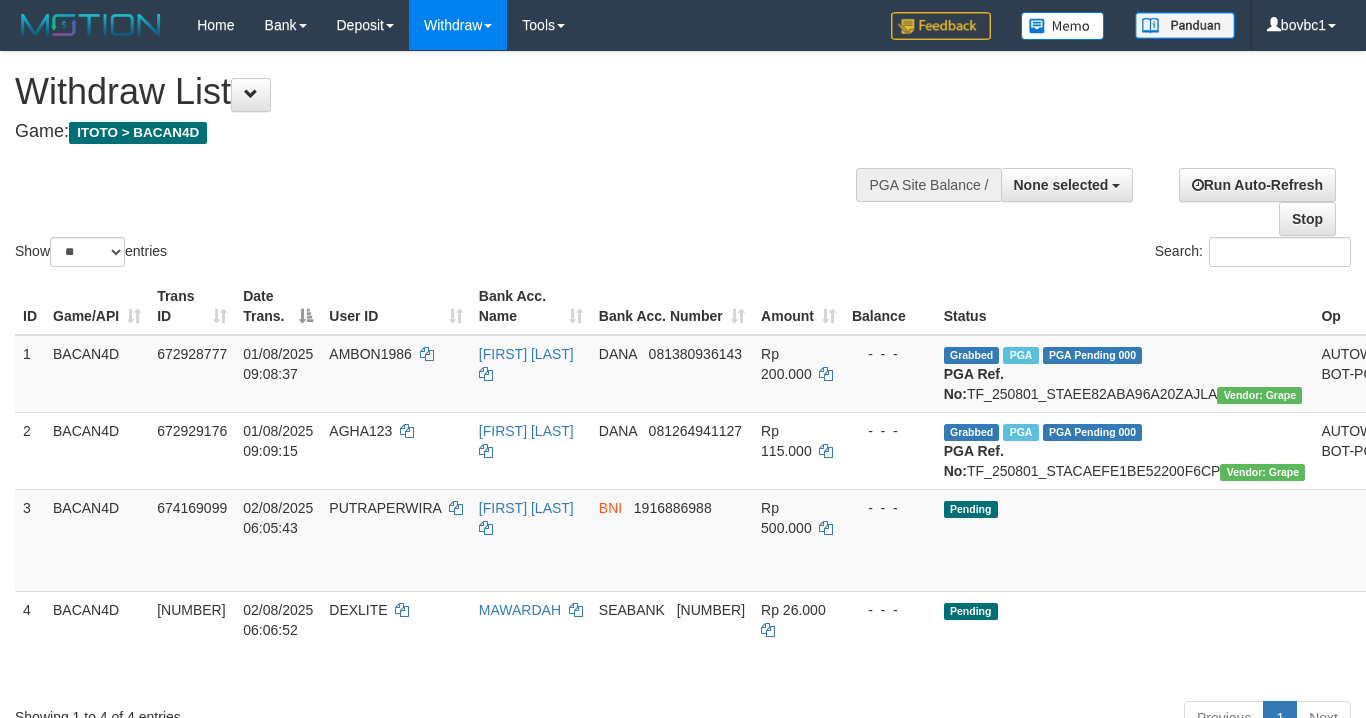 select 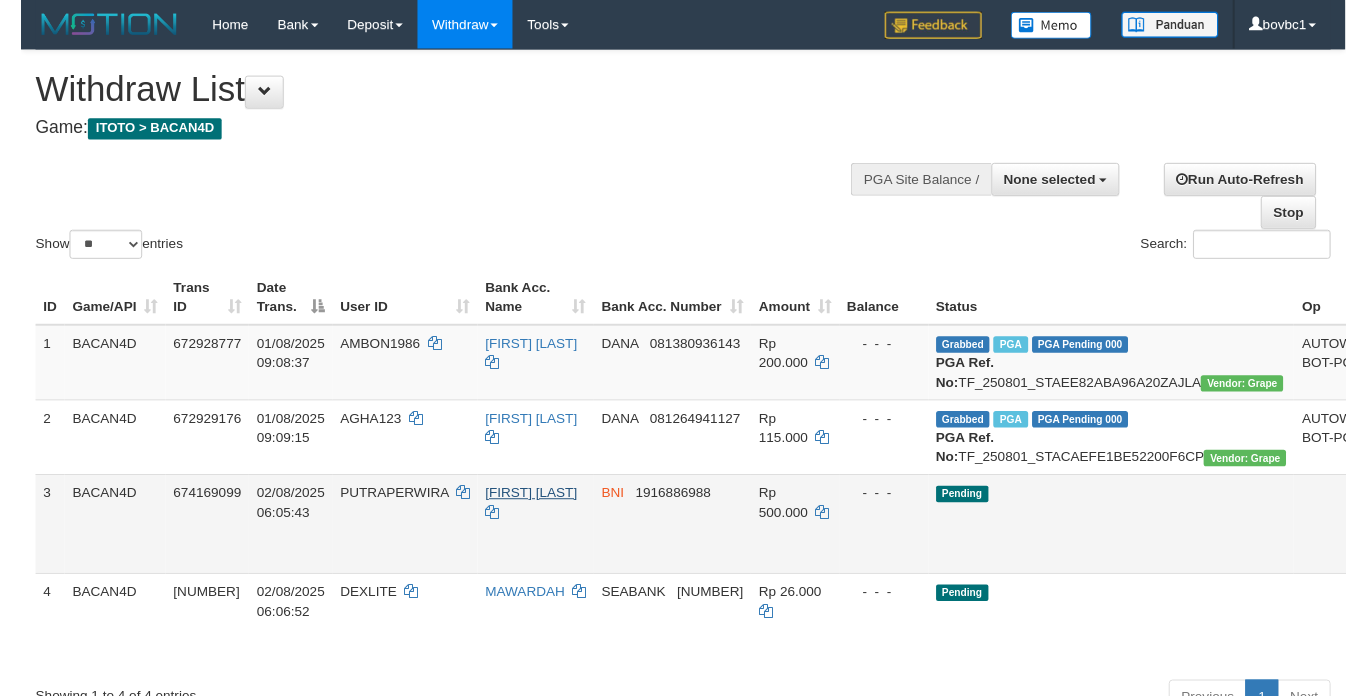 scroll, scrollTop: 345, scrollLeft: 0, axis: vertical 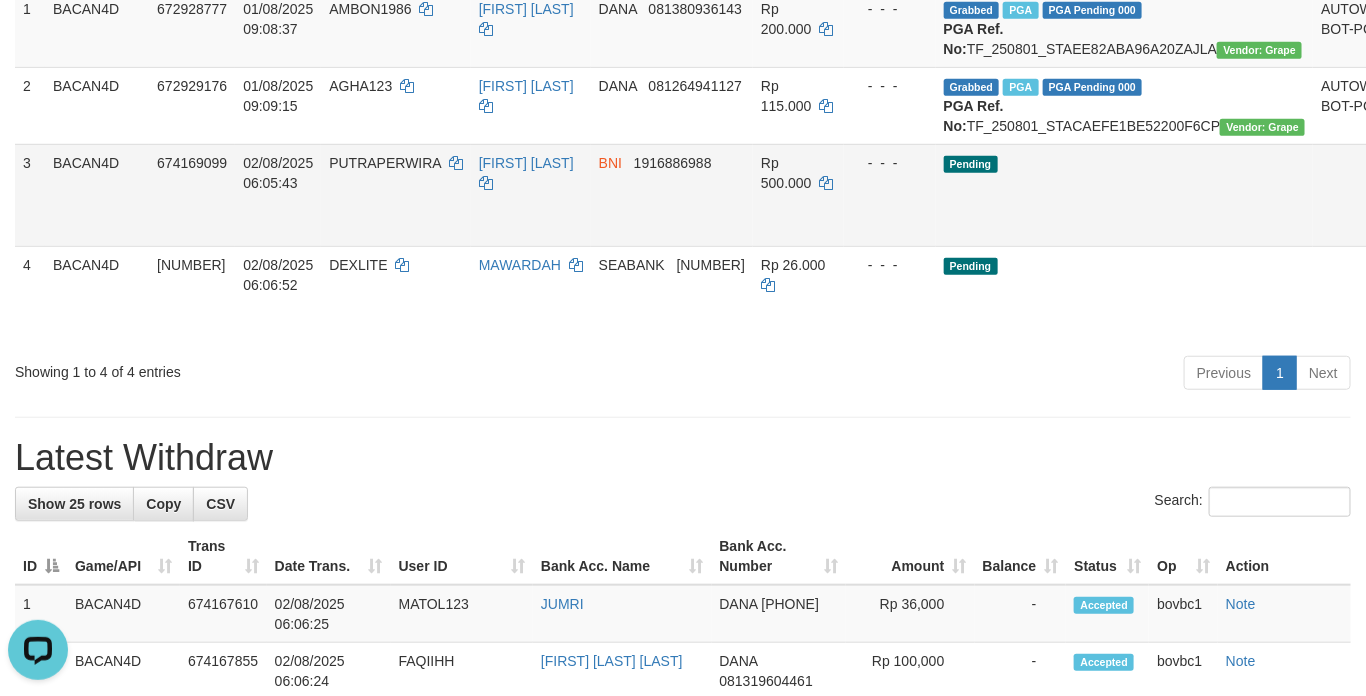 click on "Allow Grab   ·    Reject Send PGA     ·    Note" at bounding box center (1445, 195) 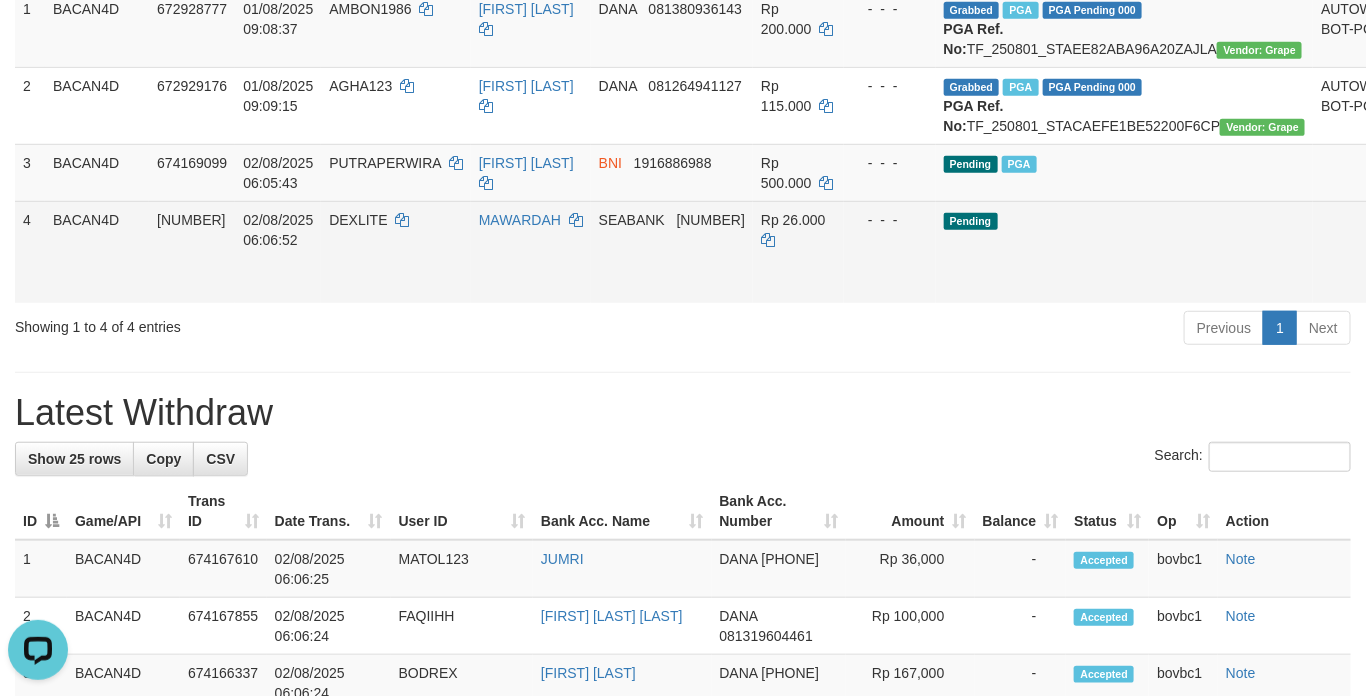 click on "Send PGA" at bounding box center [1420, 275] 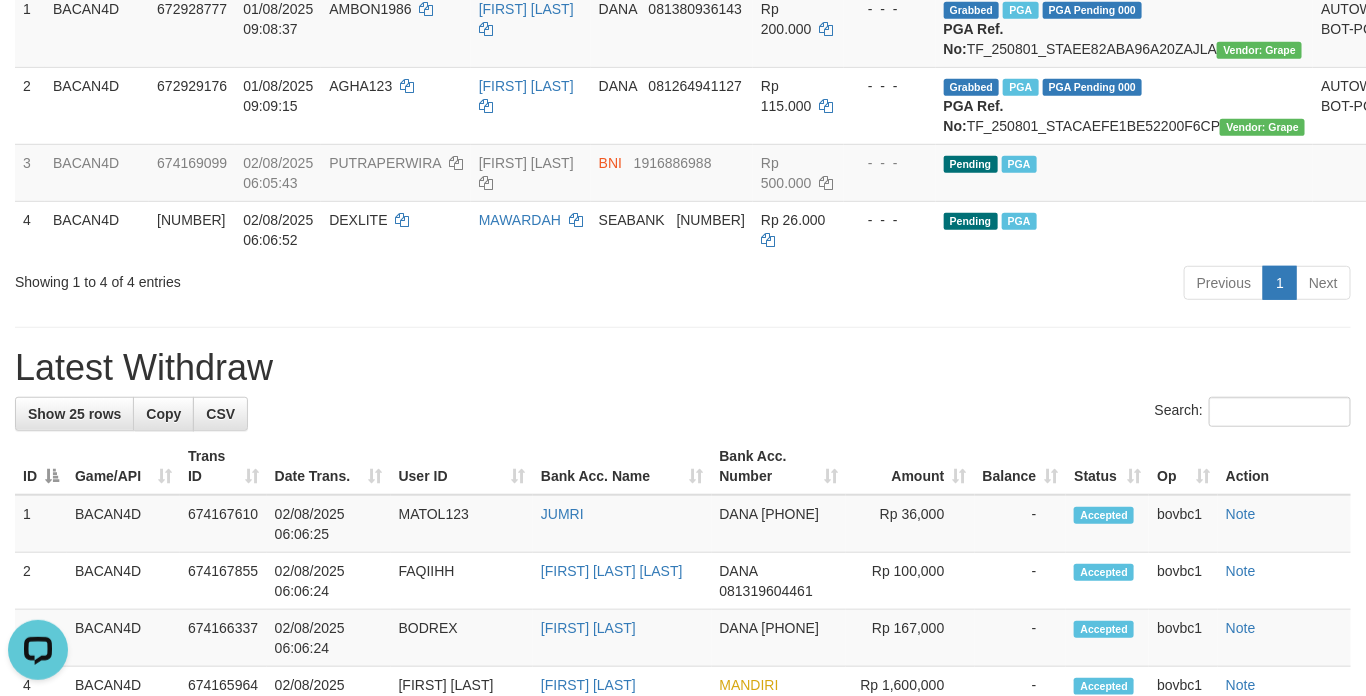 click on "Latest Withdraw" at bounding box center [683, 368] 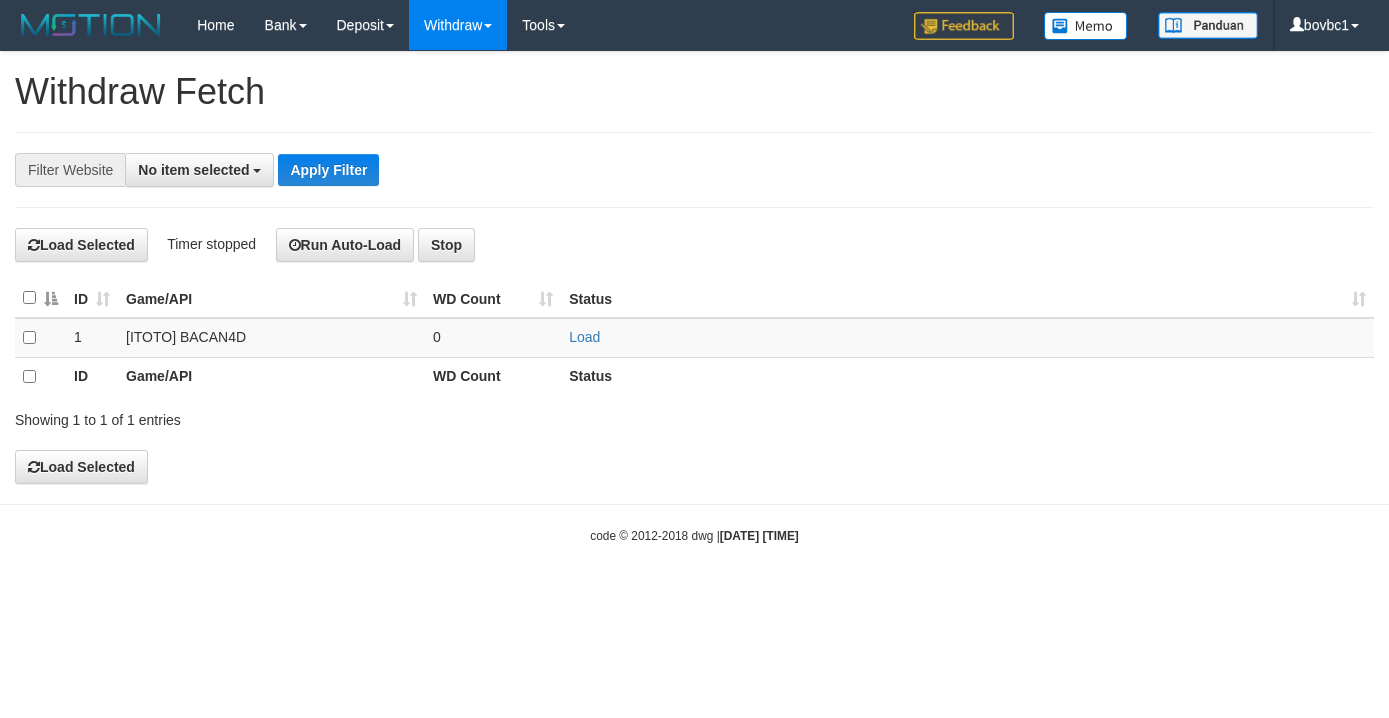select 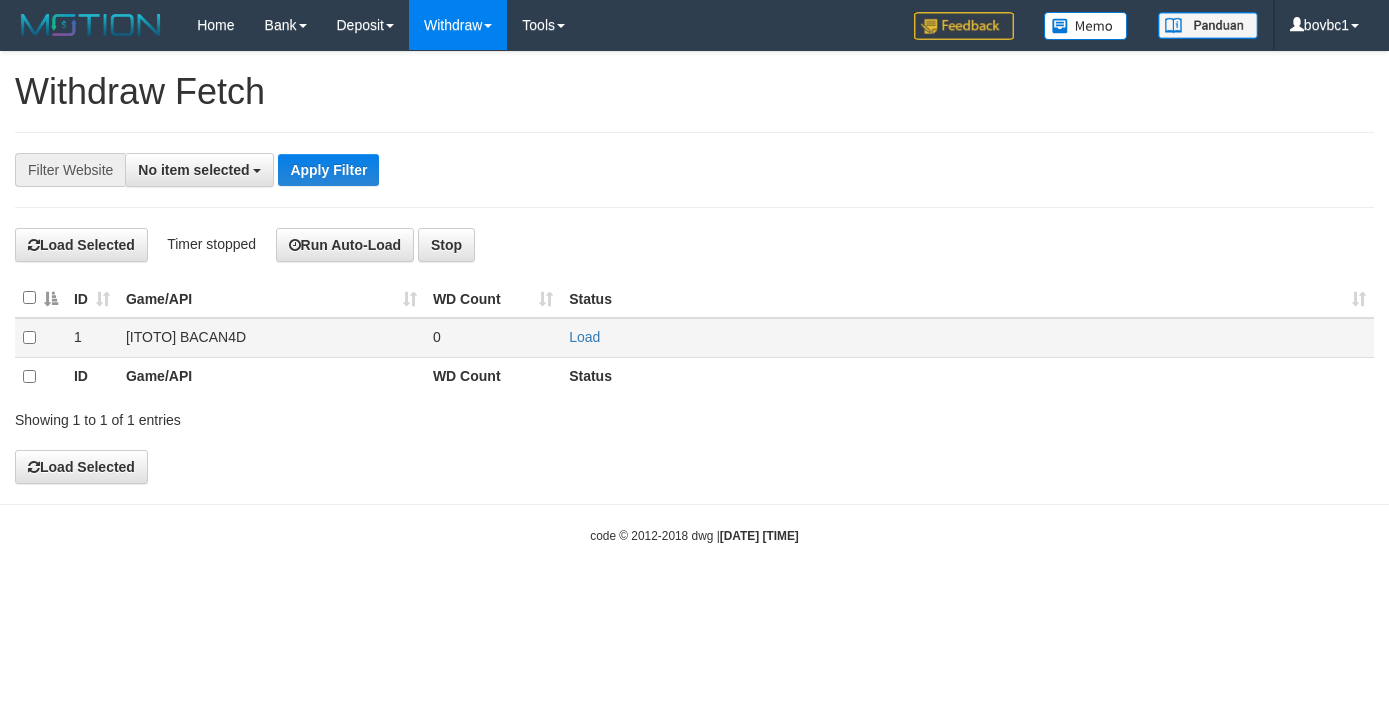scroll, scrollTop: 0, scrollLeft: 0, axis: both 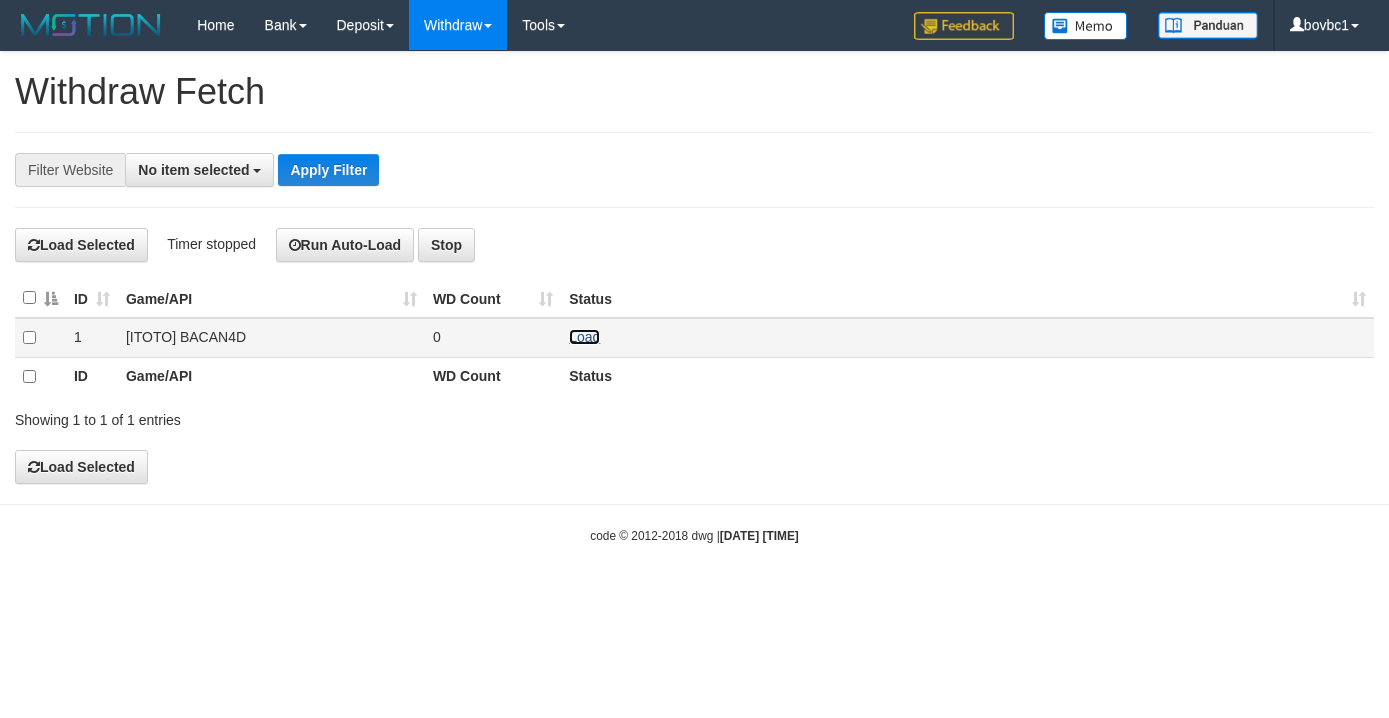 click on "Load" at bounding box center [584, 337] 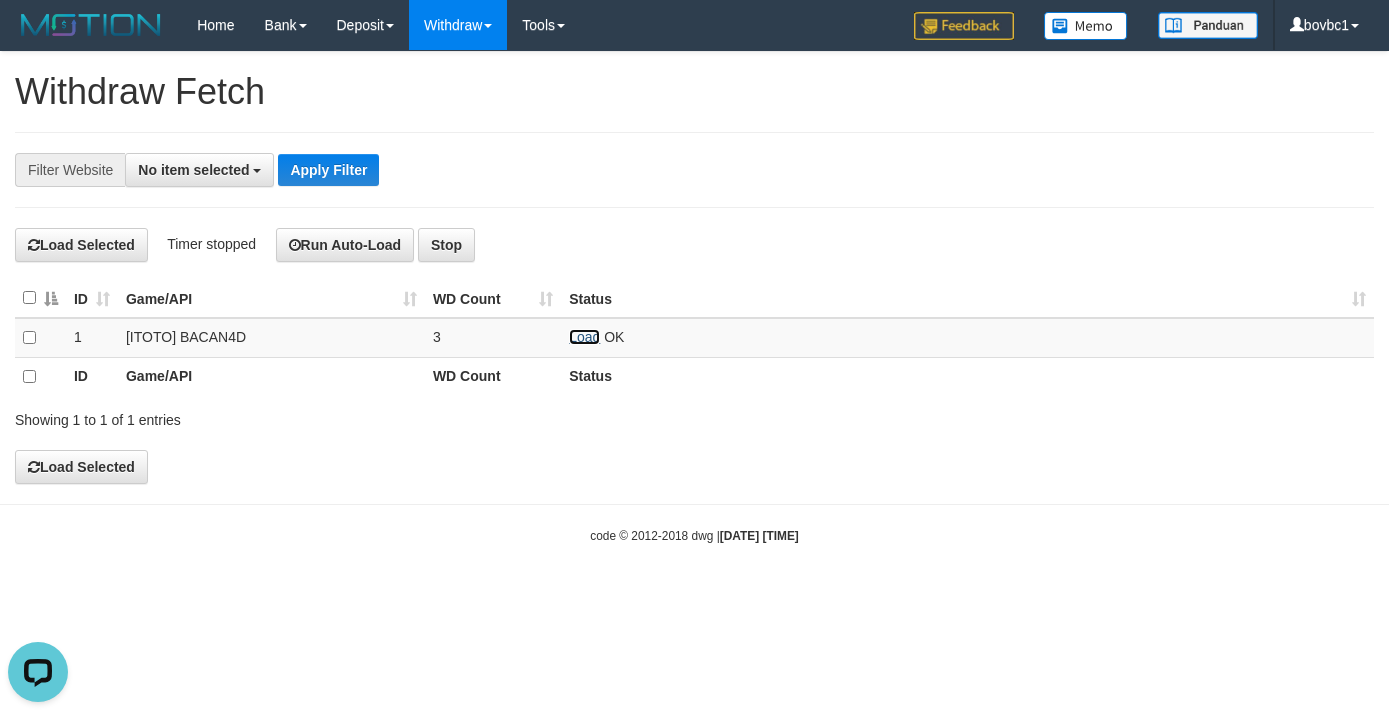 scroll, scrollTop: 0, scrollLeft: 0, axis: both 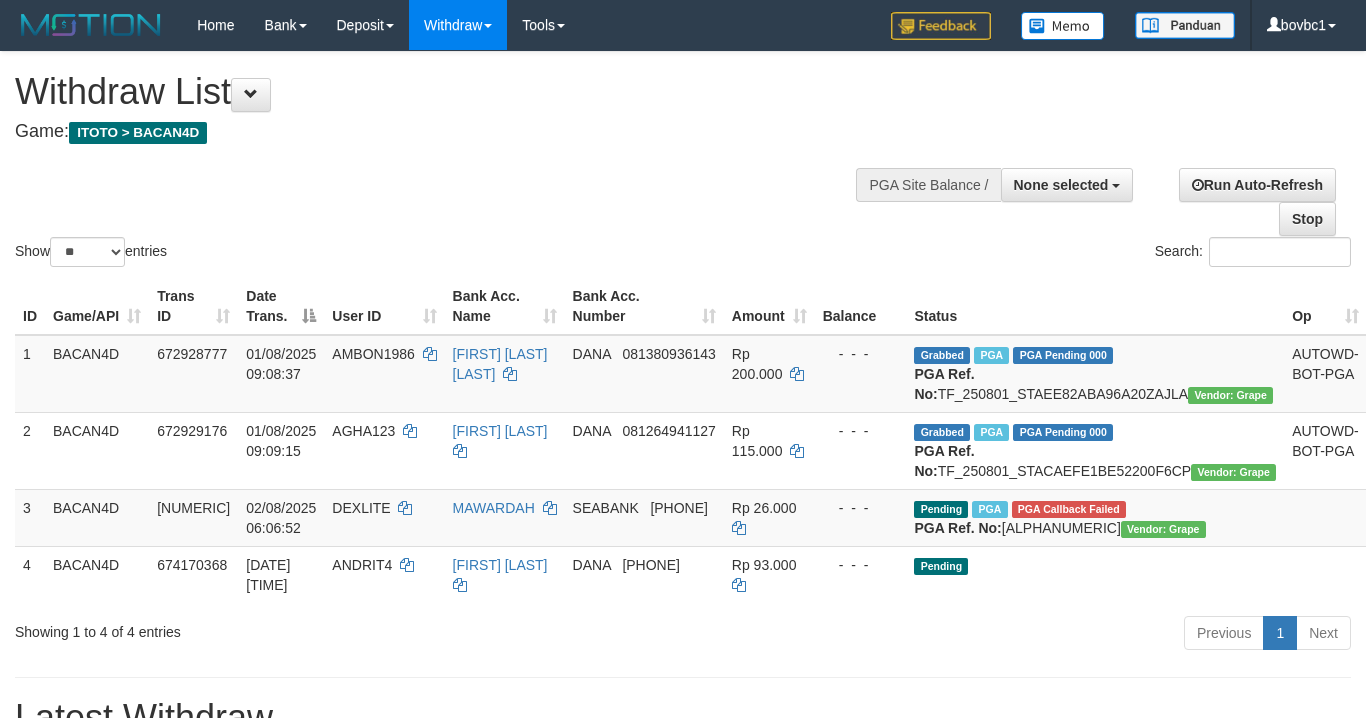 select 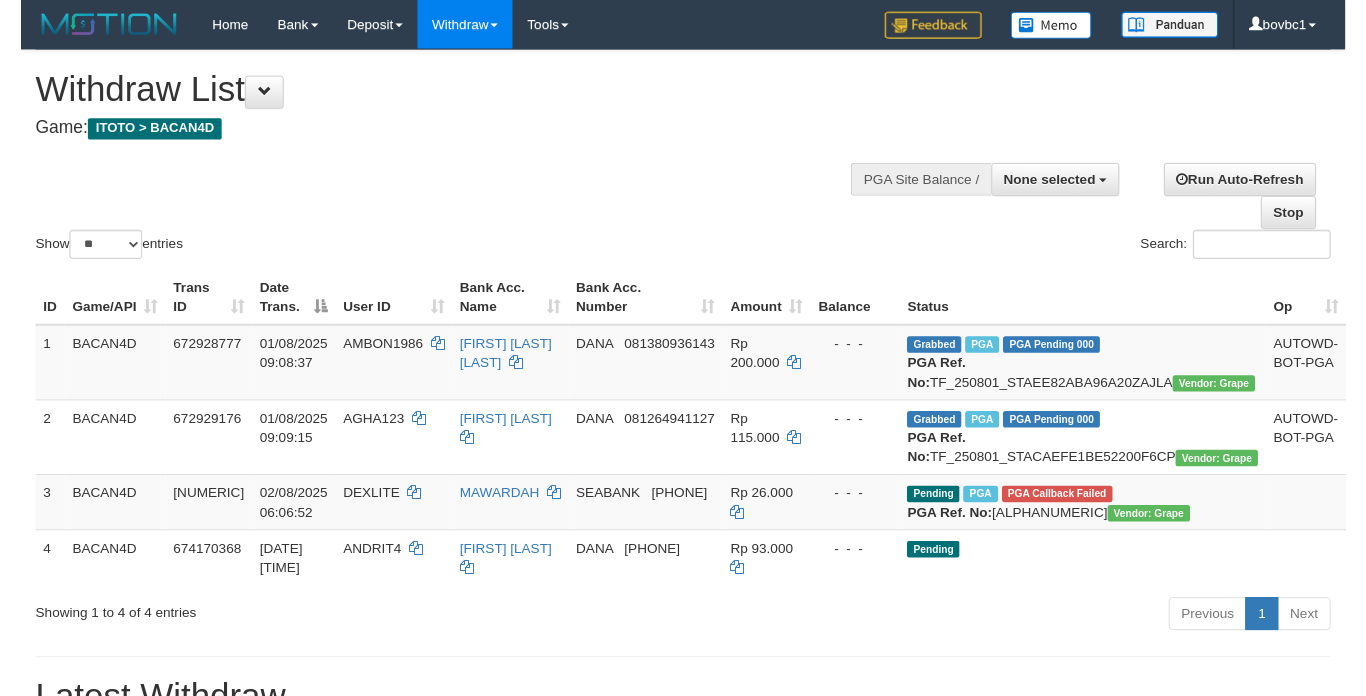 scroll, scrollTop: 345, scrollLeft: 0, axis: vertical 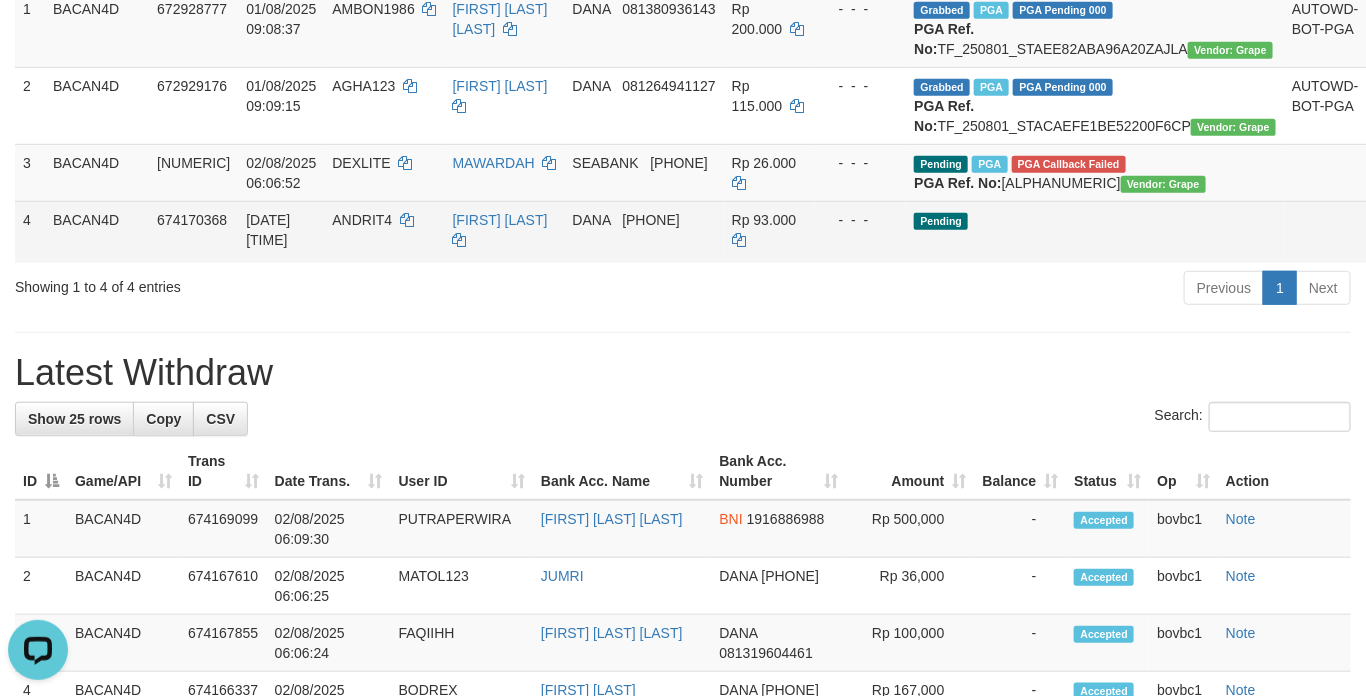 click on "Send PGA" at bounding box center (1407, 245) 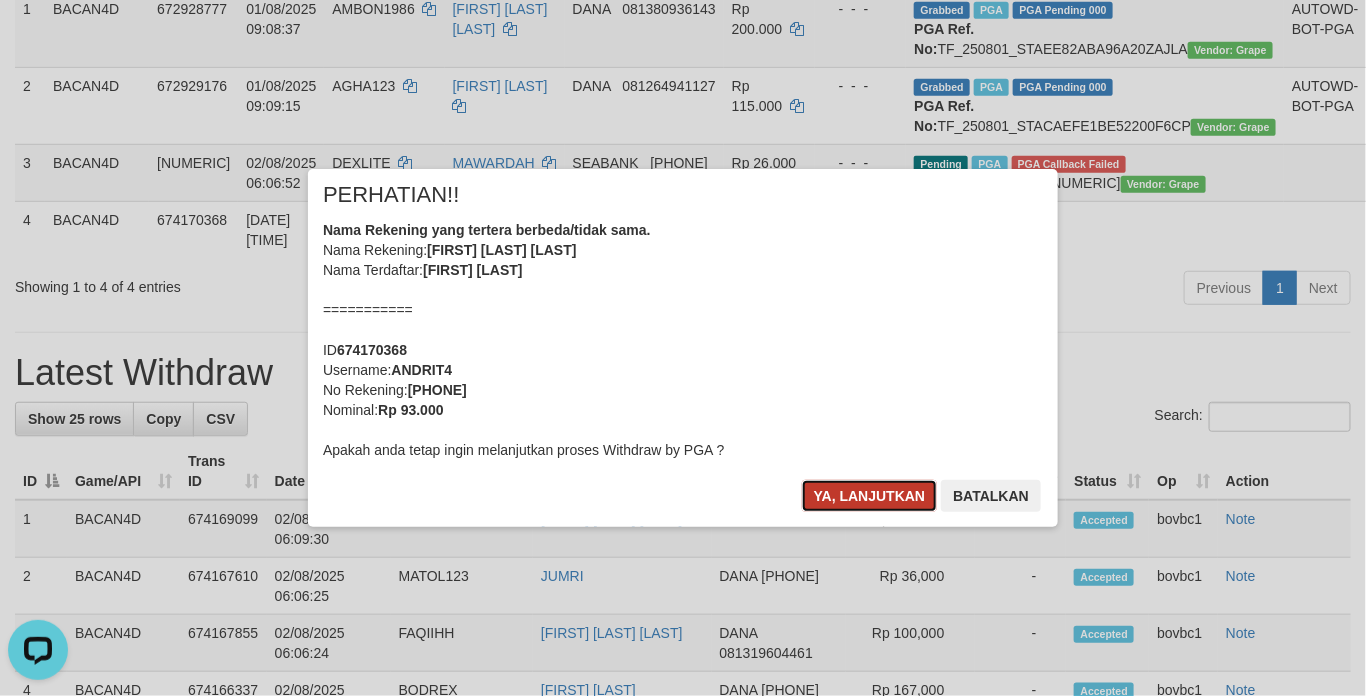 click on "Ya, lanjutkan" at bounding box center [870, 496] 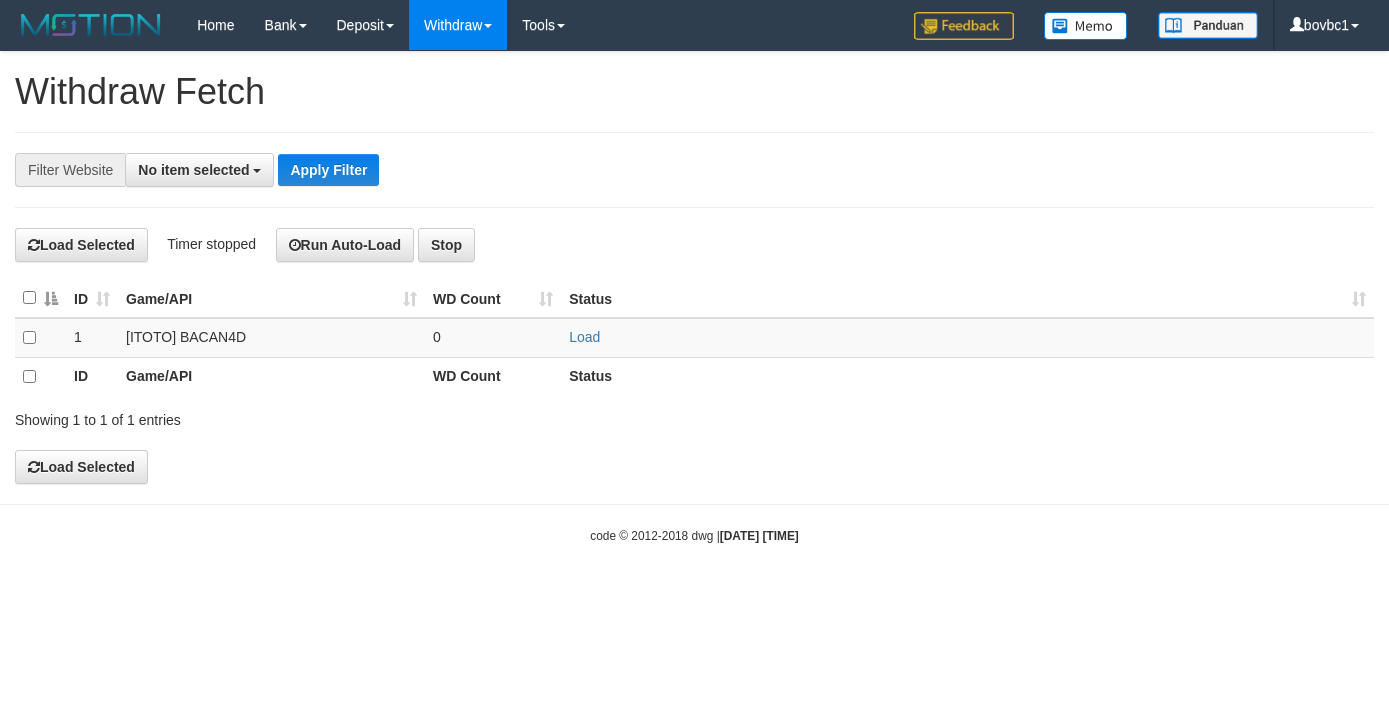 select 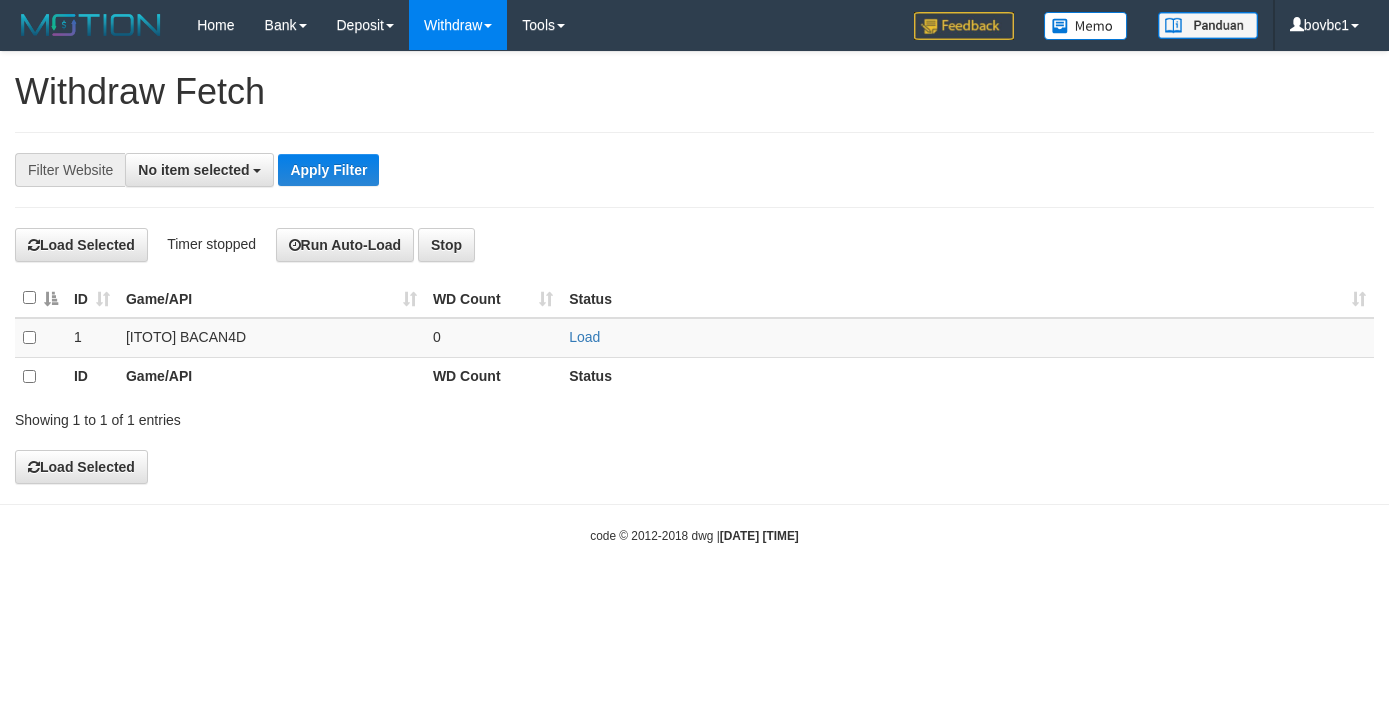 scroll, scrollTop: 0, scrollLeft: 0, axis: both 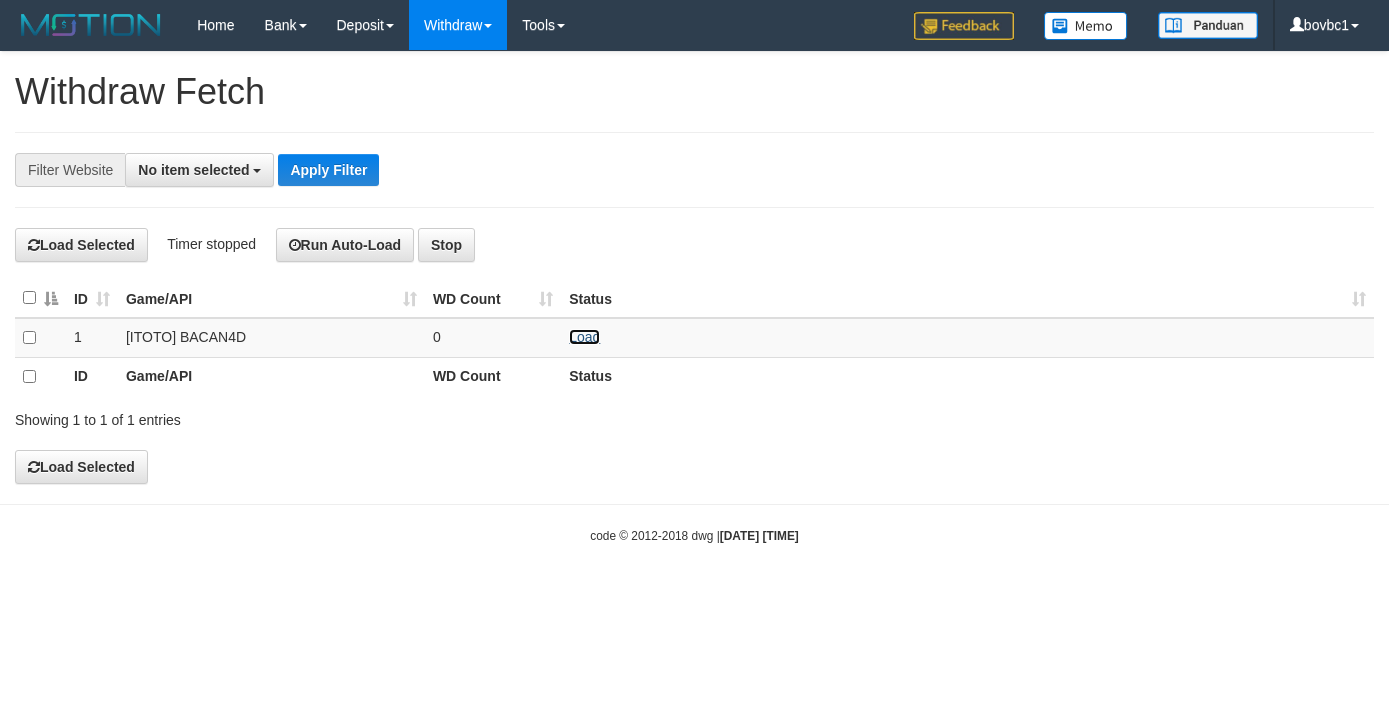 click on "Load" at bounding box center [584, 337] 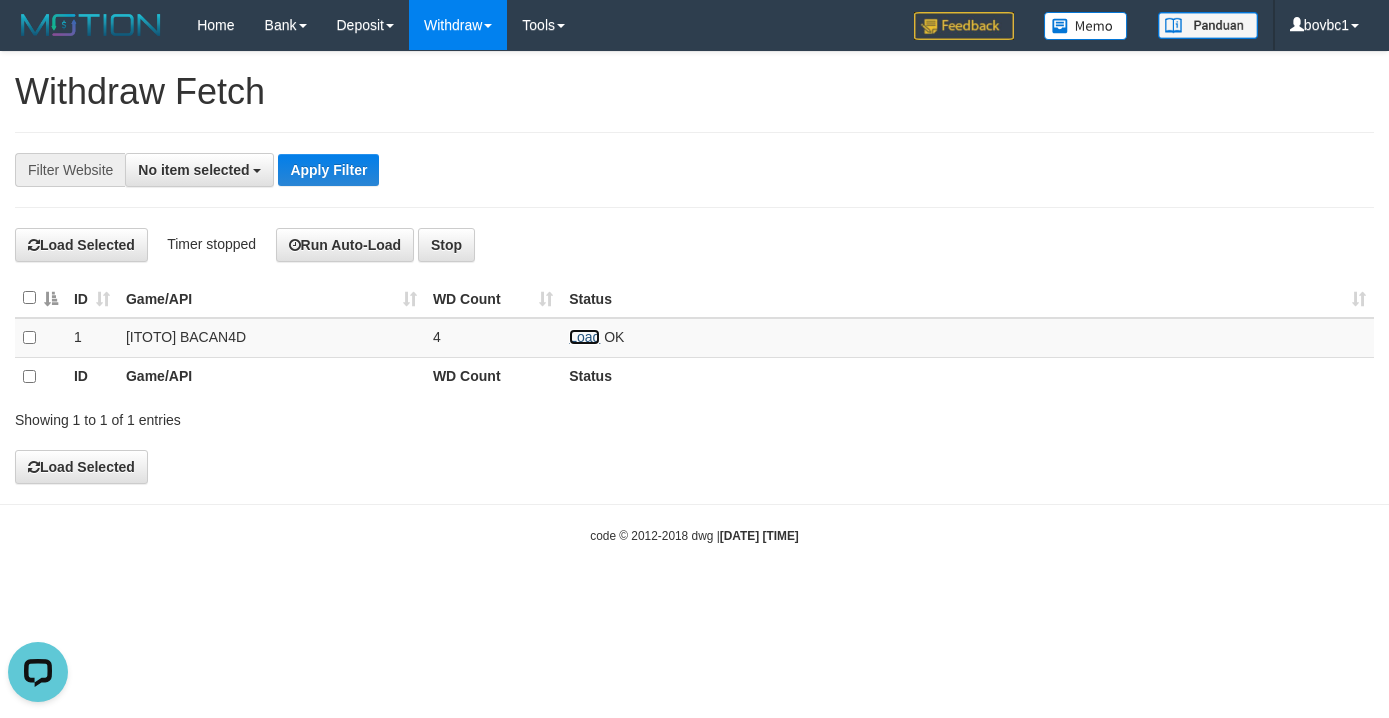 scroll, scrollTop: 0, scrollLeft: 0, axis: both 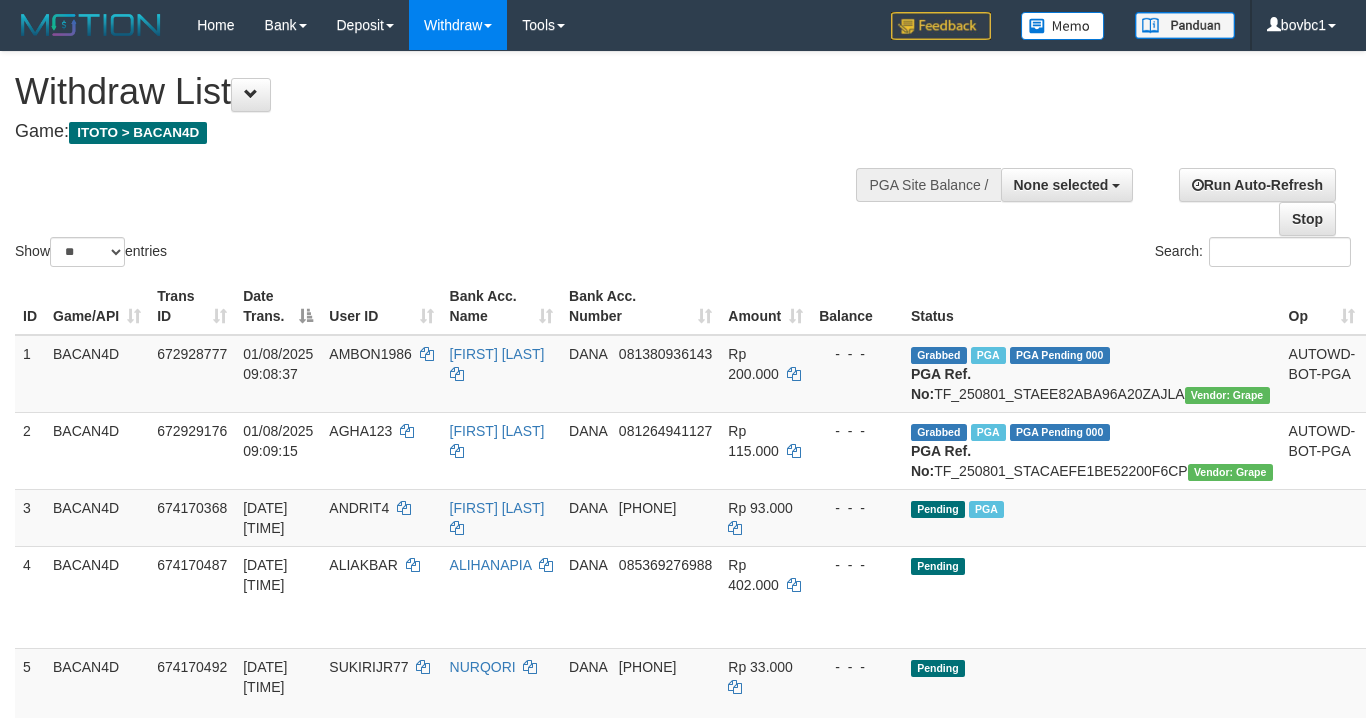 select 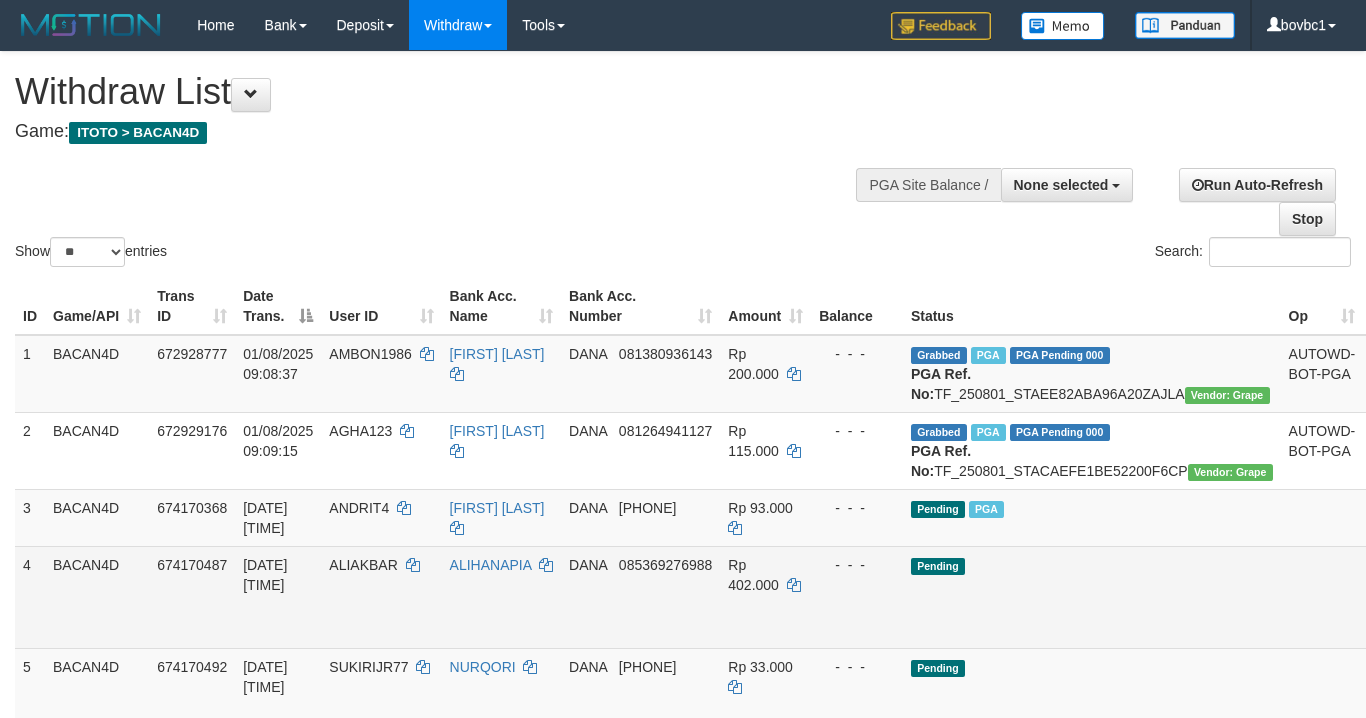 scroll, scrollTop: 345, scrollLeft: 0, axis: vertical 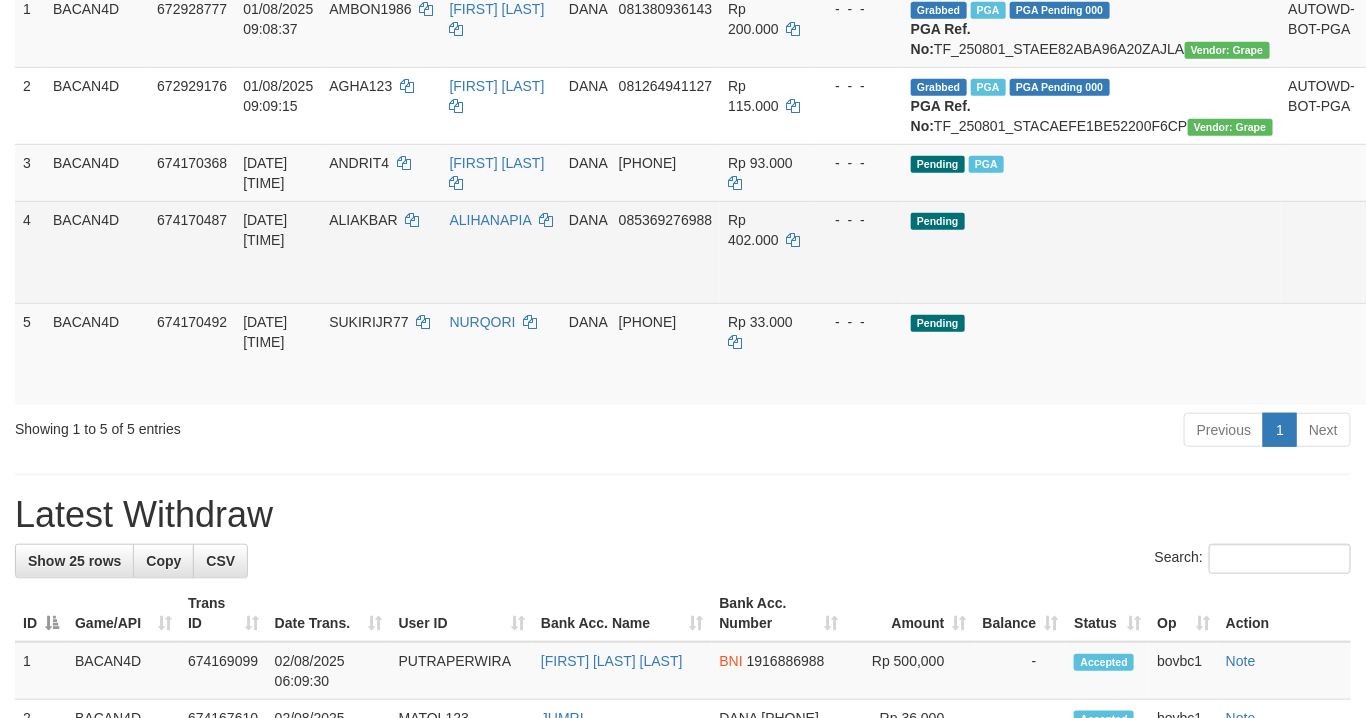 click on "Send PGA" at bounding box center [1387, 275] 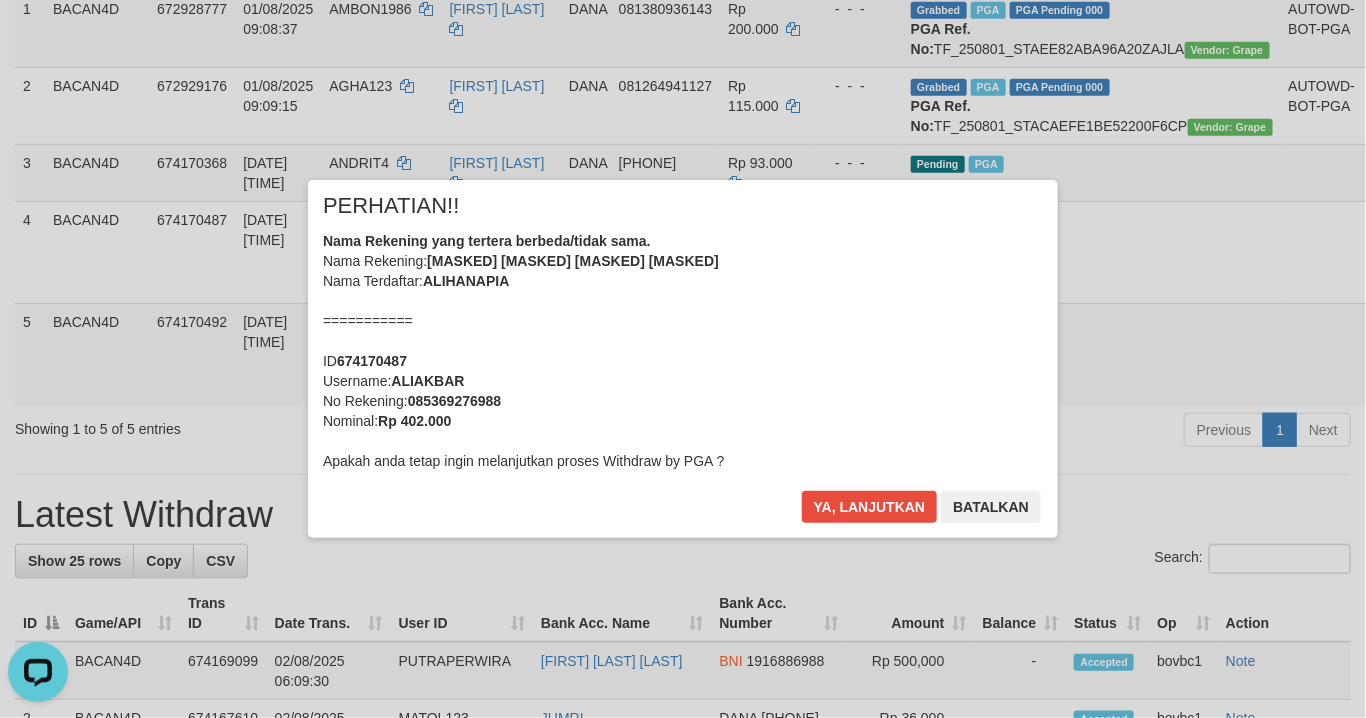 scroll, scrollTop: 0, scrollLeft: 0, axis: both 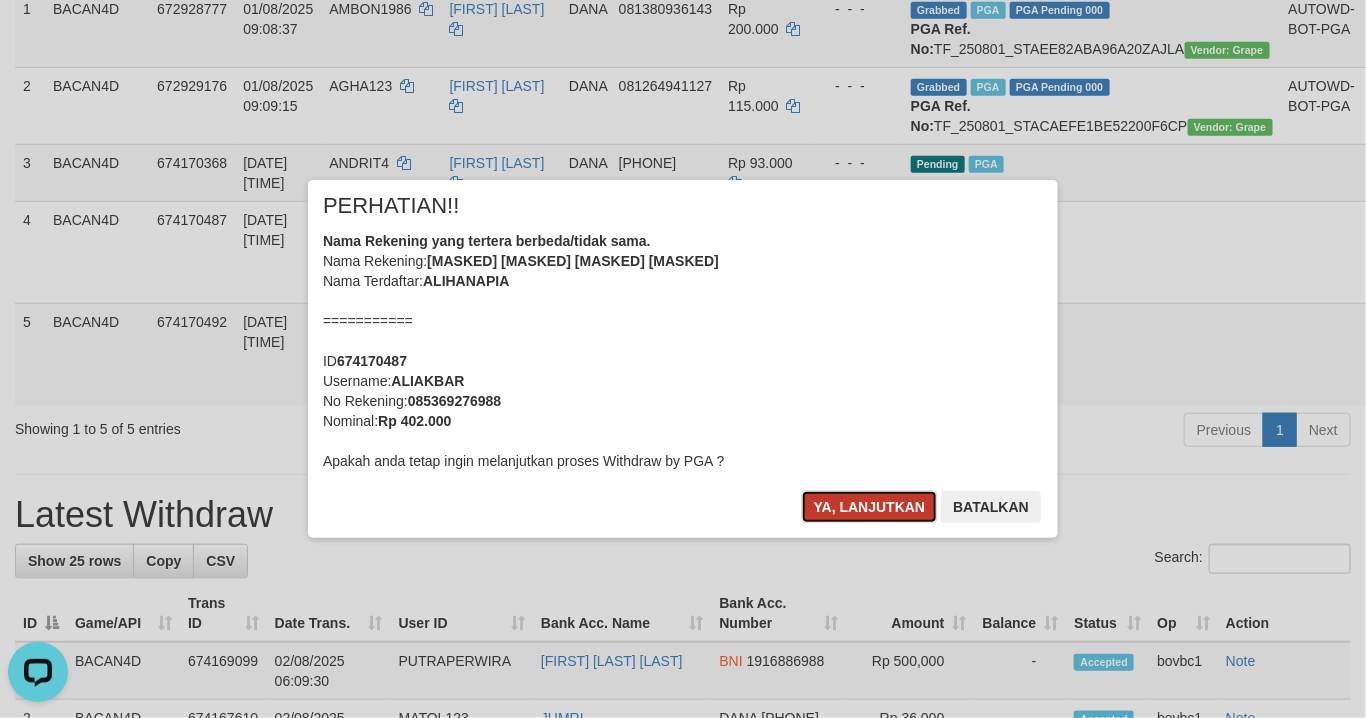click on "Ya, lanjutkan" at bounding box center [870, 507] 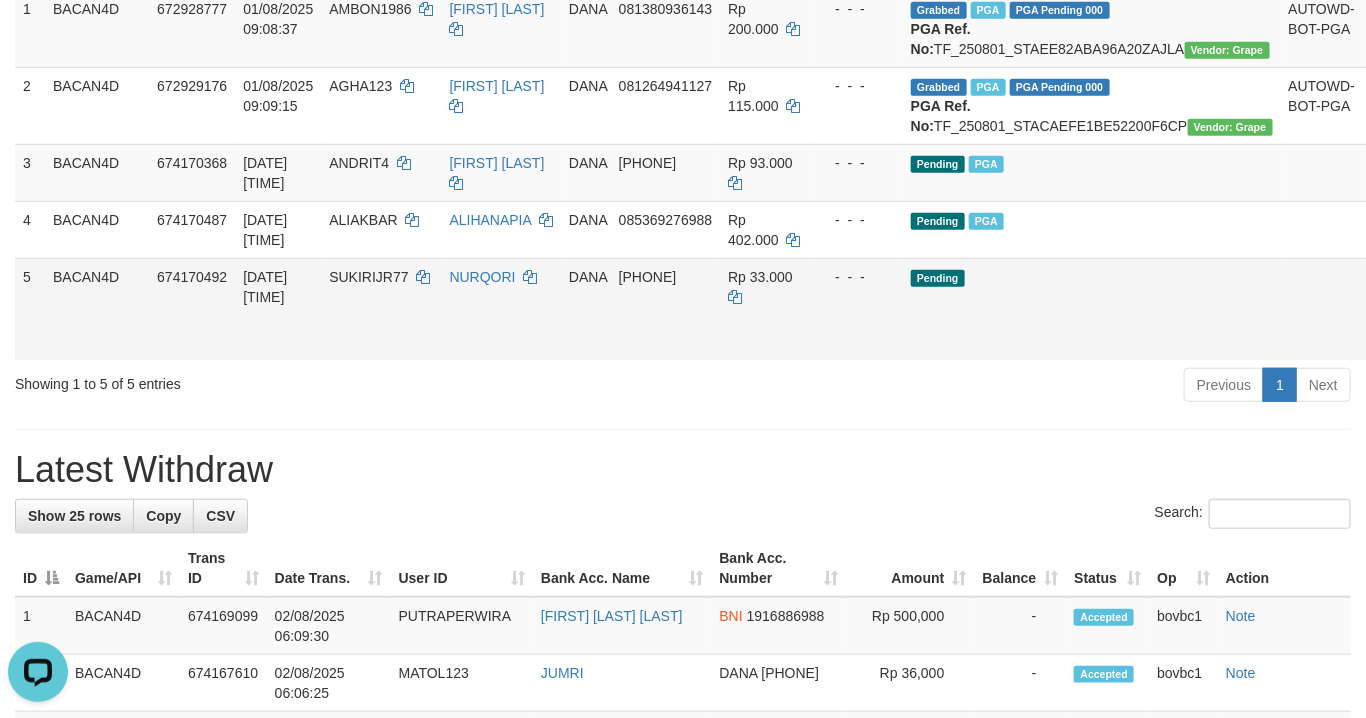 click on "Send PGA" at bounding box center [1387, 332] 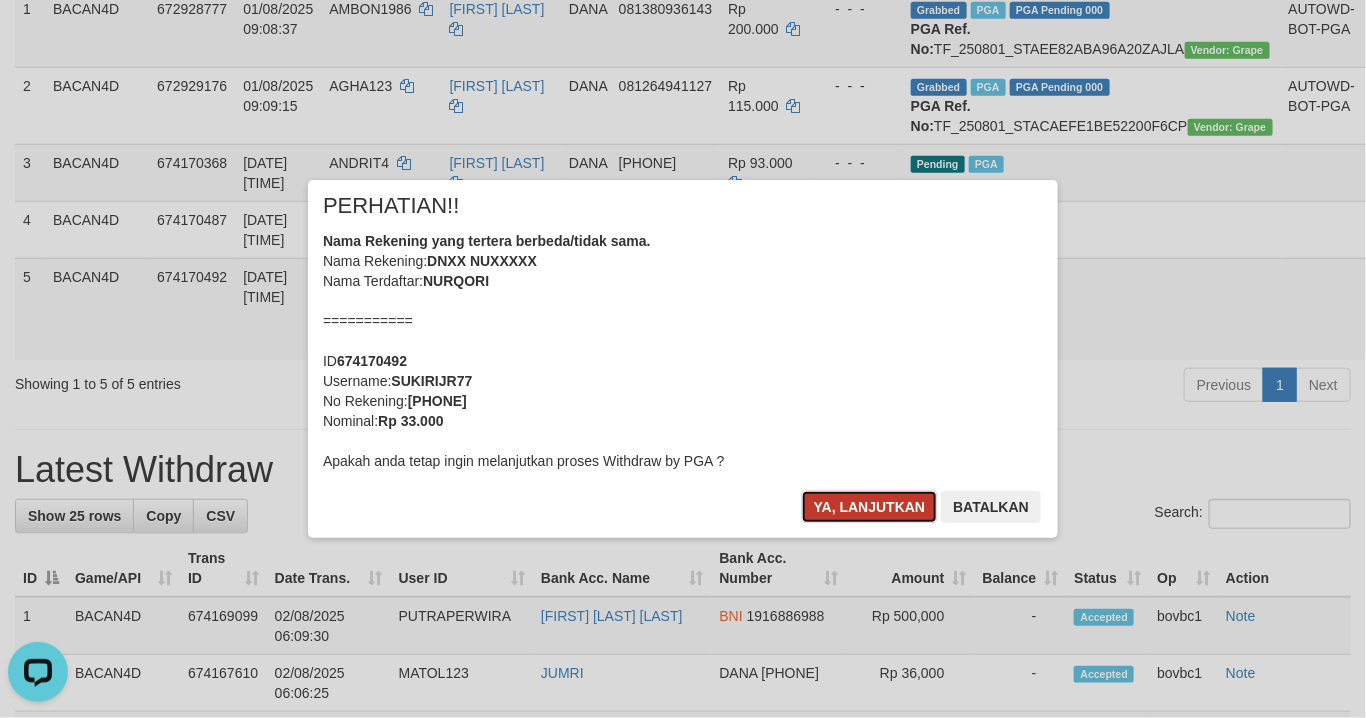 click on "Ya, lanjutkan" at bounding box center [870, 507] 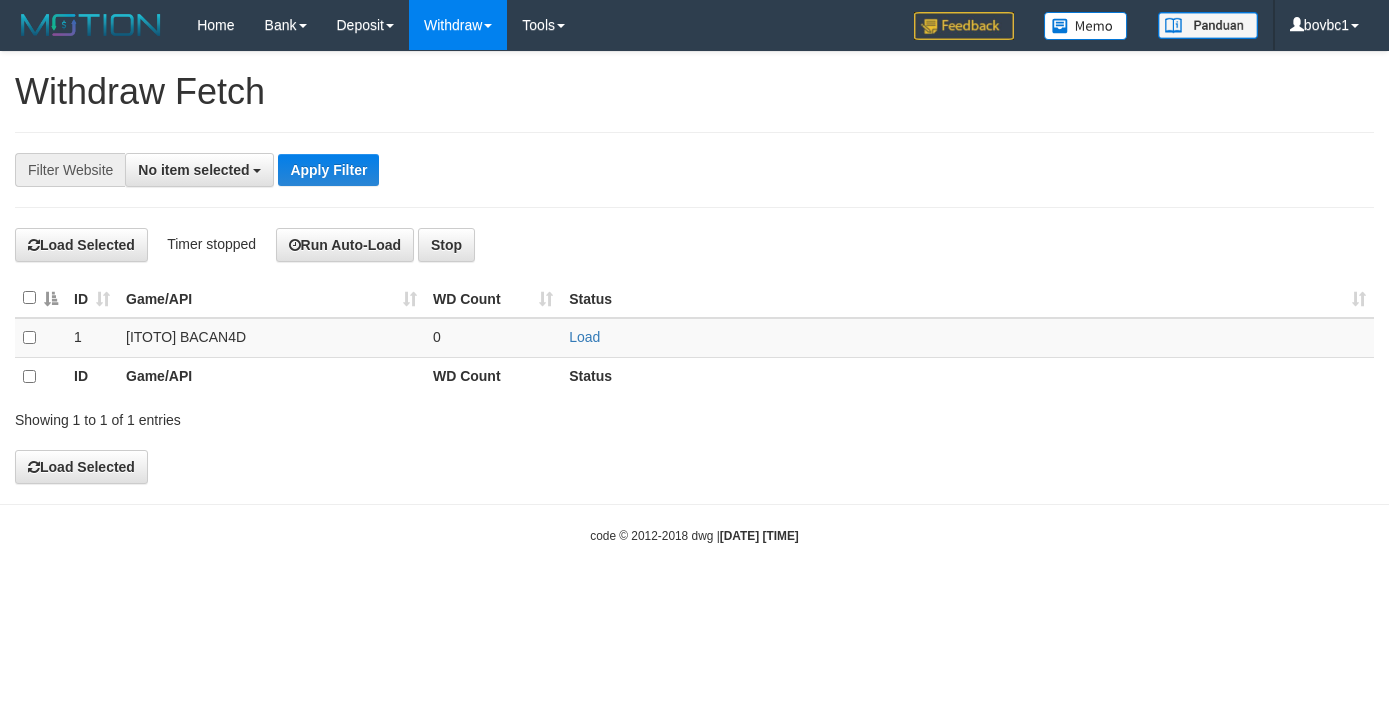 select 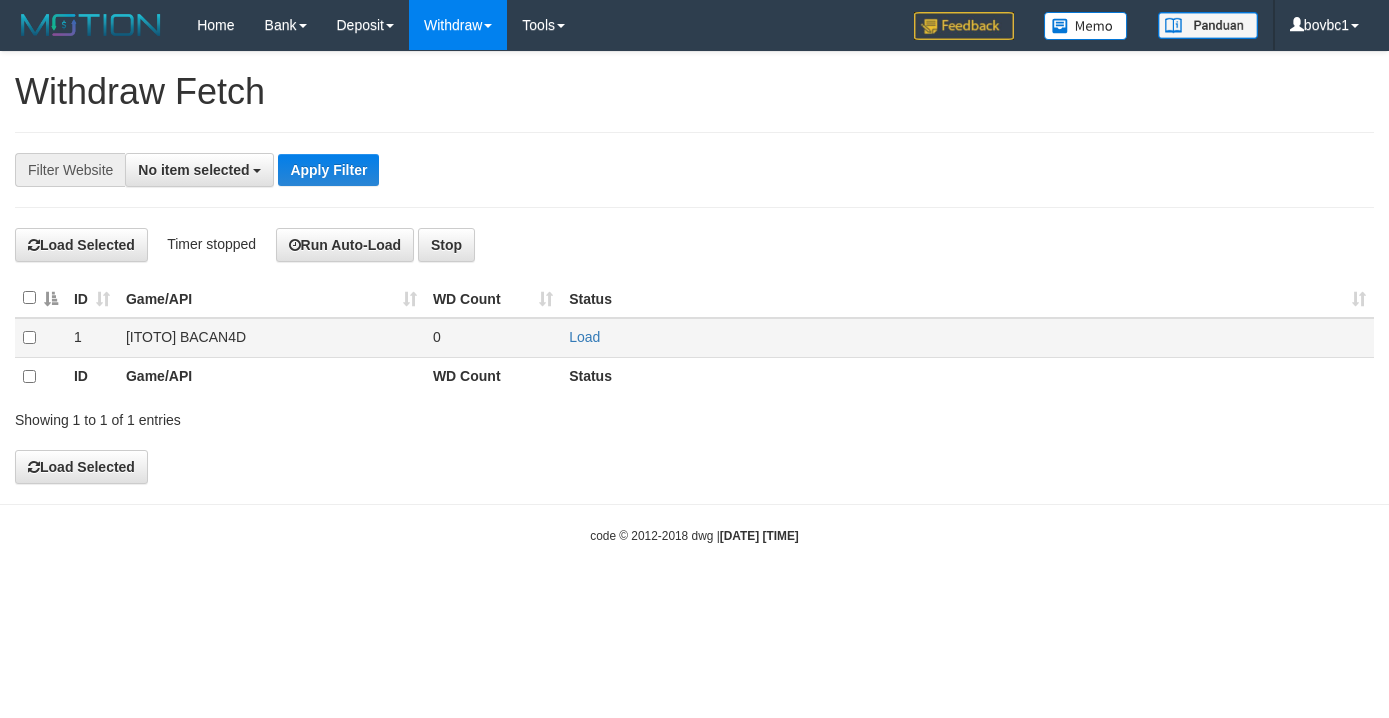 scroll, scrollTop: 0, scrollLeft: 0, axis: both 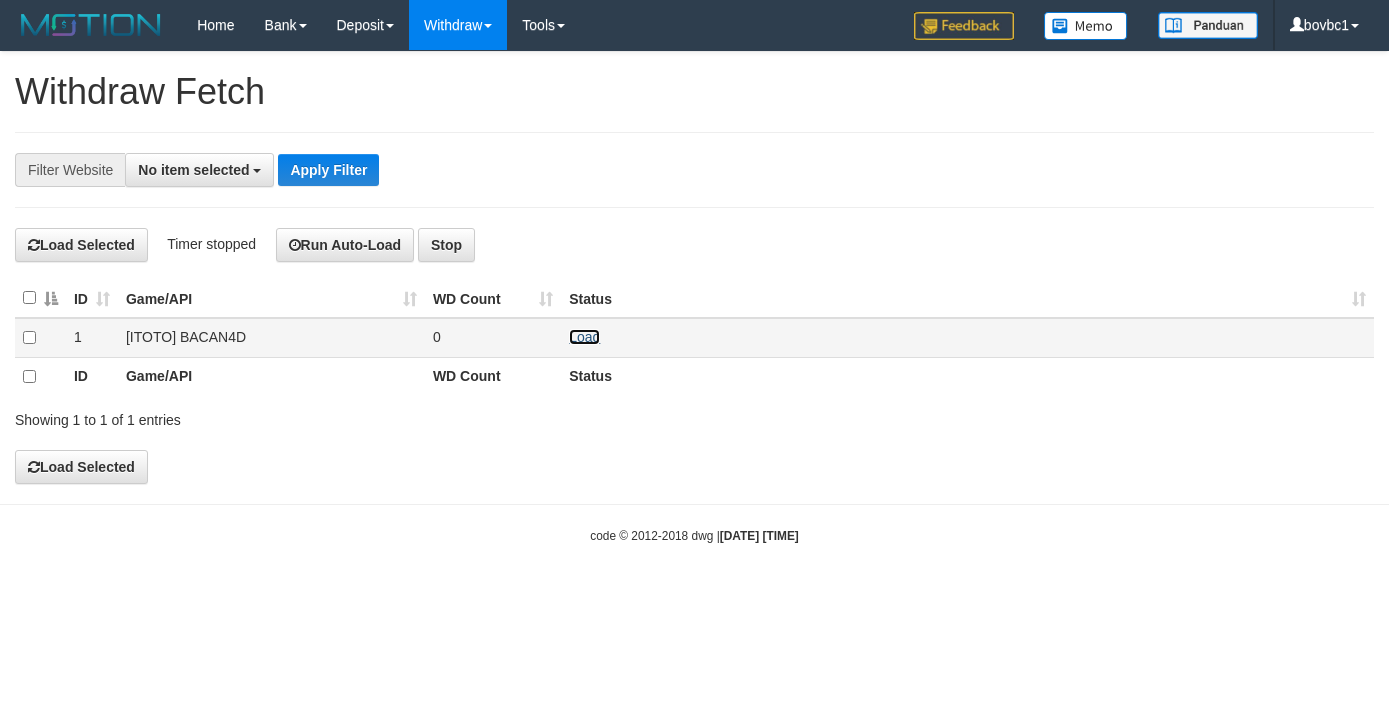click on "Load" at bounding box center (584, 337) 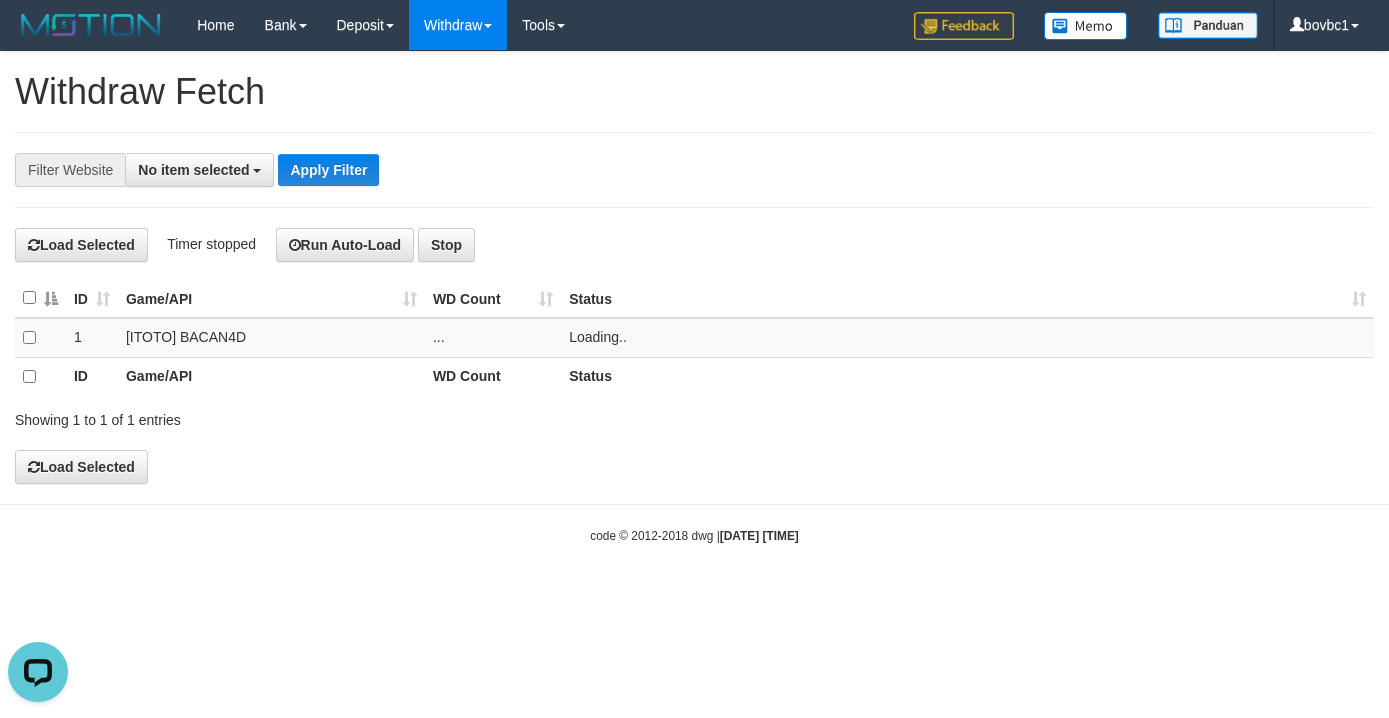 scroll, scrollTop: 0, scrollLeft: 0, axis: both 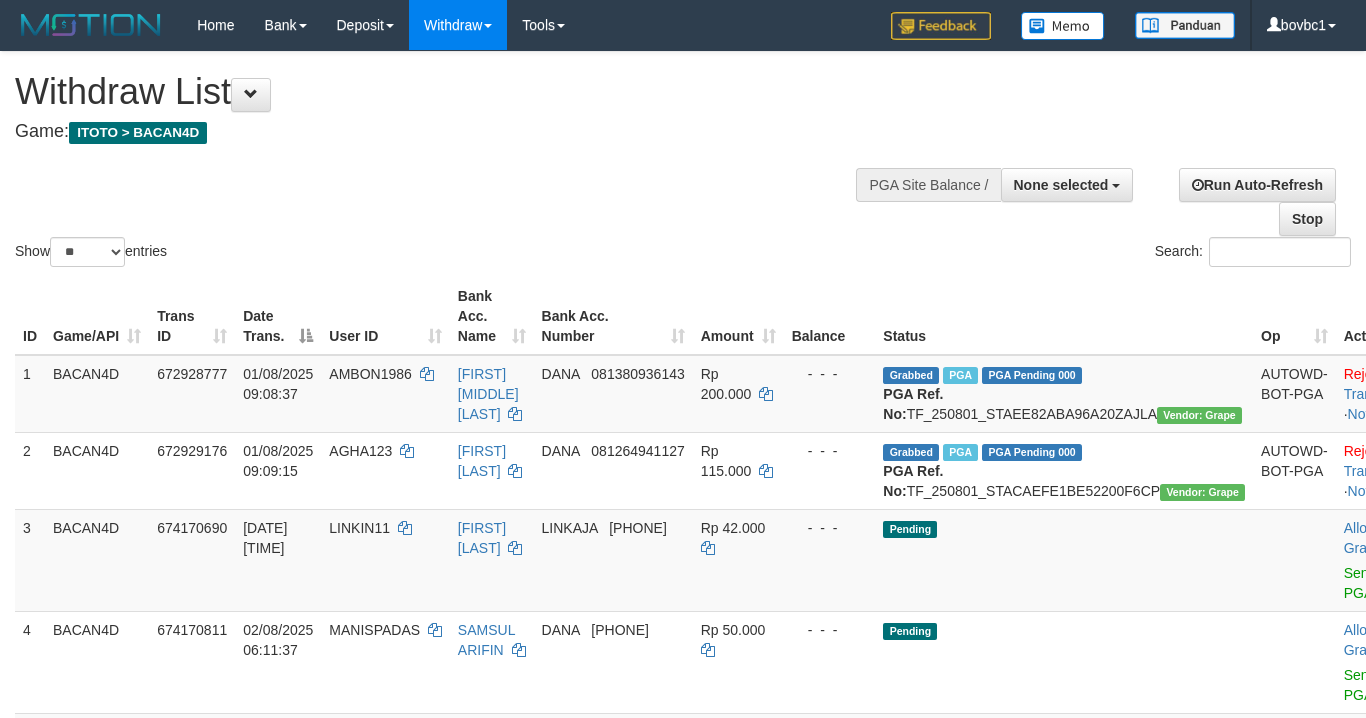 select 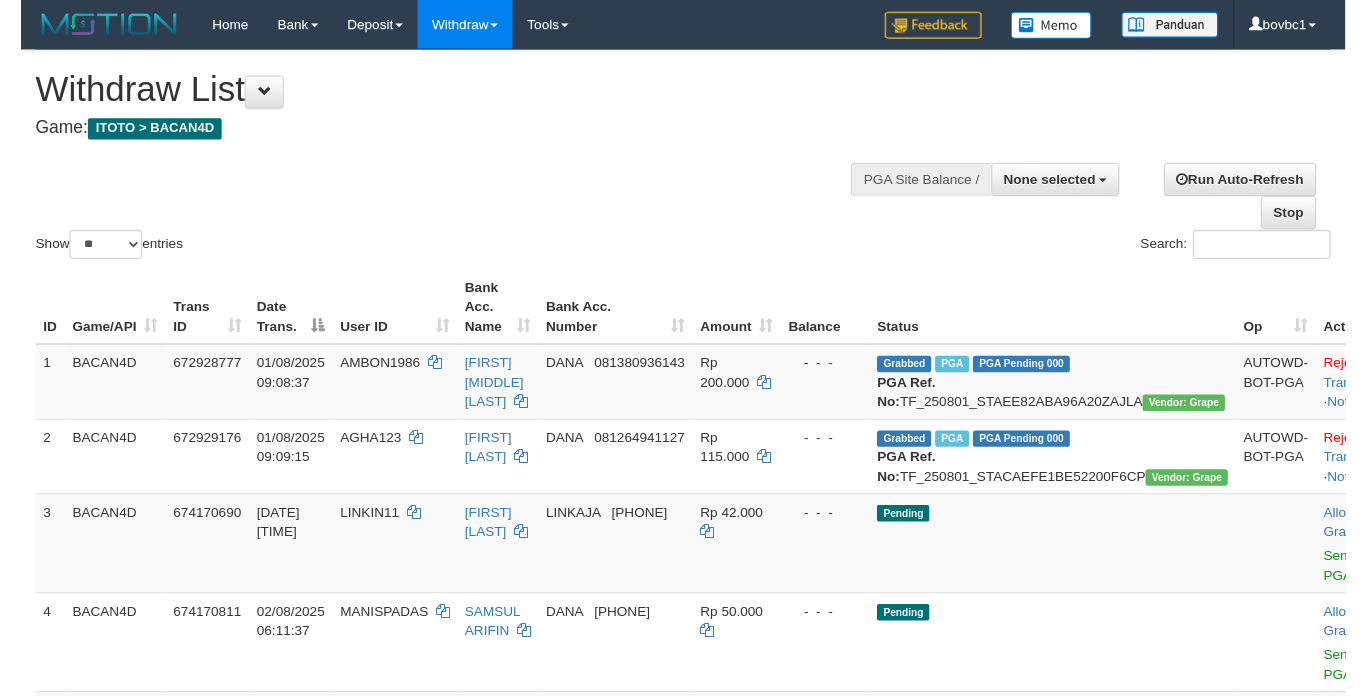 scroll, scrollTop: 345, scrollLeft: 0, axis: vertical 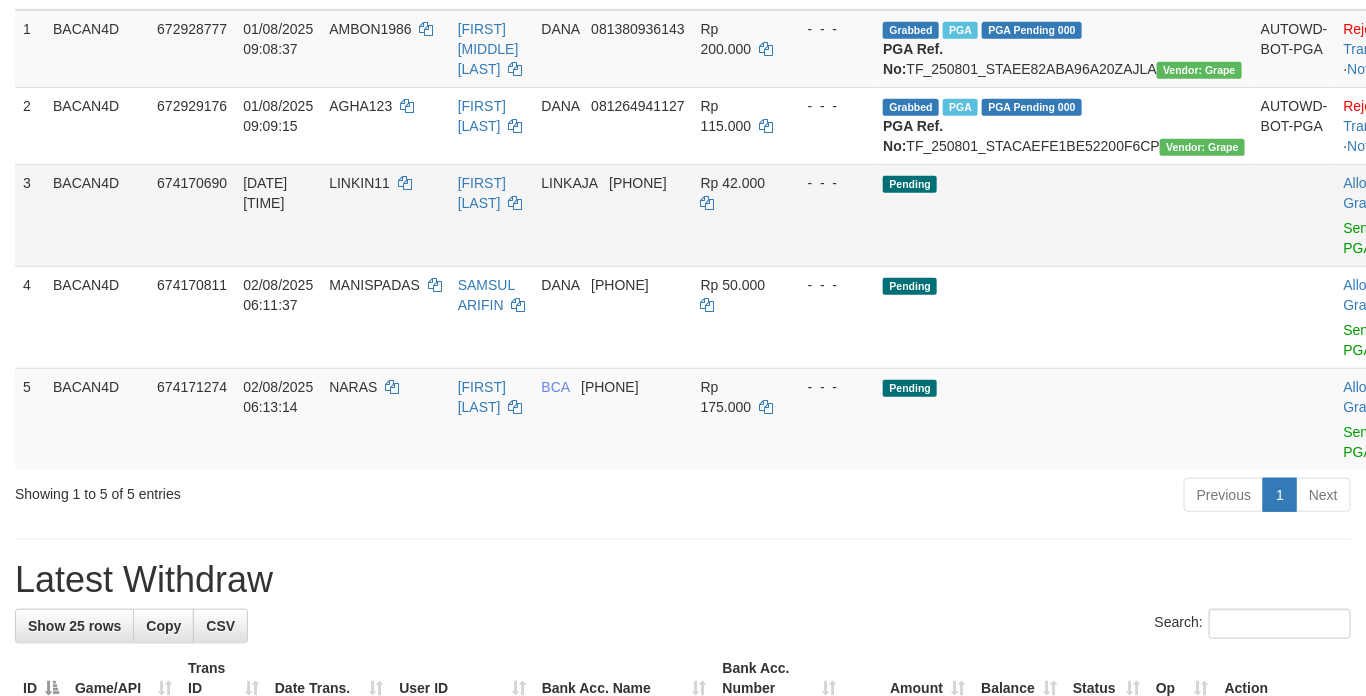click on "Allow Grab   ·    Reject Send PGA     ·    Note" at bounding box center [1385, 215] 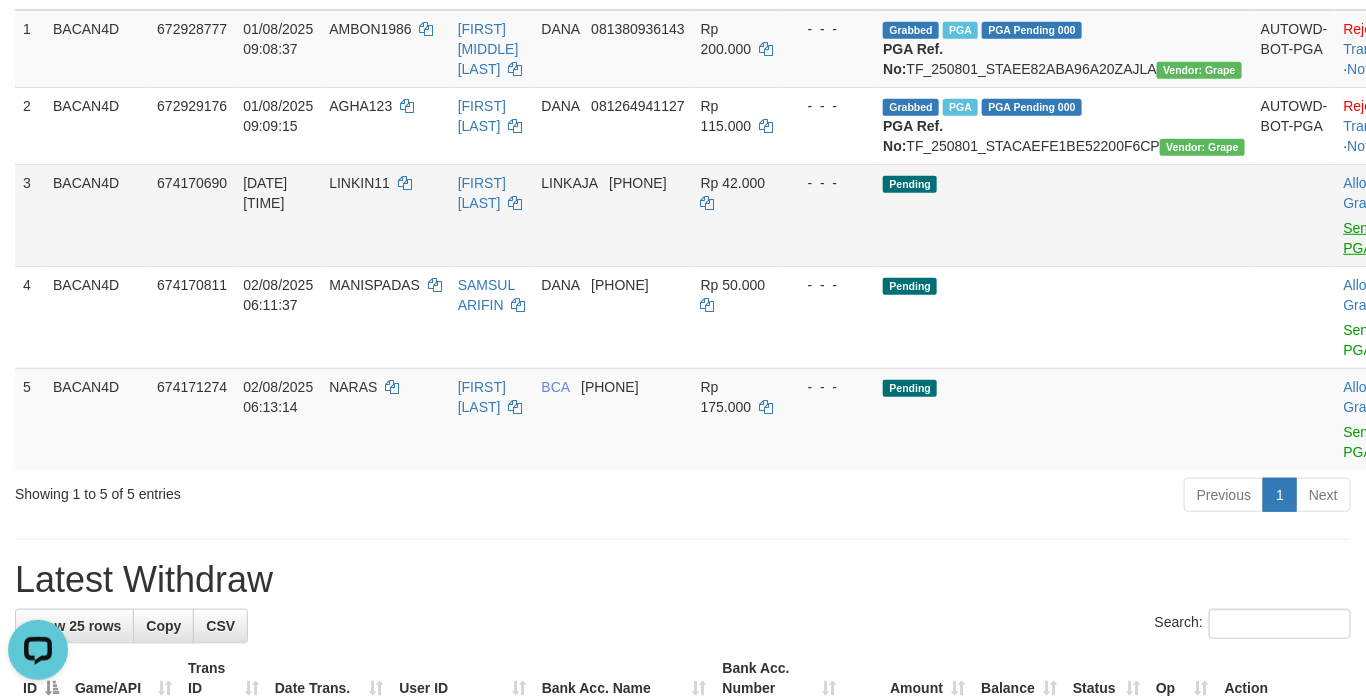 scroll, scrollTop: 0, scrollLeft: 0, axis: both 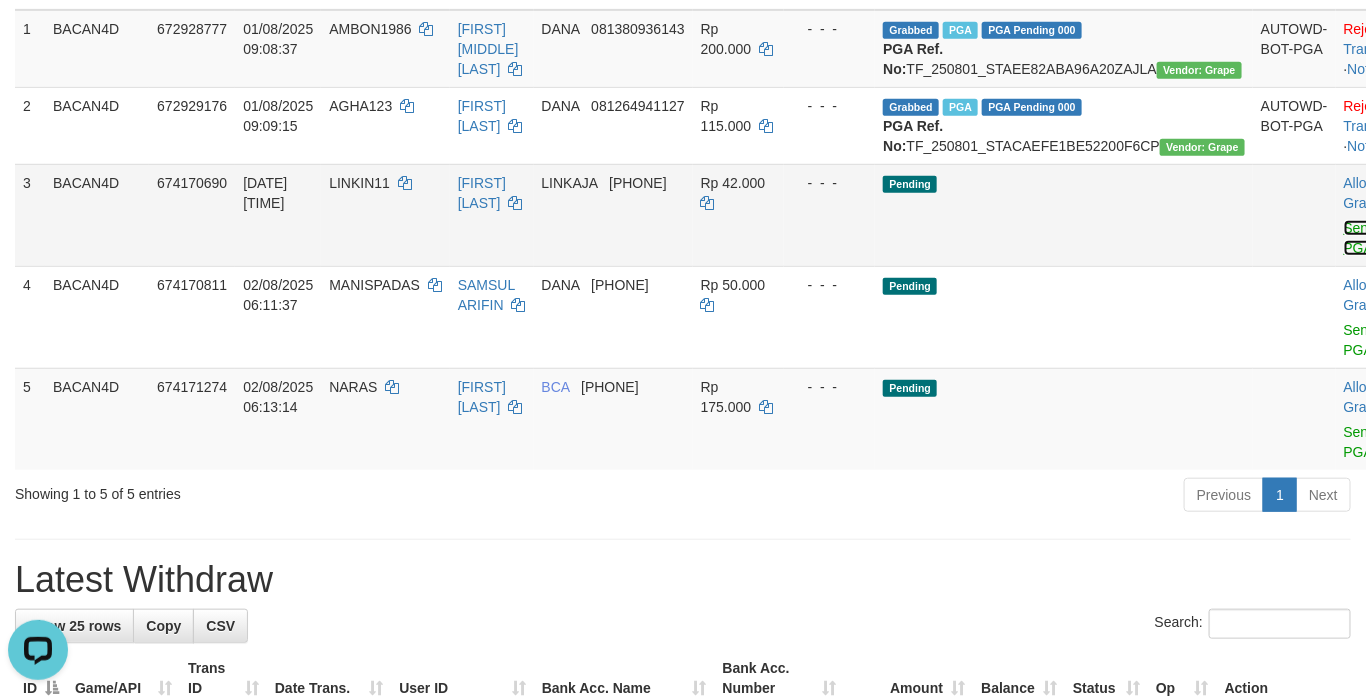 click on "Send PGA" at bounding box center [1360, 238] 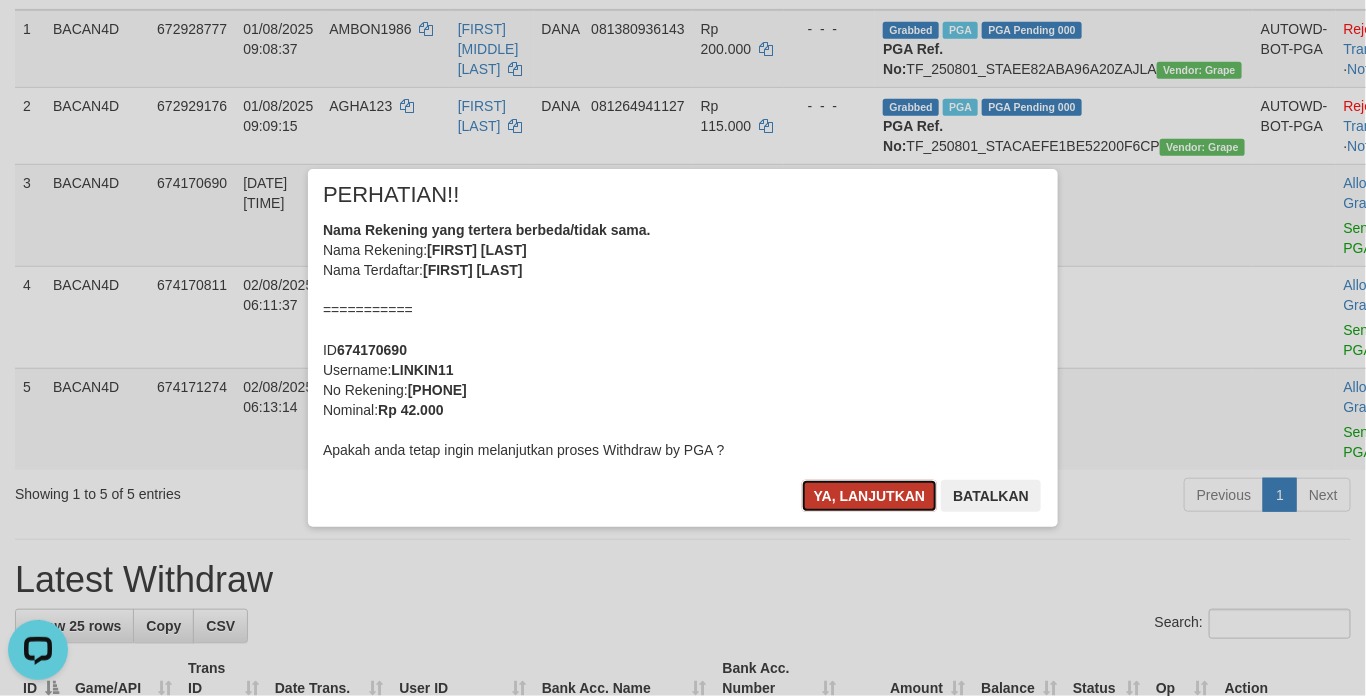 click on "Ya, lanjutkan" at bounding box center [870, 496] 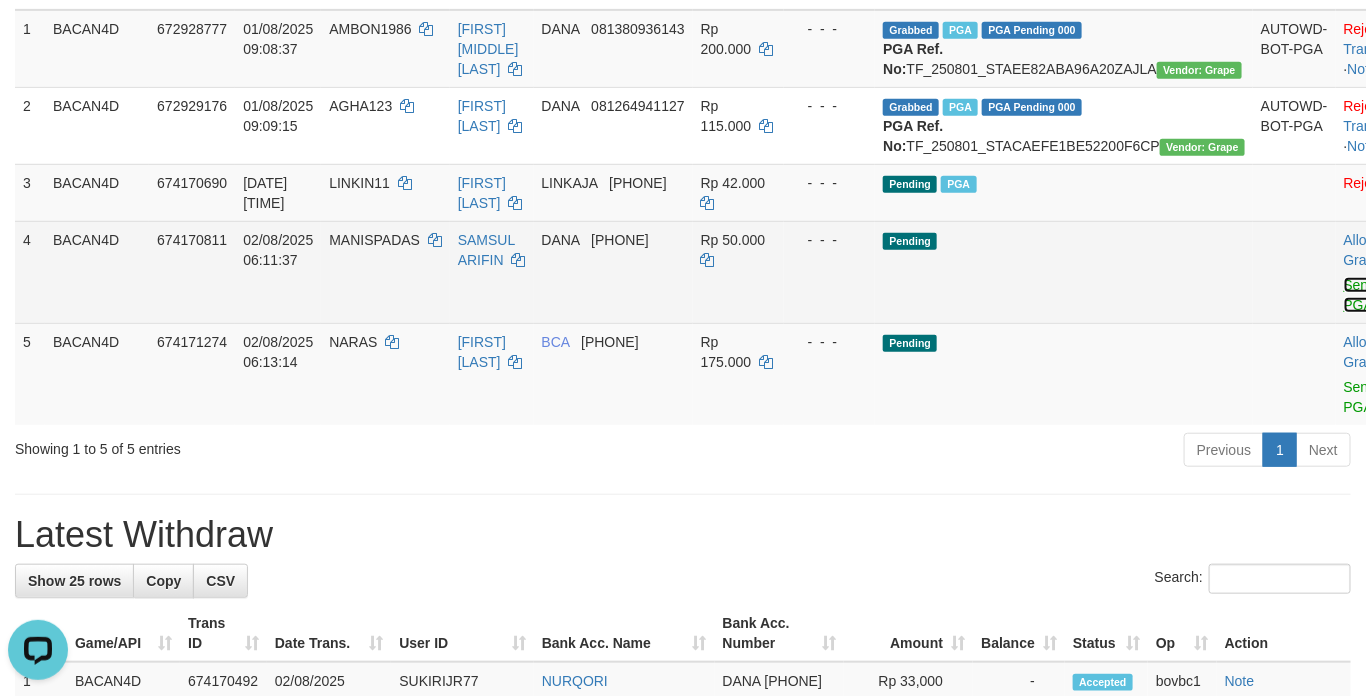 click on "Send PGA" at bounding box center [1360, 295] 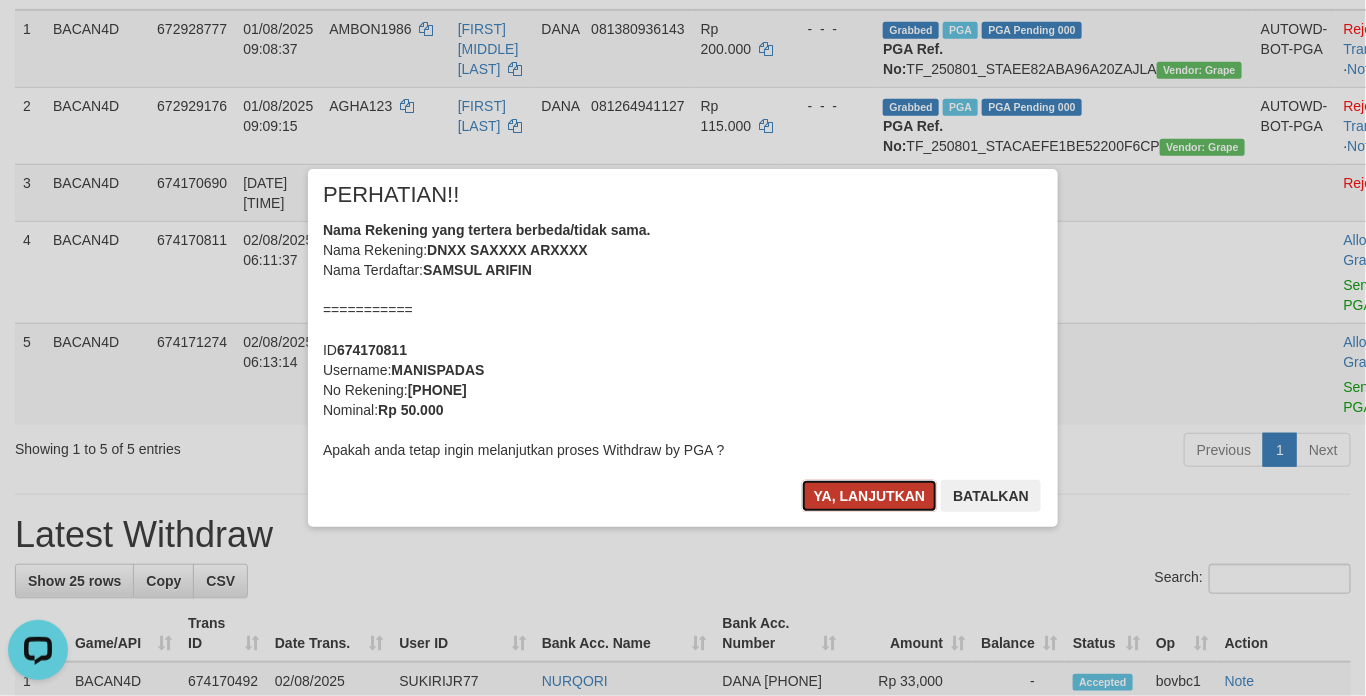 click on "Ya, lanjutkan" at bounding box center (870, 496) 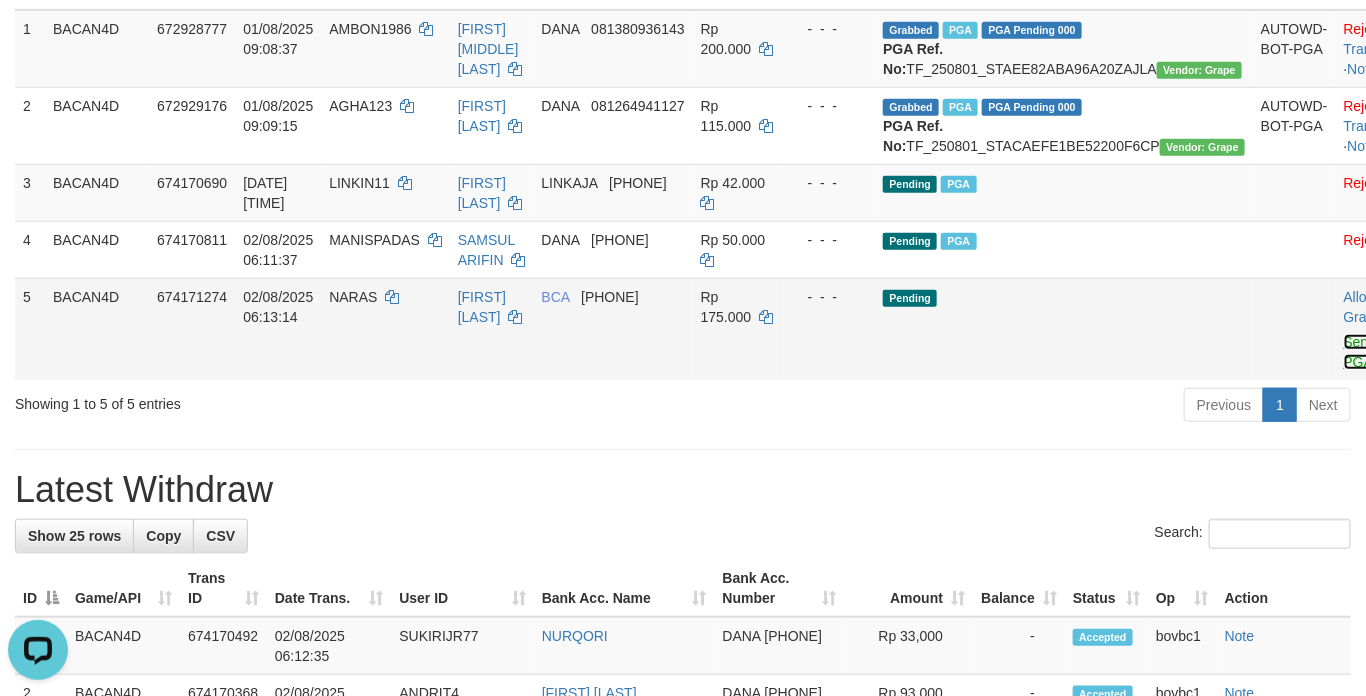 click on "Send PGA" at bounding box center (1360, 352) 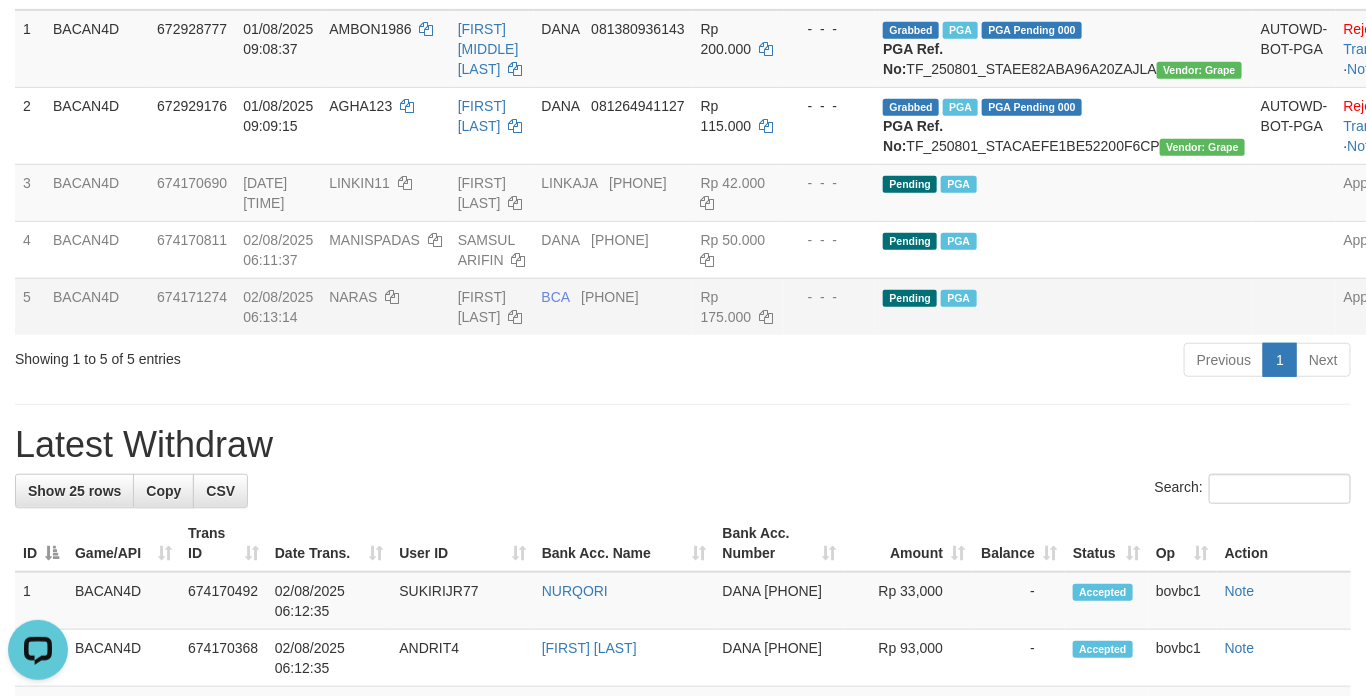 click on "Previous 1 Next" at bounding box center (967, 362) 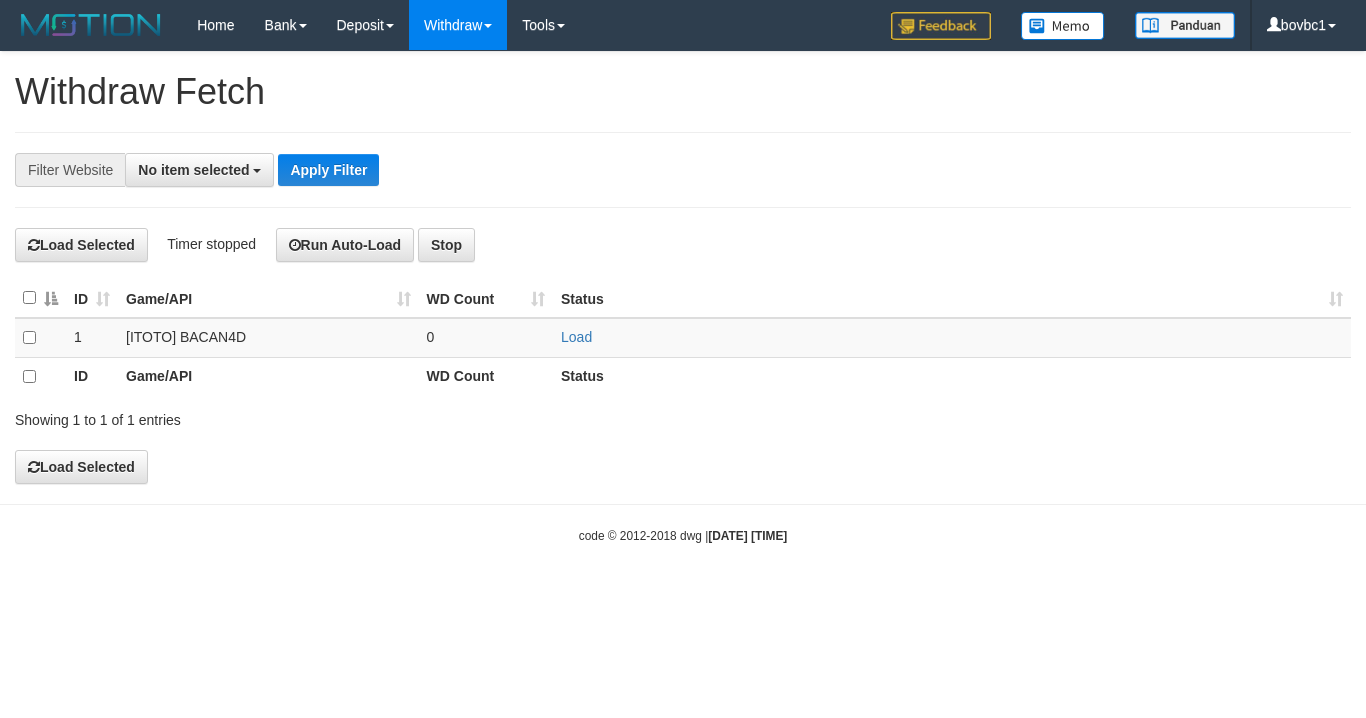 select 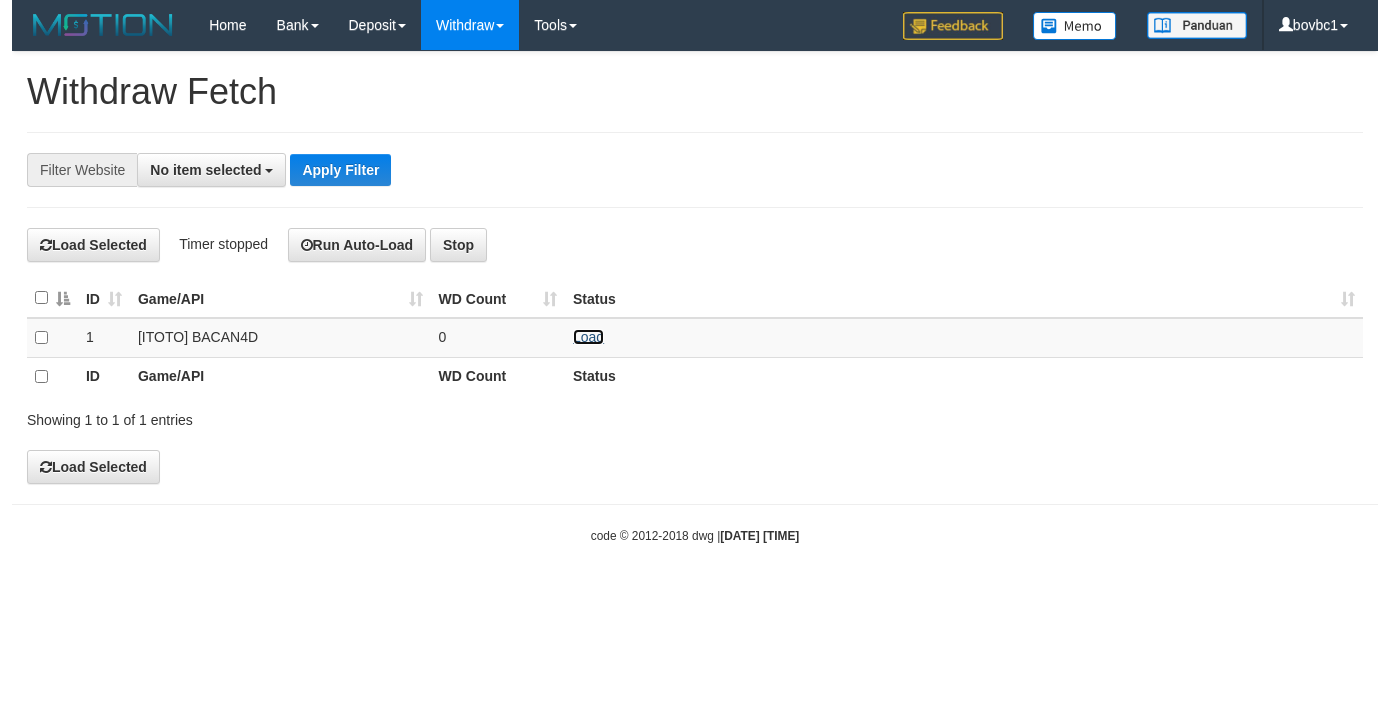 scroll, scrollTop: 0, scrollLeft: 0, axis: both 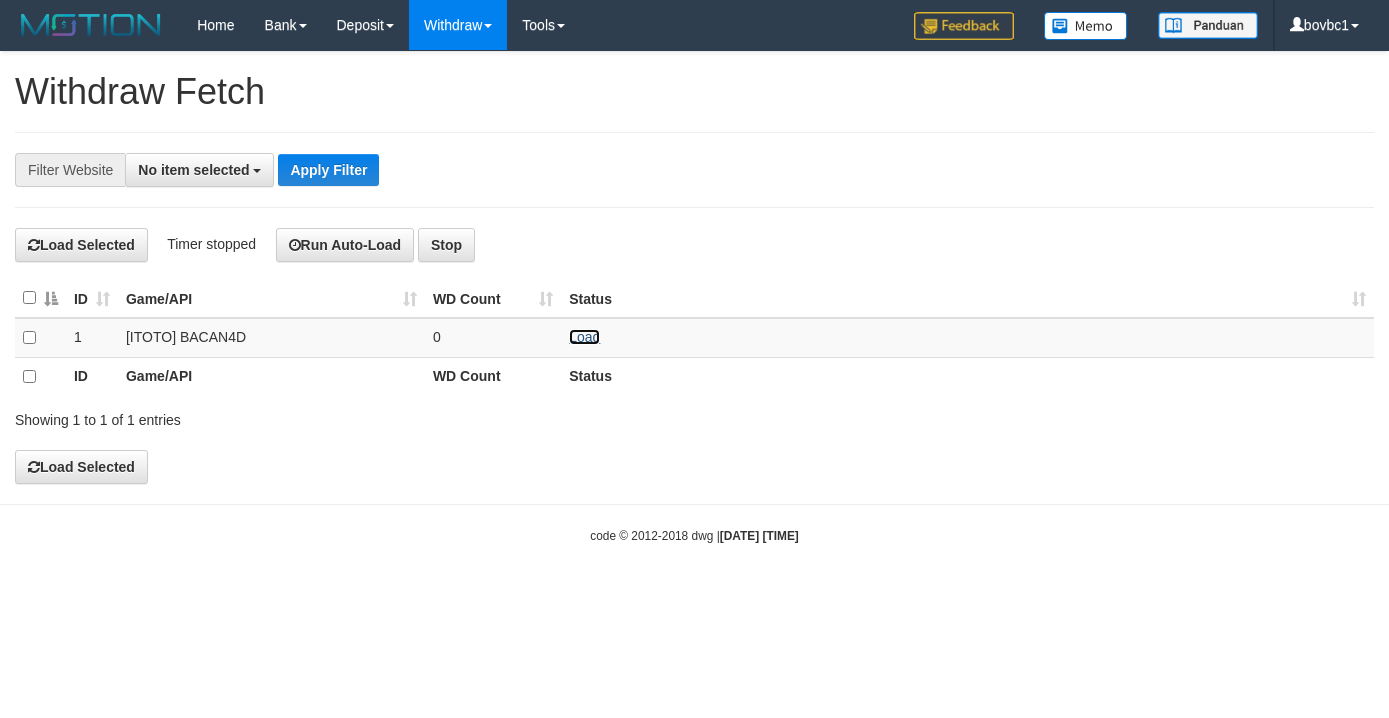 click on "Load" at bounding box center (584, 337) 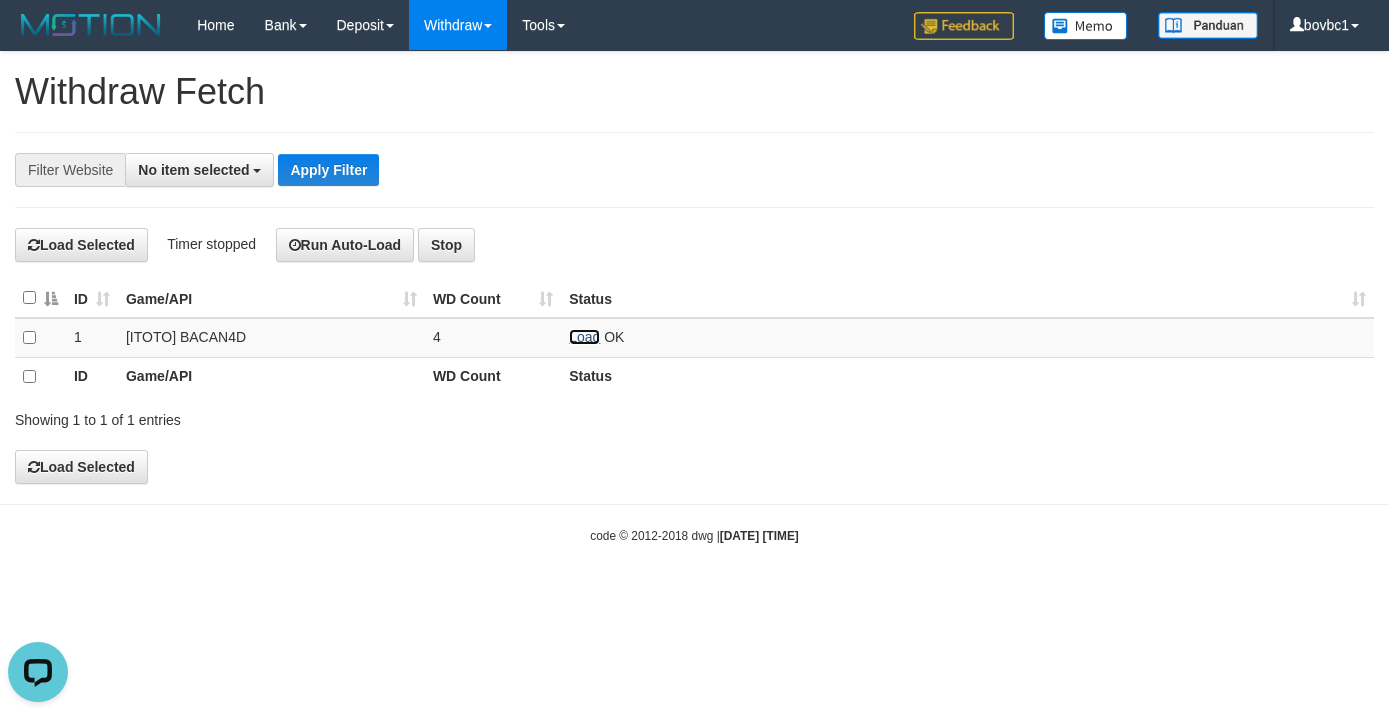 scroll, scrollTop: 0, scrollLeft: 0, axis: both 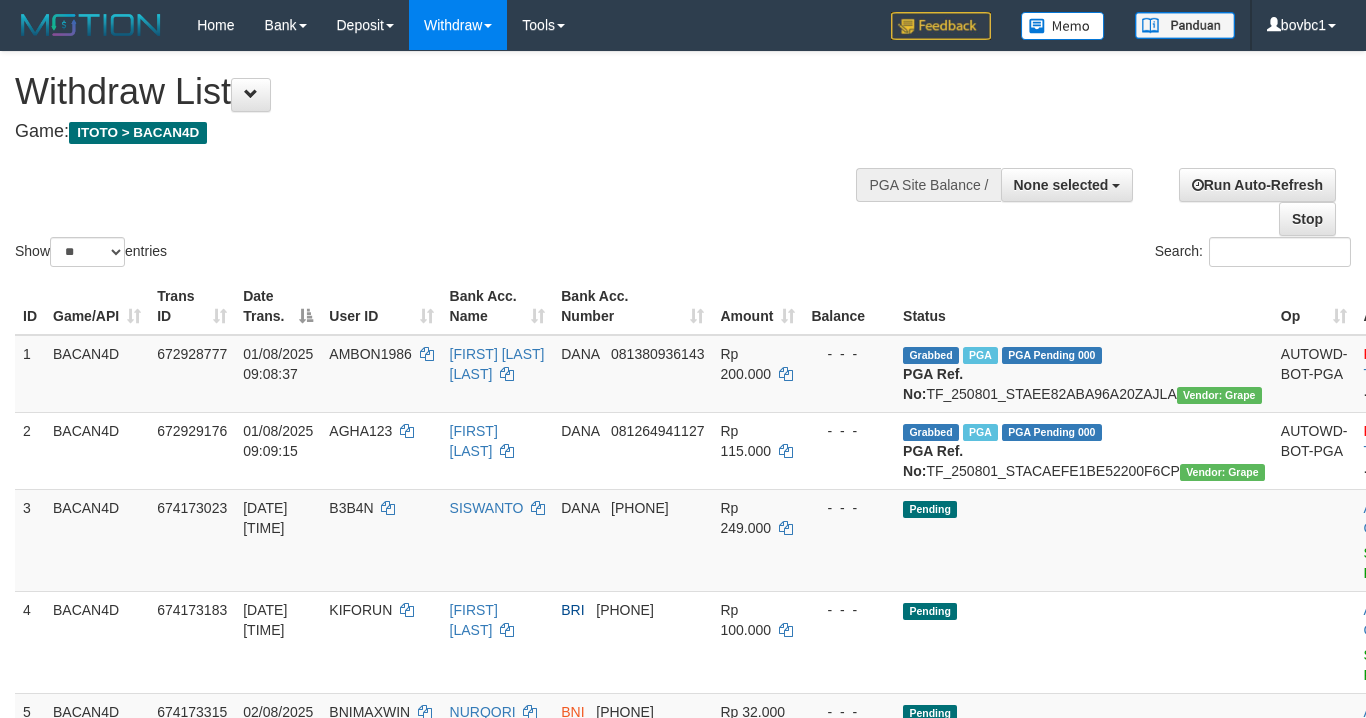 select 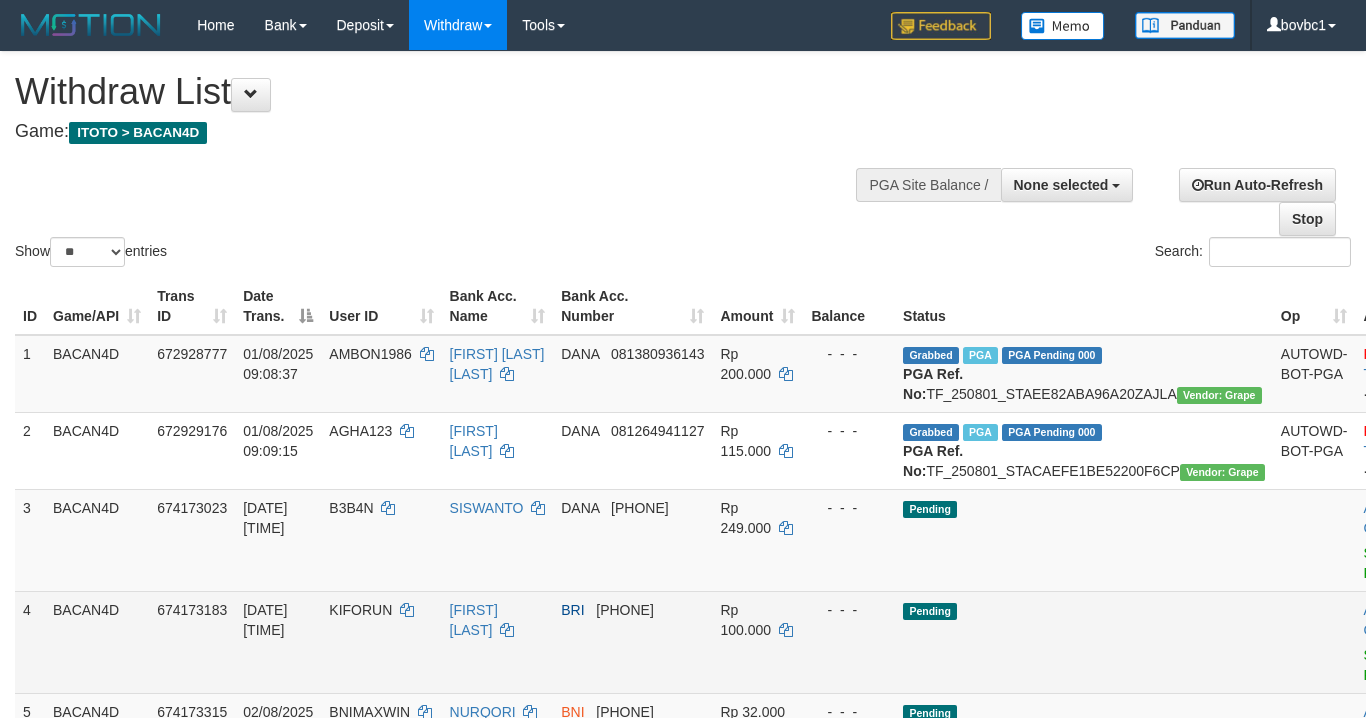 scroll, scrollTop: 345, scrollLeft: 0, axis: vertical 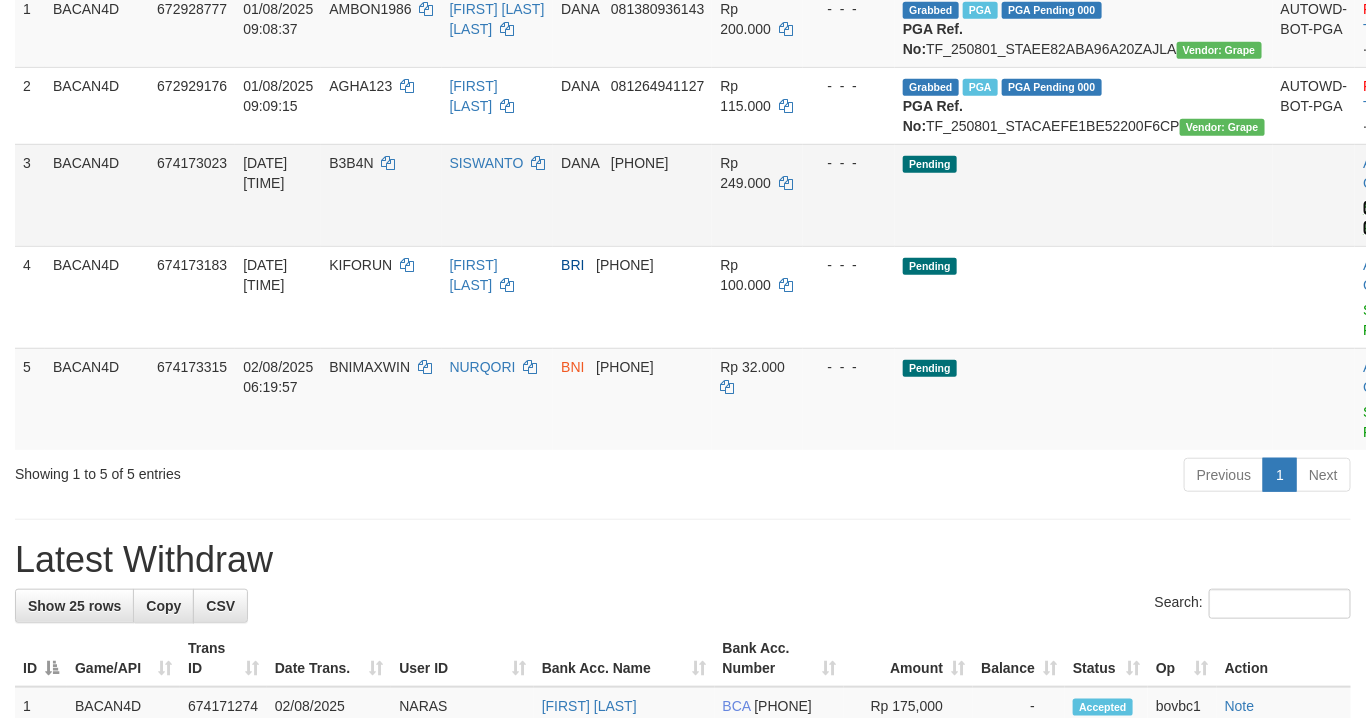 click on "Send PGA" at bounding box center [1379, 218] 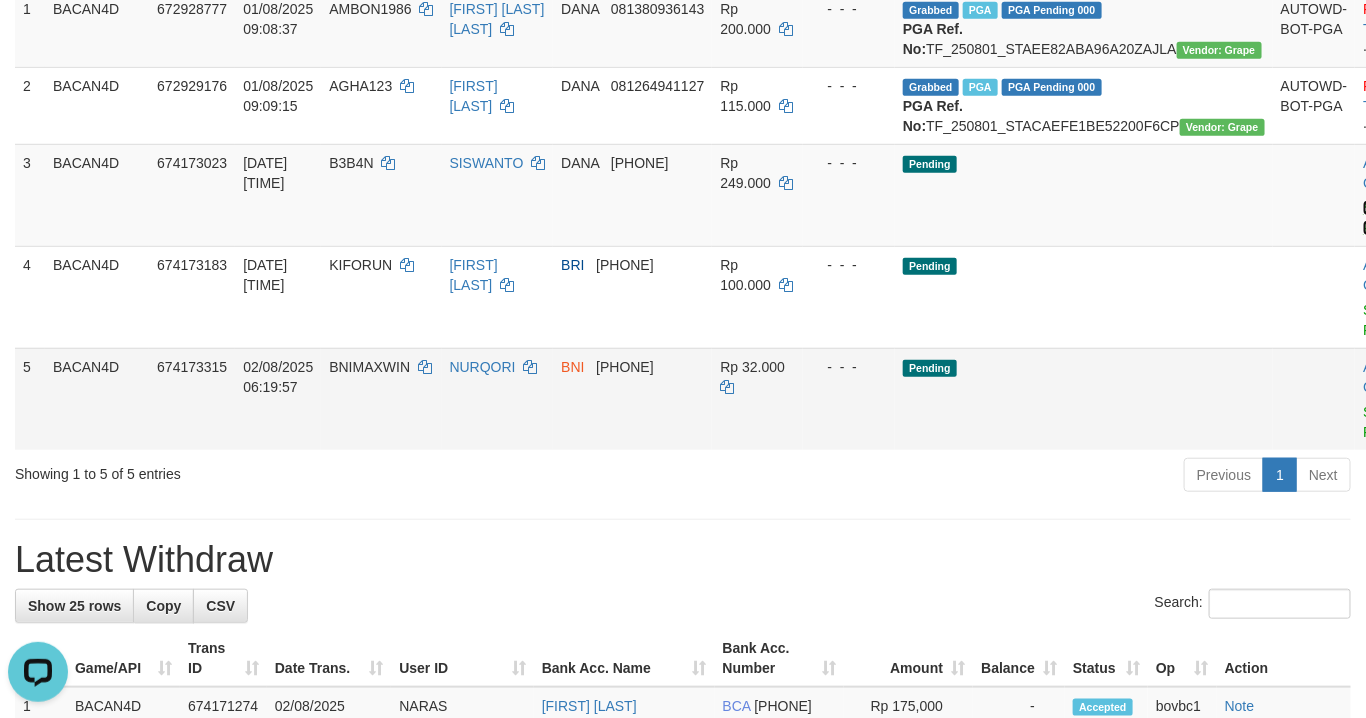 scroll, scrollTop: 0, scrollLeft: 0, axis: both 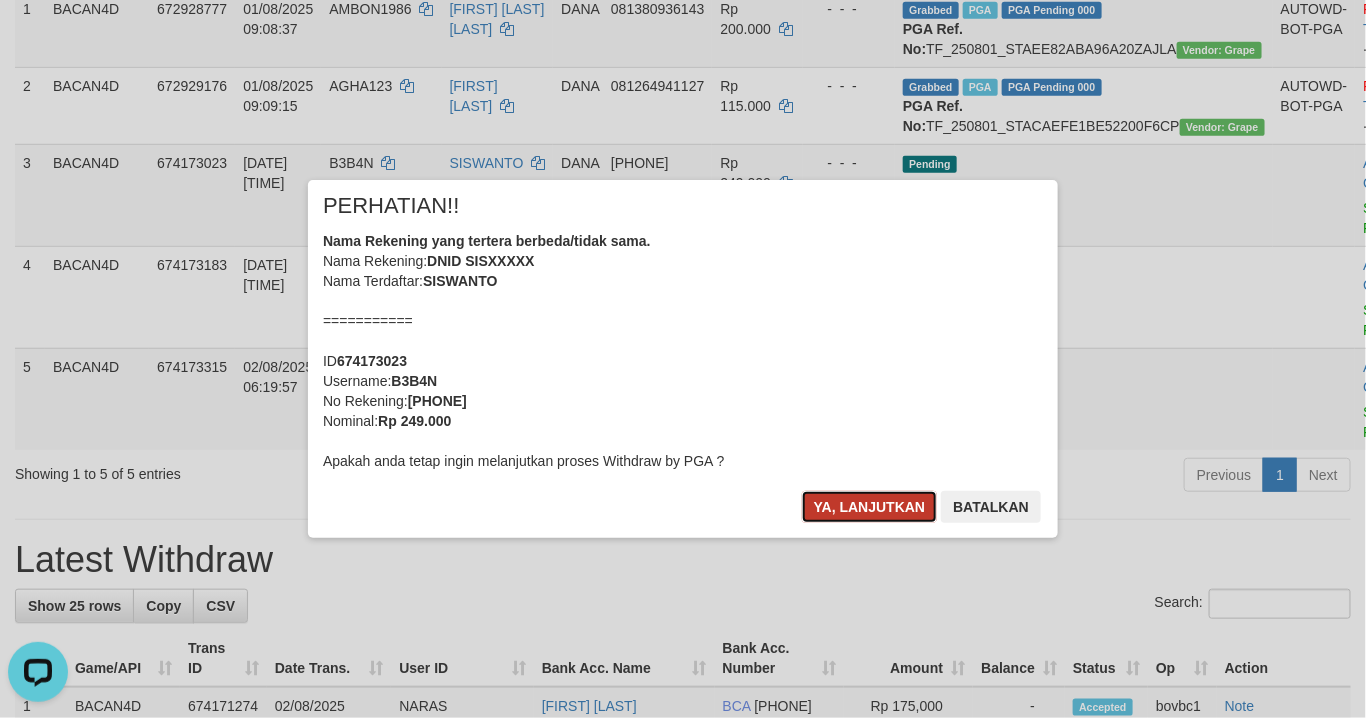 click on "Ya, lanjutkan" at bounding box center [870, 507] 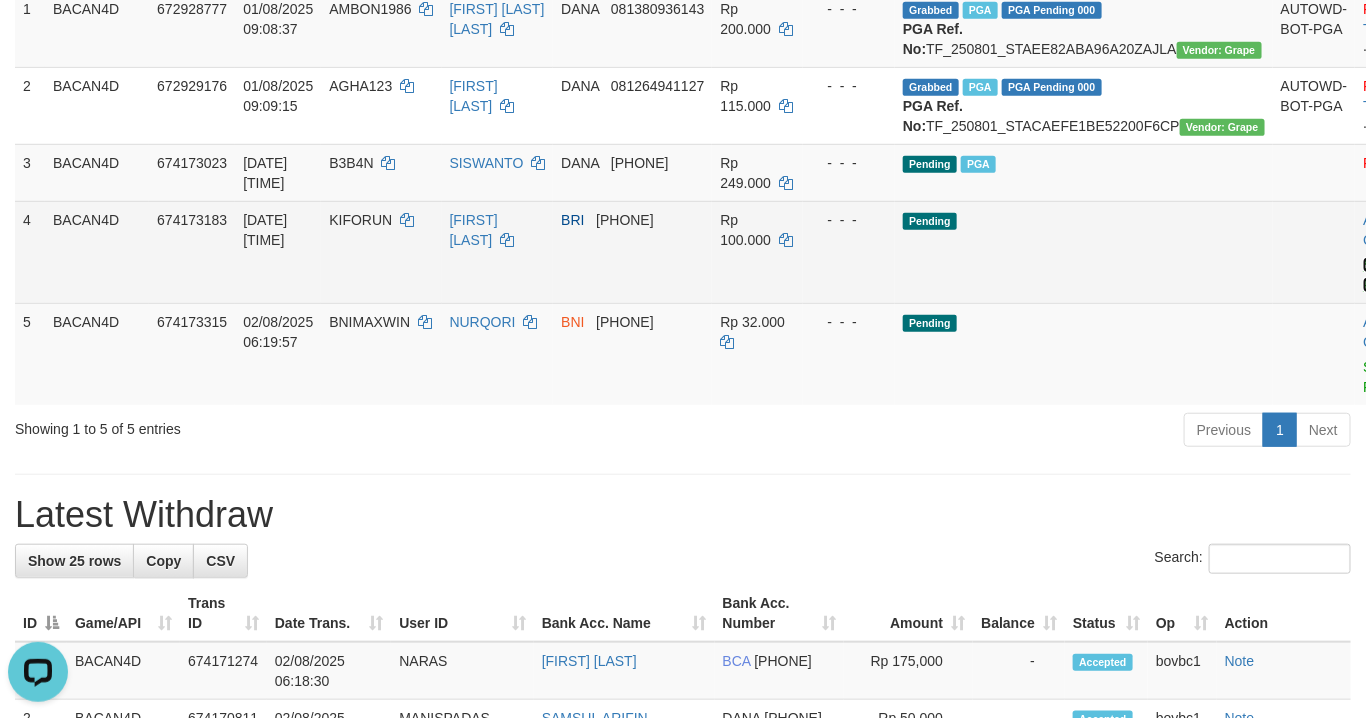 click on "Send PGA" at bounding box center [1379, 275] 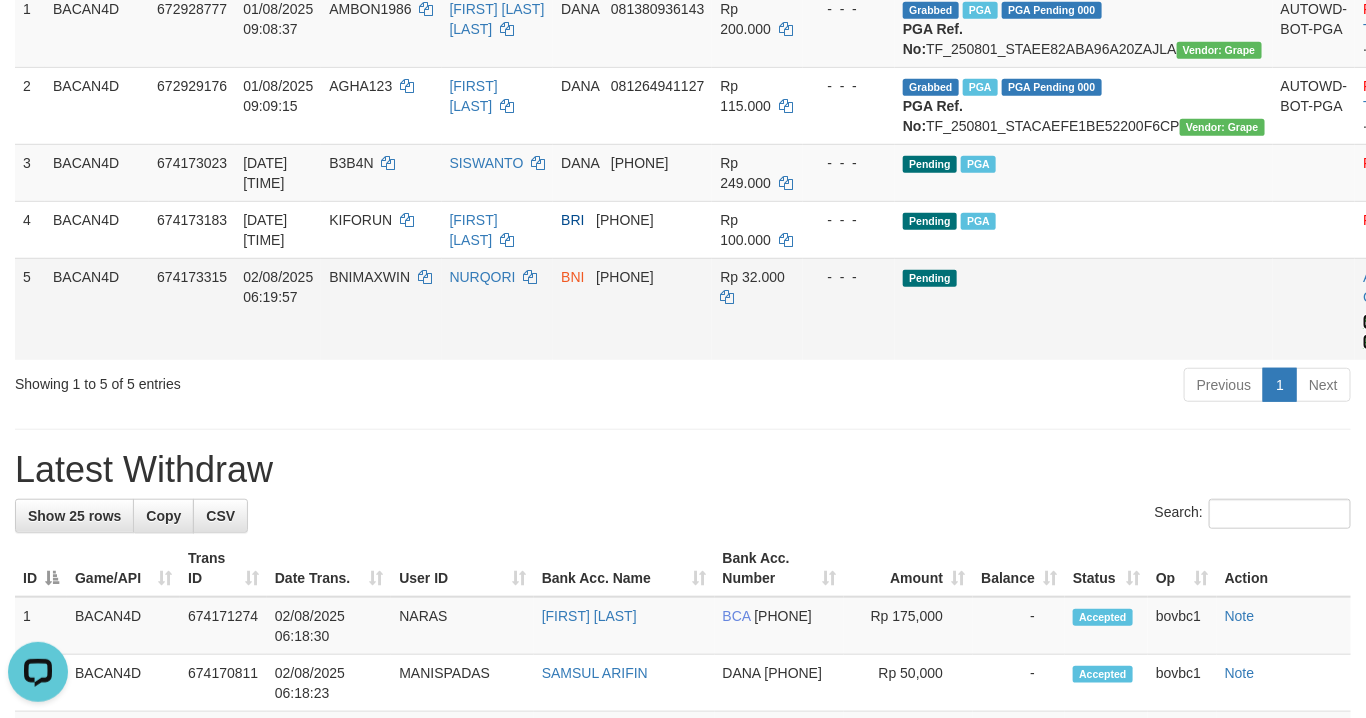 click on "Send PGA" at bounding box center [1379, 332] 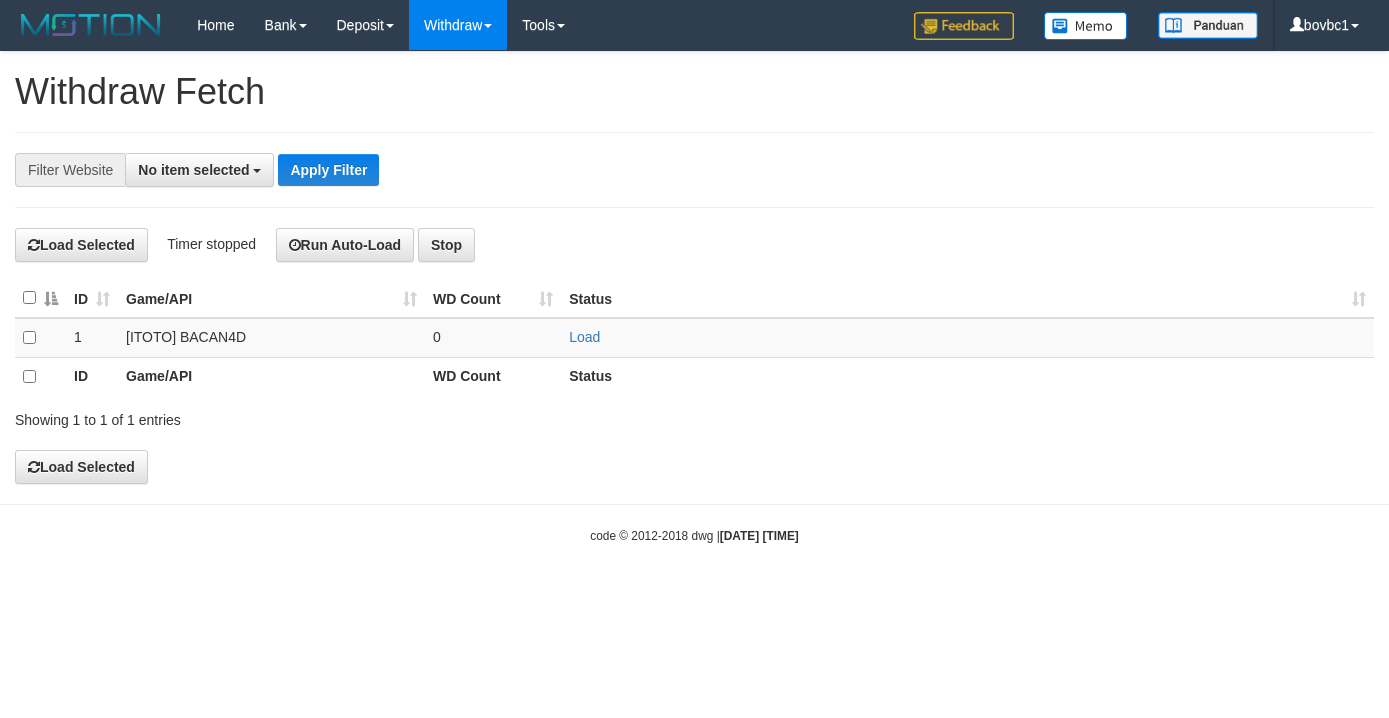 select 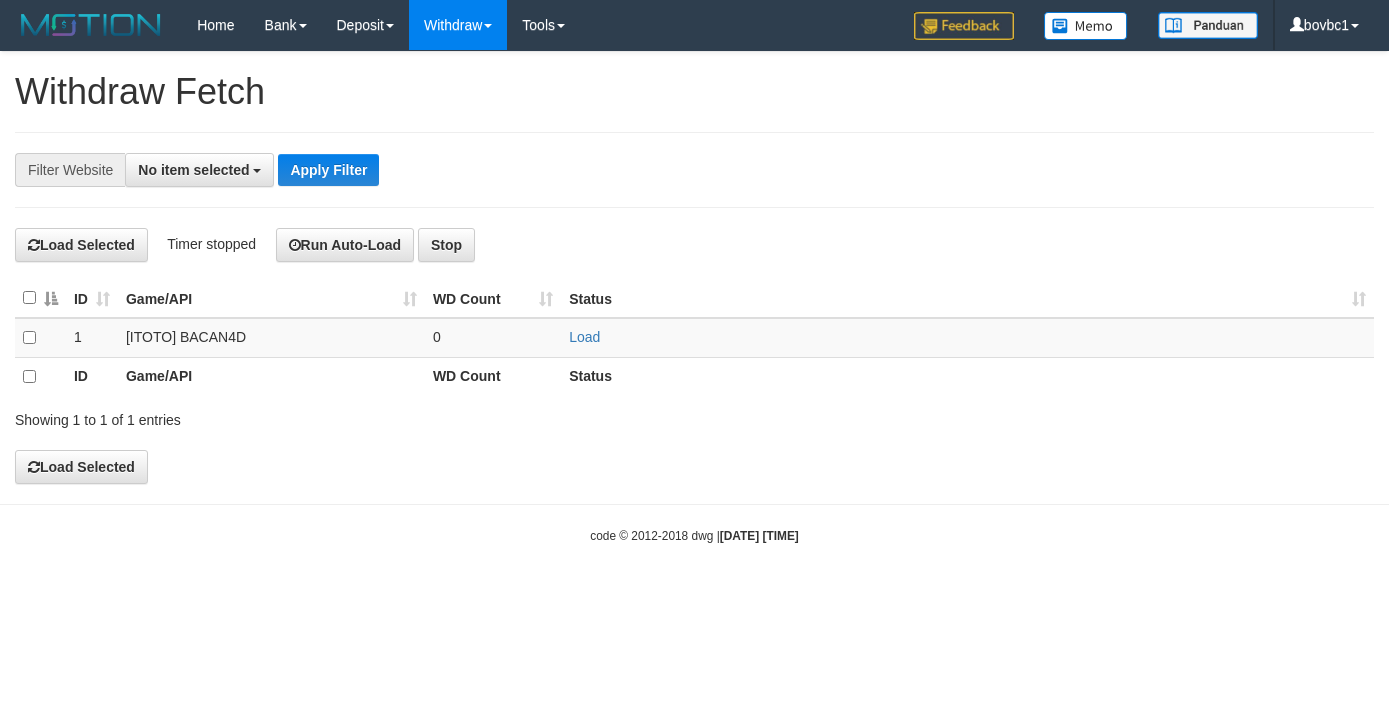scroll, scrollTop: 0, scrollLeft: 0, axis: both 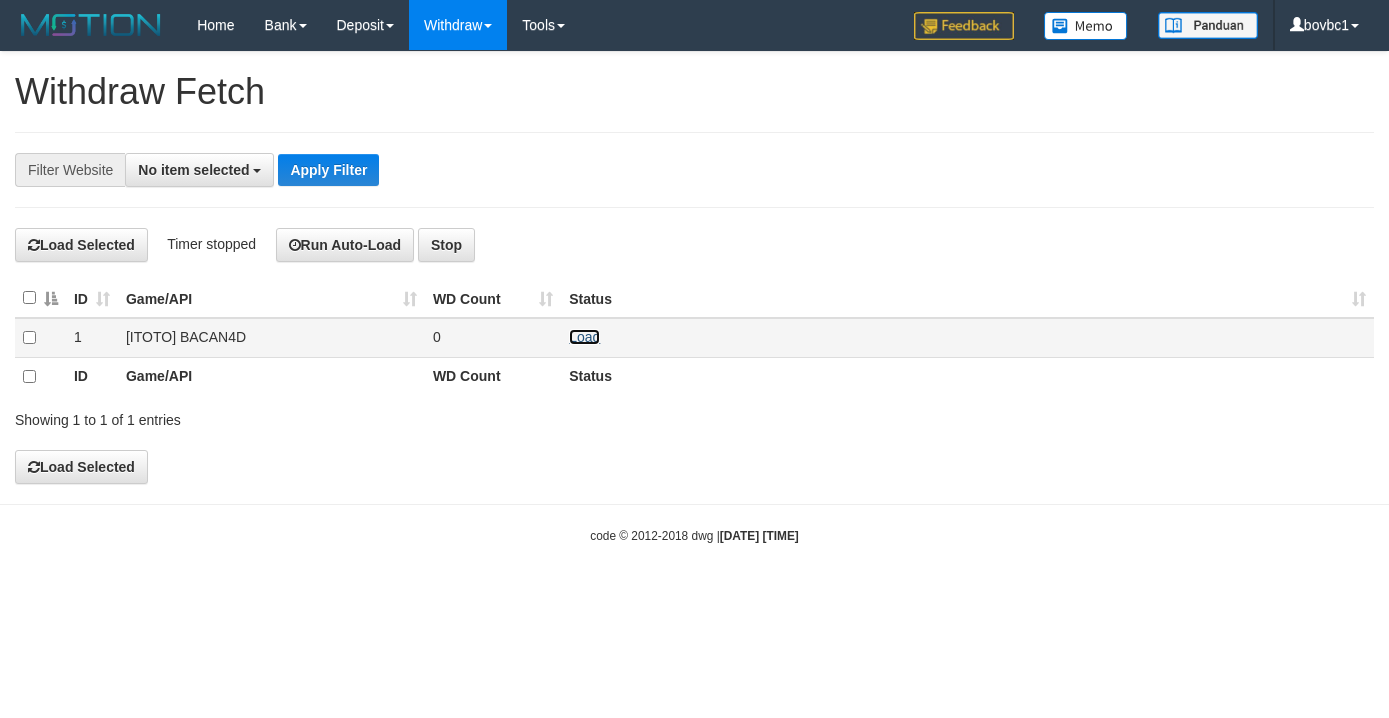 click on "Load" at bounding box center [584, 337] 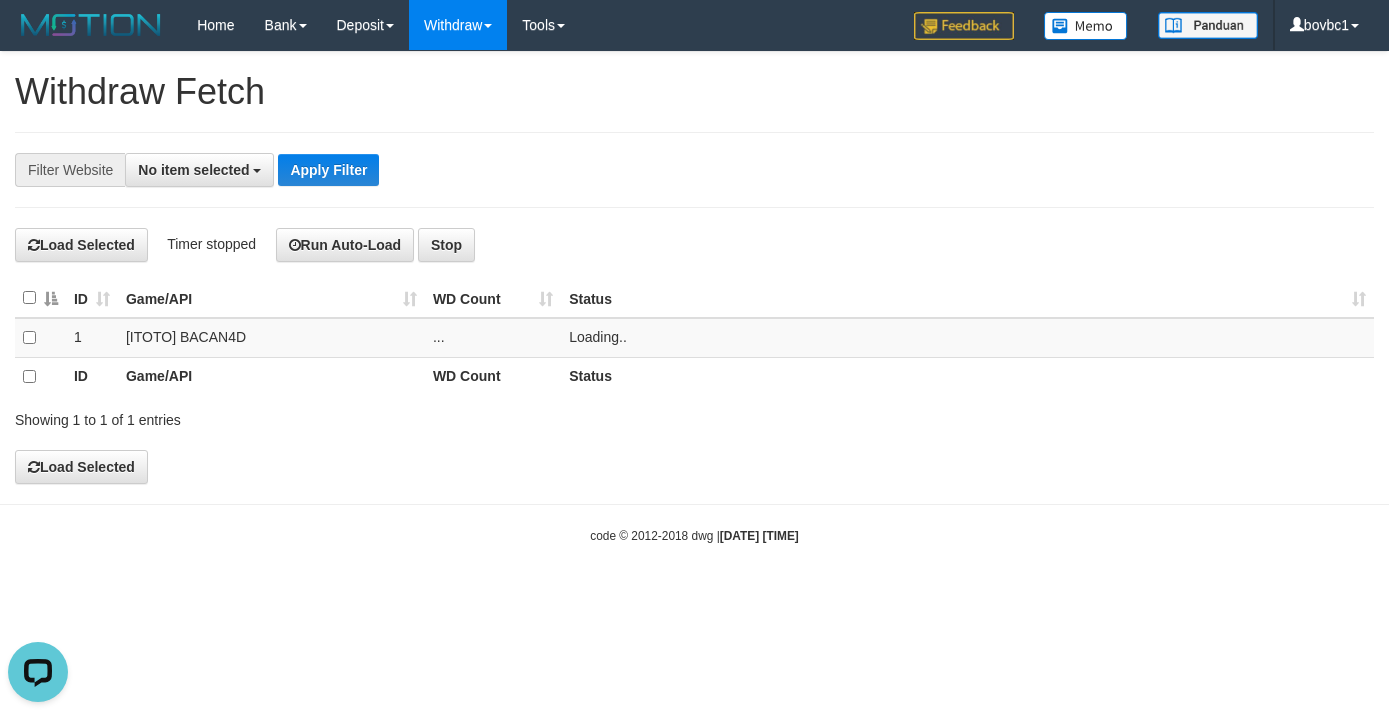 scroll, scrollTop: 0, scrollLeft: 0, axis: both 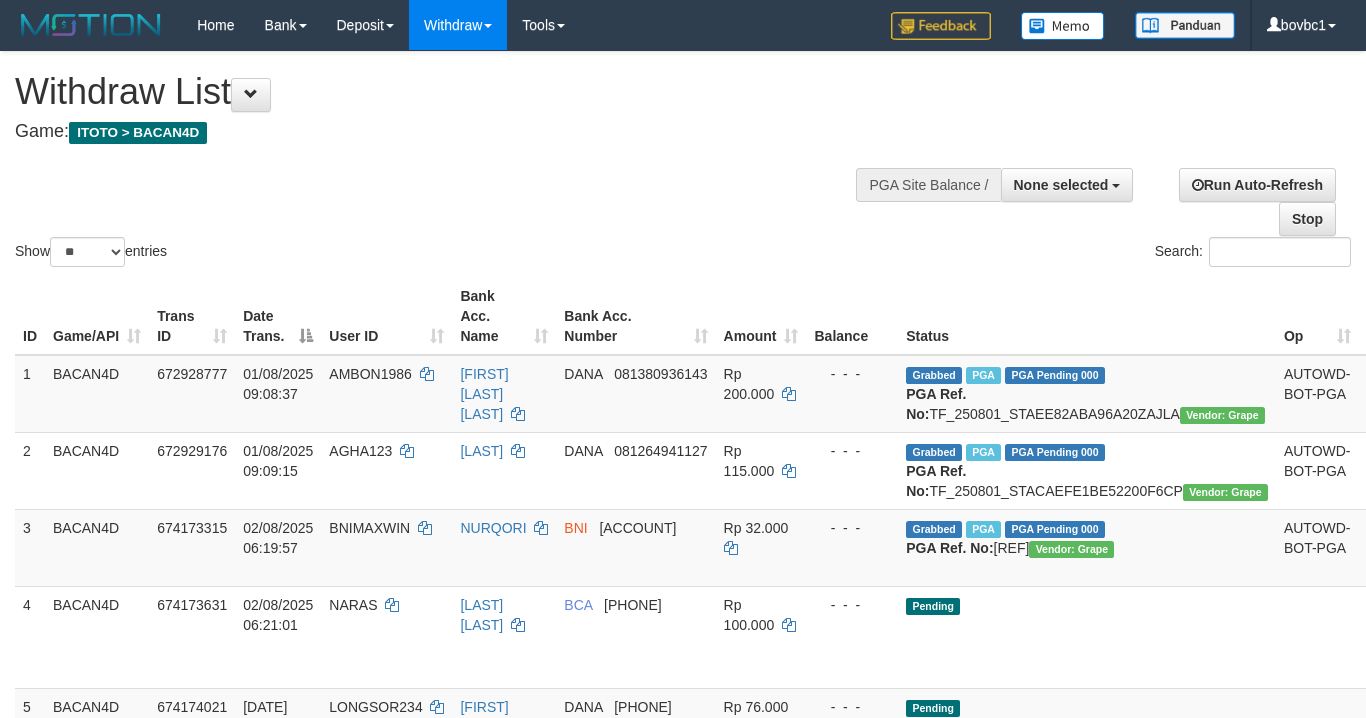 select 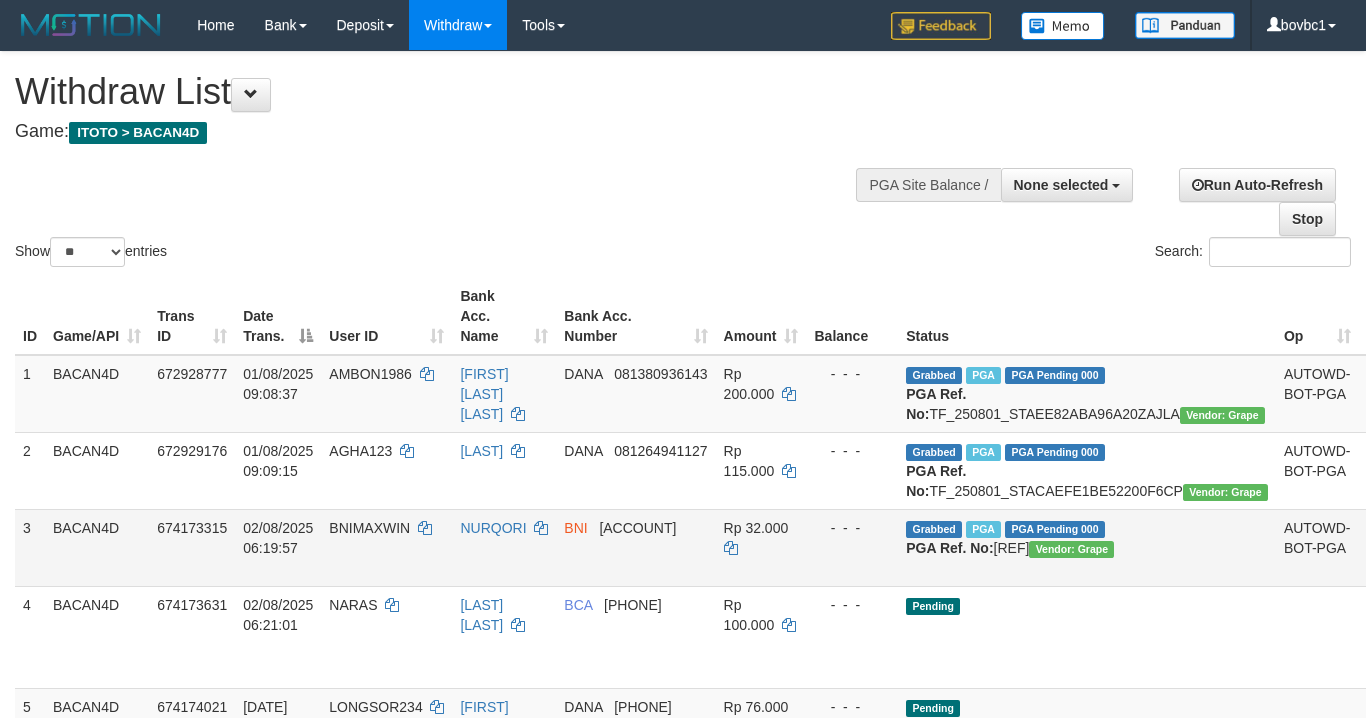 scroll, scrollTop: 345, scrollLeft: 0, axis: vertical 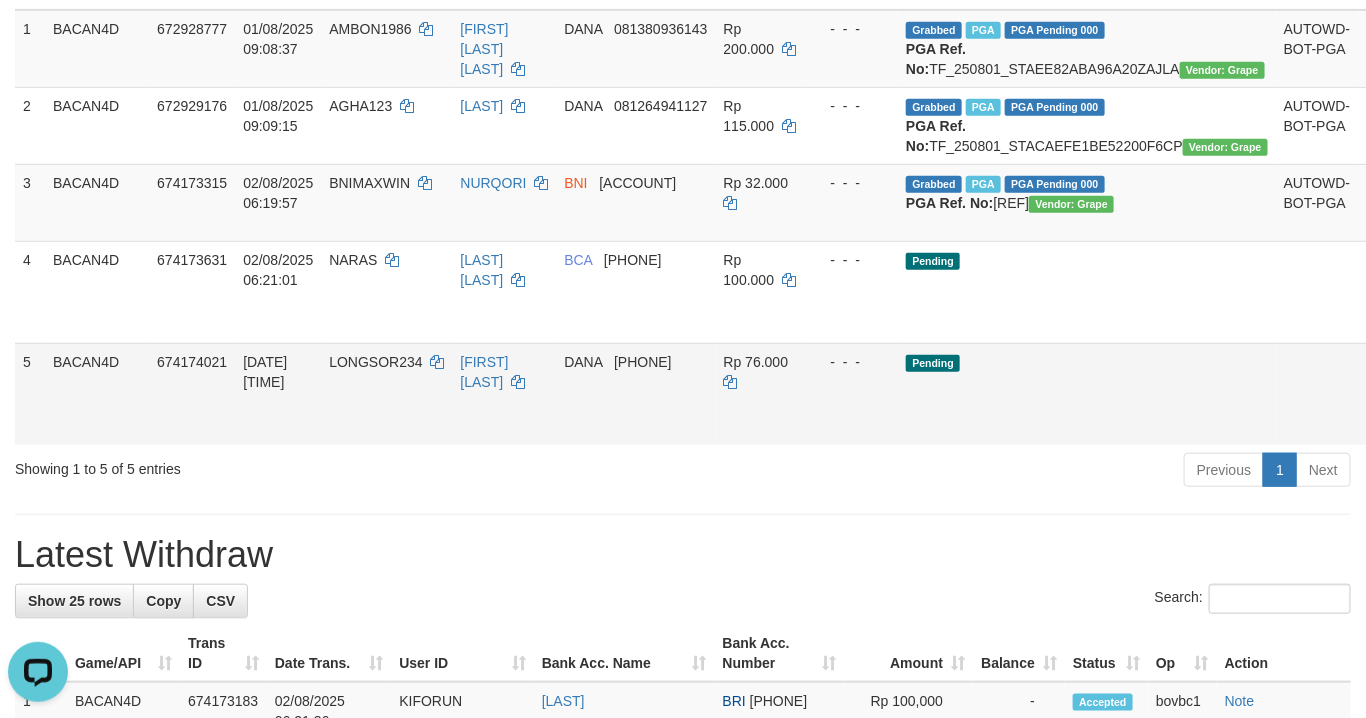 drag, startPoint x: 1273, startPoint y: 366, endPoint x: 801, endPoint y: 399, distance: 473.1522 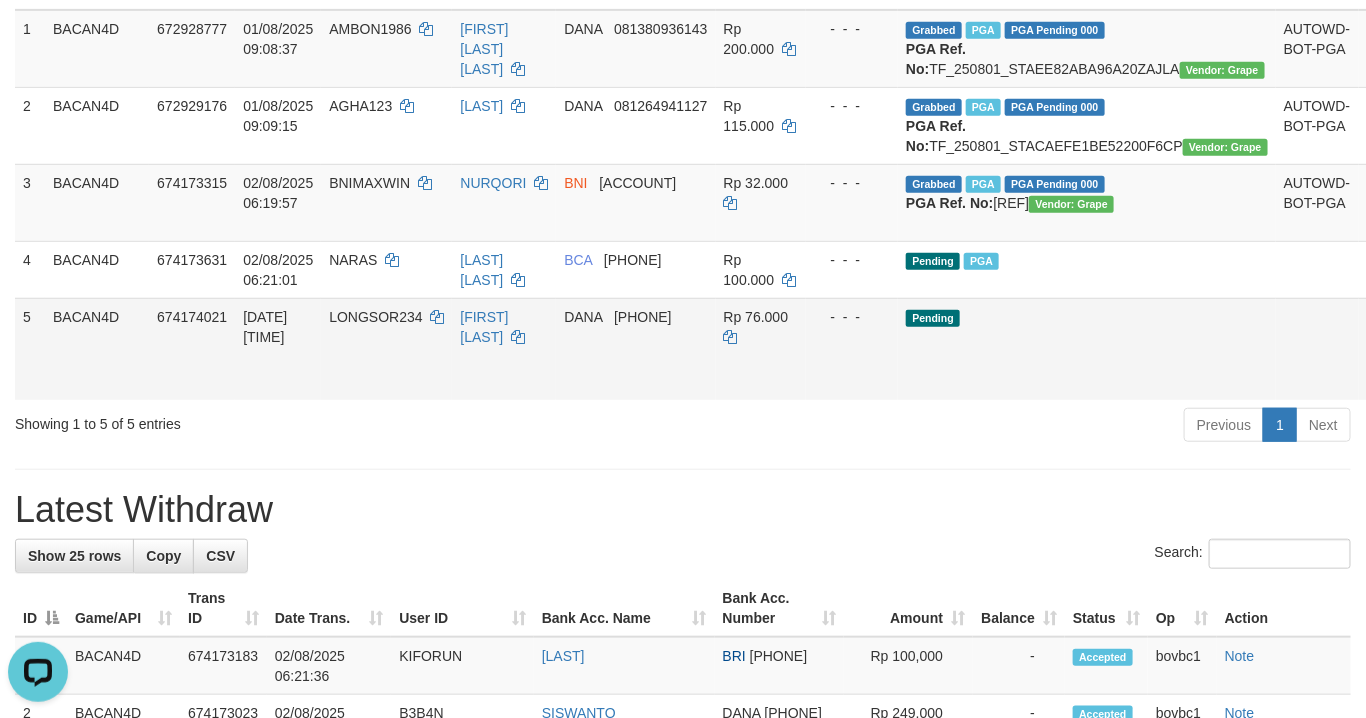 click on "Send PGA" at bounding box center [1383, 372] 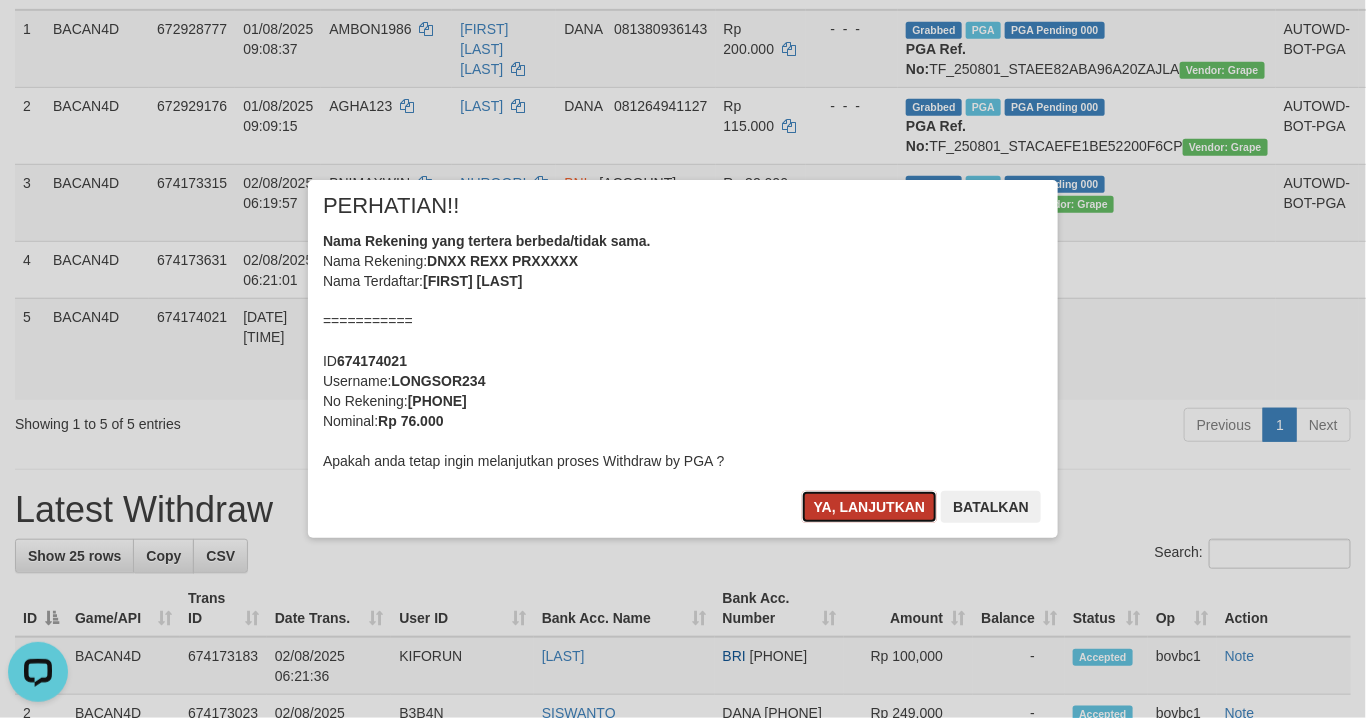 click on "Ya, lanjutkan" at bounding box center (870, 507) 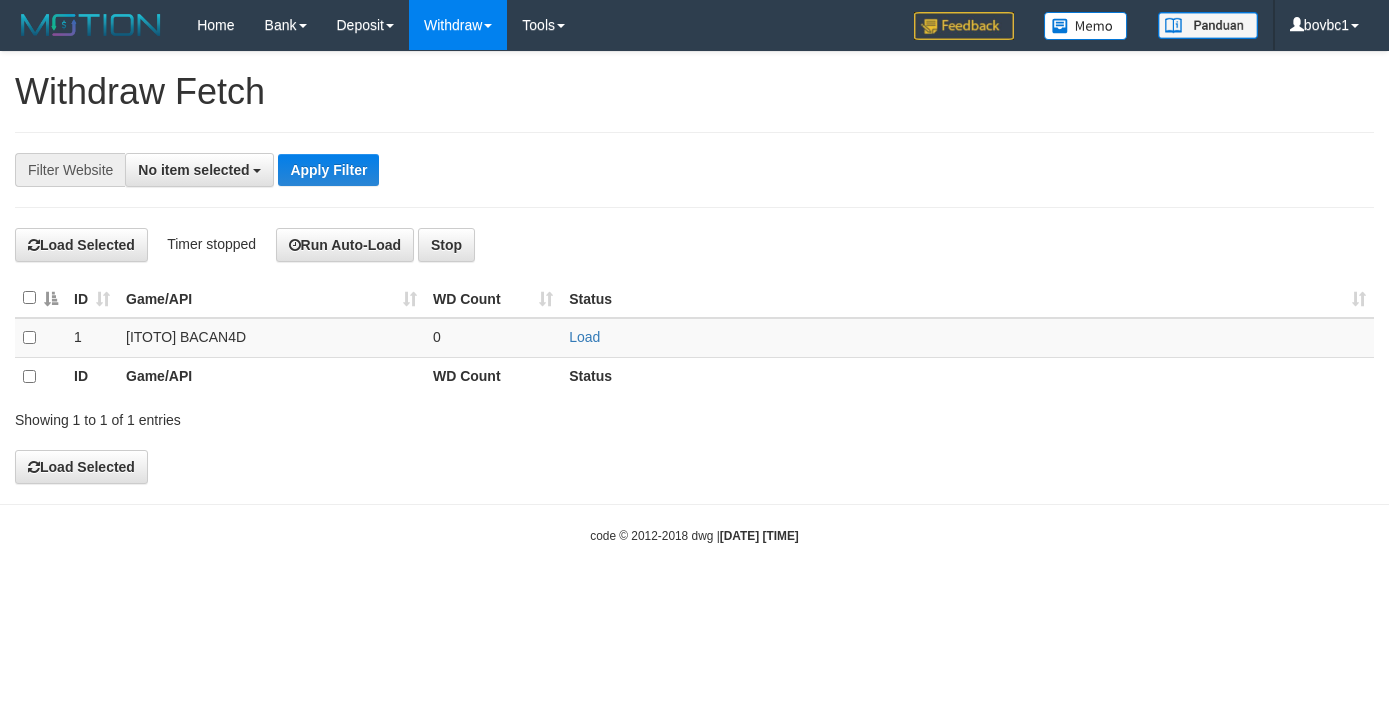 select 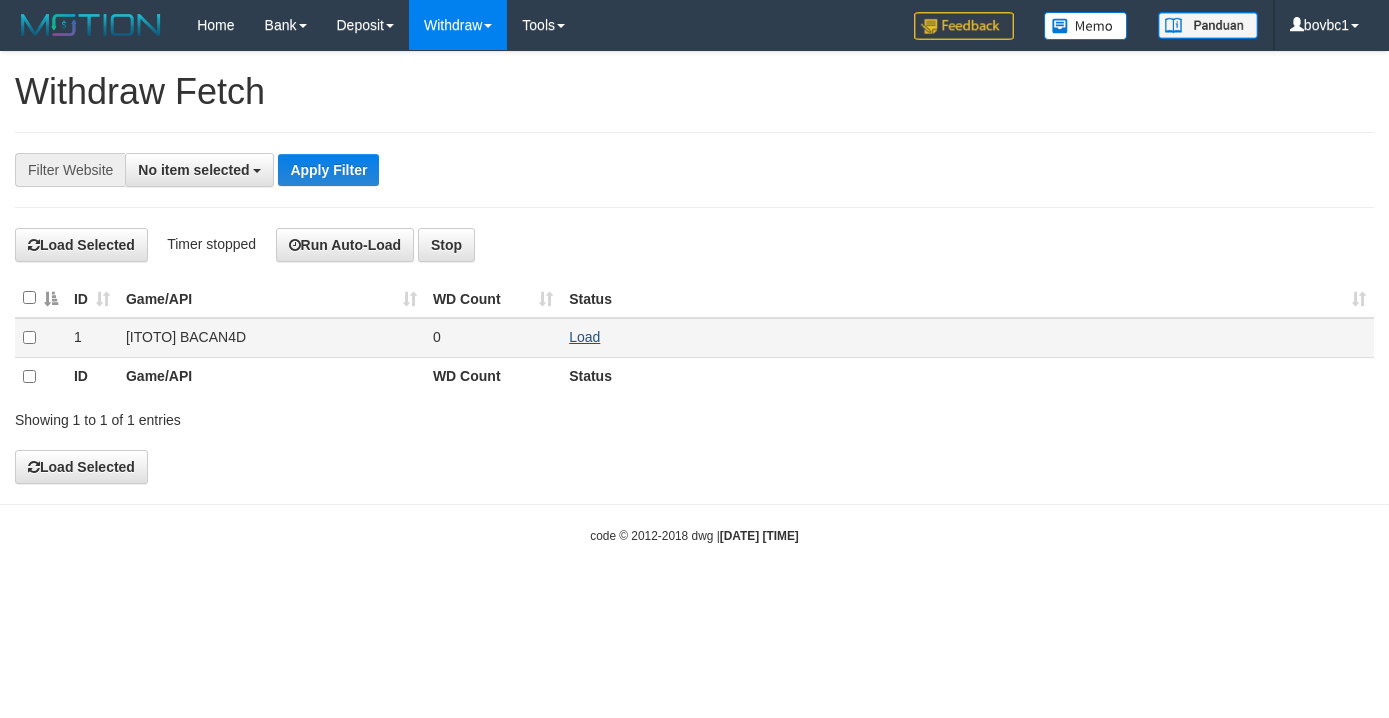 scroll, scrollTop: 0, scrollLeft: 0, axis: both 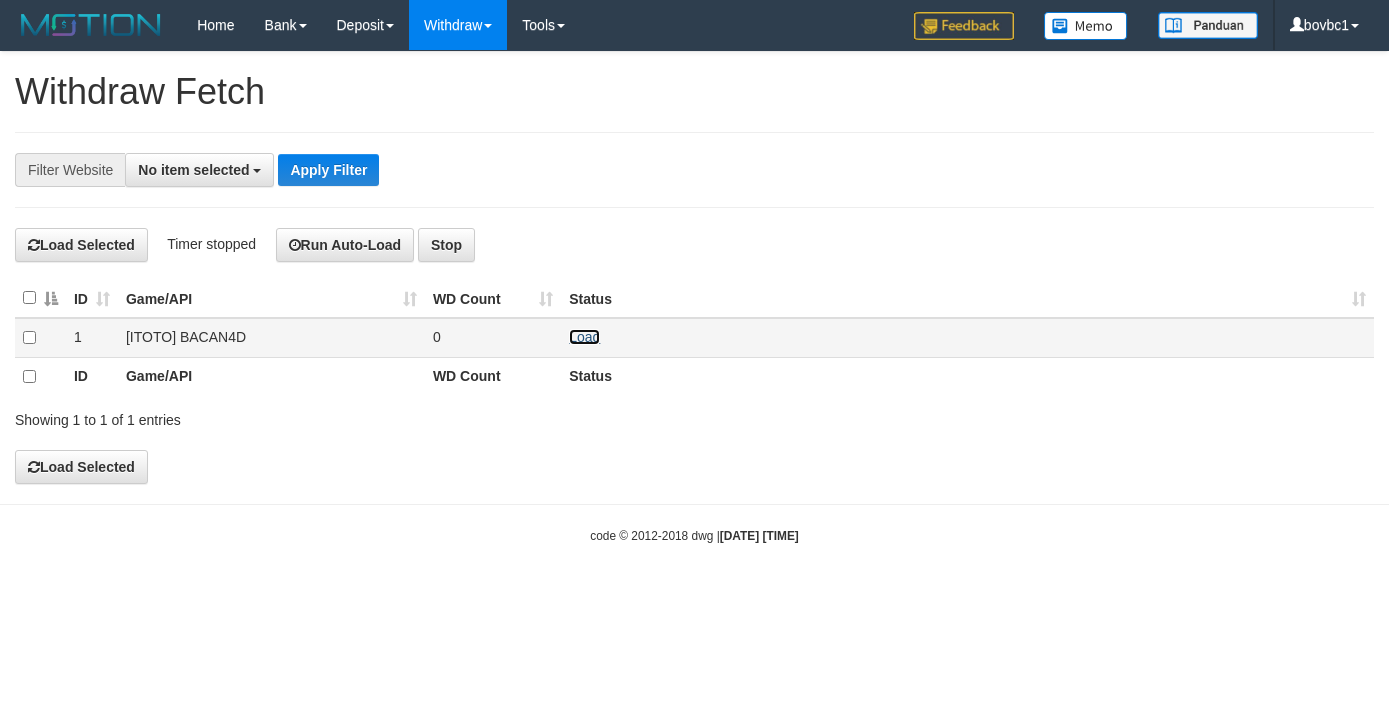 click on "Load" at bounding box center [584, 337] 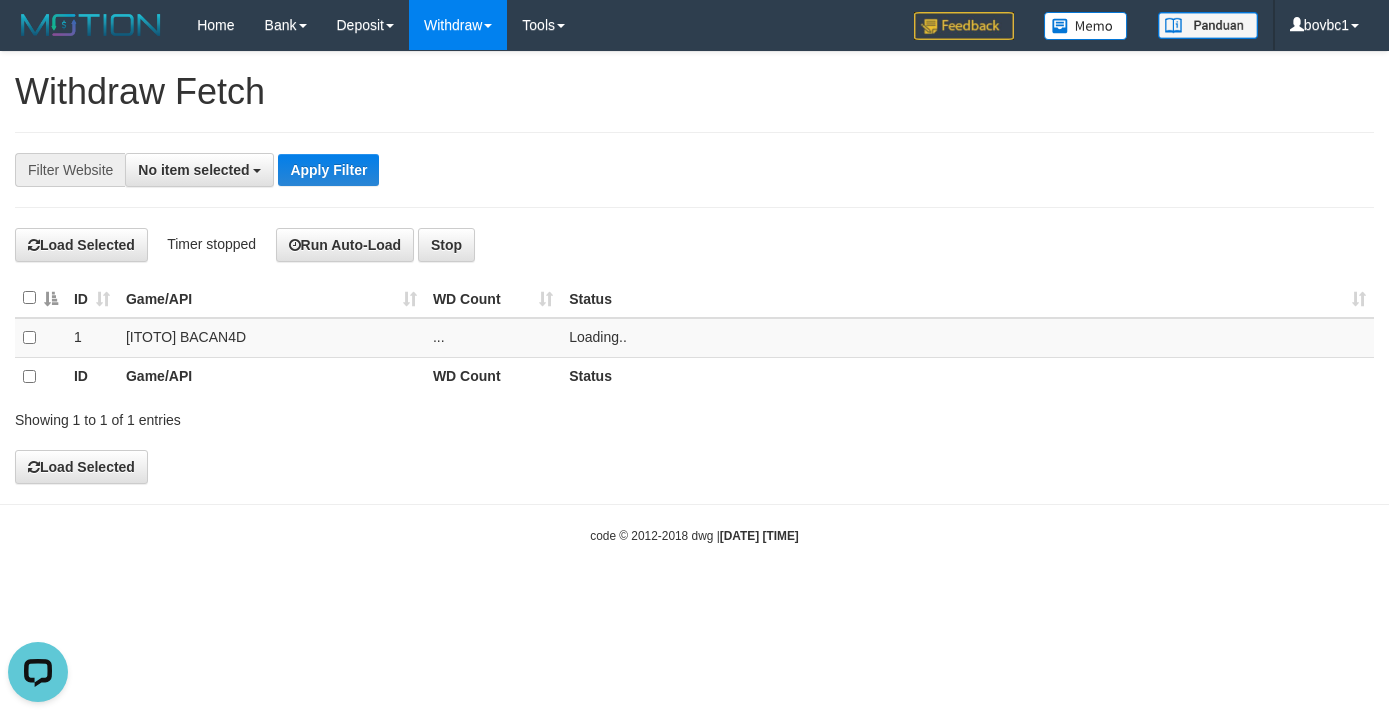 scroll, scrollTop: 0, scrollLeft: 0, axis: both 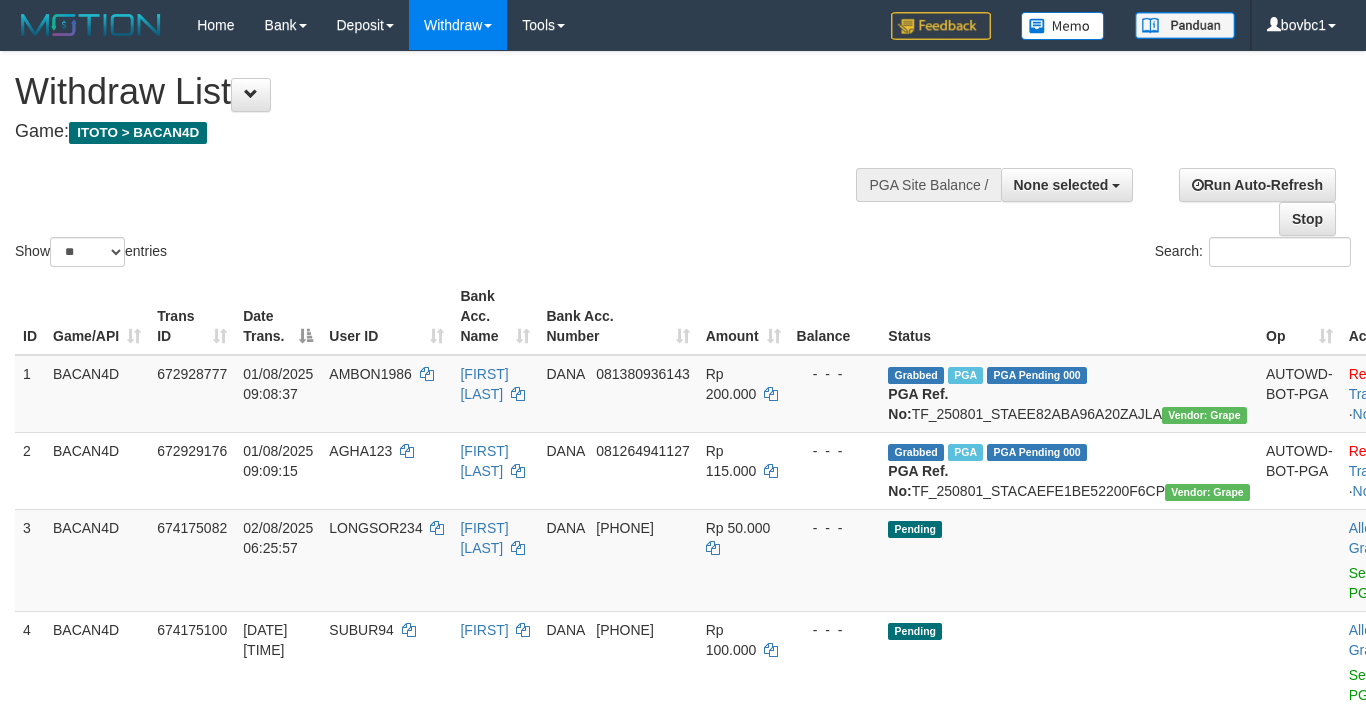 select 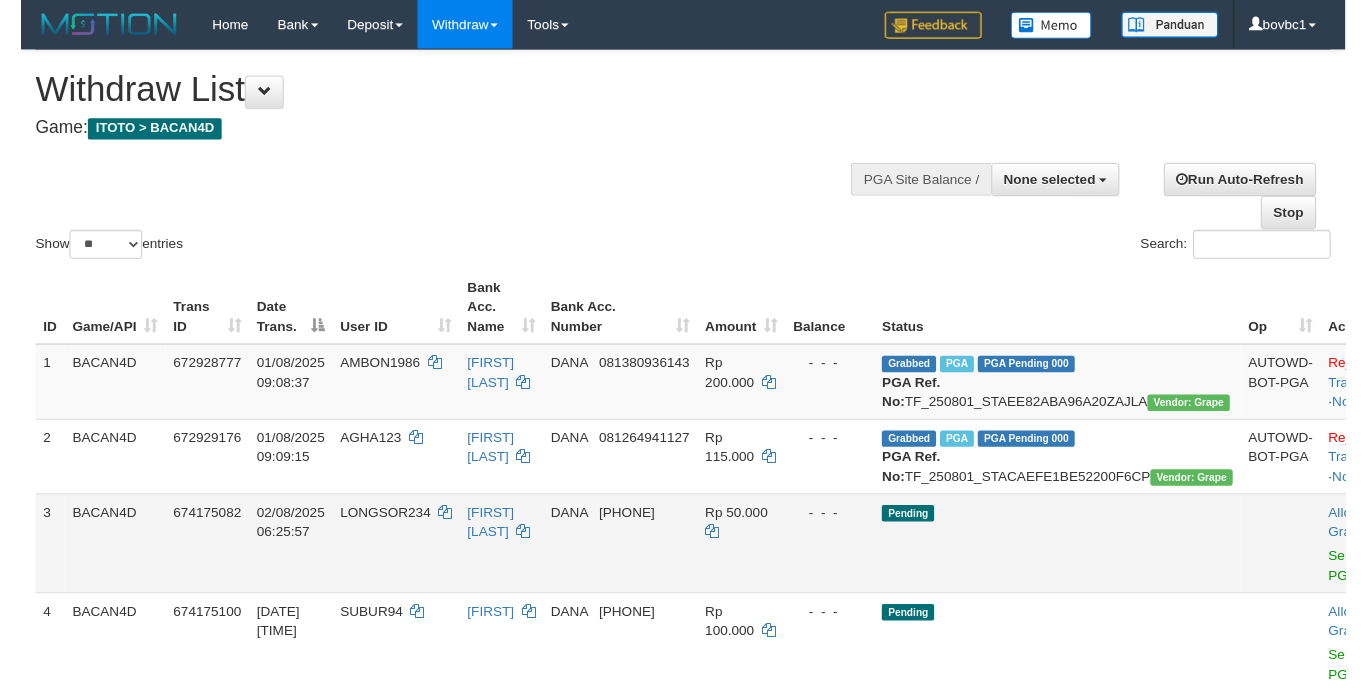 scroll, scrollTop: 345, scrollLeft: 0, axis: vertical 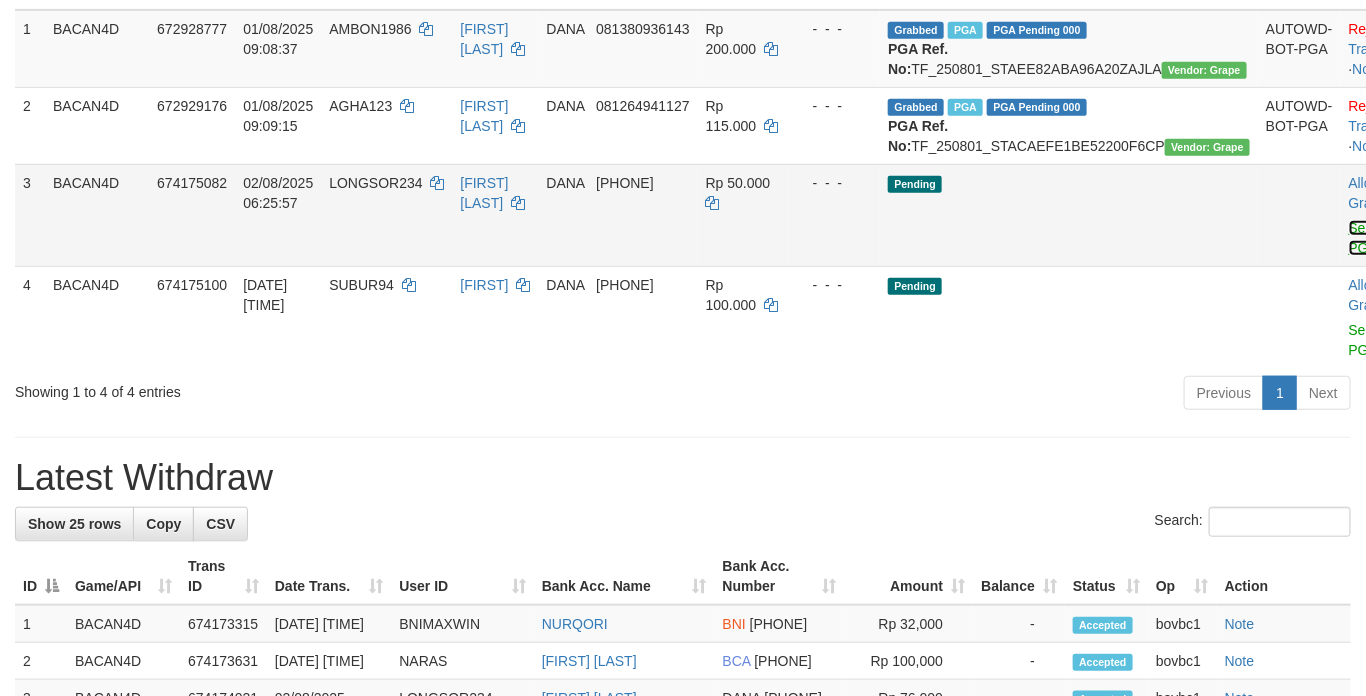 click on "Send PGA" at bounding box center [1365, 238] 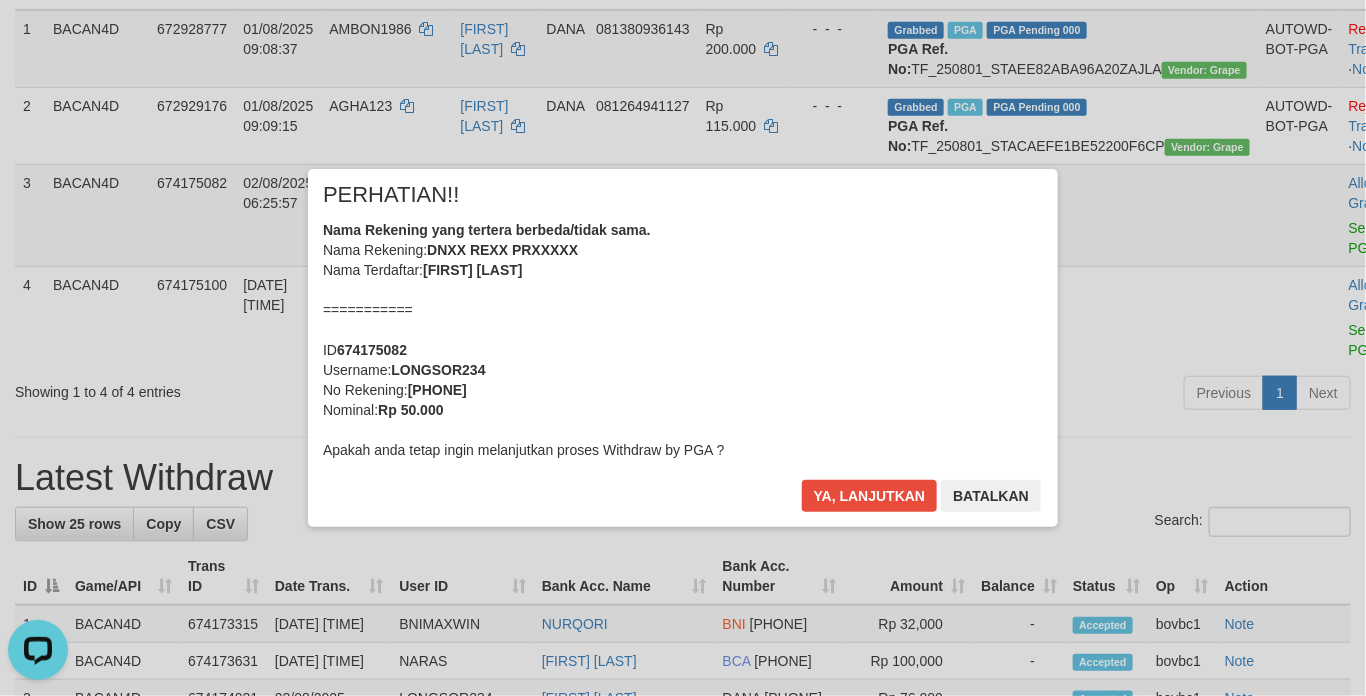 scroll, scrollTop: 0, scrollLeft: 0, axis: both 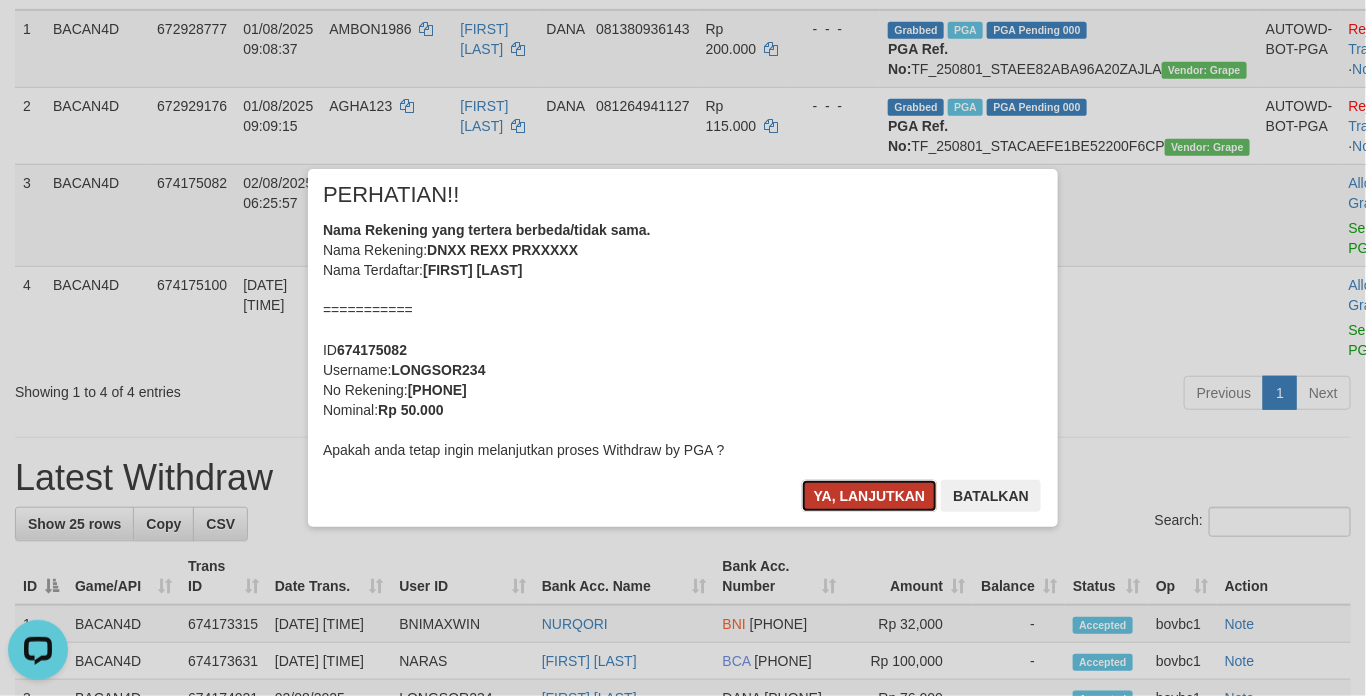 click on "Ya, lanjutkan" at bounding box center [870, 496] 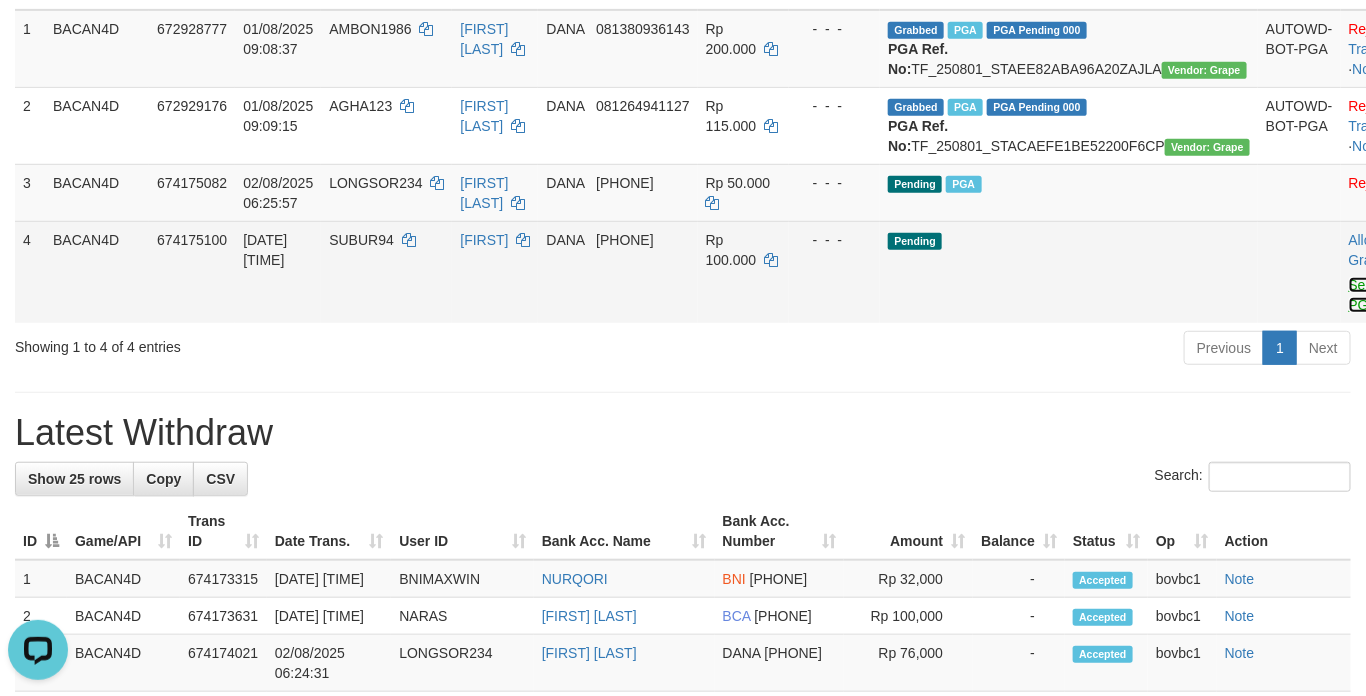 click on "Allow Grab   ·    Reject Send PGA     ·    Note" at bounding box center (1390, 272) 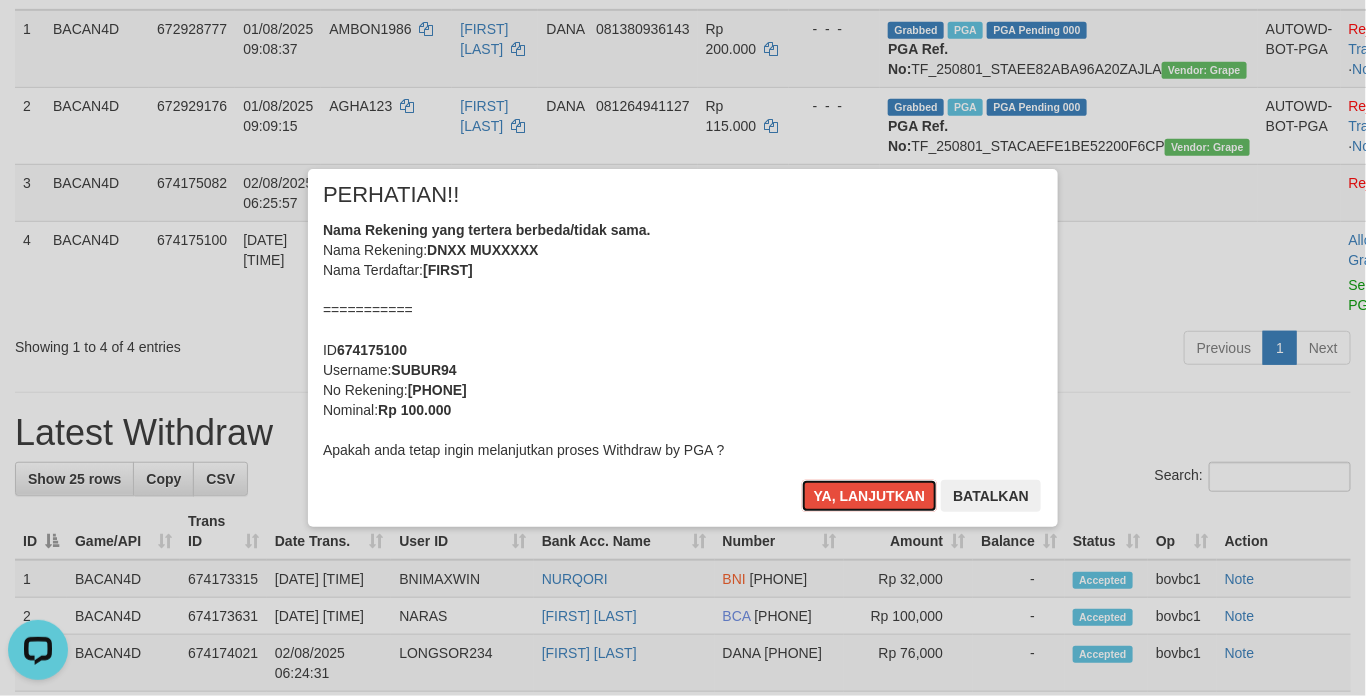 drag, startPoint x: 859, startPoint y: 486, endPoint x: 1360, endPoint y: 484, distance: 501.004 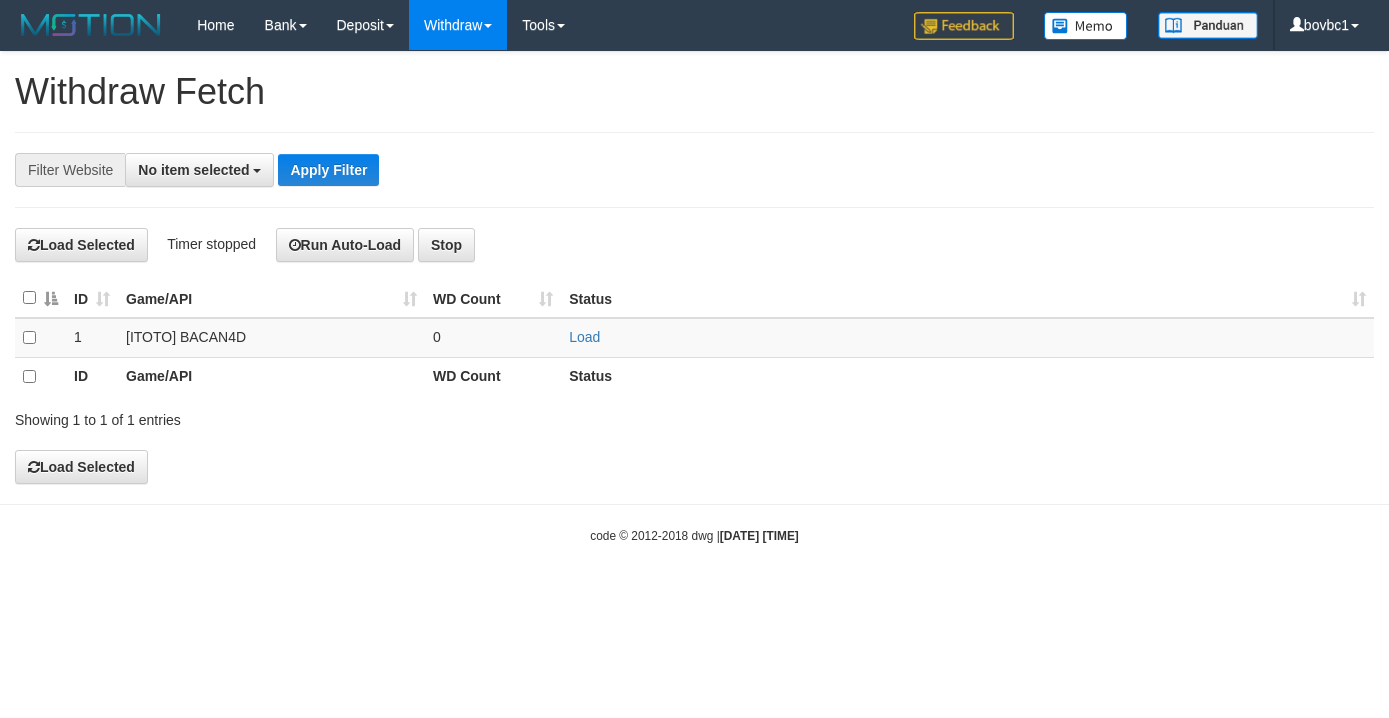 select 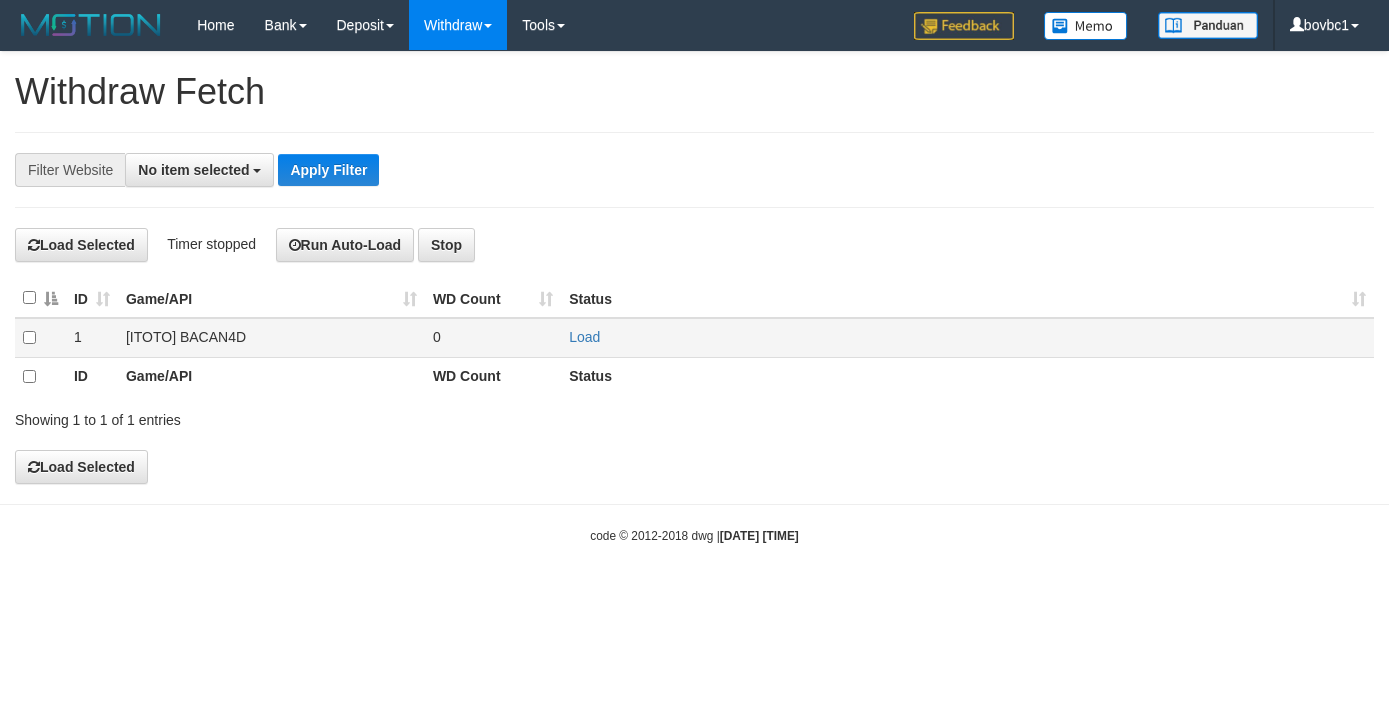 scroll, scrollTop: 0, scrollLeft: 0, axis: both 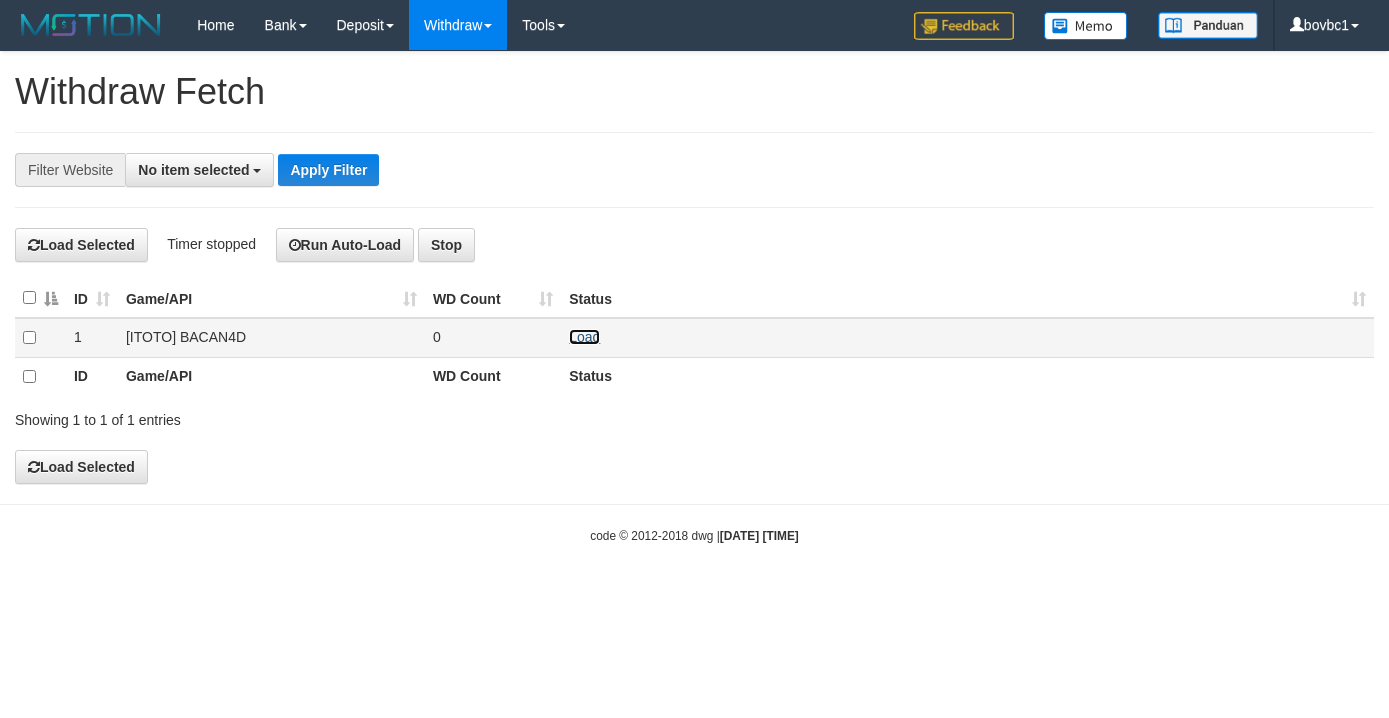 click on "Load" at bounding box center [584, 337] 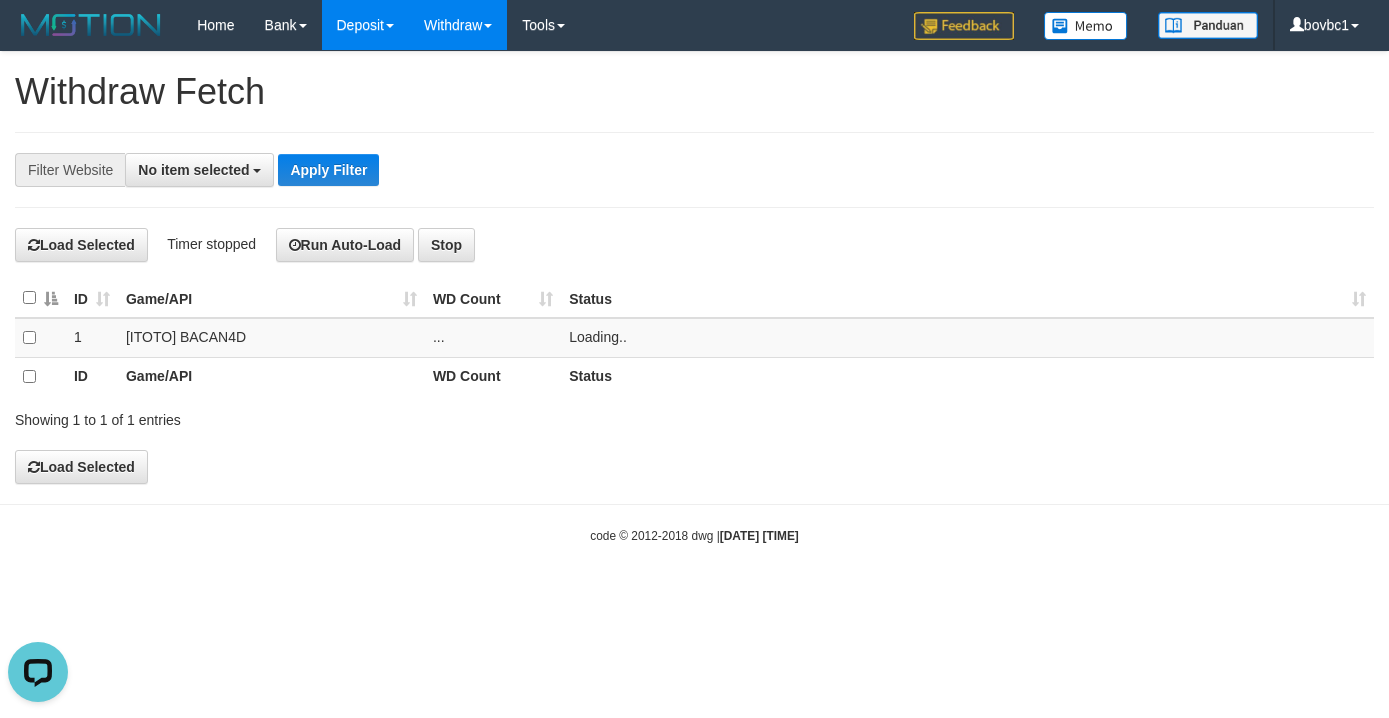 scroll, scrollTop: 0, scrollLeft: 0, axis: both 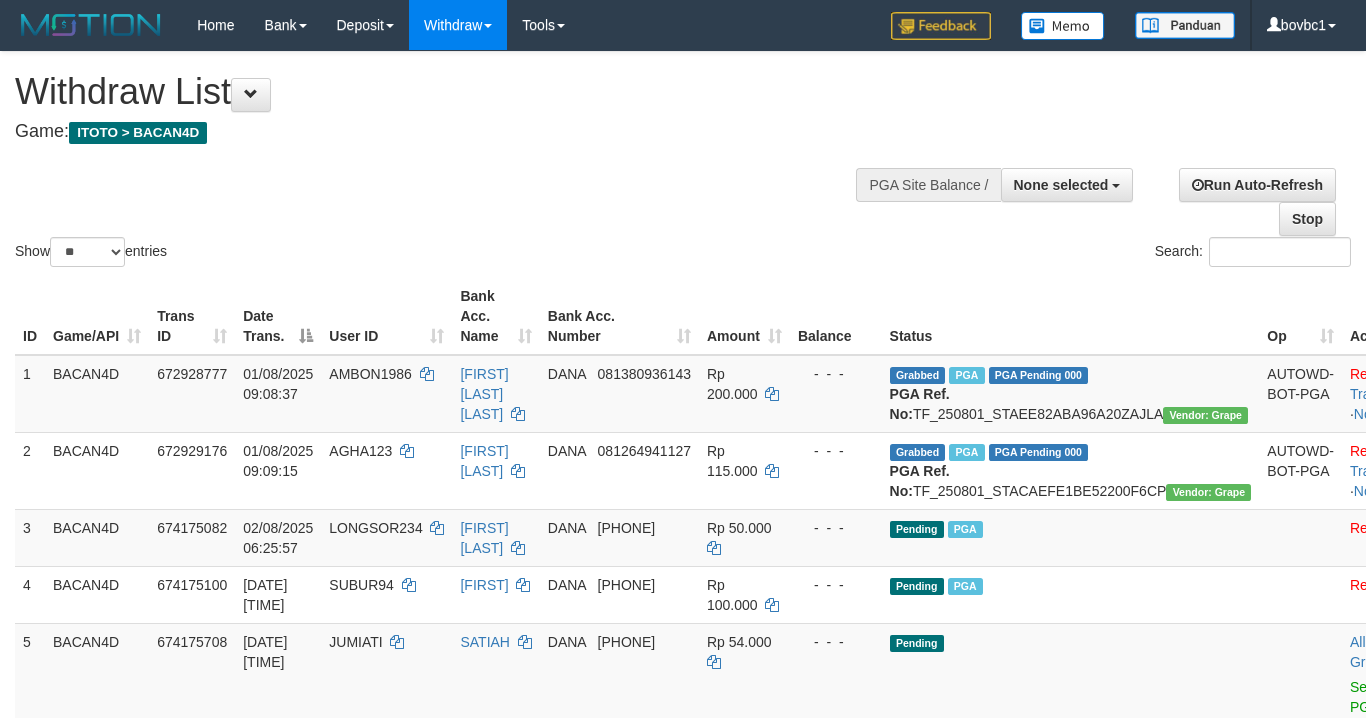 select 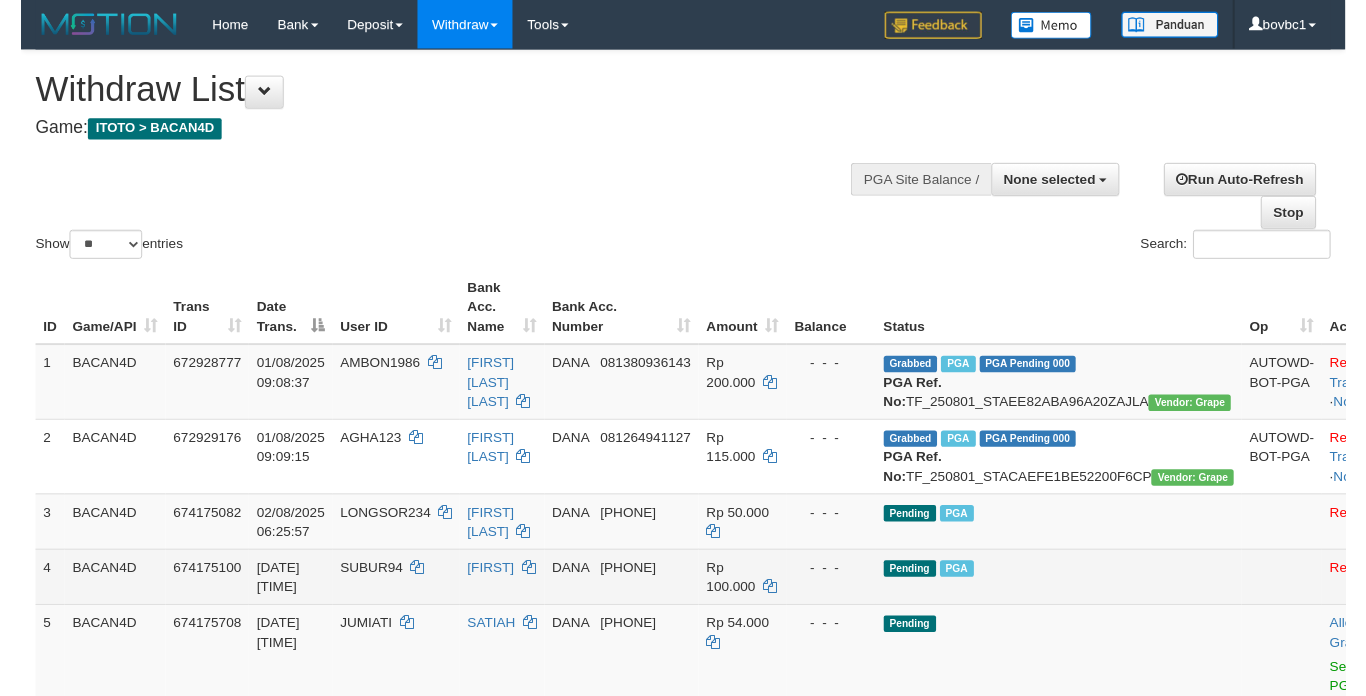 scroll, scrollTop: 345, scrollLeft: 0, axis: vertical 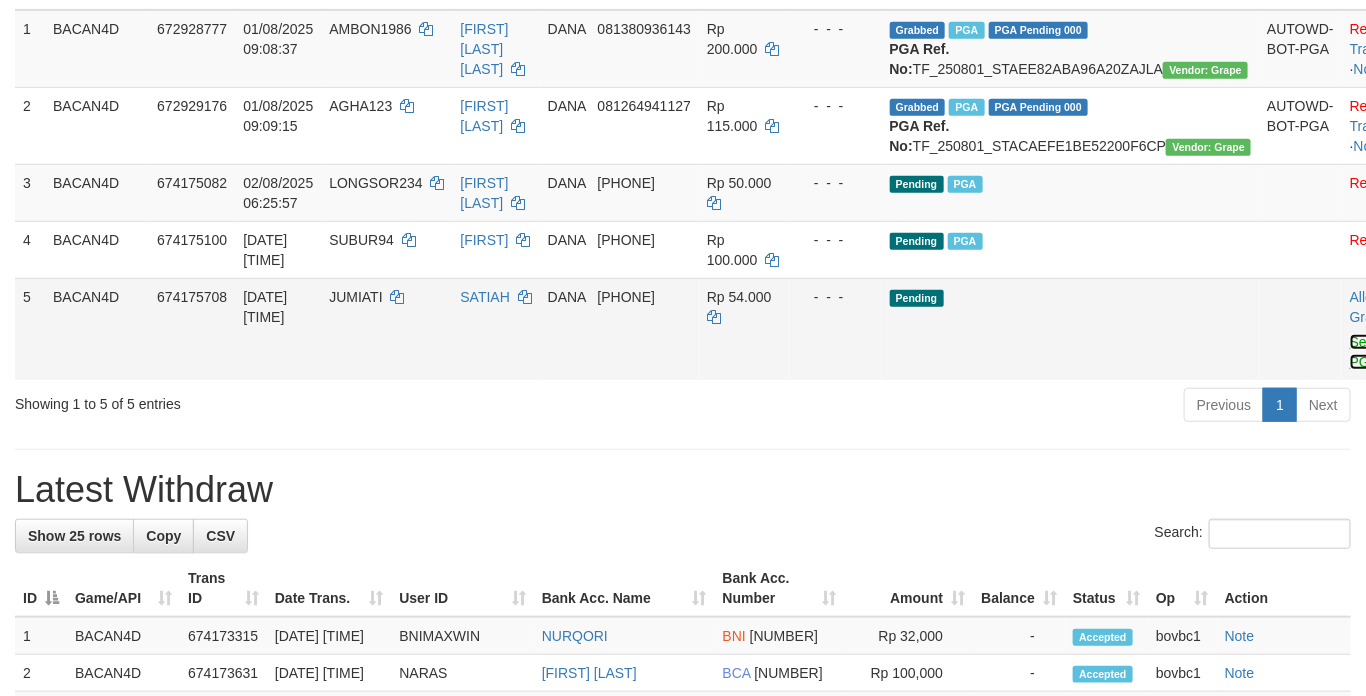 click on "Send PGA" at bounding box center (1366, 352) 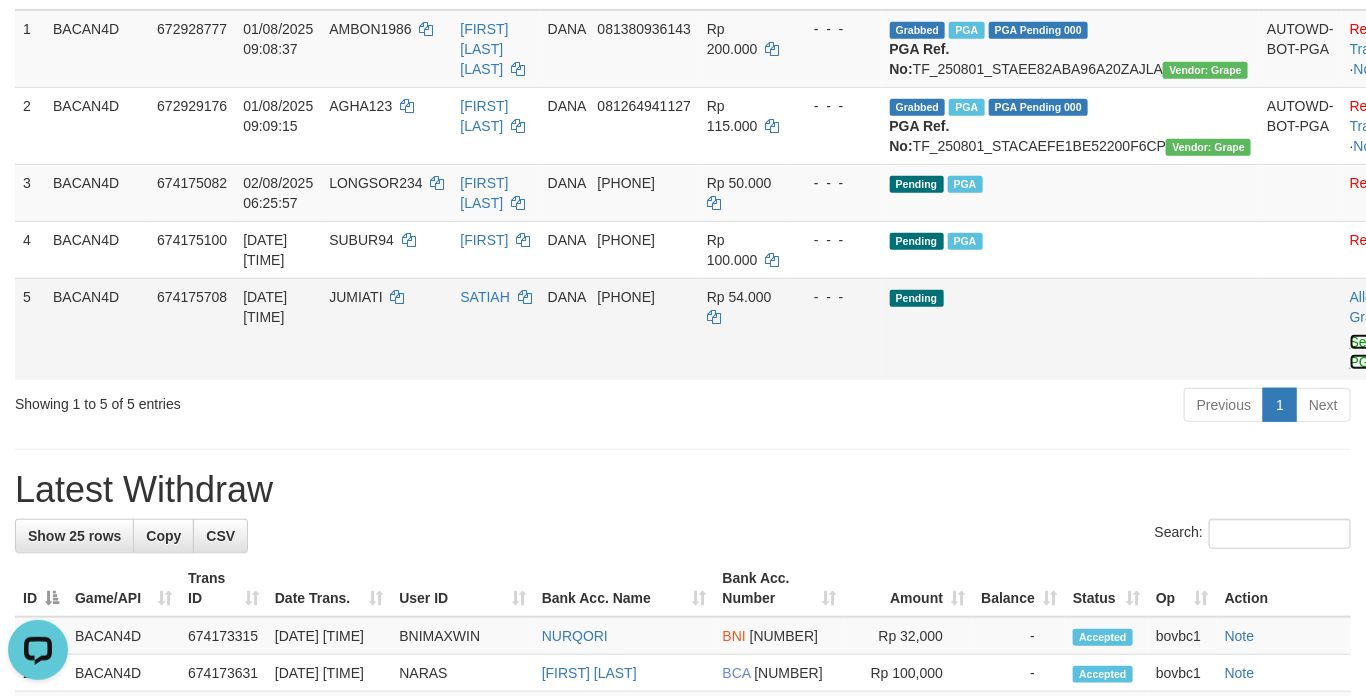 scroll, scrollTop: 0, scrollLeft: 0, axis: both 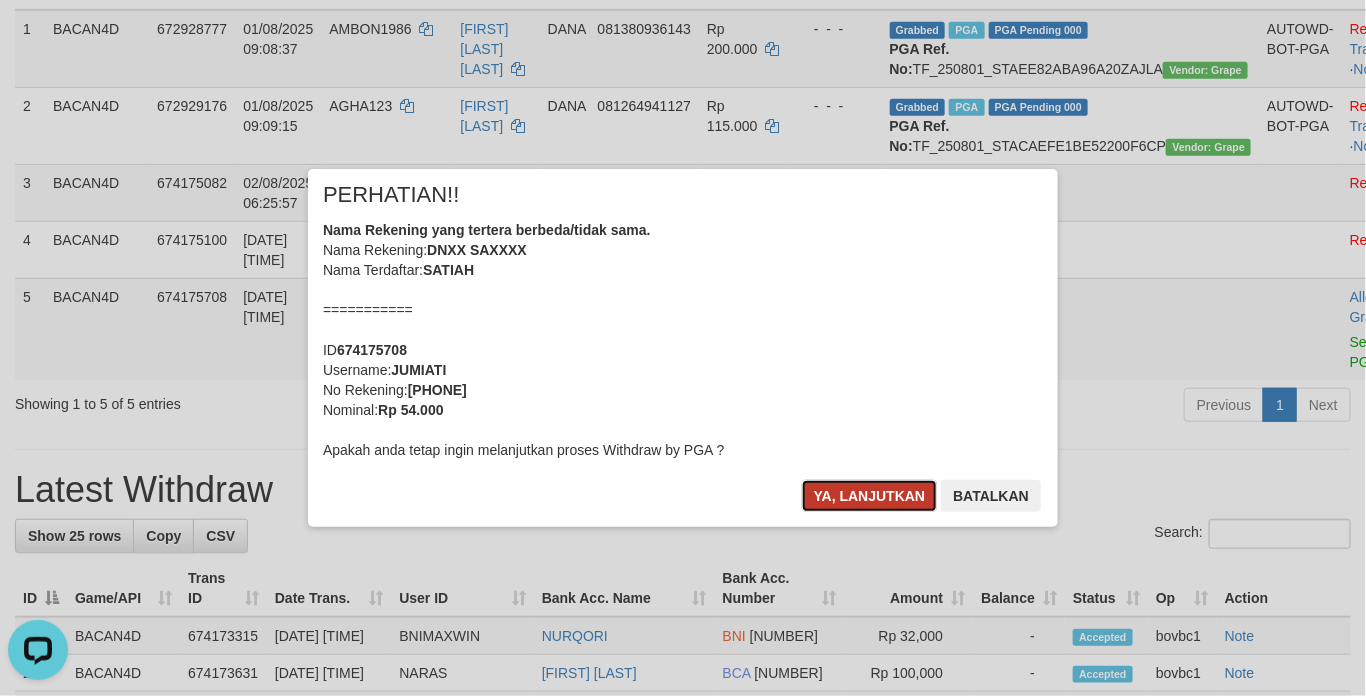 click on "Ya, lanjutkan" at bounding box center [870, 496] 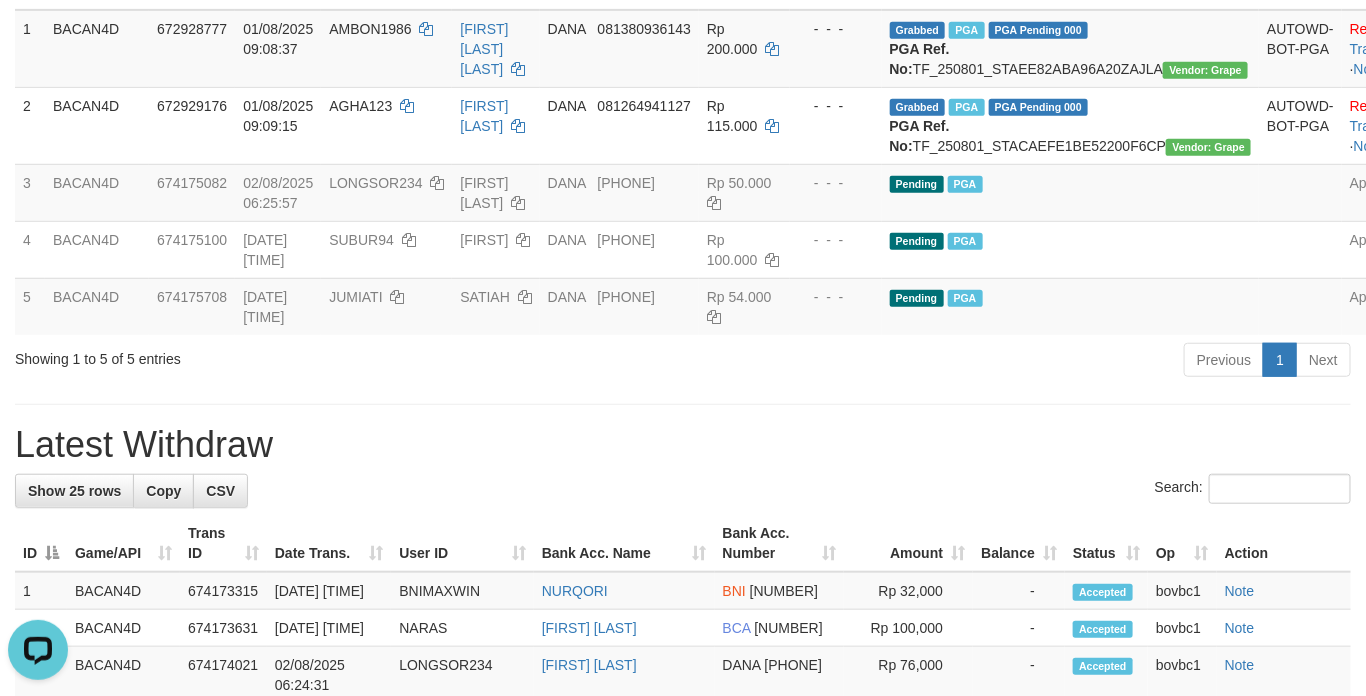 drag, startPoint x: 708, startPoint y: 499, endPoint x: 684, endPoint y: 463, distance: 43.266617 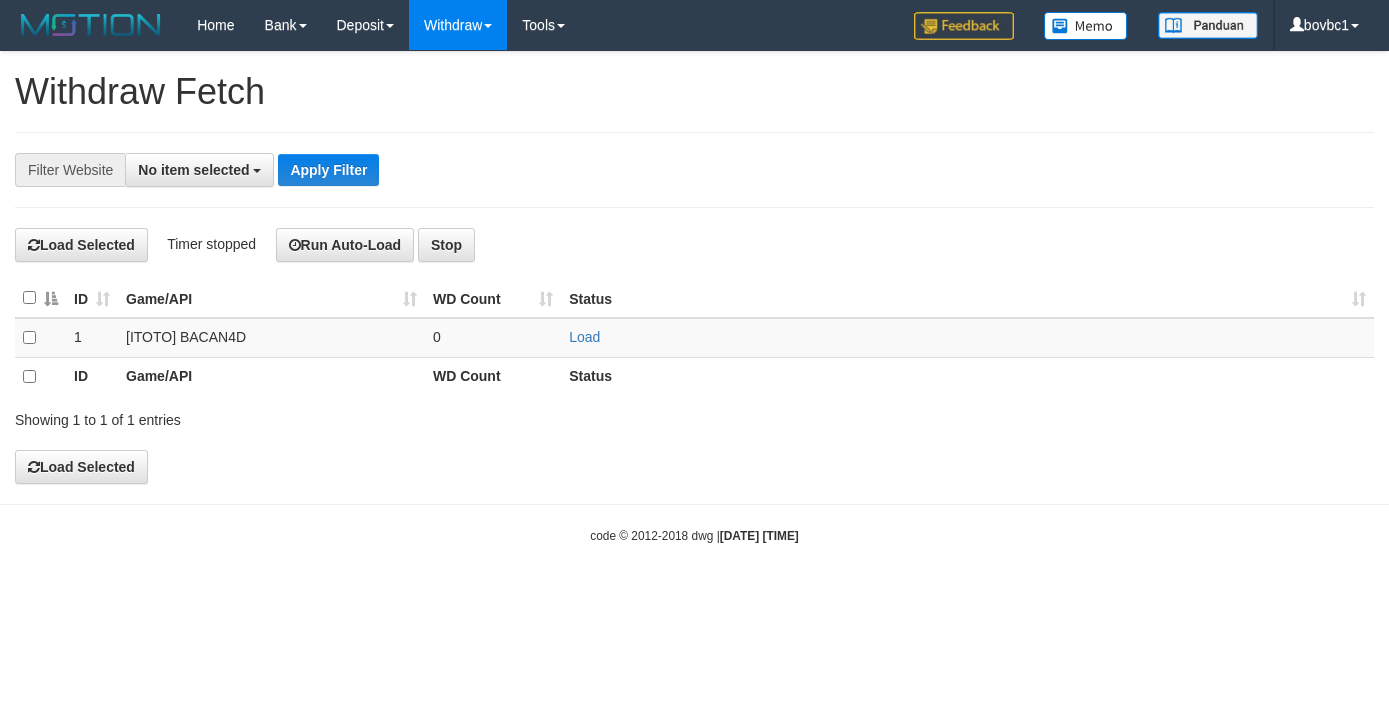 select 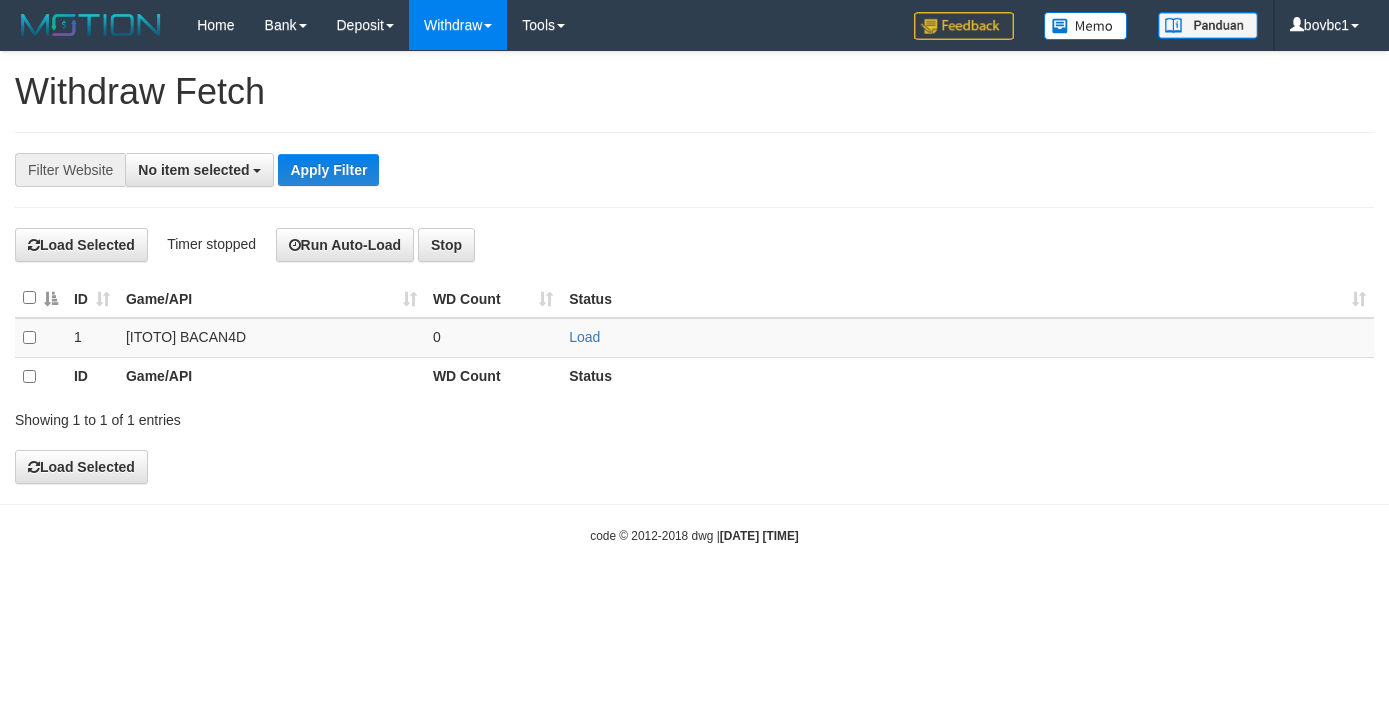 scroll, scrollTop: 0, scrollLeft: 0, axis: both 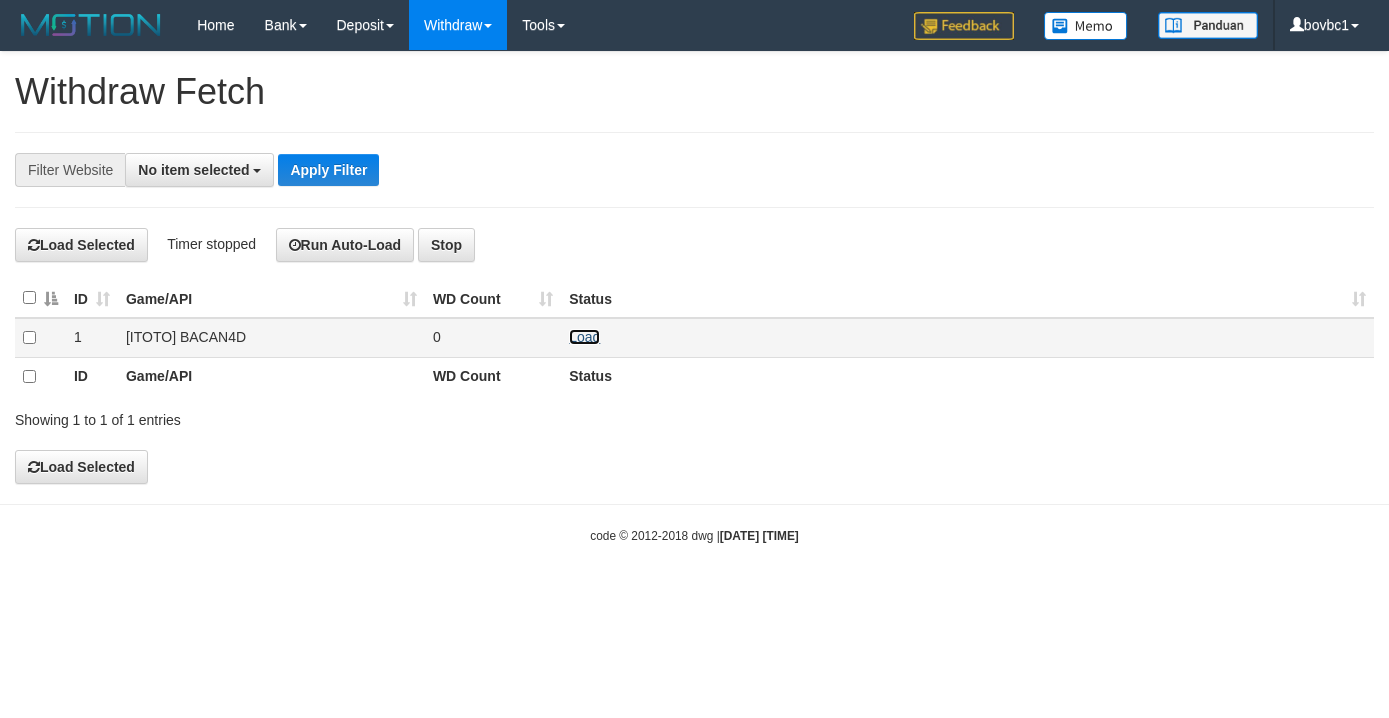 click on "Load" at bounding box center (584, 337) 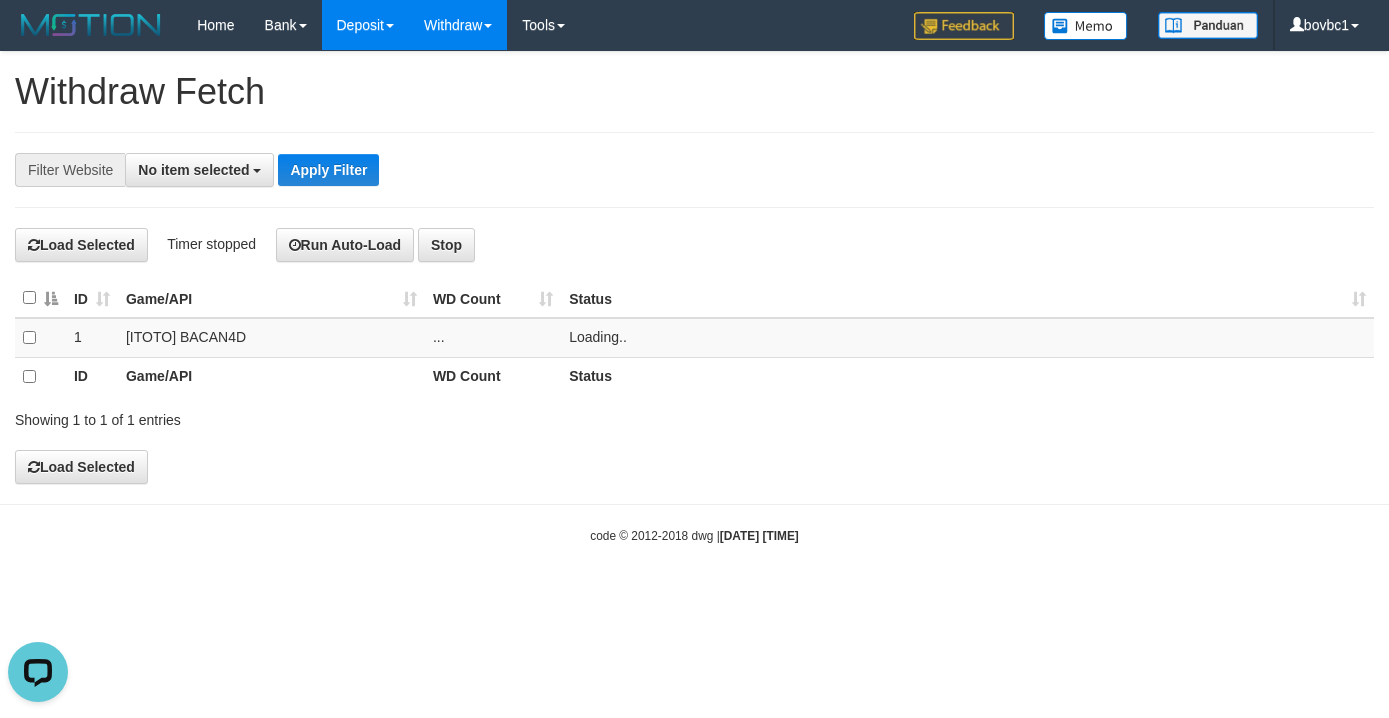 scroll, scrollTop: 0, scrollLeft: 0, axis: both 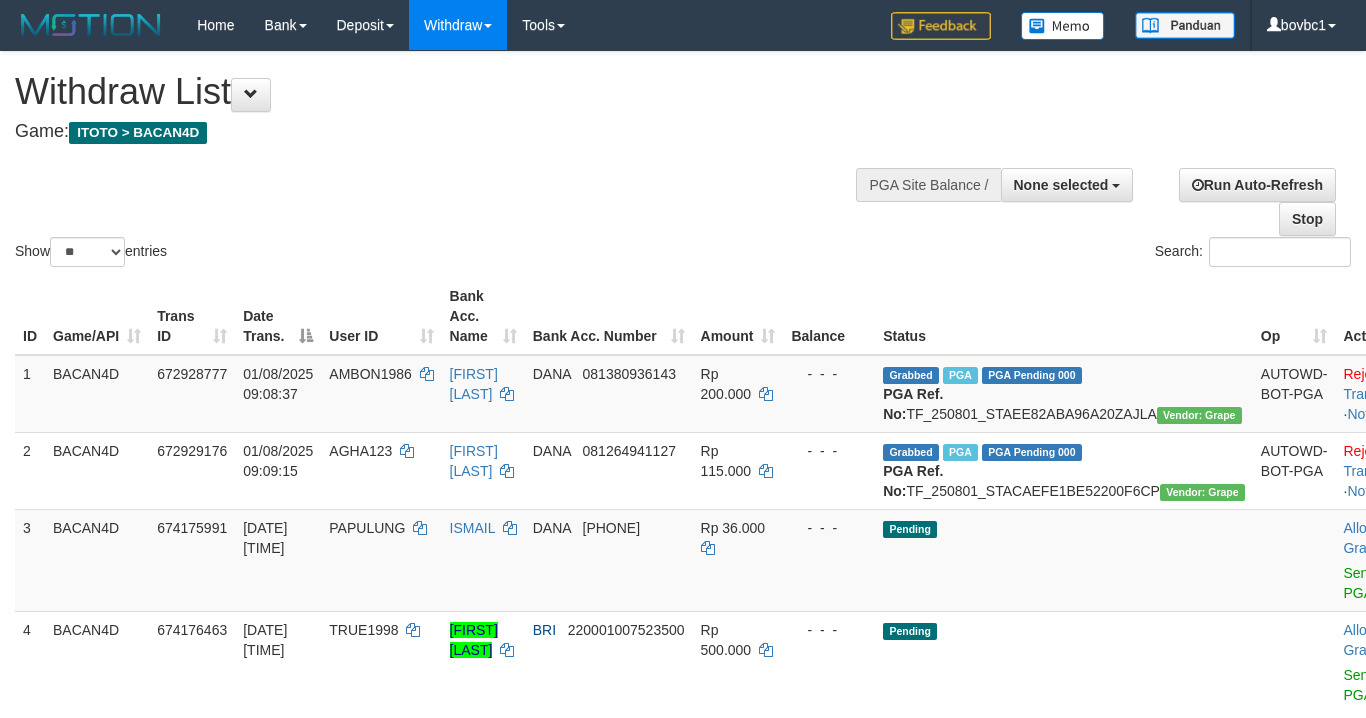 select 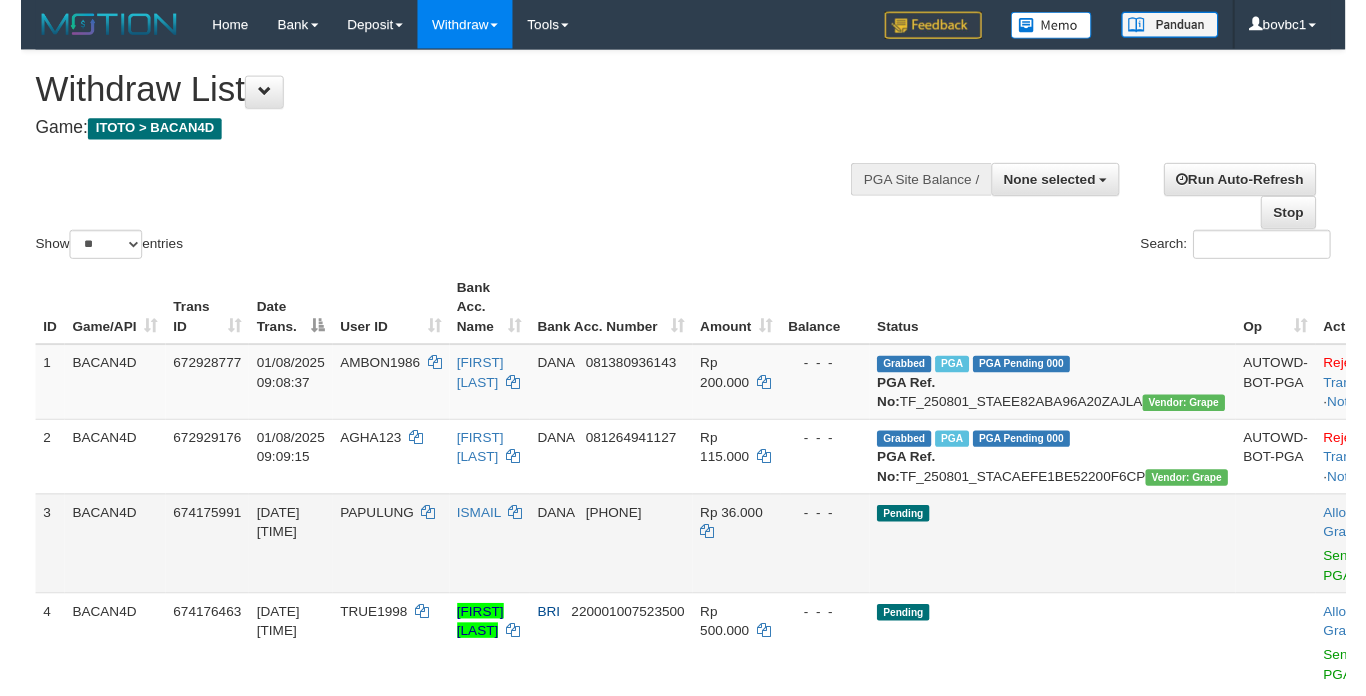 scroll, scrollTop: 345, scrollLeft: 0, axis: vertical 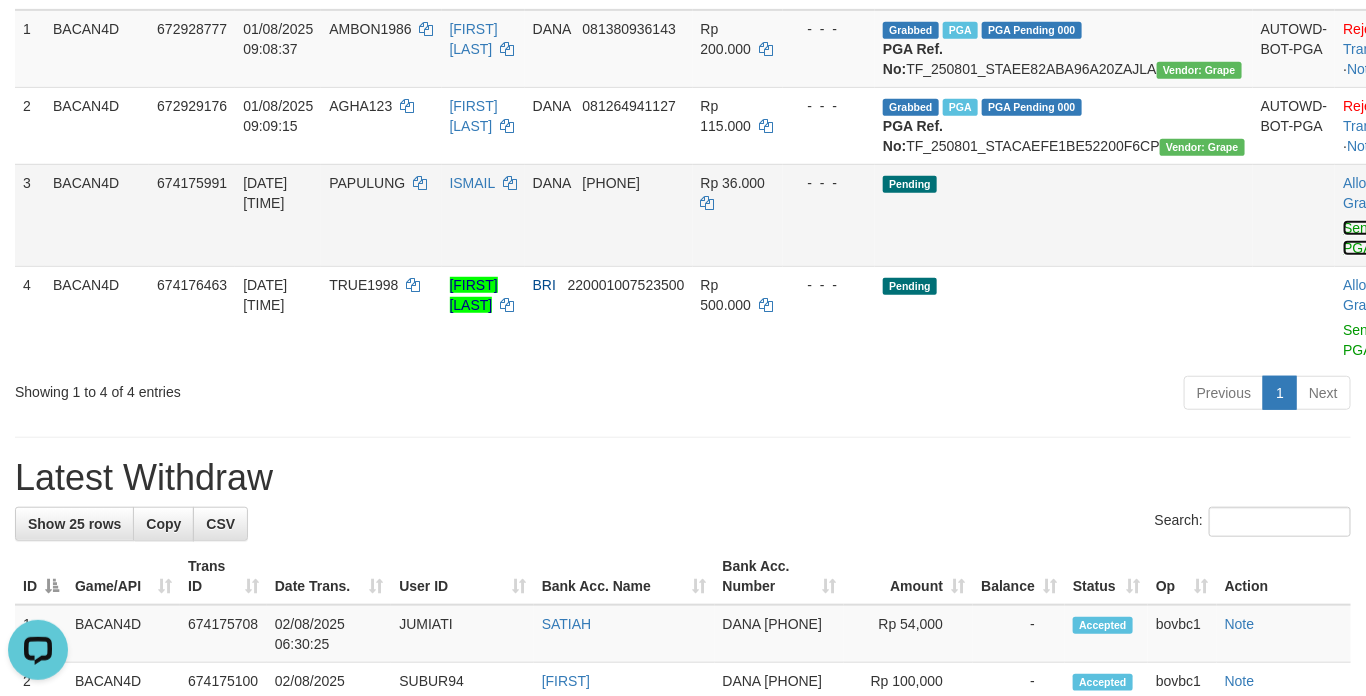 click on "Send PGA" at bounding box center (1359, 238) 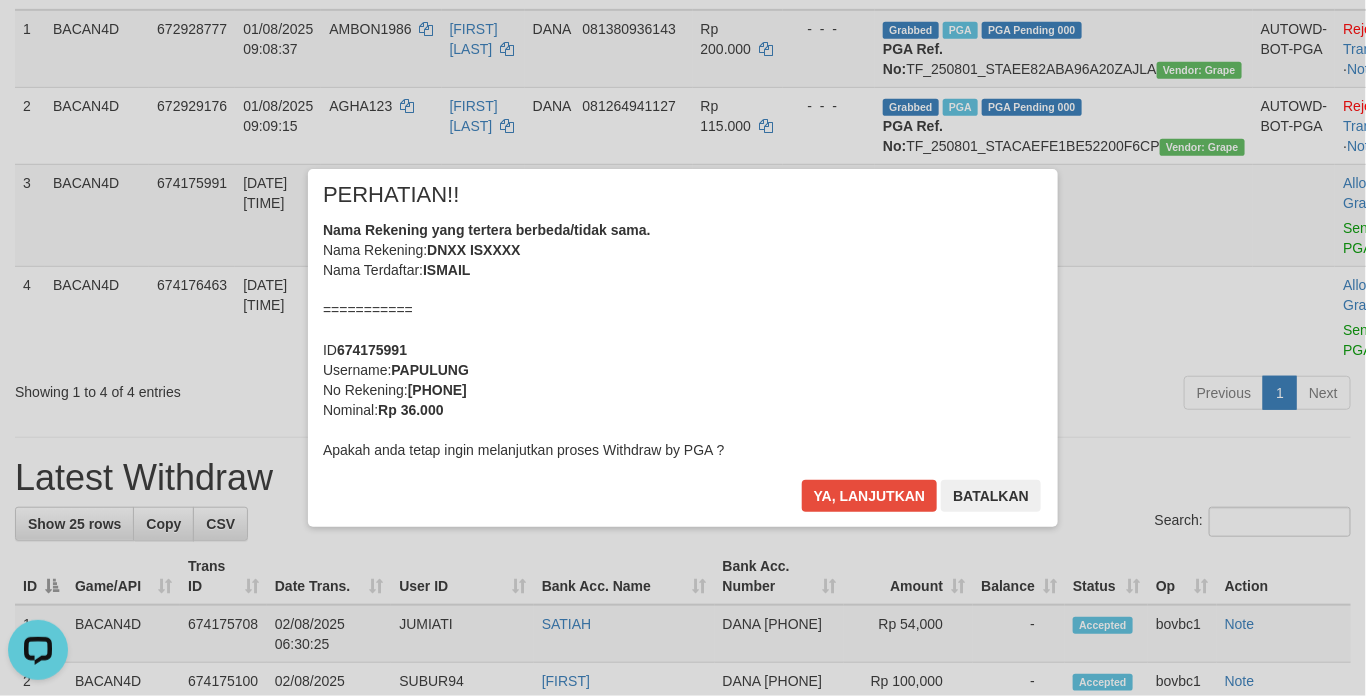 click on "× PERHATIAN!! Nama Rekening yang tertera berbeda/tidak sama. Nama Rekening: [NAME] [INITIALS] Nama Terdaftar: [NAME] =========== ID [NUMBER] Username: [USERNAME] No Rekening: [PHONE] Nominal: Rp 36.000 Apakah anda tetap ingin melanjutkan proses Withdraw by PGA ? Ya, lanjutkan Batalkan" at bounding box center [683, 348] 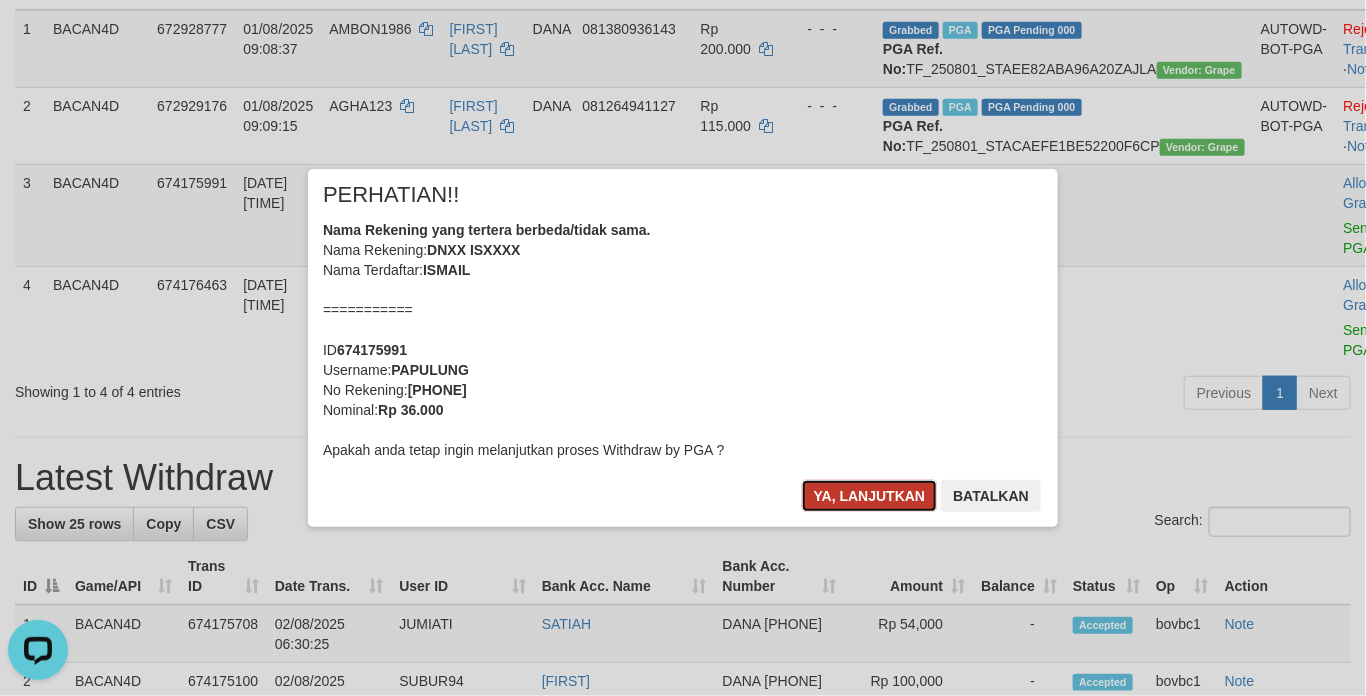 click on "Ya, lanjutkan" at bounding box center (870, 496) 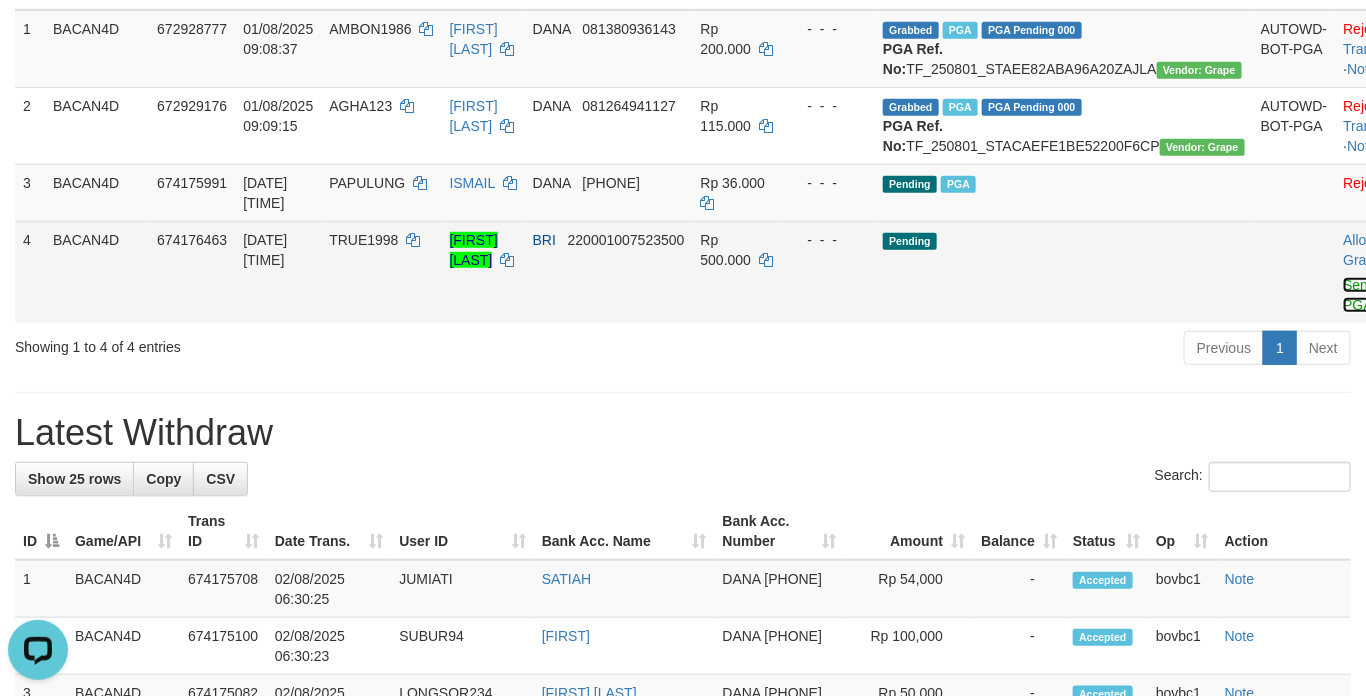 click on "Send PGA" at bounding box center [1359, 295] 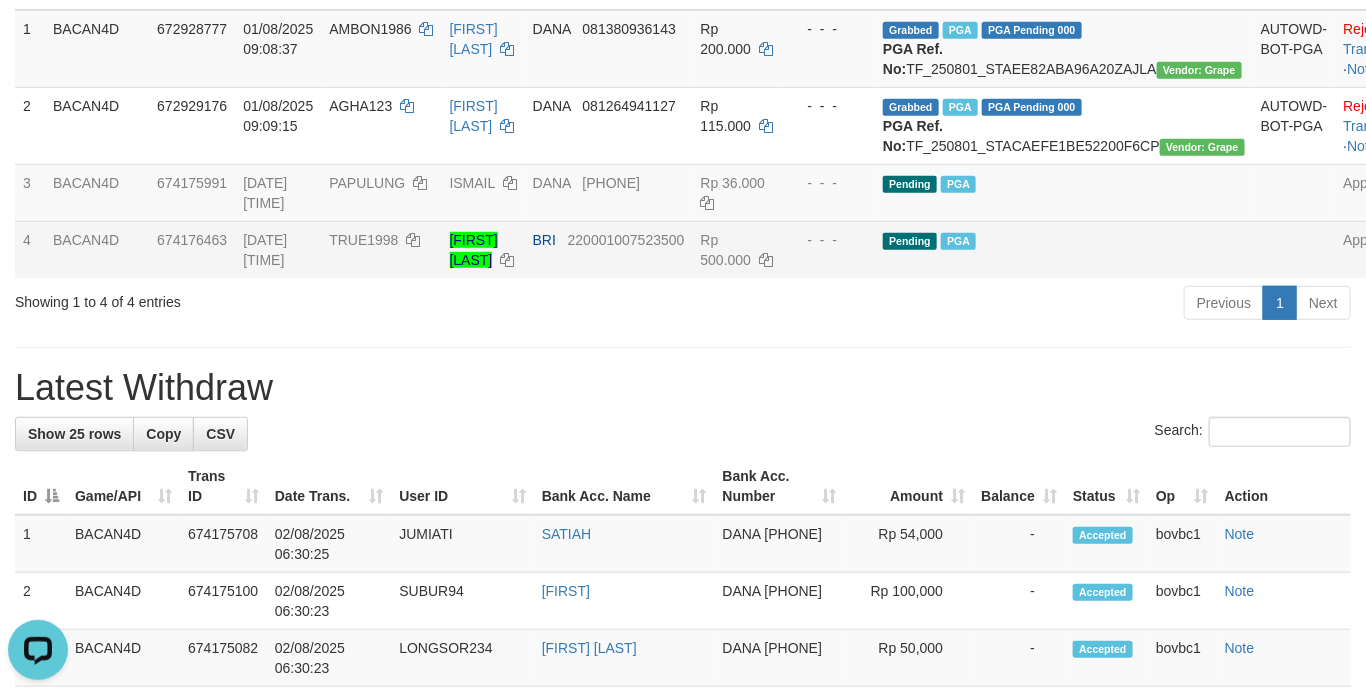 click on "Previous 1 Next" at bounding box center (967, 305) 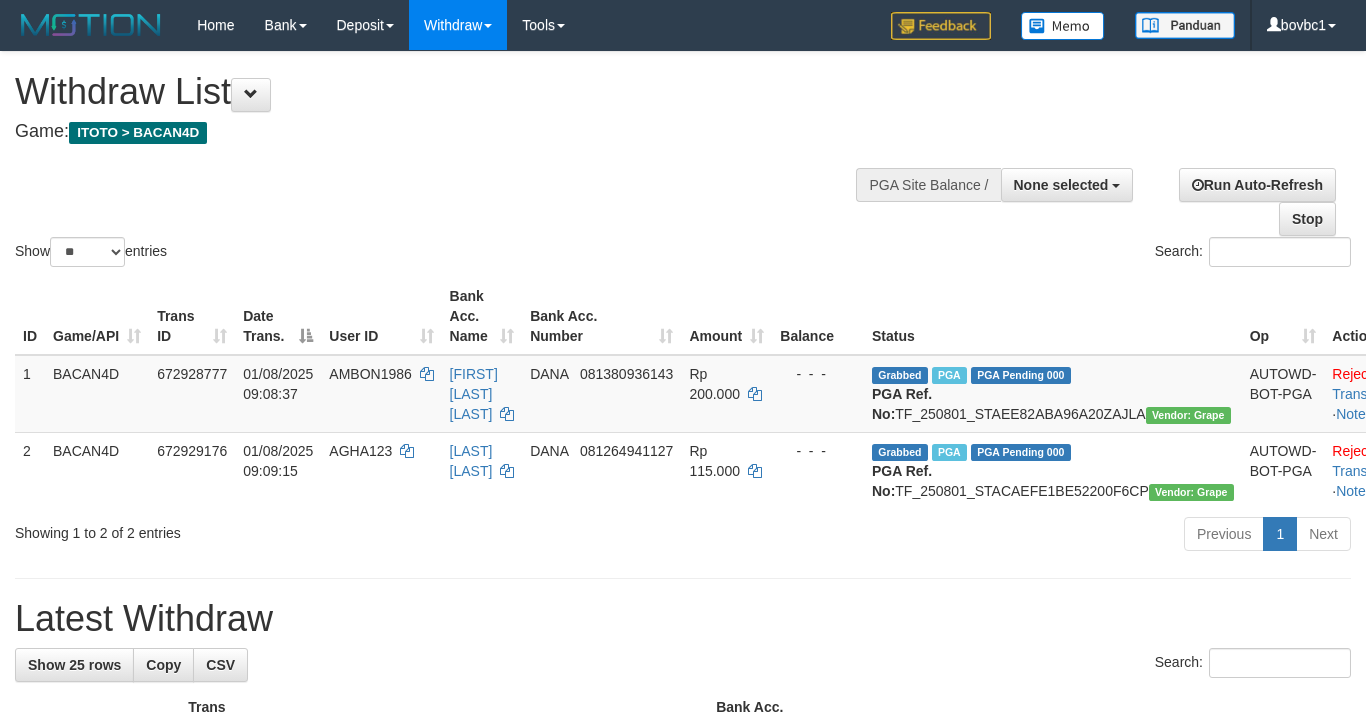select 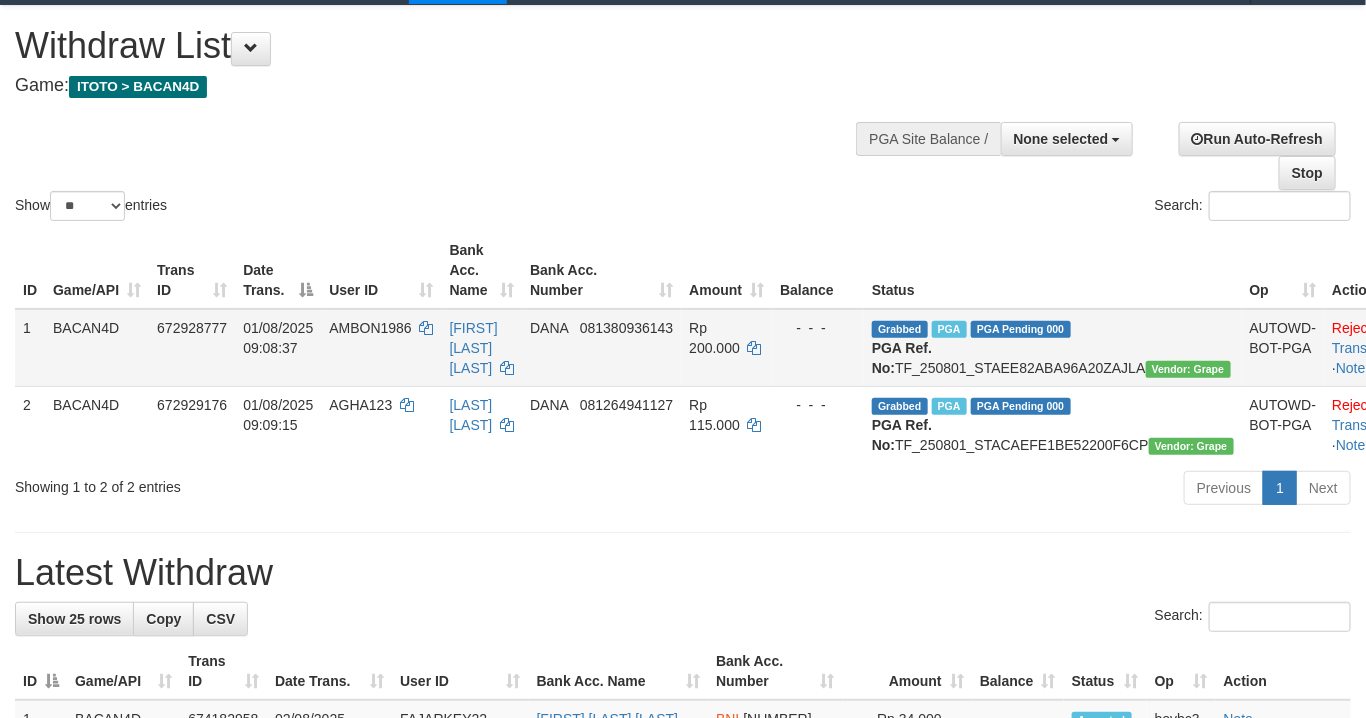 scroll, scrollTop: 45, scrollLeft: 0, axis: vertical 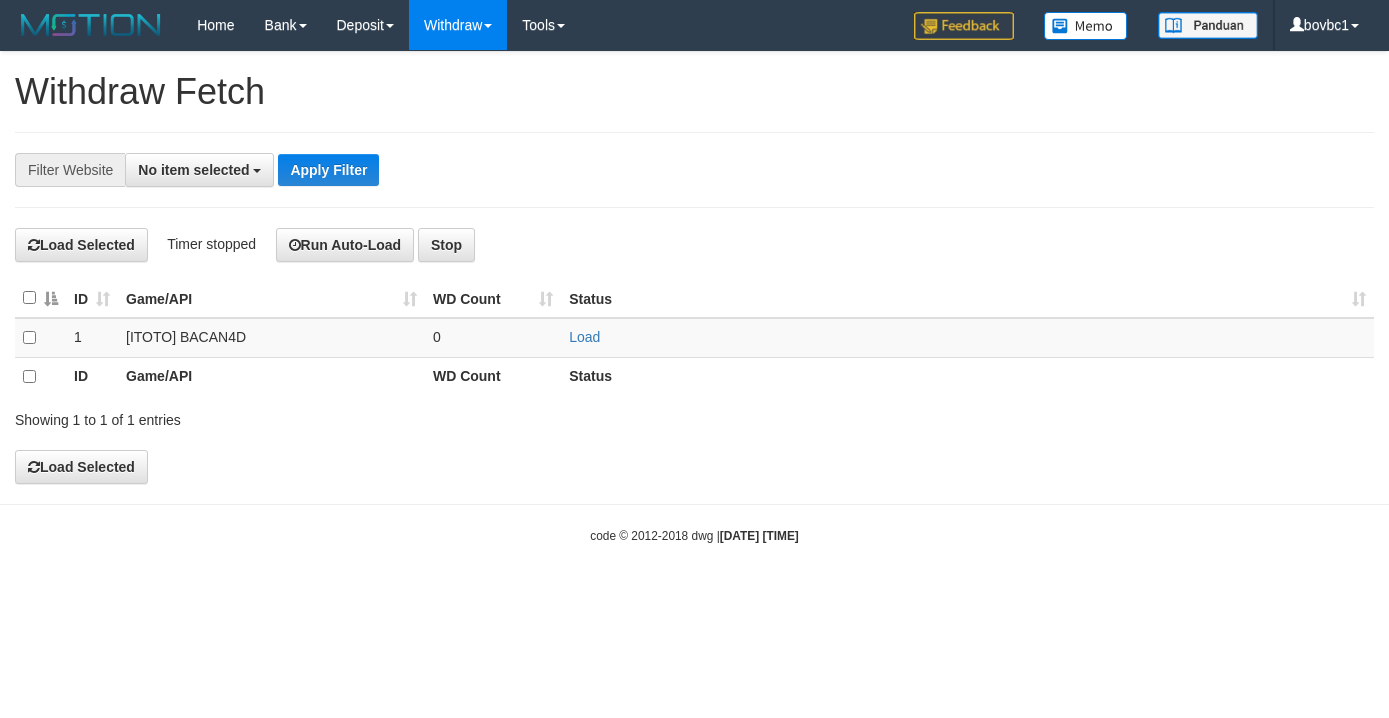 select 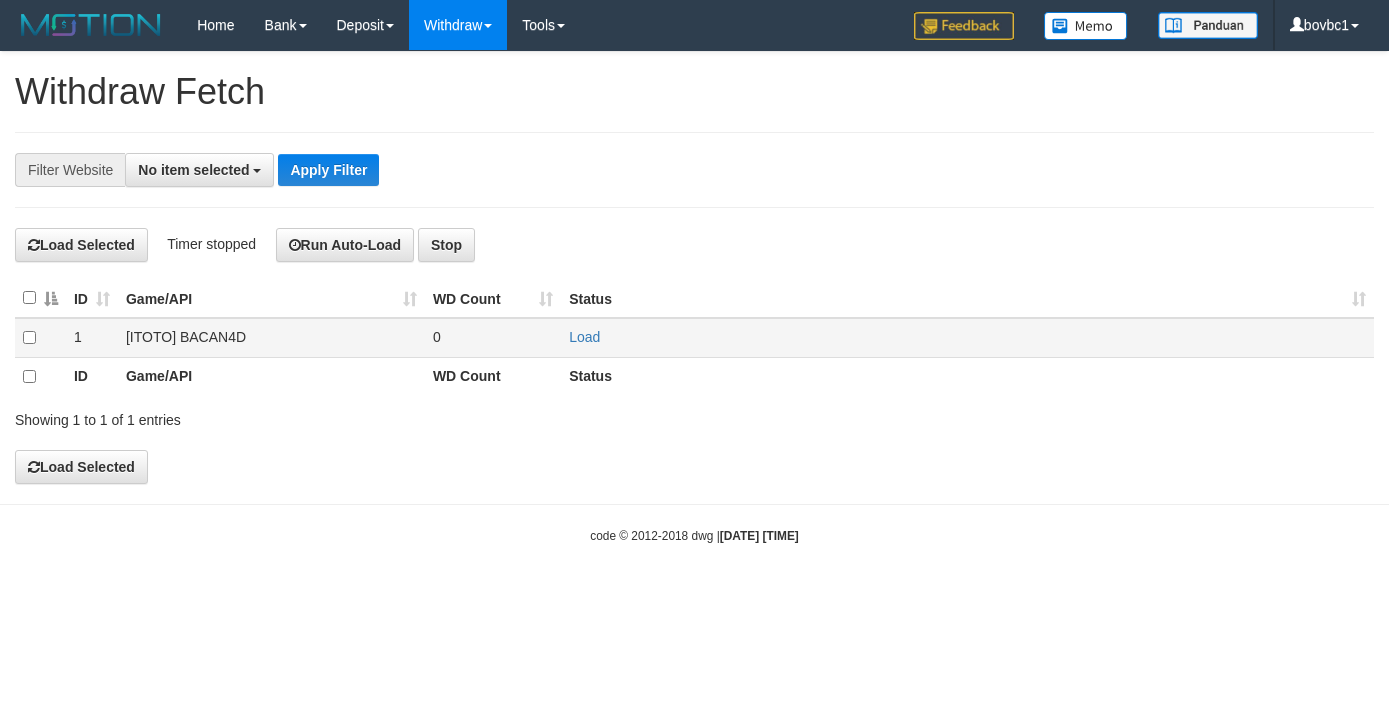 scroll, scrollTop: 0, scrollLeft: 0, axis: both 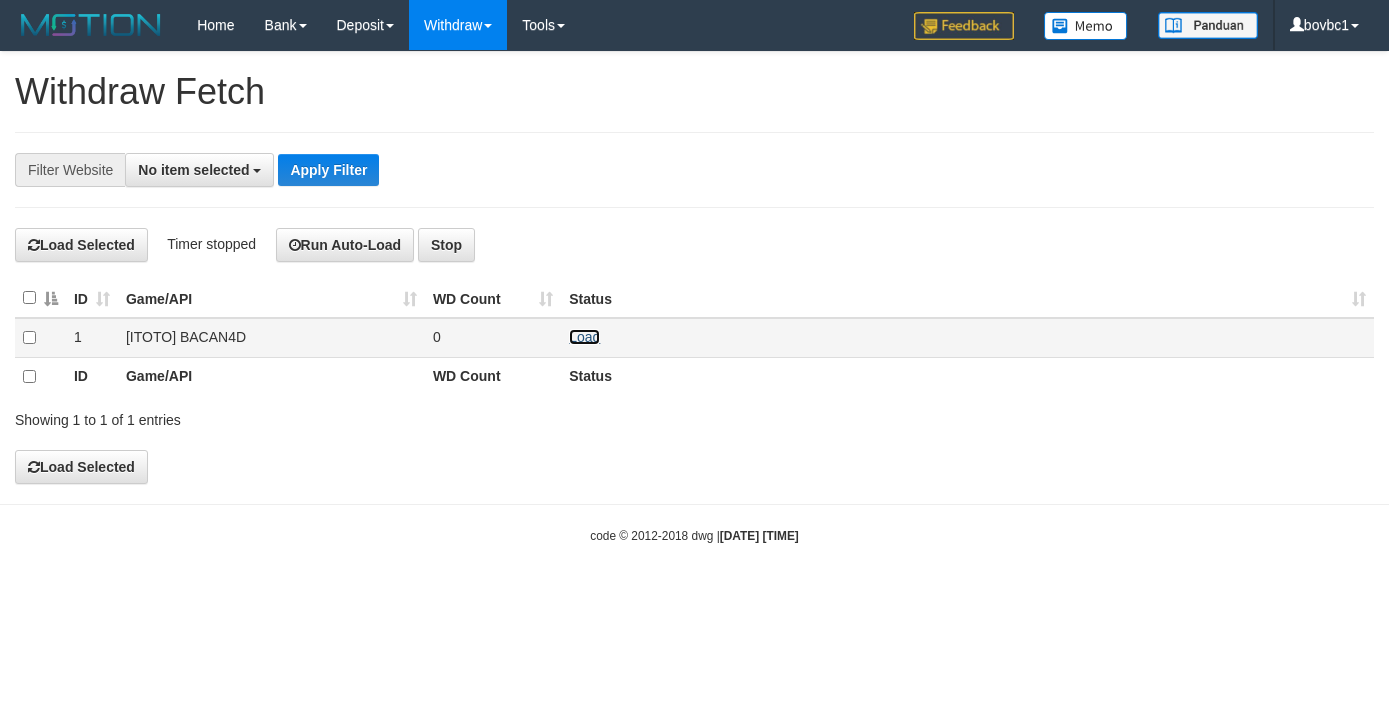 click on "Load" at bounding box center [584, 337] 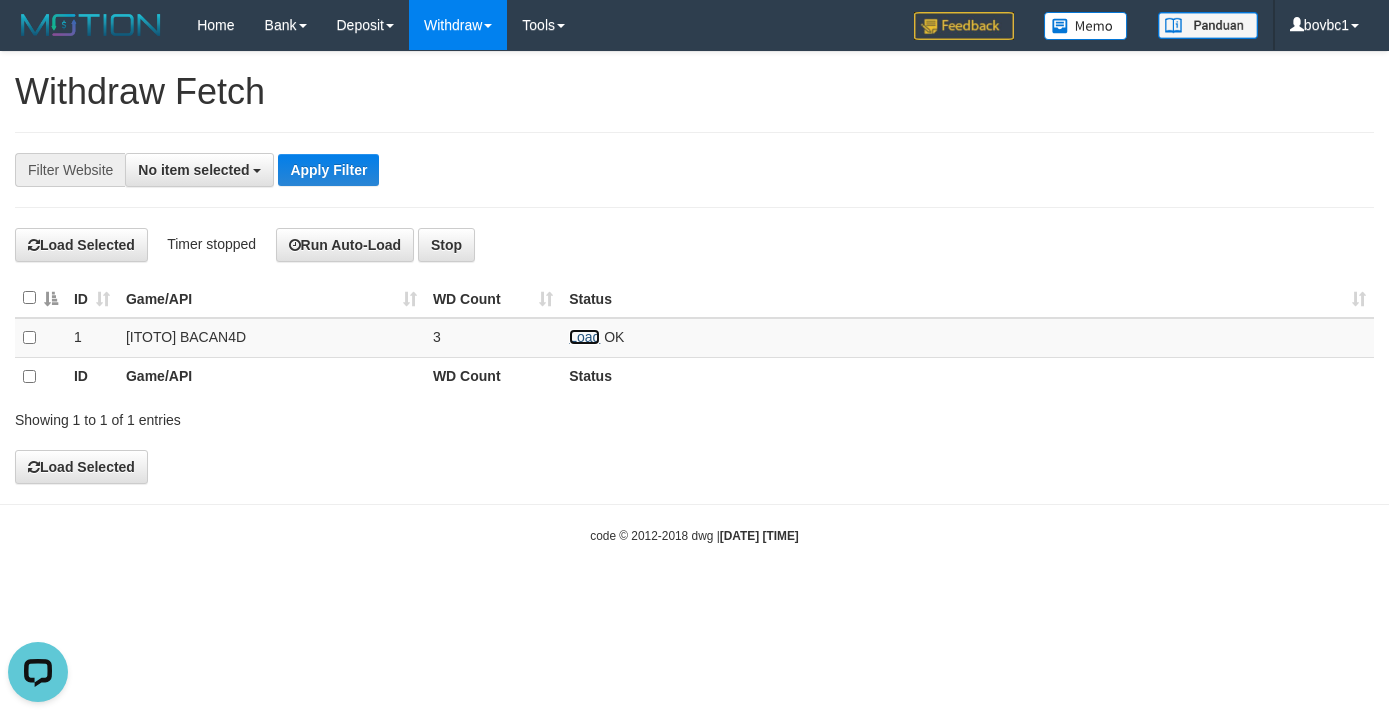 scroll, scrollTop: 0, scrollLeft: 0, axis: both 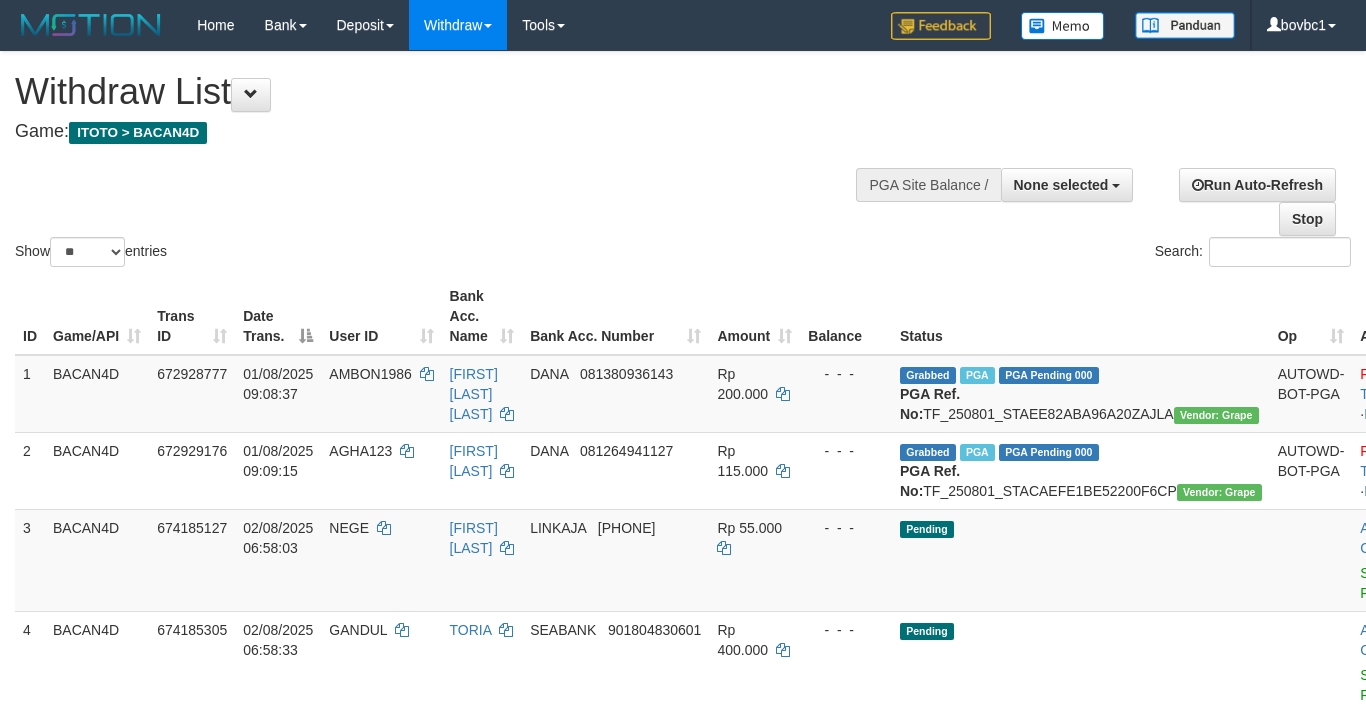 select 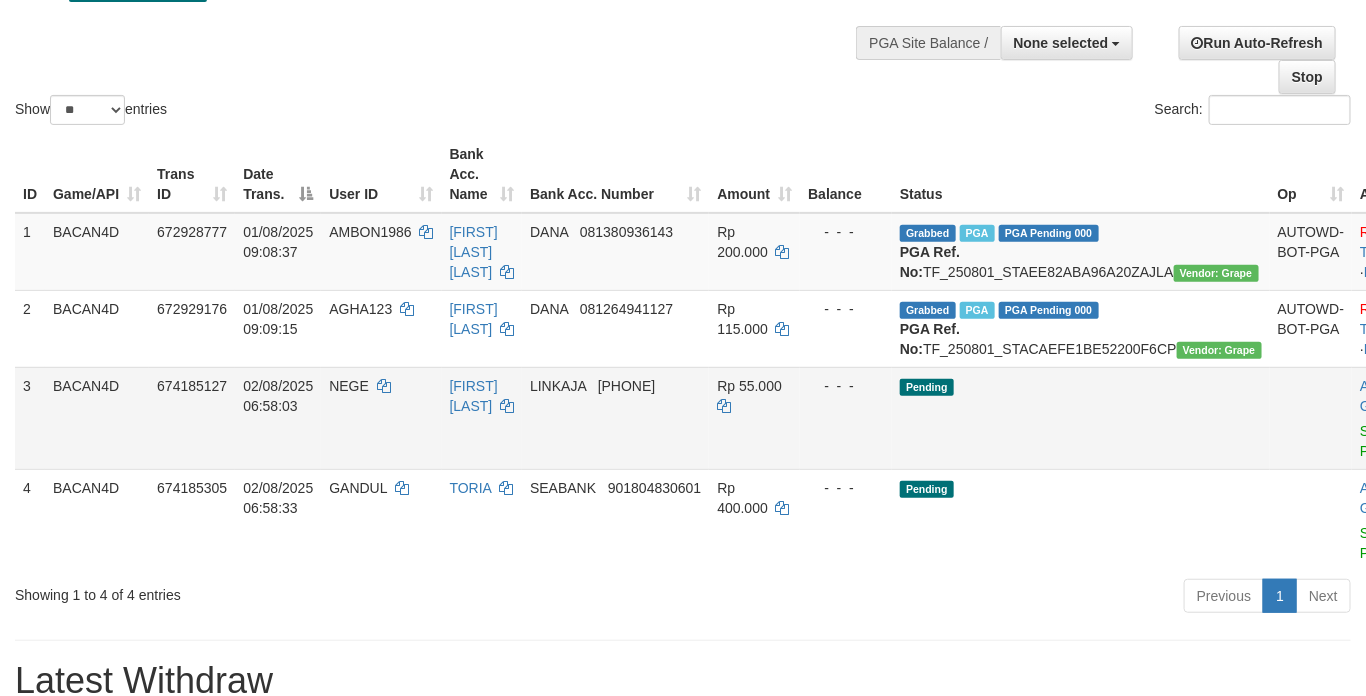 scroll, scrollTop: 195, scrollLeft: 0, axis: vertical 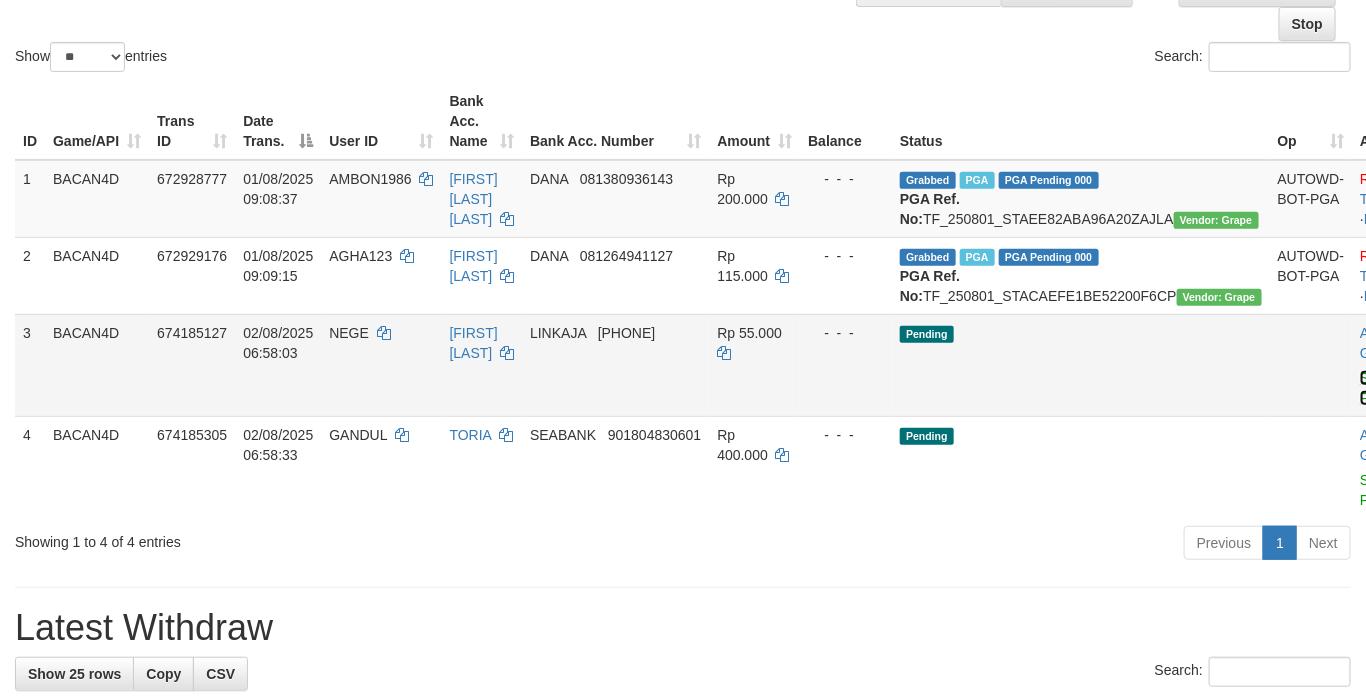 click on "Send PGA" at bounding box center [1376, 388] 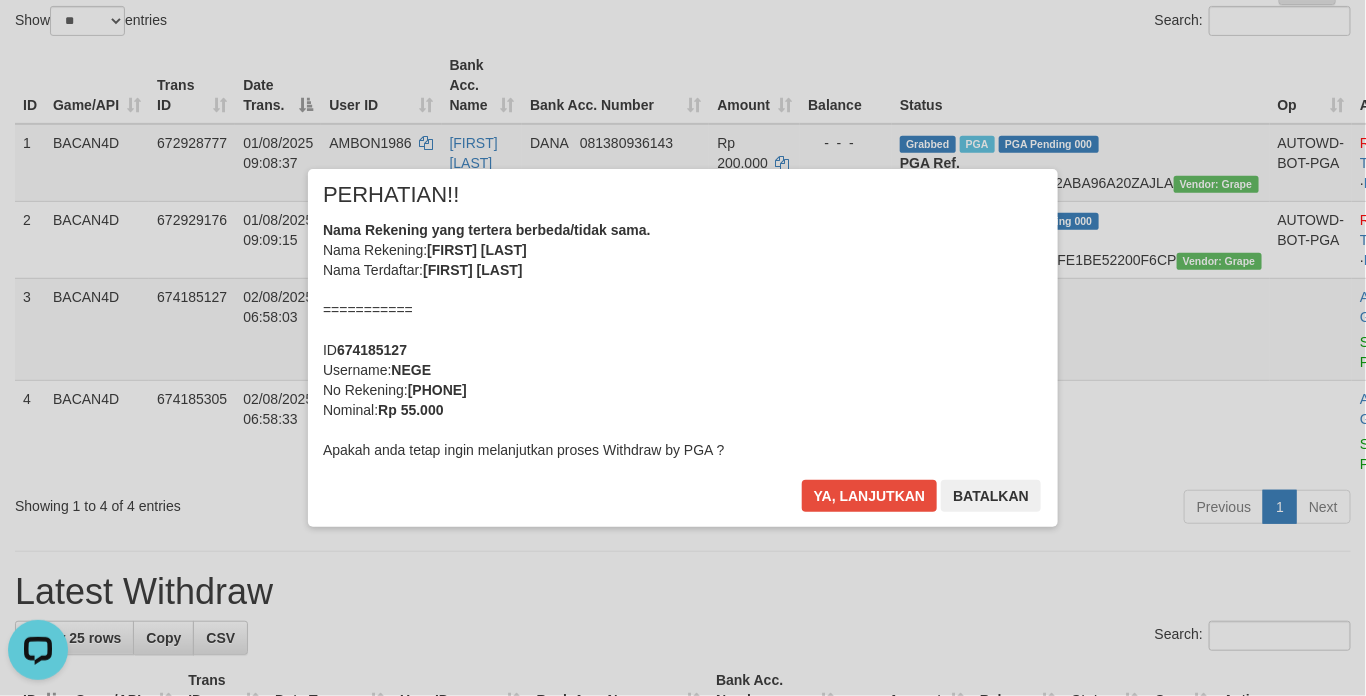 scroll, scrollTop: 345, scrollLeft: 0, axis: vertical 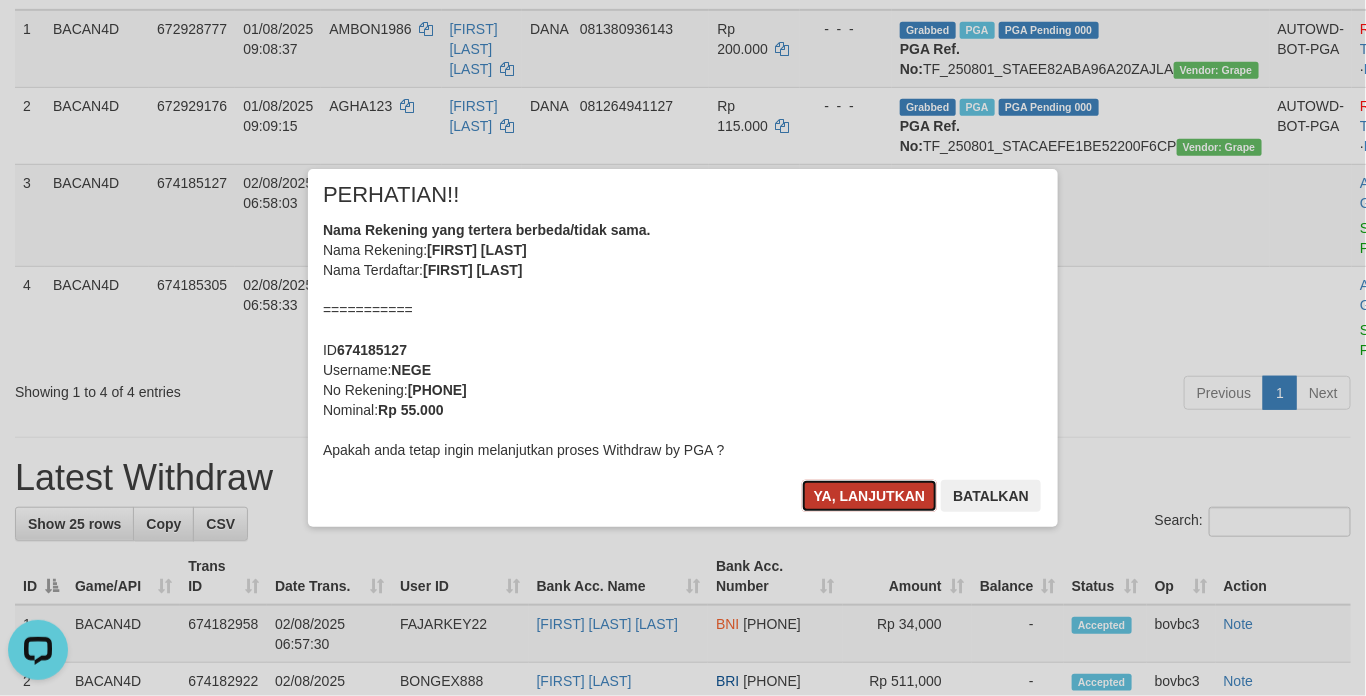 click on "Ya, lanjutkan" at bounding box center (870, 496) 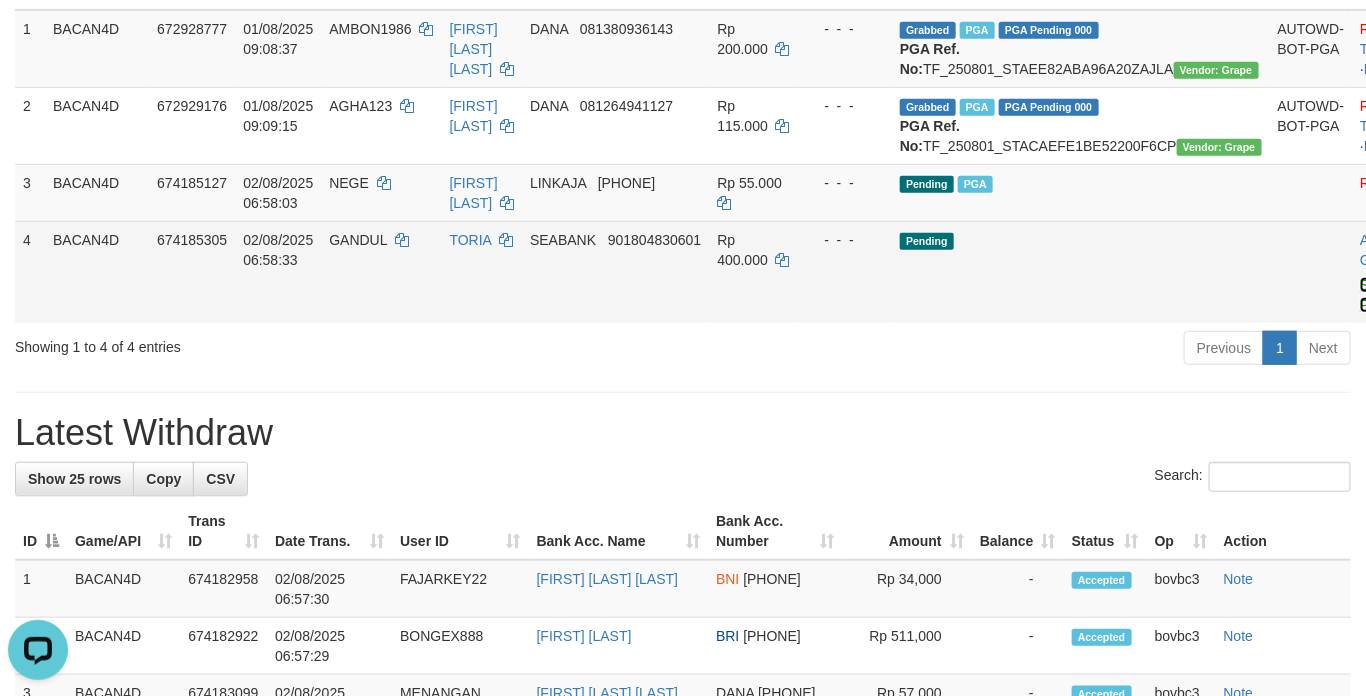 click on "Send PGA" at bounding box center (1376, 295) 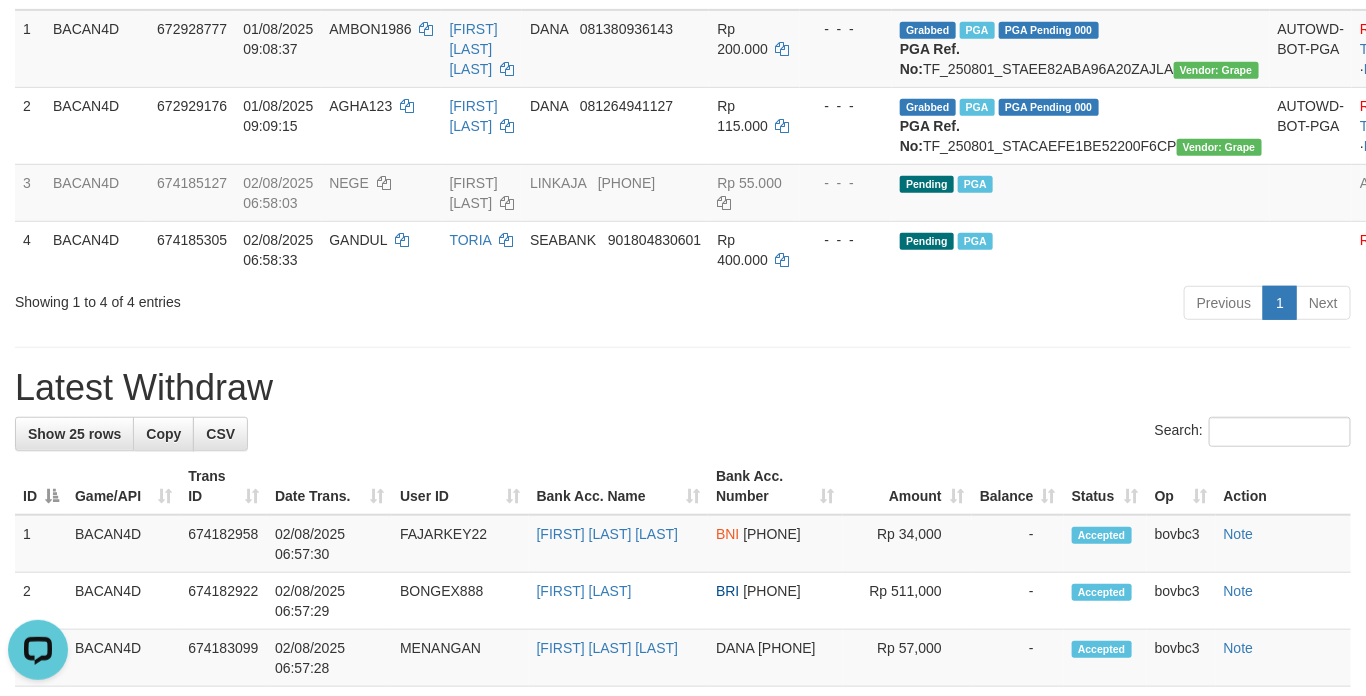 click on "**********" at bounding box center (683, 870) 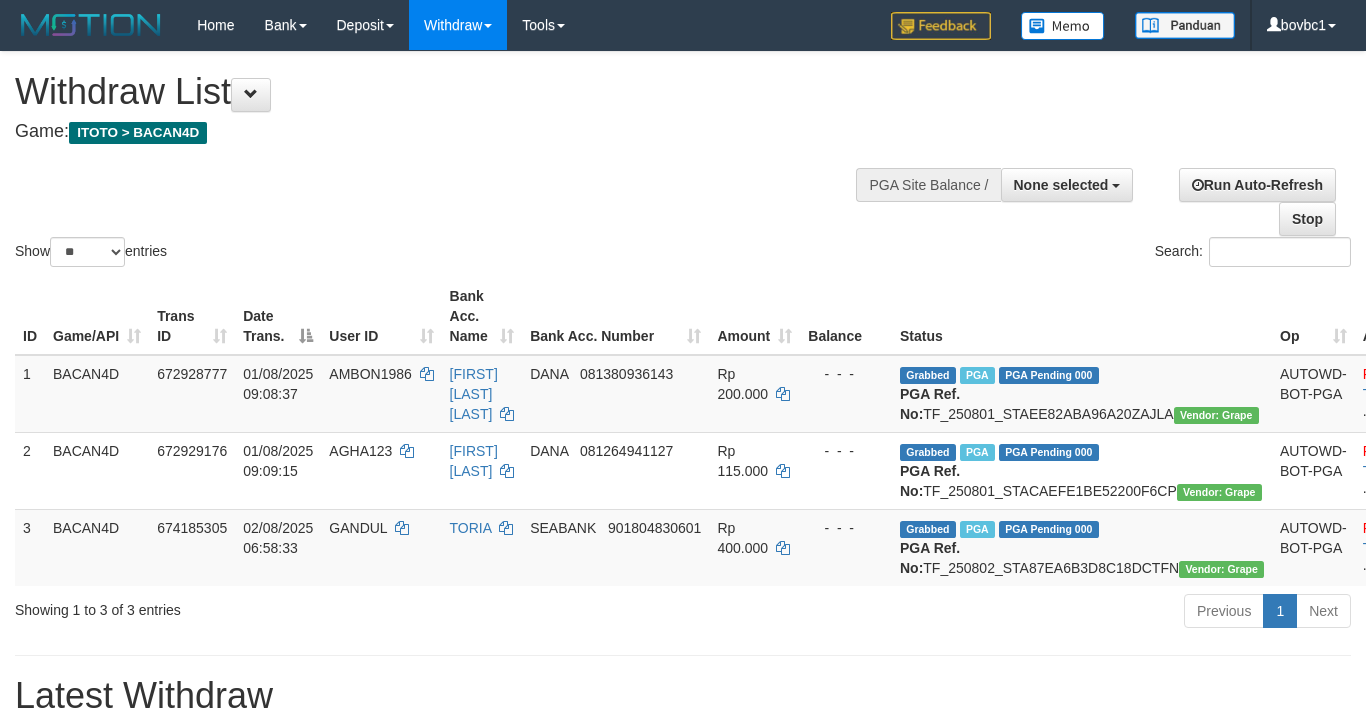 select 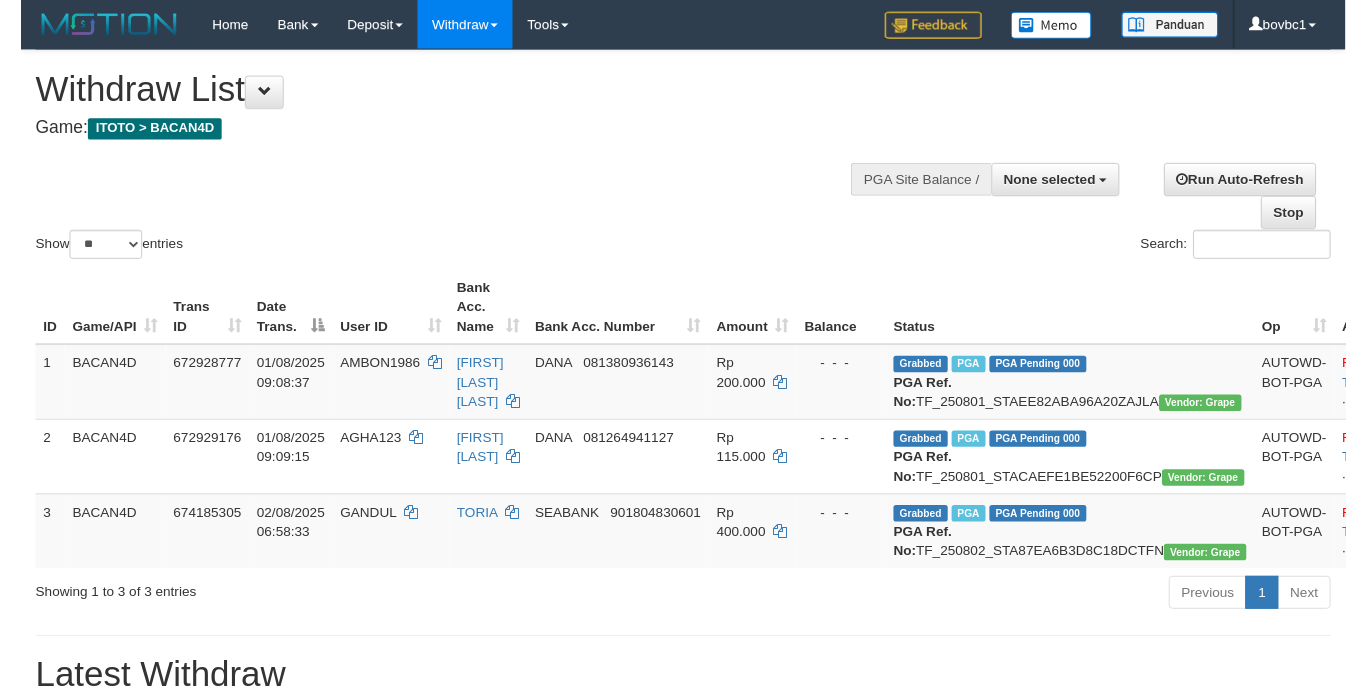 scroll, scrollTop: 345, scrollLeft: 0, axis: vertical 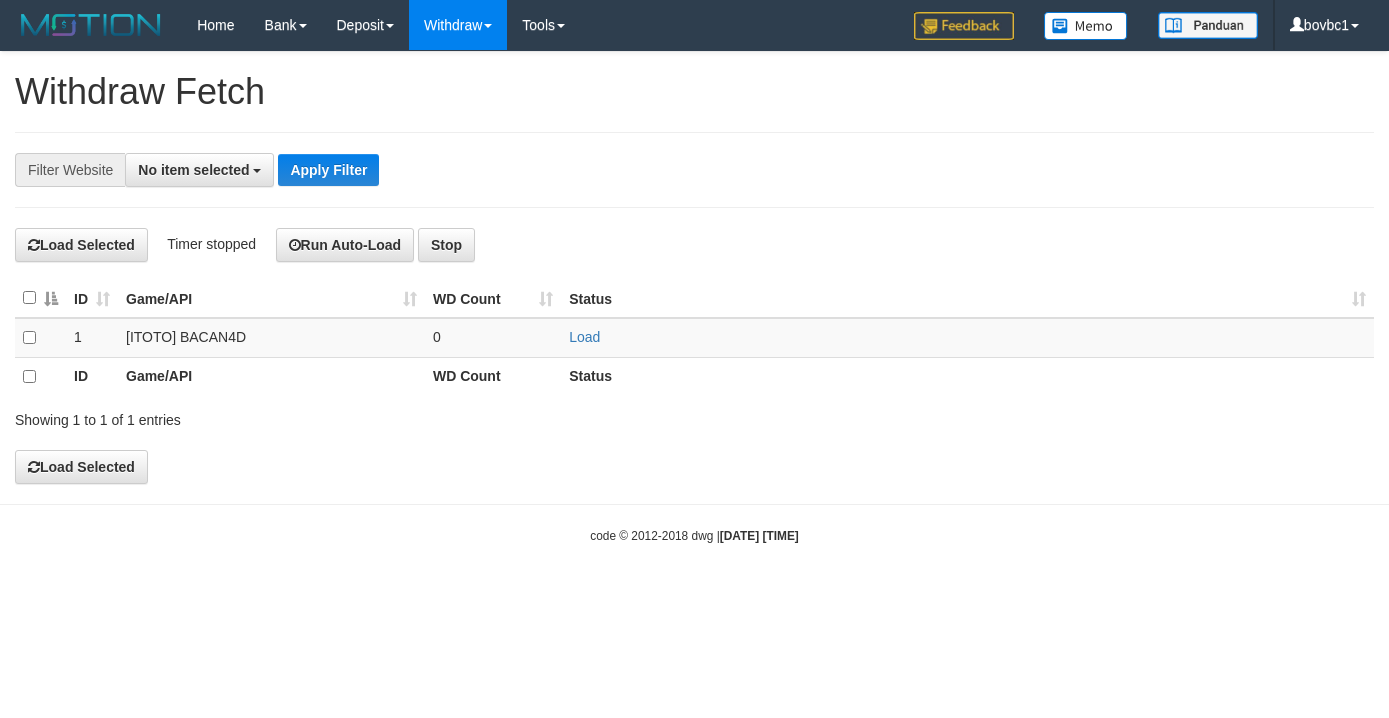 select 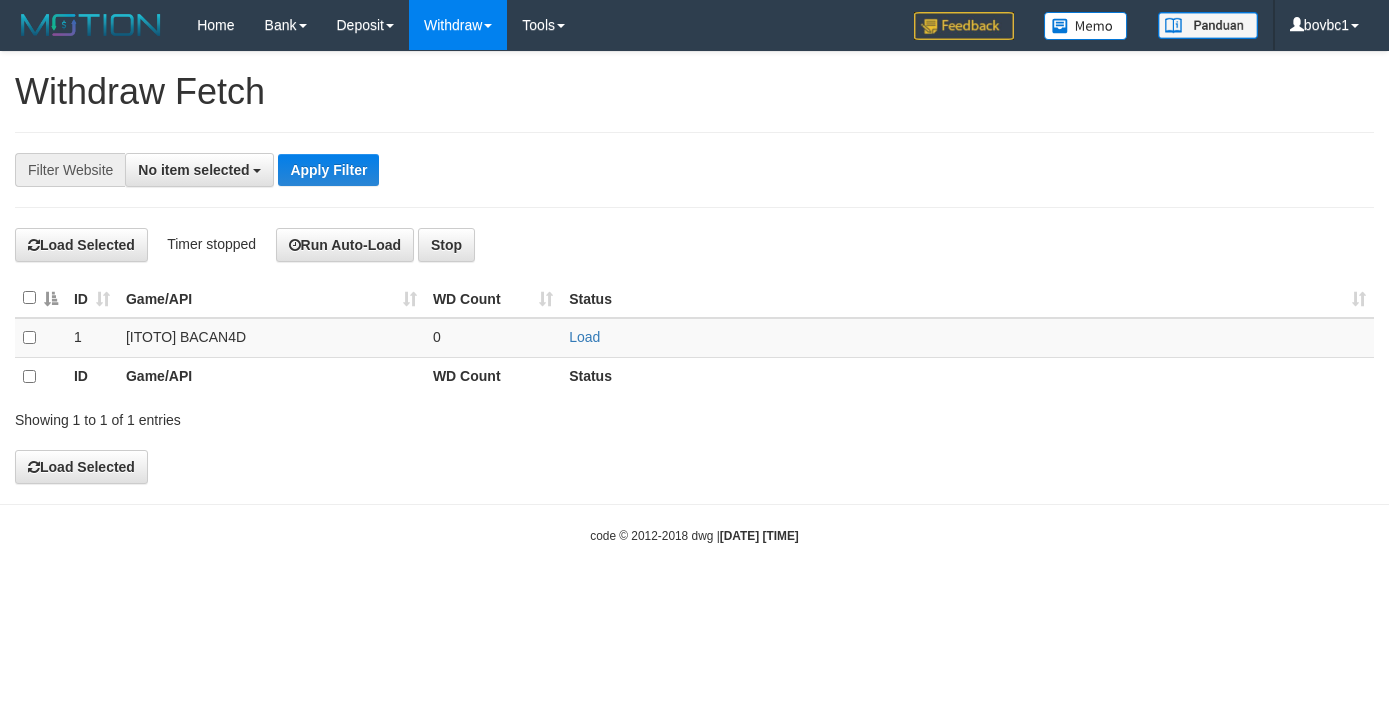 scroll, scrollTop: 0, scrollLeft: 0, axis: both 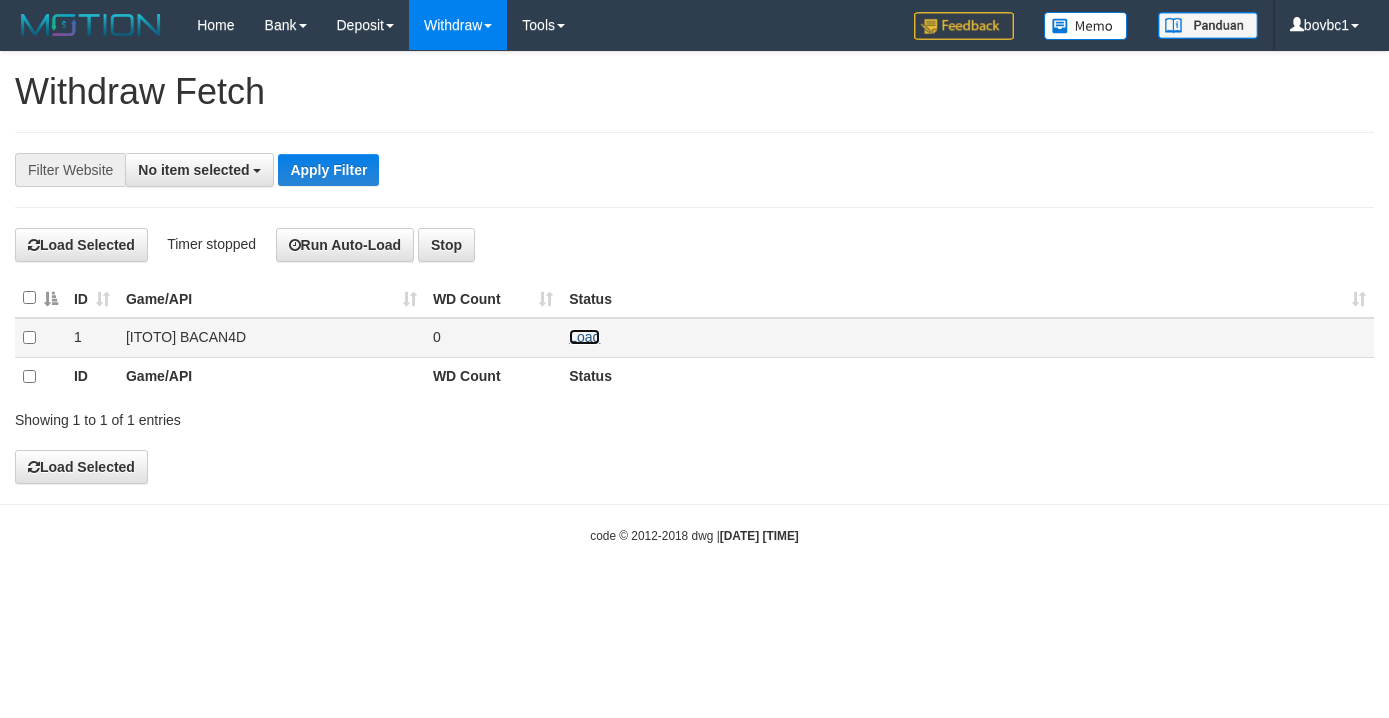 click on "Load" at bounding box center [584, 337] 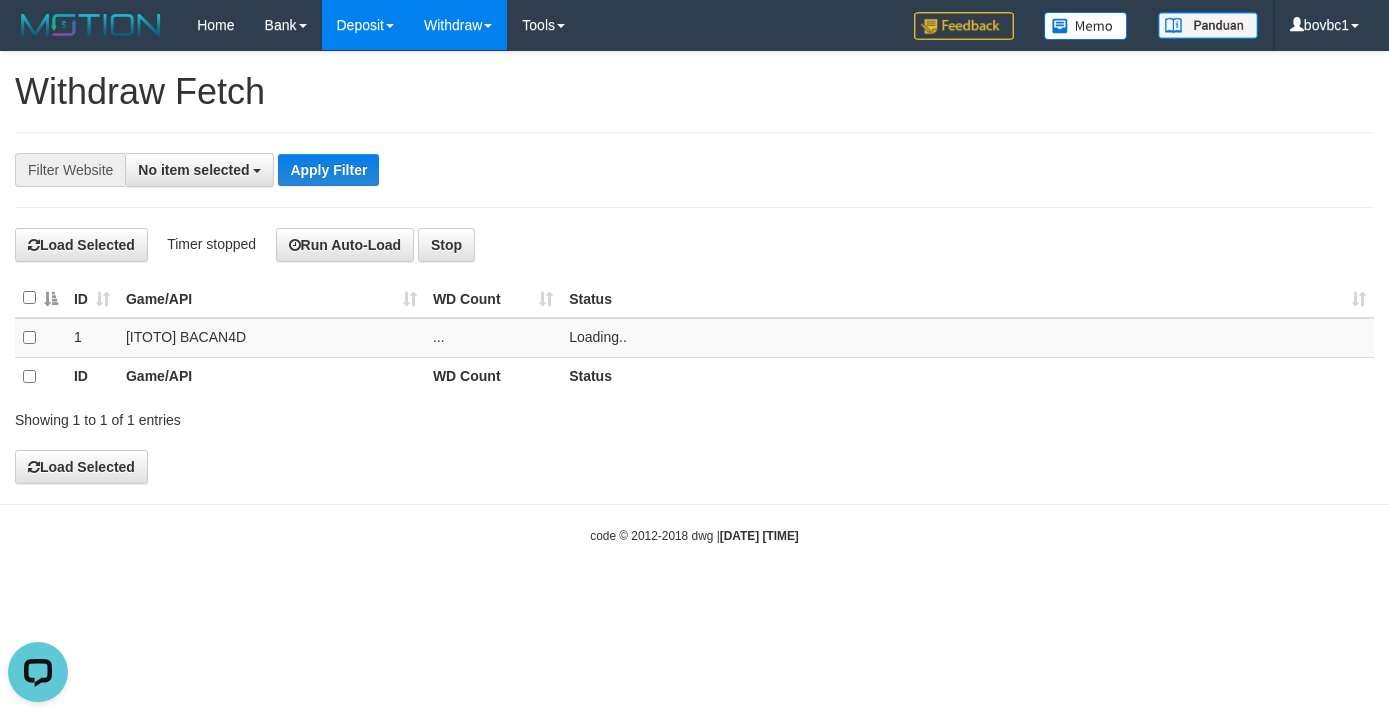 scroll, scrollTop: 0, scrollLeft: 0, axis: both 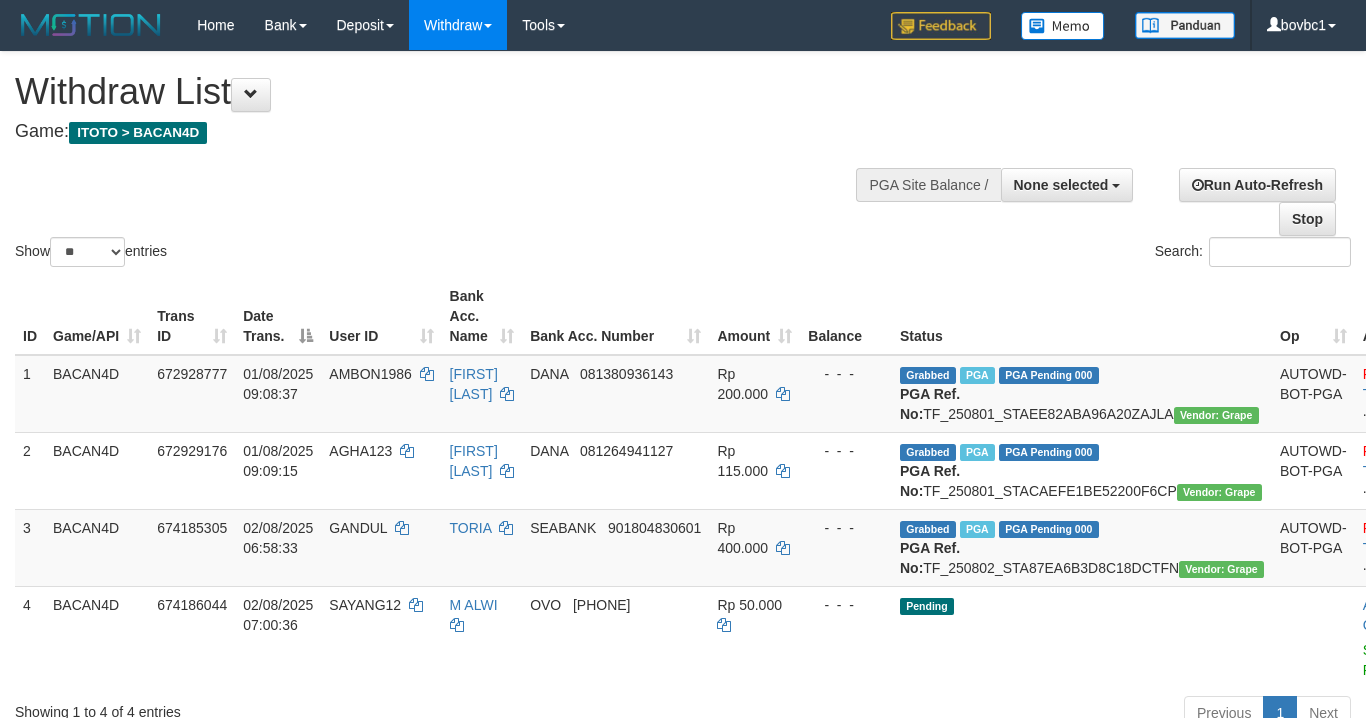 select 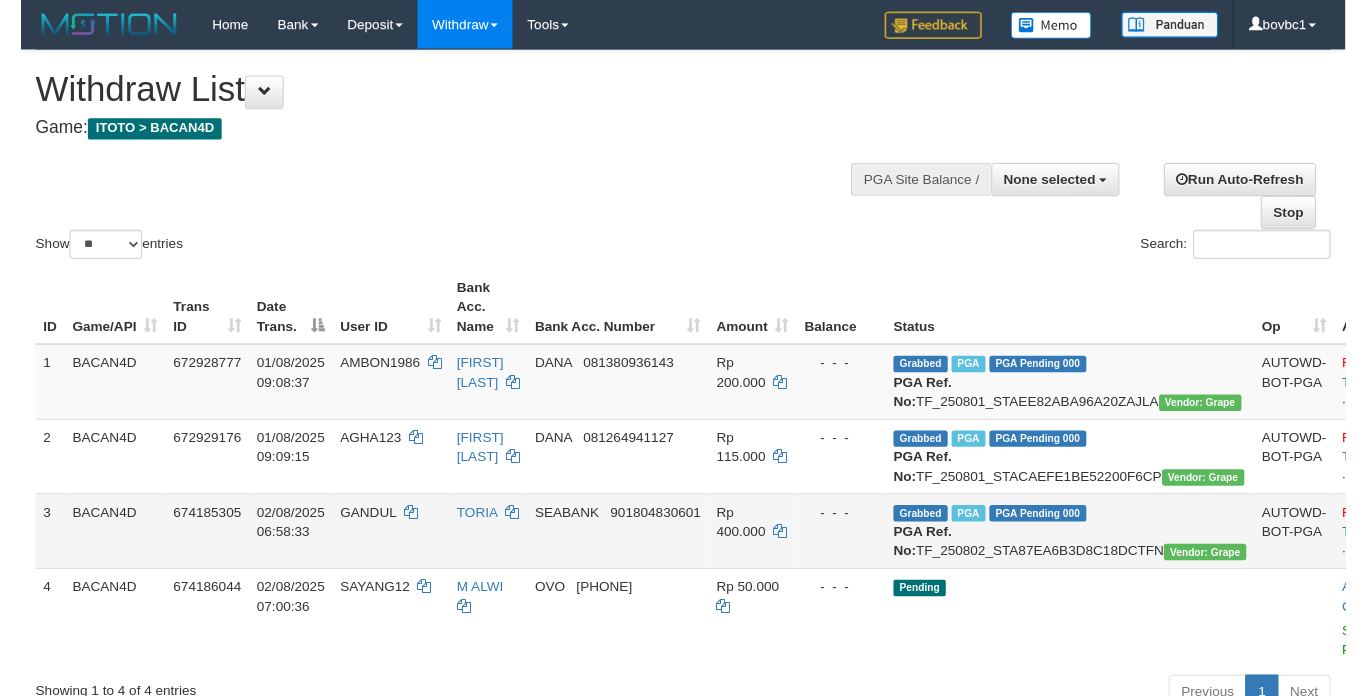 scroll, scrollTop: 345, scrollLeft: 0, axis: vertical 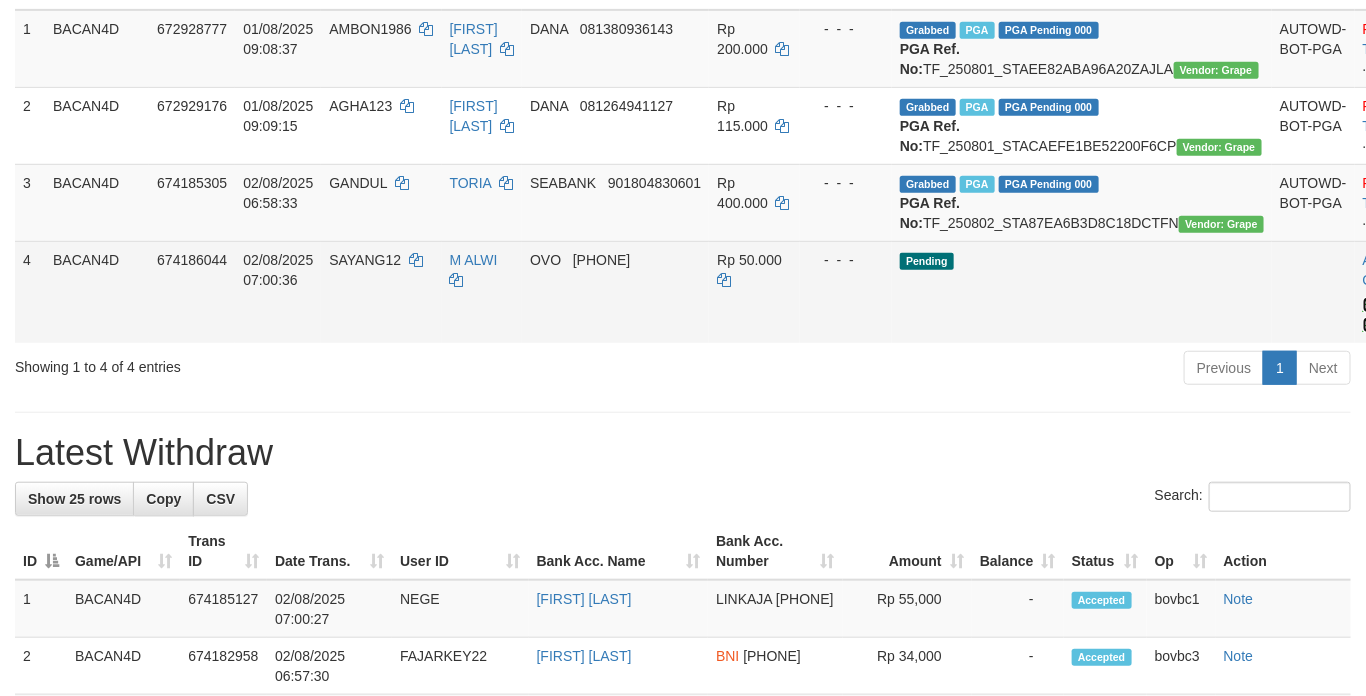 click on "Send PGA" at bounding box center [1379, 315] 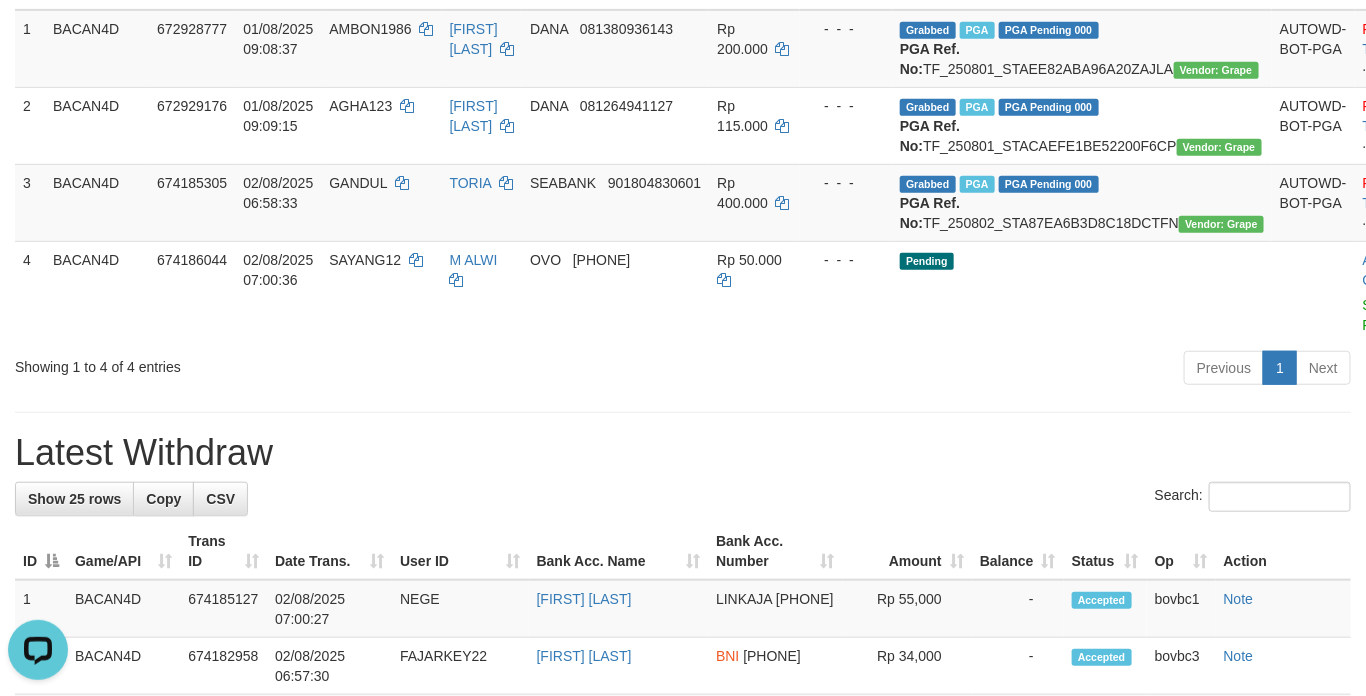 scroll, scrollTop: 0, scrollLeft: 0, axis: both 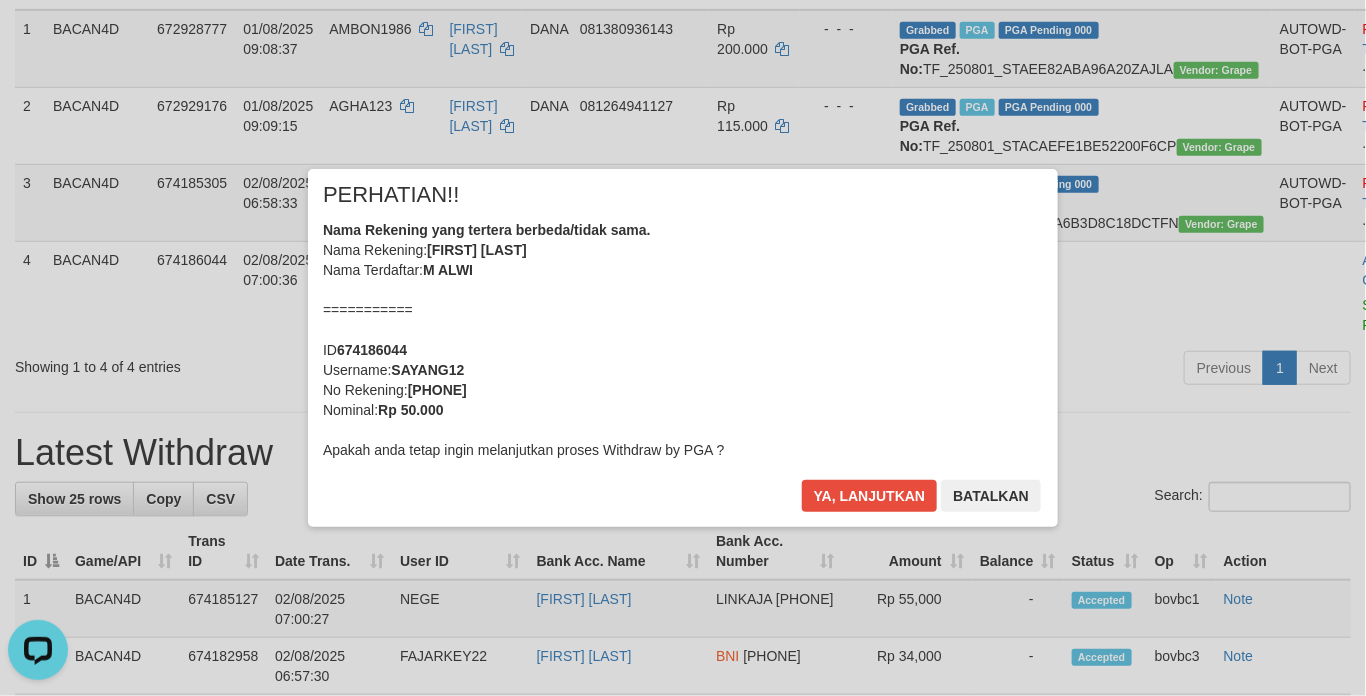 click on "× PERHATIAN!! Nama Rekening yang tertera berbeda/tidak sama. Nama Rekening:  M ALXX Nama Terdaftar:  M ALWI =========== ID  674186044 Username:  SAYANG12 No Rekening:  083851378448 Nominal:  Rp 50.000 Apakah anda tetap ingin melanjutkan proses Withdraw by PGA ? Ya, lanjutkan Batalkan" at bounding box center (683, 348) 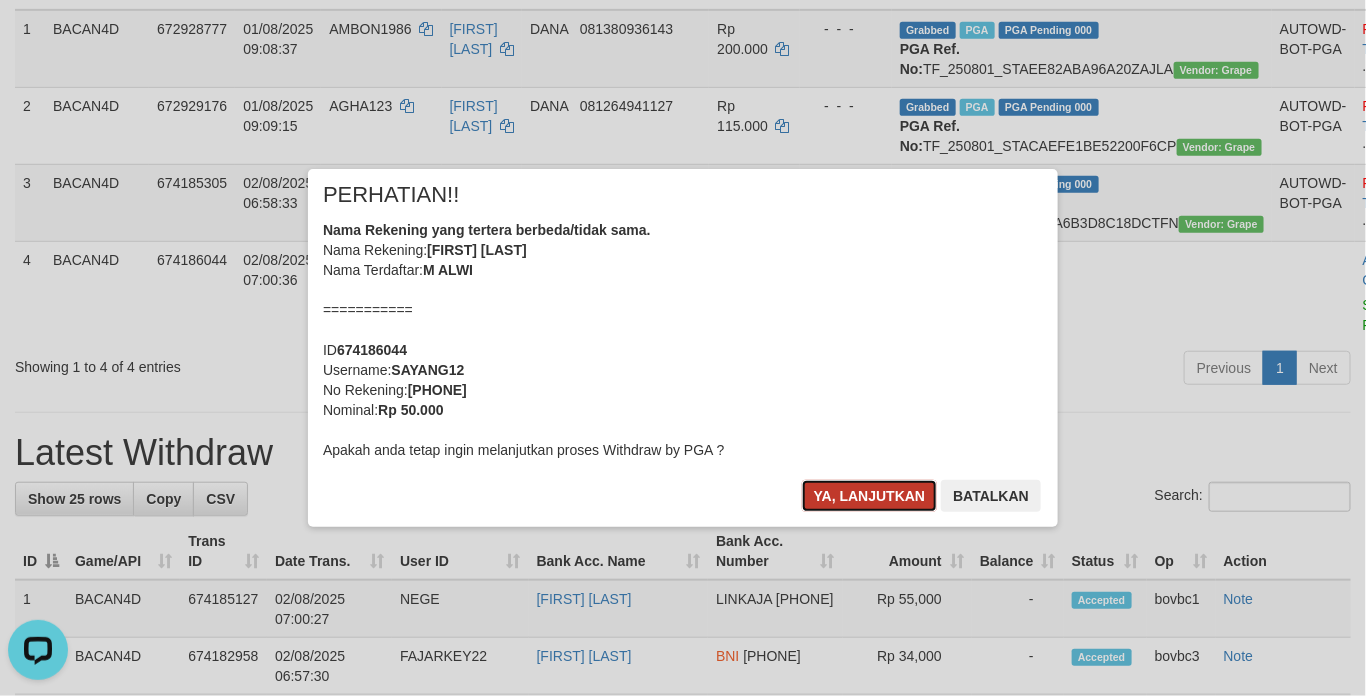 click on "Ya, lanjutkan" at bounding box center (870, 496) 